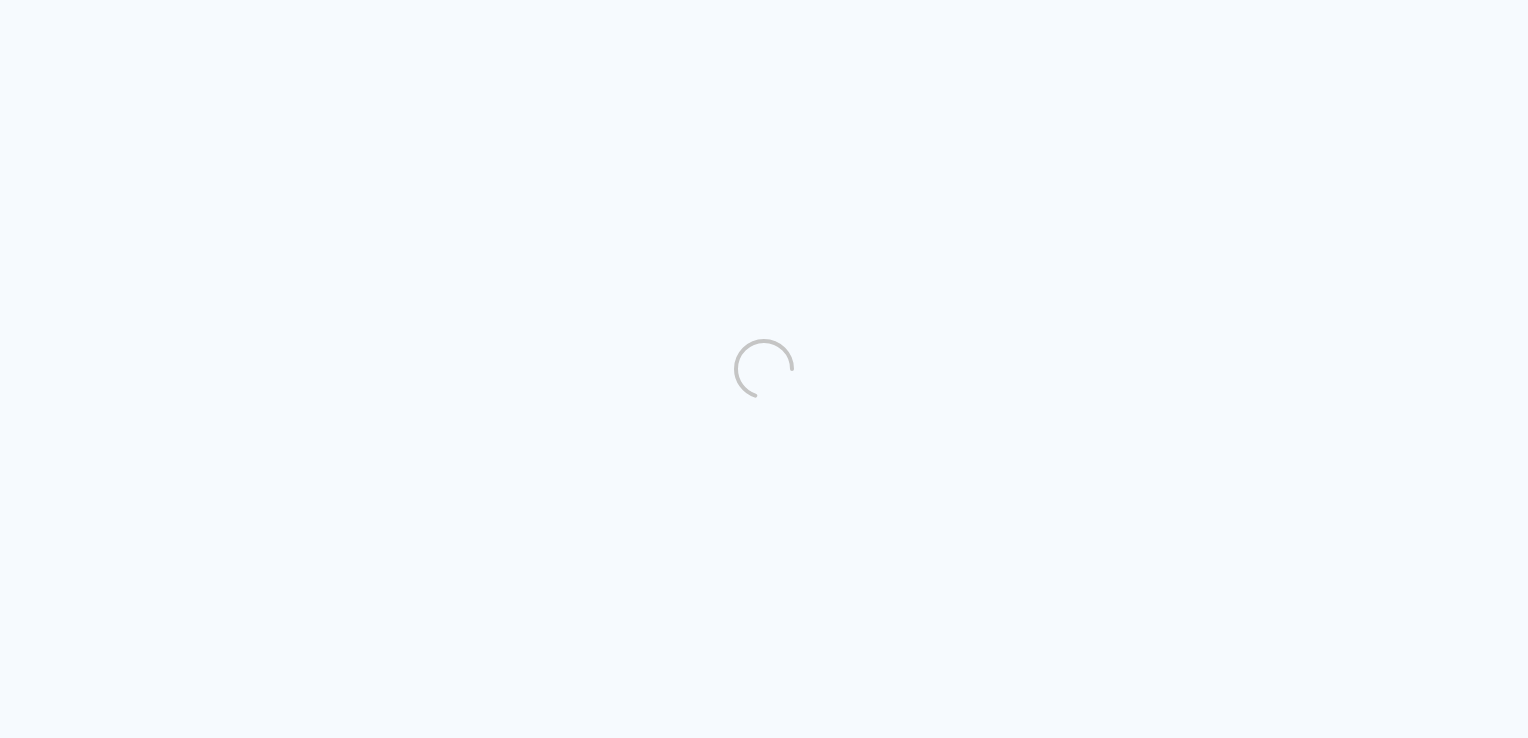 scroll, scrollTop: 0, scrollLeft: 0, axis: both 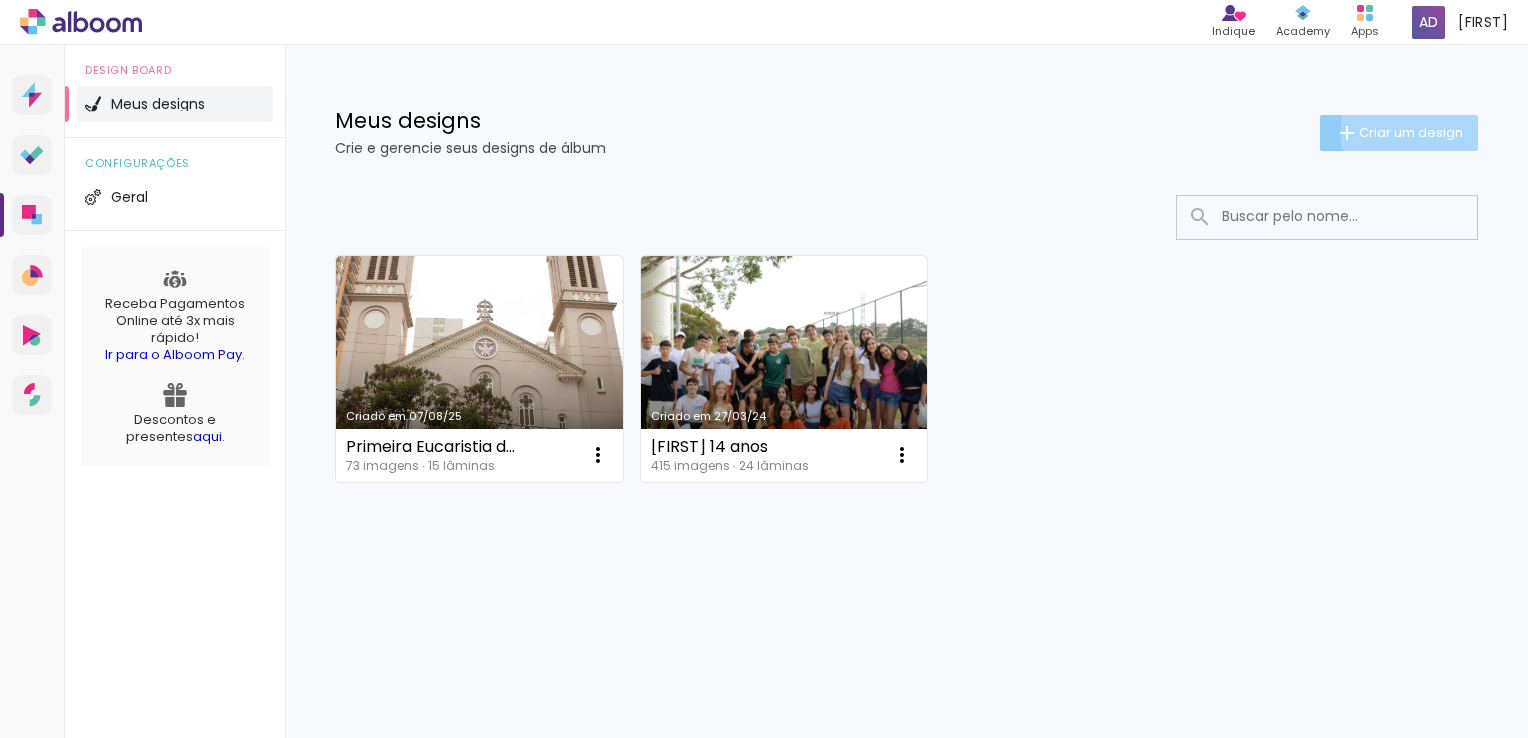 click on "Criar um design" 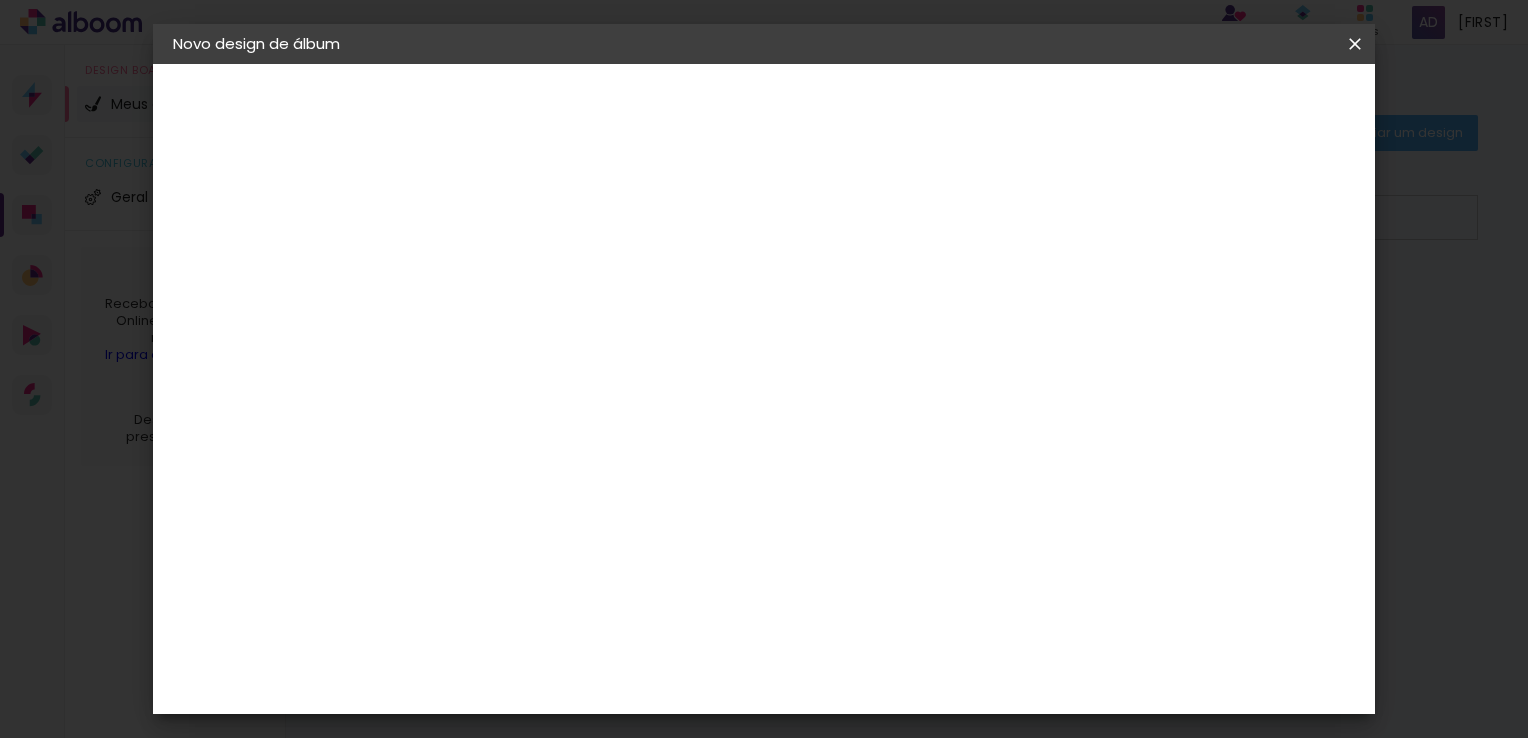 click at bounding box center [500, 268] 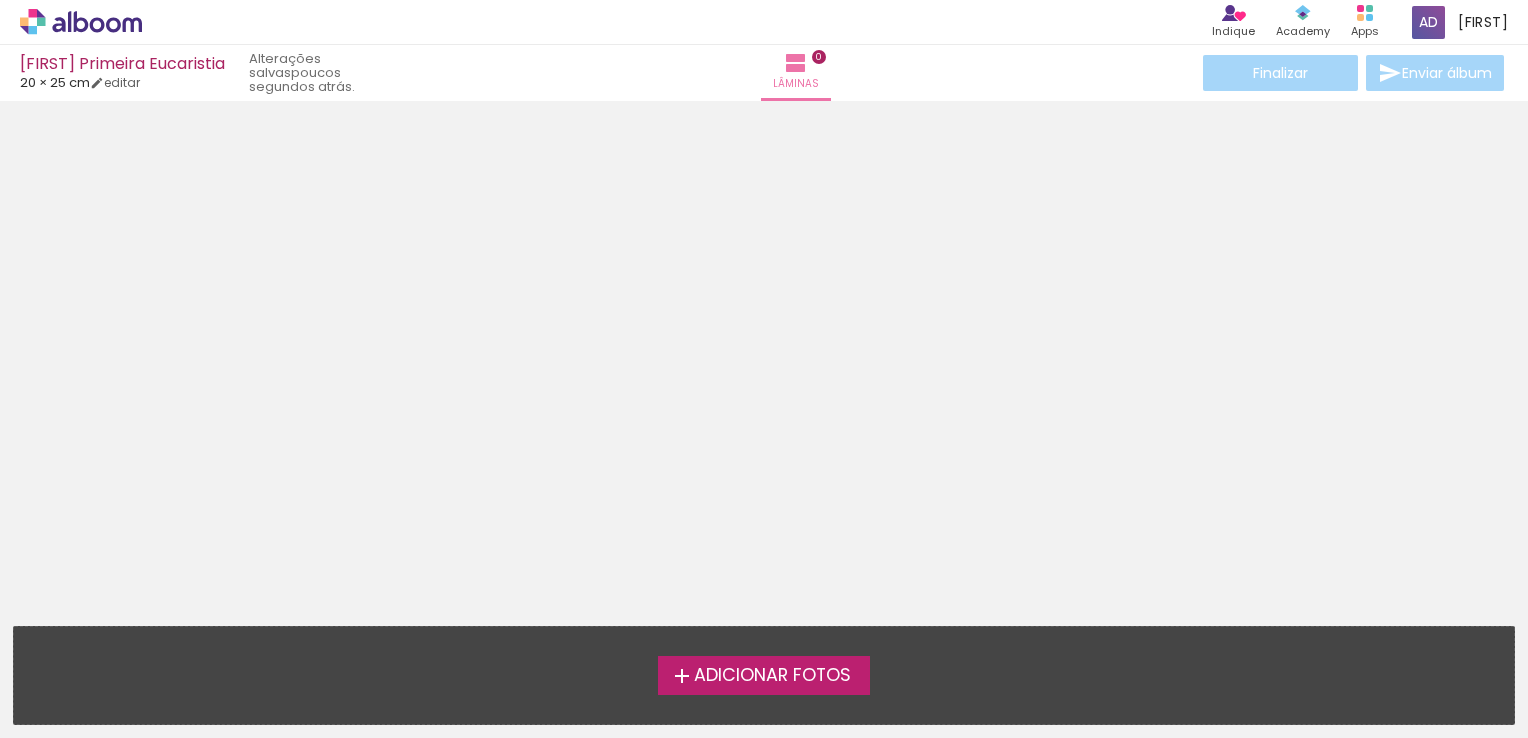 click on "Adicionar Fotos" at bounding box center [772, 676] 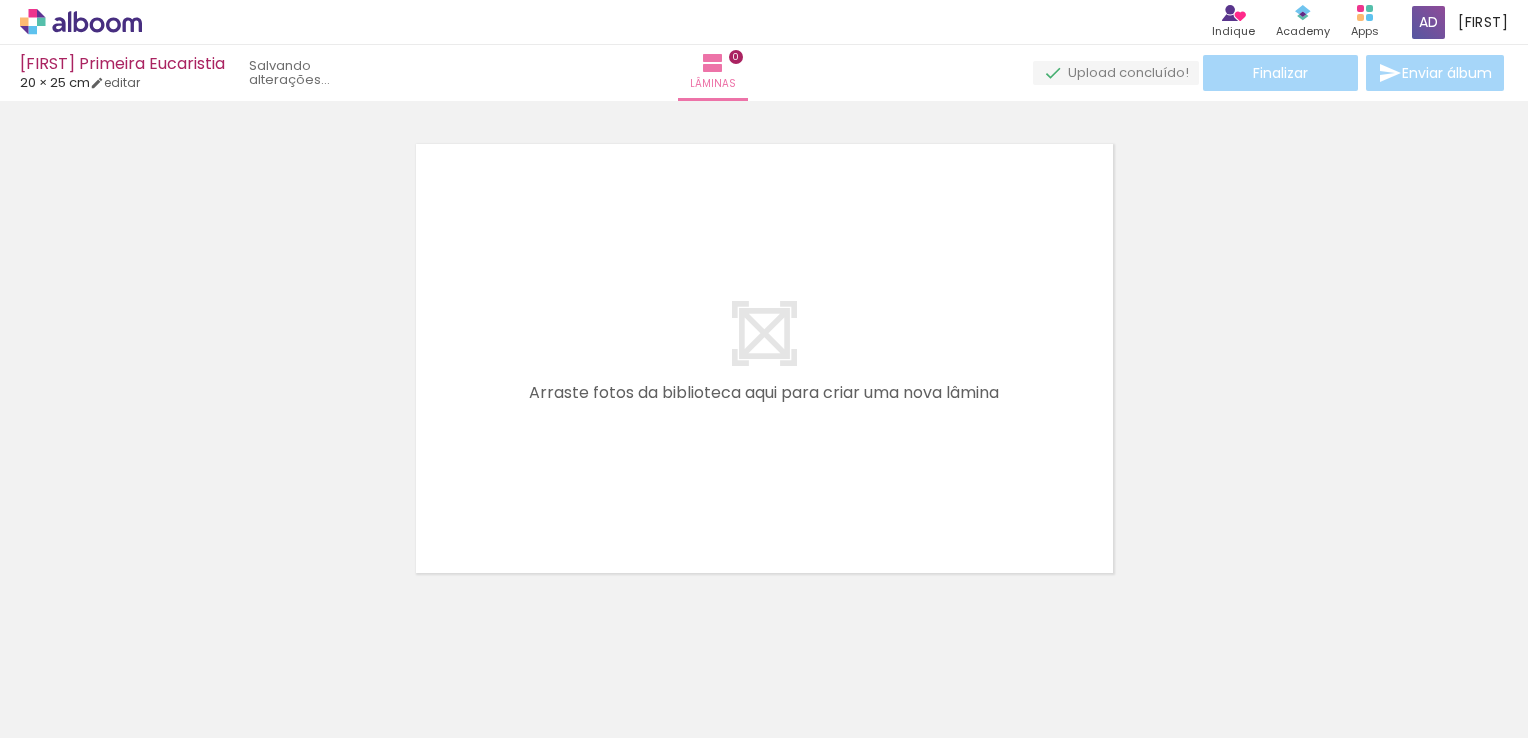 scroll, scrollTop: 25, scrollLeft: 0, axis: vertical 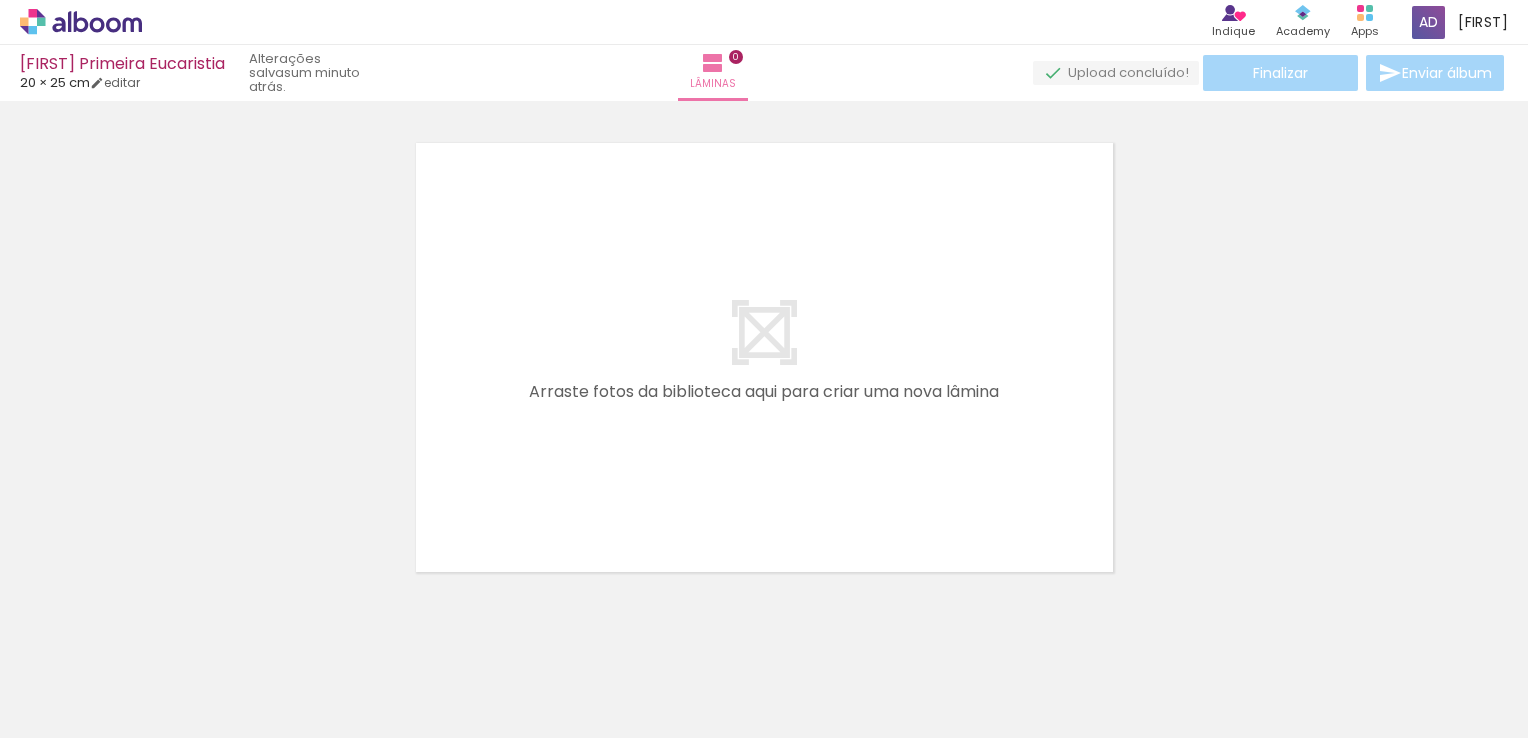click on "Adicionar
Fotos" at bounding box center [71, 711] 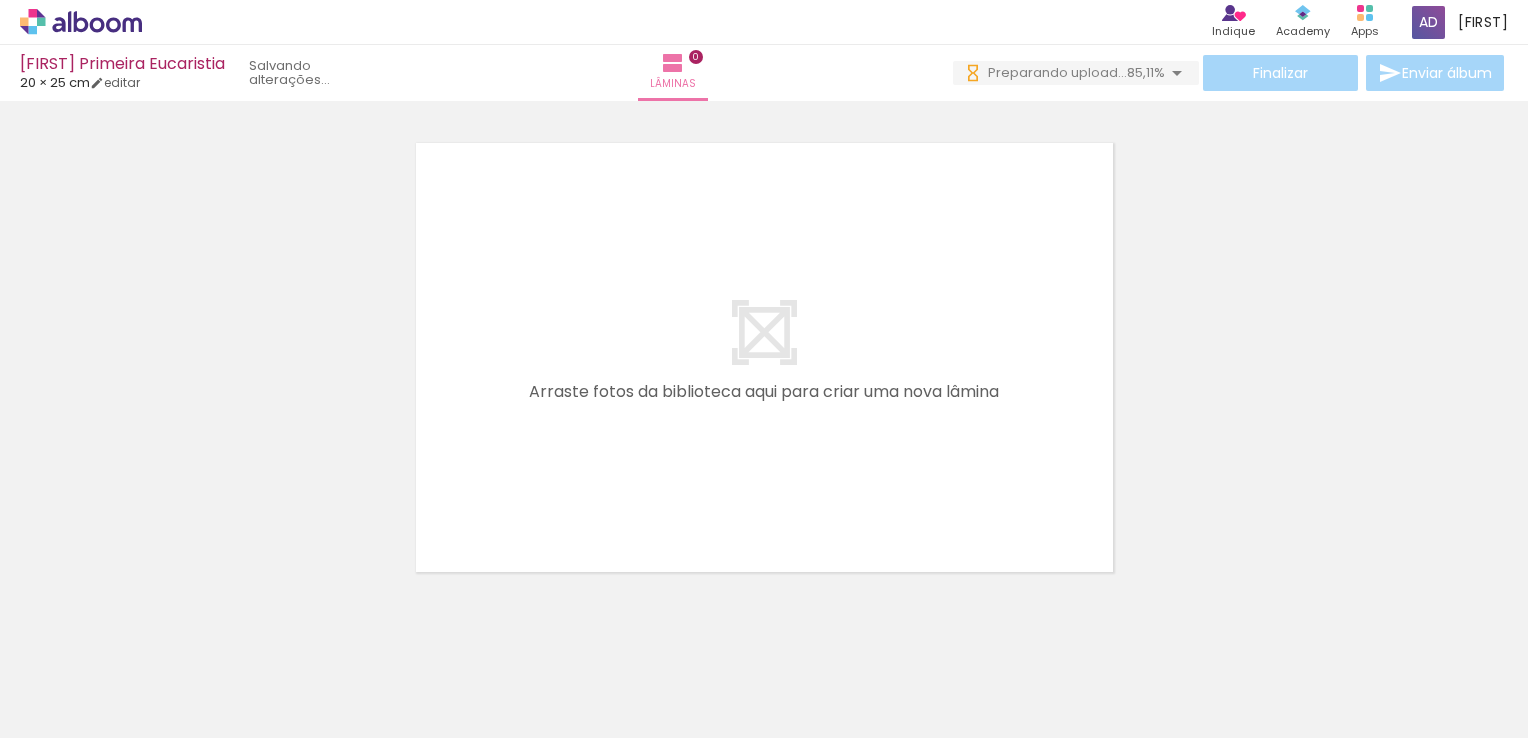 scroll, scrollTop: 0, scrollLeft: 0, axis: both 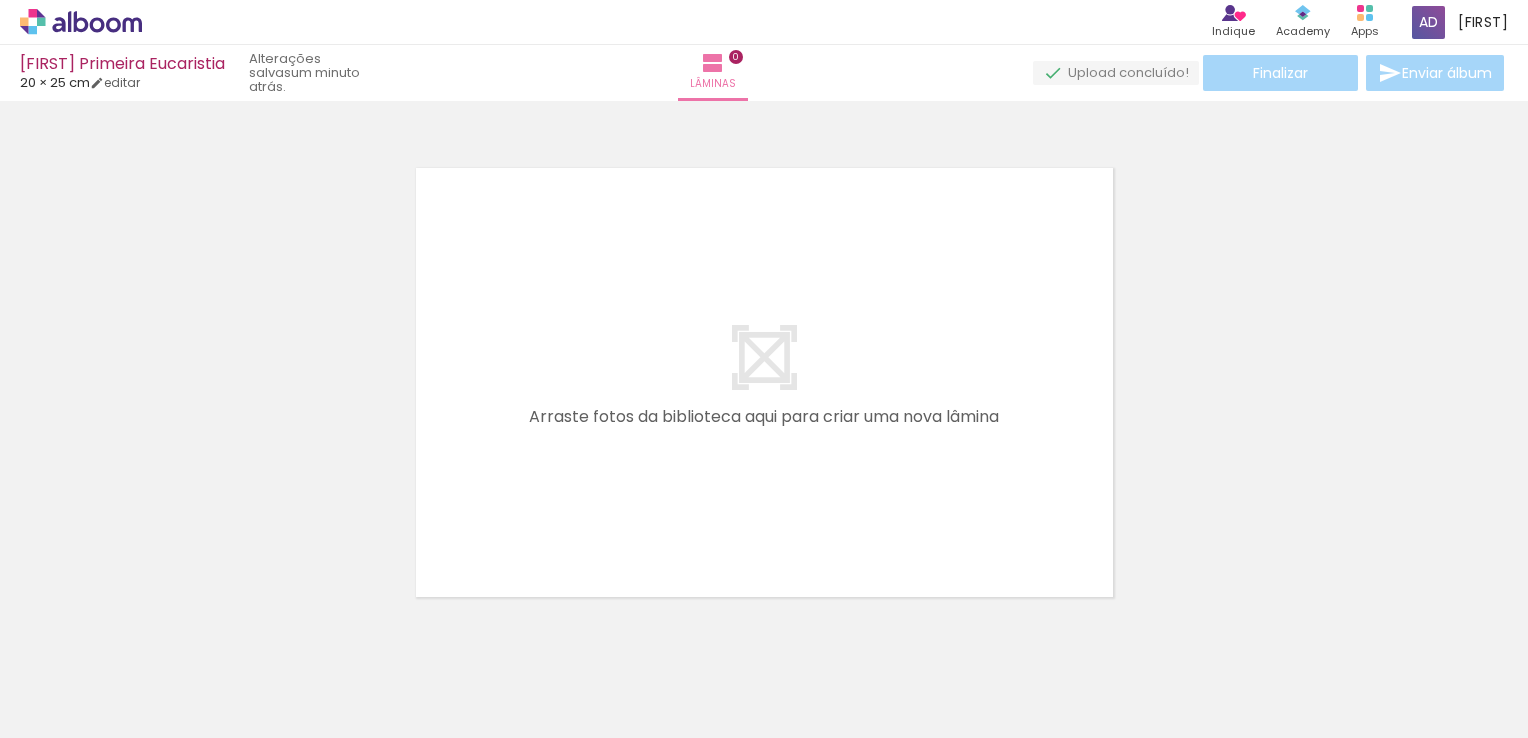 click on "Adicionar
Fotos" at bounding box center (71, 711) 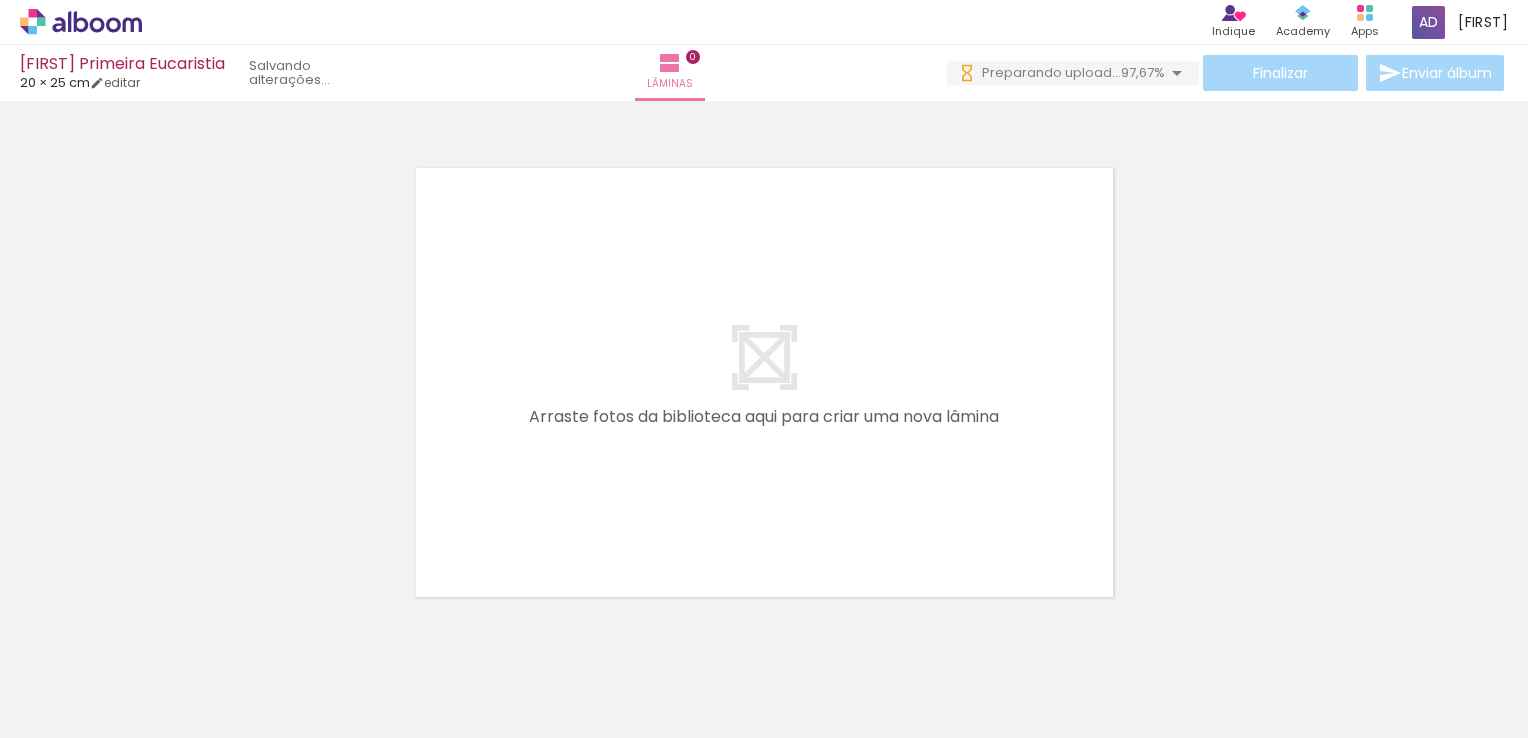 scroll, scrollTop: 0, scrollLeft: 0, axis: both 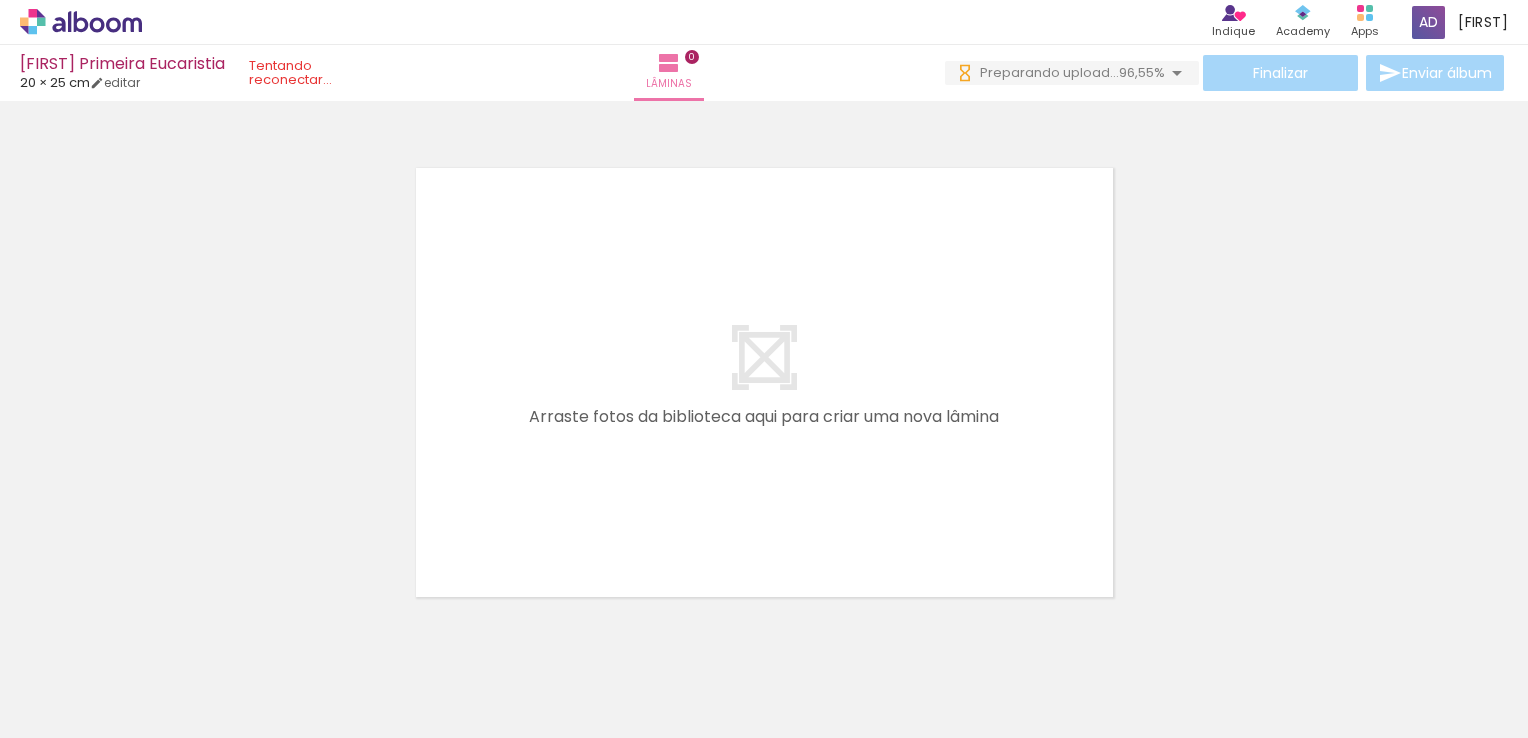click at bounding box center [314, 73] 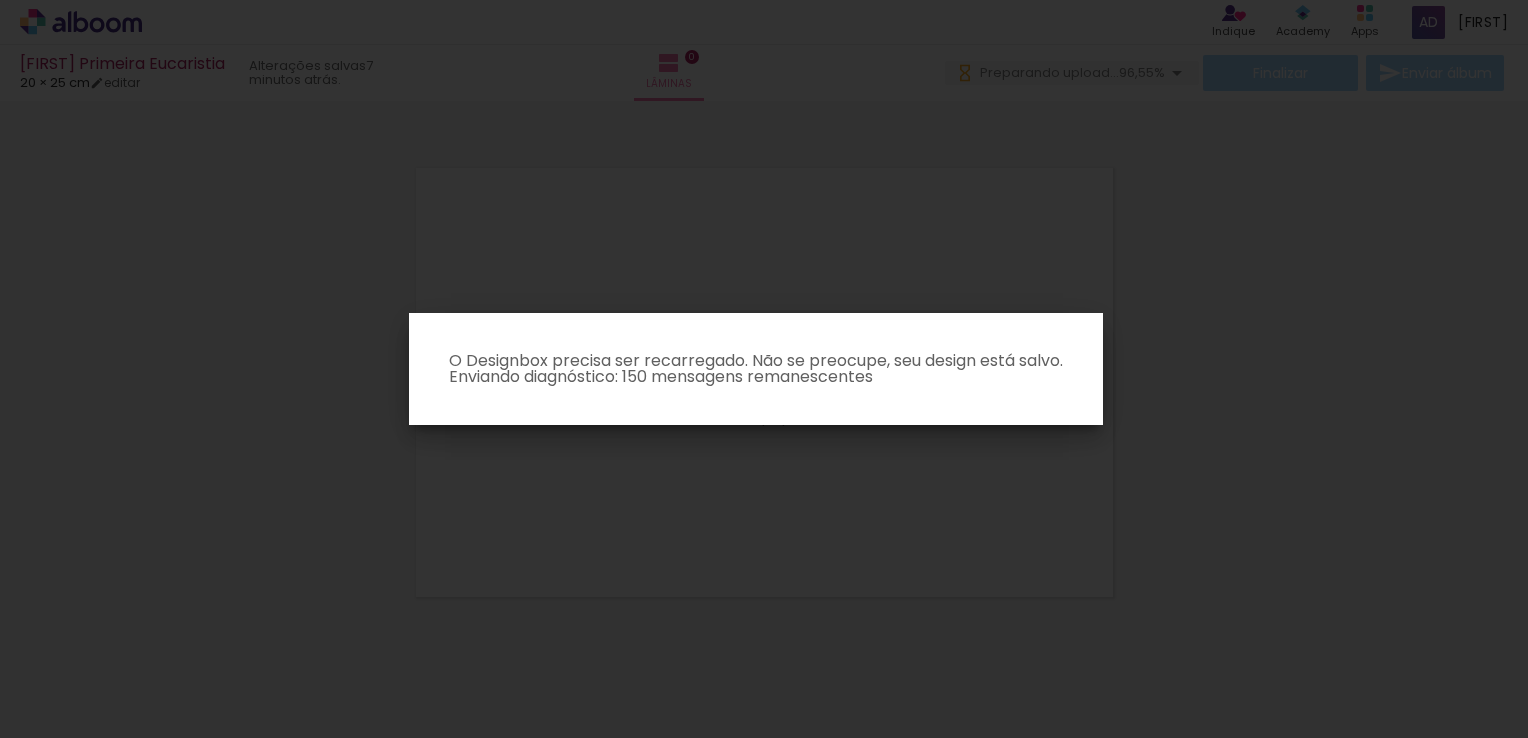 scroll, scrollTop: 0, scrollLeft: 8049, axis: horizontal 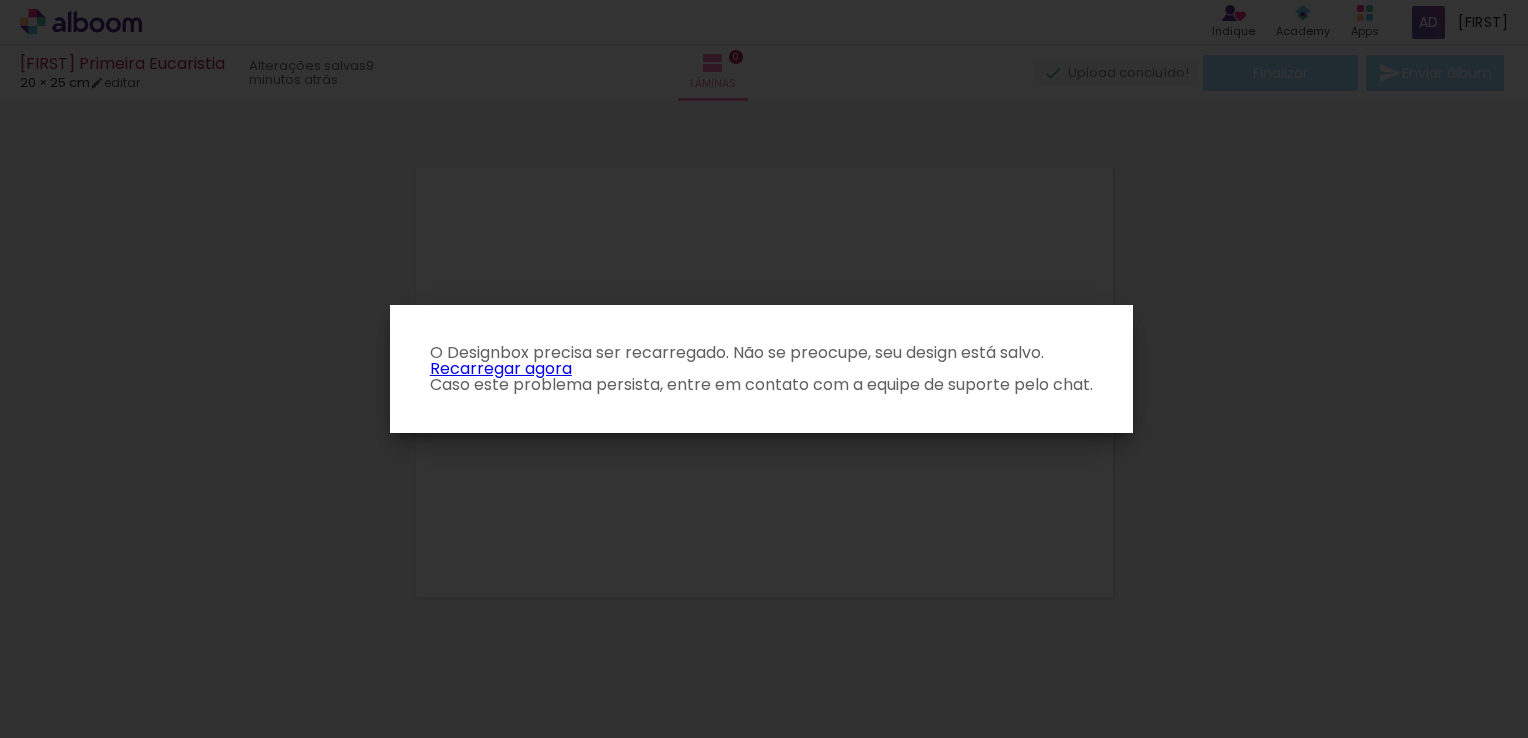 click on "Recarregar agora" at bounding box center [501, 368] 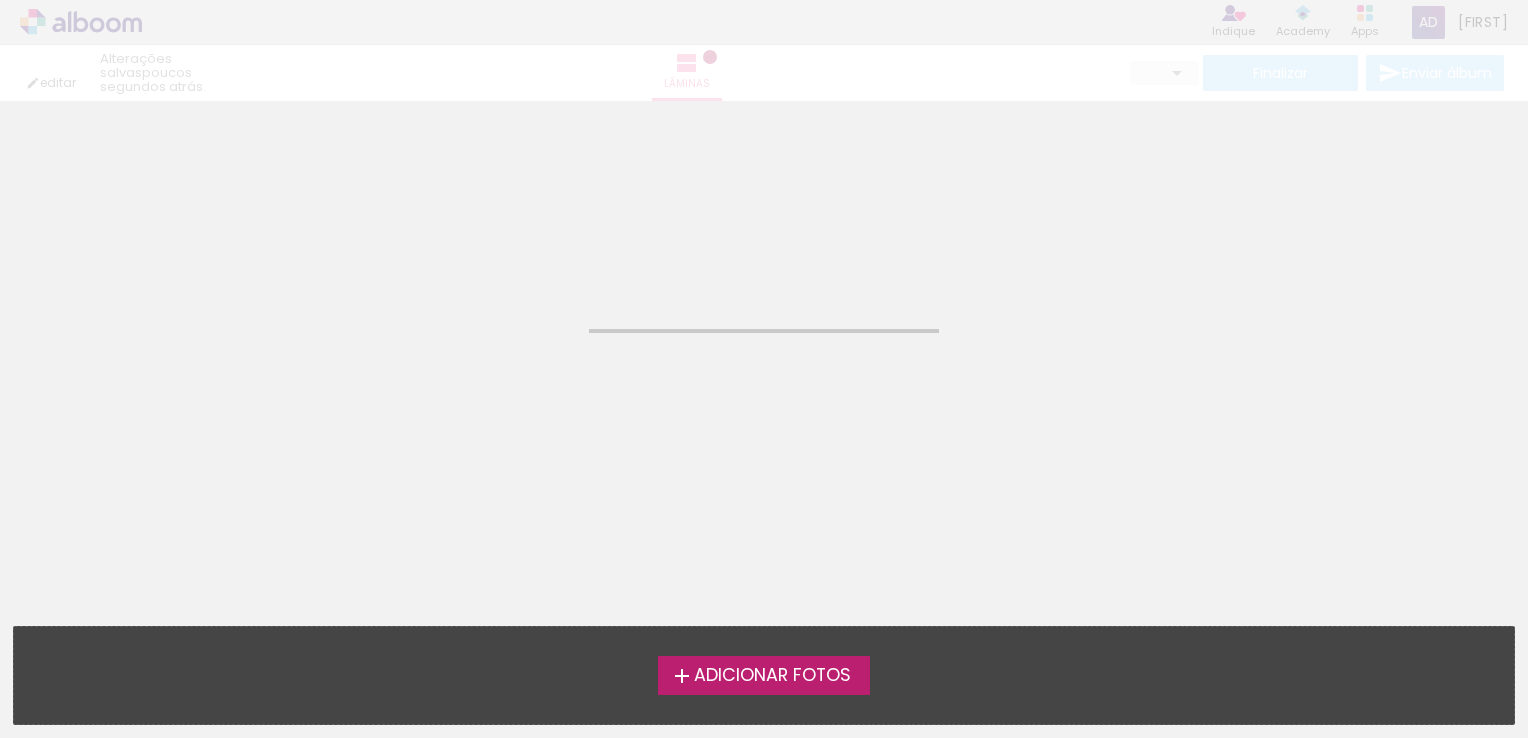 scroll, scrollTop: 0, scrollLeft: 0, axis: both 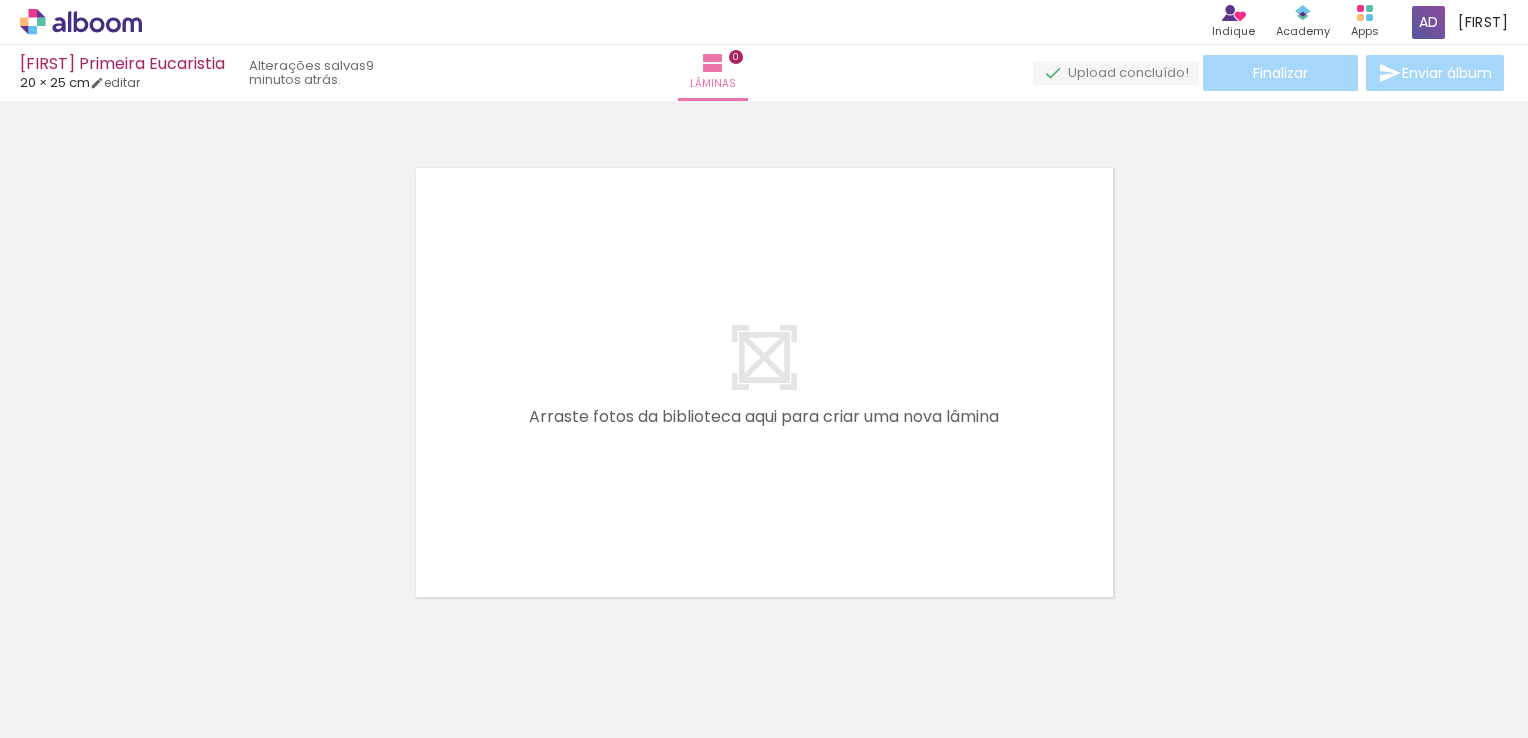 click on "Adicionar
Fotos" at bounding box center (71, 711) 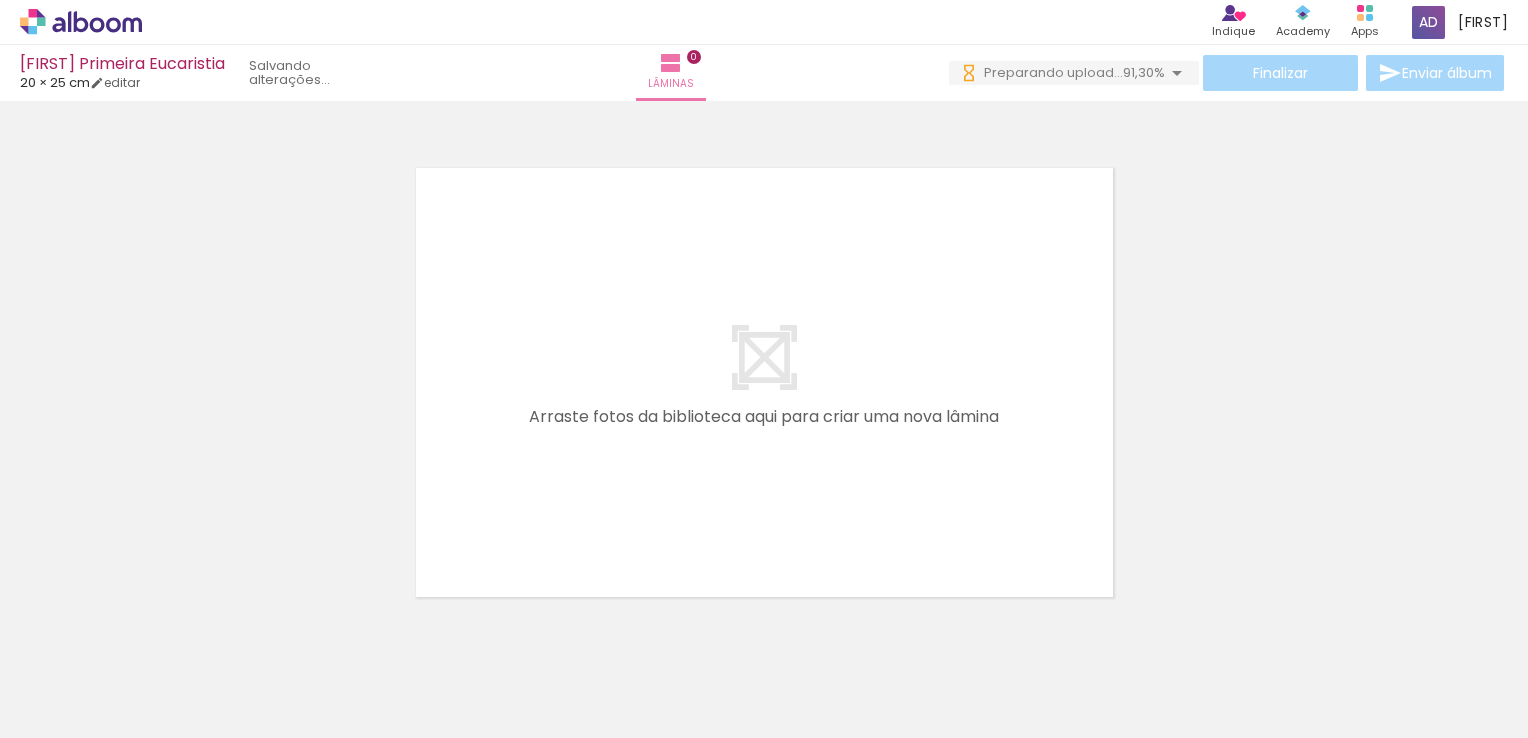 scroll, scrollTop: 0, scrollLeft: 0, axis: both 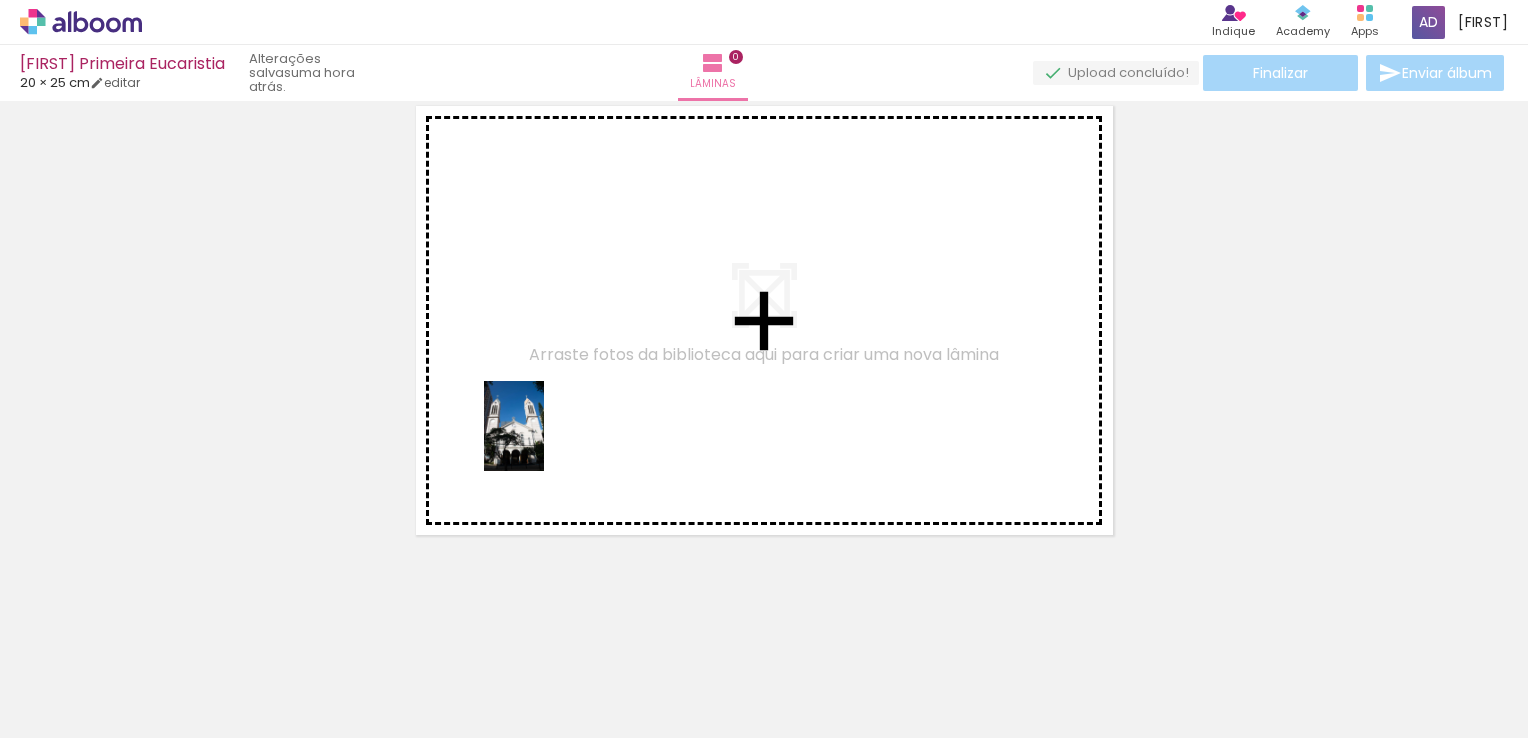 drag, startPoint x: 193, startPoint y: 705, endPoint x: 676, endPoint y: 385, distance: 579.3867 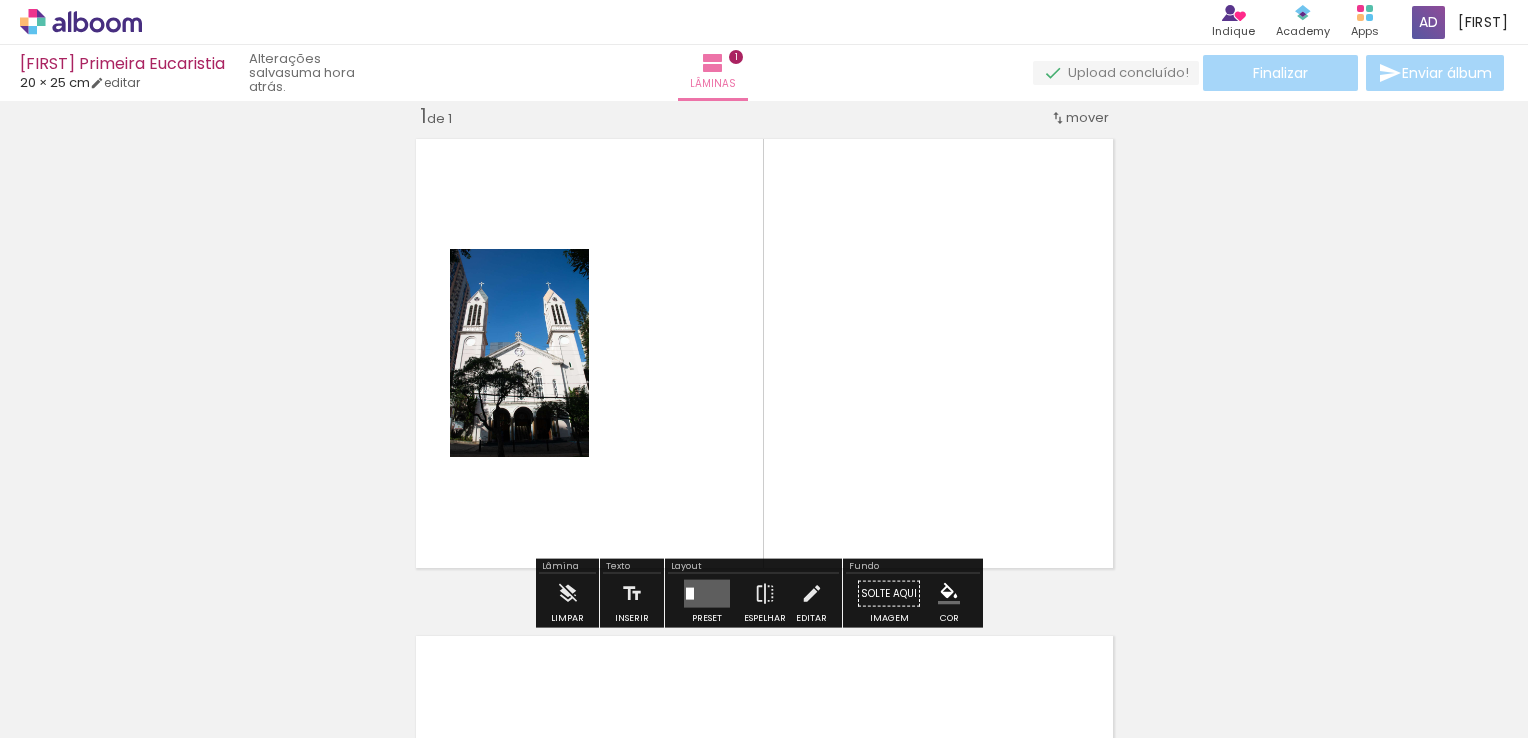 scroll, scrollTop: 25, scrollLeft: 0, axis: vertical 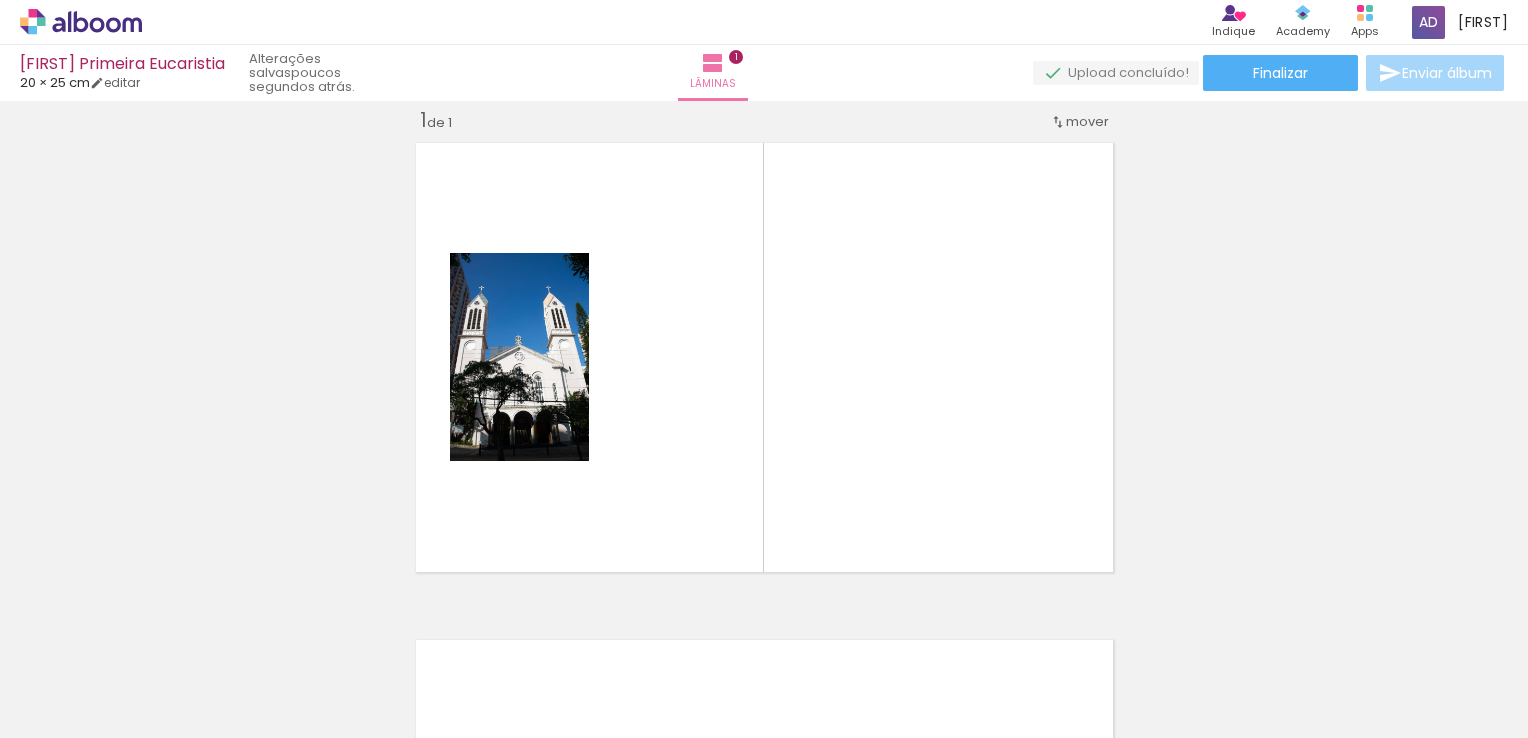 click at bounding box center [663, 671] 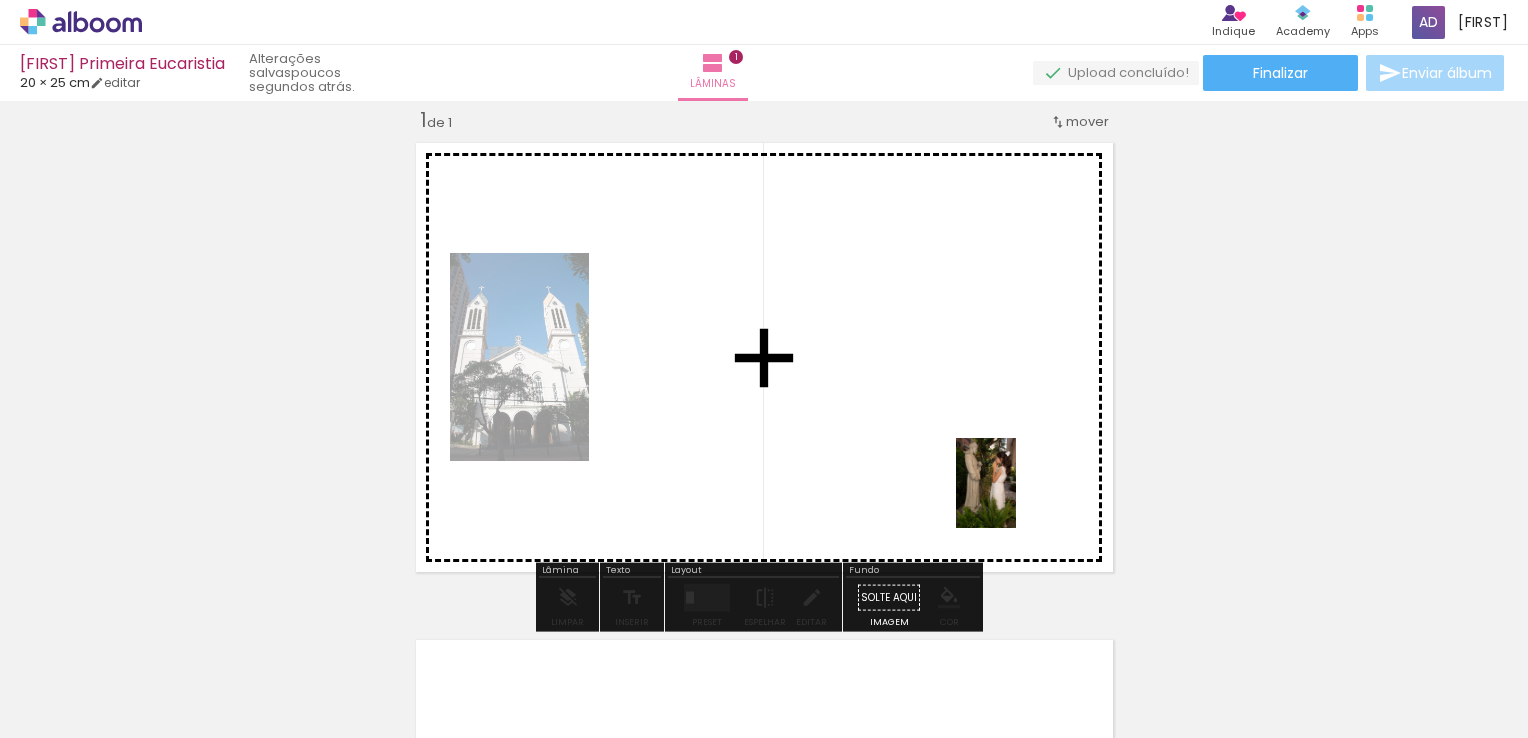 drag, startPoint x: 1019, startPoint y: 697, endPoint x: 1014, endPoint y: 490, distance: 207.06038 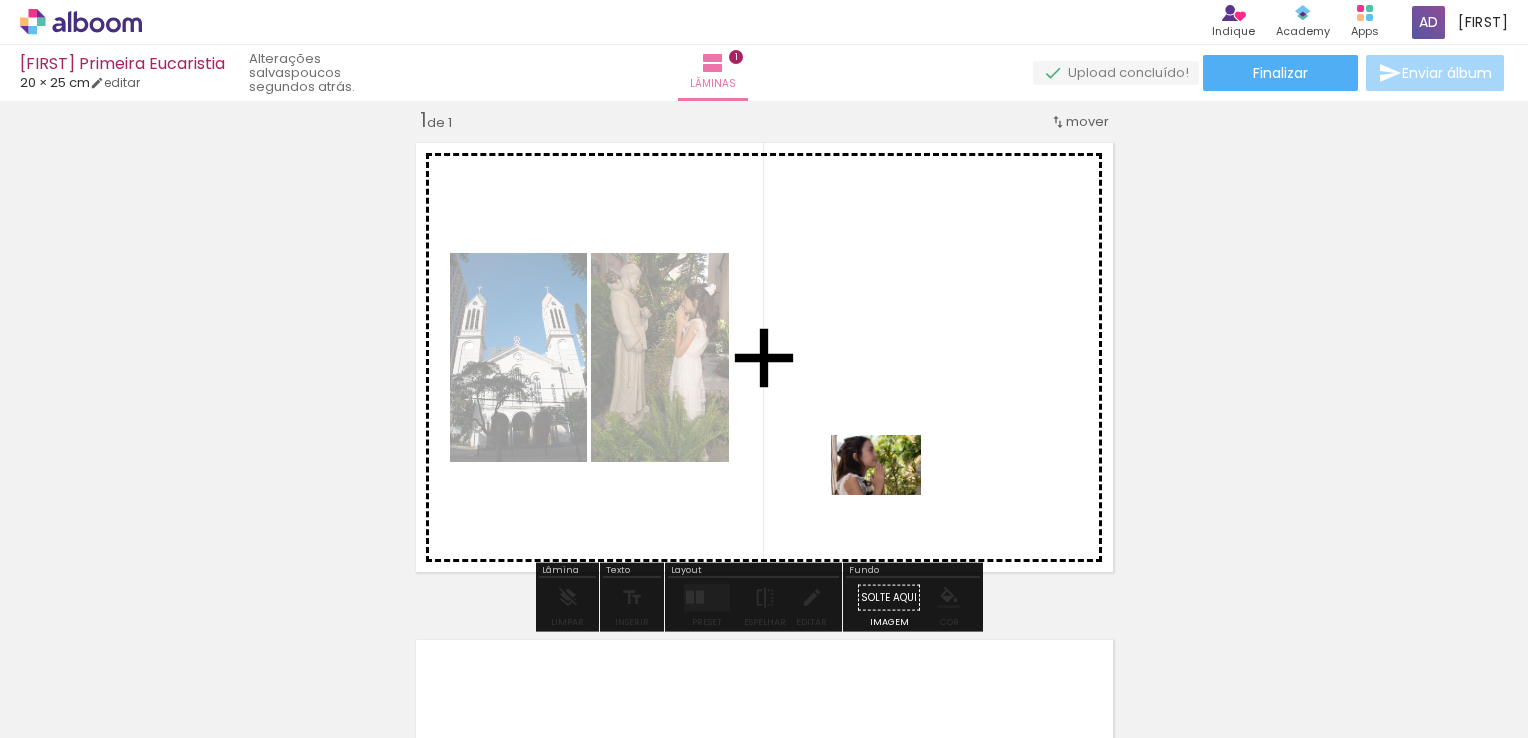 drag, startPoint x: 886, startPoint y: 681, endPoint x: 891, endPoint y: 495, distance: 186.0672 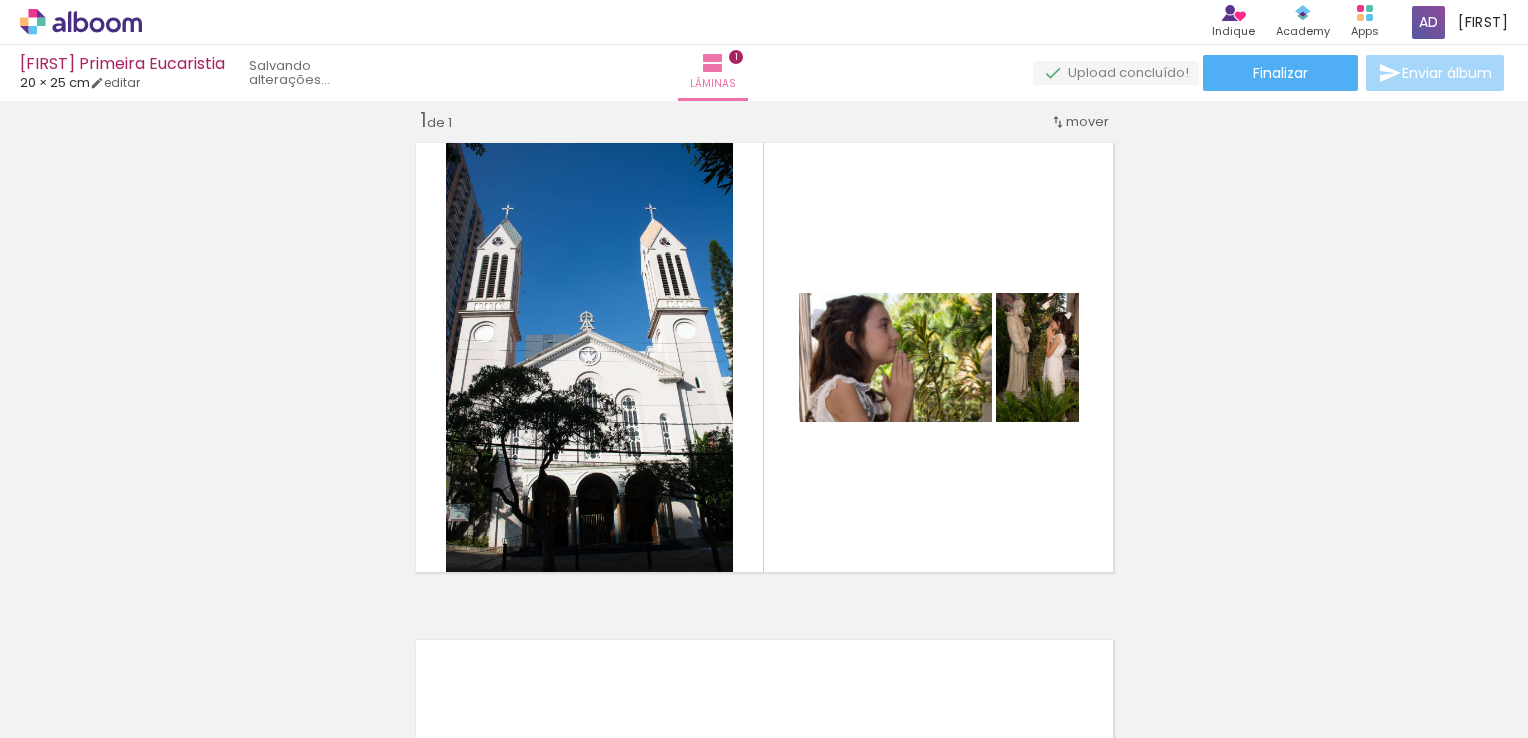 scroll, scrollTop: 0, scrollLeft: 2060, axis: horizontal 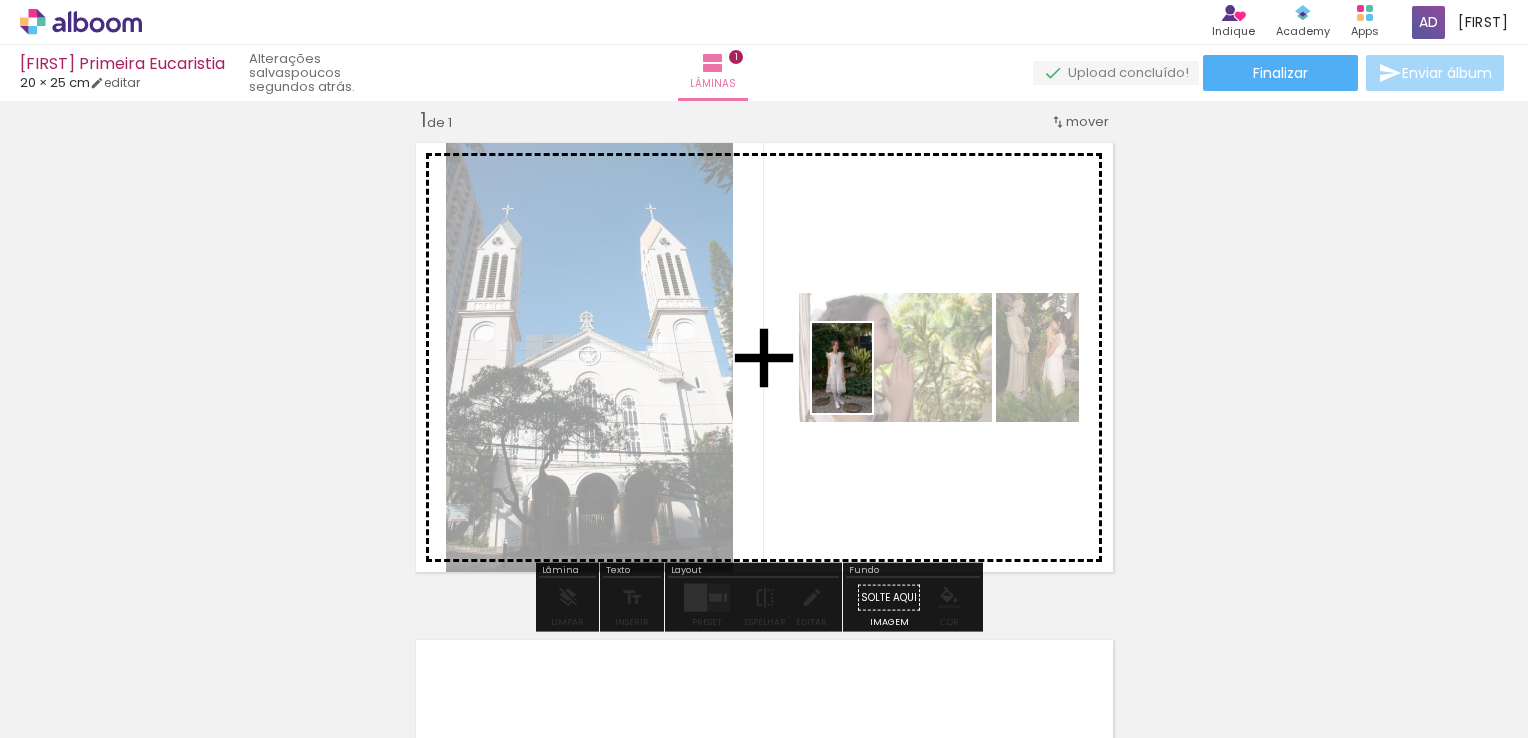 drag, startPoint x: 504, startPoint y: 666, endPoint x: 872, endPoint y: 383, distance: 464.23376 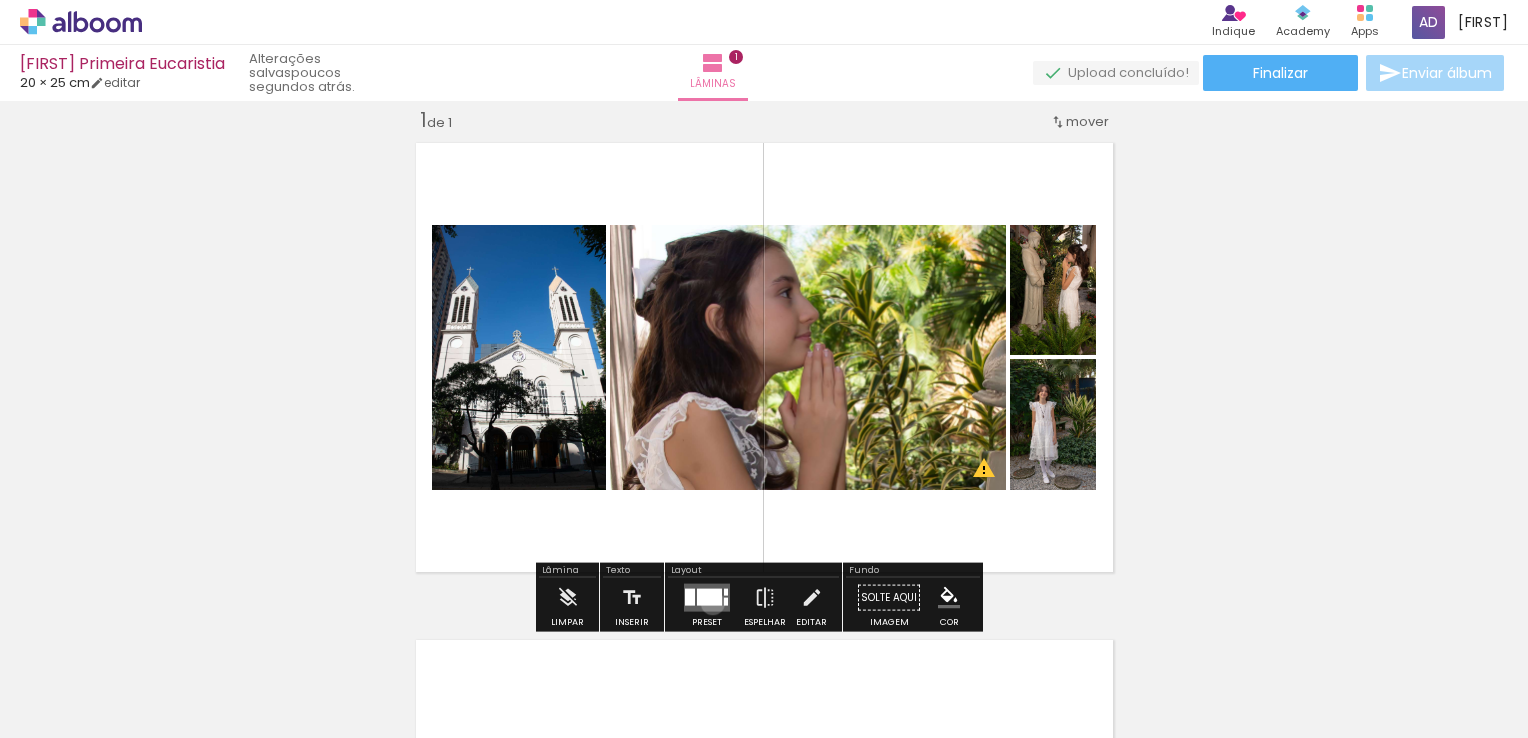 click at bounding box center (709, 597) 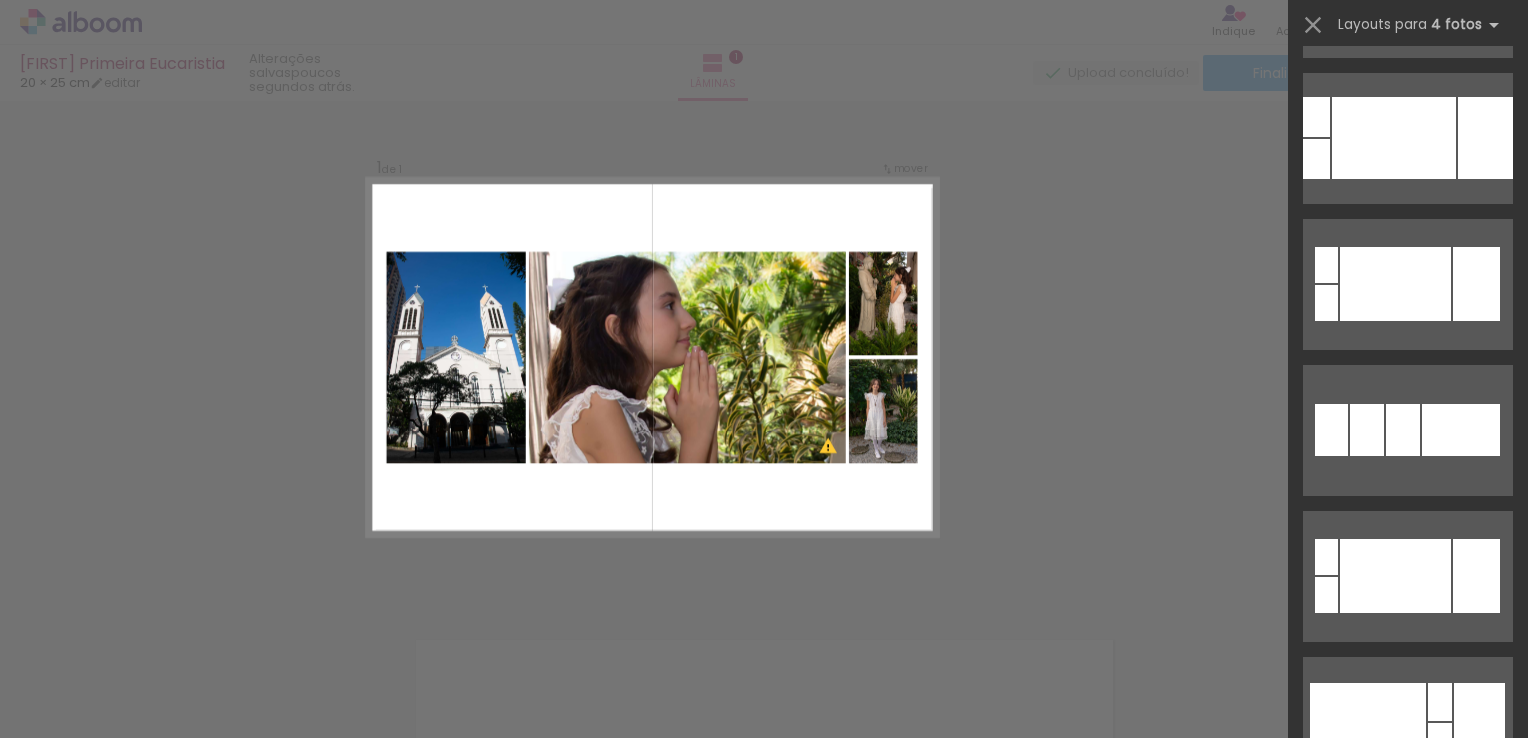 scroll, scrollTop: 308, scrollLeft: 0, axis: vertical 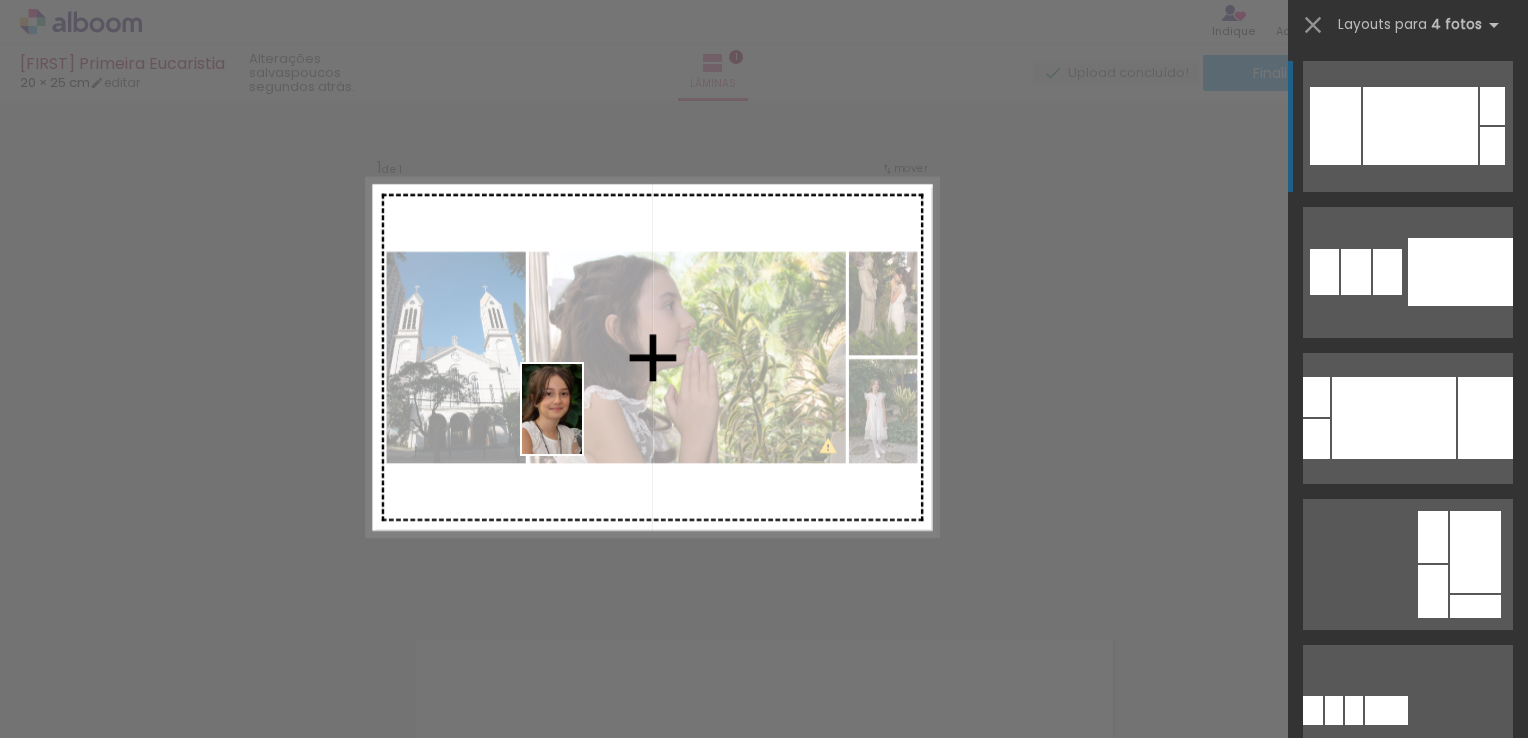 drag, startPoint x: 524, startPoint y: 694, endPoint x: 583, endPoint y: 420, distance: 280.2802 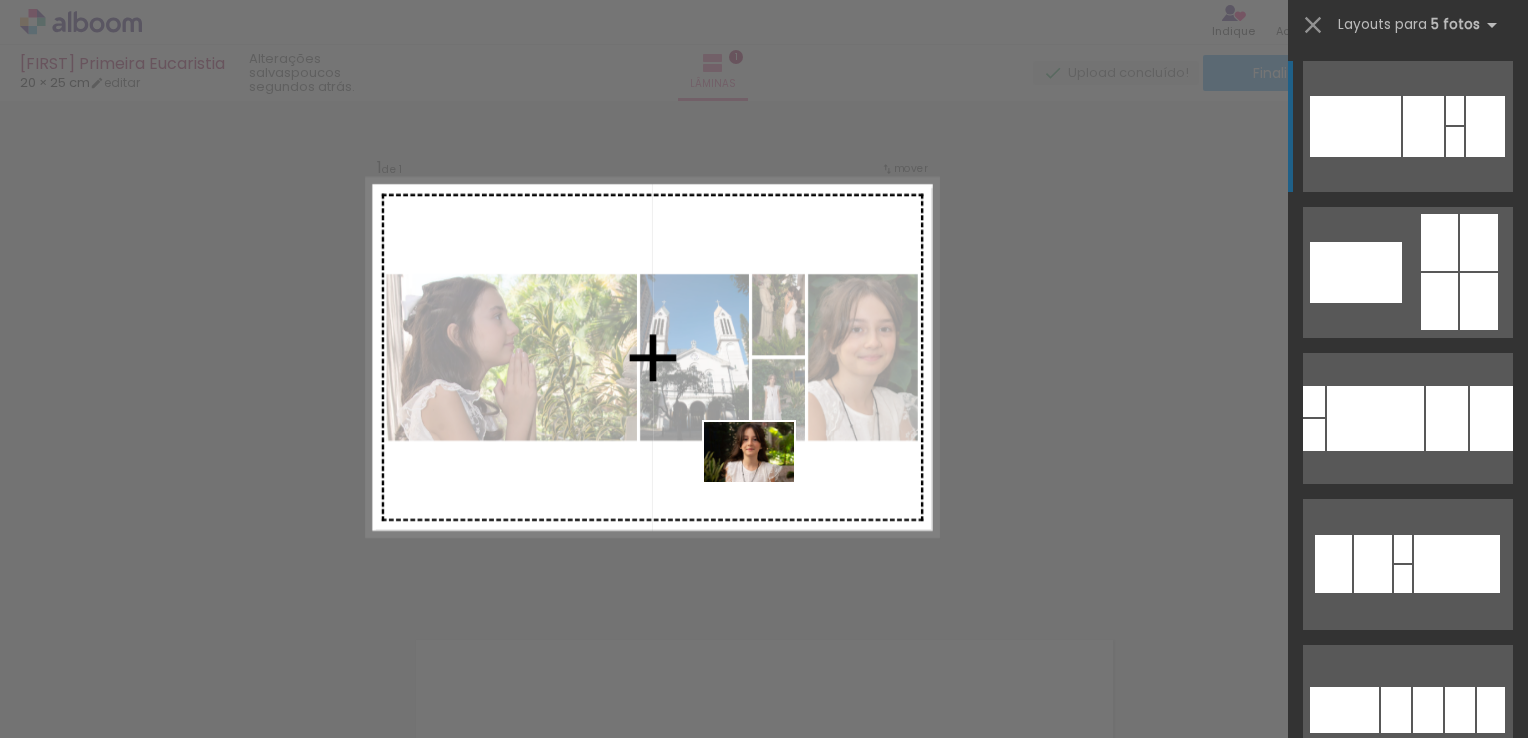 drag, startPoint x: 759, startPoint y: 696, endPoint x: 747, endPoint y: 529, distance: 167.43059 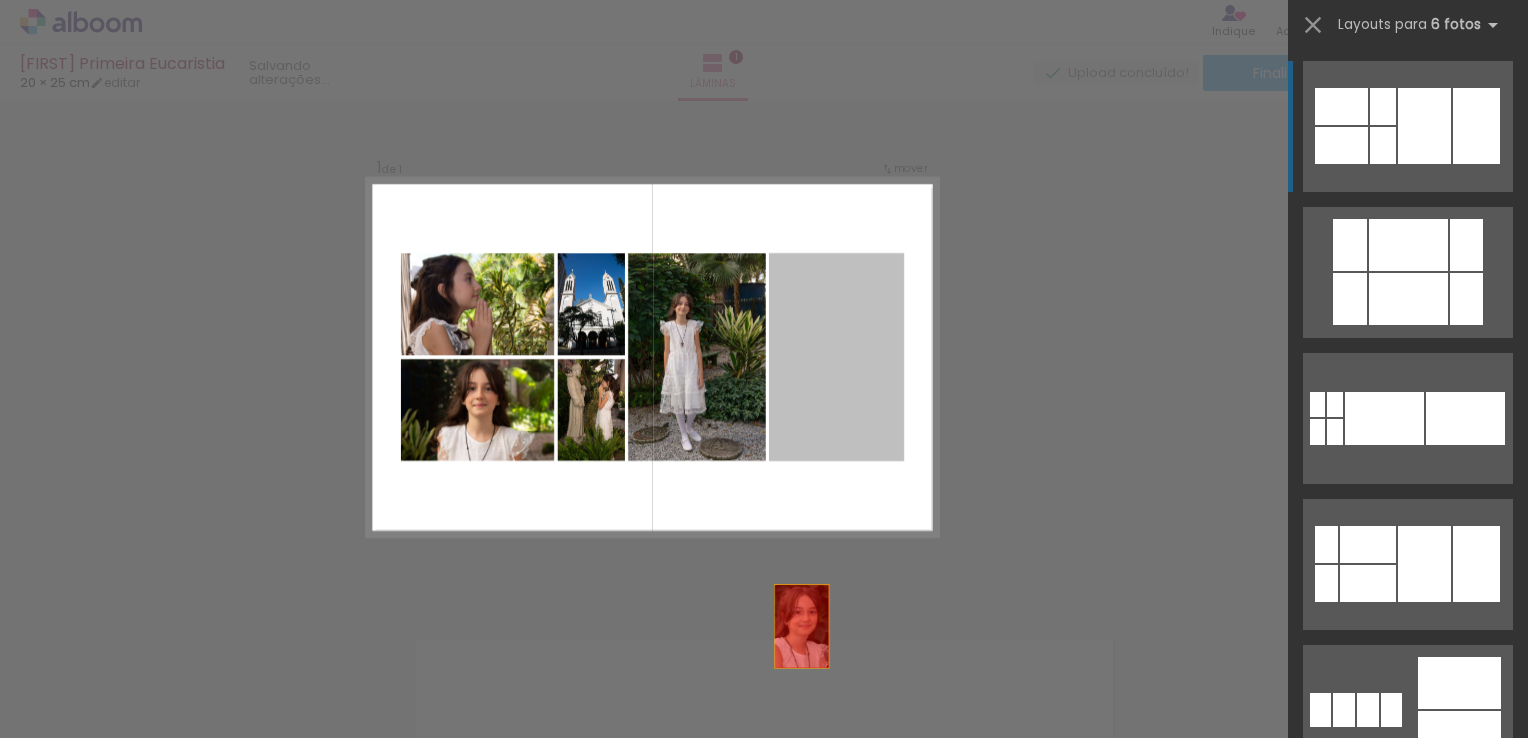 drag, startPoint x: 829, startPoint y: 336, endPoint x: 785, endPoint y: 693, distance: 359.70126 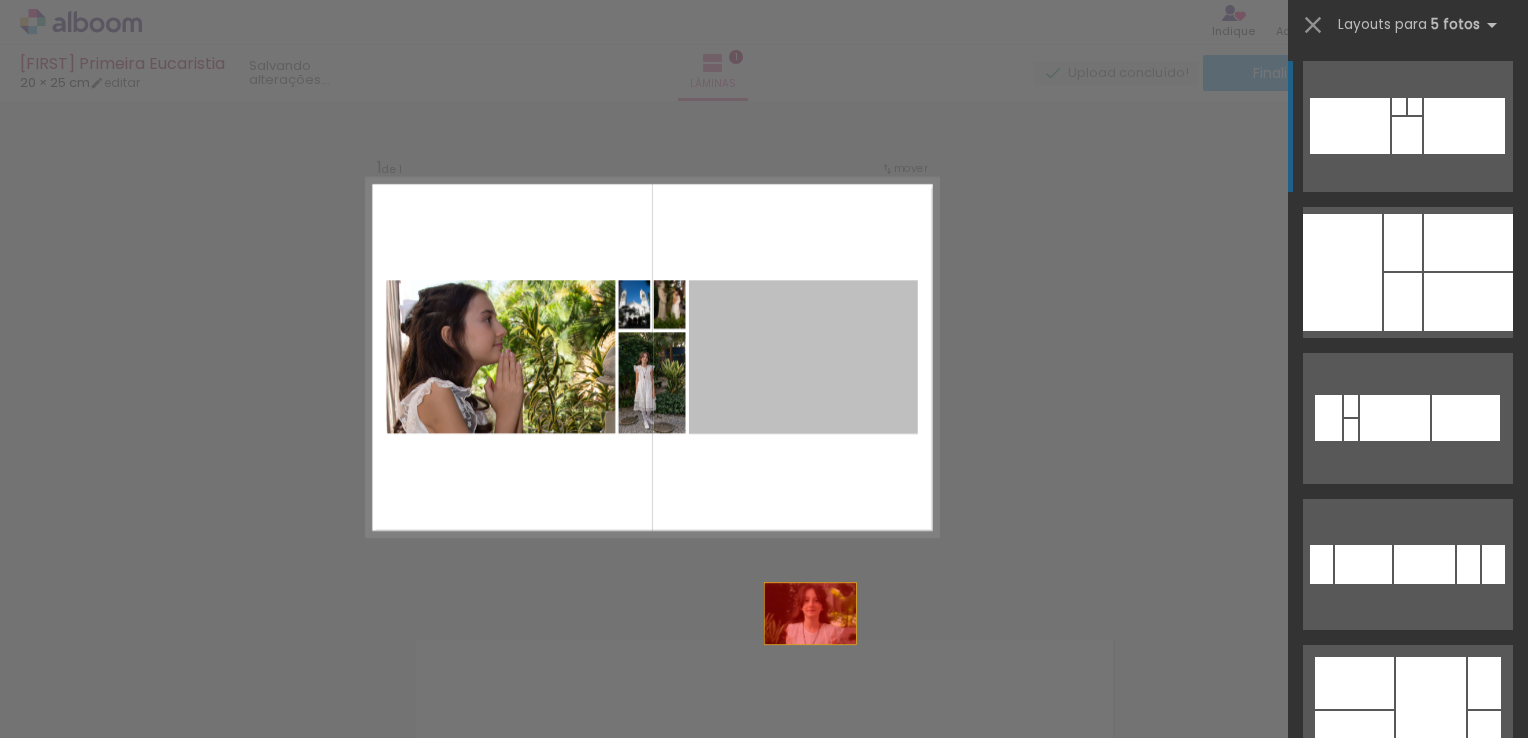 drag, startPoint x: 855, startPoint y: 371, endPoint x: 804, endPoint y: 677, distance: 310.2209 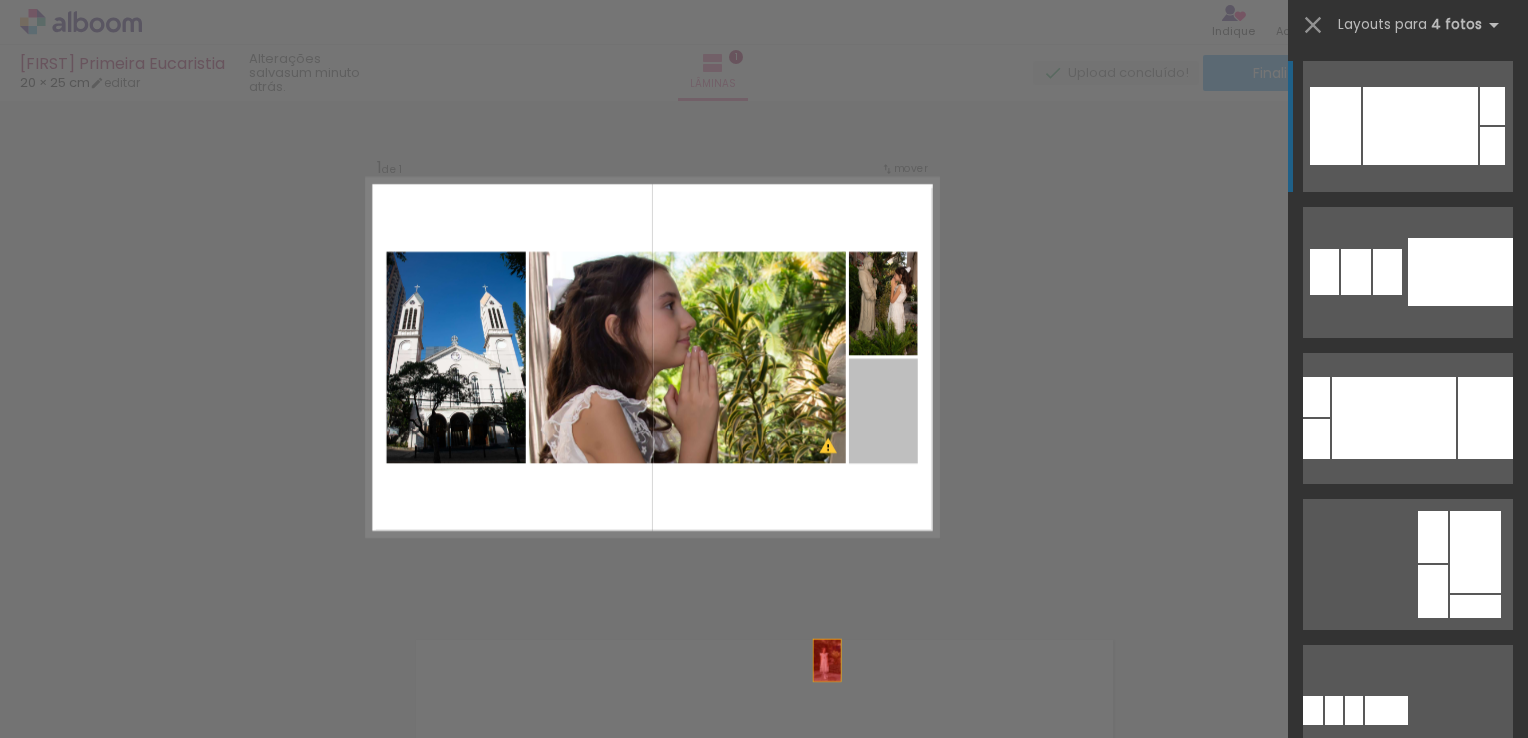 drag, startPoint x: 869, startPoint y: 416, endPoint x: 796, endPoint y: 710, distance: 302.9274 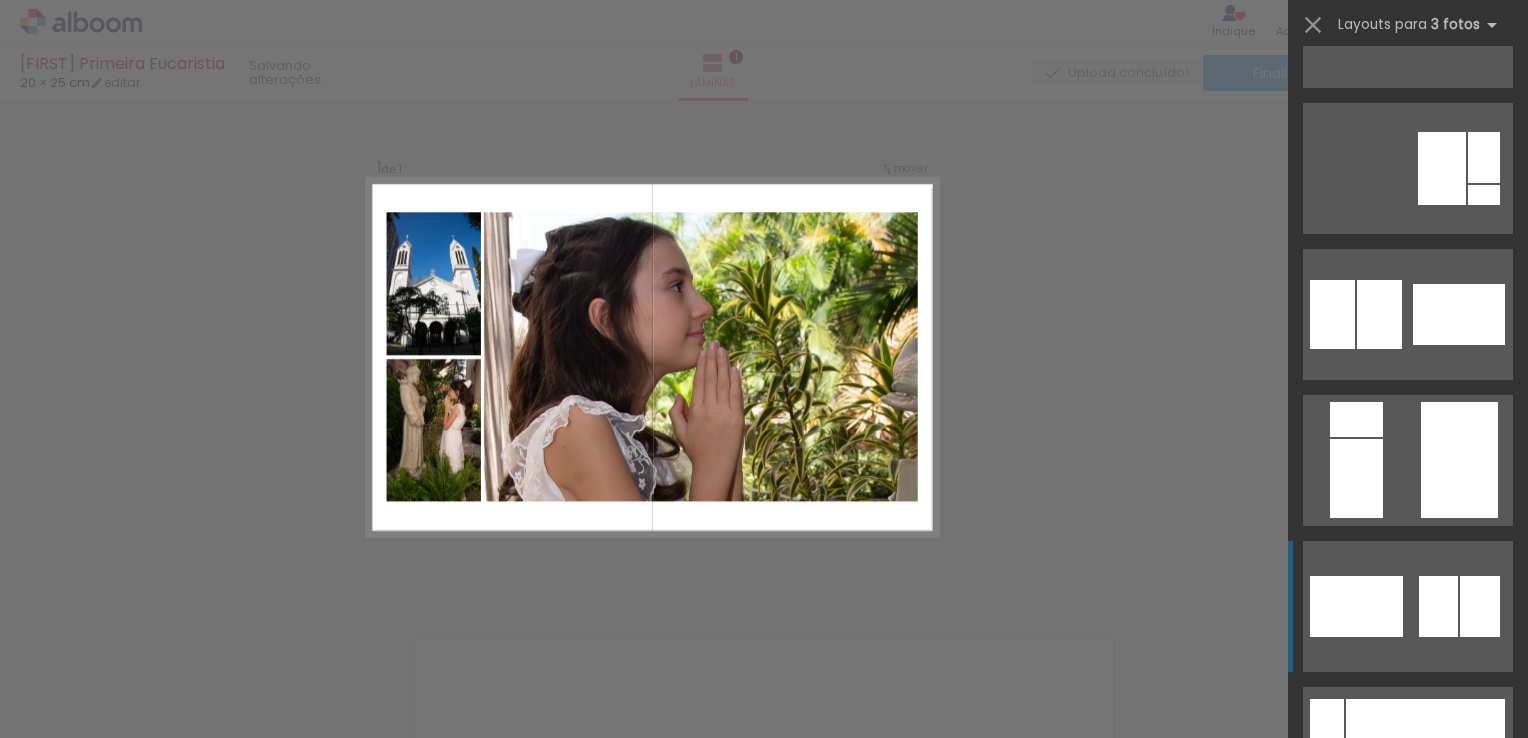 scroll, scrollTop: 800, scrollLeft: 0, axis: vertical 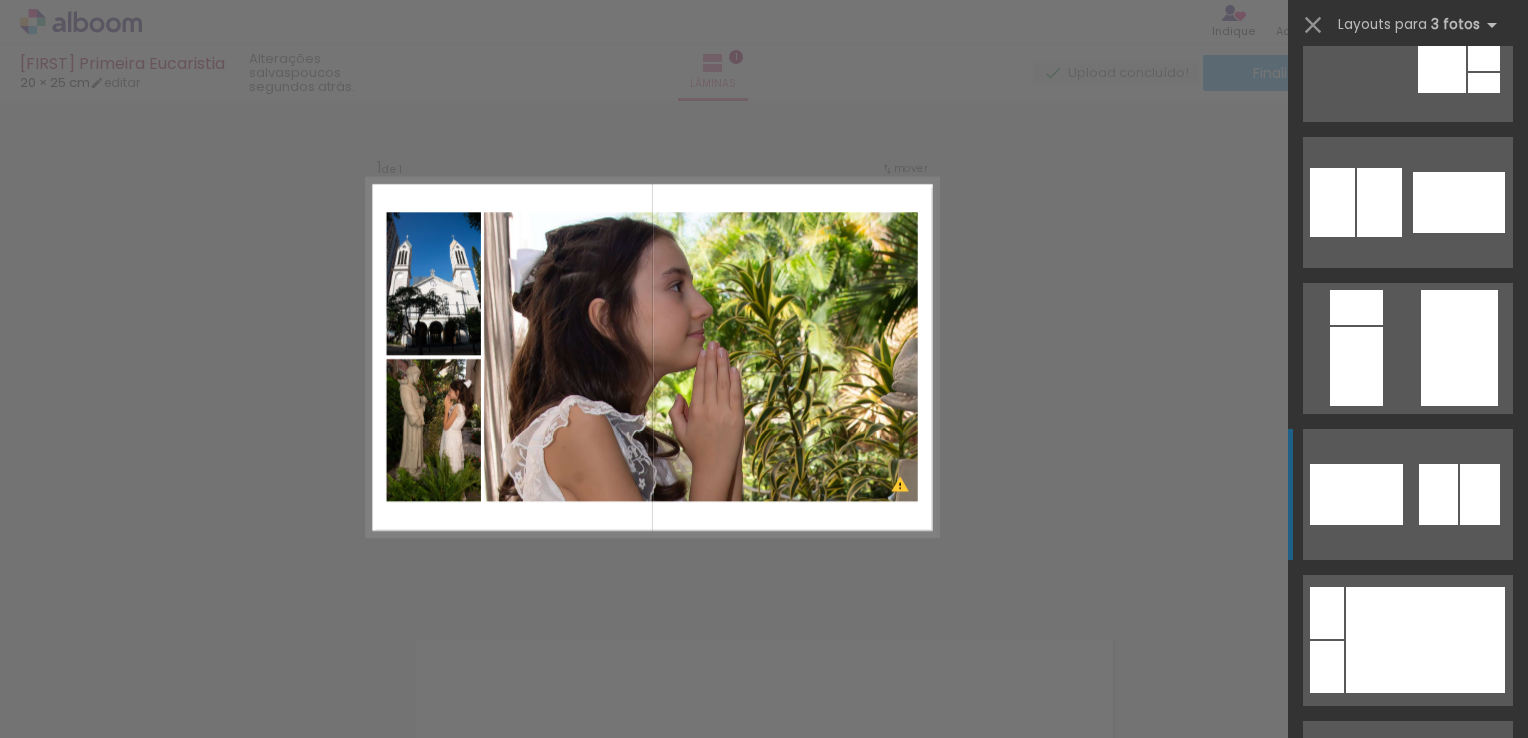 click at bounding box center (1451, -528) 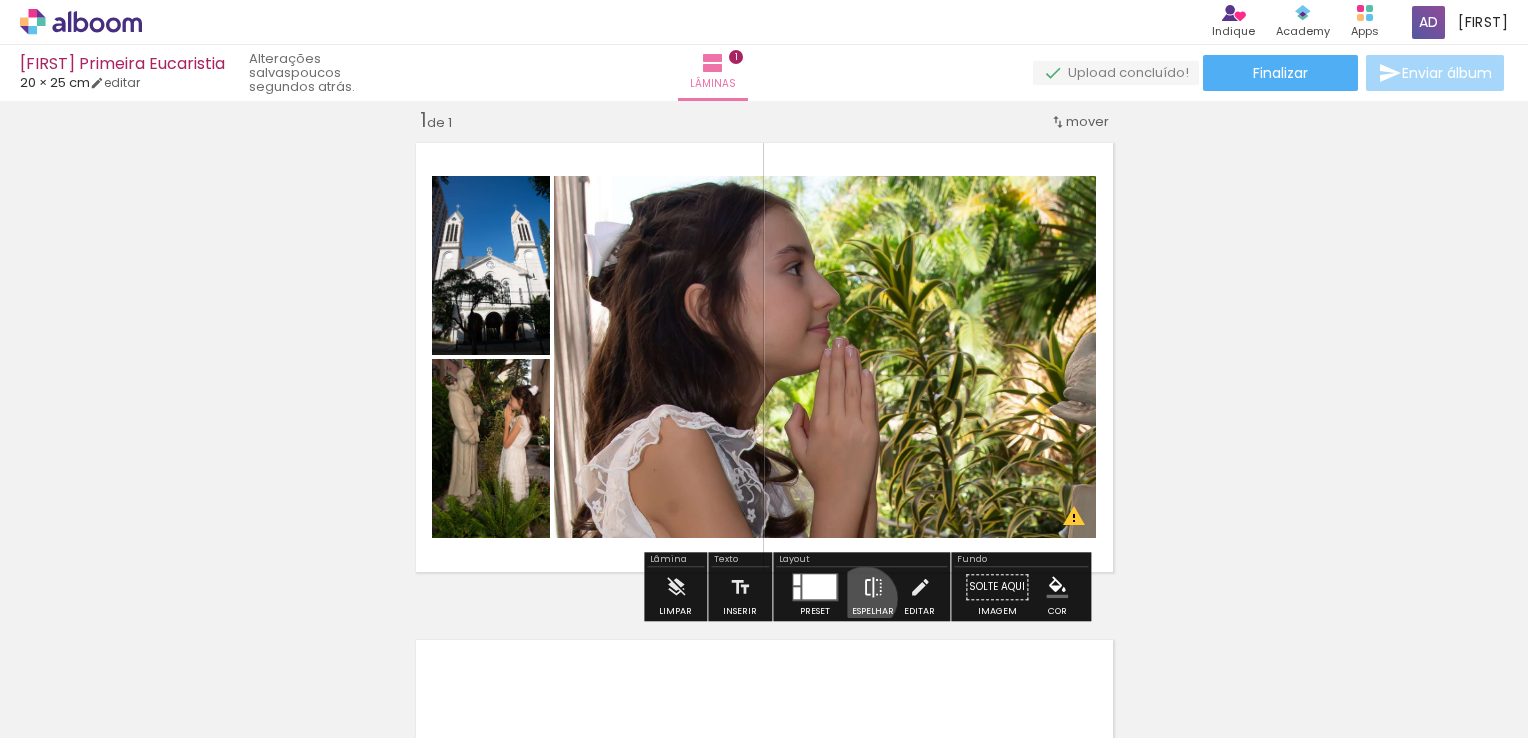 click at bounding box center [873, 587] 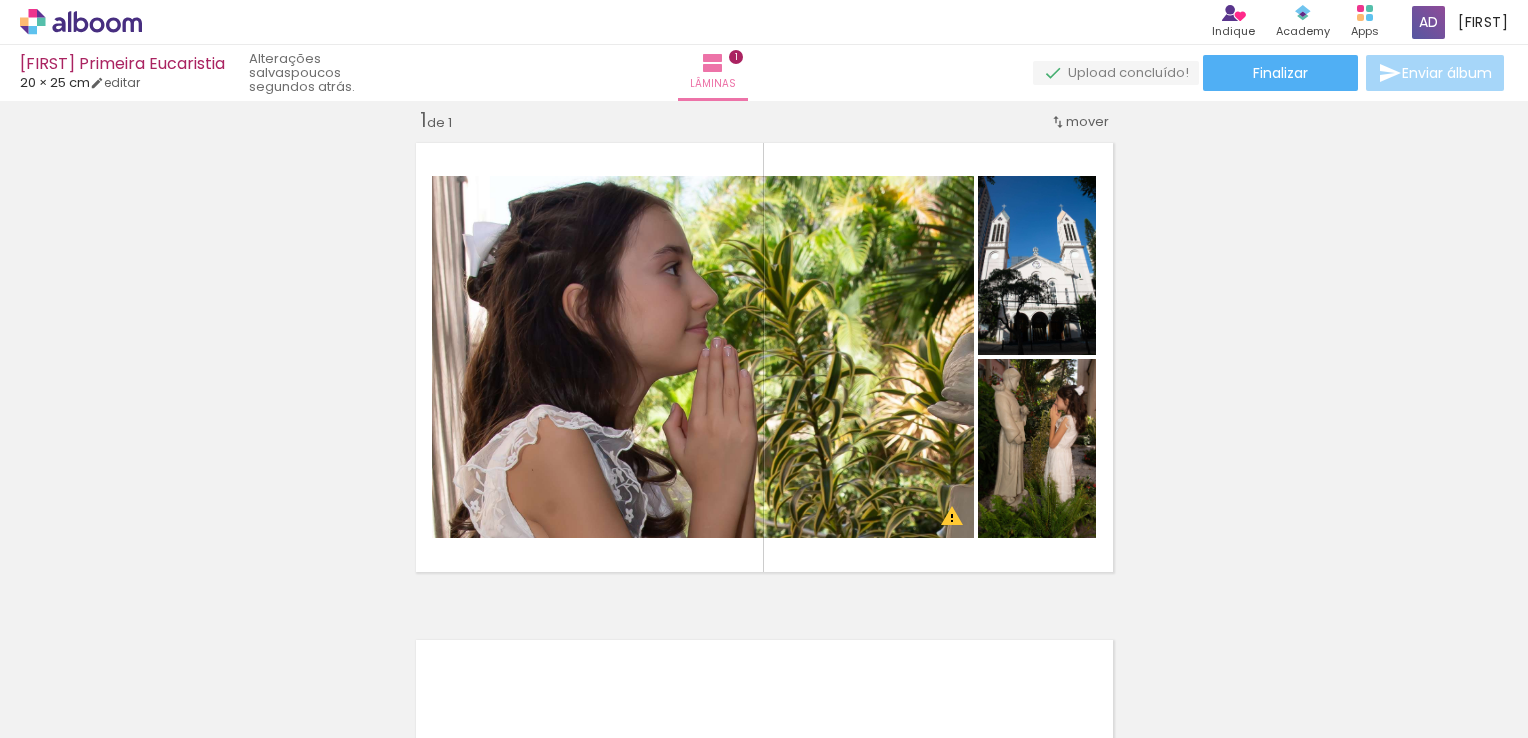 scroll, scrollTop: 0, scrollLeft: 885, axis: horizontal 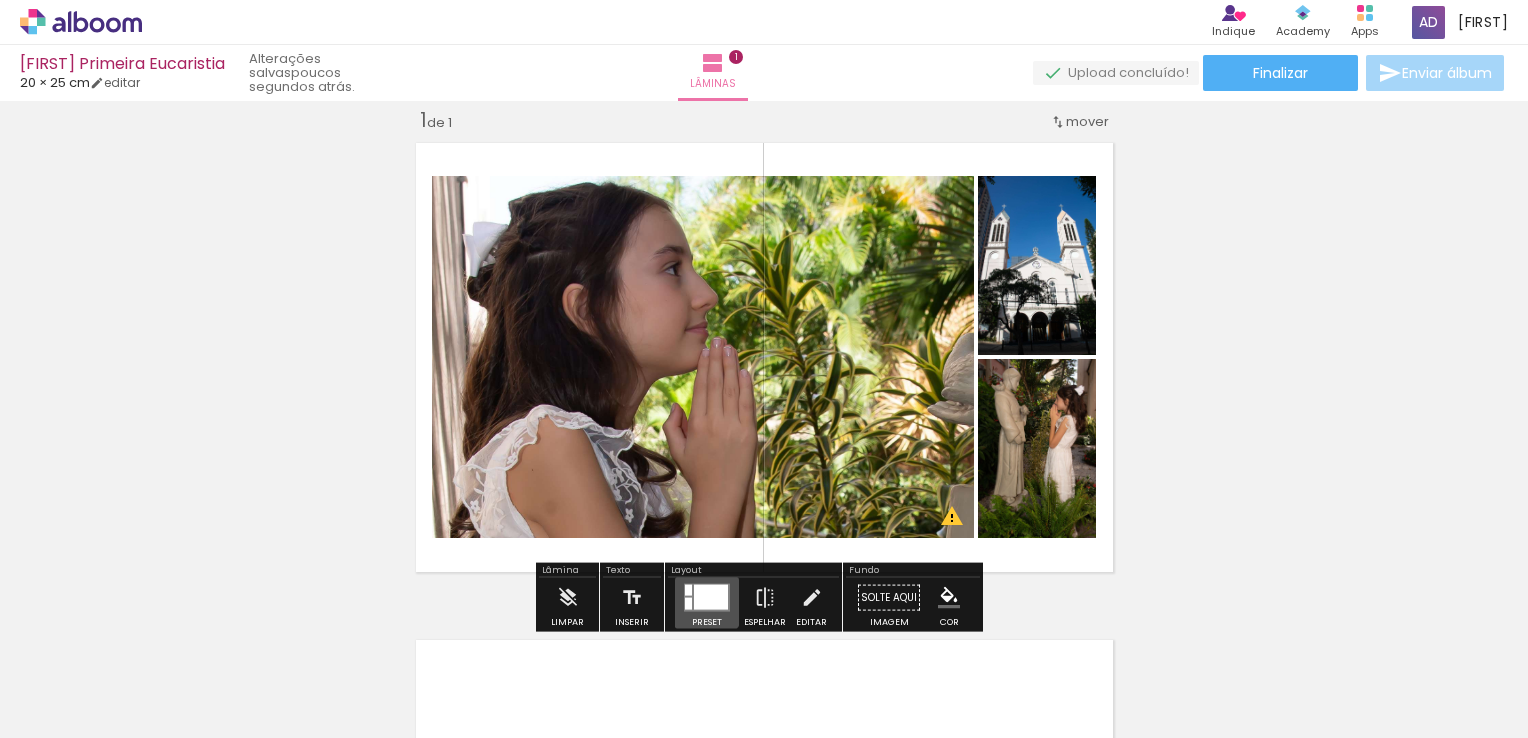 click at bounding box center [711, 597] 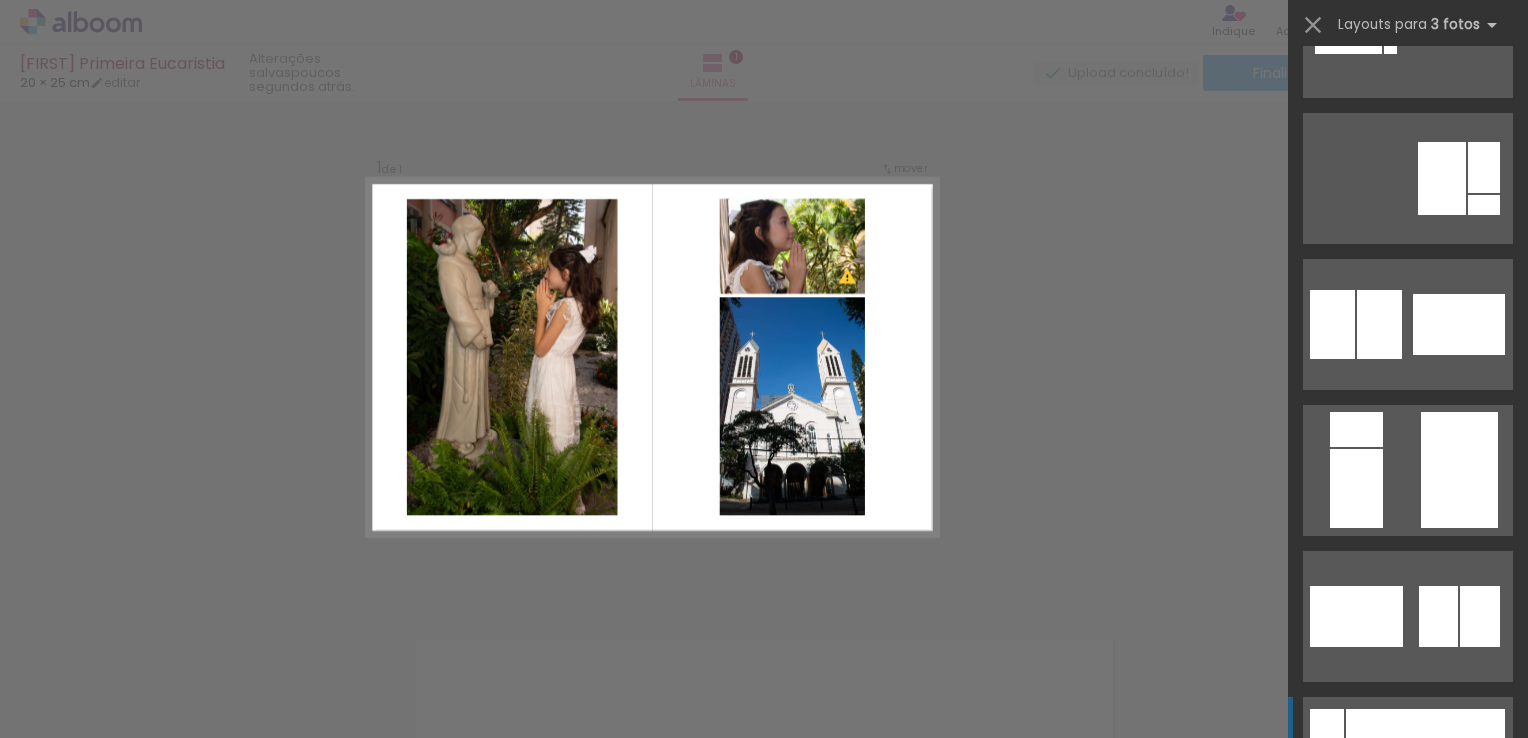 scroll, scrollTop: 614, scrollLeft: 0, axis: vertical 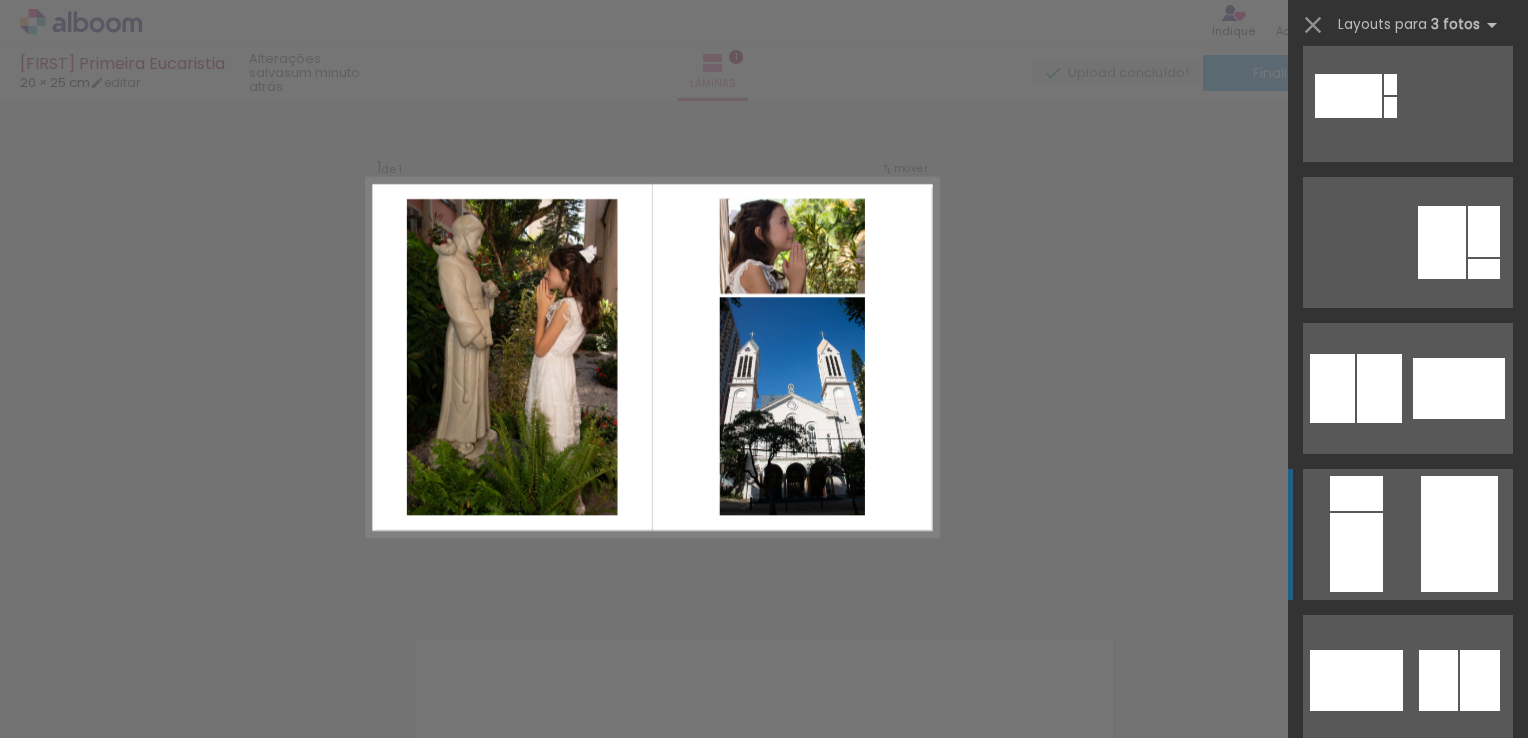 click at bounding box center [1380, -342] 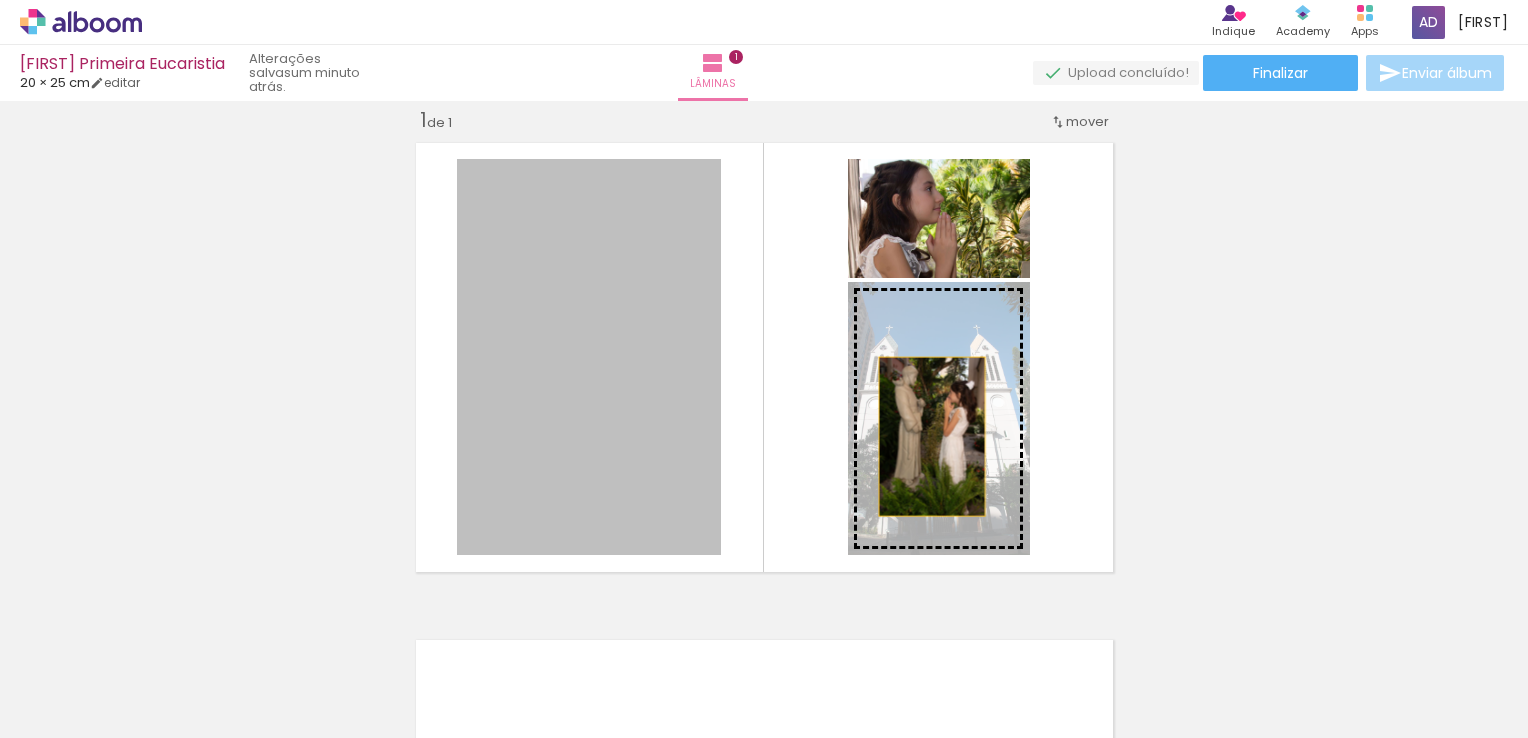 drag, startPoint x: 576, startPoint y: 360, endPoint x: 924, endPoint y: 436, distance: 356.20218 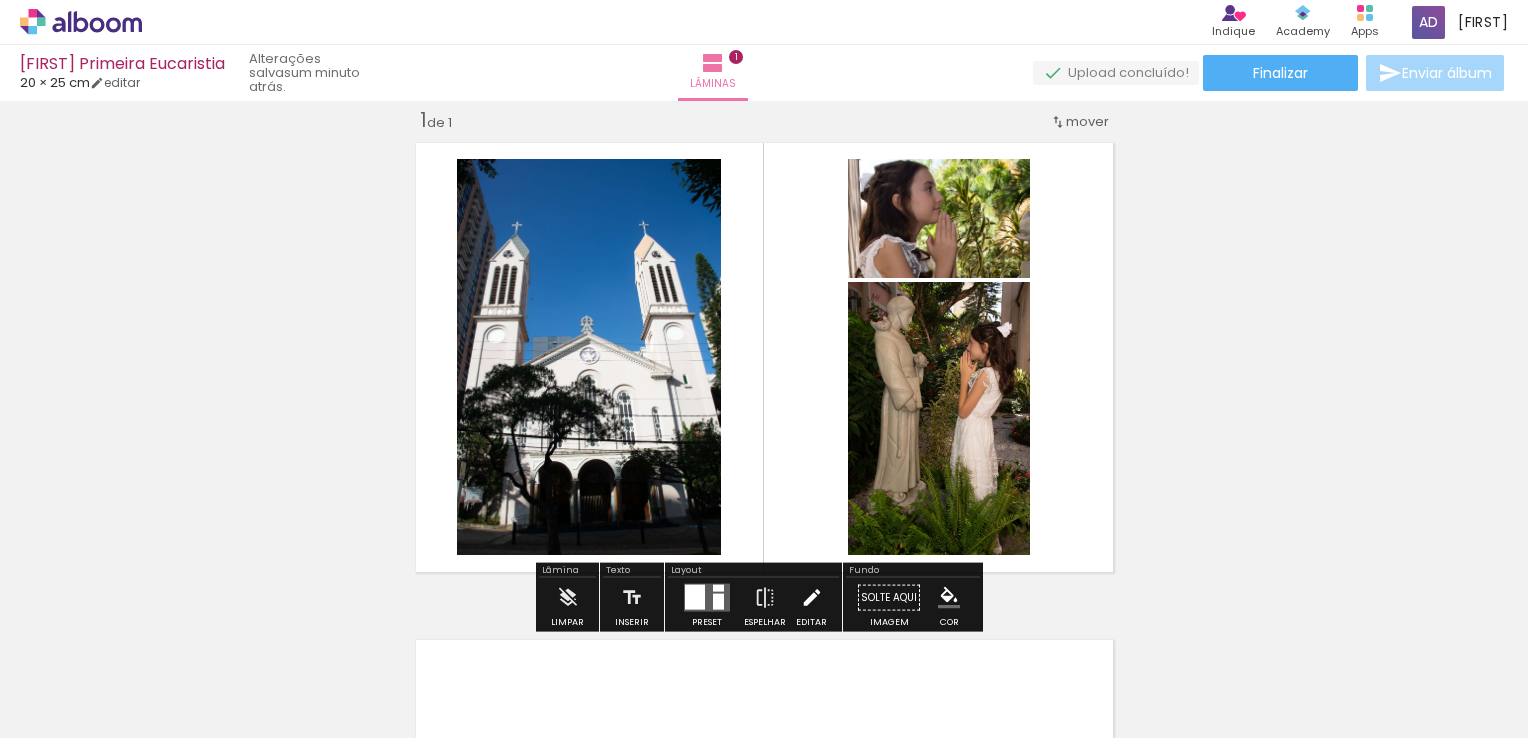 click at bounding box center (812, 598) 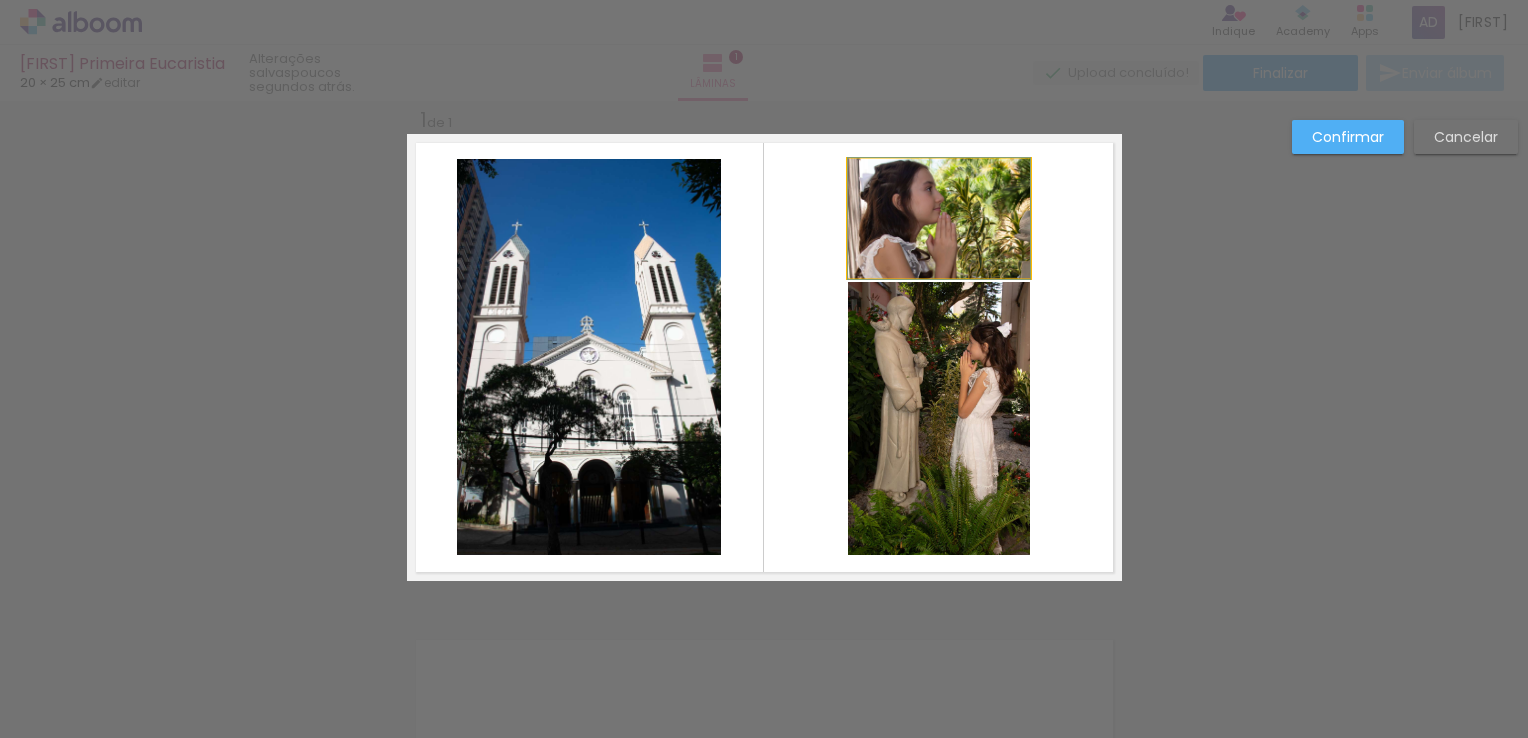 click 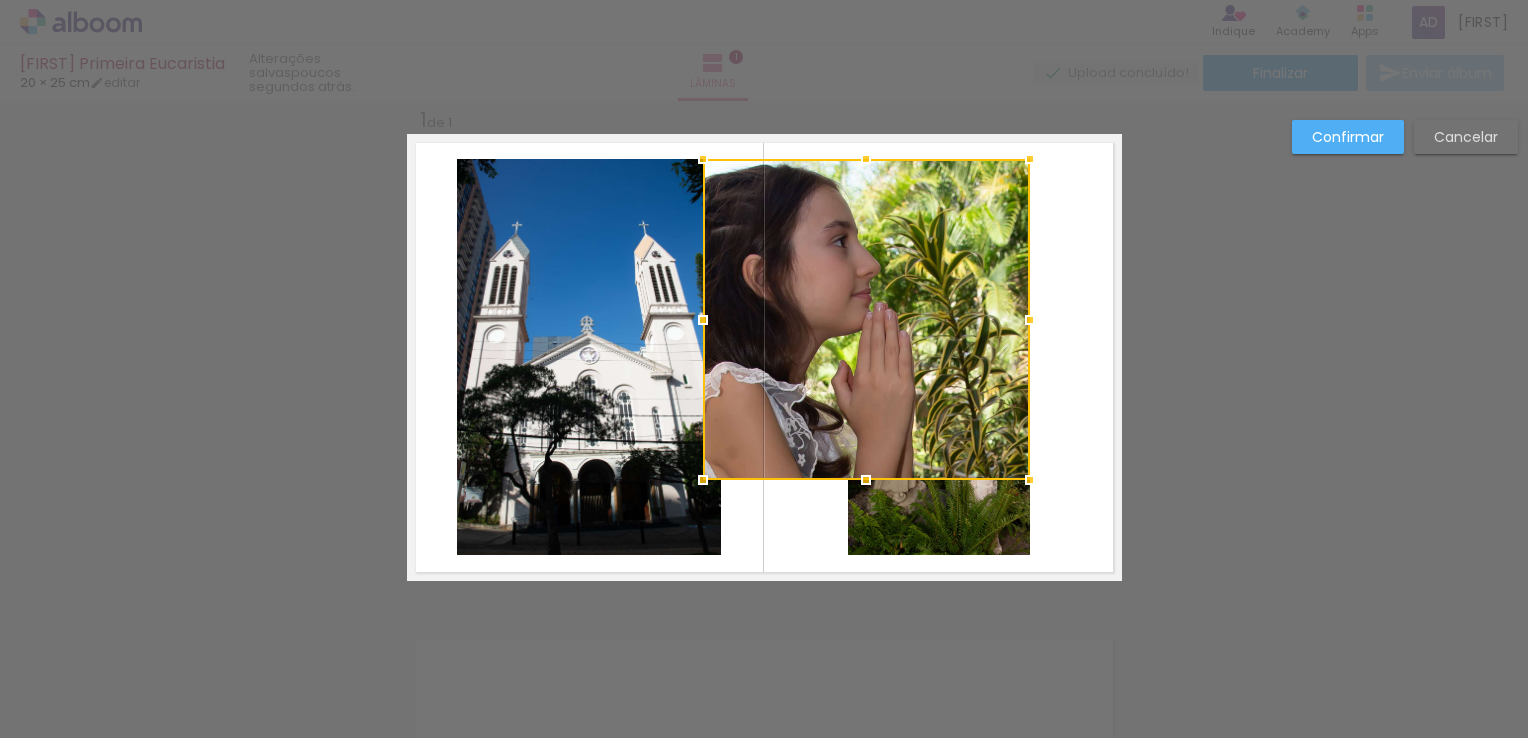 drag, startPoint x: 846, startPoint y: 278, endPoint x: 701, endPoint y: 481, distance: 249.46744 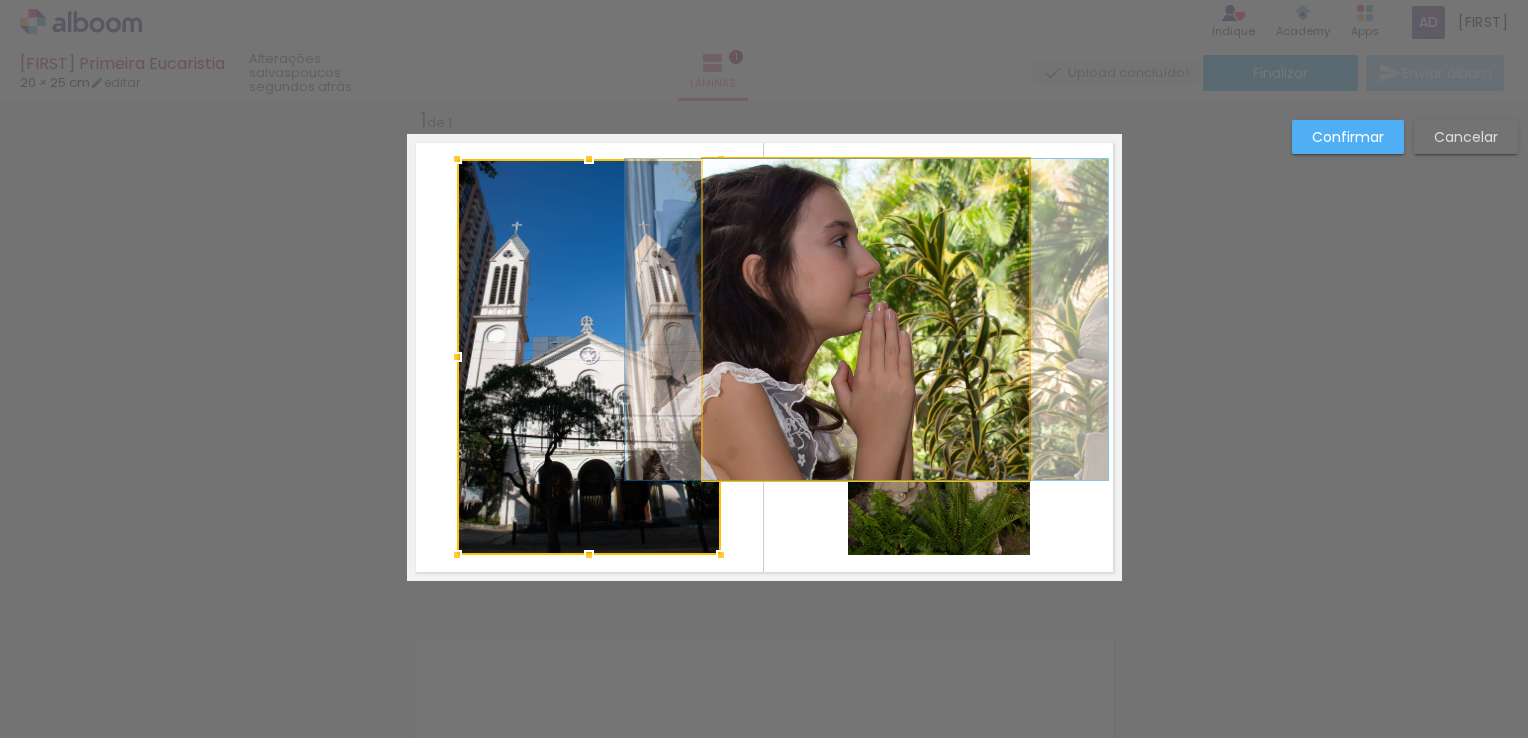 click 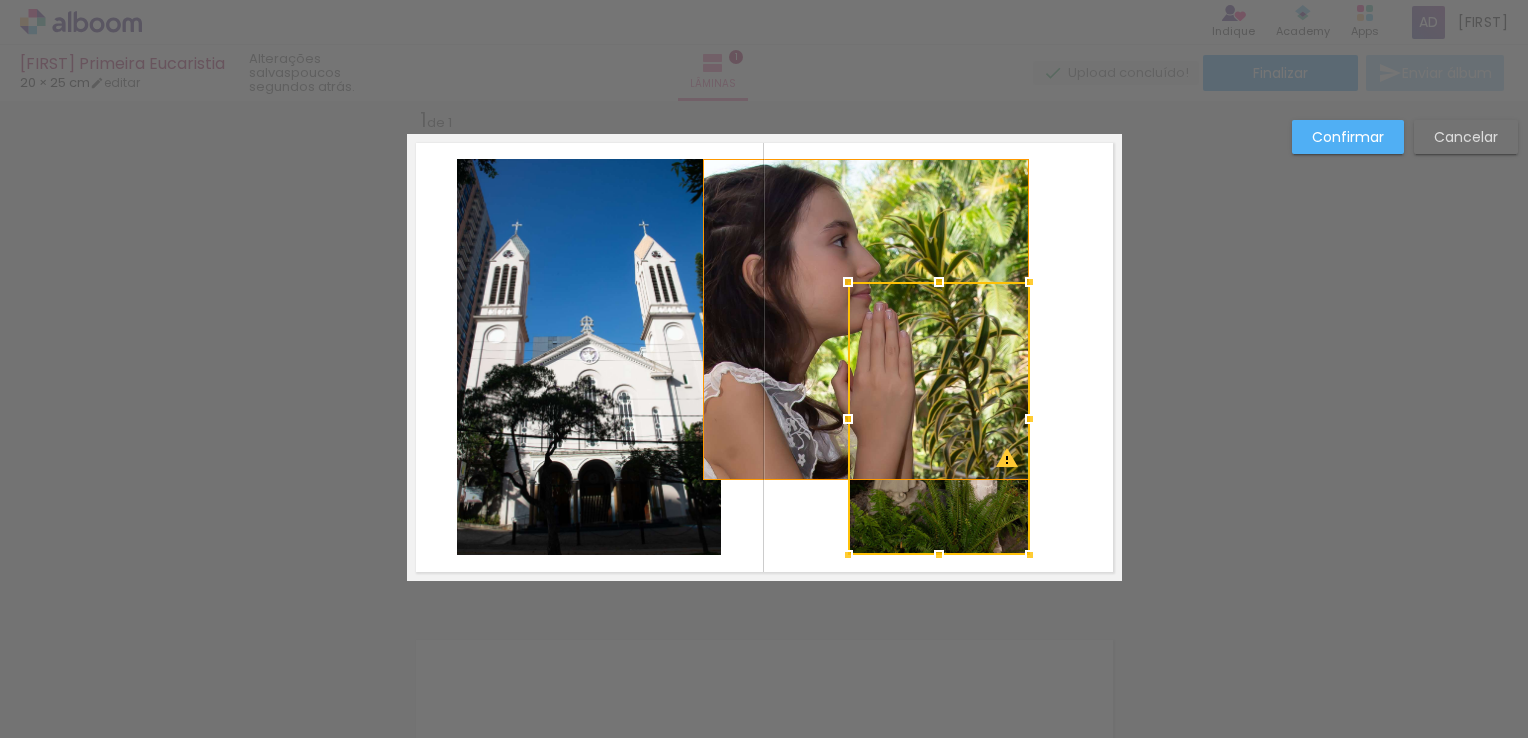click 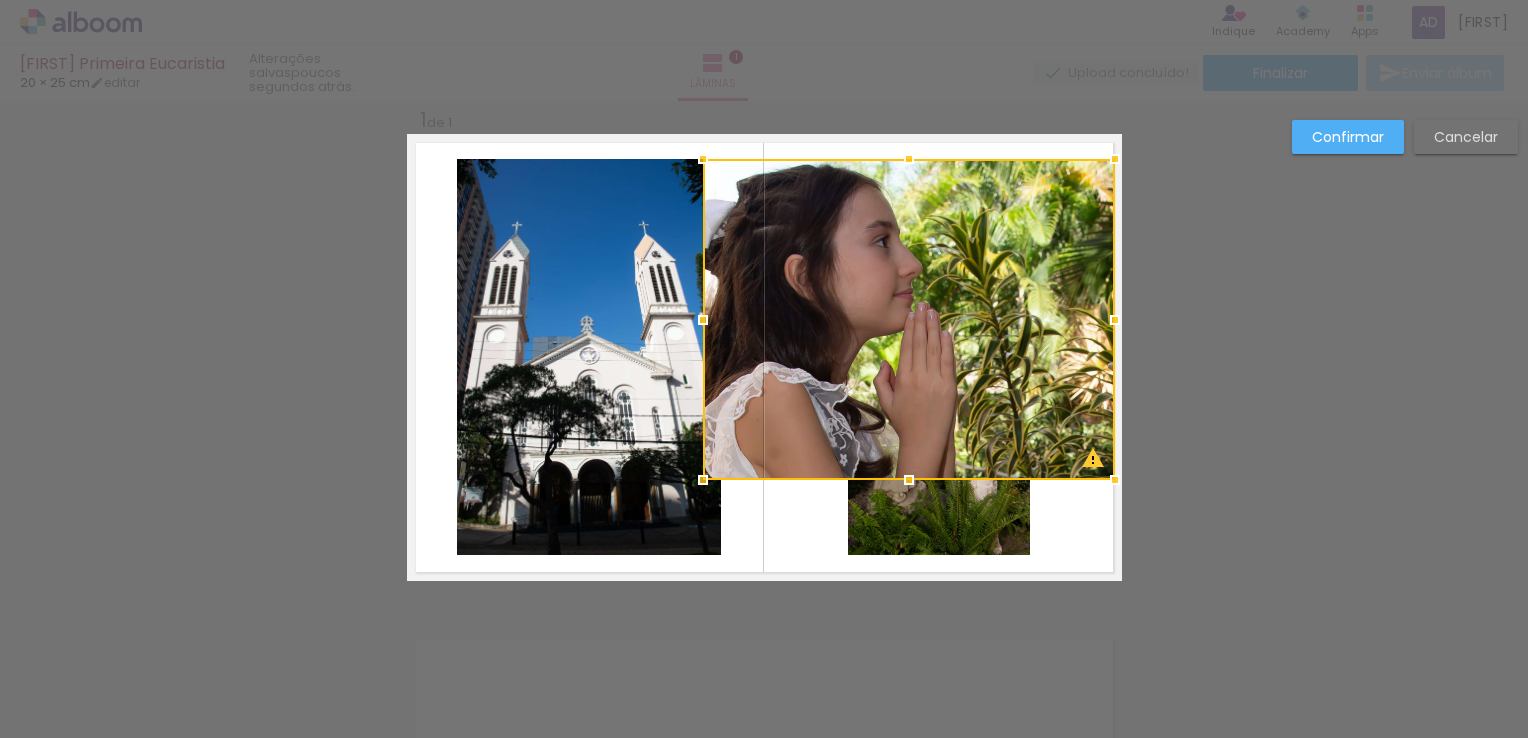 drag, startPoint x: 1028, startPoint y: 325, endPoint x: 1107, endPoint y: 322, distance: 79.05694 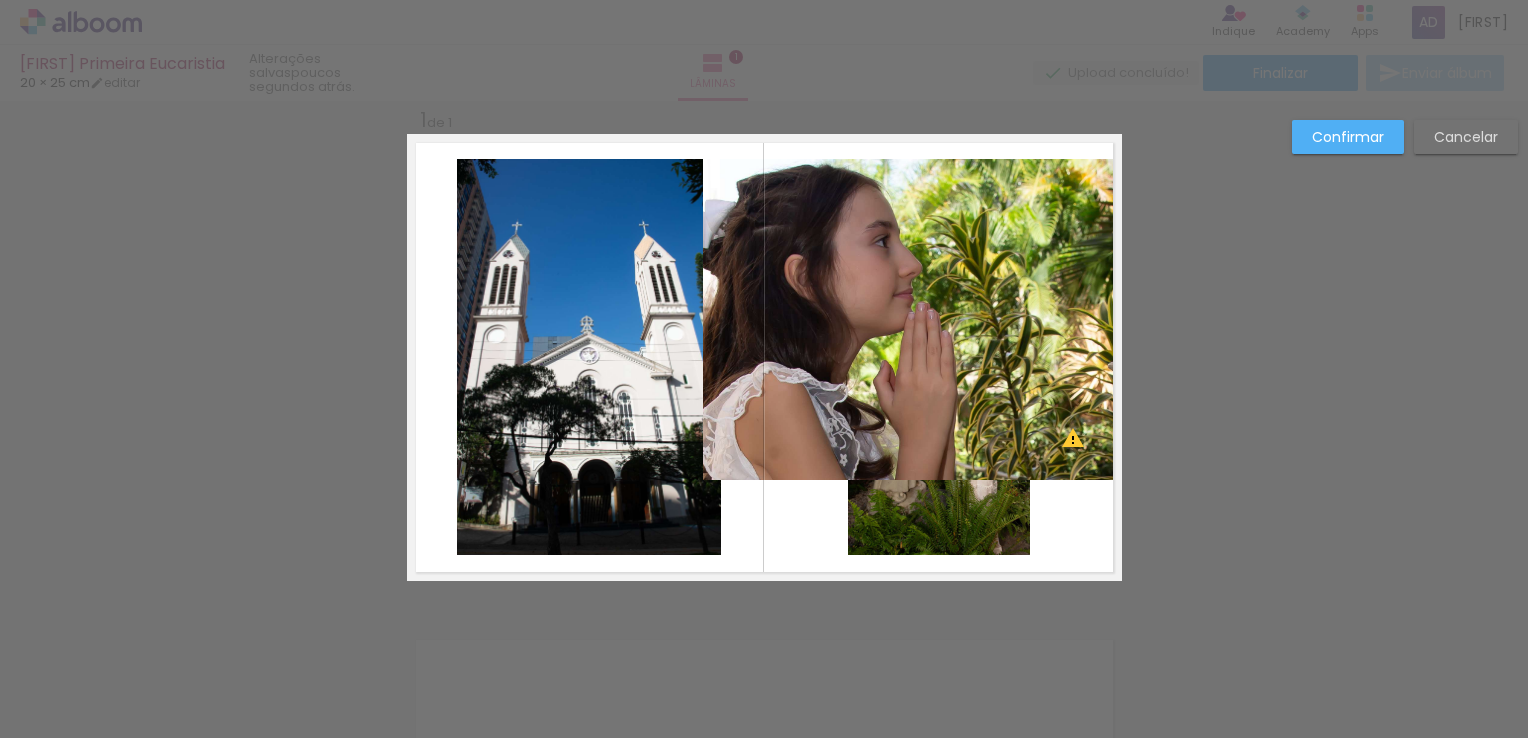 click on "Confirmar Cancelar" at bounding box center [764, 597] 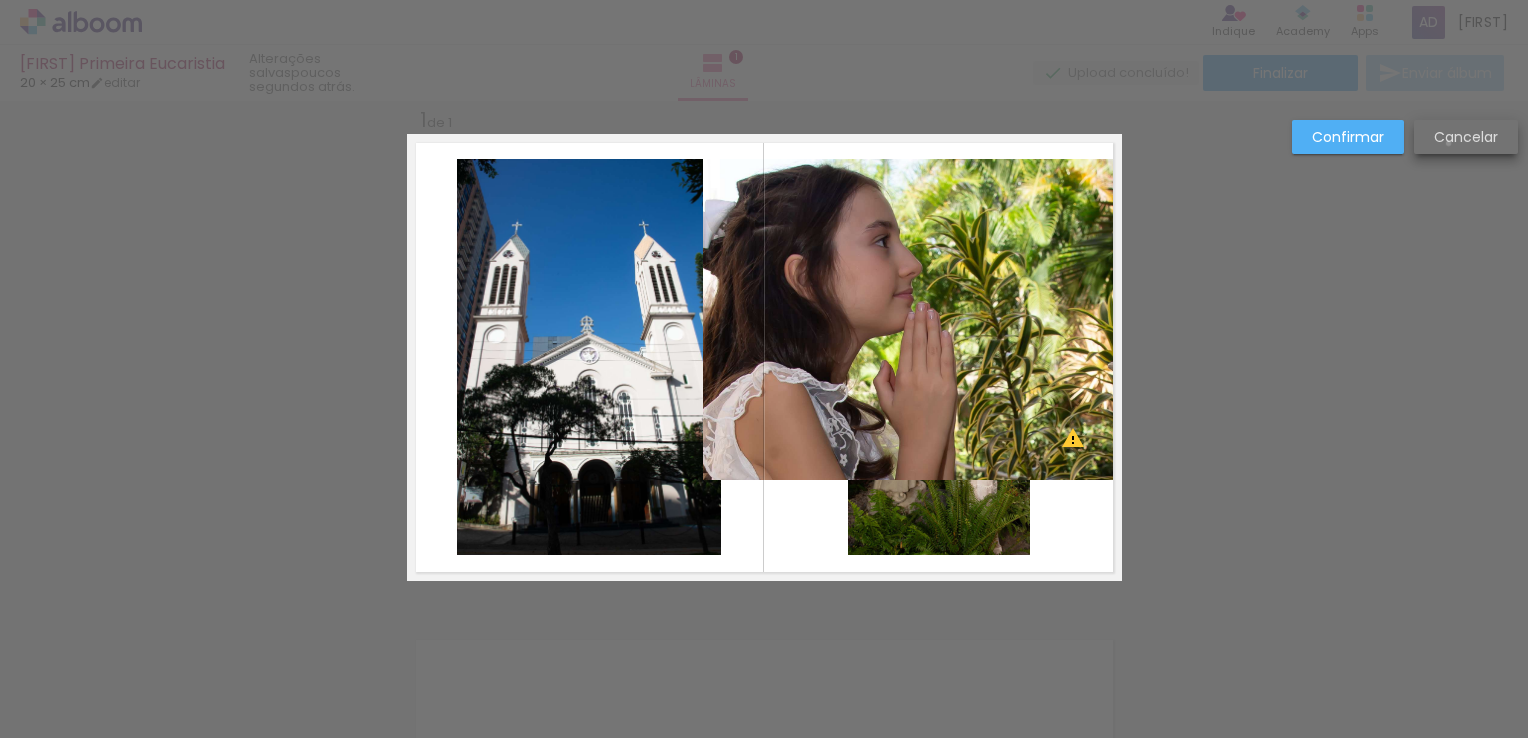 click on "Cancelar" at bounding box center [0, 0] 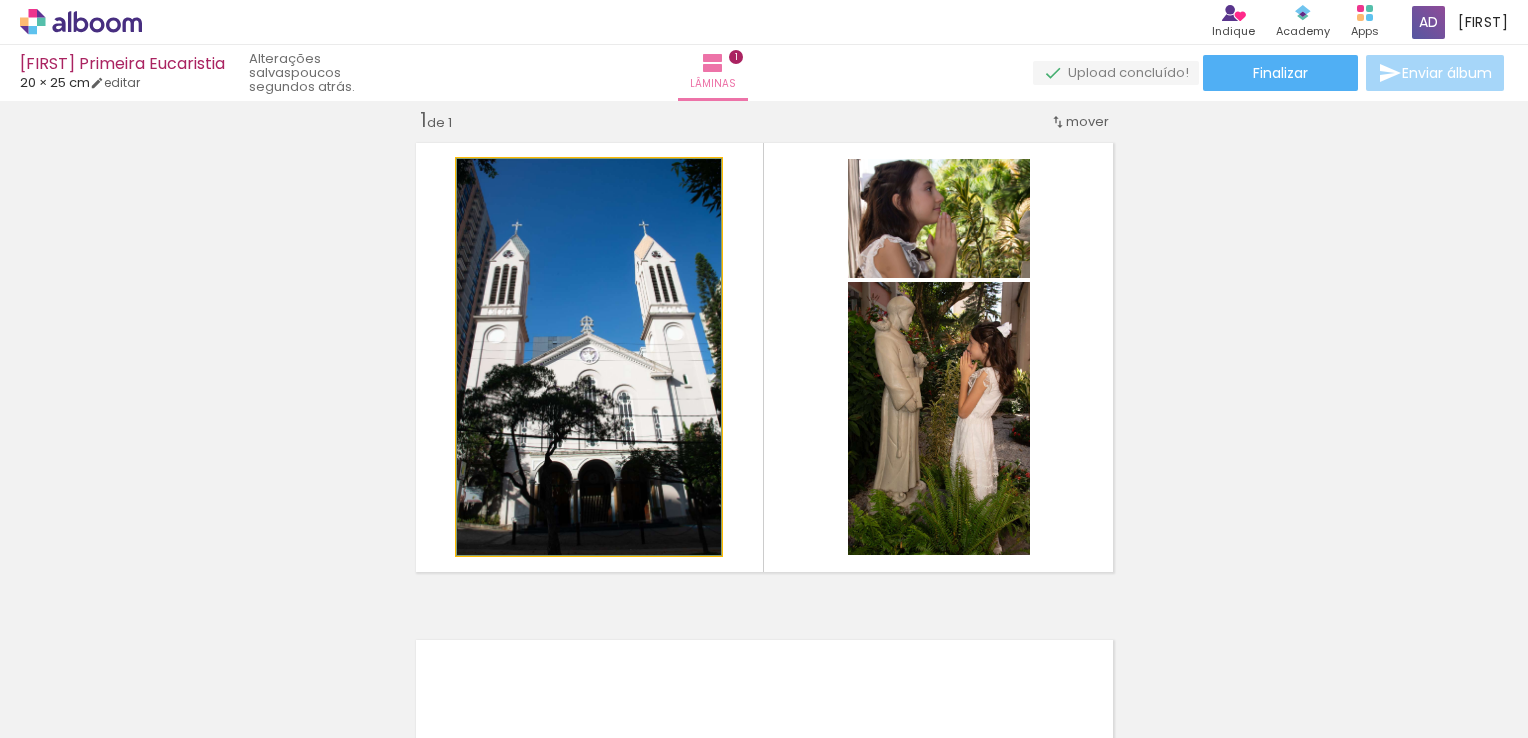 click 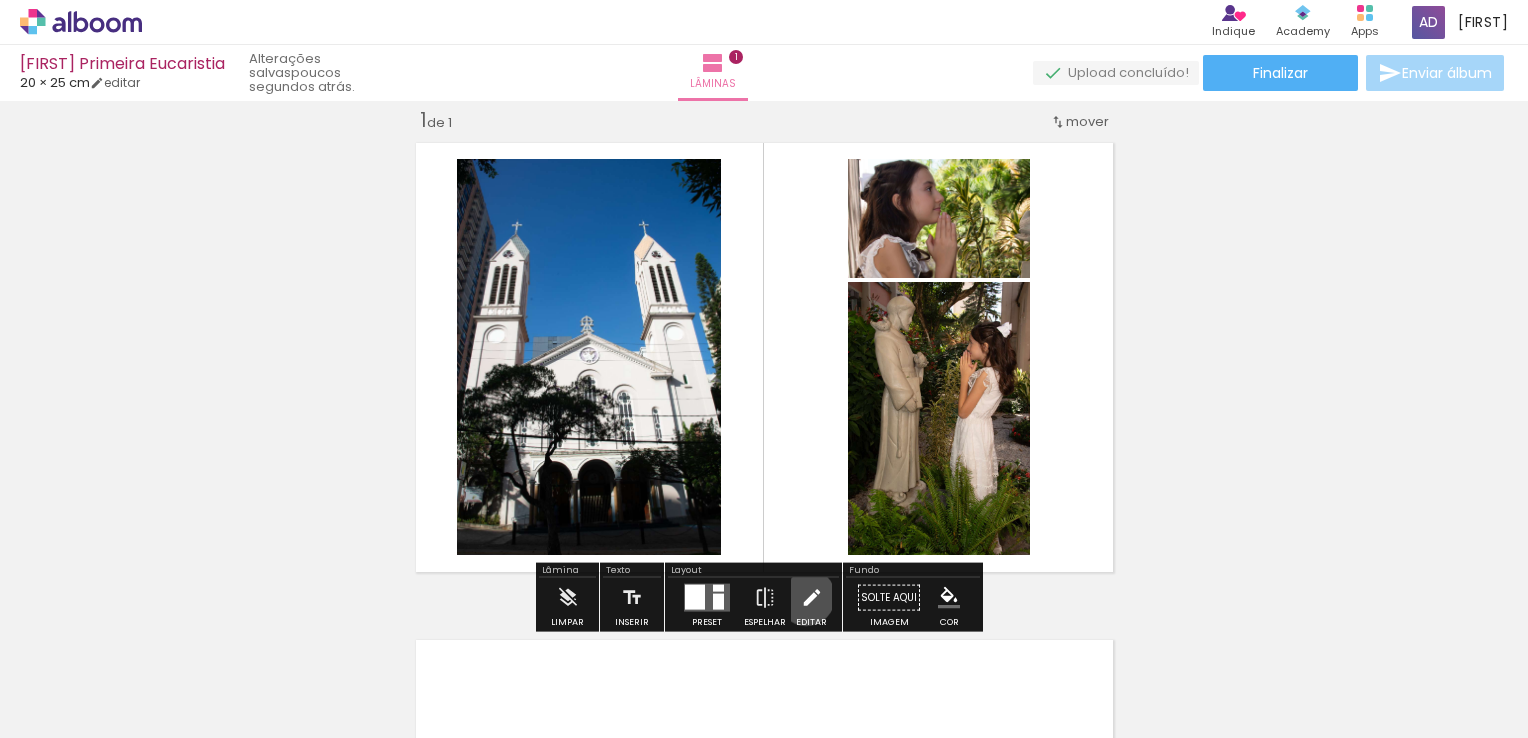 click at bounding box center [812, 598] 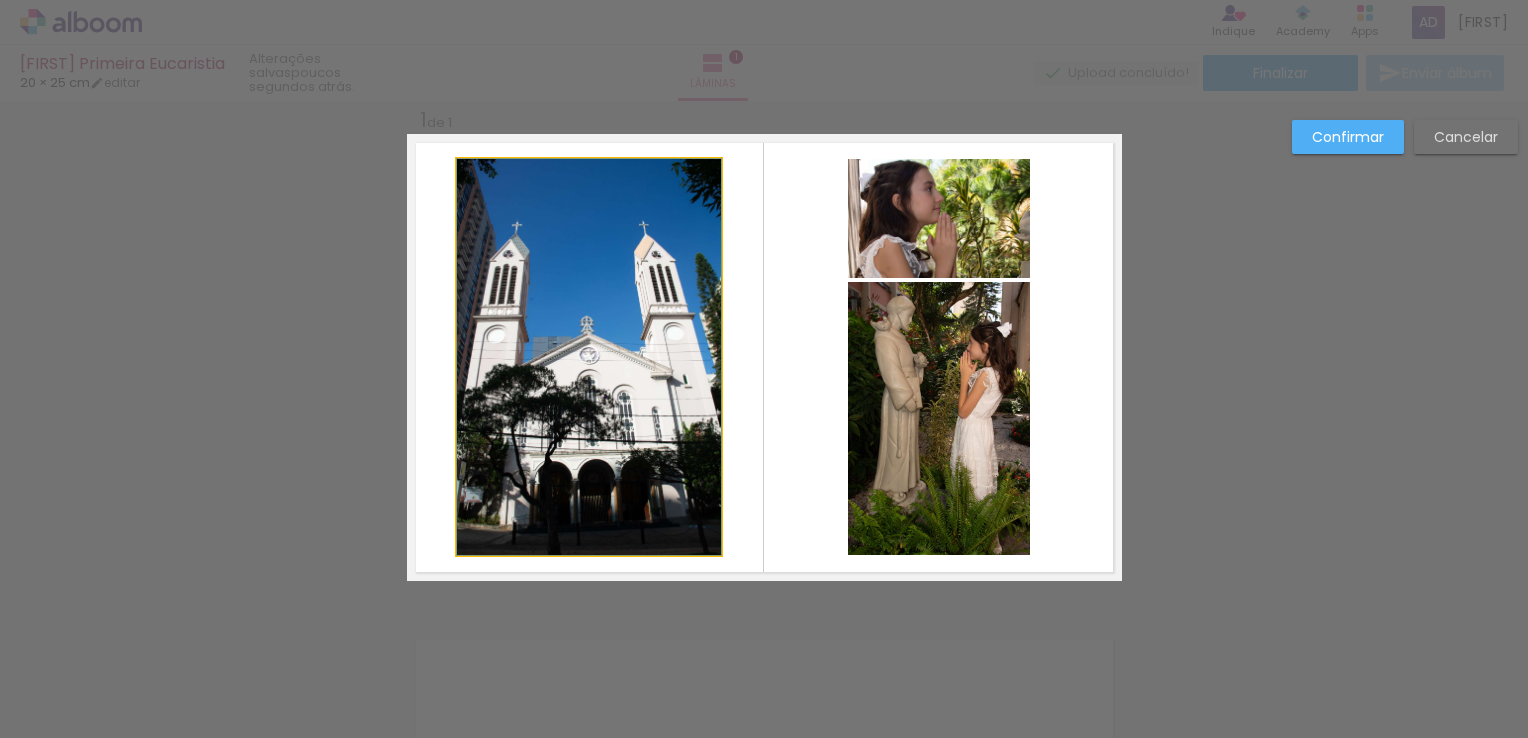 click 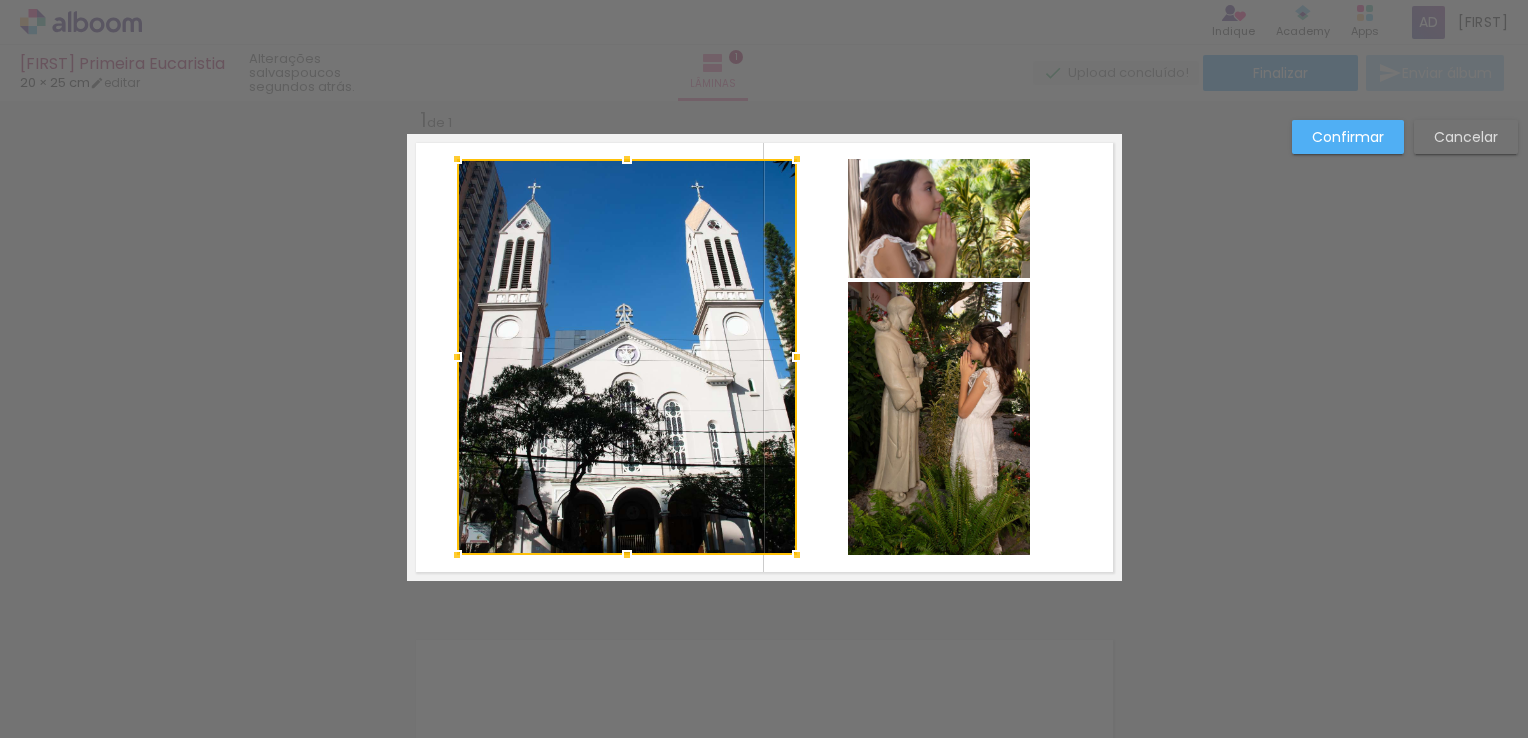 drag, startPoint x: 712, startPoint y: 350, endPoint x: 794, endPoint y: 369, distance: 84.17244 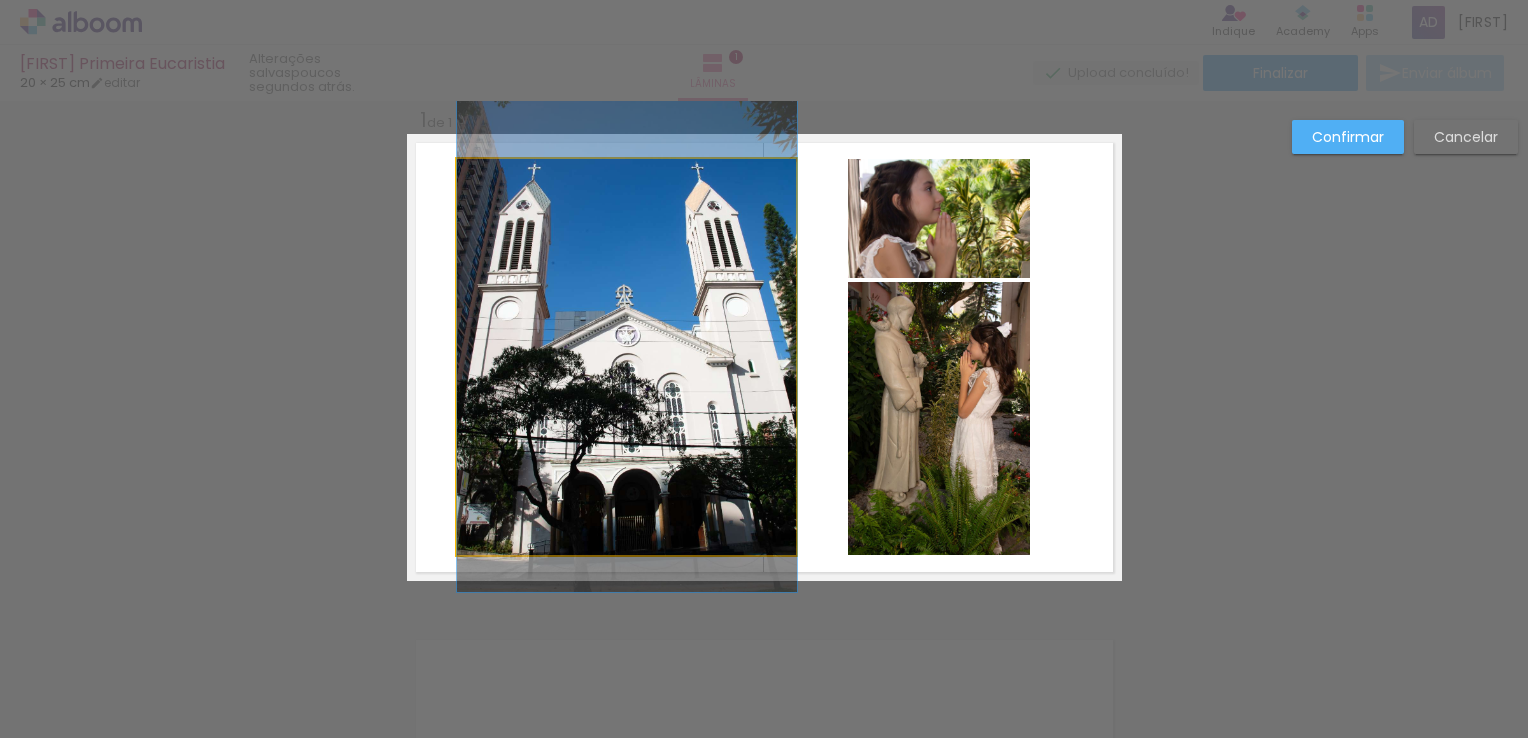 drag, startPoint x: 653, startPoint y: 373, endPoint x: 700, endPoint y: 354, distance: 50.695168 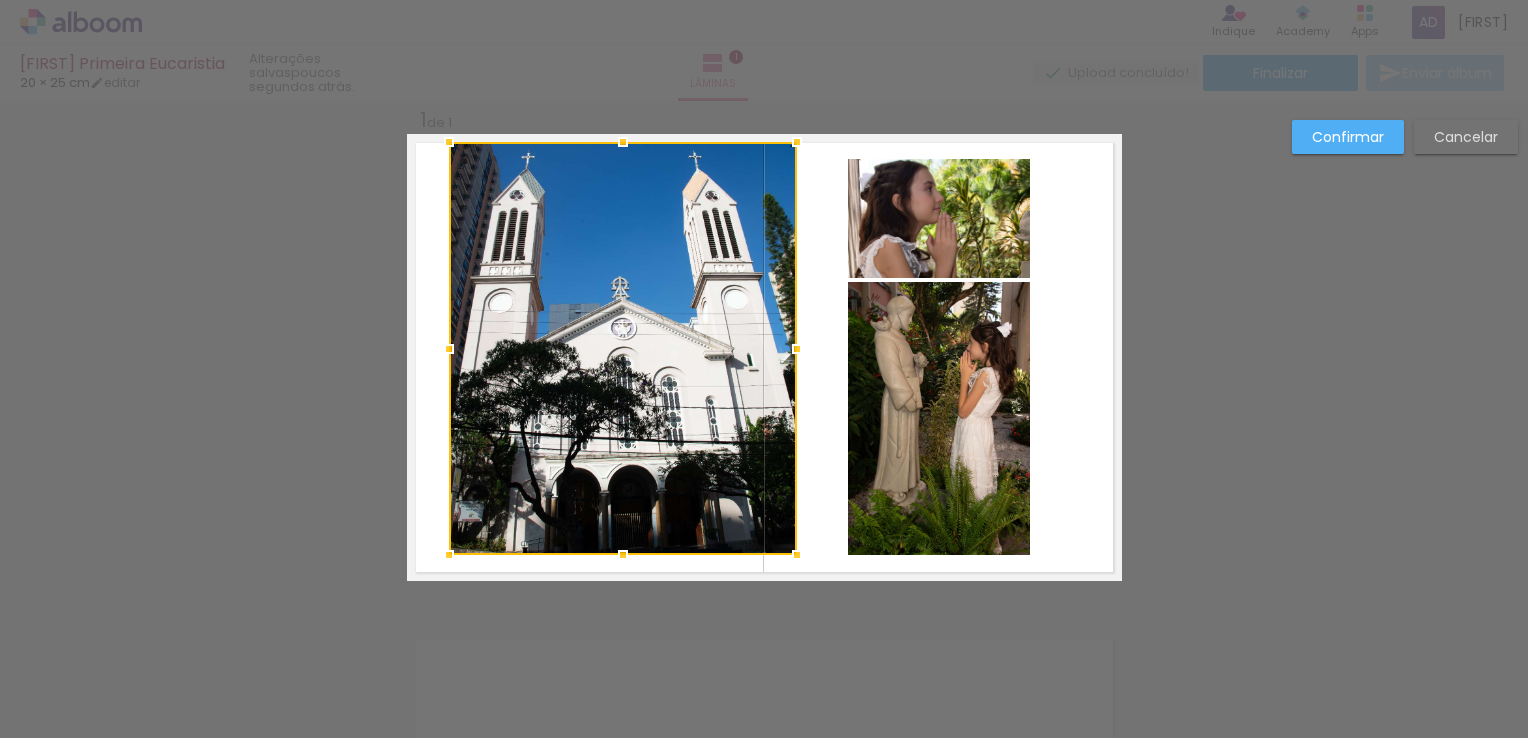 drag, startPoint x: 447, startPoint y: 160, endPoint x: 440, endPoint y: 143, distance: 18.384777 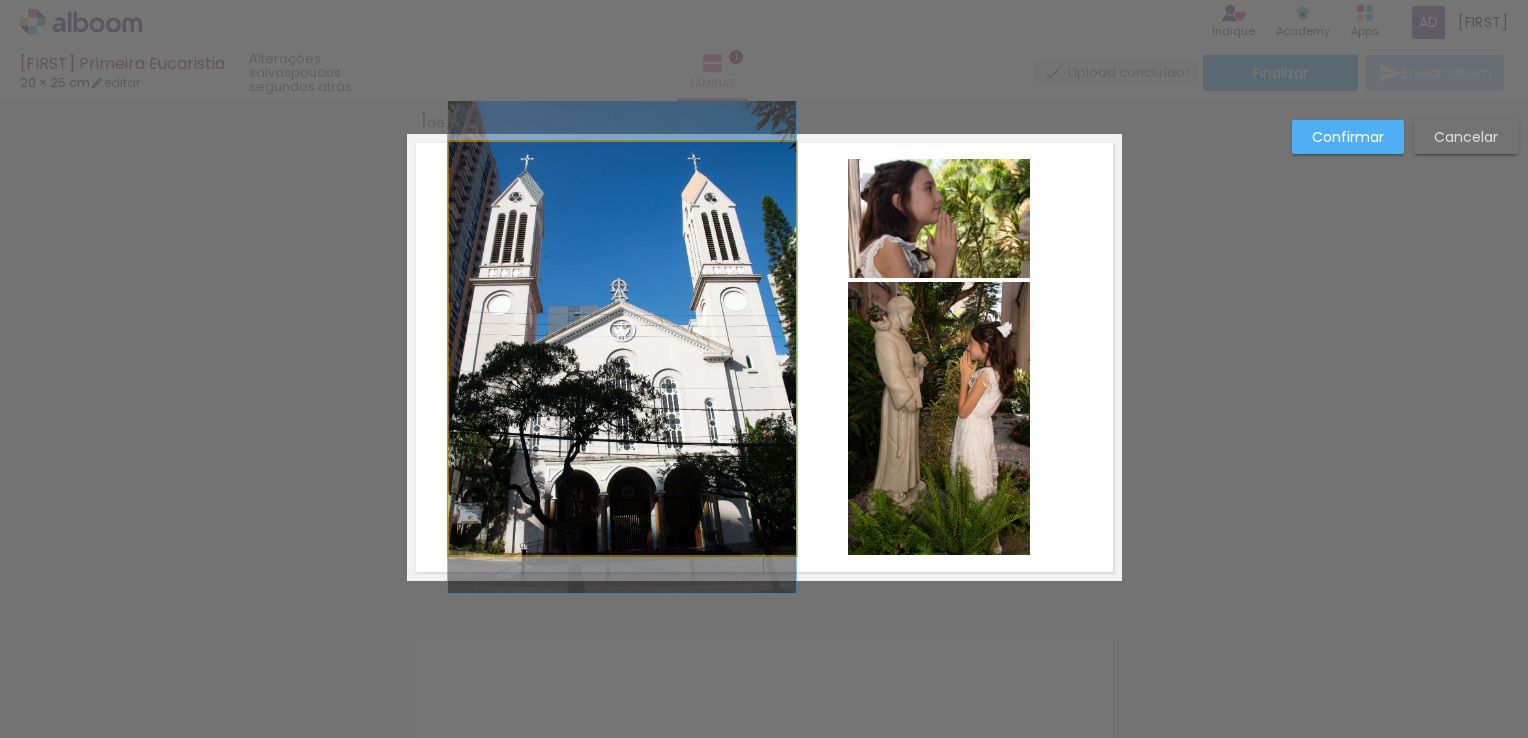 drag, startPoint x: 551, startPoint y: 338, endPoint x: 521, endPoint y: 340, distance: 30.066593 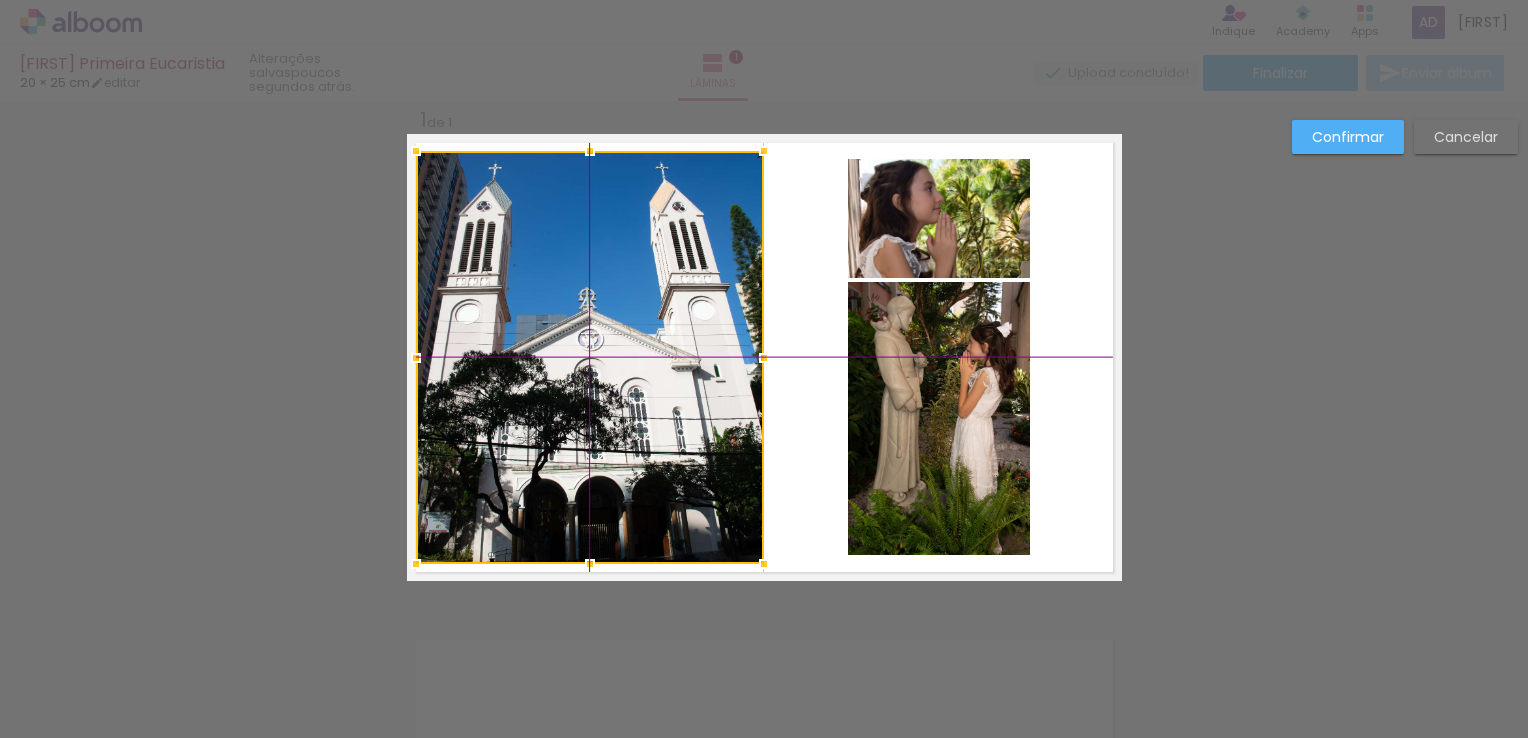 drag, startPoint x: 553, startPoint y: 322, endPoint x: 515, endPoint y: 318, distance: 38.209946 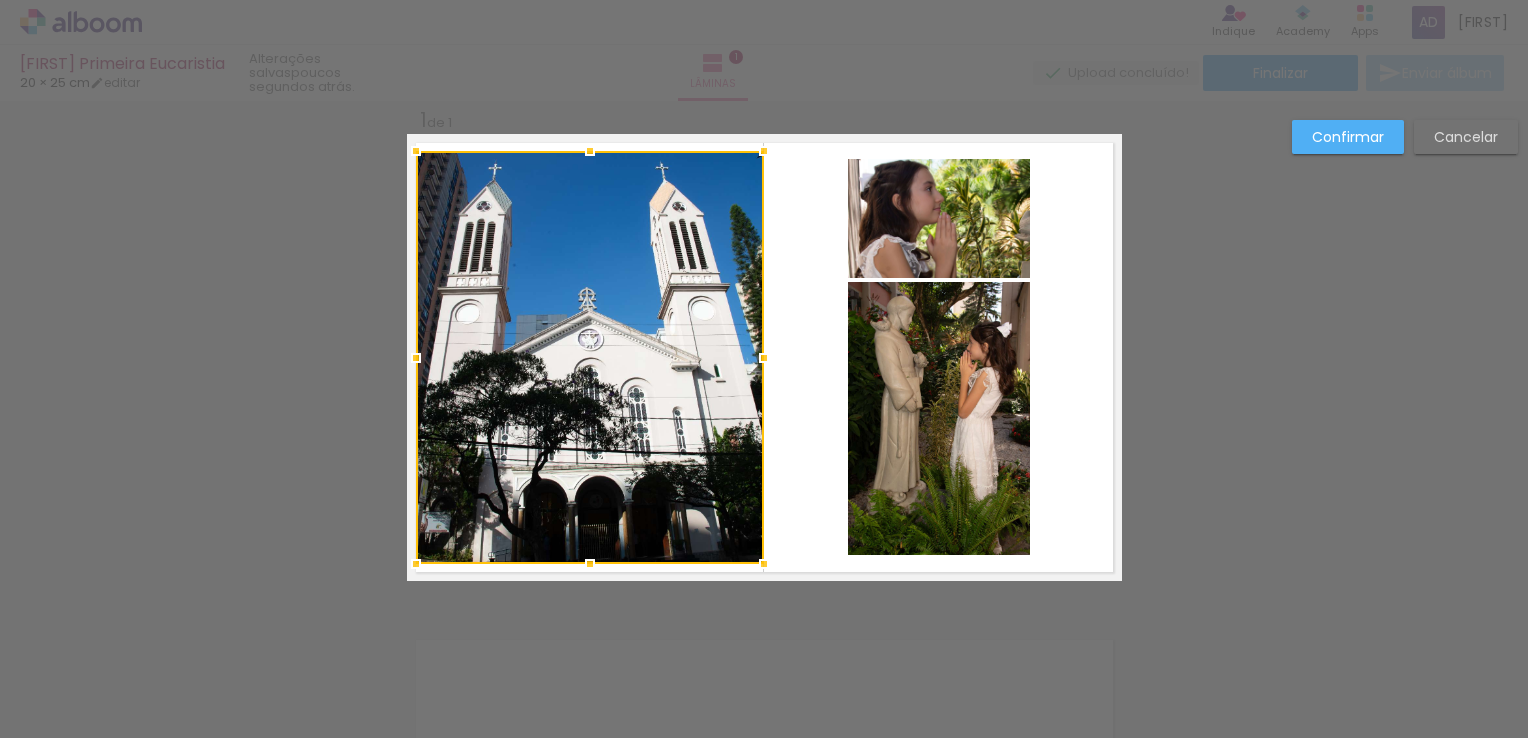 click at bounding box center (764, 357) 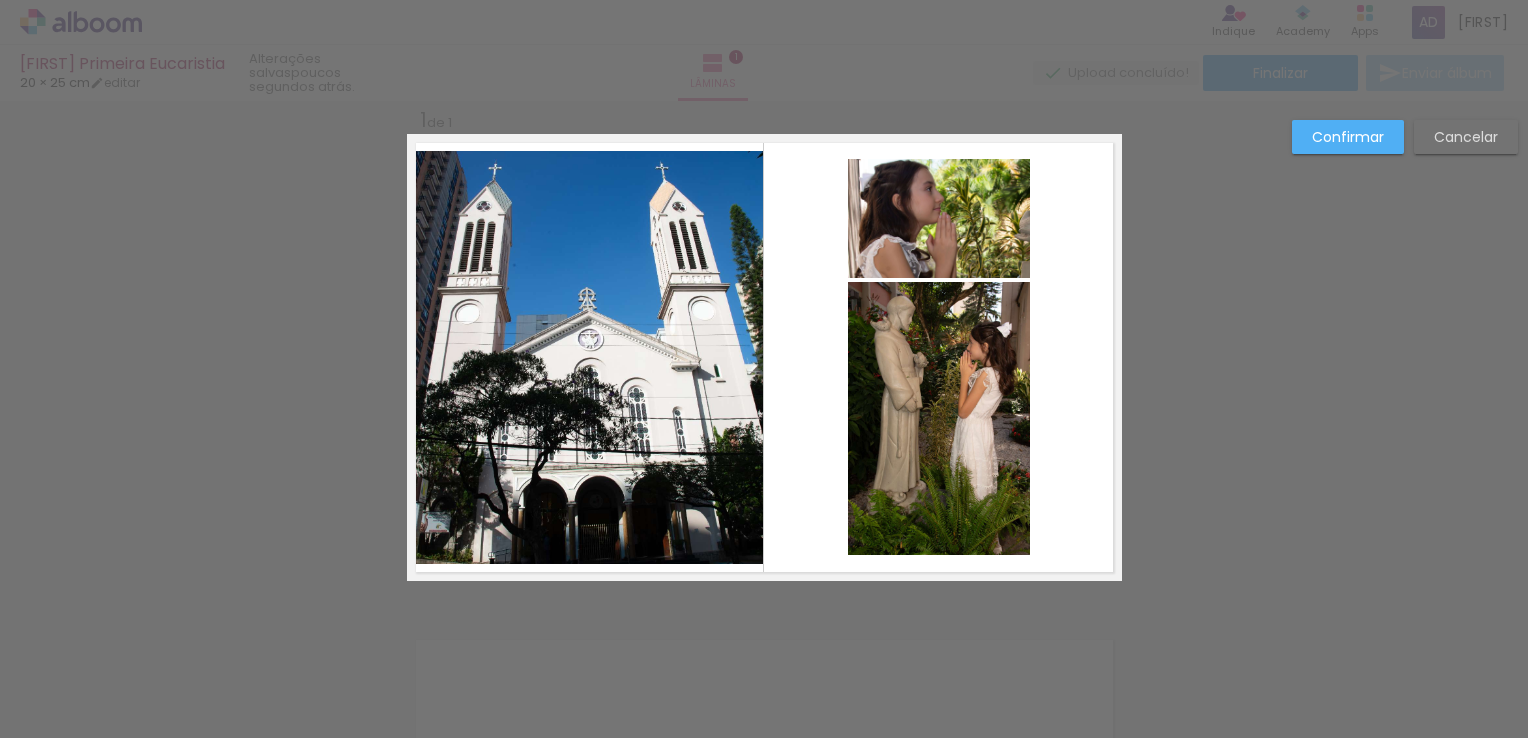 click on "Confirmar" at bounding box center (0, 0) 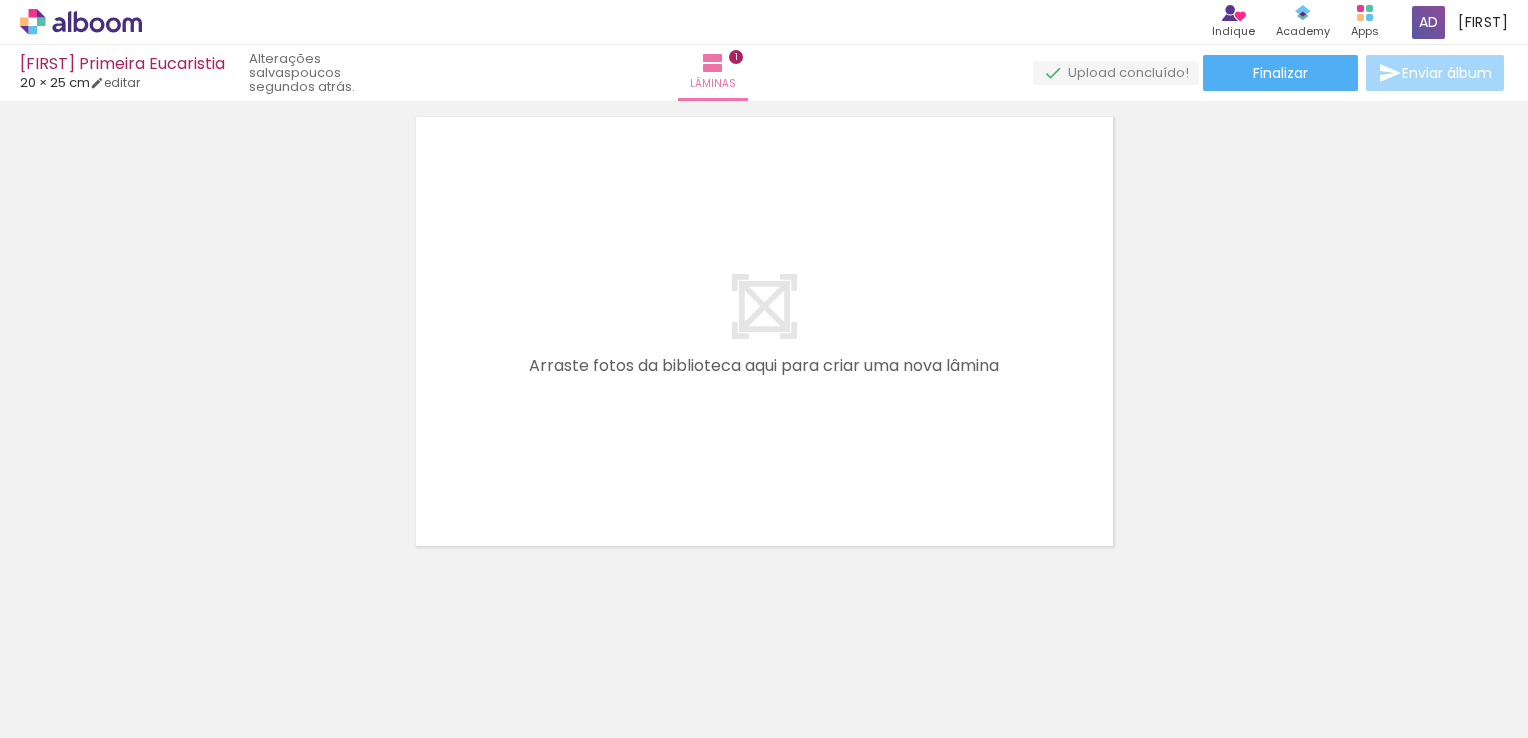 scroll, scrollTop: 559, scrollLeft: 0, axis: vertical 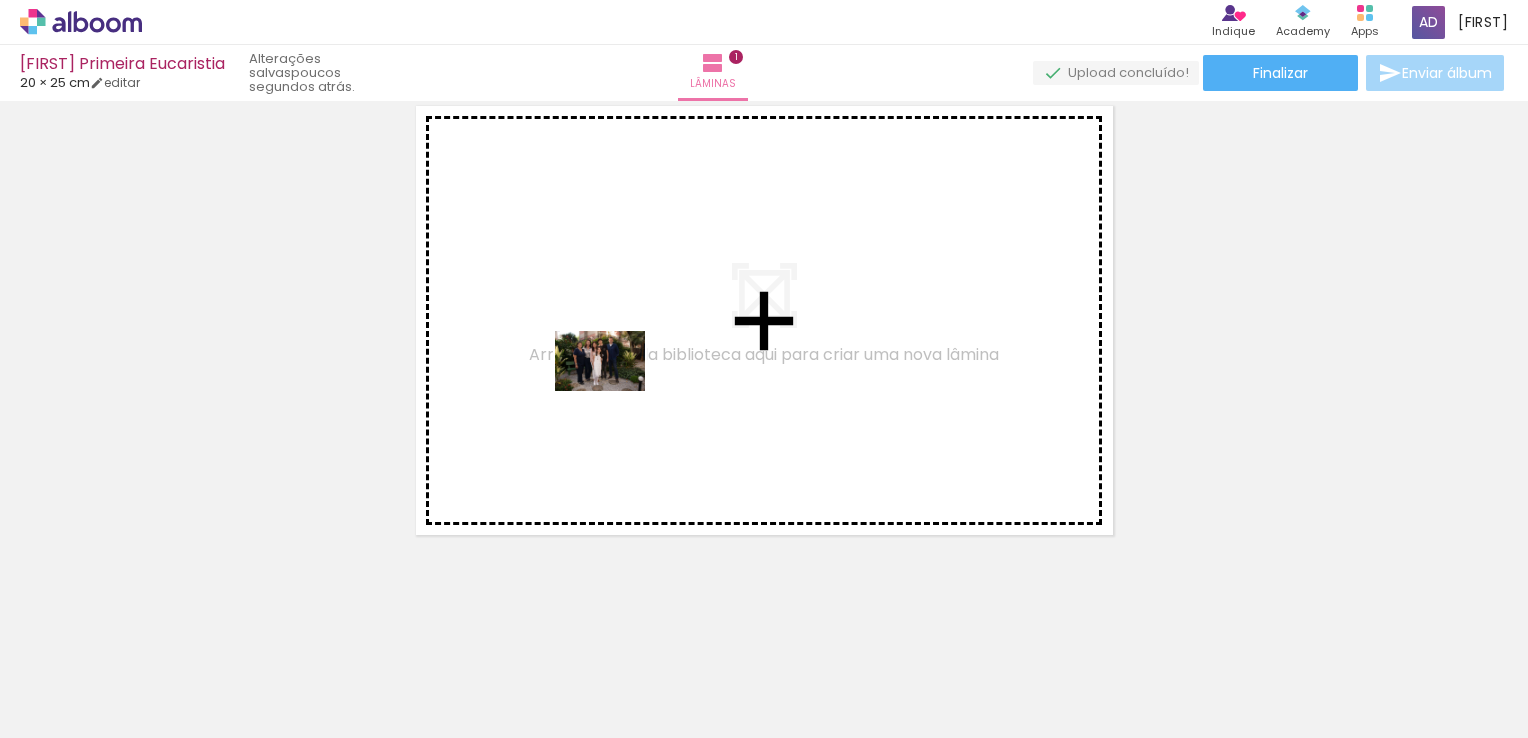 drag, startPoint x: 319, startPoint y: 686, endPoint x: 628, endPoint y: 383, distance: 432.77014 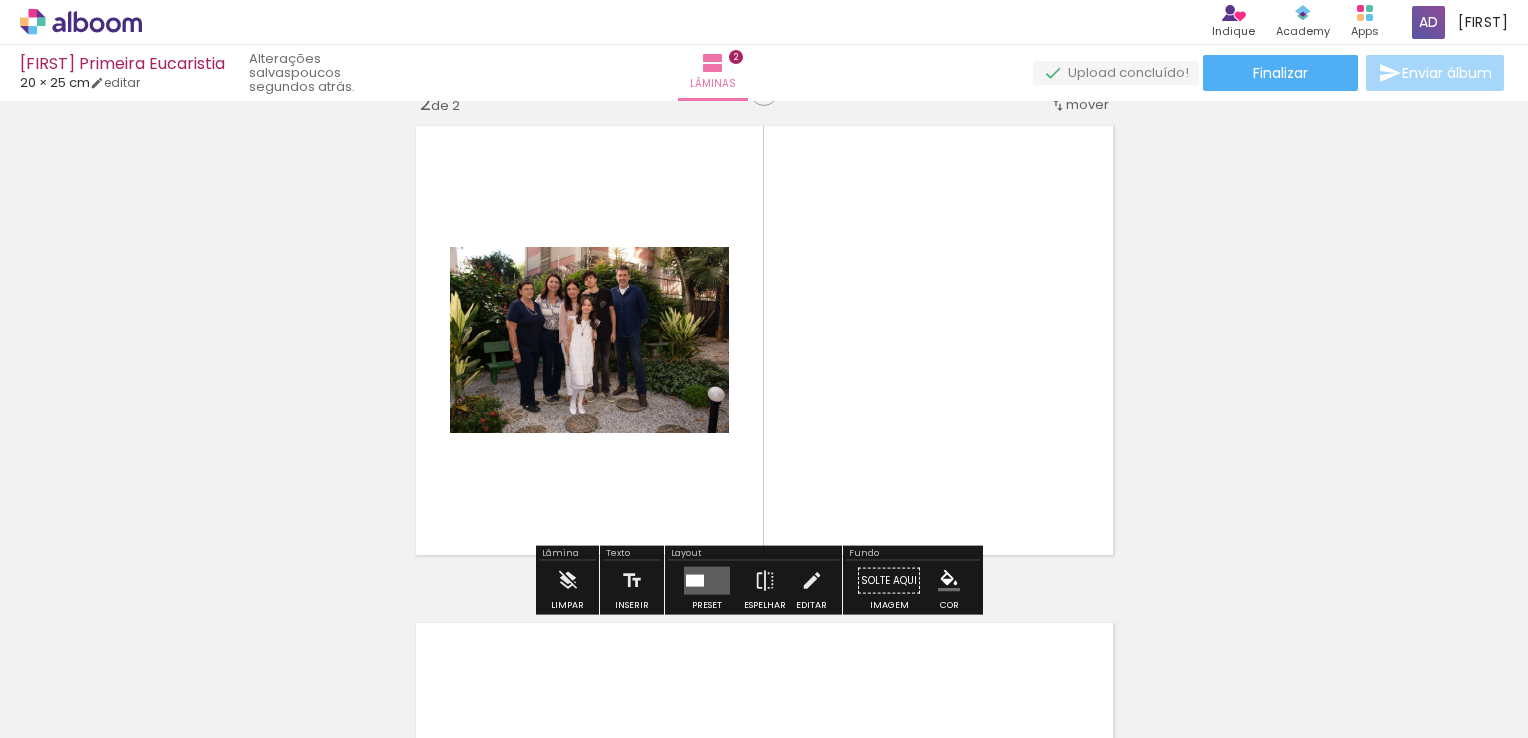 scroll, scrollTop: 522, scrollLeft: 0, axis: vertical 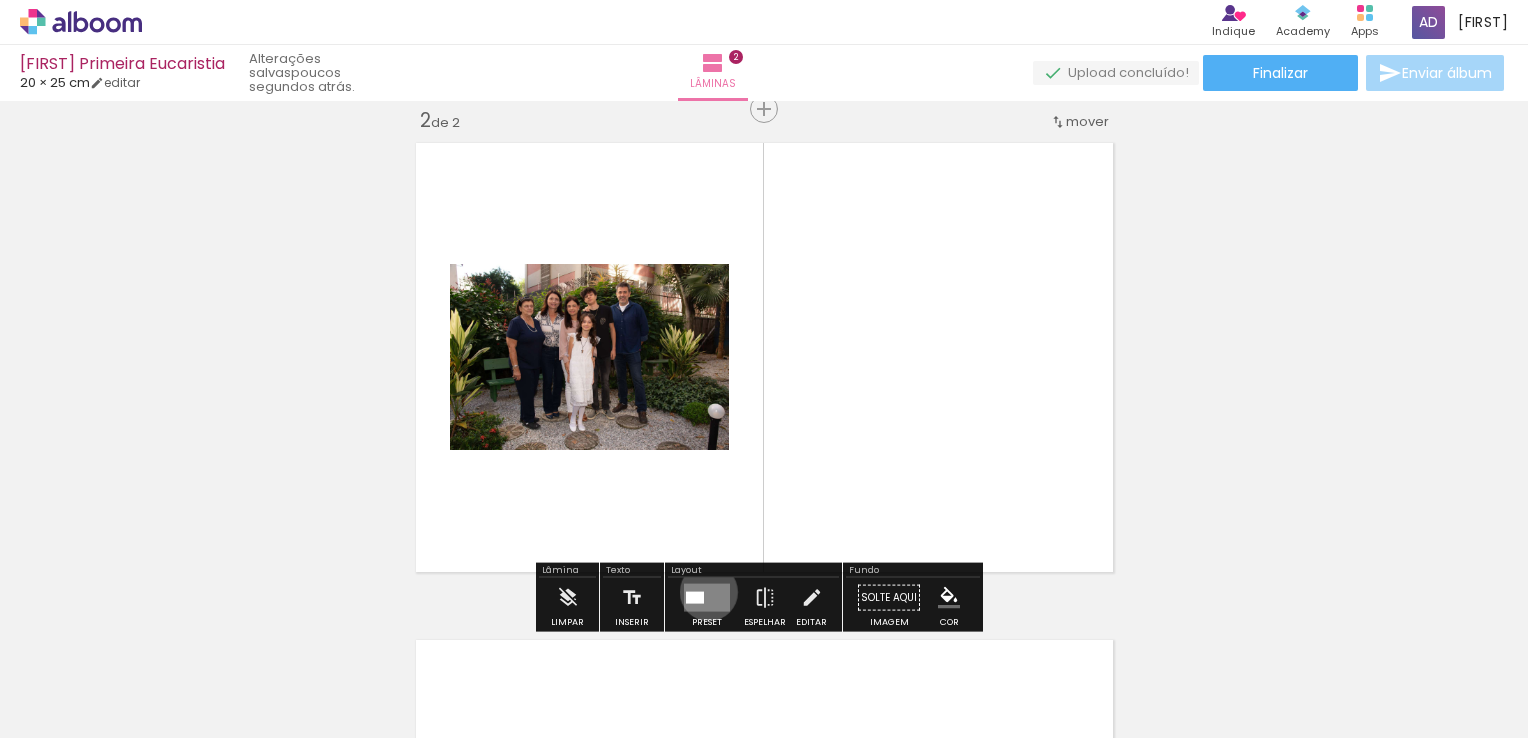 click at bounding box center [707, 598] 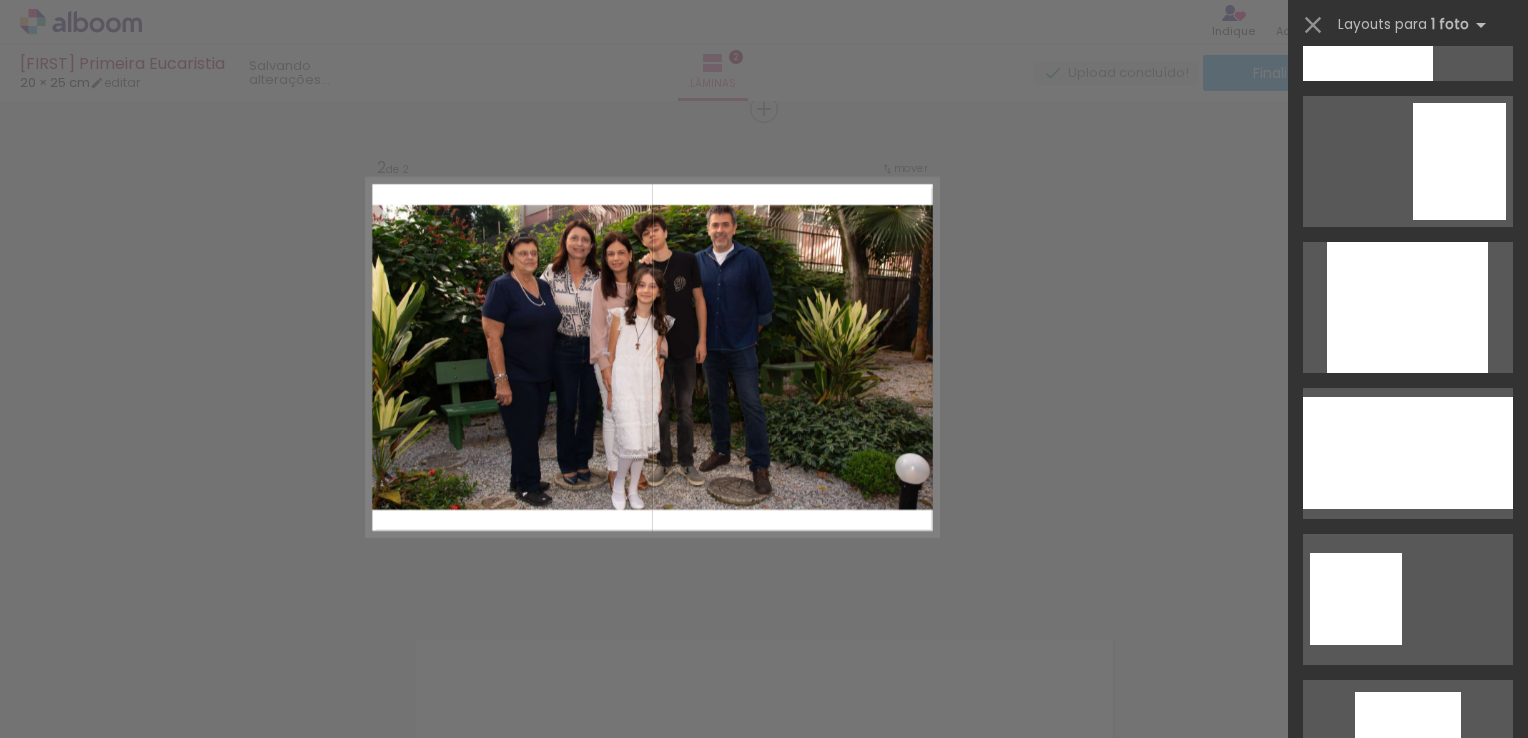 scroll, scrollTop: 1900, scrollLeft: 0, axis: vertical 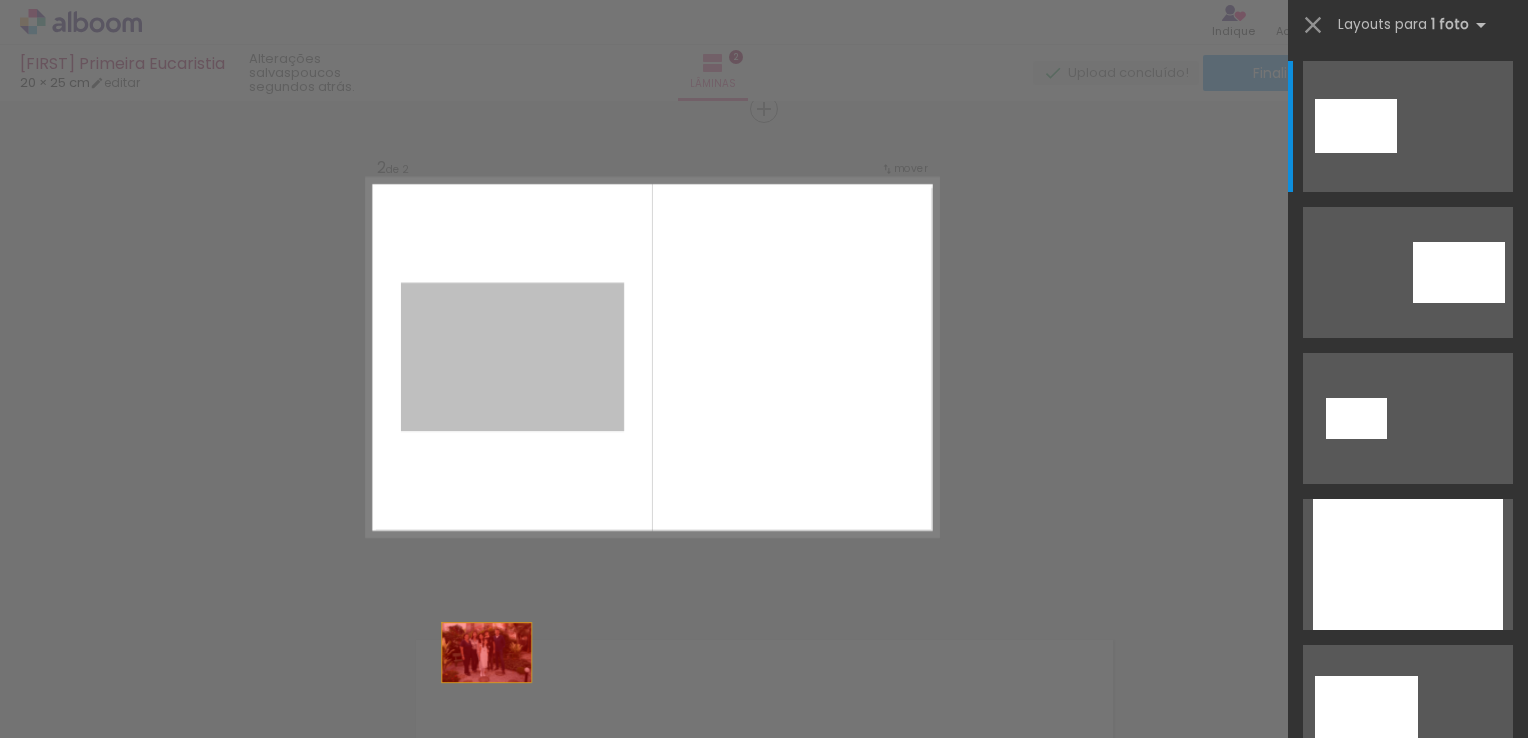 drag, startPoint x: 476, startPoint y: 364, endPoint x: 473, endPoint y: 694, distance: 330.01364 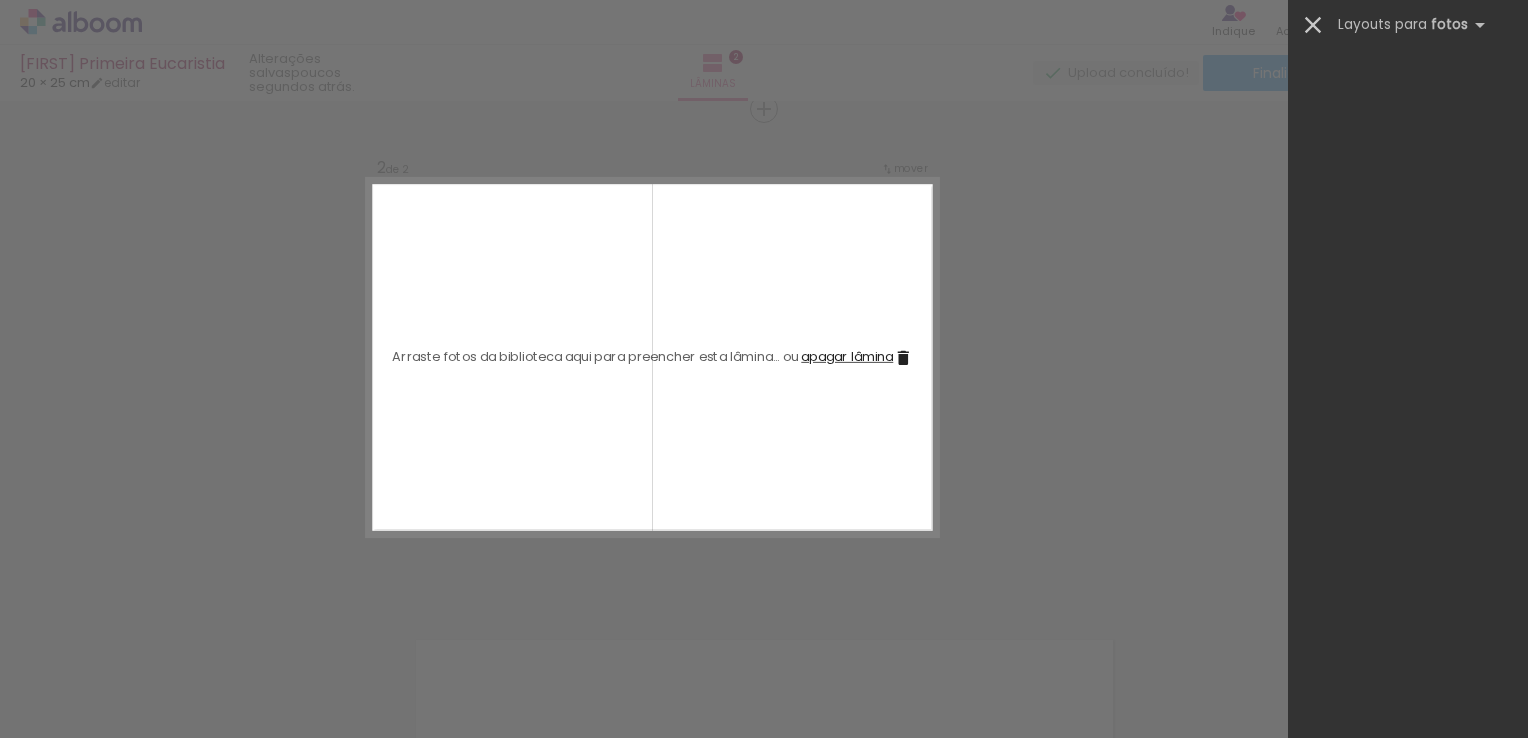click at bounding box center [1313, 25] 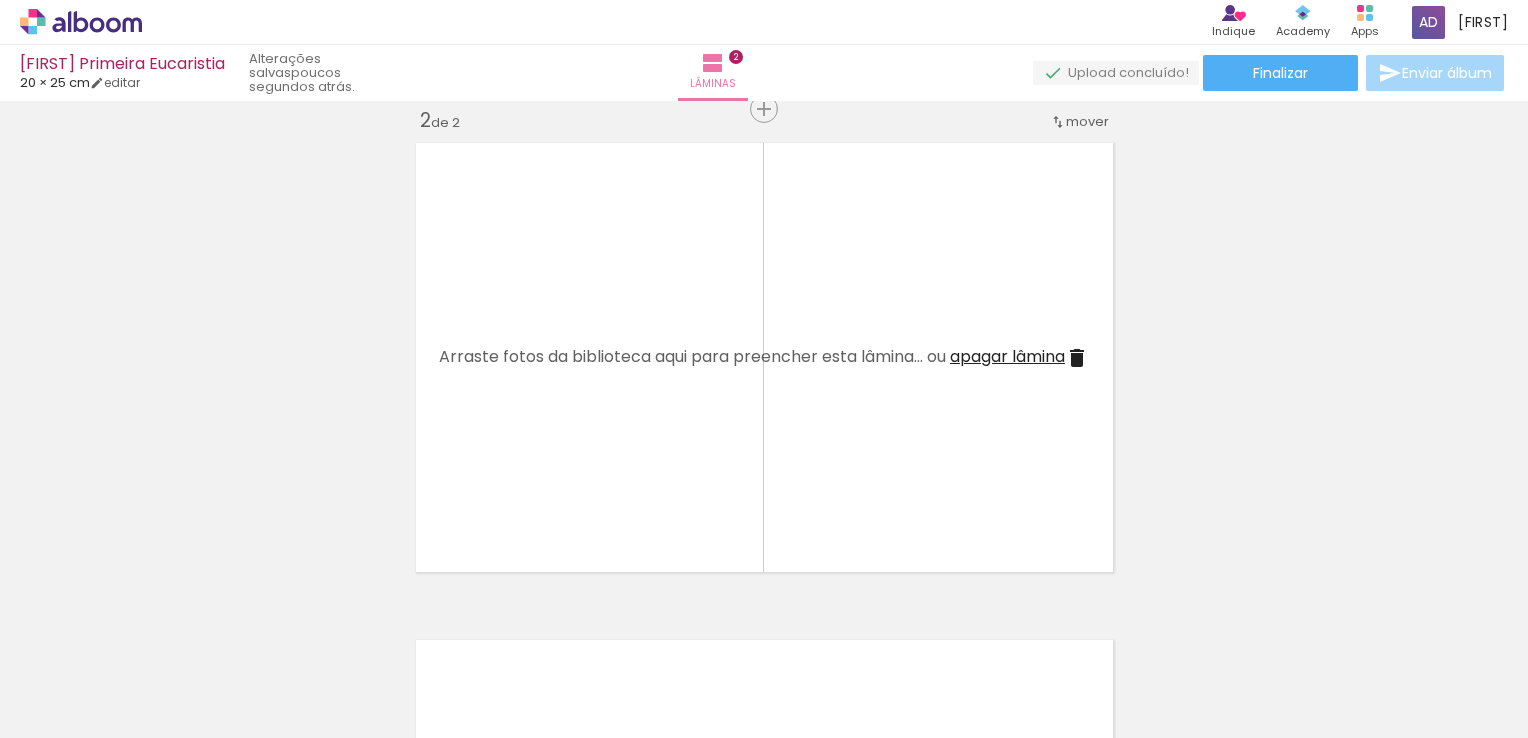 scroll, scrollTop: 0, scrollLeft: 1694, axis: horizontal 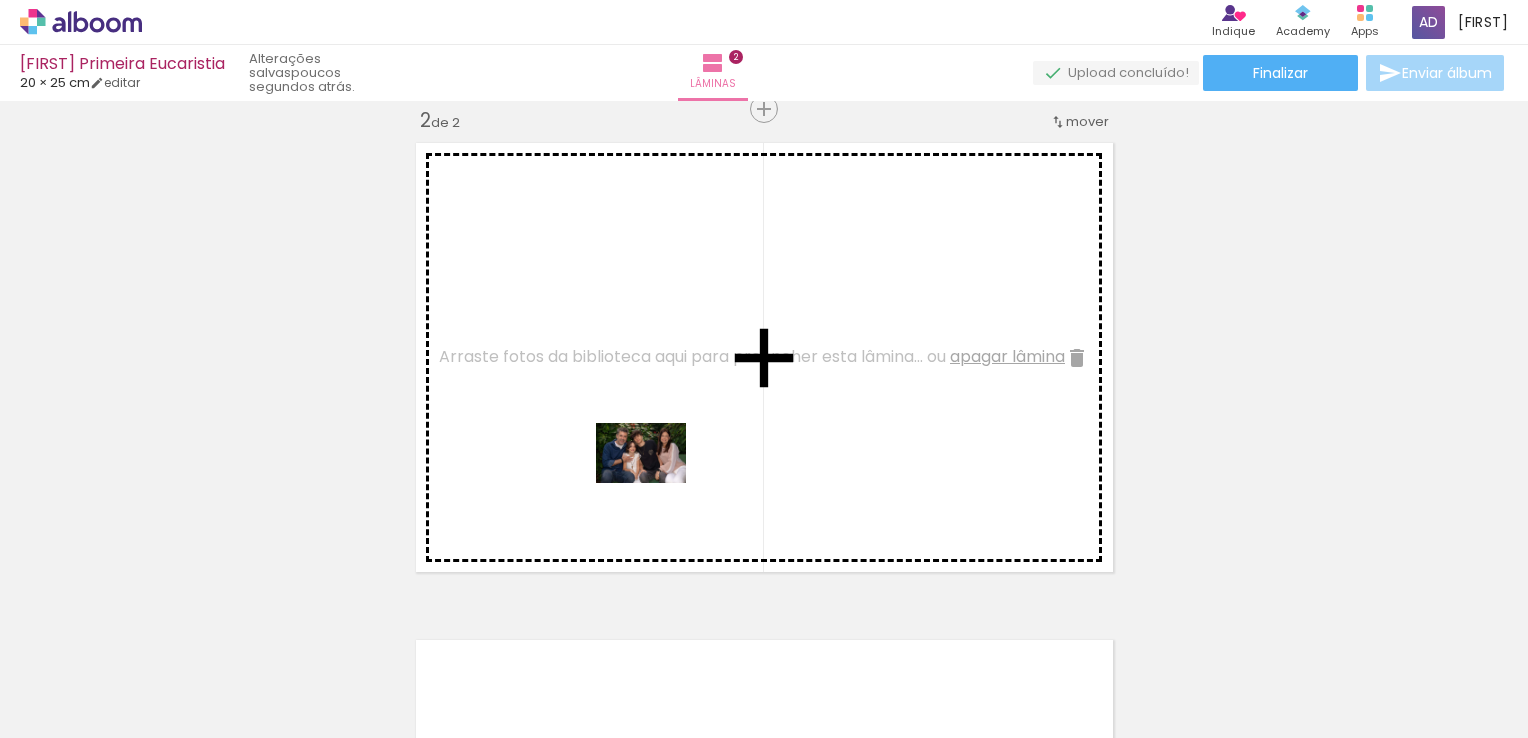 drag, startPoint x: 640, startPoint y: 678, endPoint x: 656, endPoint y: 481, distance: 197.64868 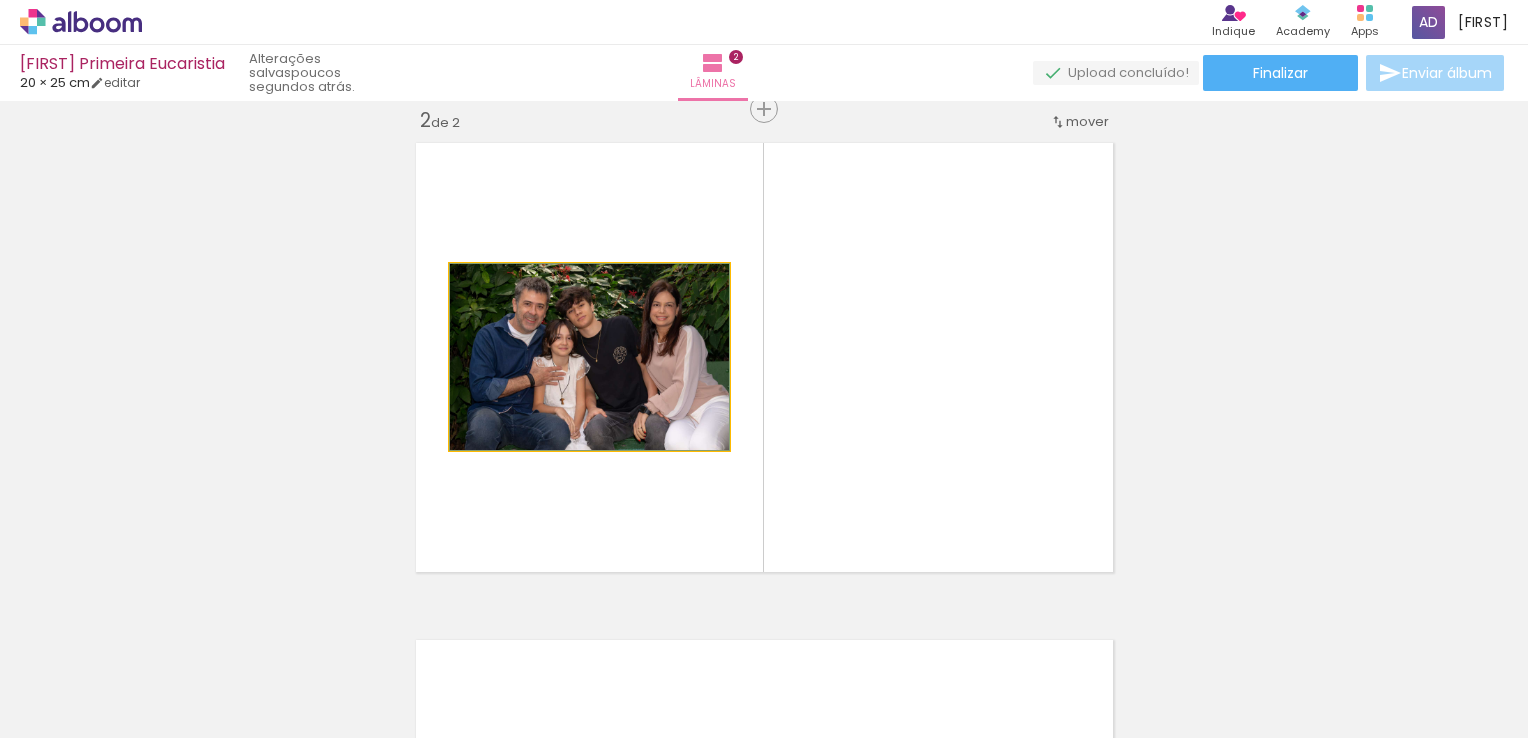 click 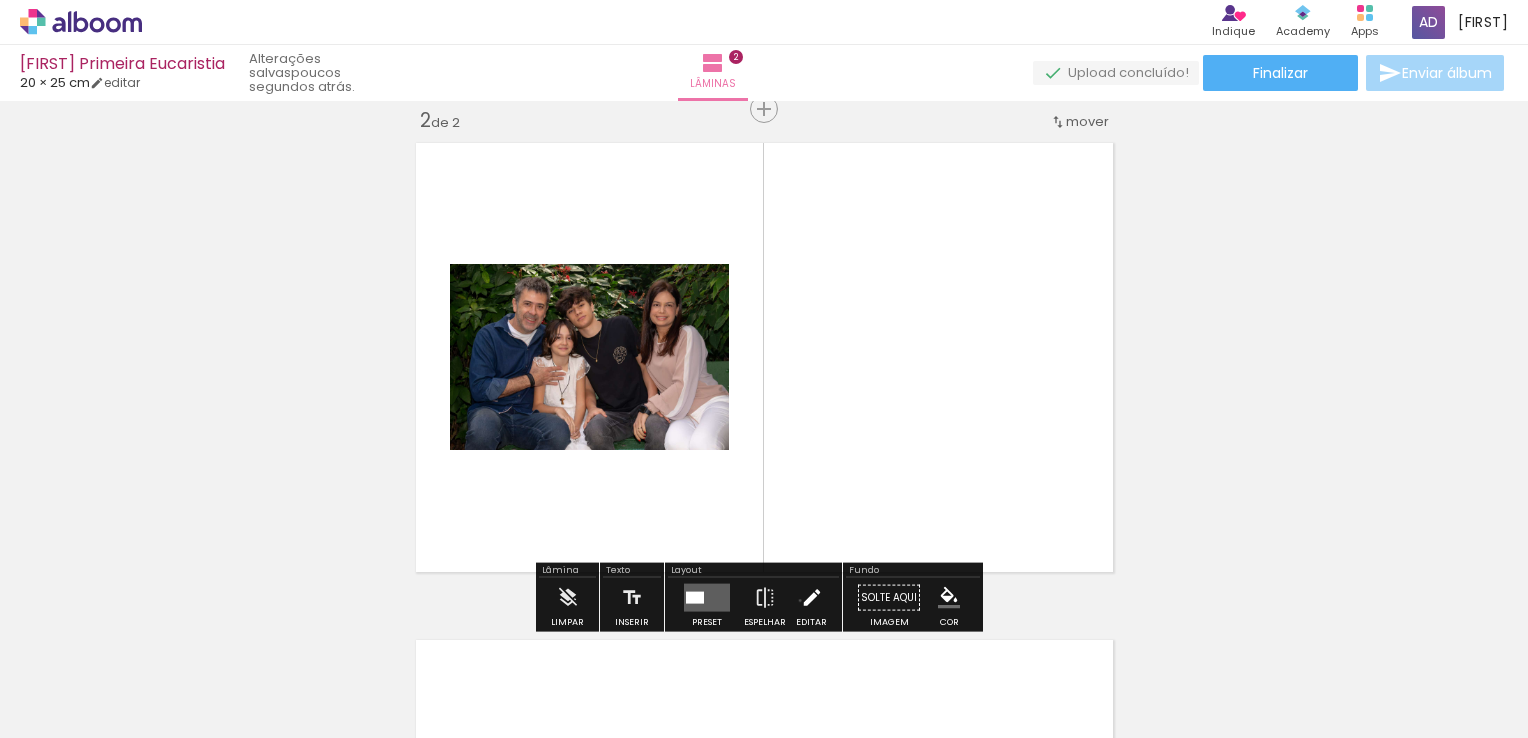 click at bounding box center (812, 598) 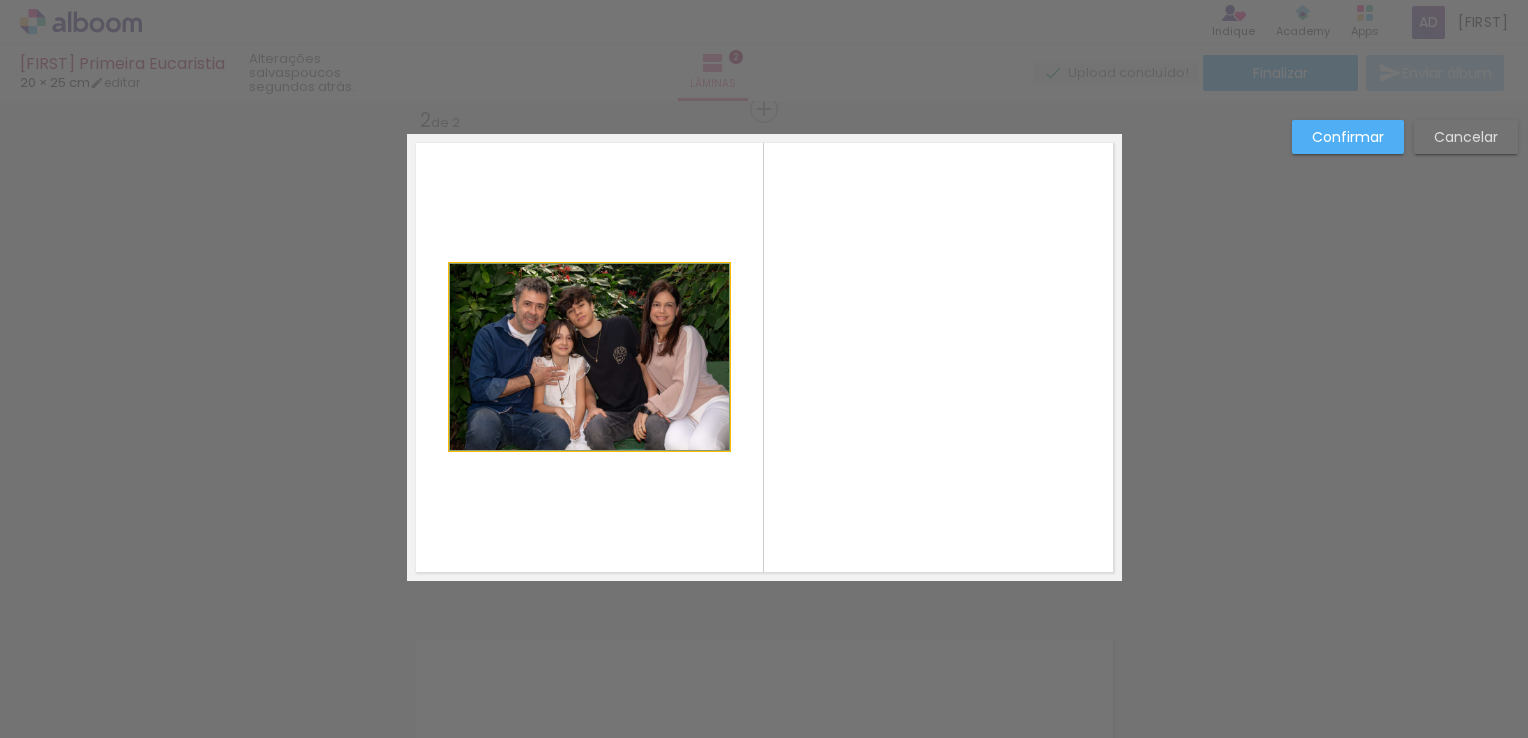 click 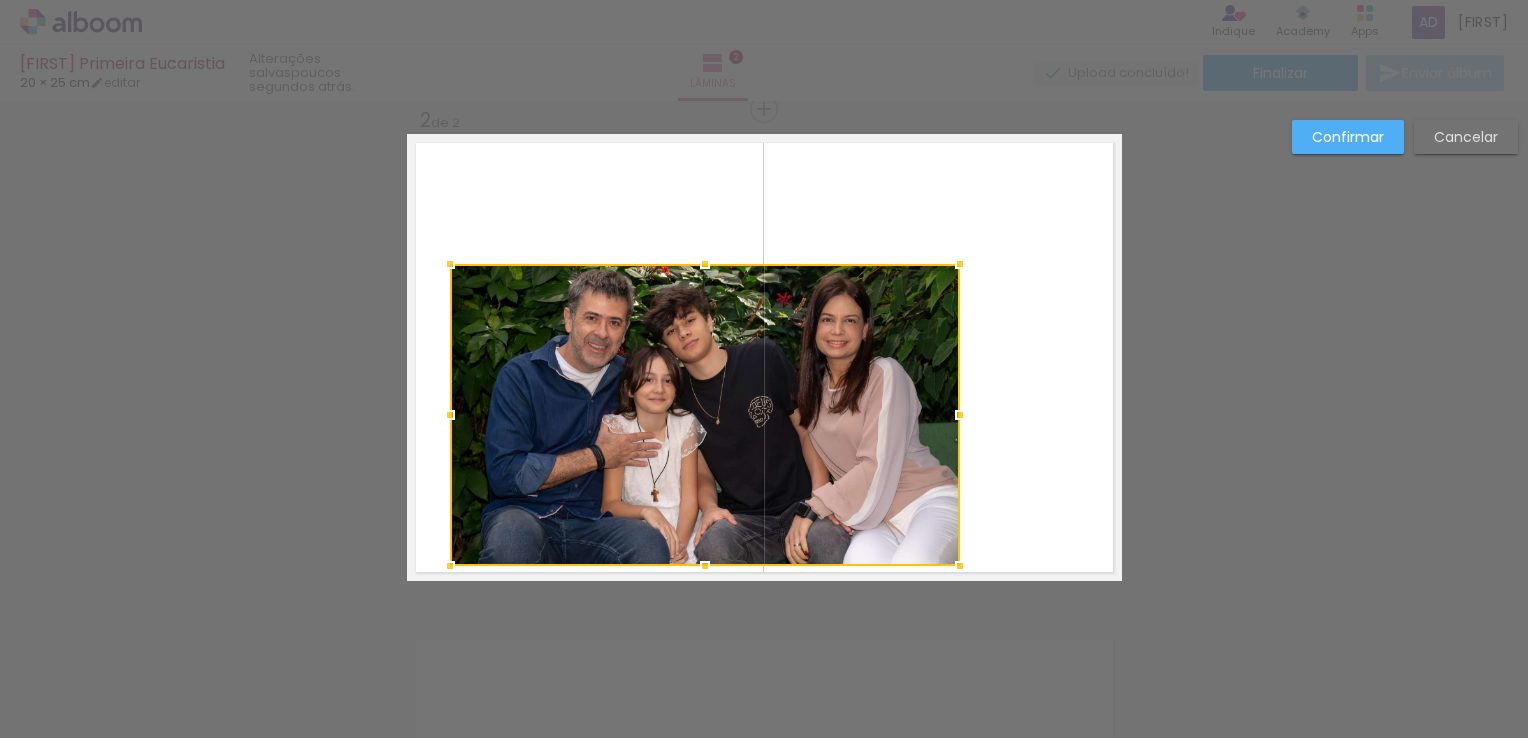 drag, startPoint x: 728, startPoint y: 452, endPoint x: 960, endPoint y: 578, distance: 264.00757 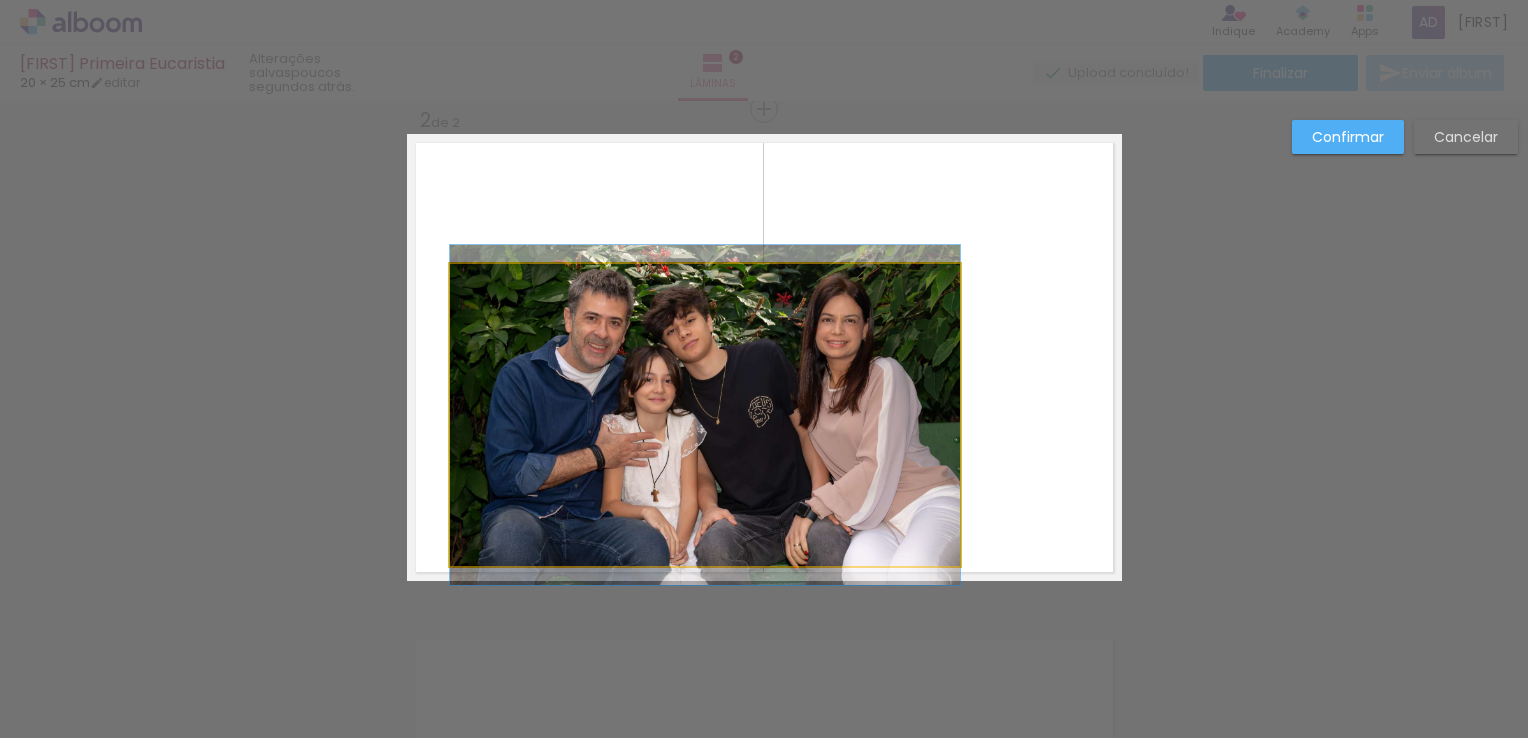 click 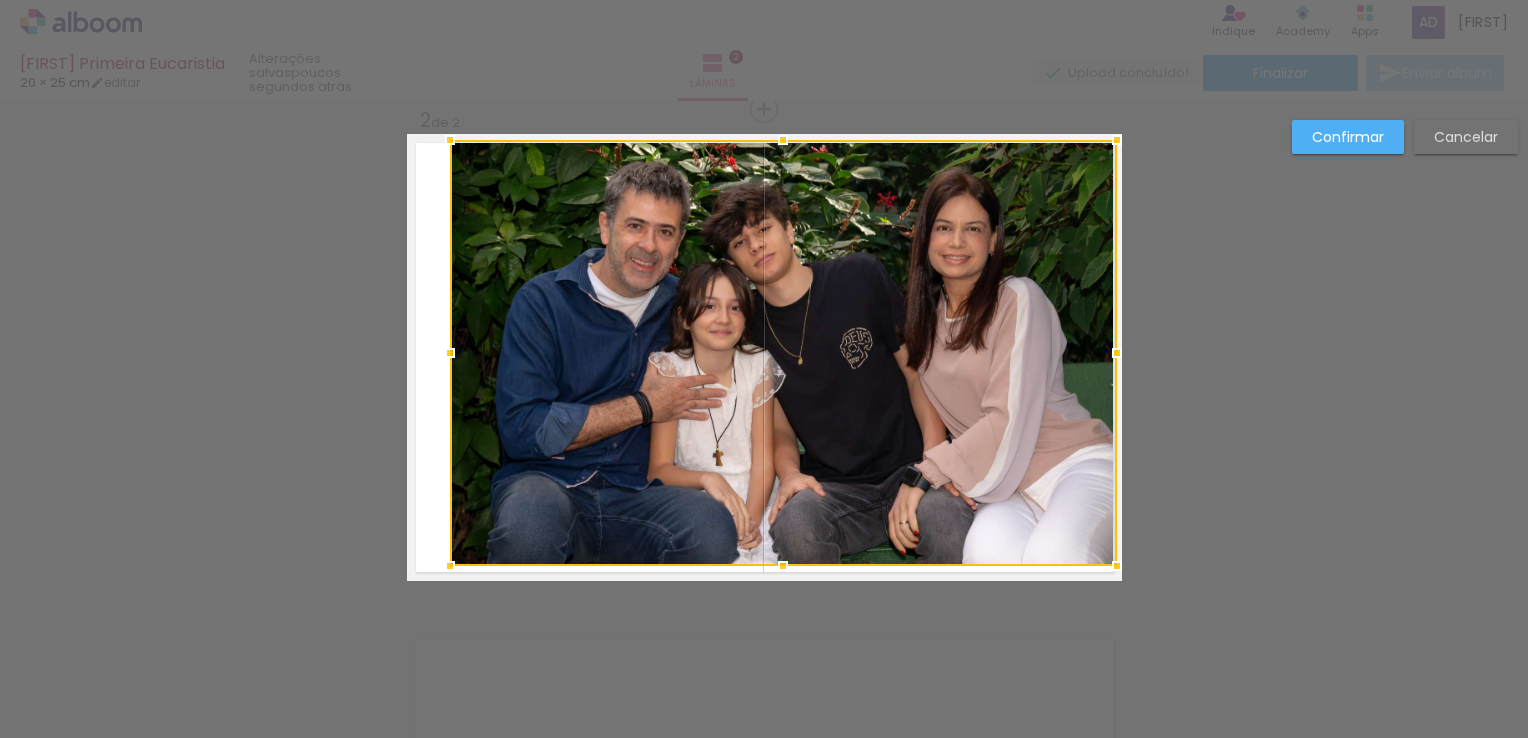 drag, startPoint x: 950, startPoint y: 270, endPoint x: 1107, endPoint y: 134, distance: 207.71375 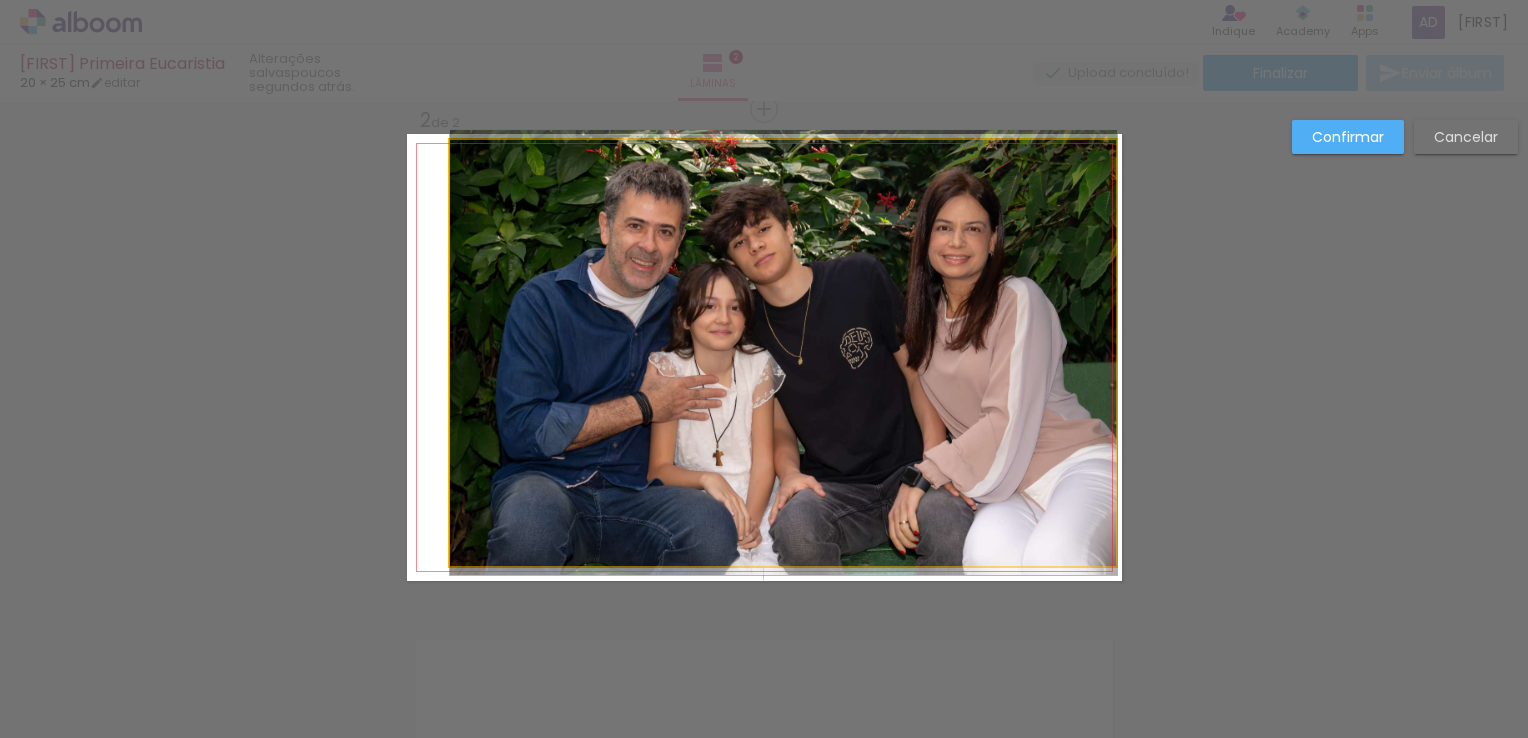 click 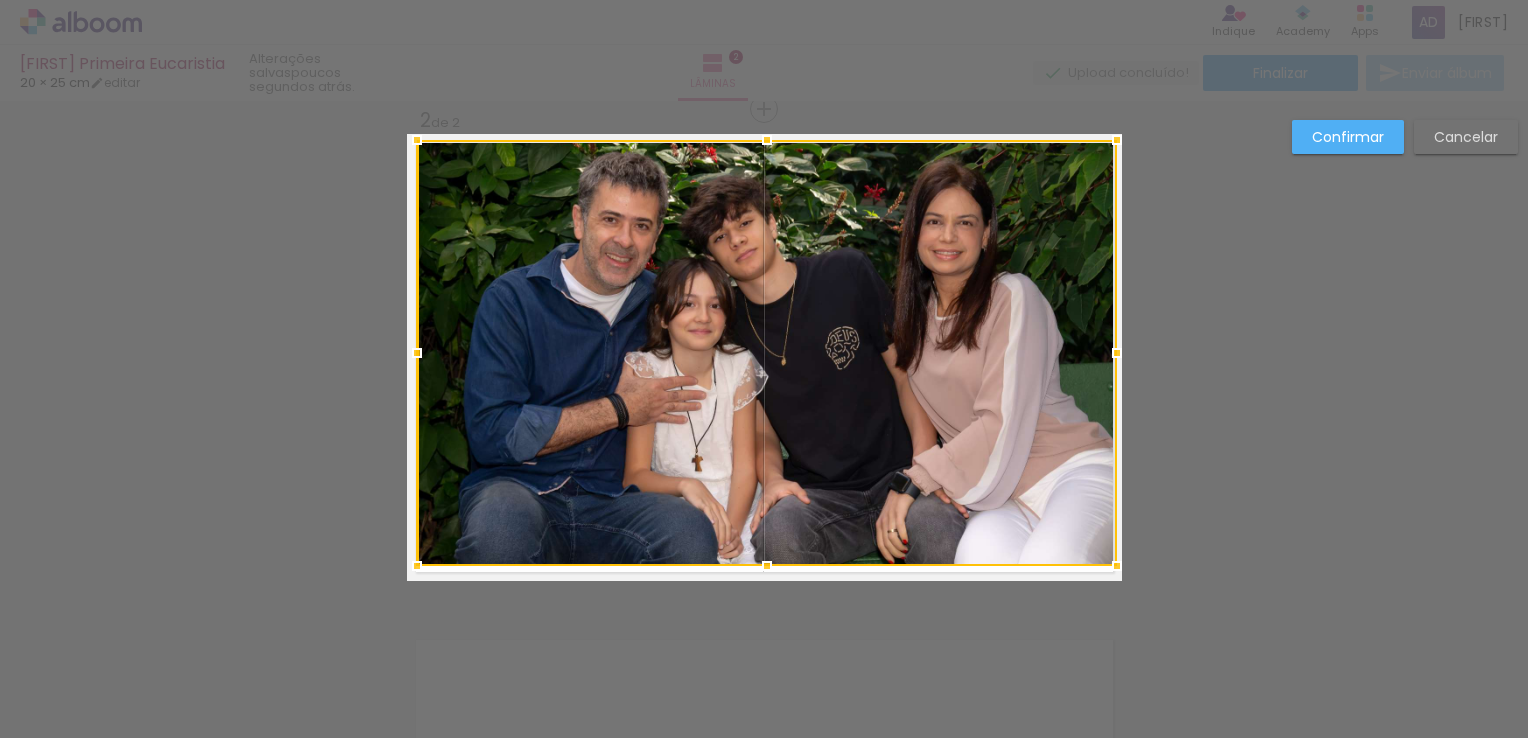 drag, startPoint x: 432, startPoint y: 351, endPoint x: 395, endPoint y: 357, distance: 37.48333 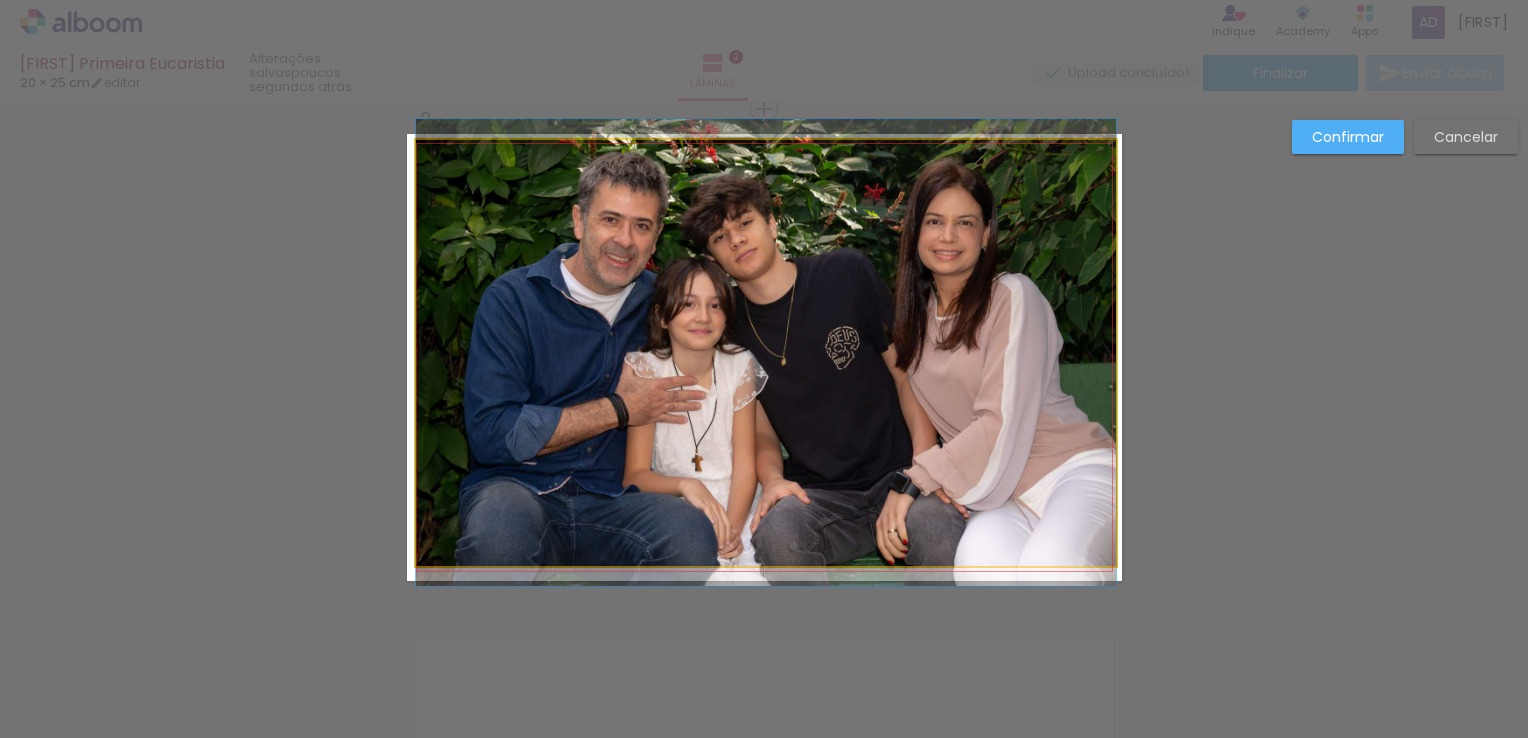 click 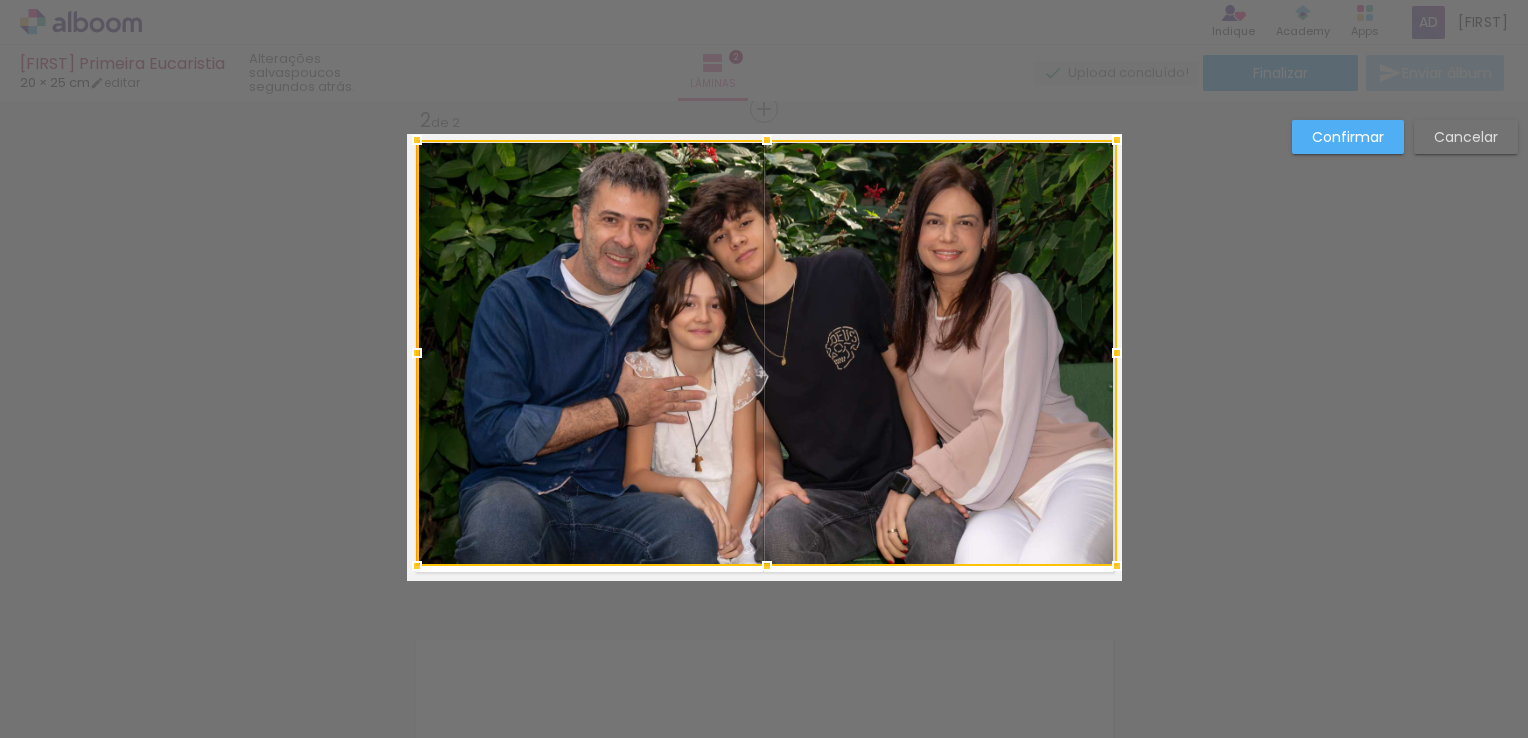 click at bounding box center [767, 353] 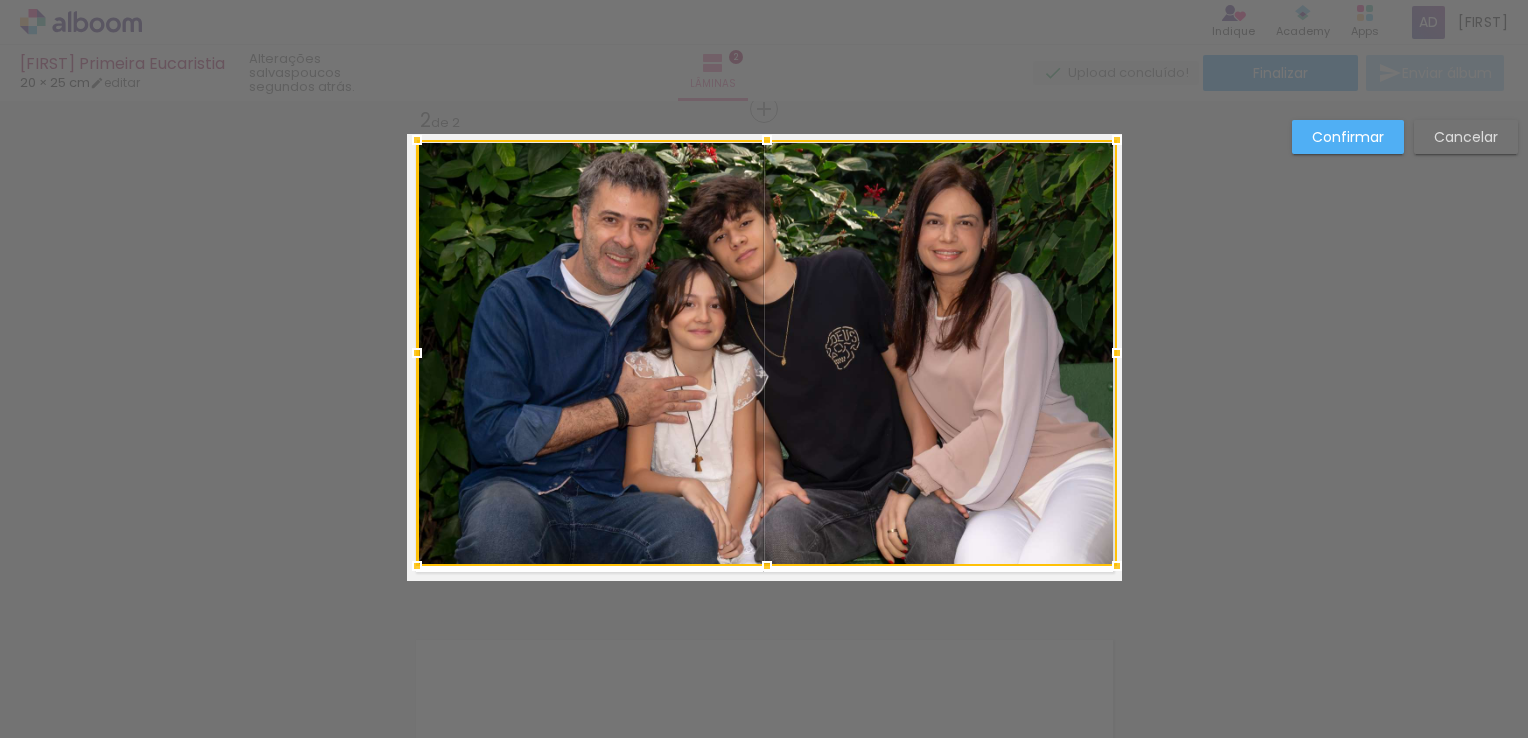 click at bounding box center [767, 353] 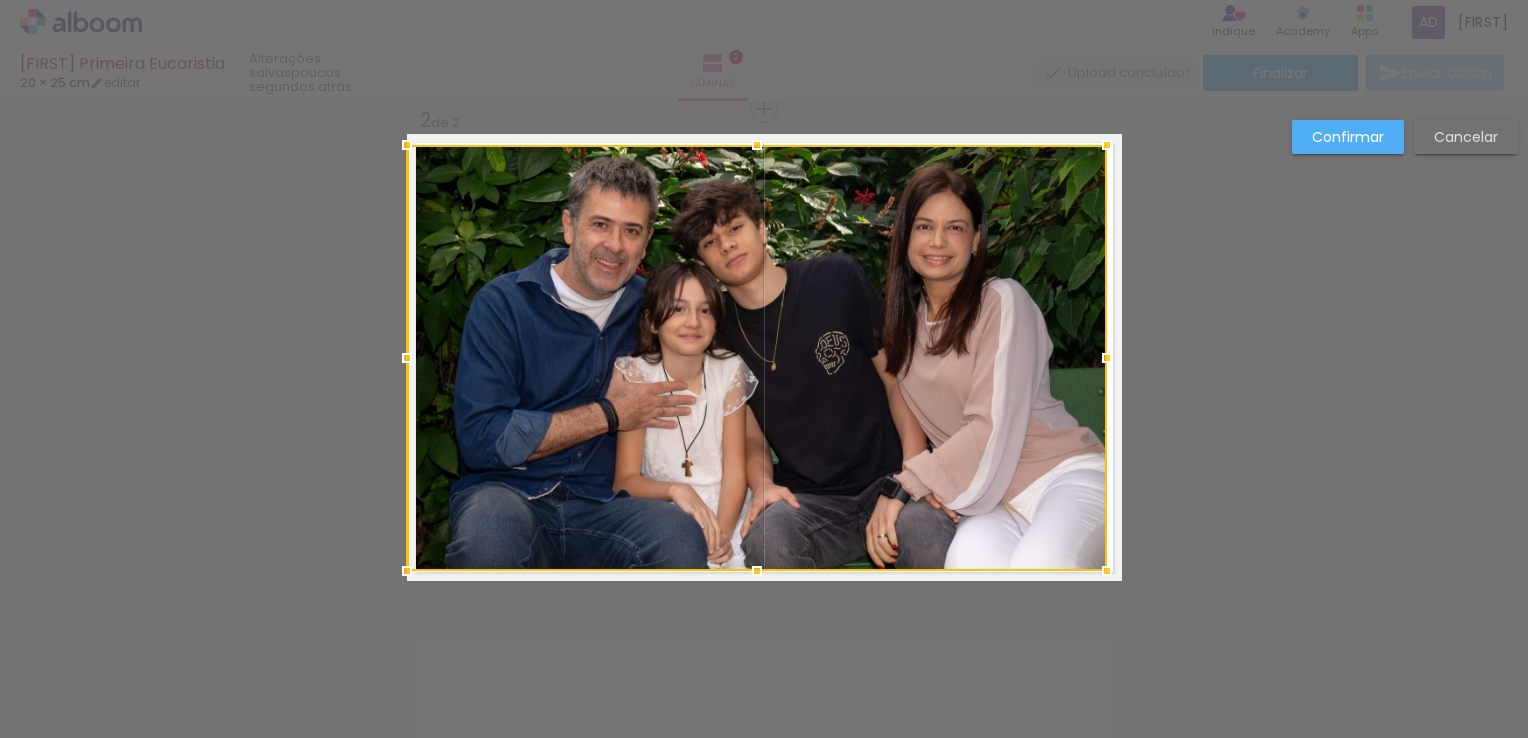 drag, startPoint x: 851, startPoint y: 382, endPoint x: 836, endPoint y: 385, distance: 15.297058 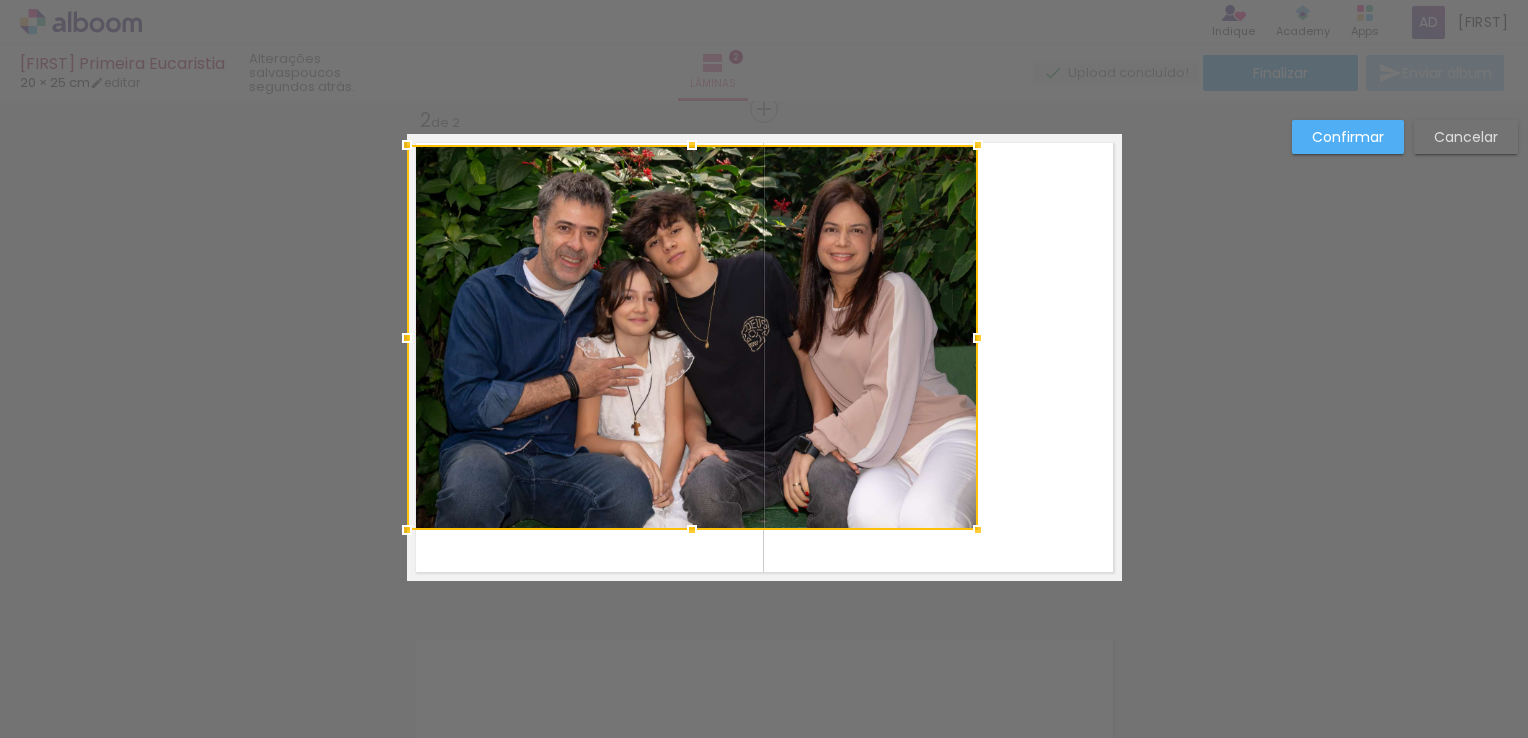 drag, startPoint x: 1092, startPoint y: 569, endPoint x: 958, endPoint y: 530, distance: 139.56003 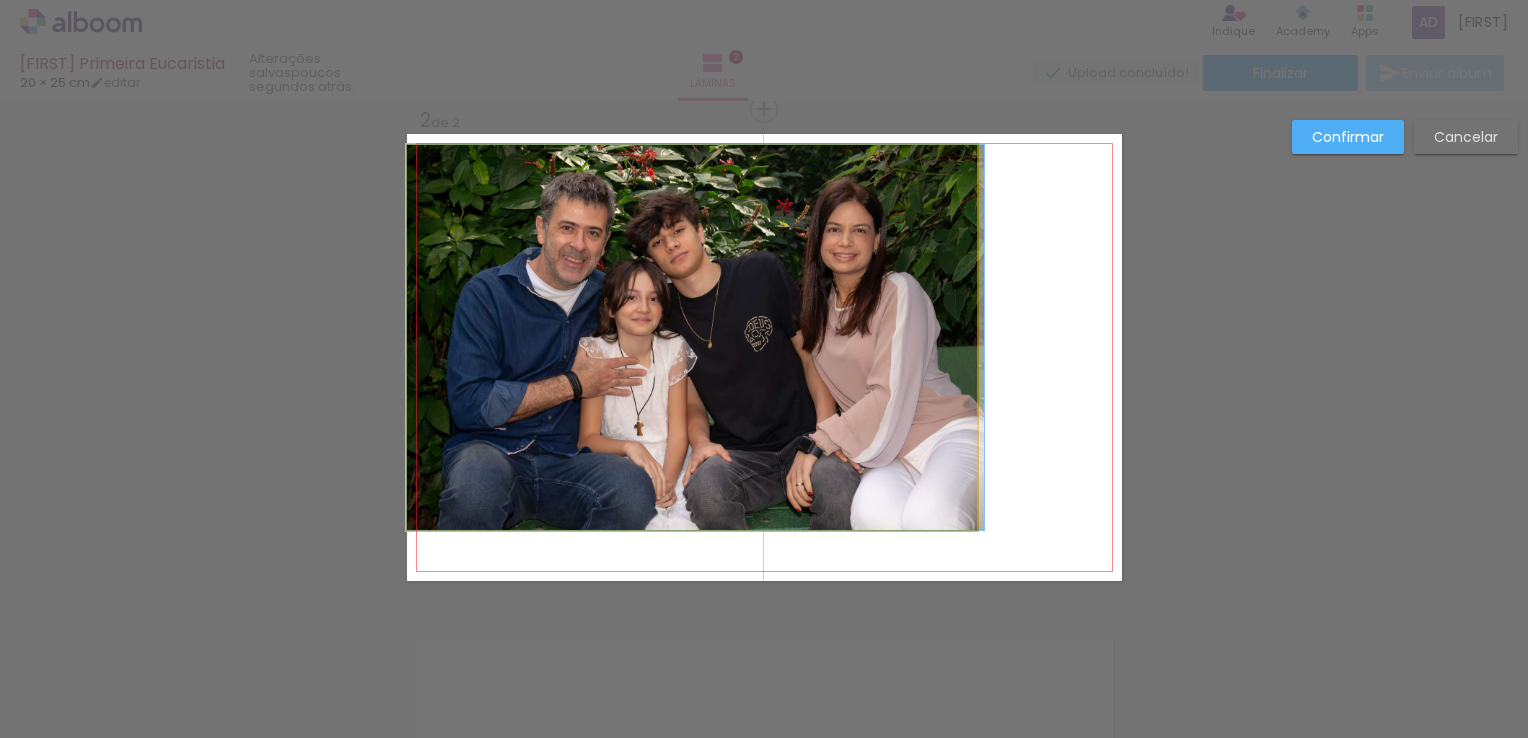 drag, startPoint x: 783, startPoint y: 446, endPoint x: 842, endPoint y: 464, distance: 61.68468 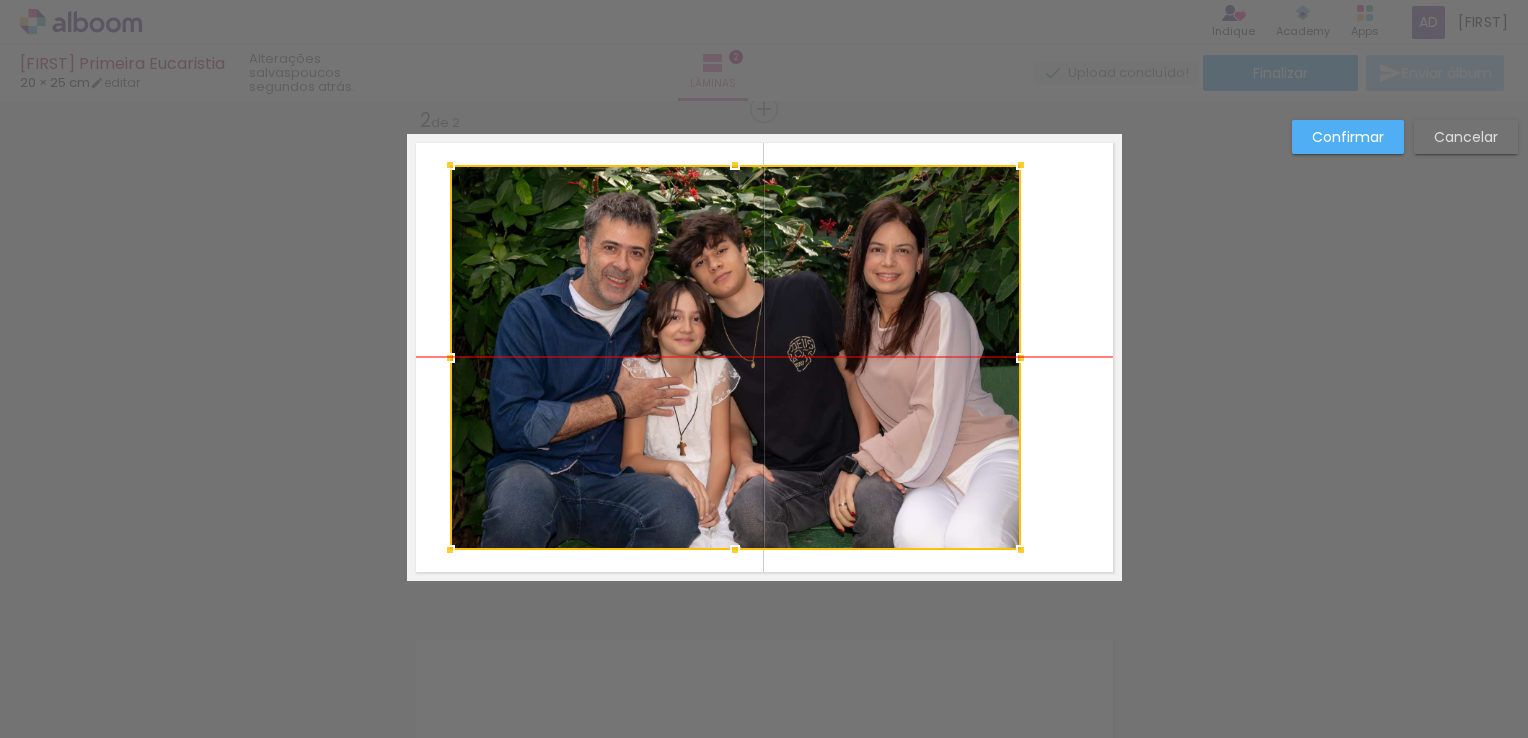 drag, startPoint x: 746, startPoint y: 417, endPoint x: 789, endPoint y: 428, distance: 44.38468 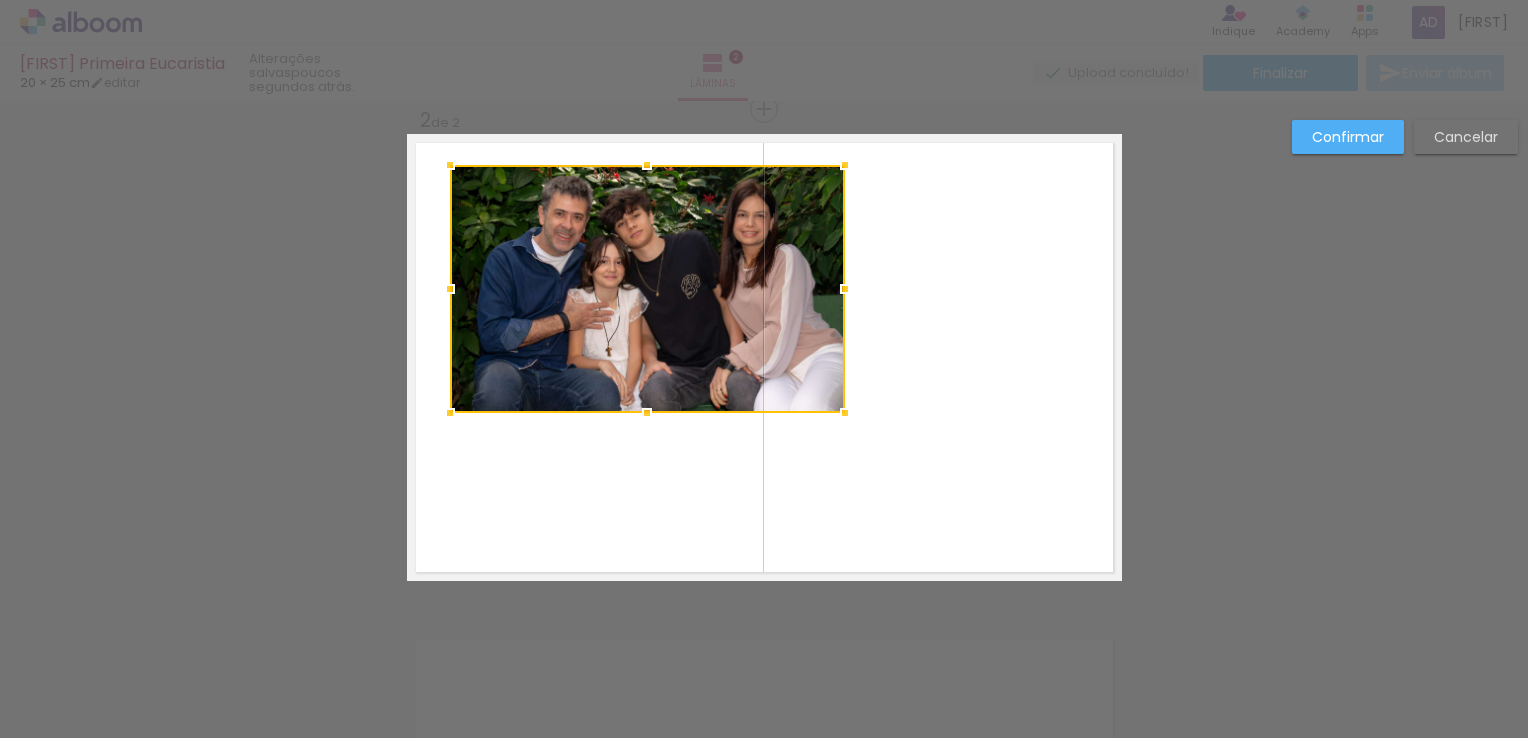 drag, startPoint x: 1015, startPoint y: 553, endPoint x: 839, endPoint y: 424, distance: 218.2132 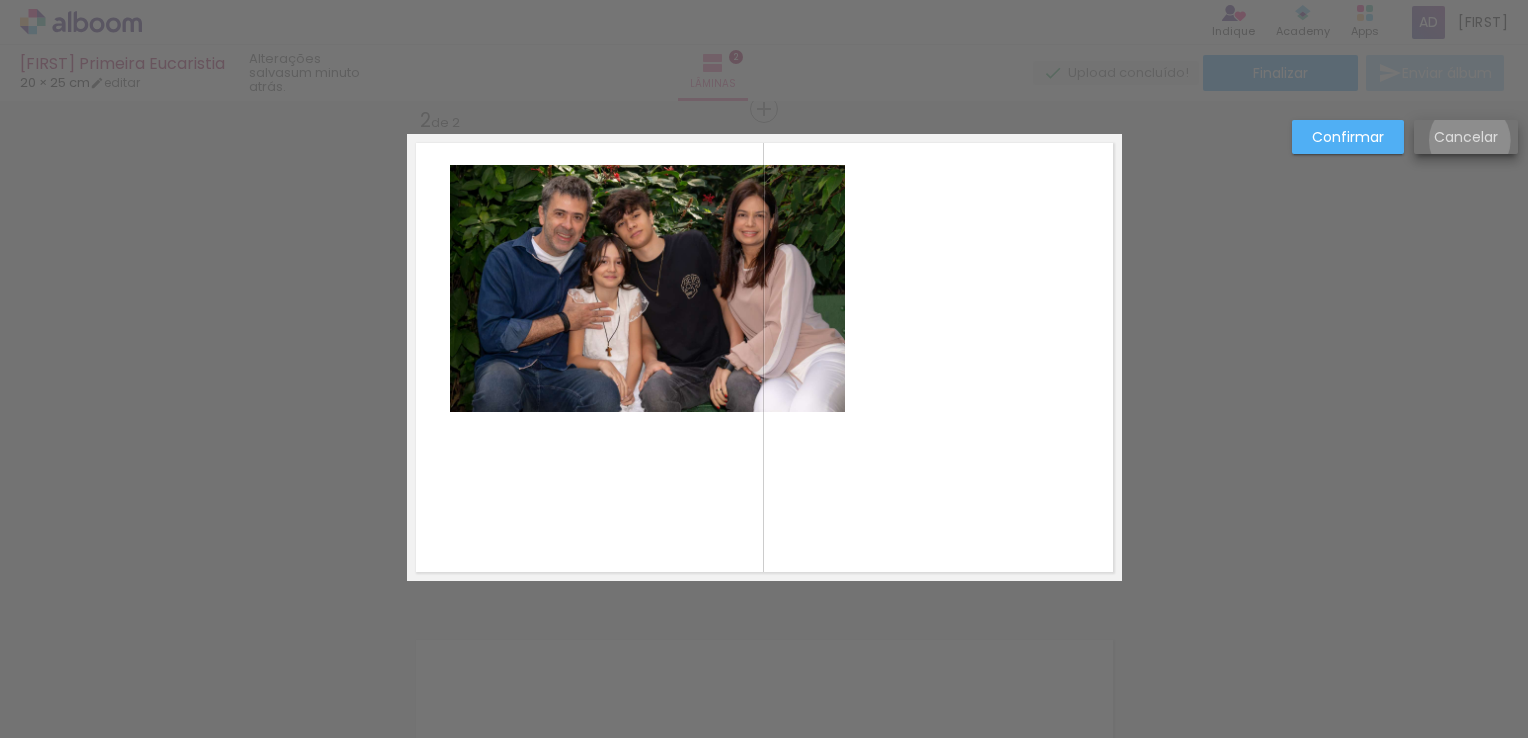 click on "Cancelar" at bounding box center [0, 0] 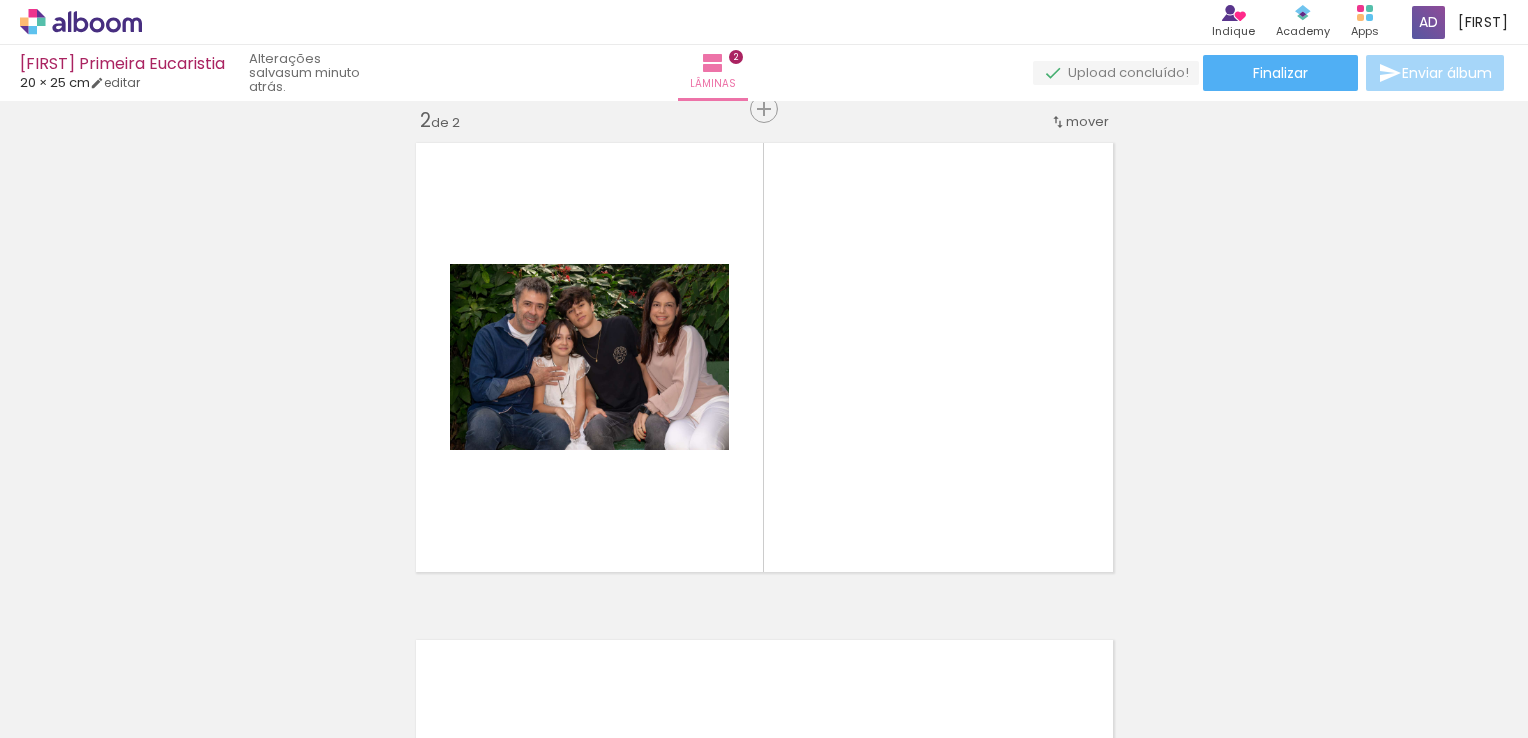 scroll, scrollTop: 0, scrollLeft: 1580, axis: horizontal 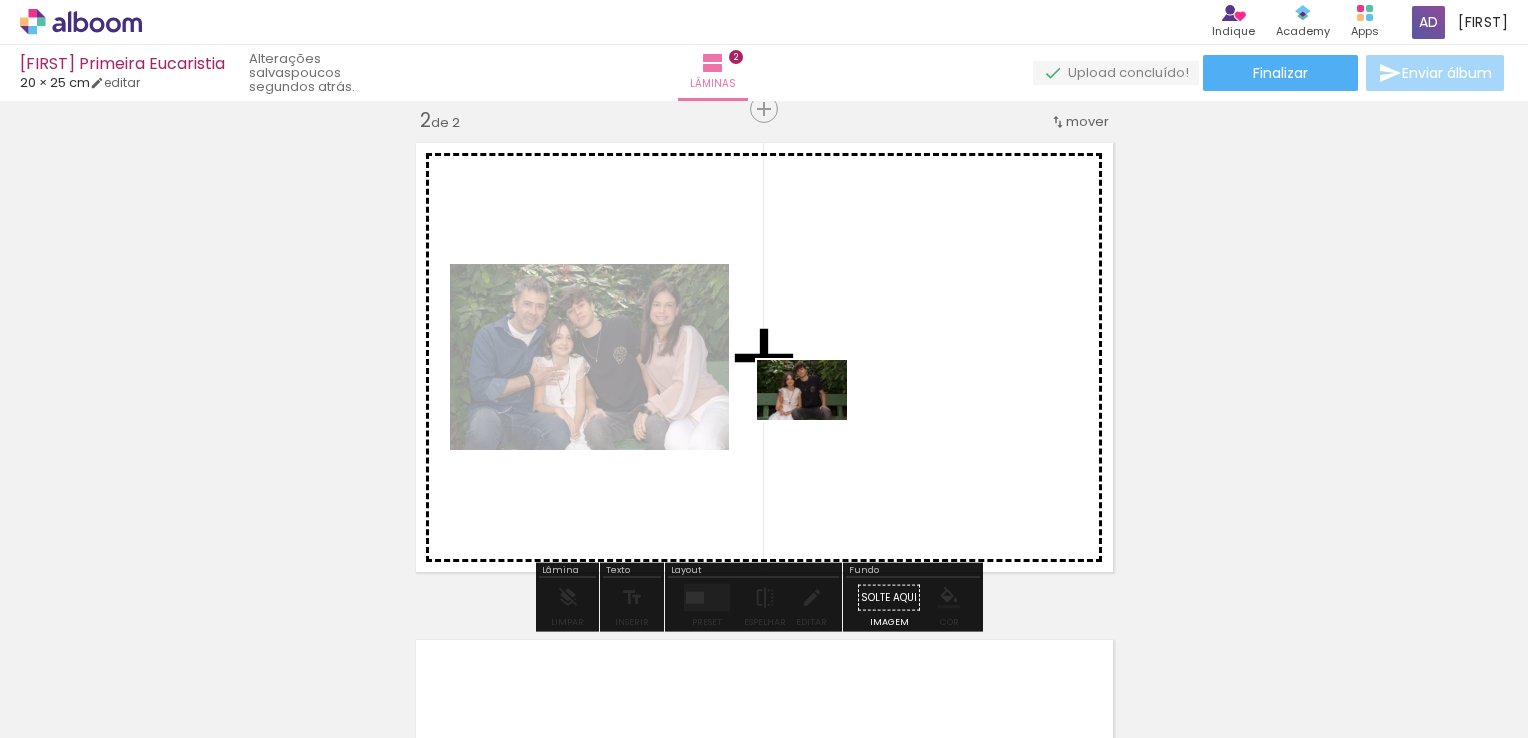 drag, startPoint x: 464, startPoint y: 681, endPoint x: 831, endPoint y: 410, distance: 456.21268 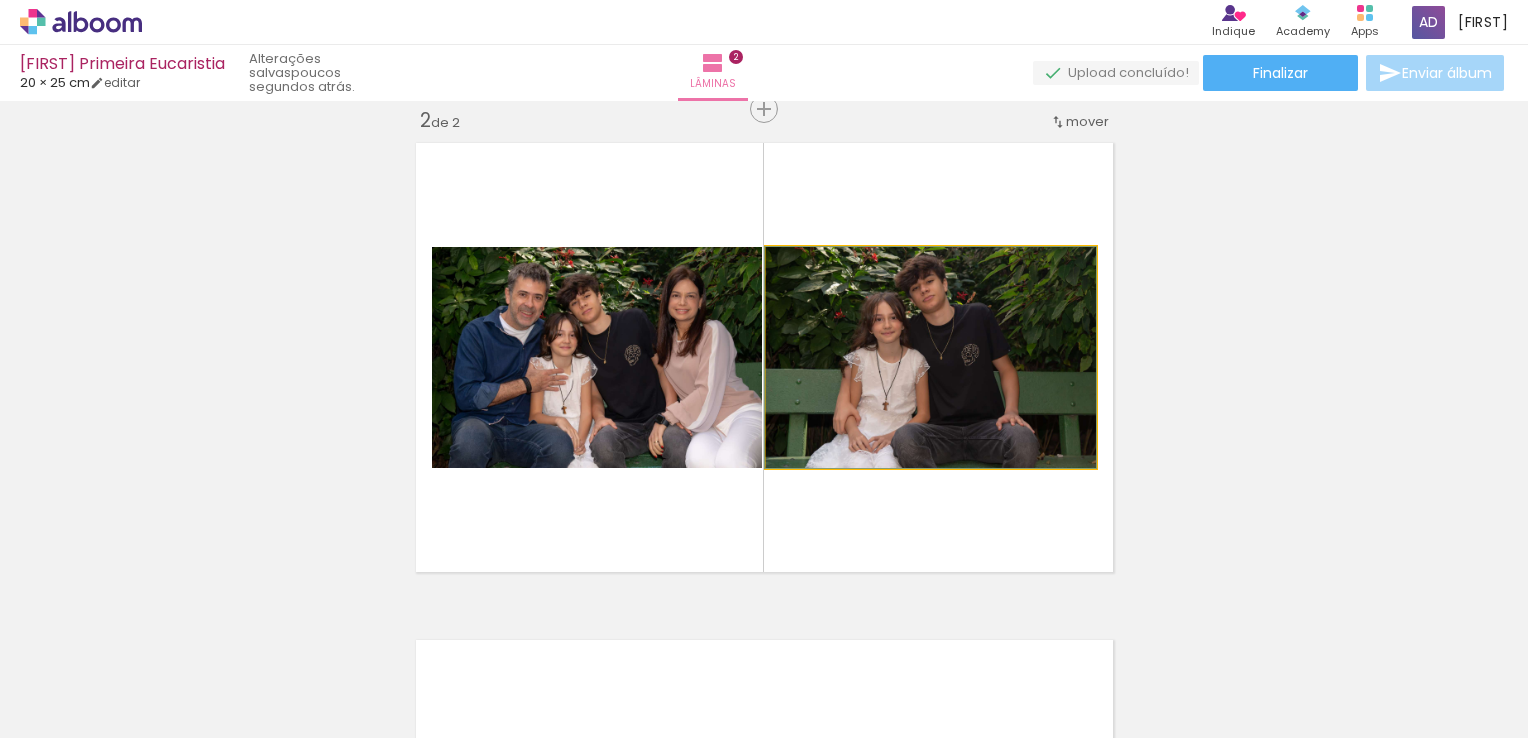 click 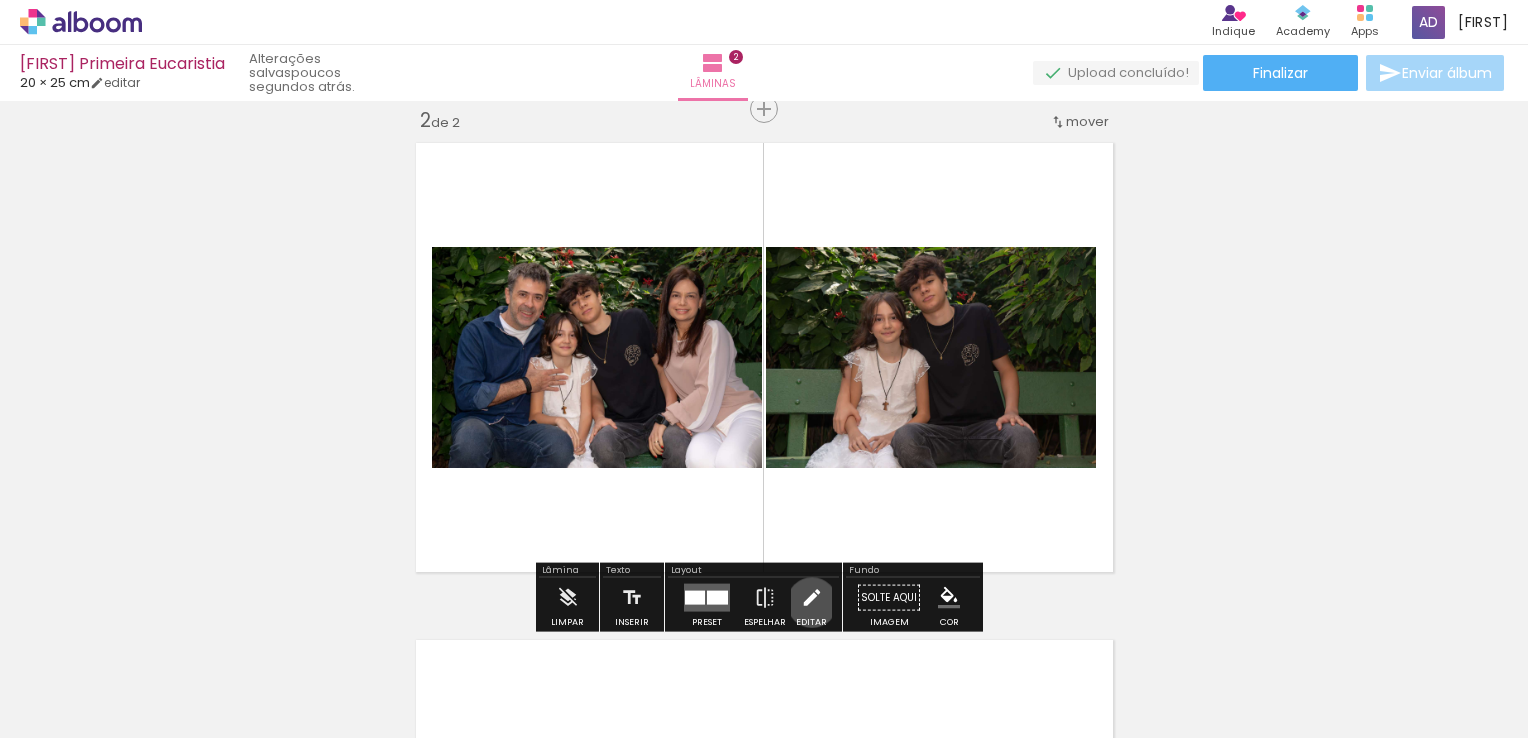 click at bounding box center [812, 598] 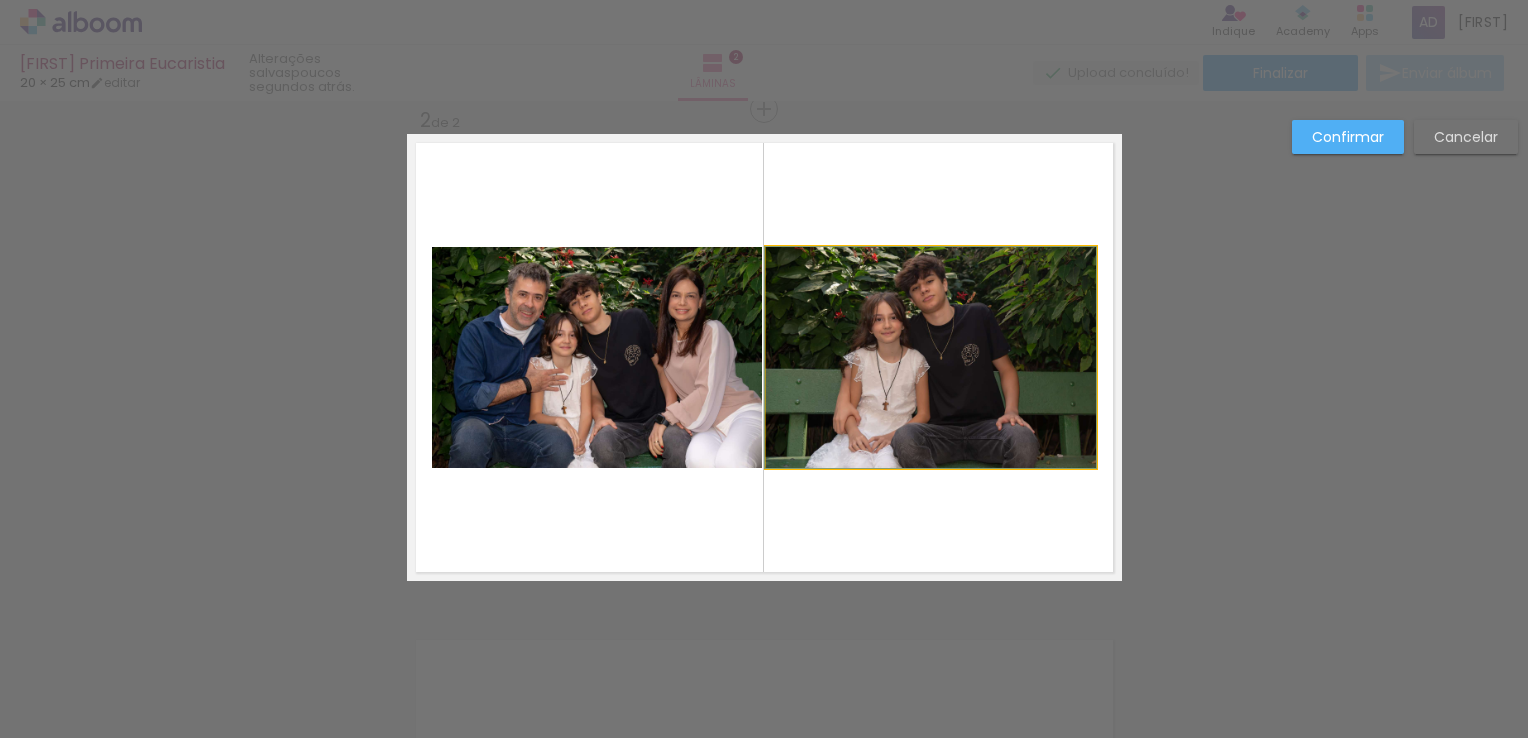 click 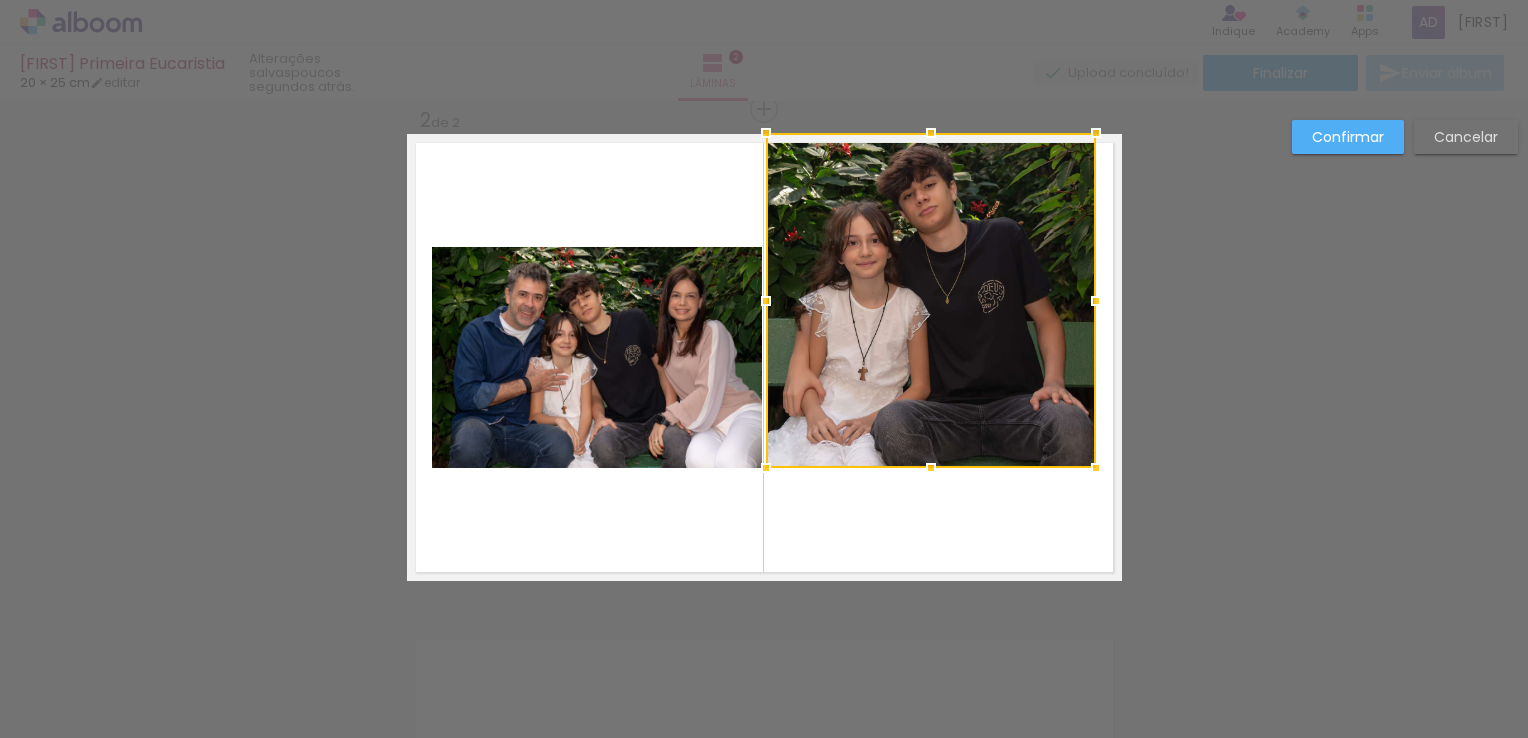 drag, startPoint x: 921, startPoint y: 247, endPoint x: 934, endPoint y: 139, distance: 108.779594 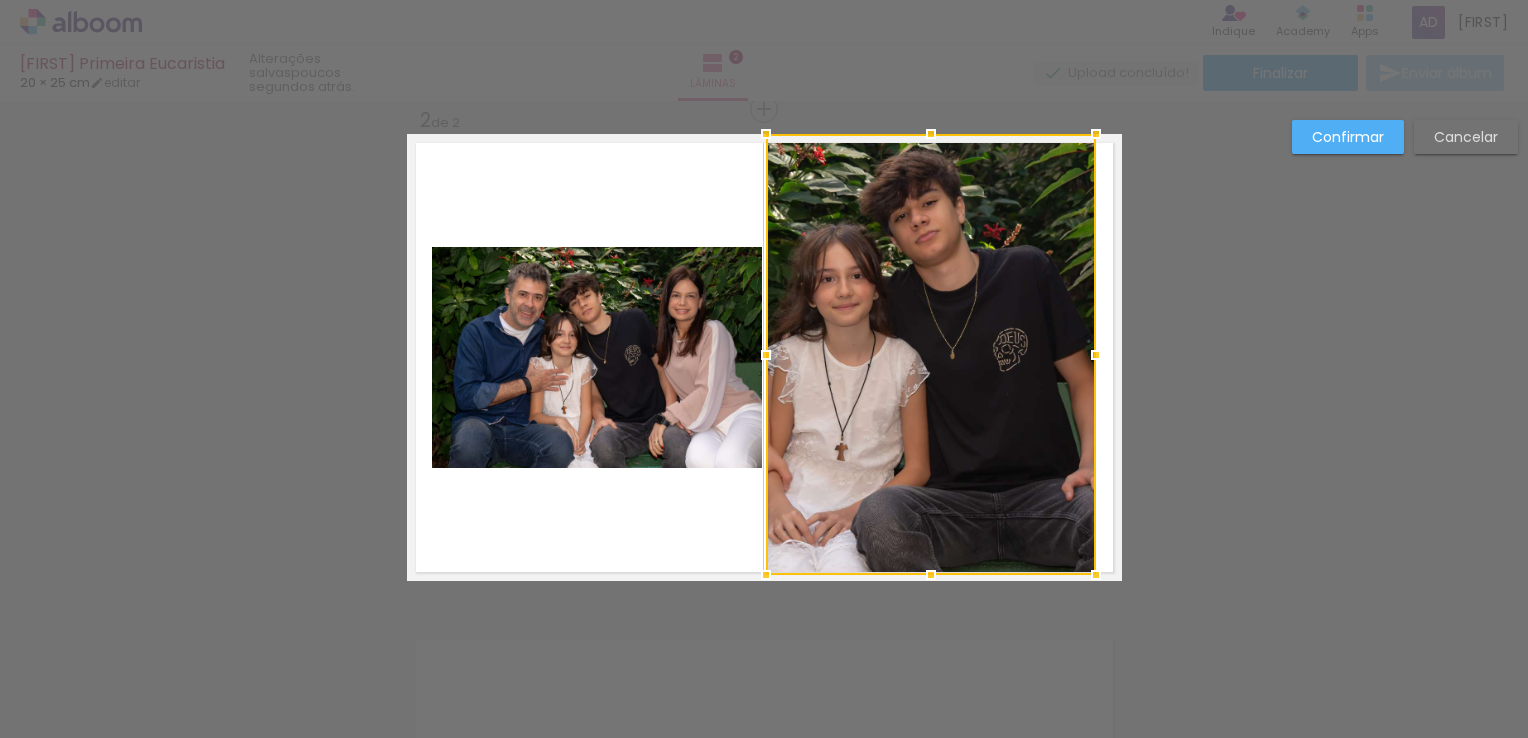 drag, startPoint x: 926, startPoint y: 470, endPoint x: 965, endPoint y: 372, distance: 105.47511 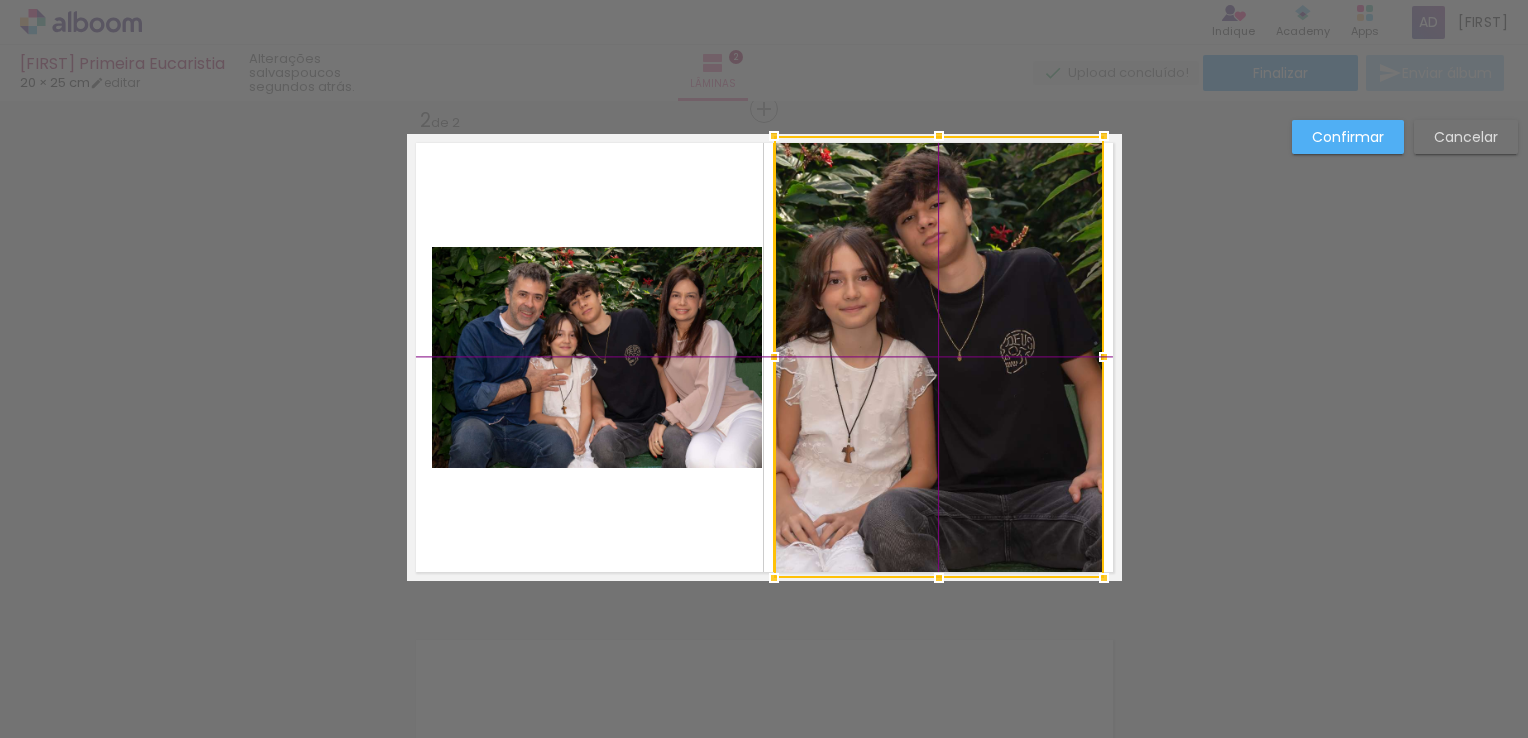 drag, startPoint x: 929, startPoint y: 404, endPoint x: 950, endPoint y: 402, distance: 21.095022 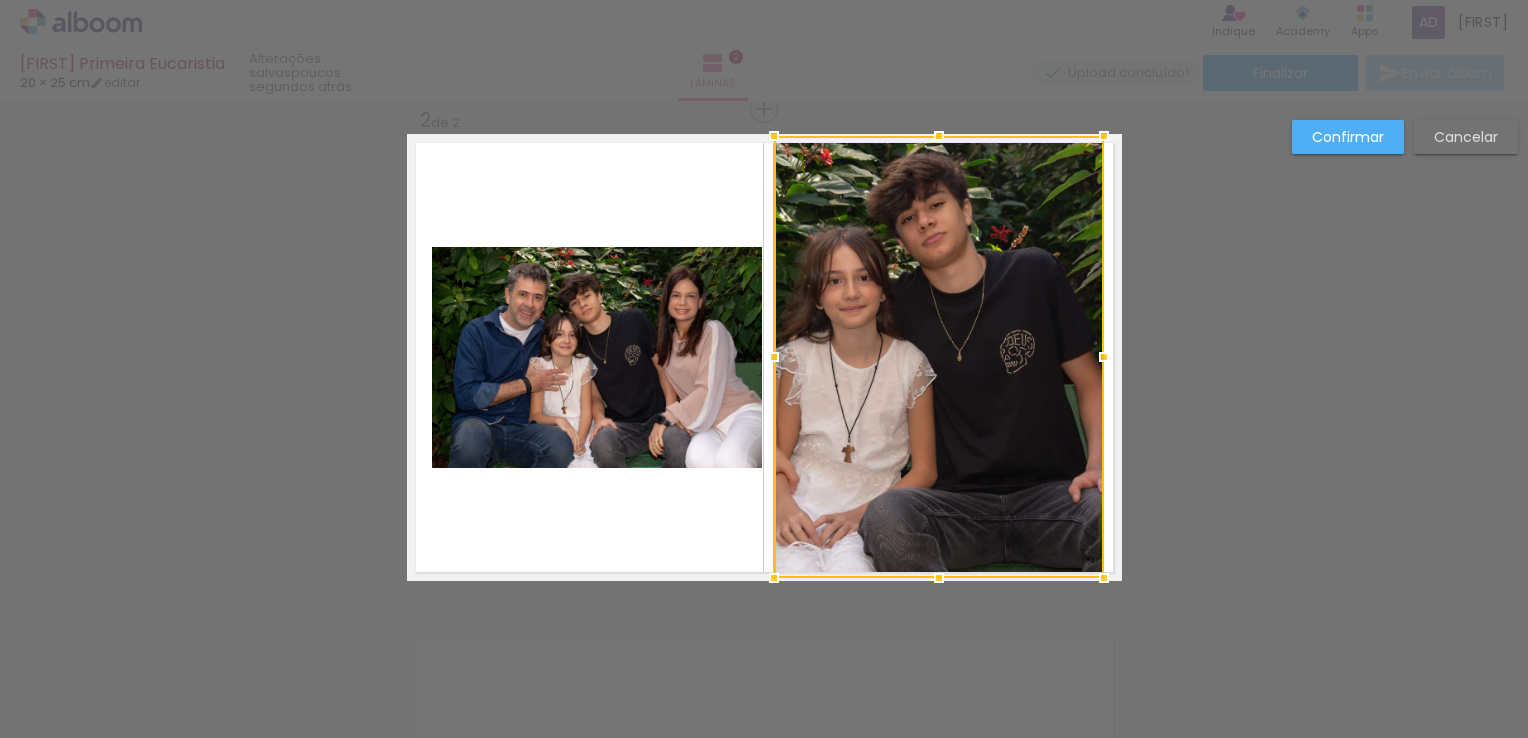 click at bounding box center (939, 357) 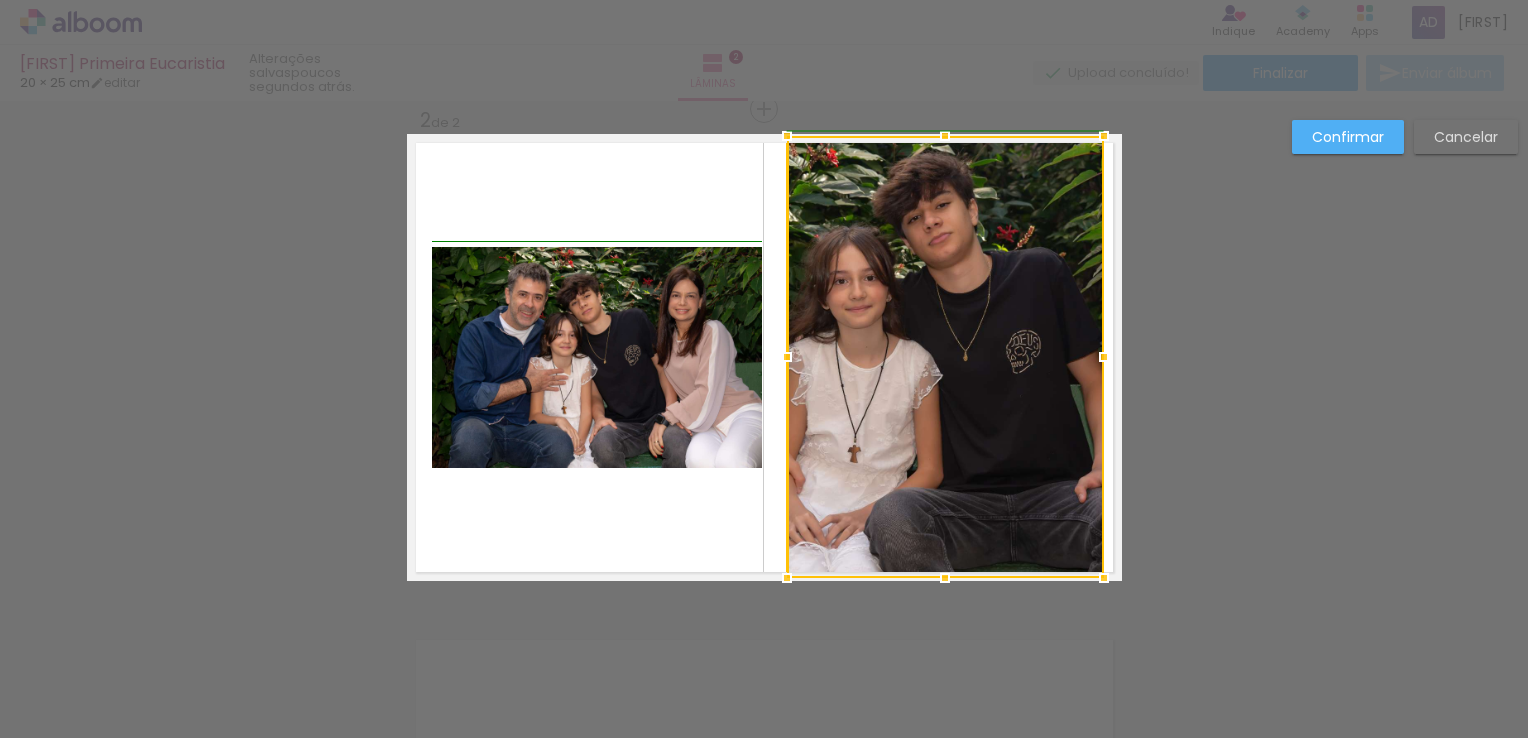 click at bounding box center (787, 357) 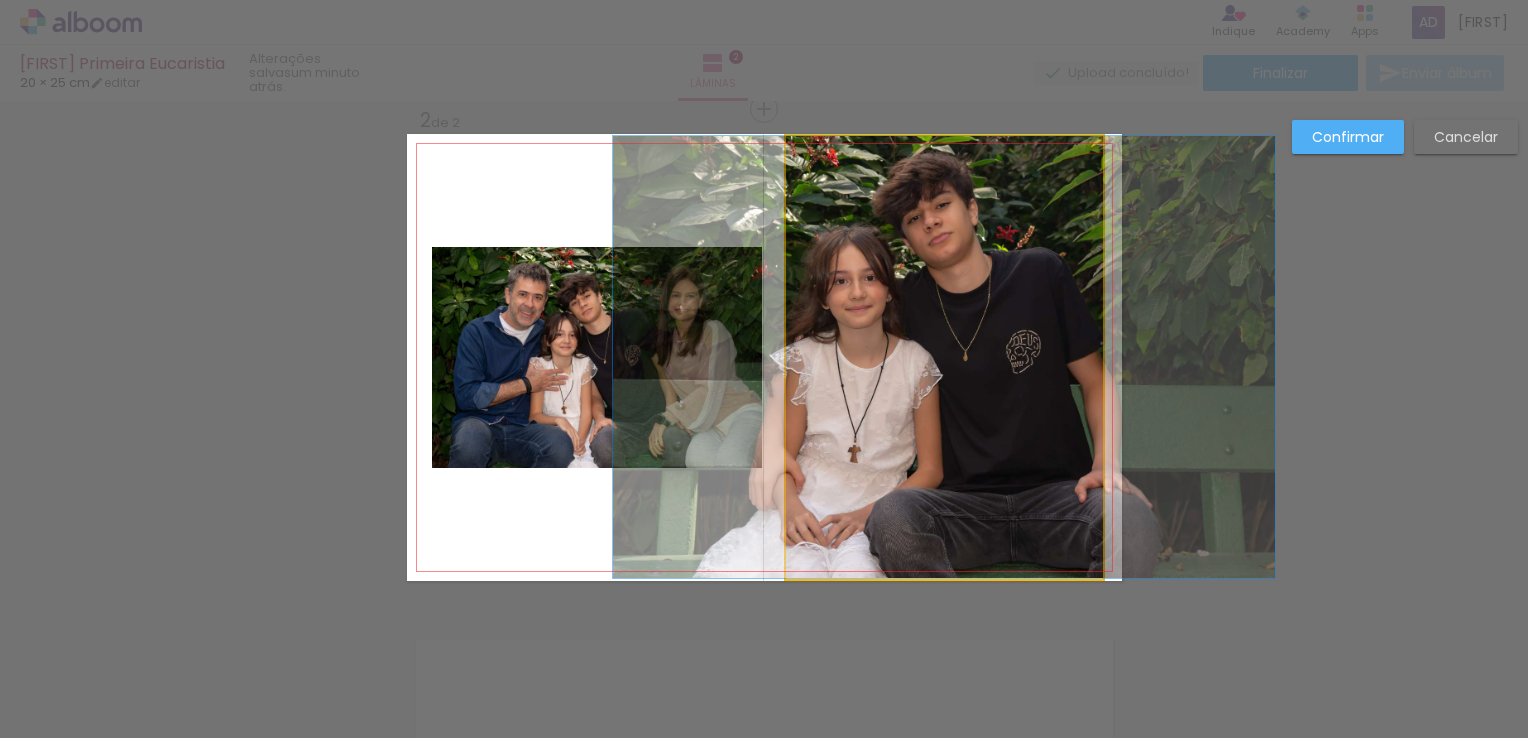 click 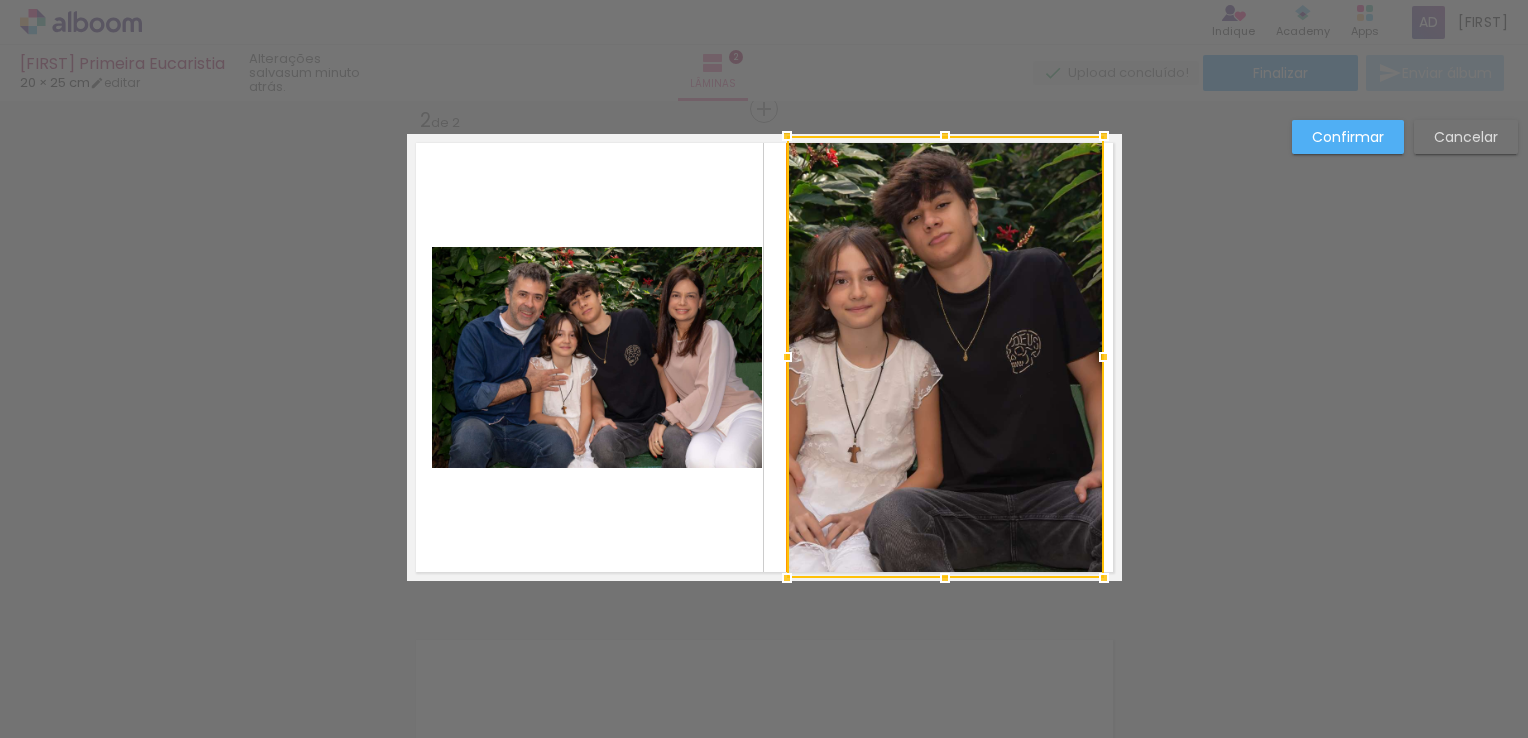 click at bounding box center (945, 357) 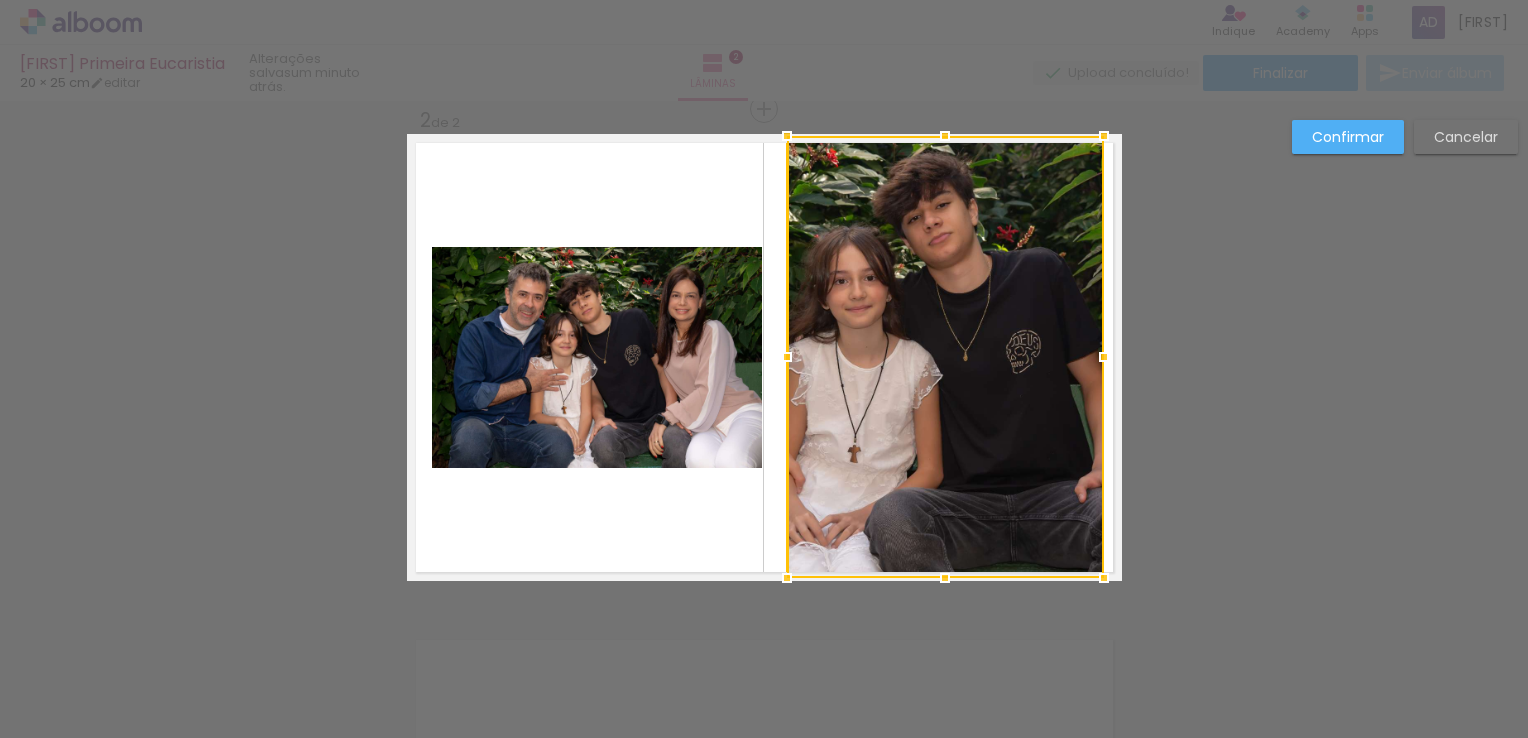 click at bounding box center (945, 357) 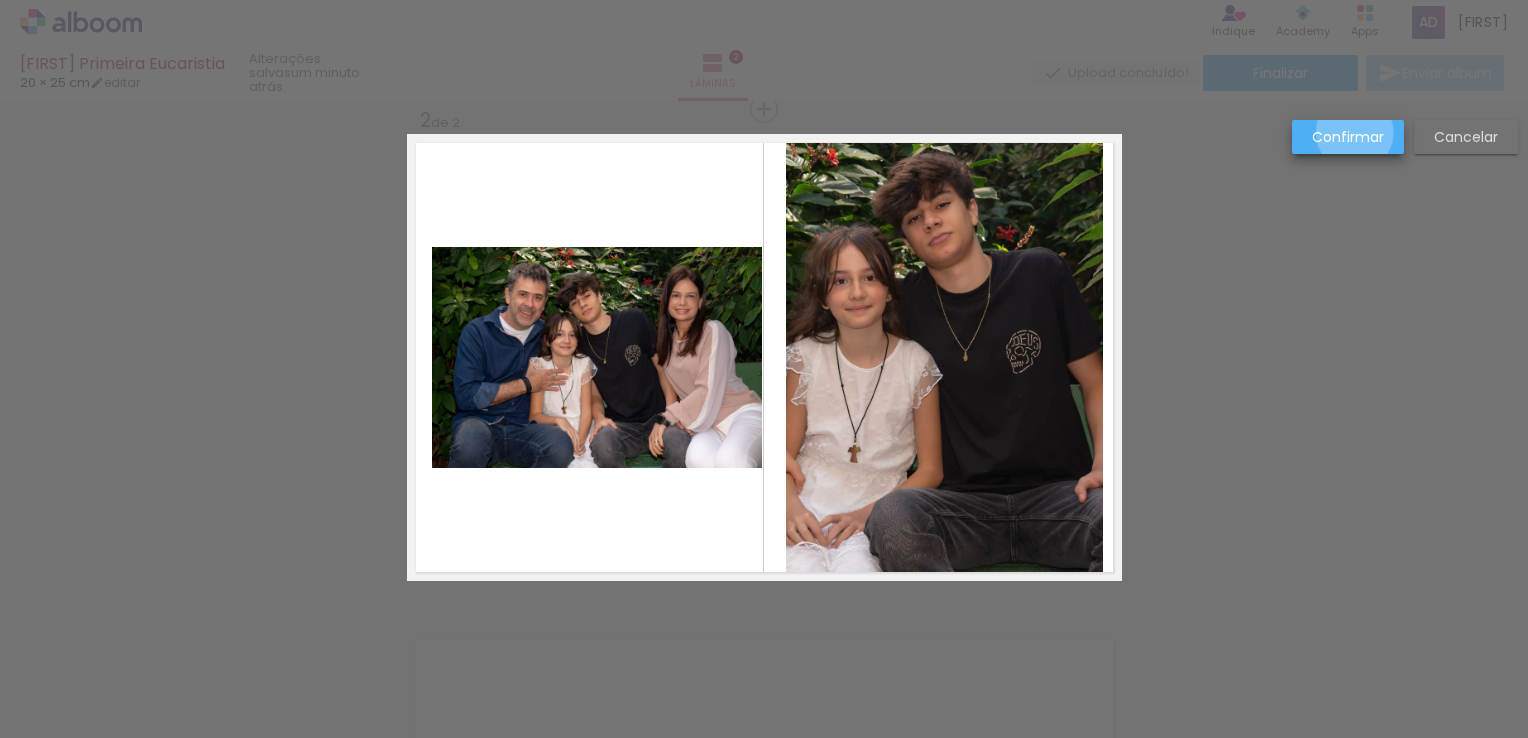 click on "Confirmar" at bounding box center [0, 0] 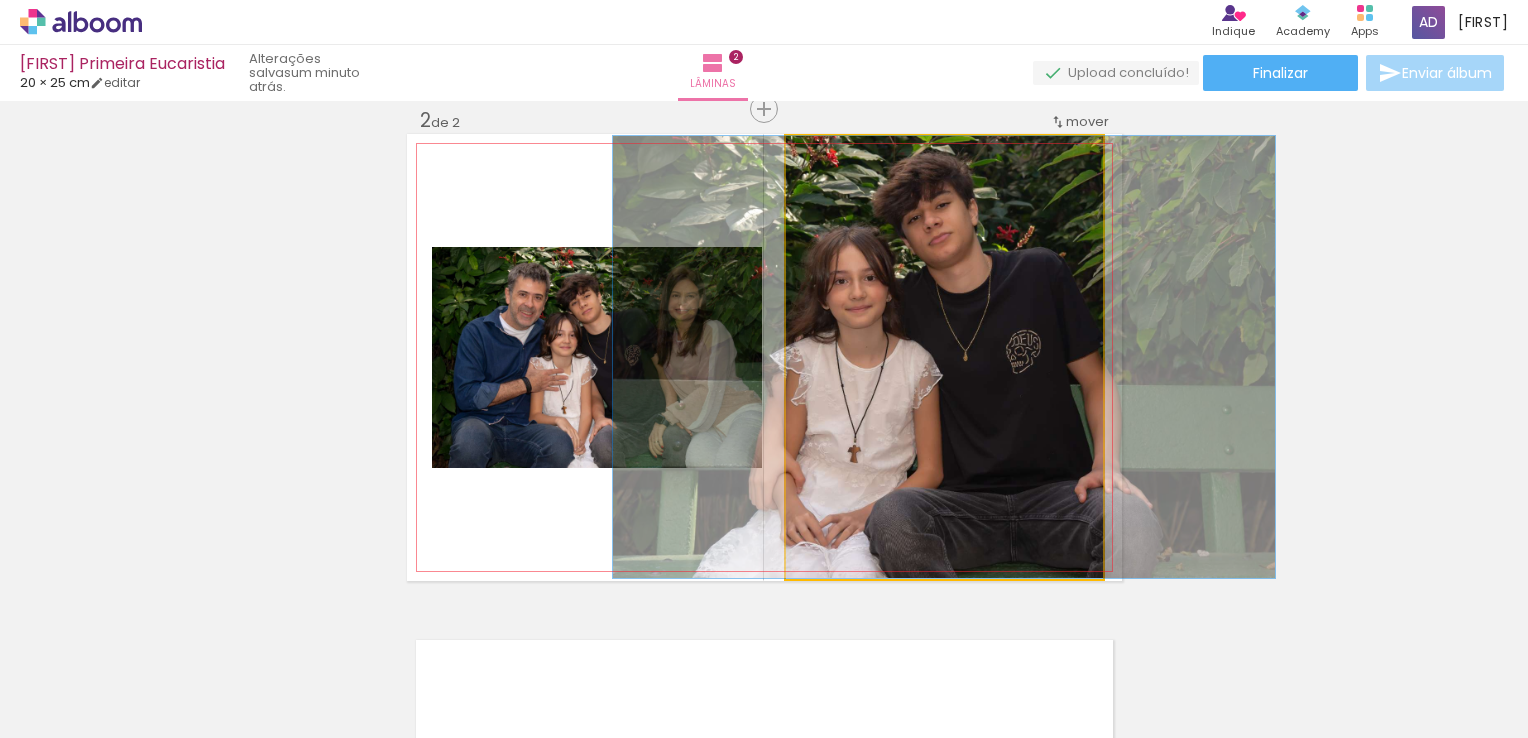 drag, startPoint x: 832, startPoint y: 157, endPoint x: 820, endPoint y: 155, distance: 12.165525 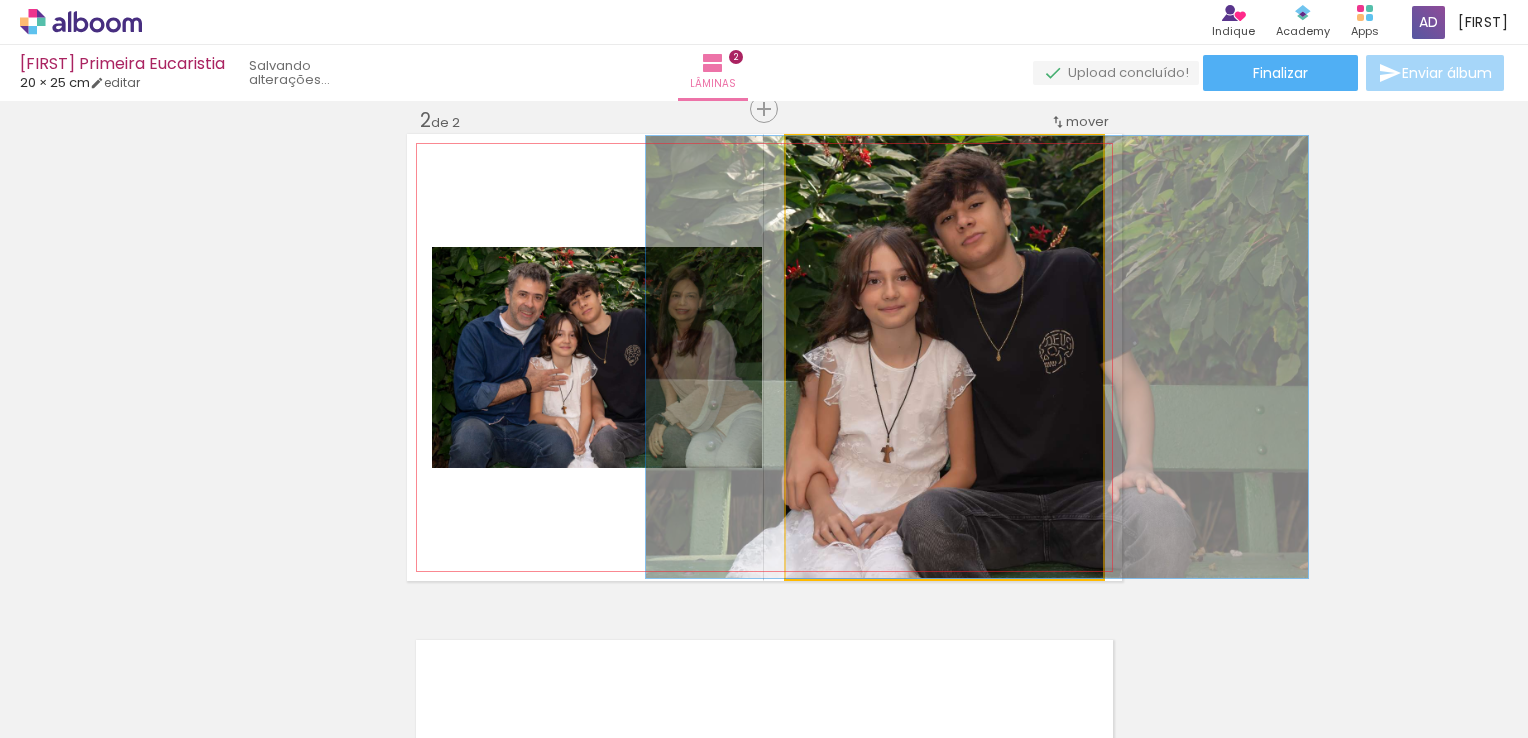 drag, startPoint x: 896, startPoint y: 270, endPoint x: 929, endPoint y: 270, distance: 33 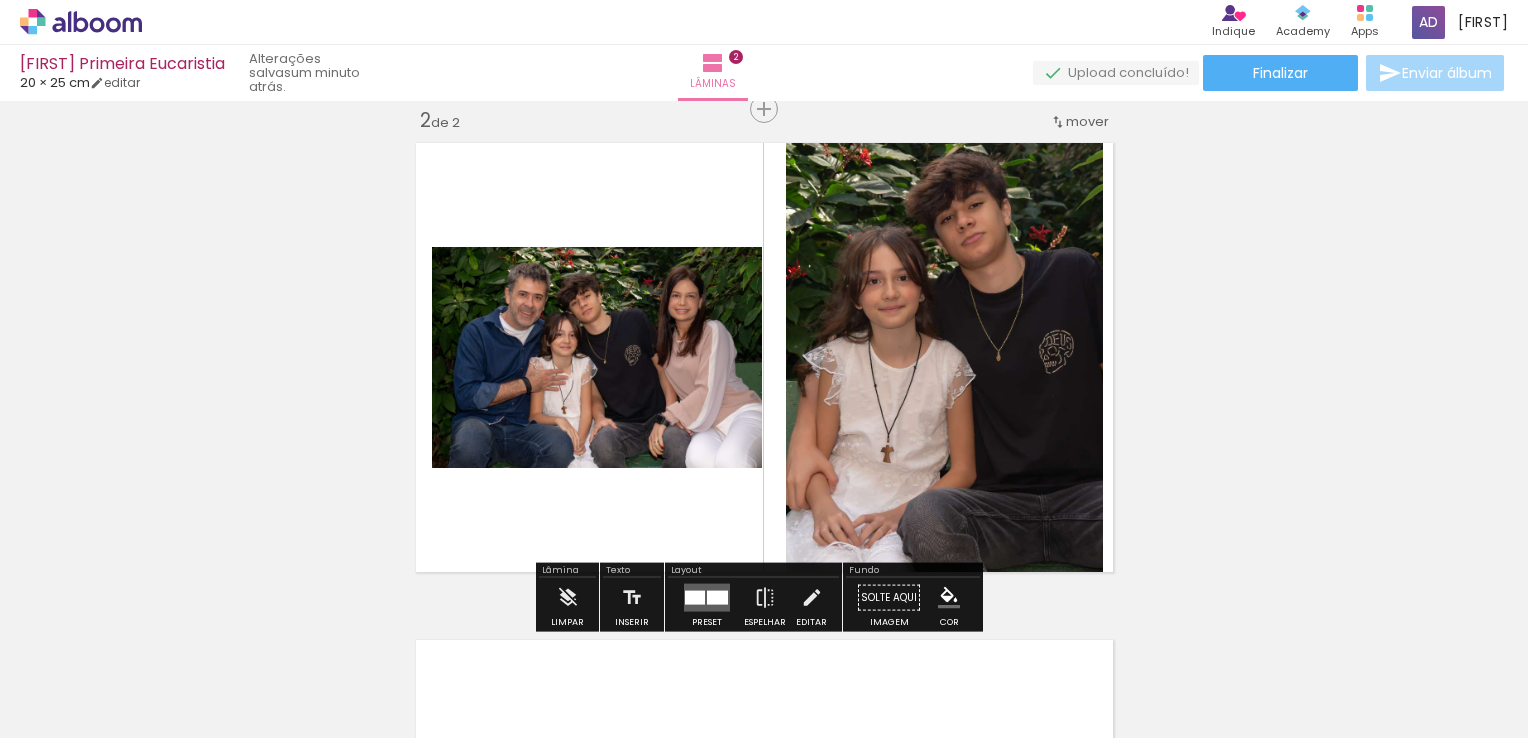click on "Inserir lâmina 1  de 2  Inserir lâmina 2  de 2" at bounding box center [764, 332] 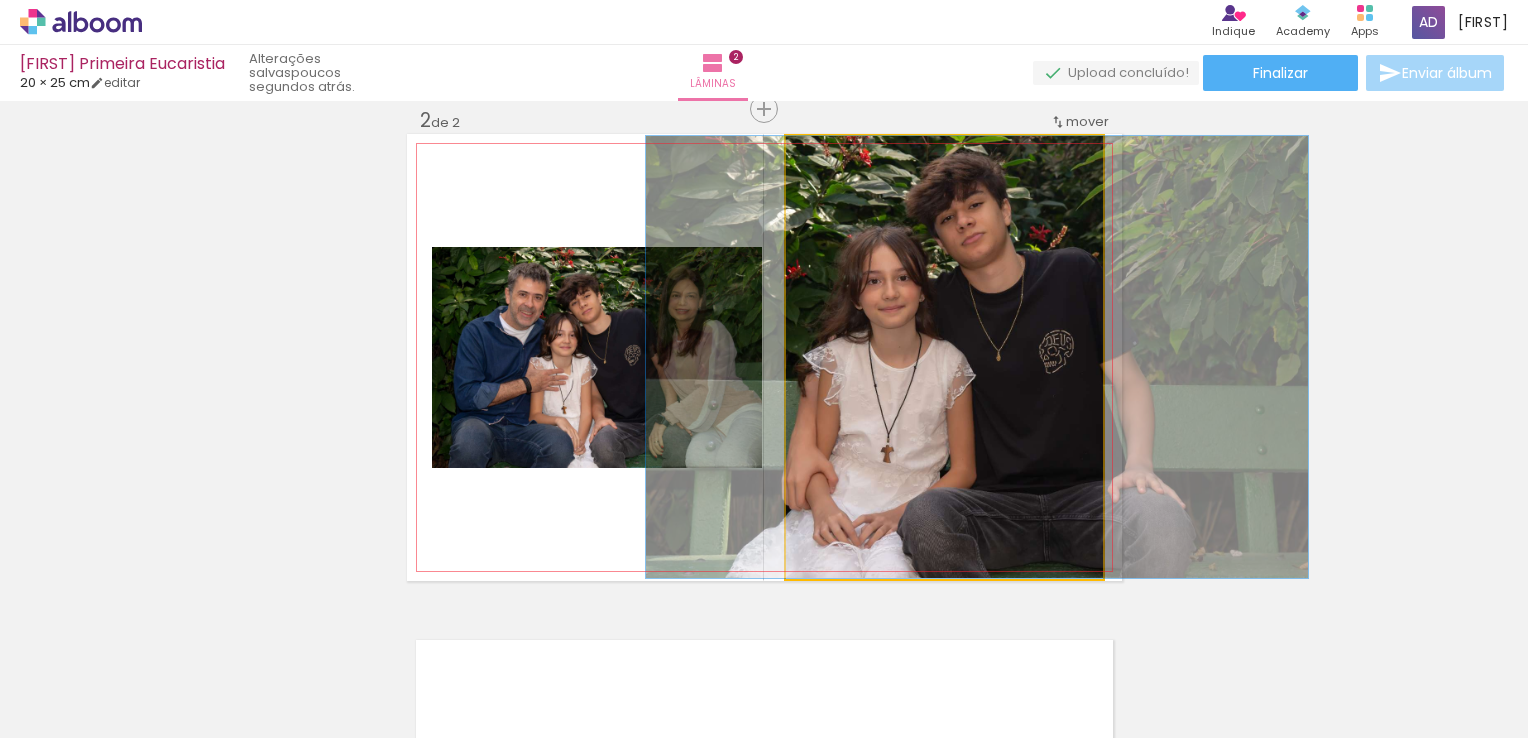 click 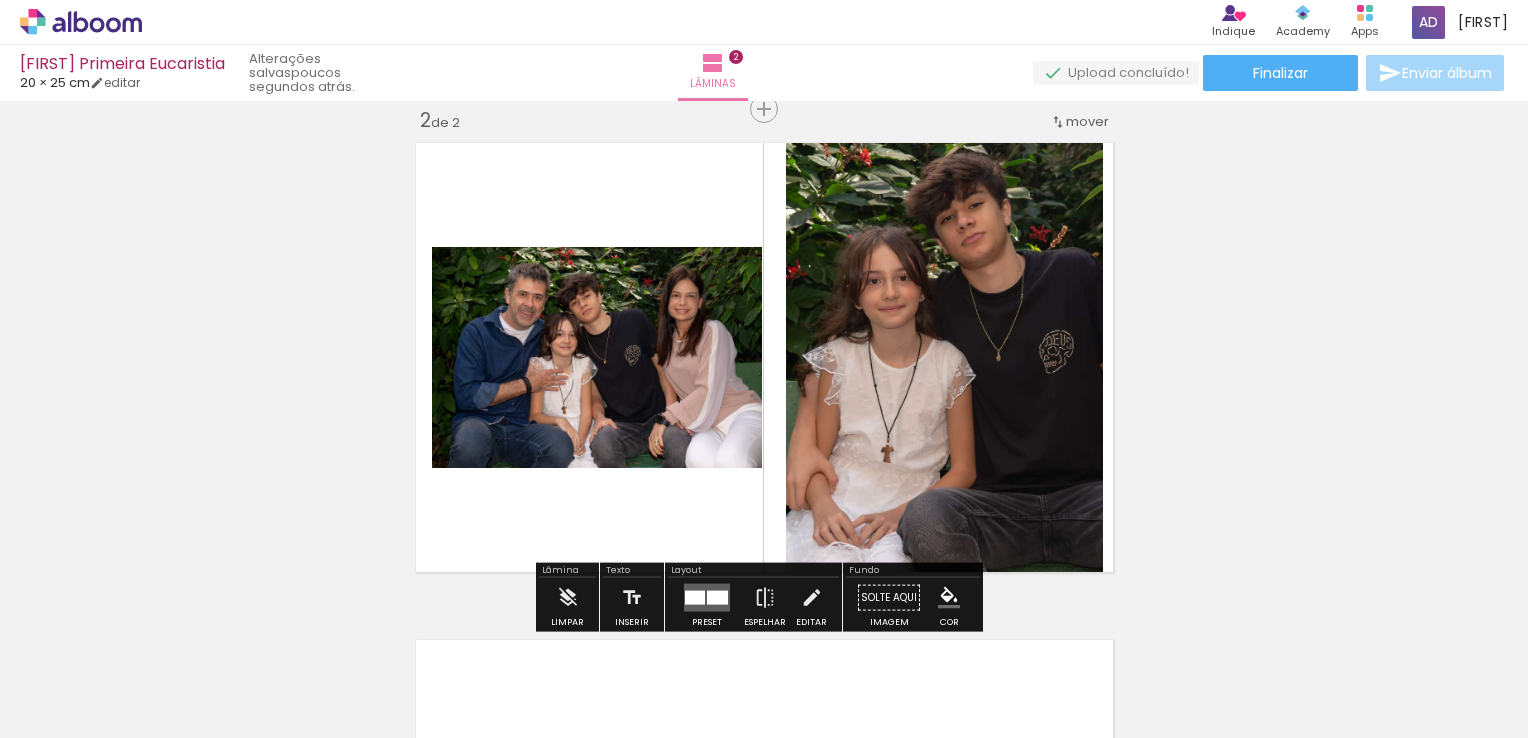 click at bounding box center [812, 598] 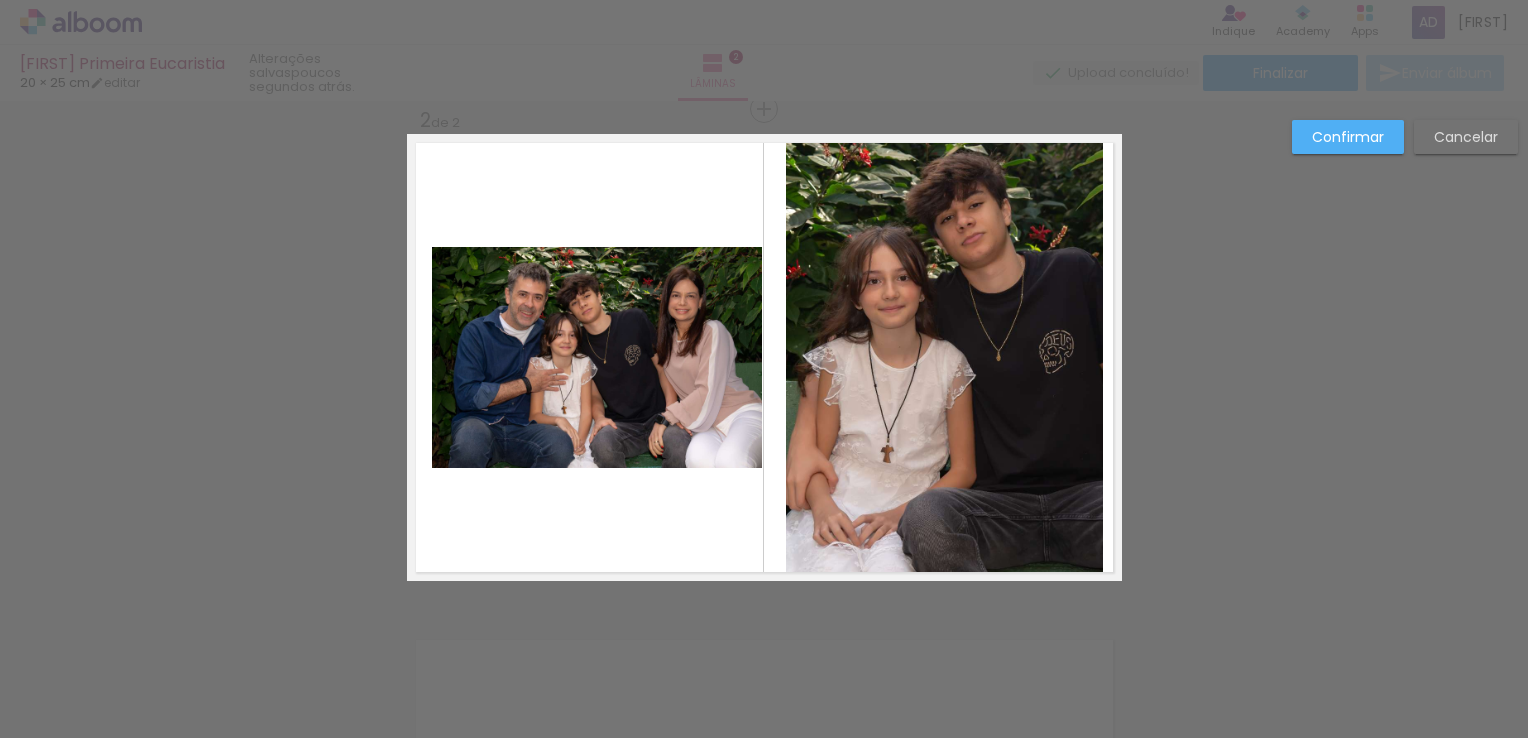 click 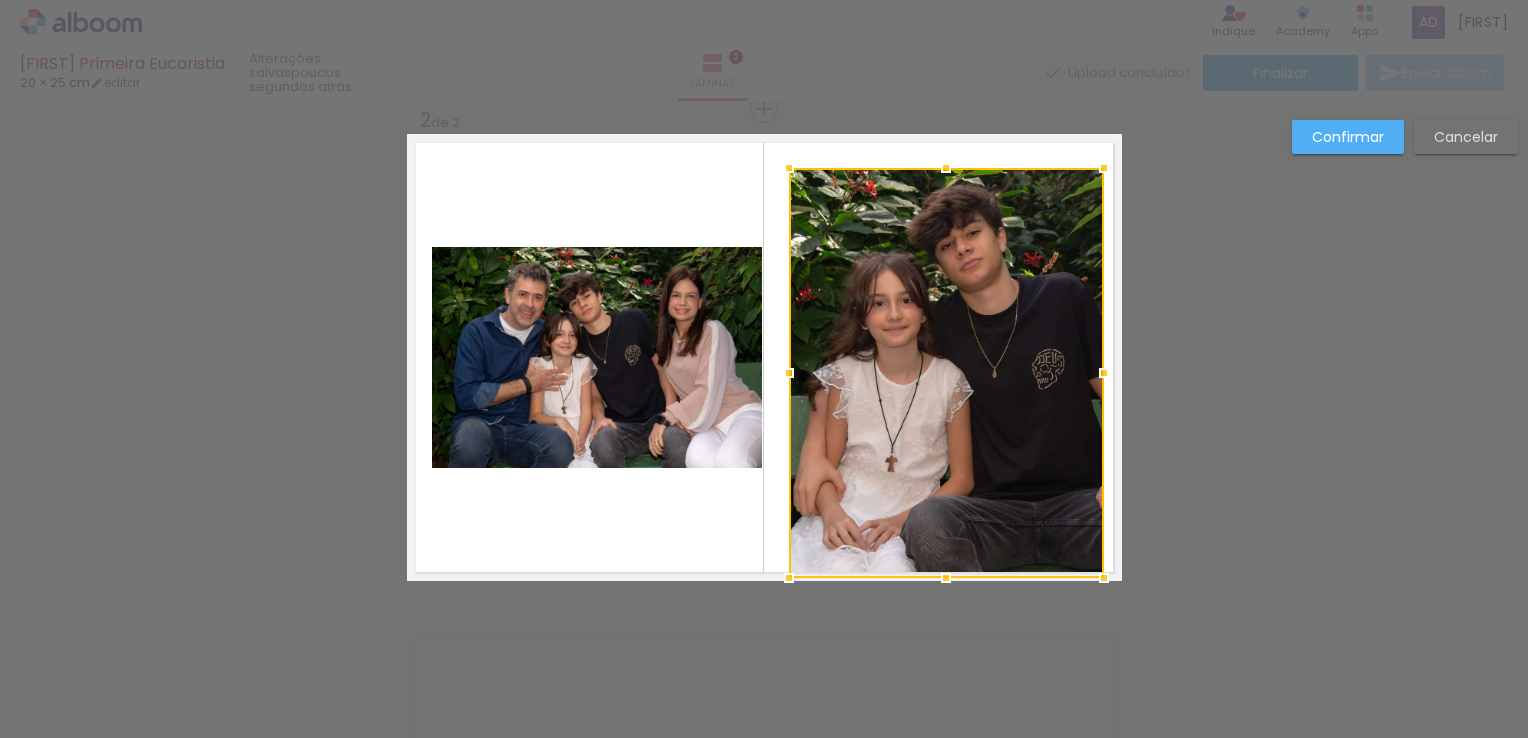 drag, startPoint x: 776, startPoint y: 132, endPoint x: 785, endPoint y: 164, distance: 33.24154 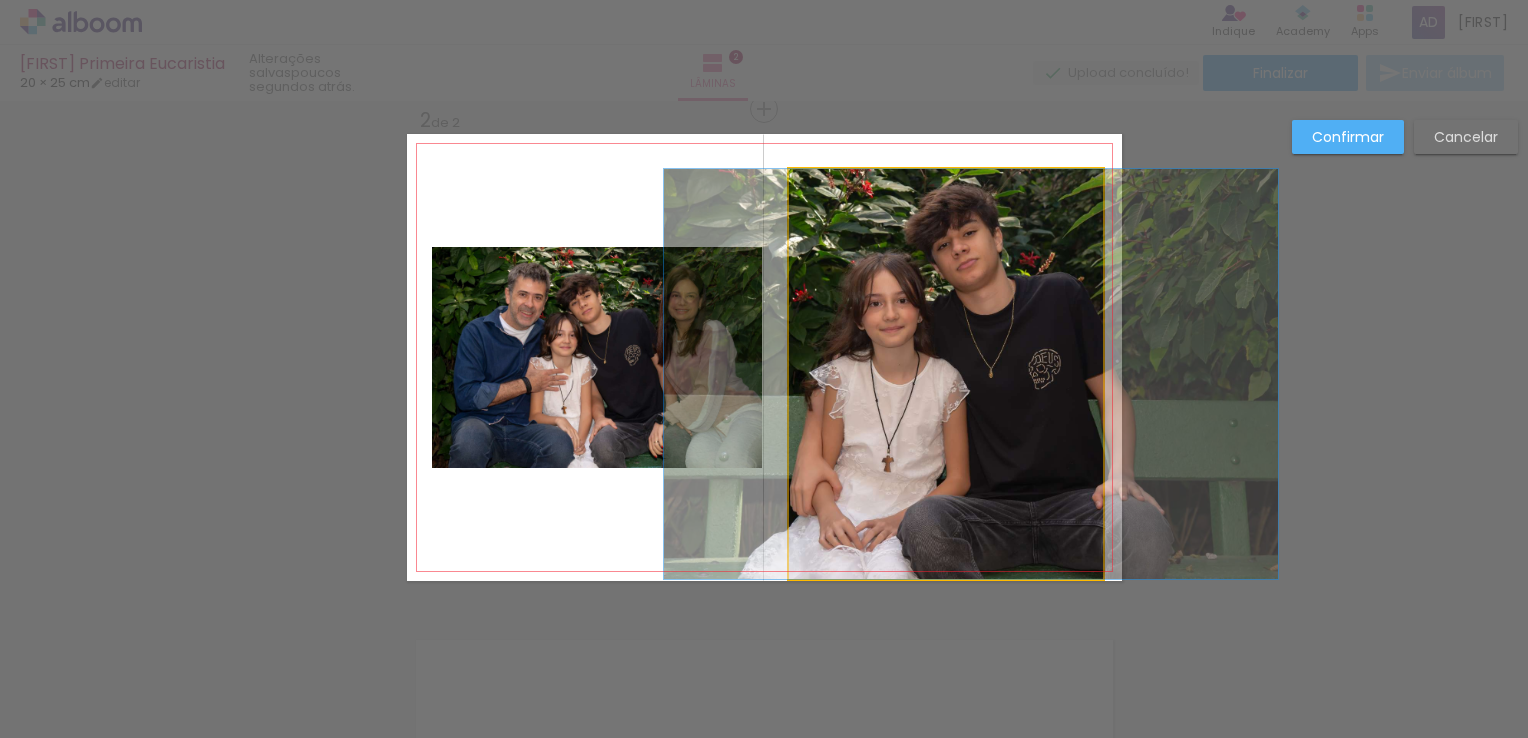 drag, startPoint x: 905, startPoint y: 310, endPoint x: 901, endPoint y: 249, distance: 61.13101 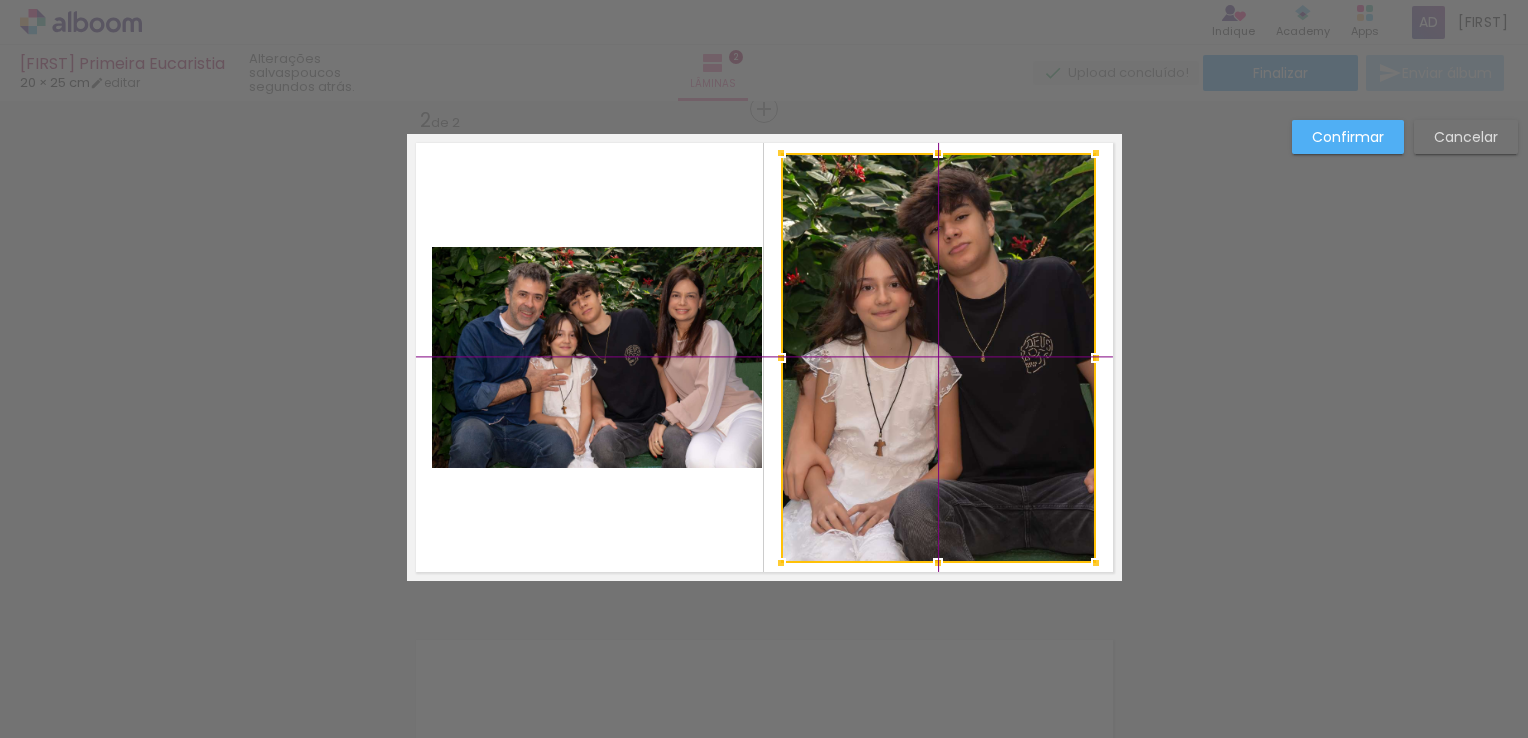 drag, startPoint x: 928, startPoint y: 364, endPoint x: 934, endPoint y: 338, distance: 26.683329 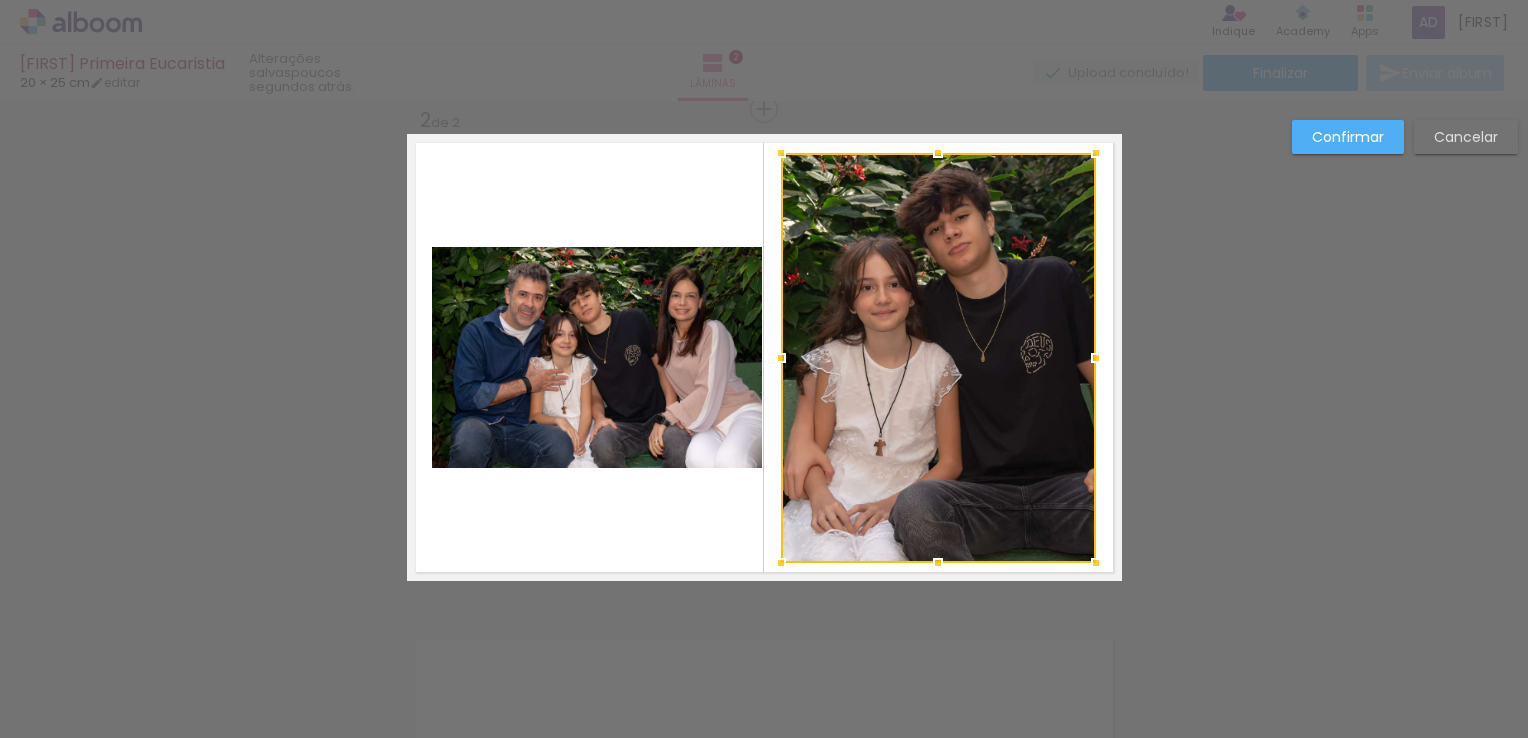click at bounding box center (764, 357) 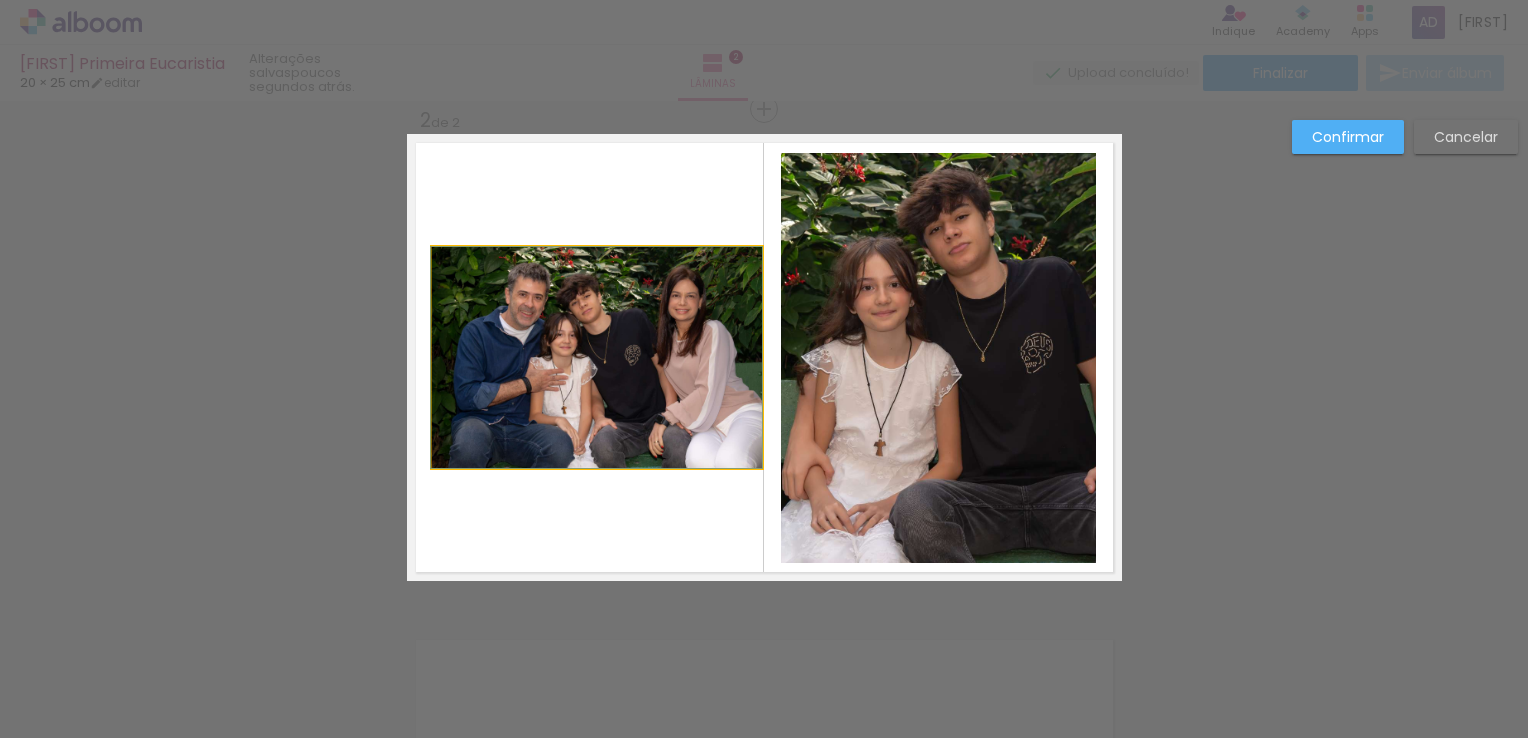 click 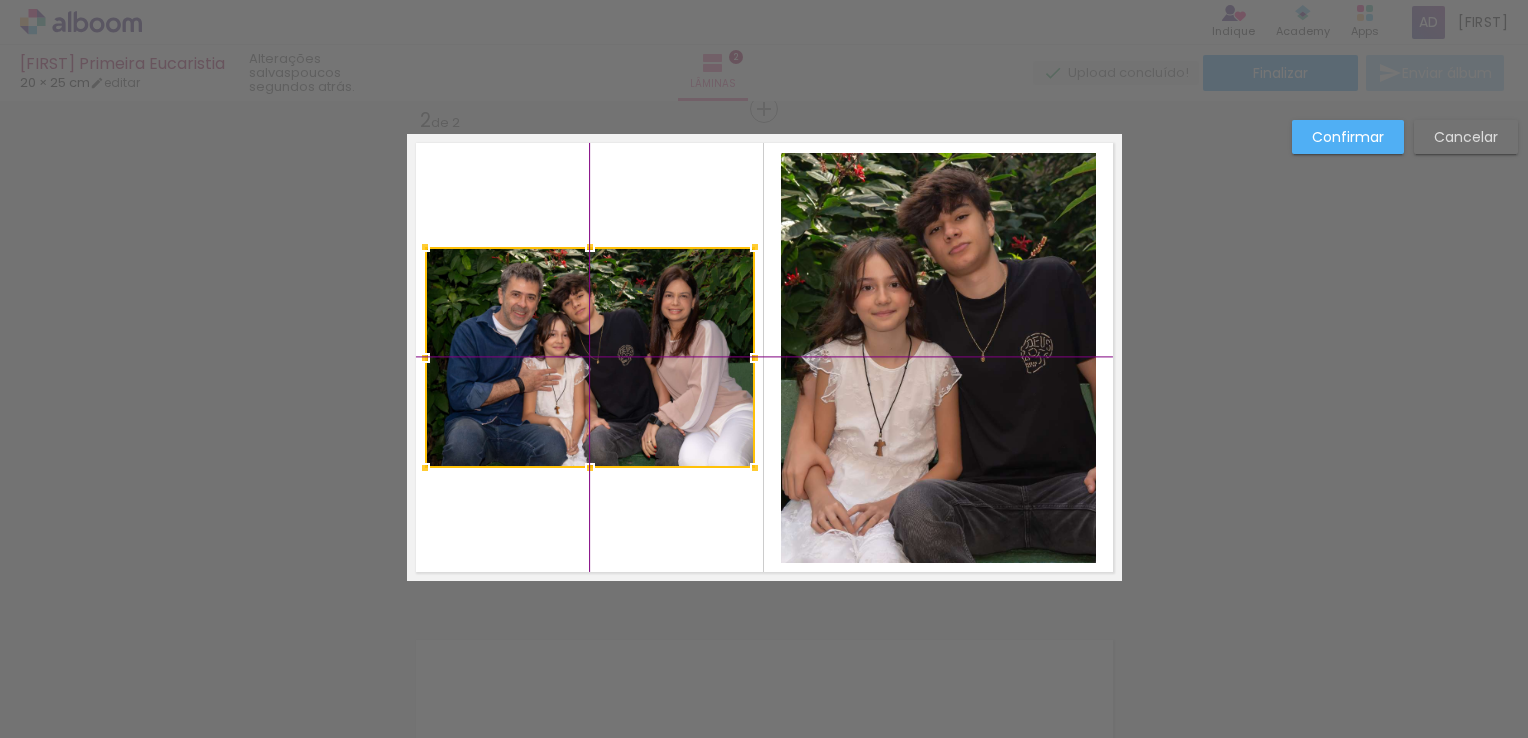 click at bounding box center [590, 357] 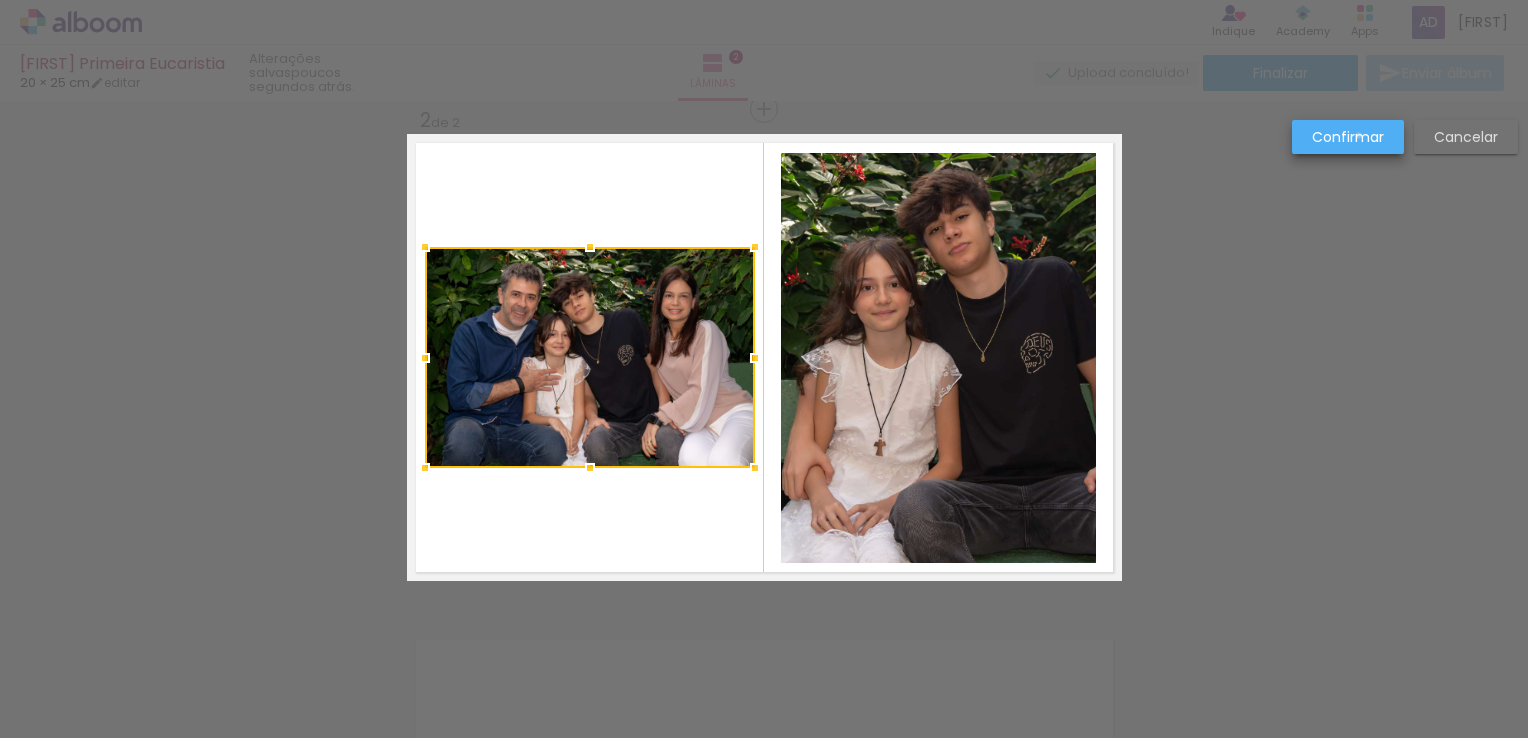 click on "Confirmar" at bounding box center [0, 0] 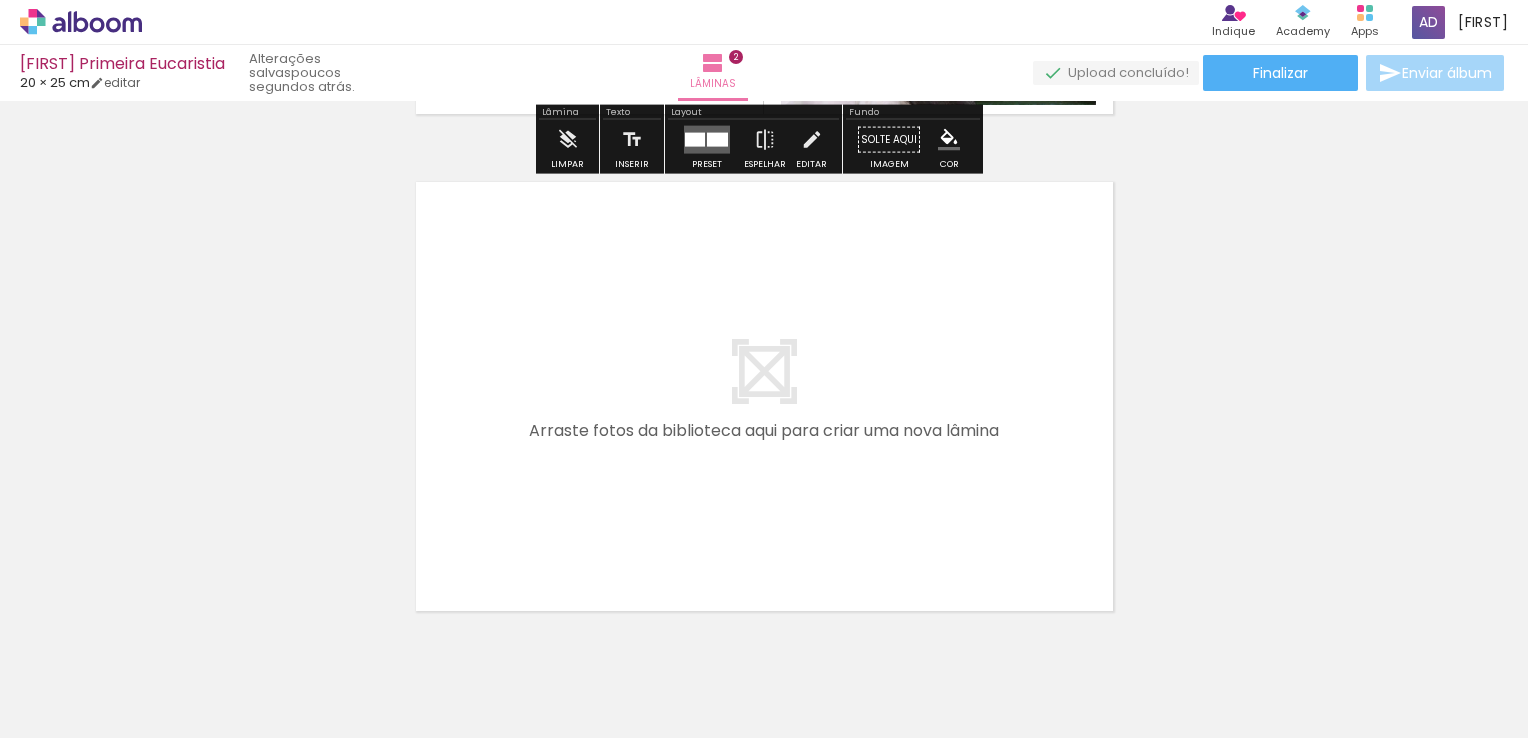 scroll, scrollTop: 1022, scrollLeft: 0, axis: vertical 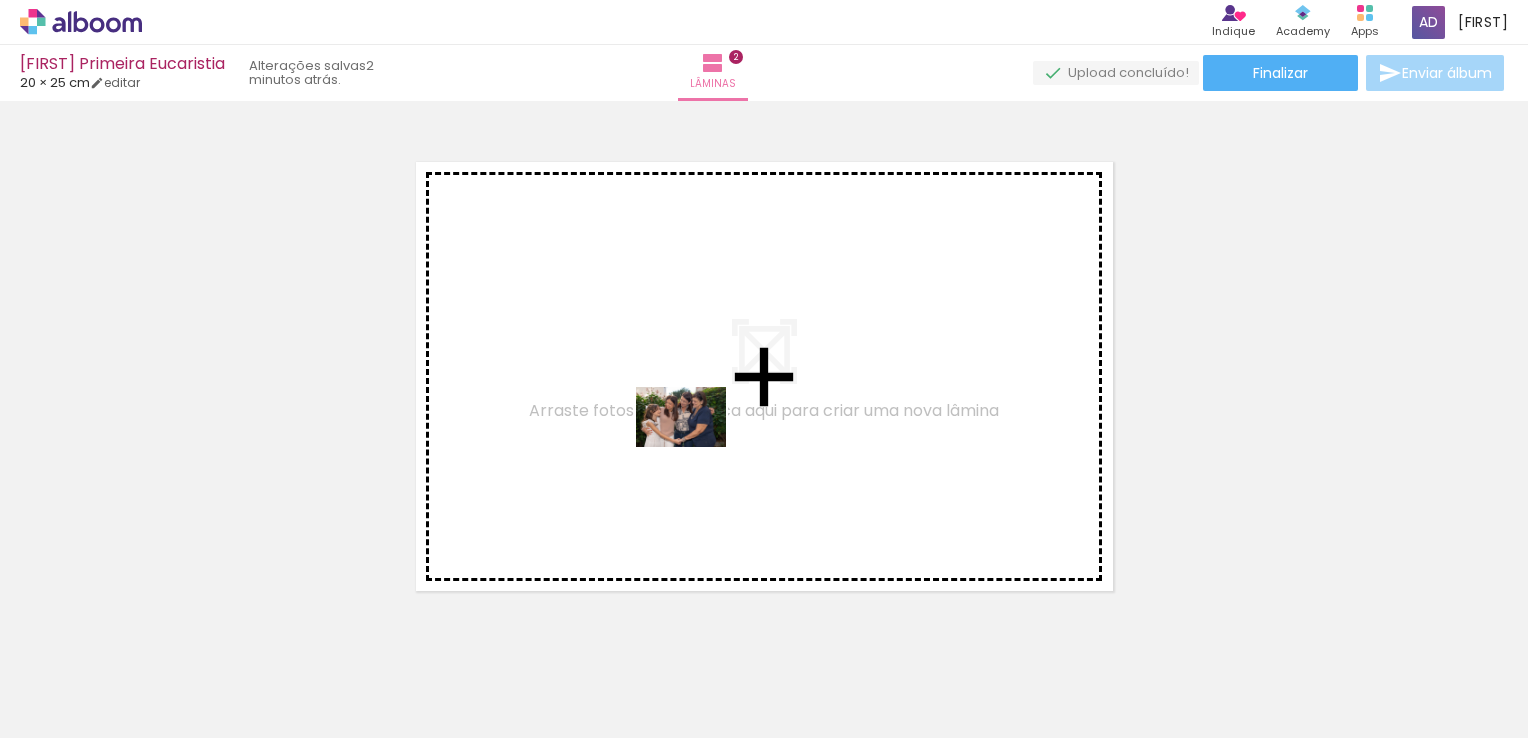 drag, startPoint x: 684, startPoint y: 696, endPoint x: 696, endPoint y: 447, distance: 249.28899 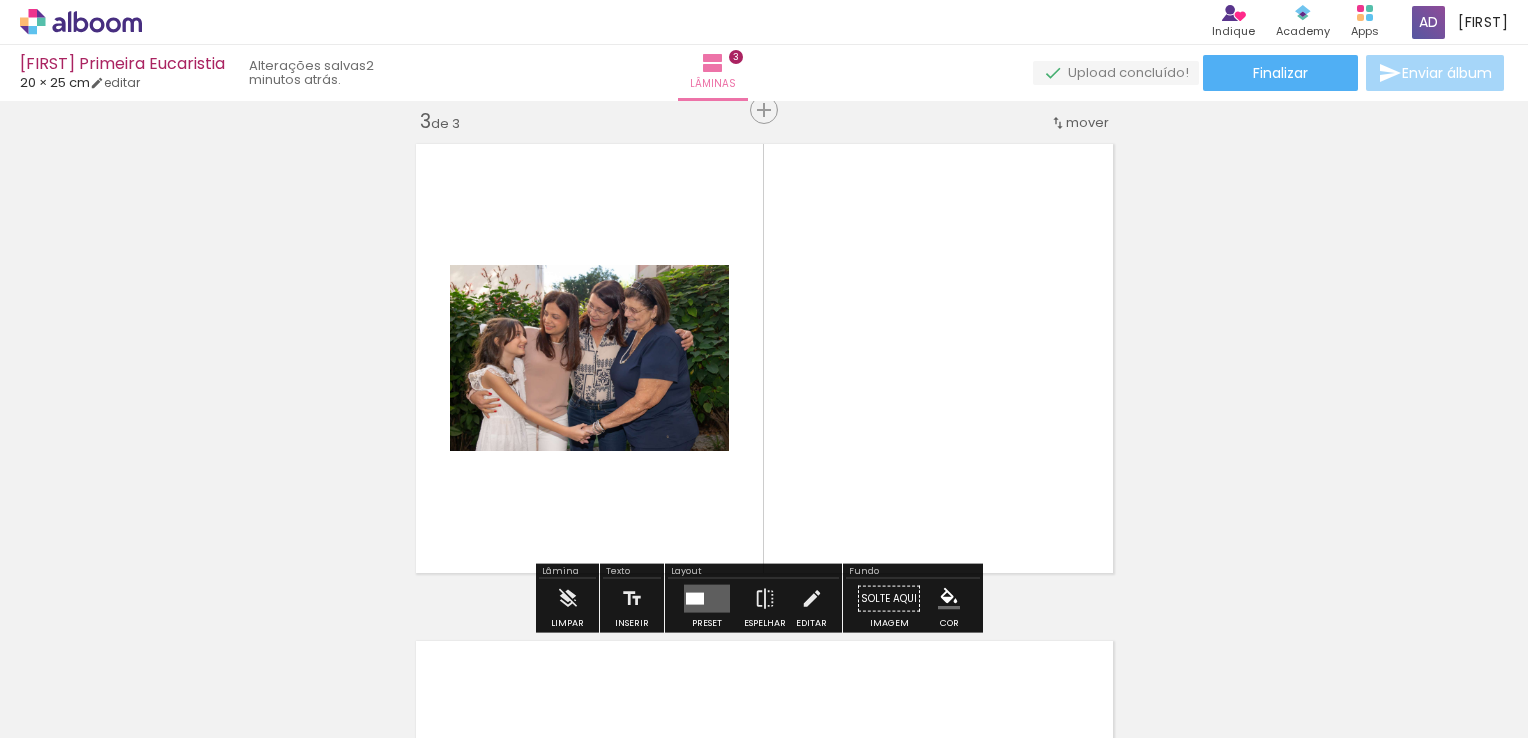 scroll, scrollTop: 1019, scrollLeft: 0, axis: vertical 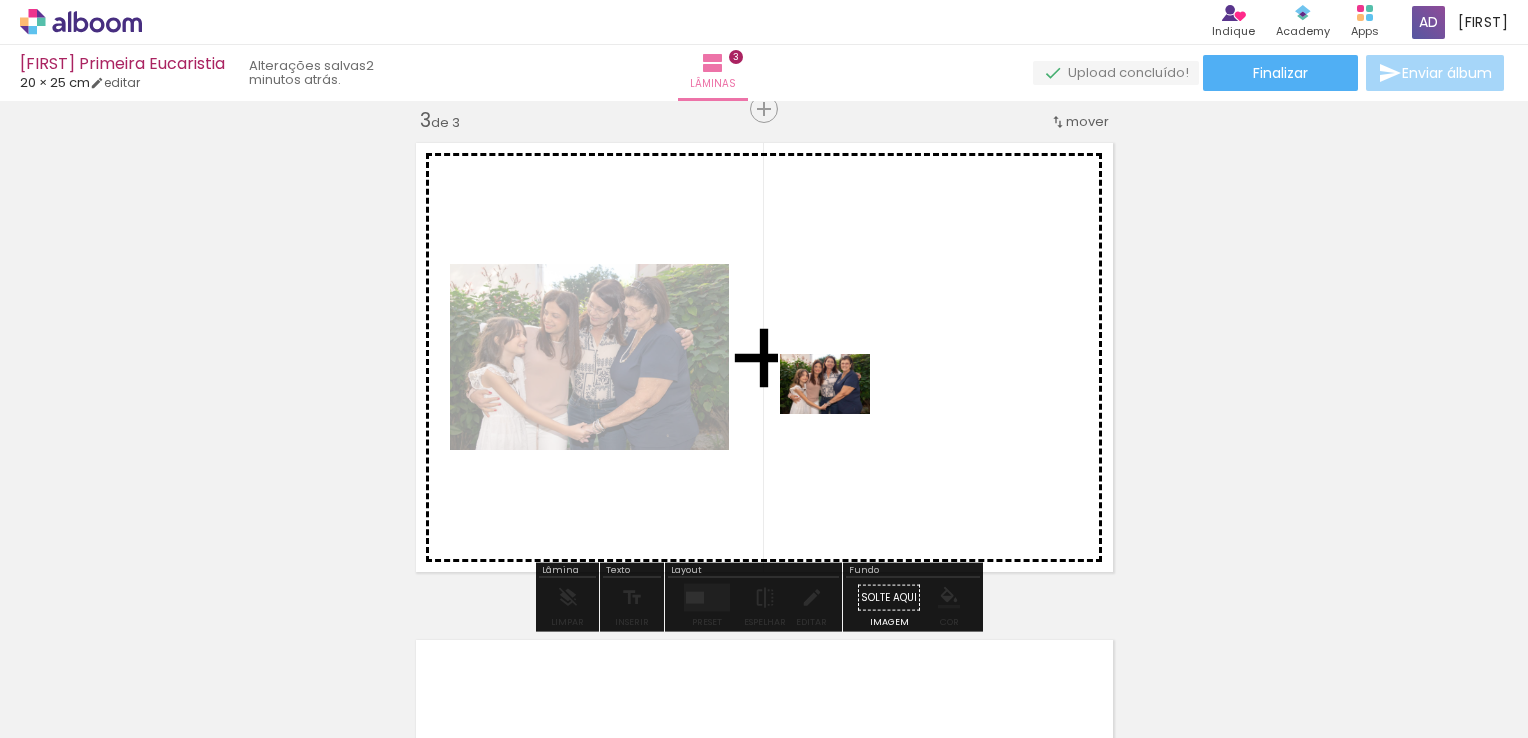 drag, startPoint x: 560, startPoint y: 683, endPoint x: 840, endPoint y: 414, distance: 388.27954 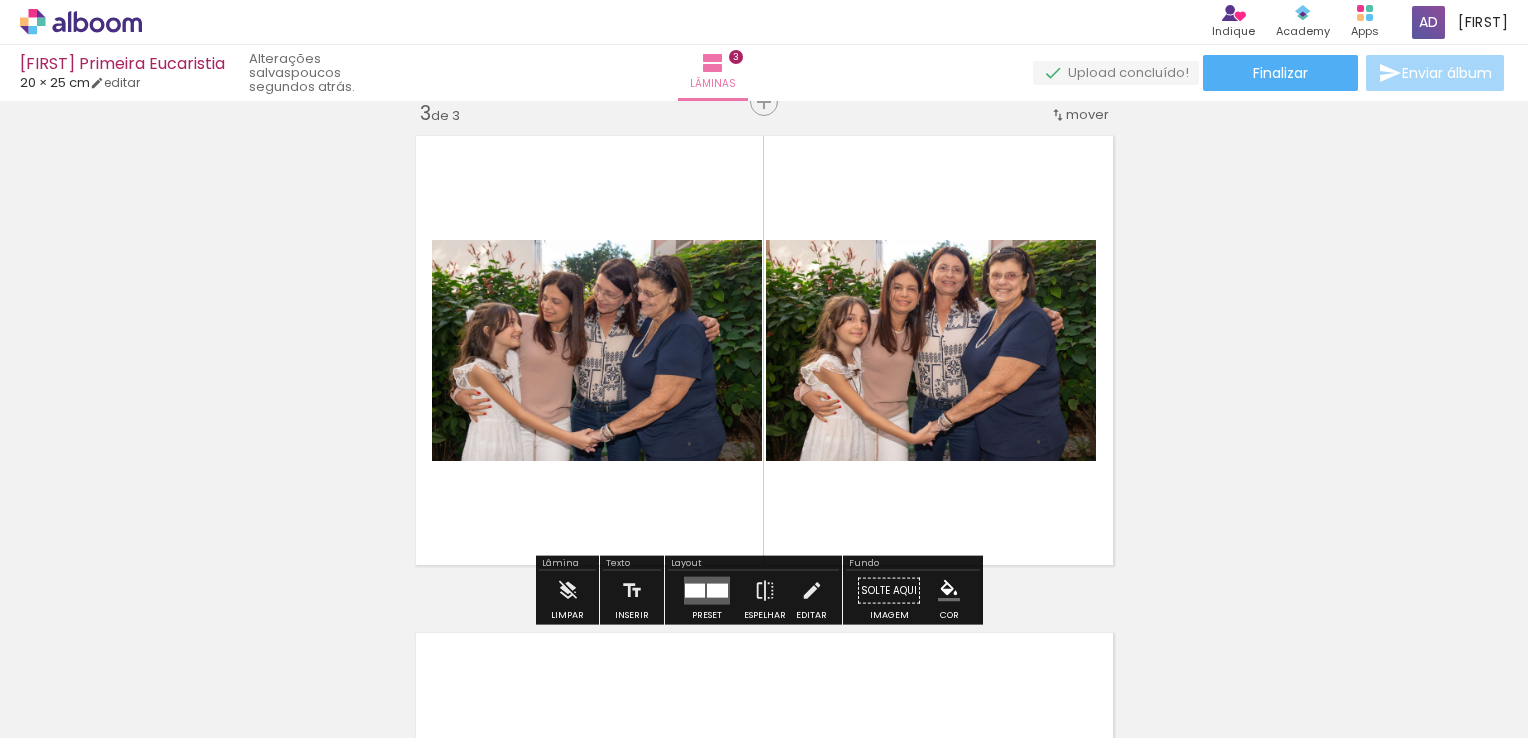 scroll, scrollTop: 1019, scrollLeft: 0, axis: vertical 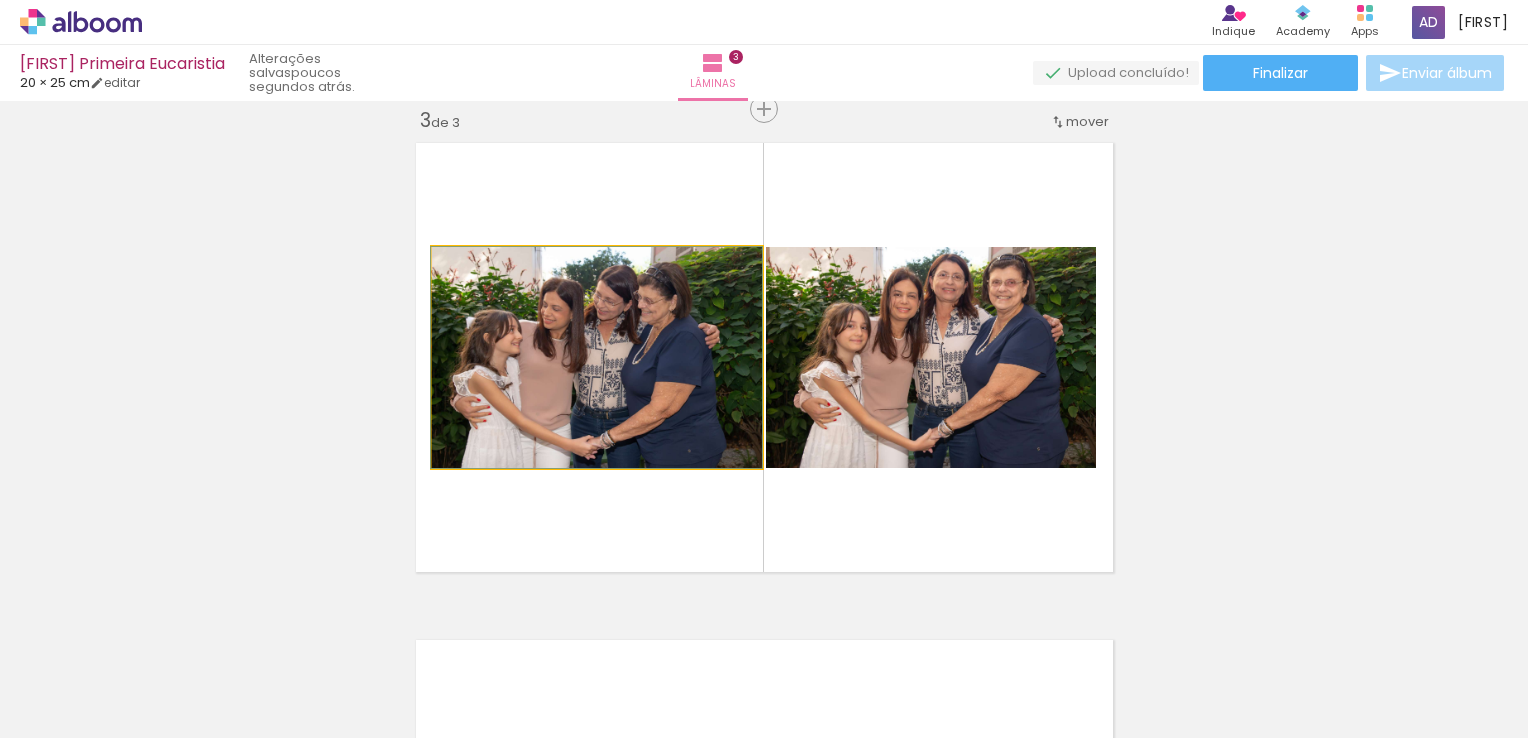 click 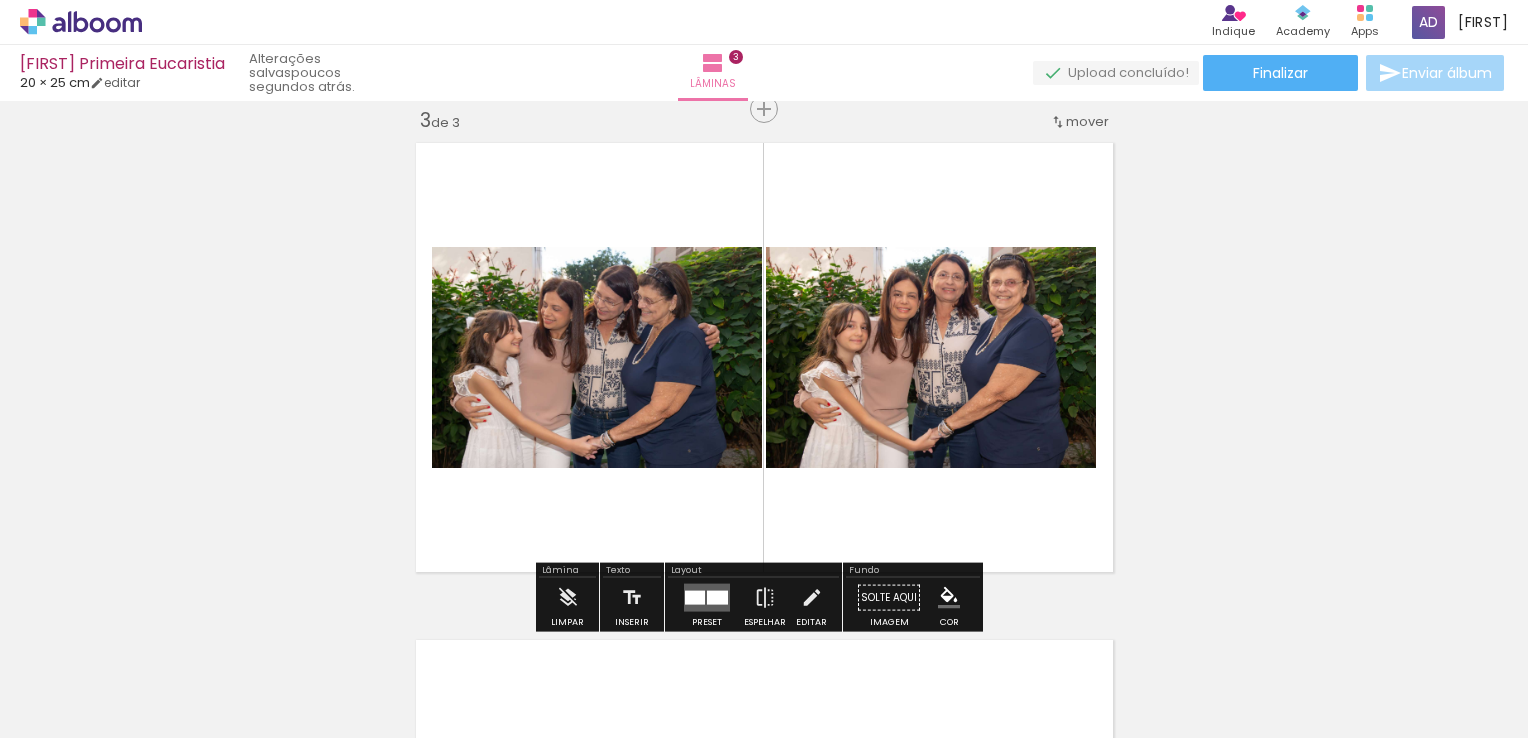 click on "P&B" at bounding box center [0, 0] 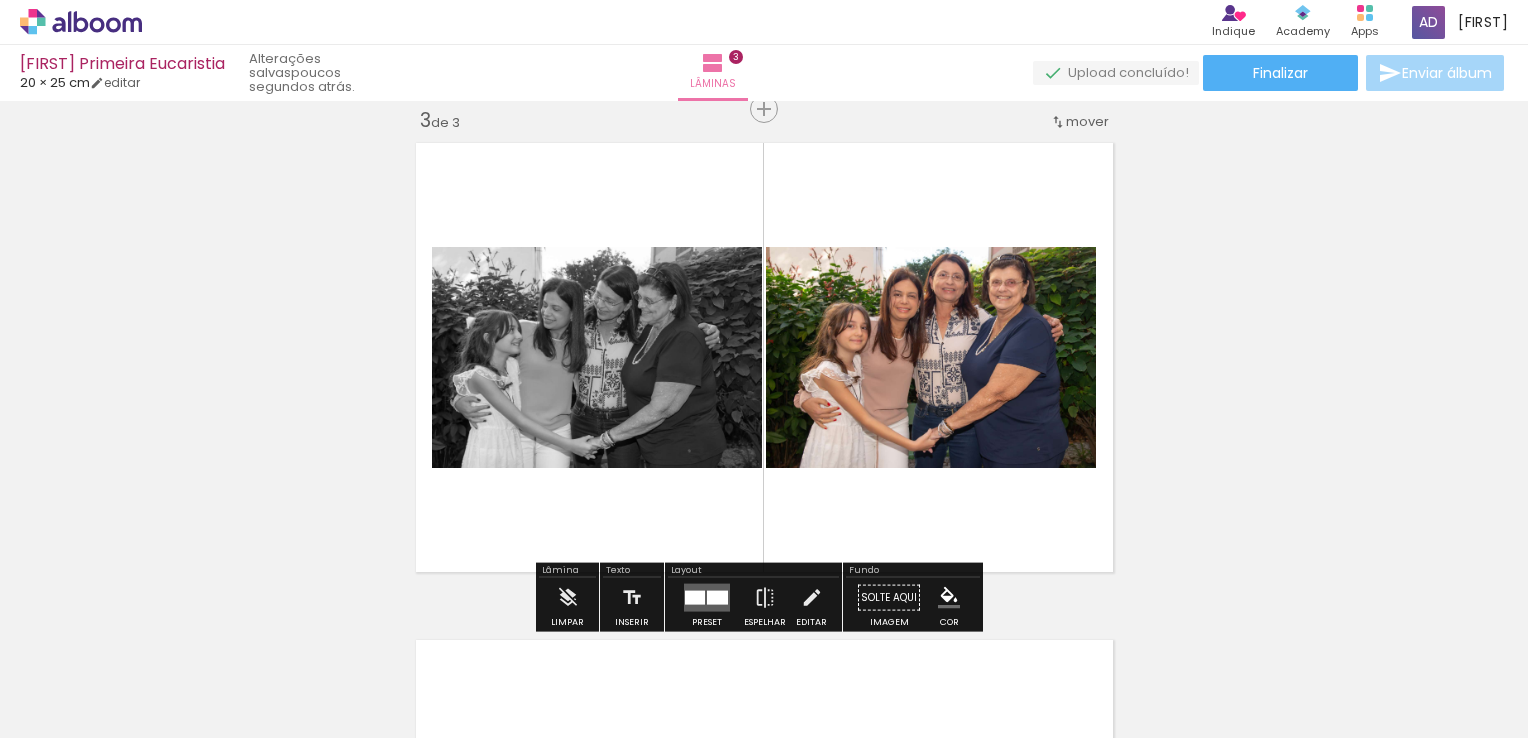 click on "P&B" at bounding box center (0, 0) 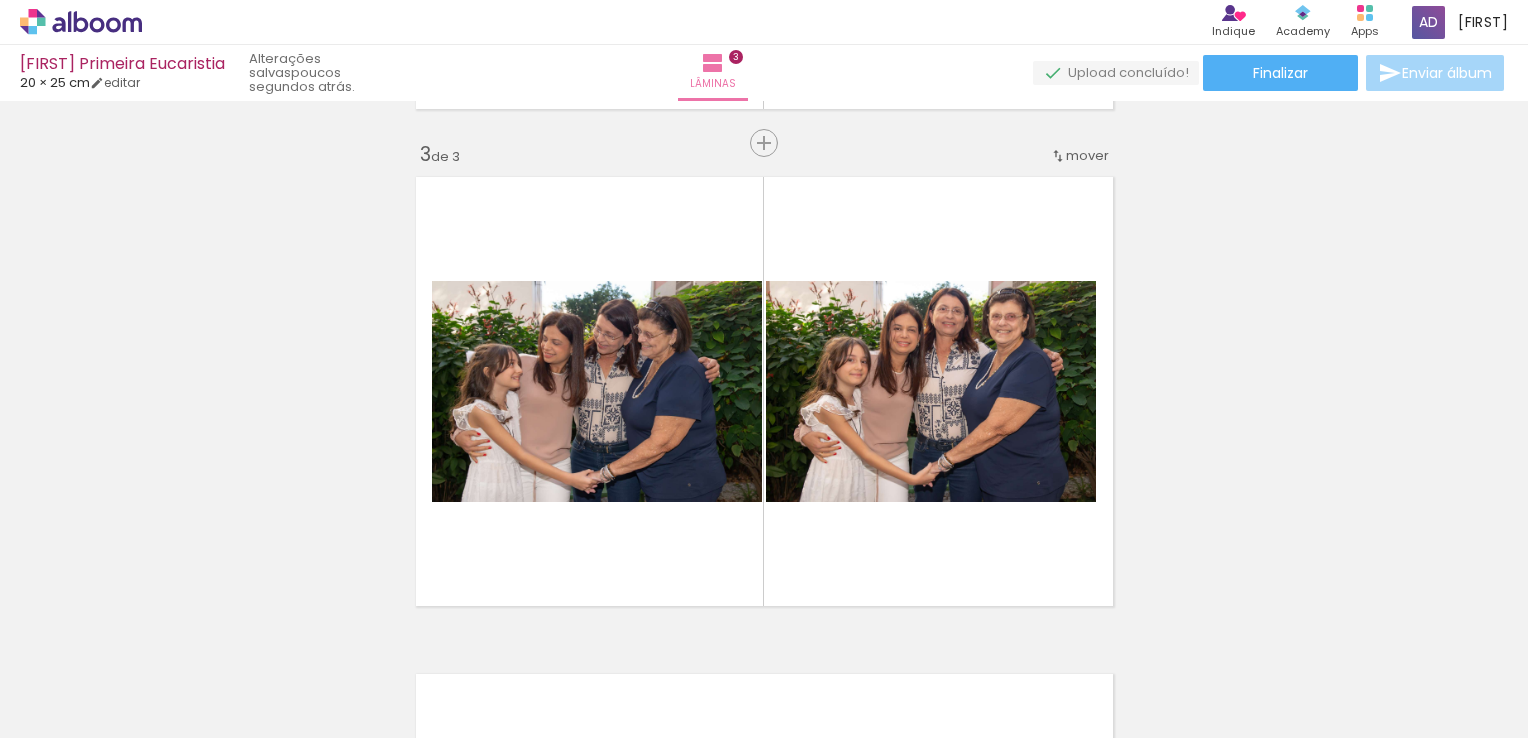 scroll, scrollTop: 1019, scrollLeft: 0, axis: vertical 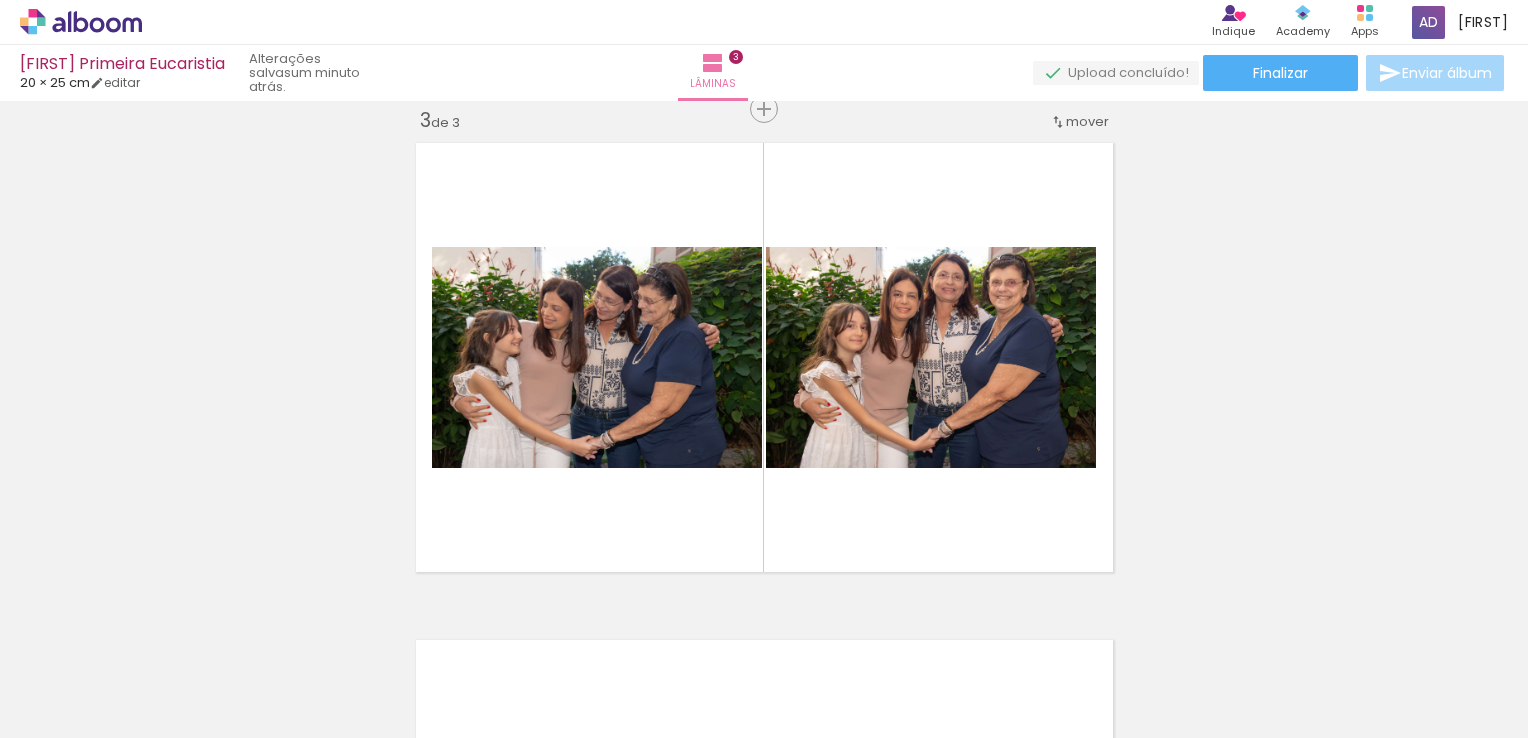 click at bounding box center [29, 711] 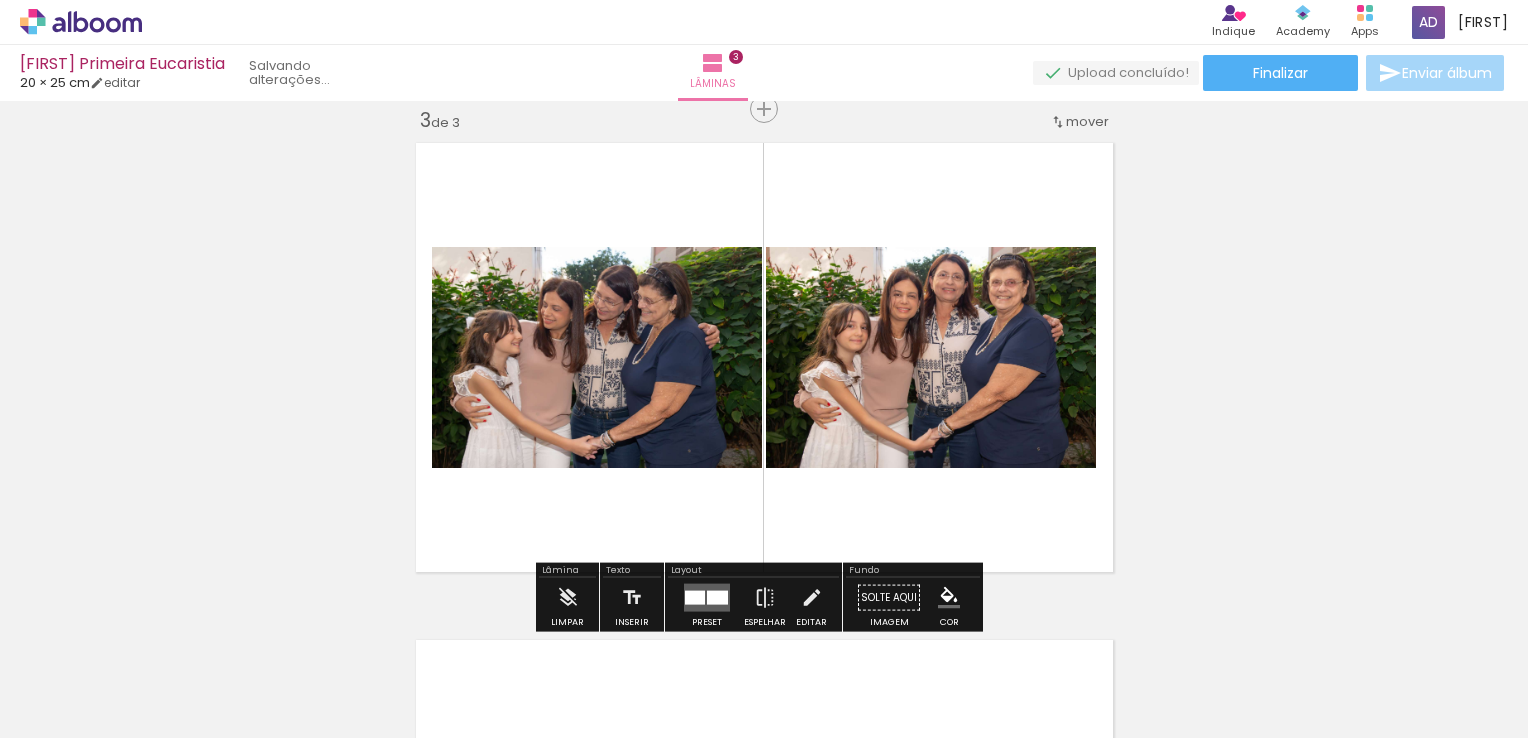 scroll, scrollTop: 0, scrollLeft: 0, axis: both 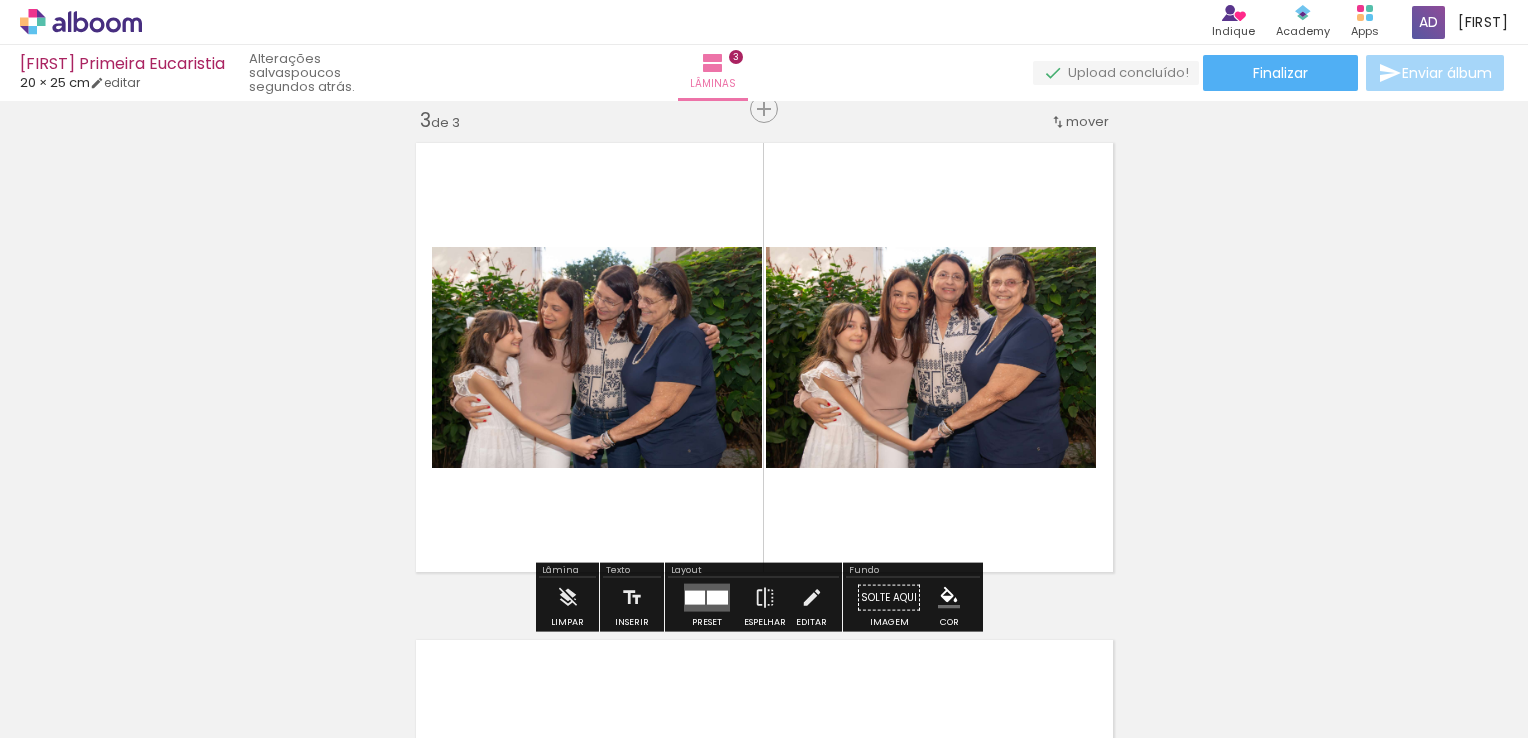 click on "Inserir lâmina 1  de 3  Inserir lâmina 2  de 3  Inserir lâmina 3  de 3" at bounding box center (764, 83) 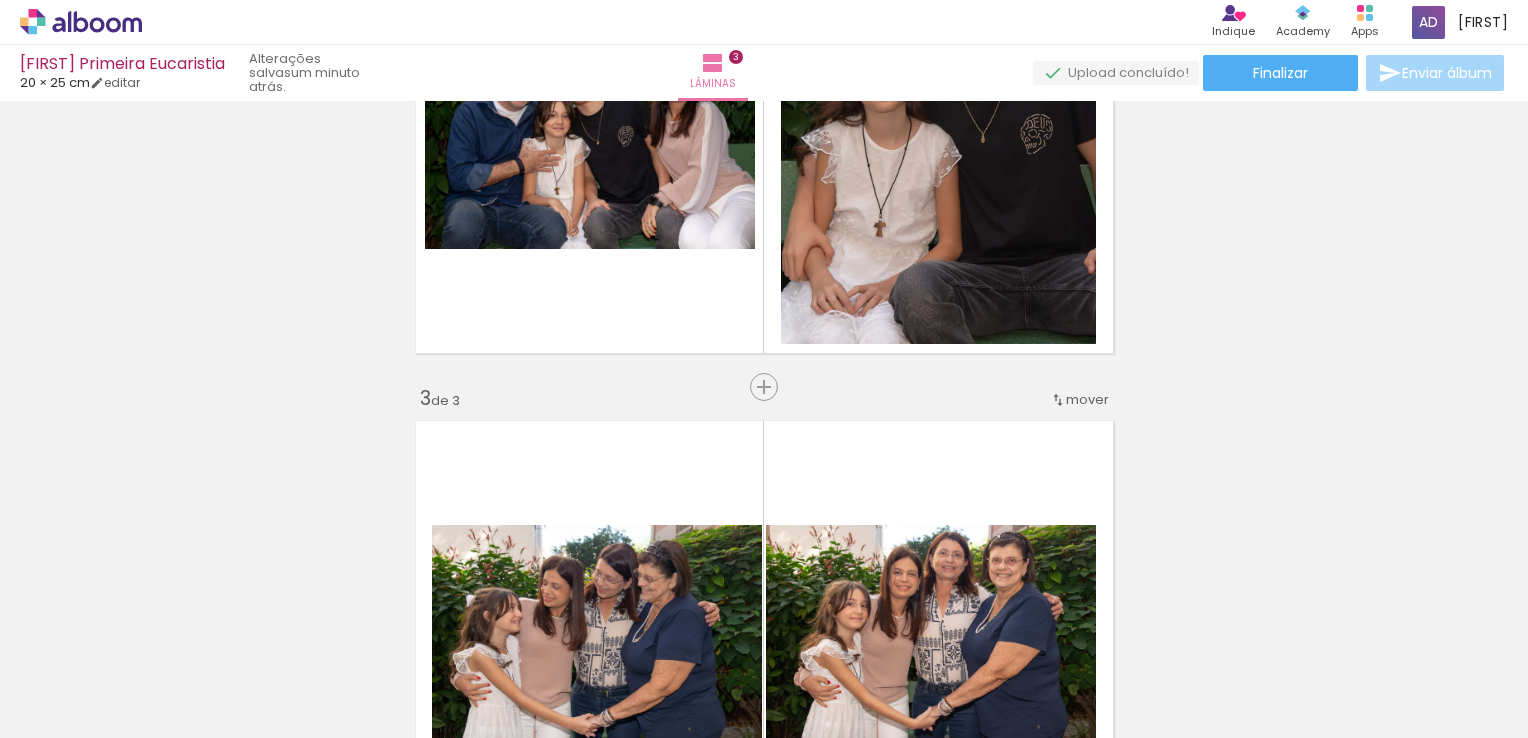 scroll, scrollTop: 919, scrollLeft: 0, axis: vertical 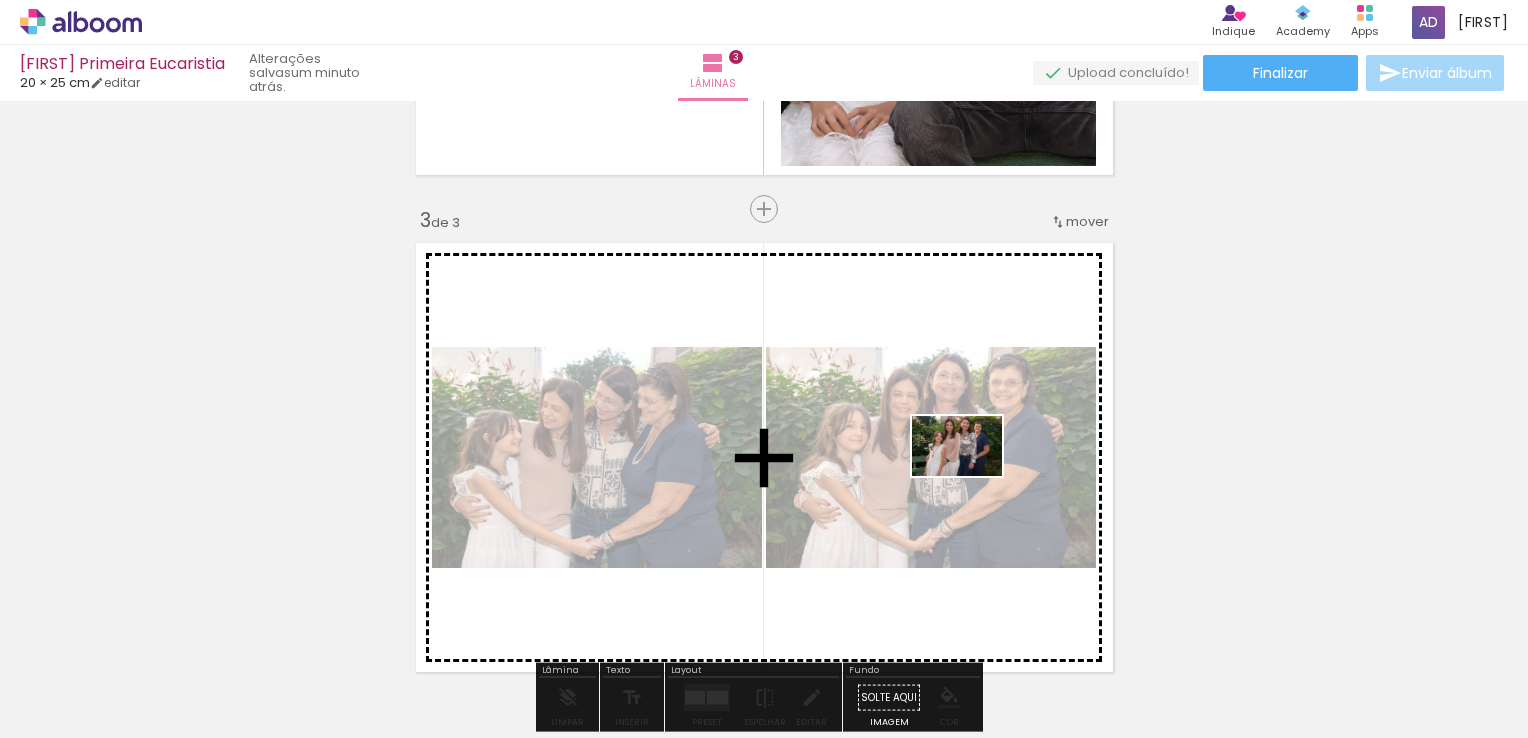 drag, startPoint x: 1464, startPoint y: 669, endPoint x: 972, endPoint y: 476, distance: 528.50073 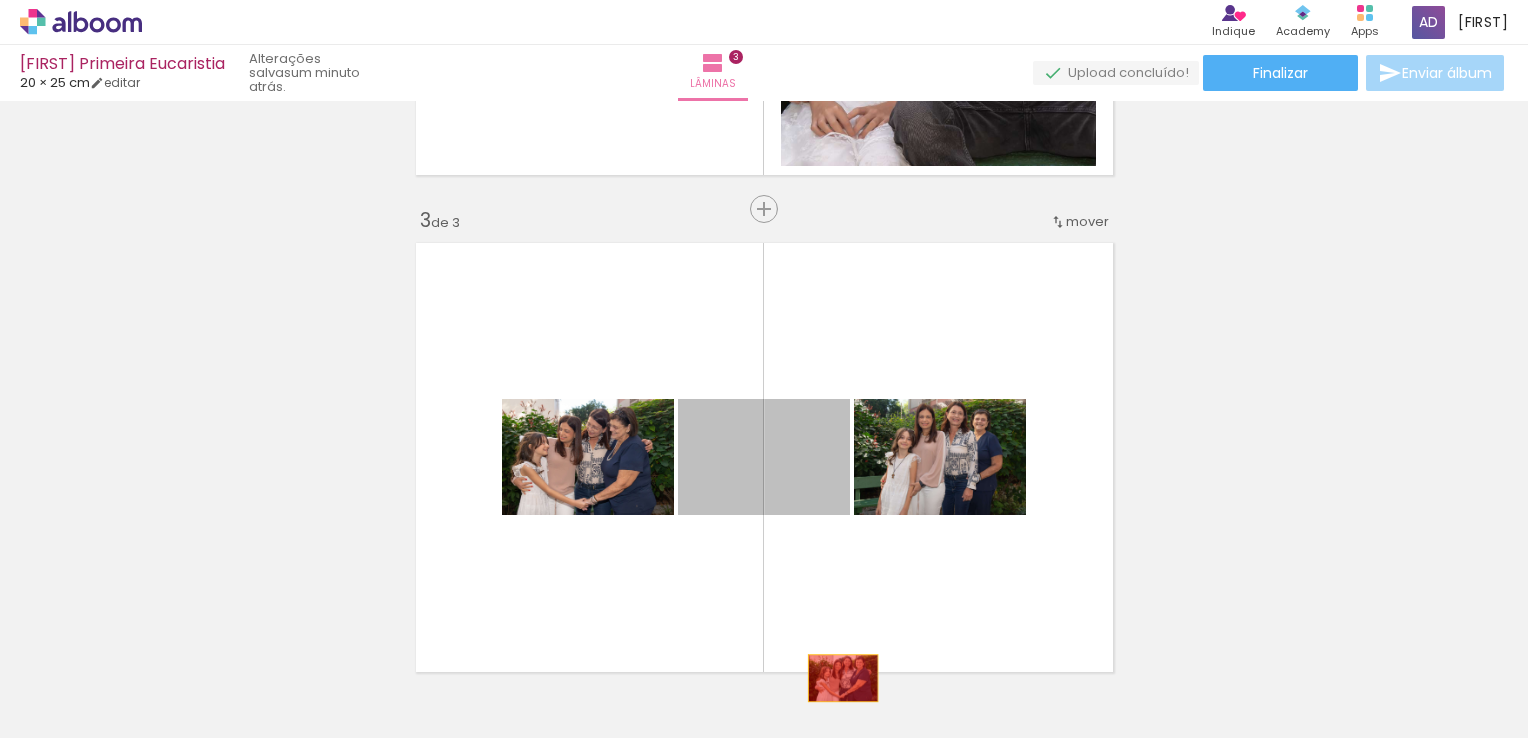 drag, startPoint x: 800, startPoint y: 479, endPoint x: 835, endPoint y: 678, distance: 202.05444 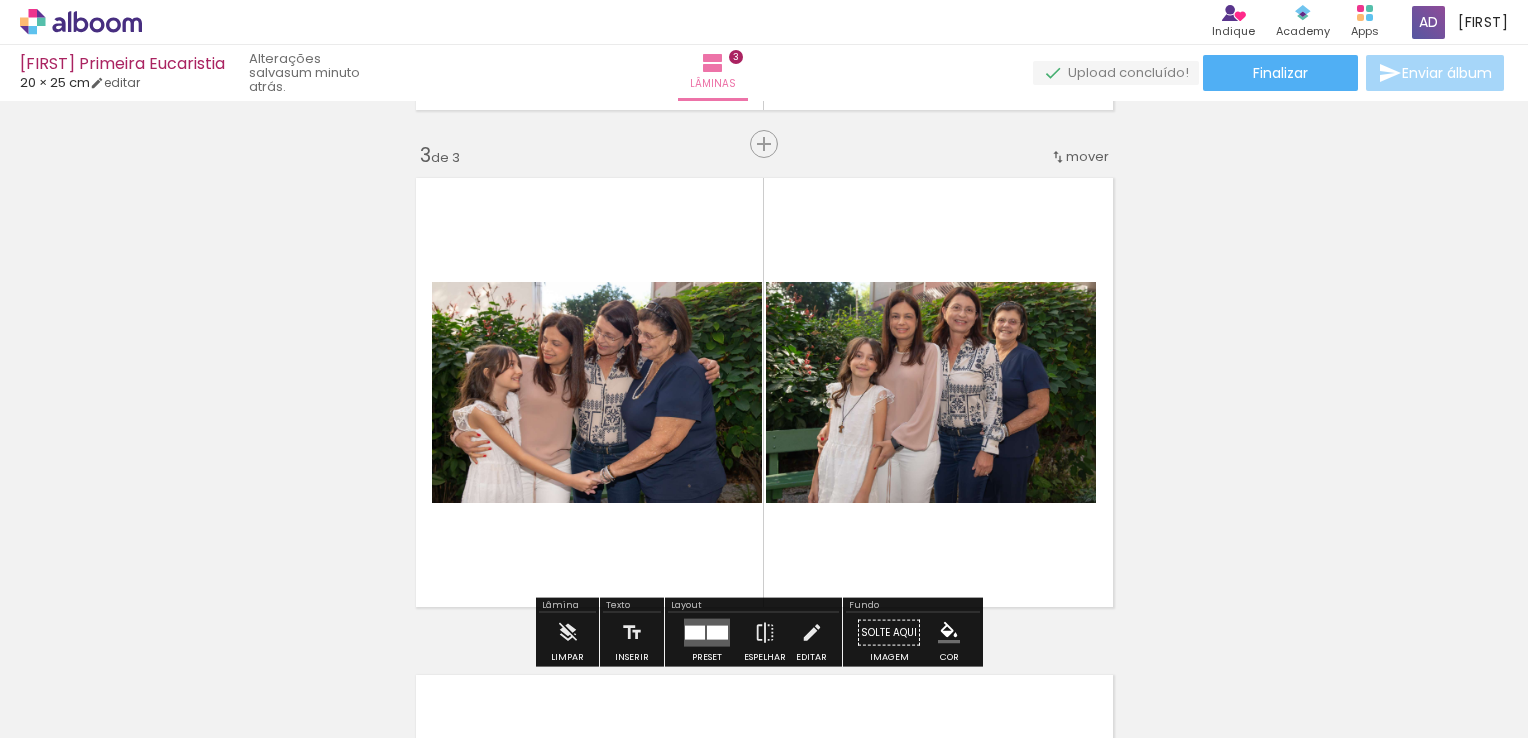 scroll, scrollTop: 1019, scrollLeft: 0, axis: vertical 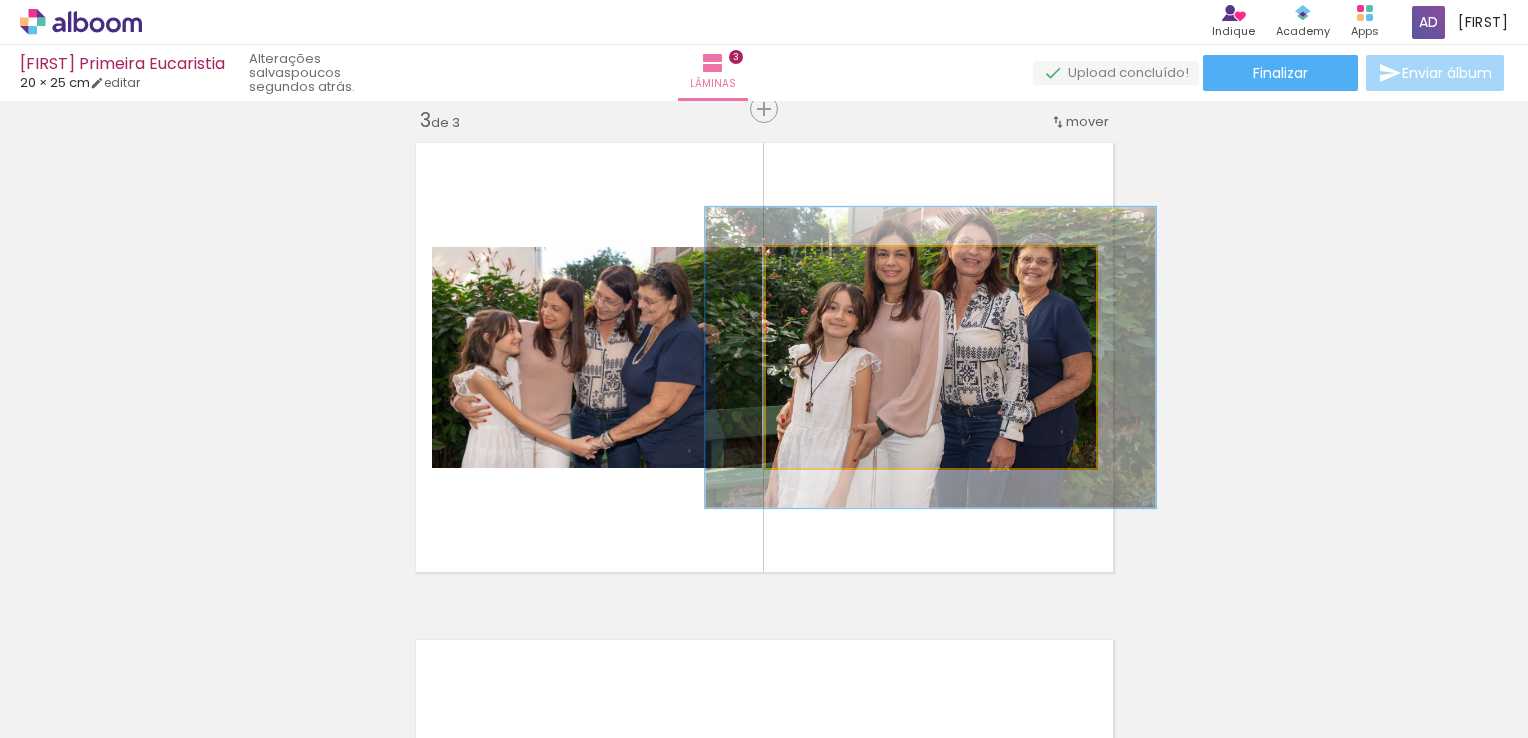 drag, startPoint x: 811, startPoint y: 267, endPoint x: 836, endPoint y: 266, distance: 25.019993 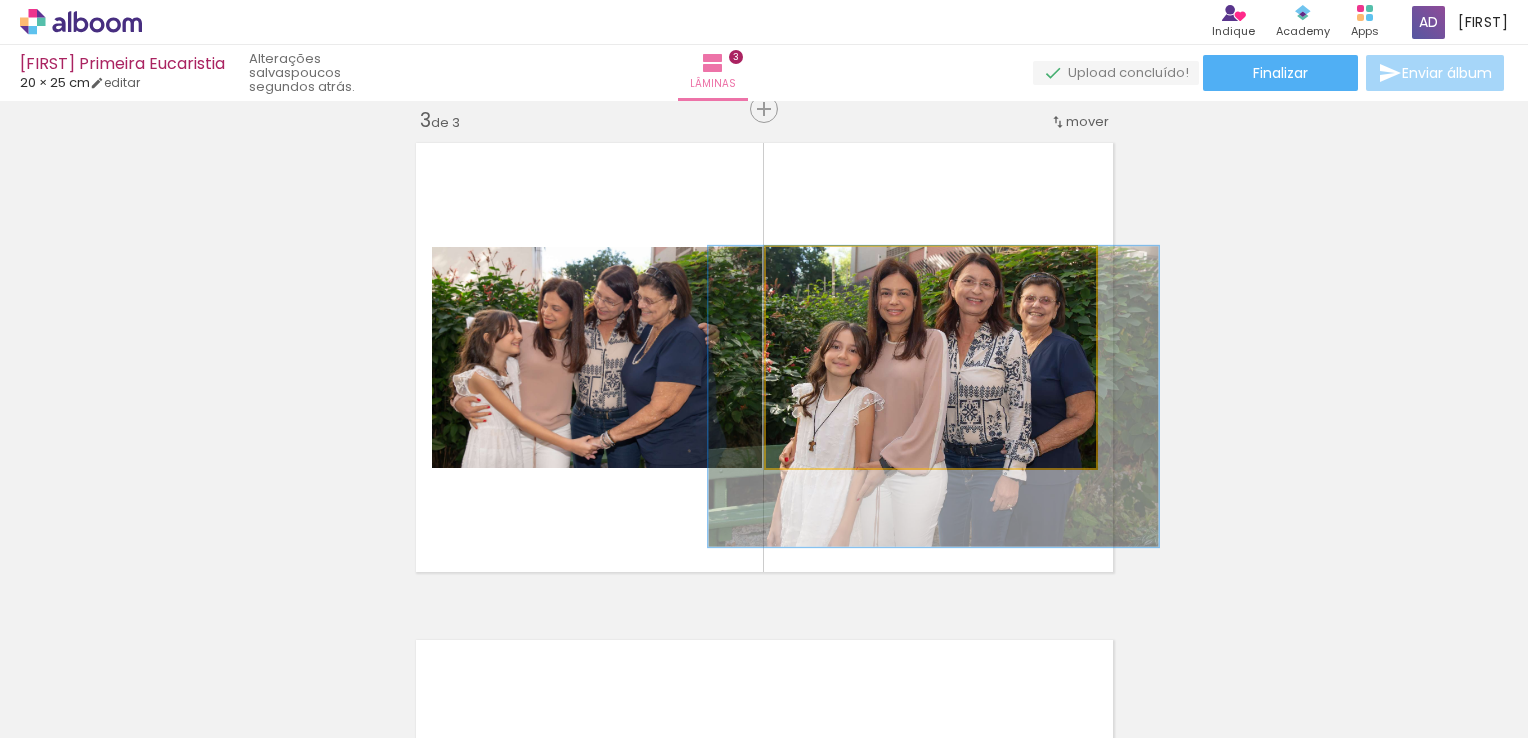 drag, startPoint x: 871, startPoint y: 334, endPoint x: 874, endPoint y: 386, distance: 52.086468 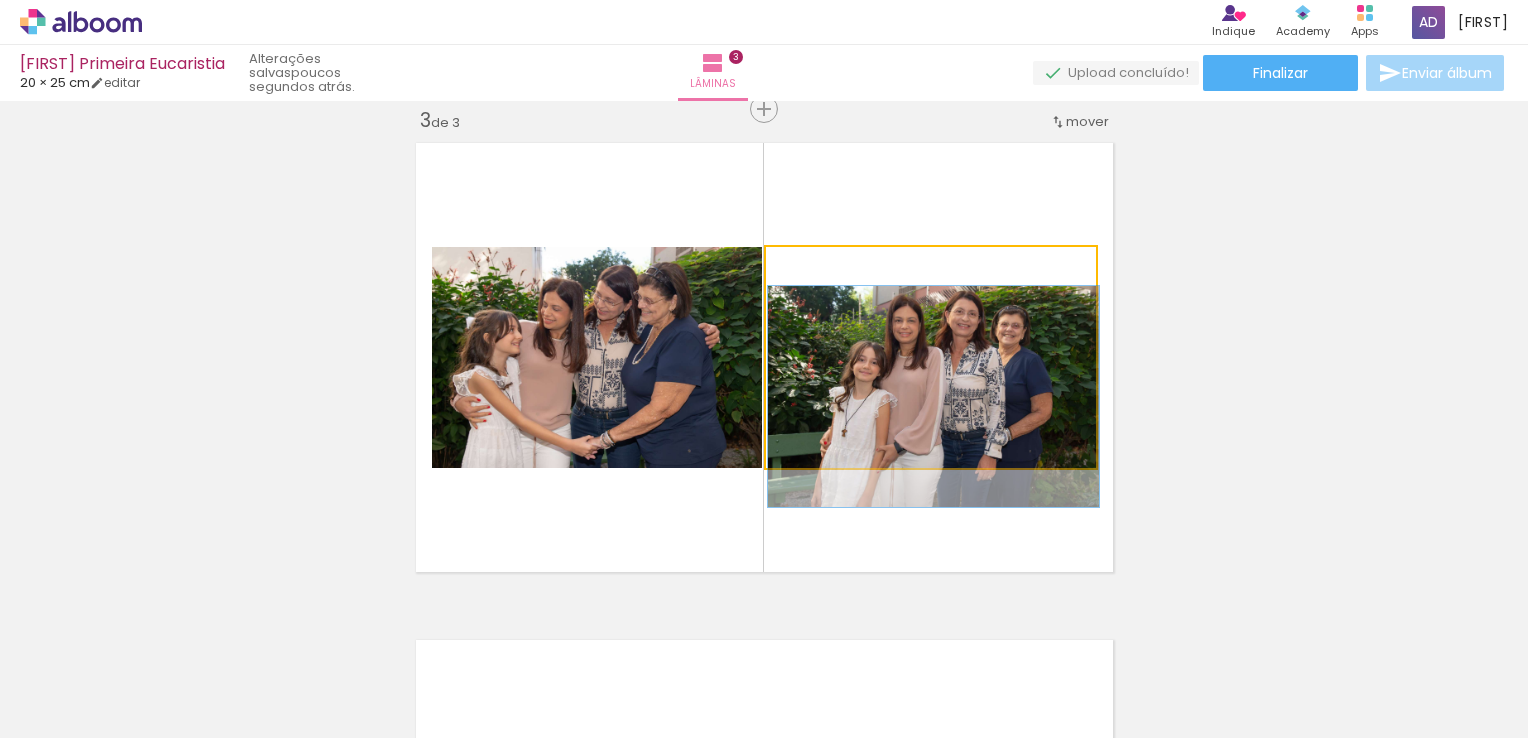 drag, startPoint x: 834, startPoint y: 270, endPoint x: 797, endPoint y: 274, distance: 37.215588 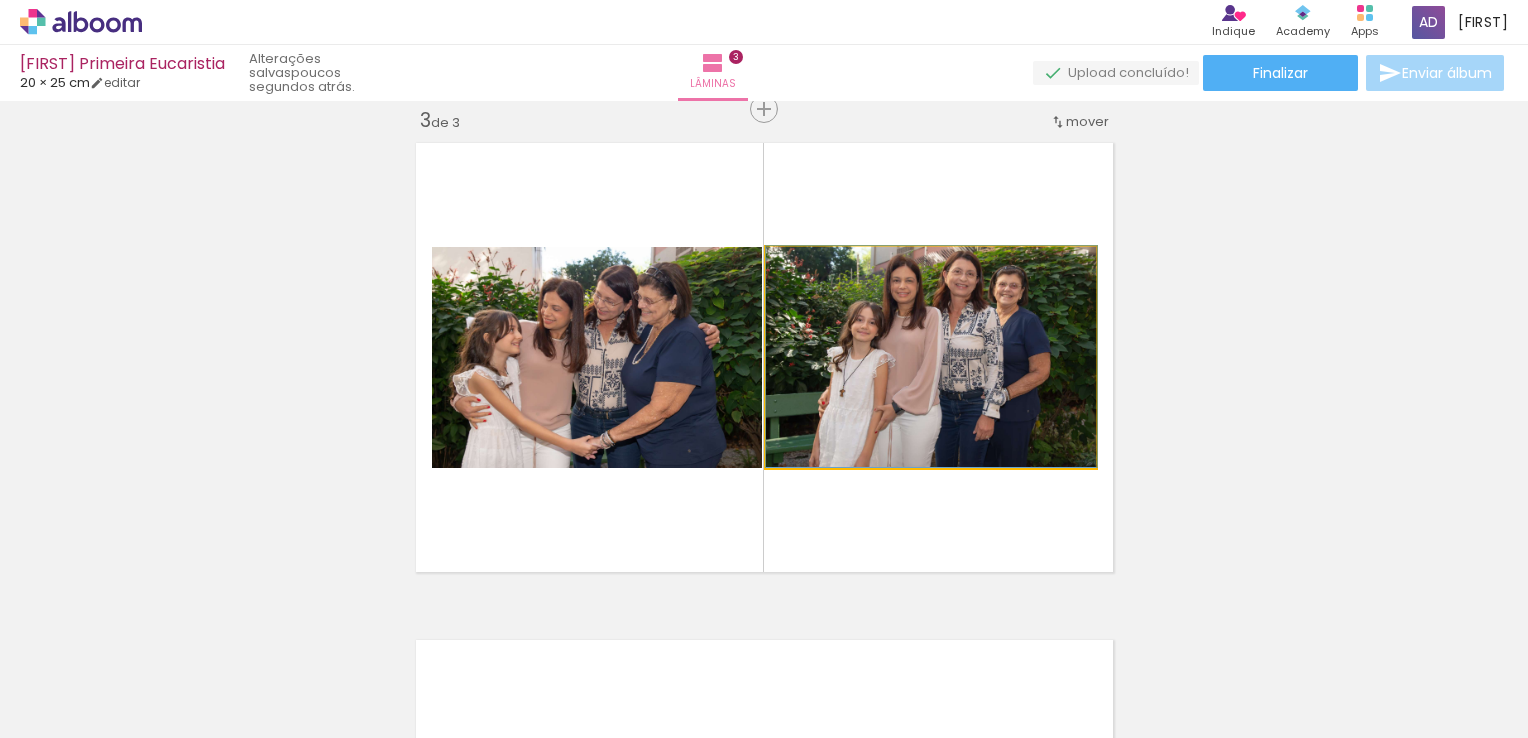 drag, startPoint x: 876, startPoint y: 416, endPoint x: 876, endPoint y: 394, distance: 22 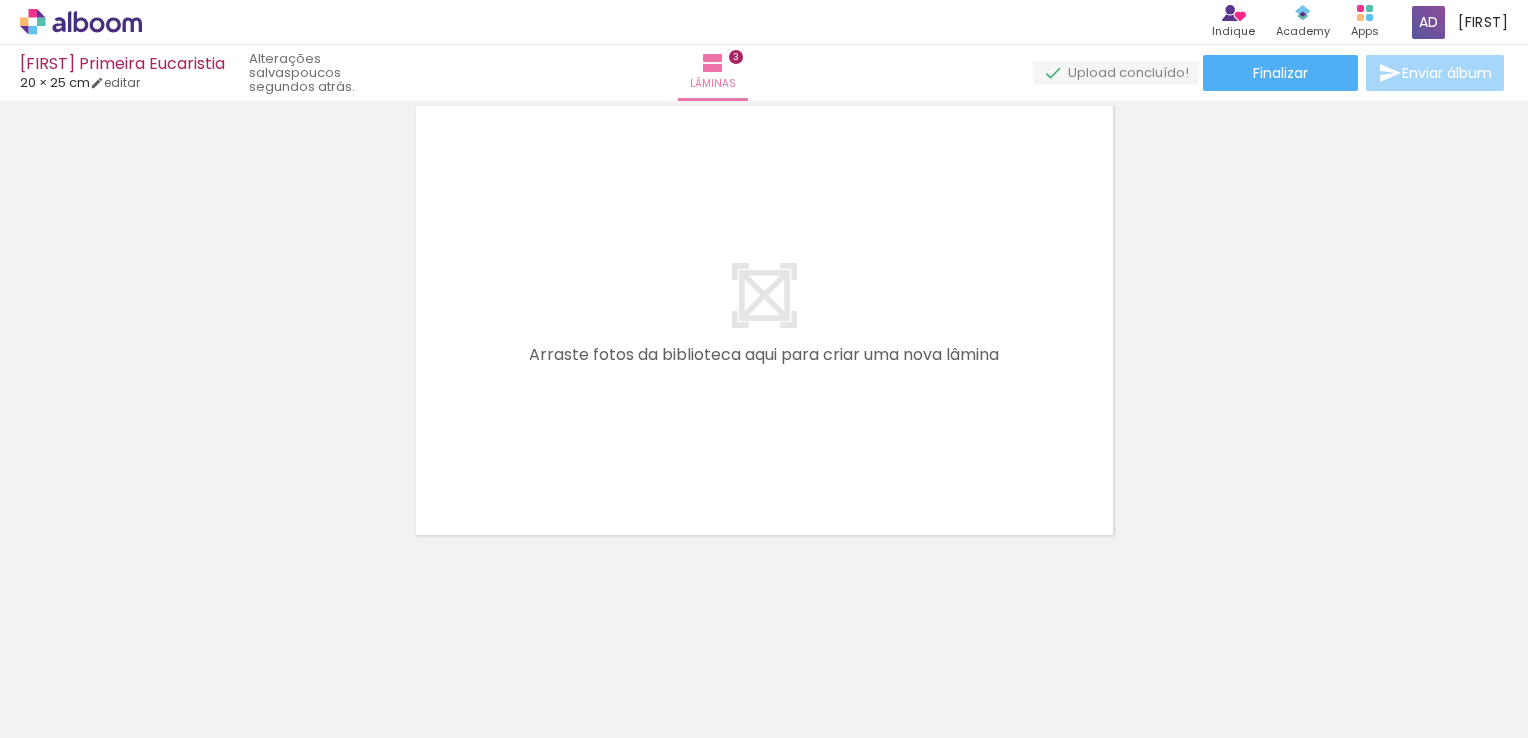 scroll, scrollTop: 1453, scrollLeft: 0, axis: vertical 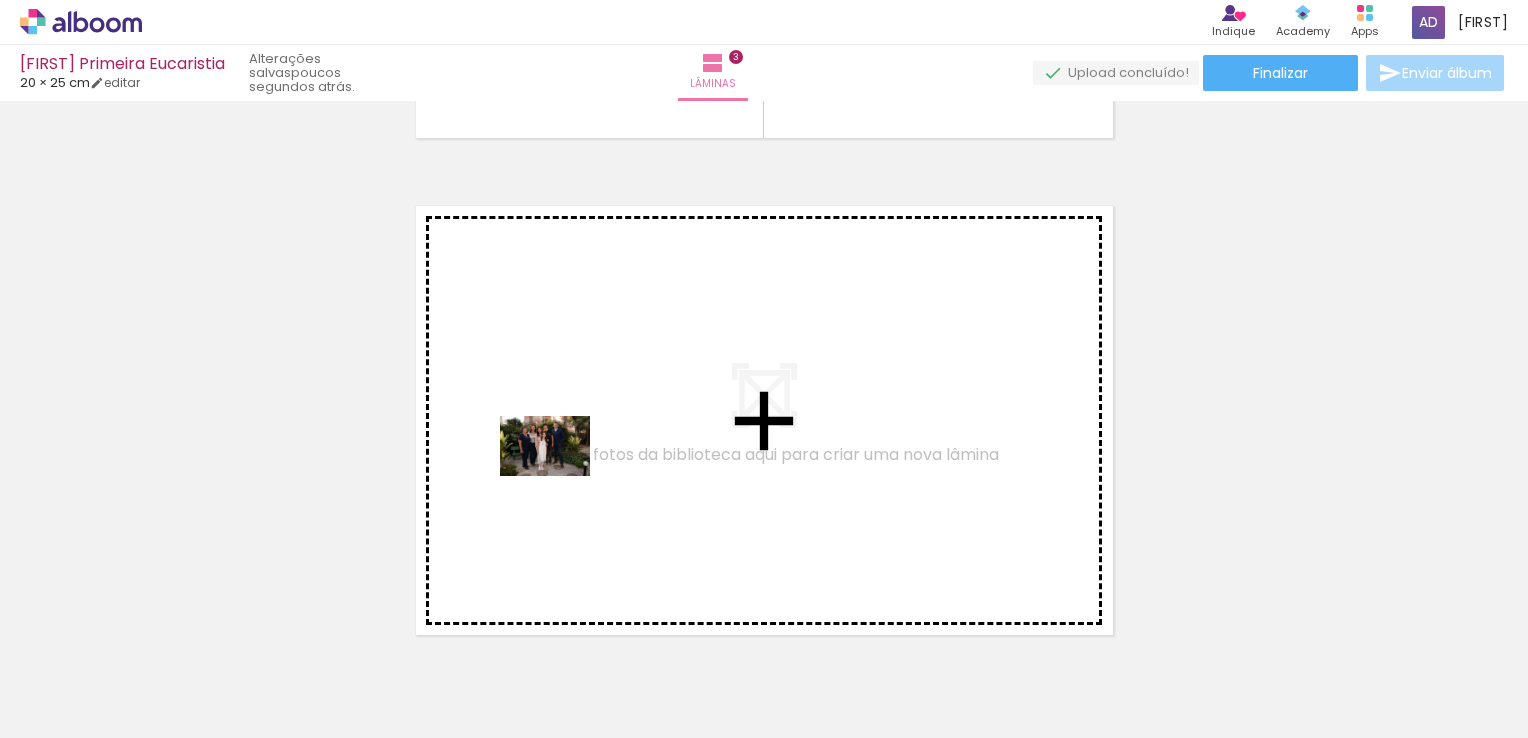 drag, startPoint x: 309, startPoint y: 687, endPoint x: 560, endPoint y: 476, distance: 327.9055 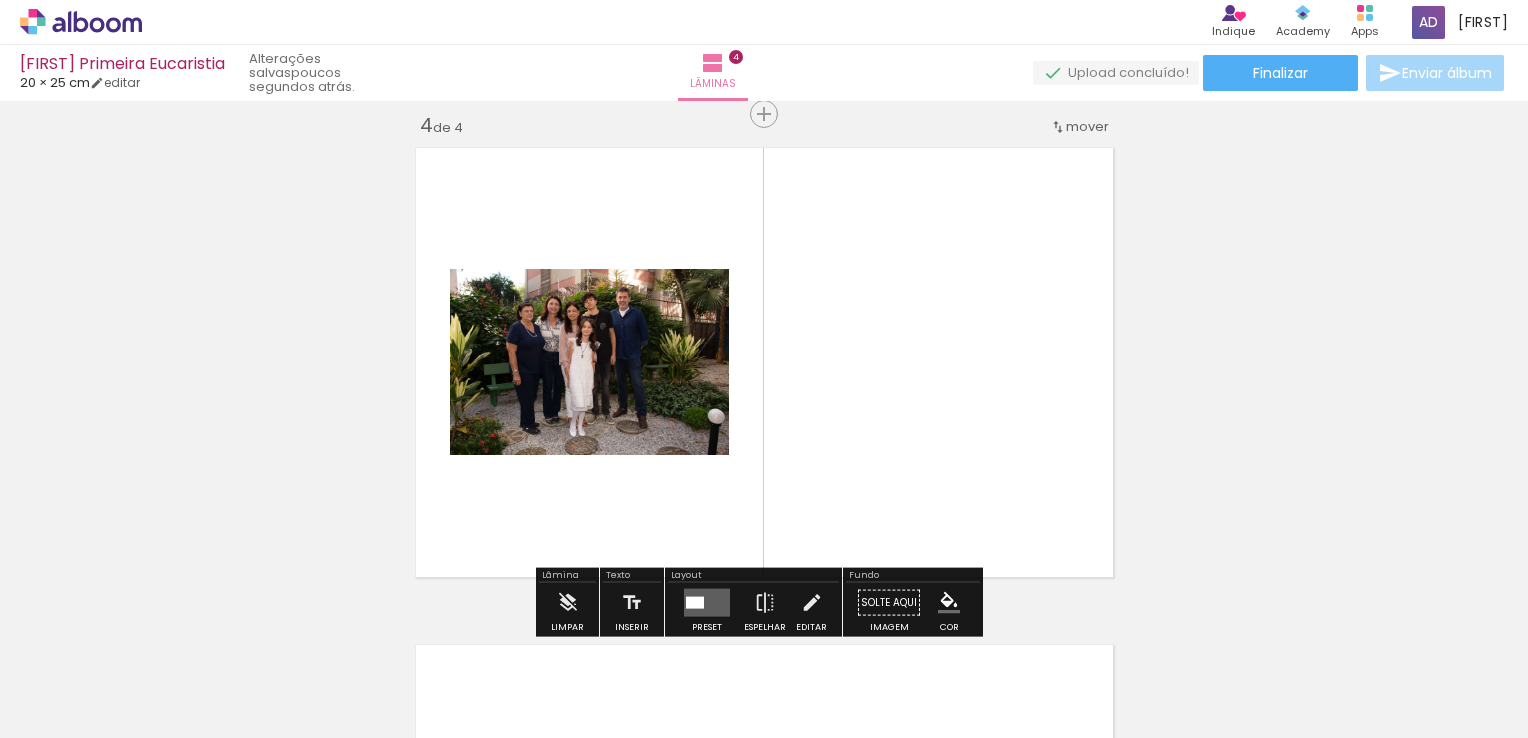 scroll, scrollTop: 1516, scrollLeft: 0, axis: vertical 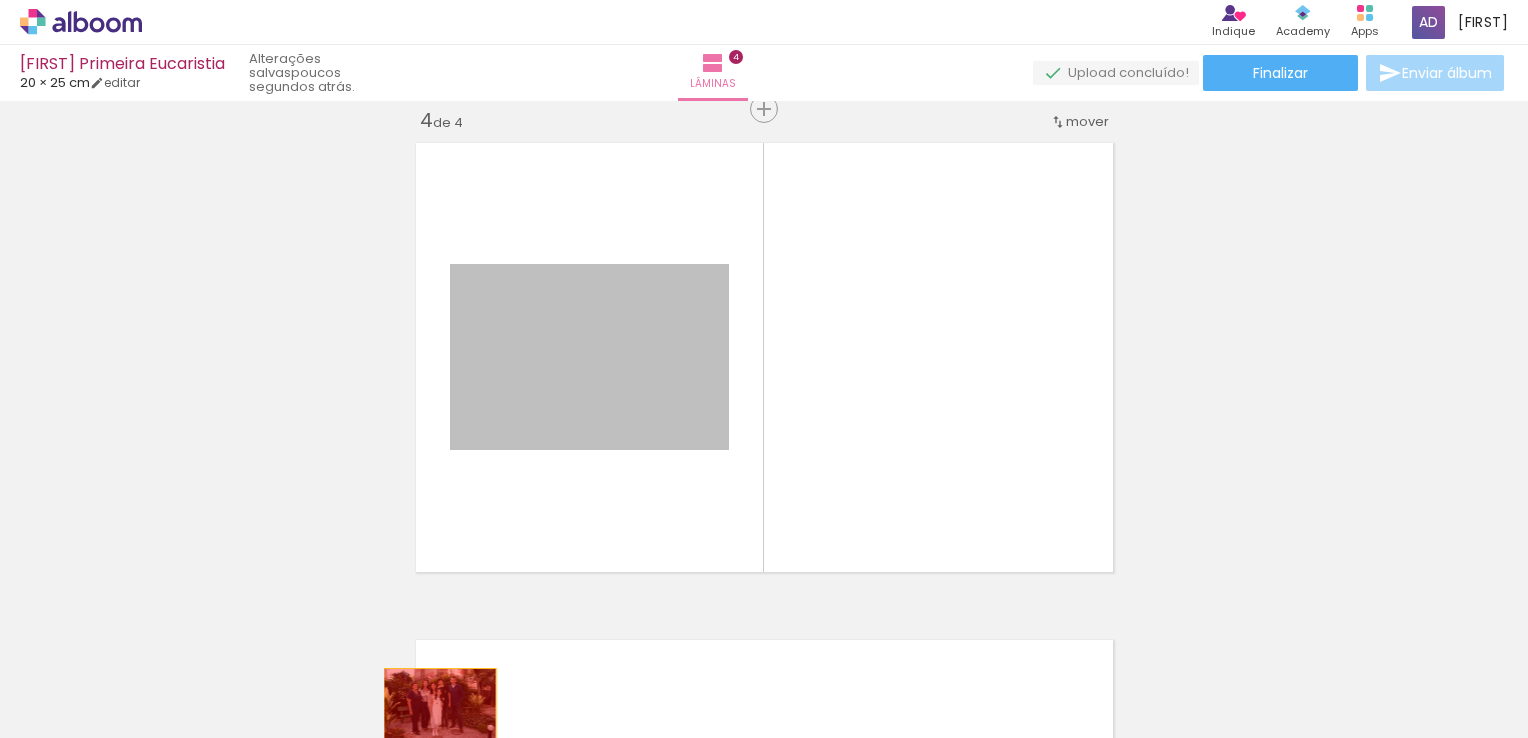 drag, startPoint x: 544, startPoint y: 384, endPoint x: 432, endPoint y: 706, distance: 340.92227 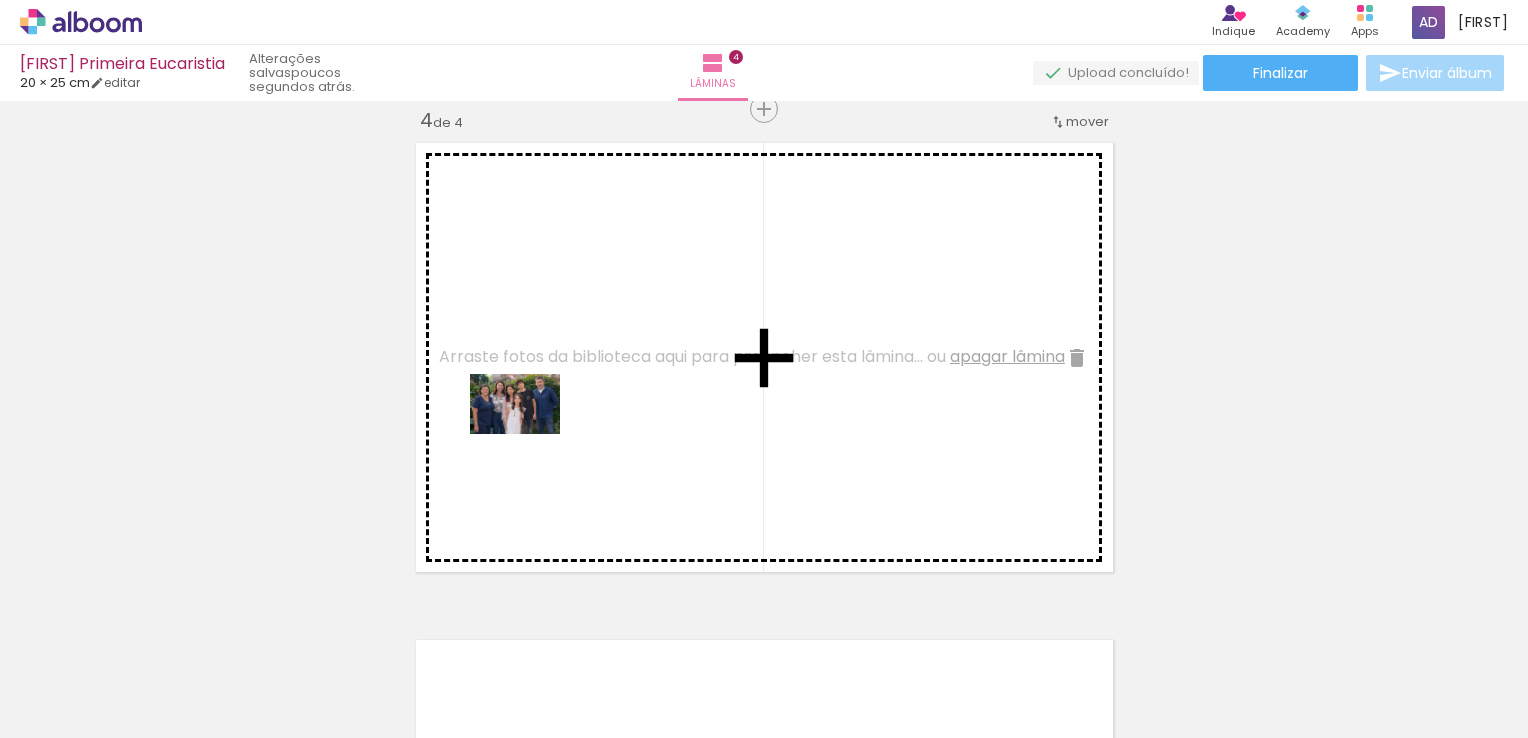 drag, startPoint x: 430, startPoint y: 696, endPoint x: 540, endPoint y: 403, distance: 312.96805 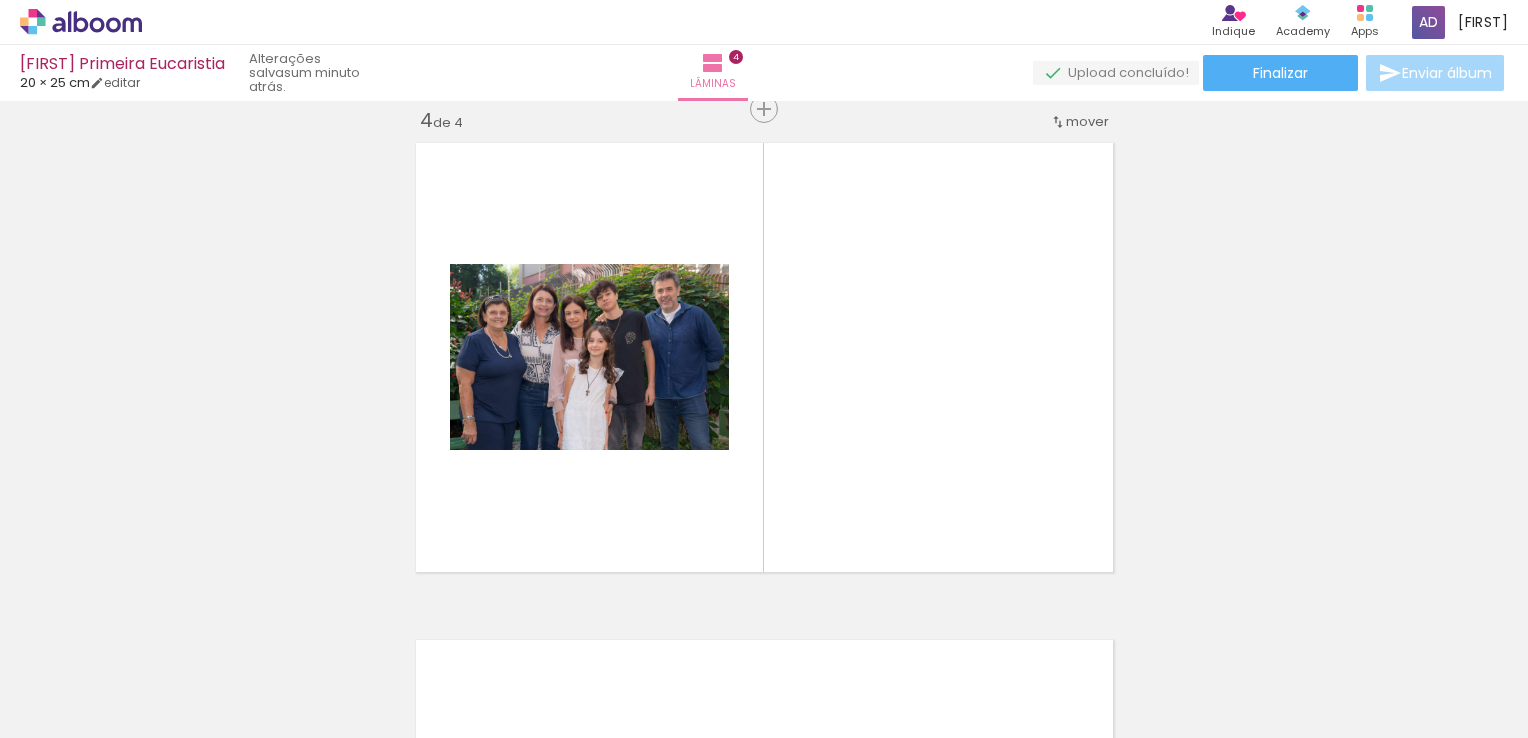 scroll, scrollTop: 0, scrollLeft: 1060, axis: horizontal 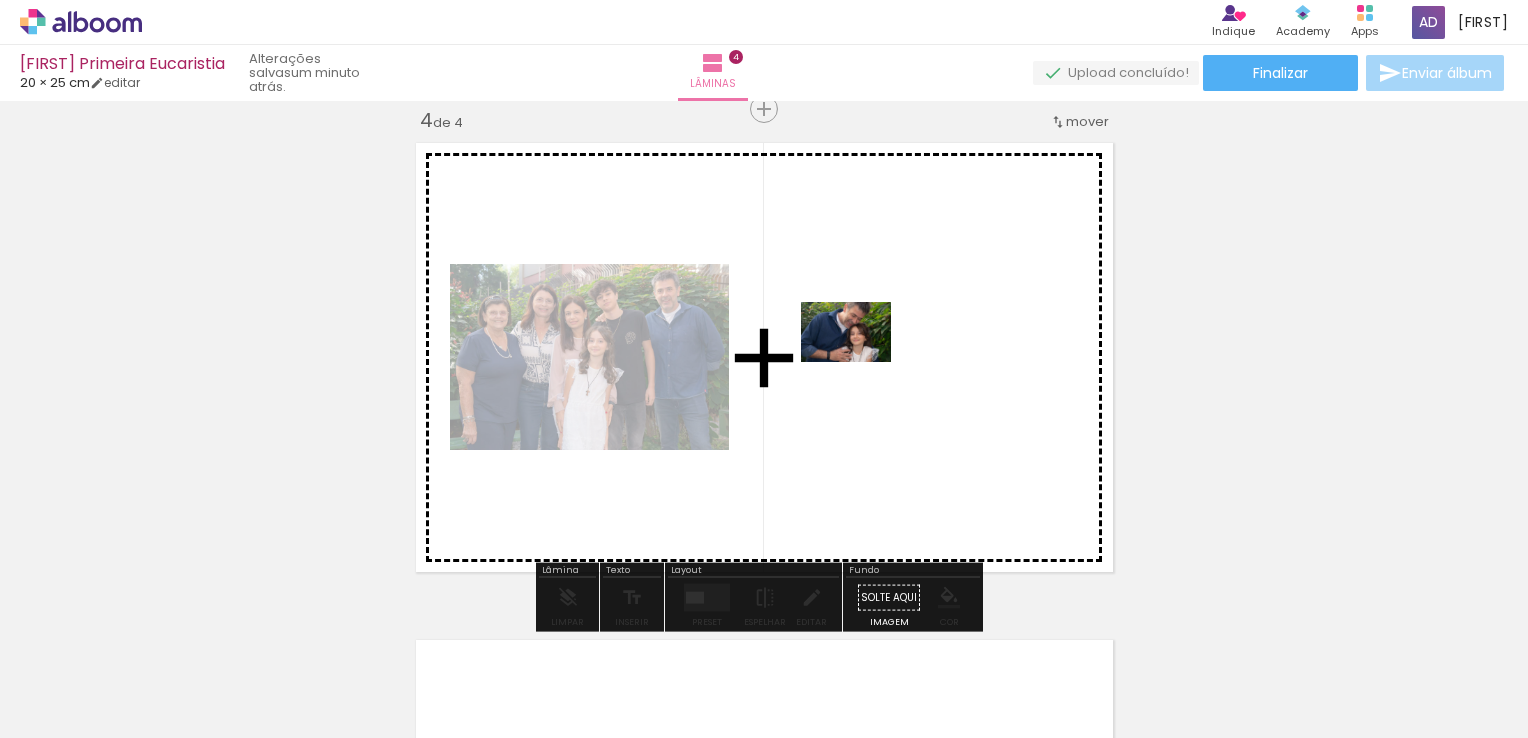 drag, startPoint x: 588, startPoint y: 679, endPoint x: 862, endPoint y: 361, distance: 419.76184 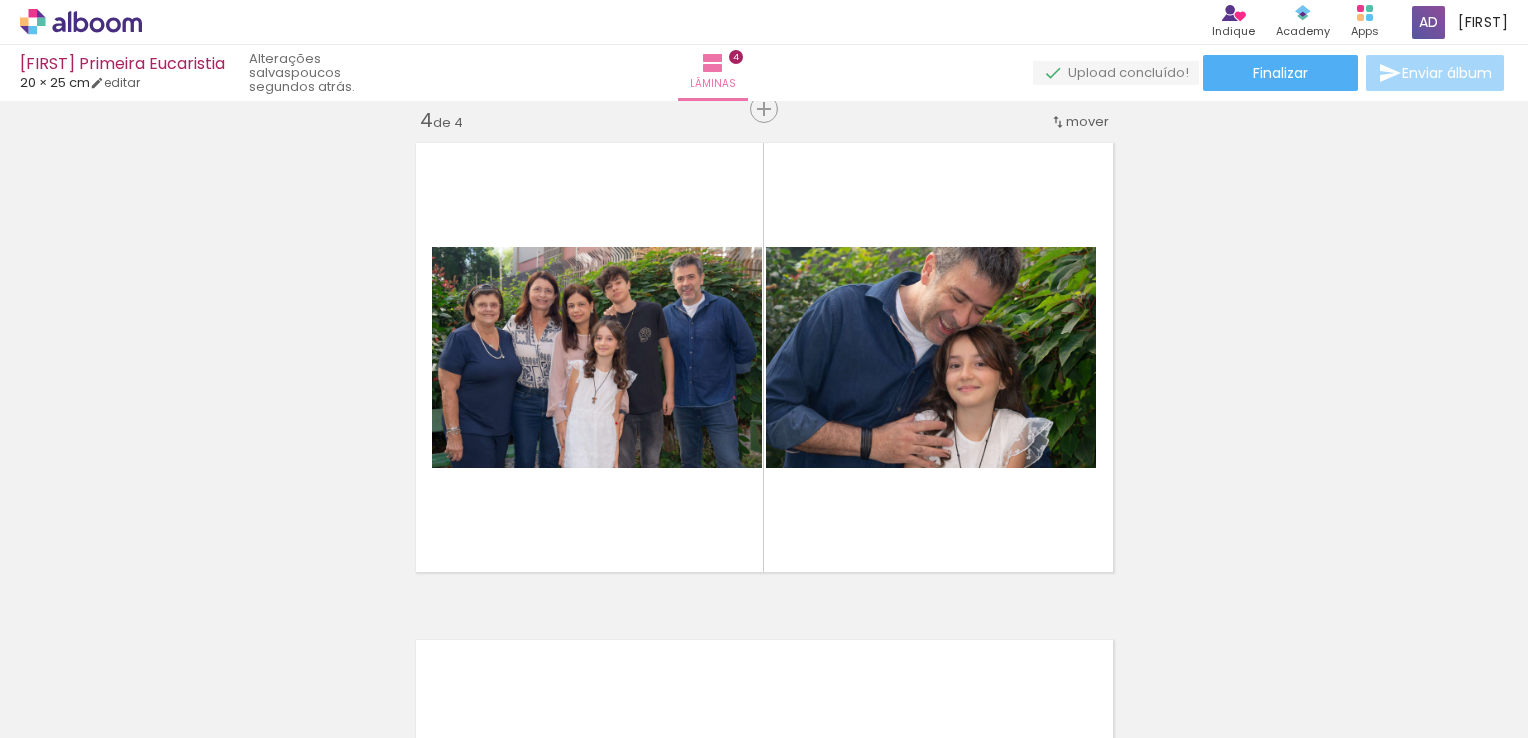 scroll, scrollTop: 0, scrollLeft: 3783, axis: horizontal 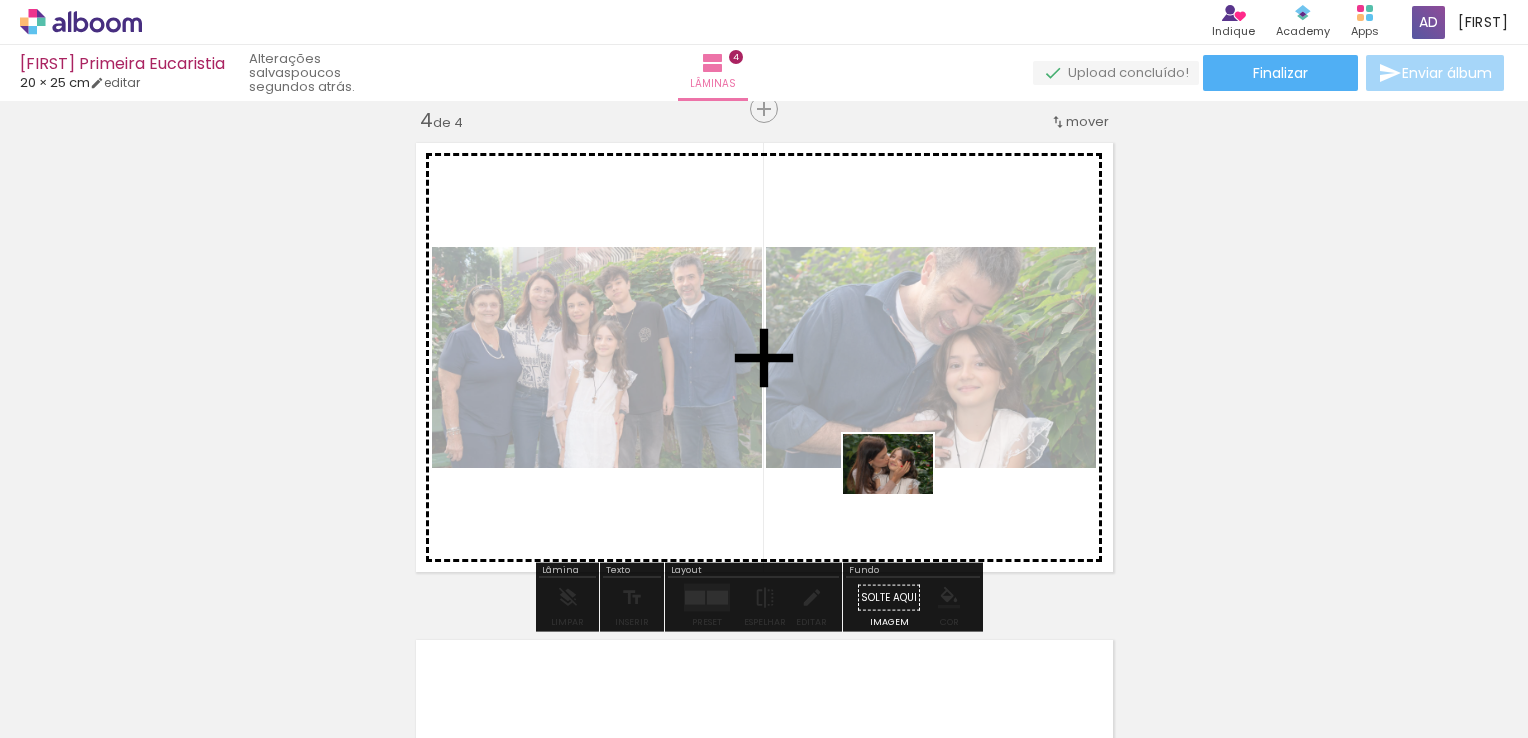 drag, startPoint x: 694, startPoint y: 687, endPoint x: 903, endPoint y: 494, distance: 284.482 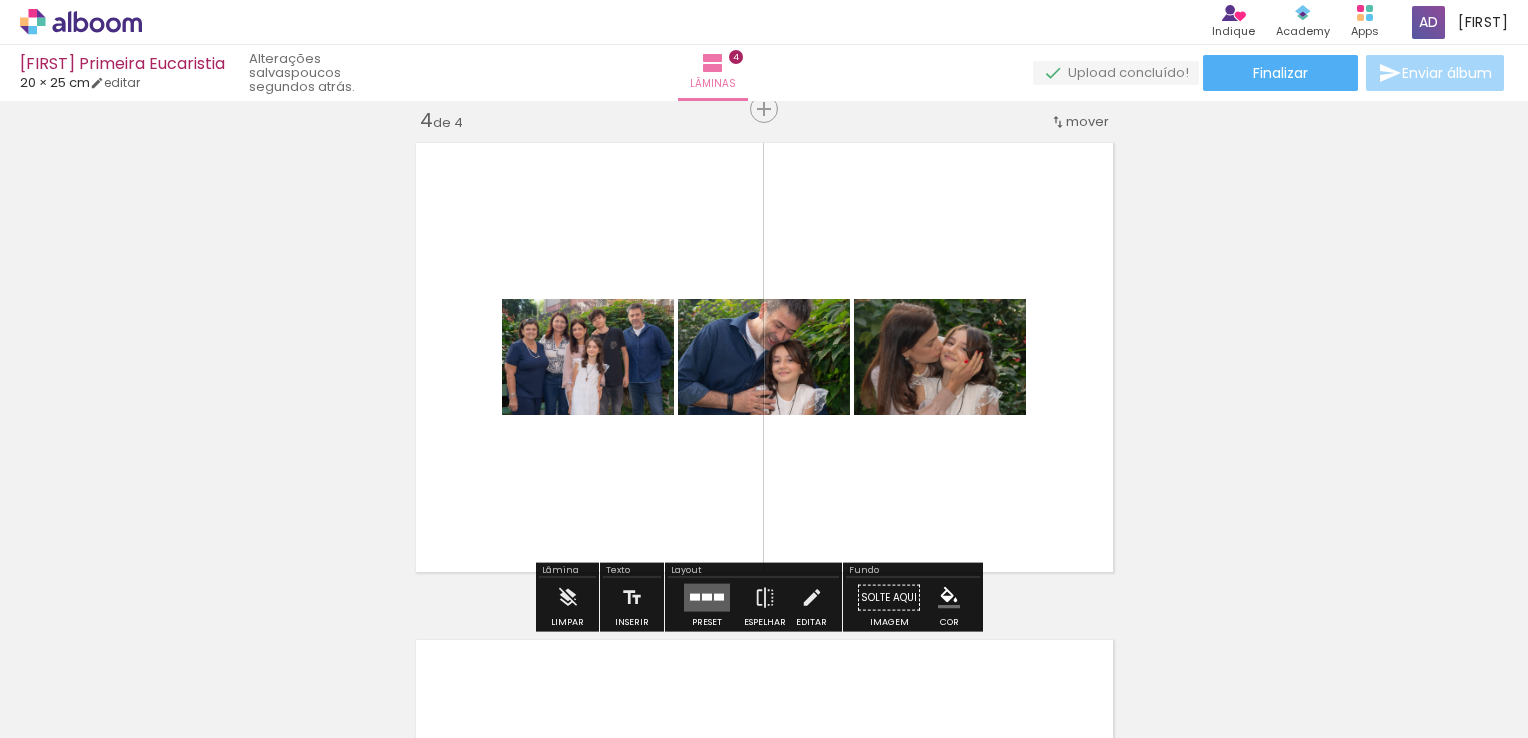 click at bounding box center (707, 598) 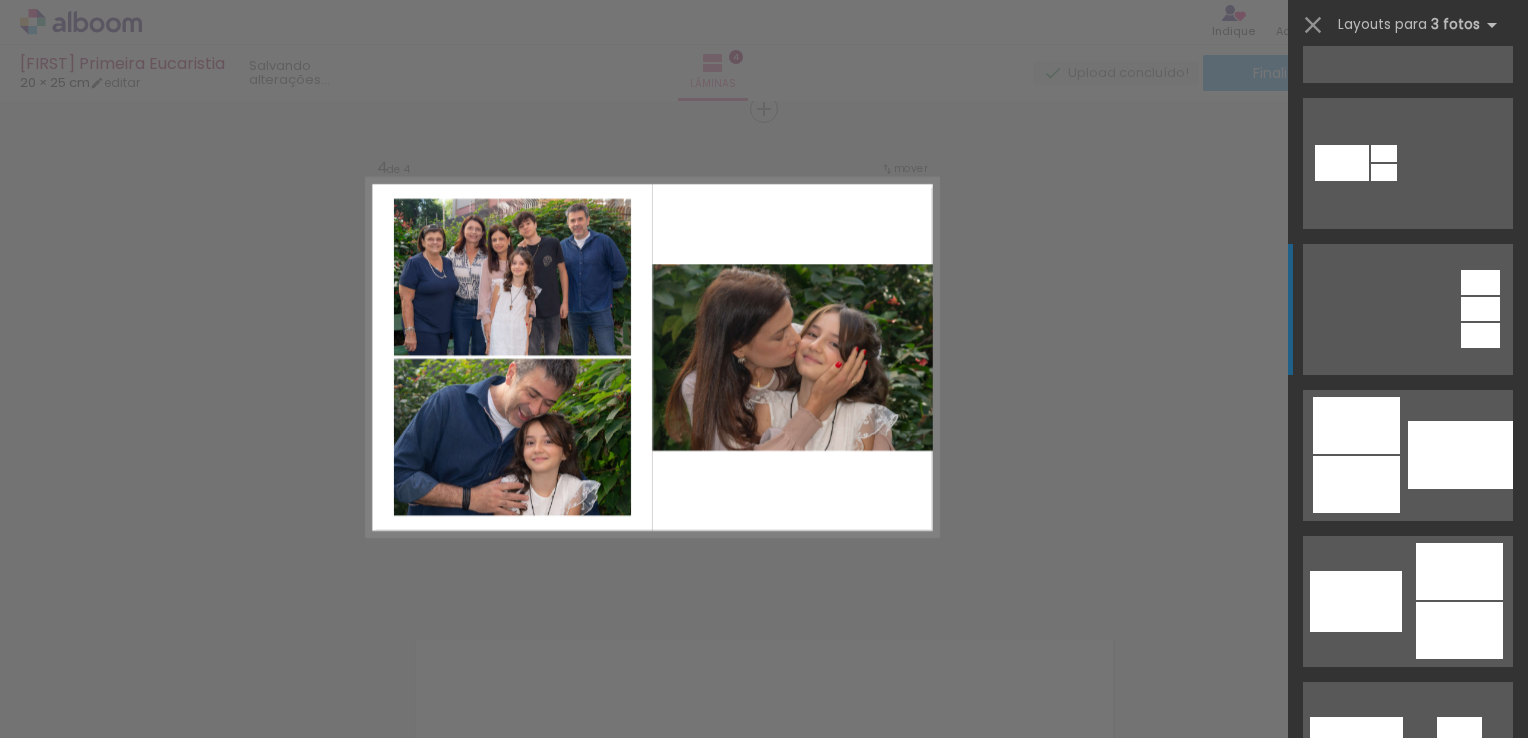 scroll, scrollTop: 500, scrollLeft: 0, axis: vertical 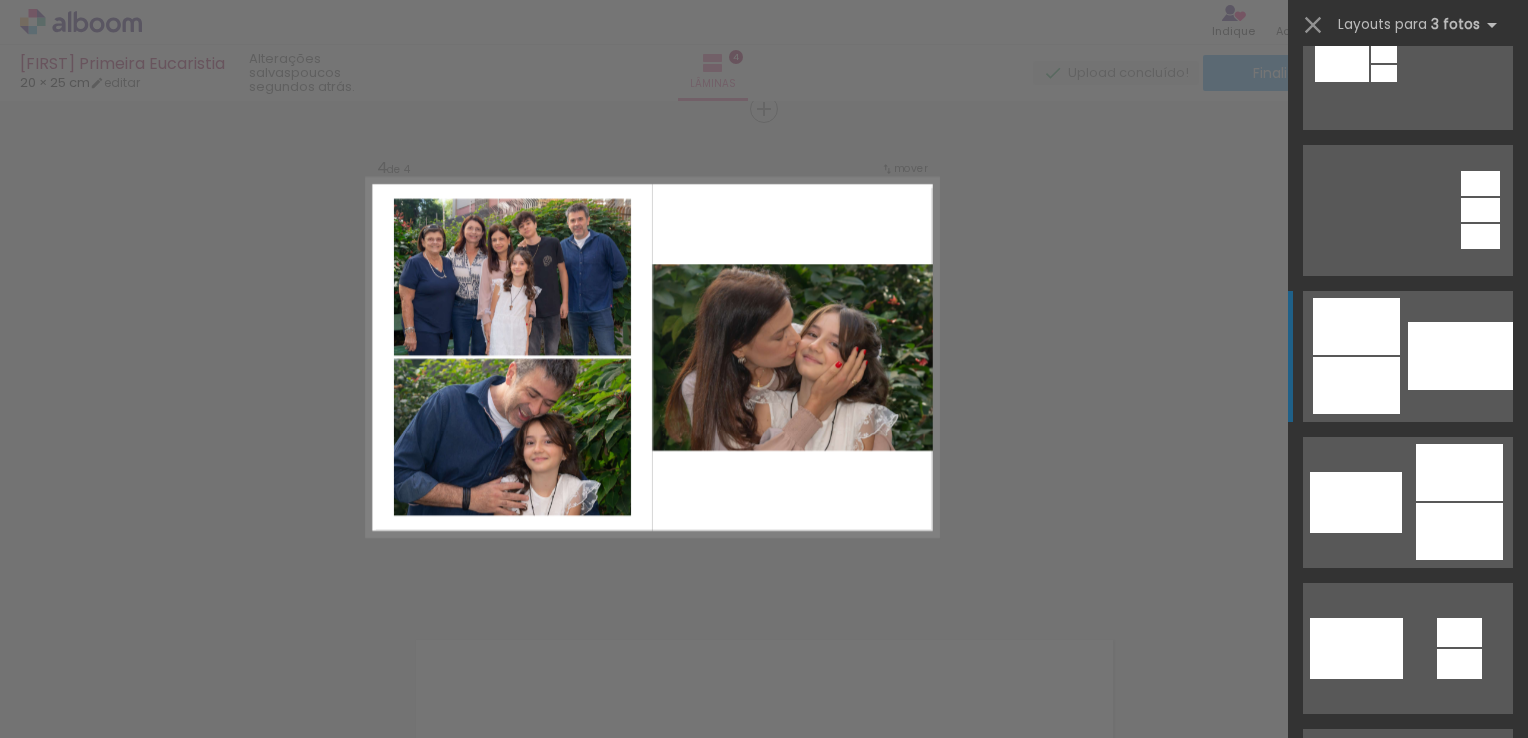click at bounding box center [1460, 356] 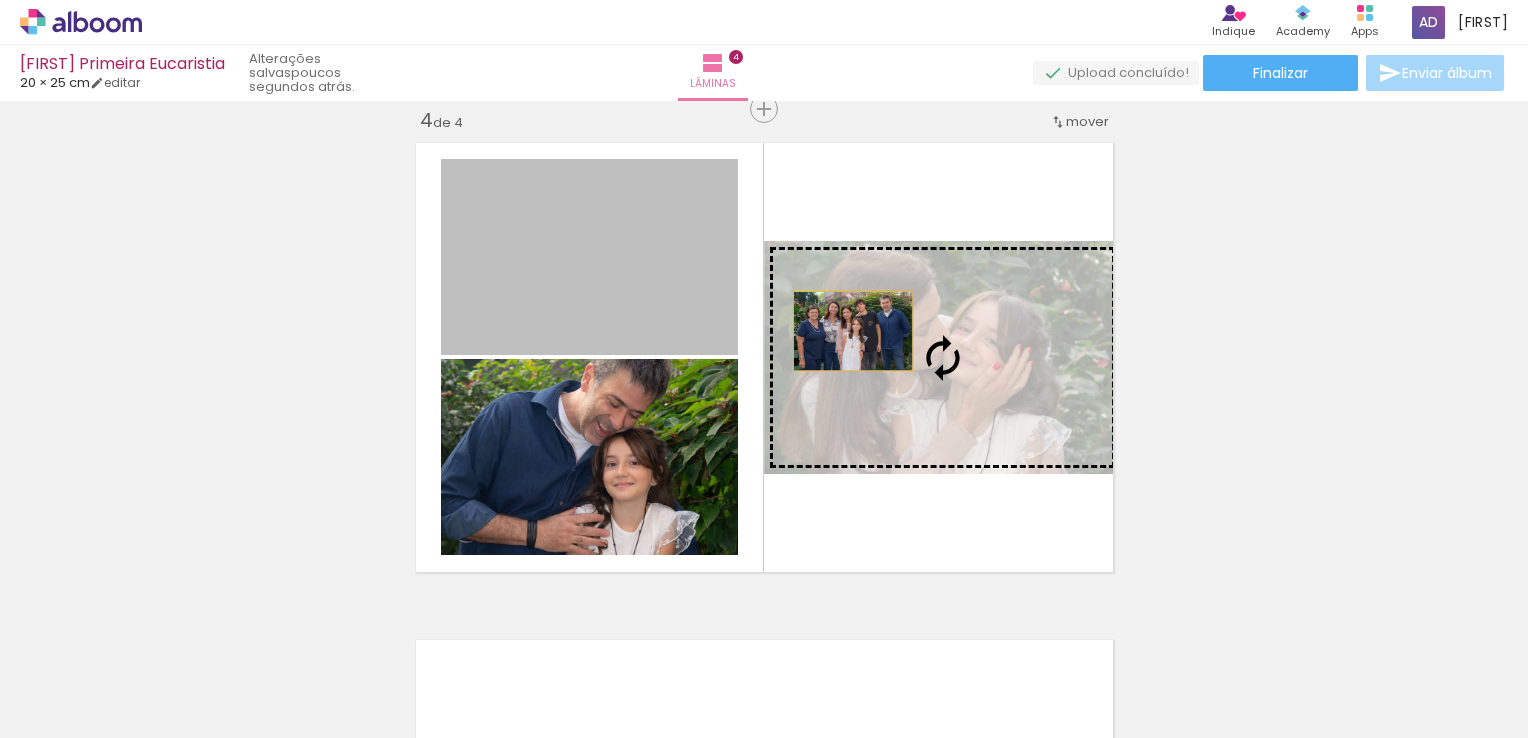 drag, startPoint x: 632, startPoint y: 268, endPoint x: 852, endPoint y: 332, distance: 229.12006 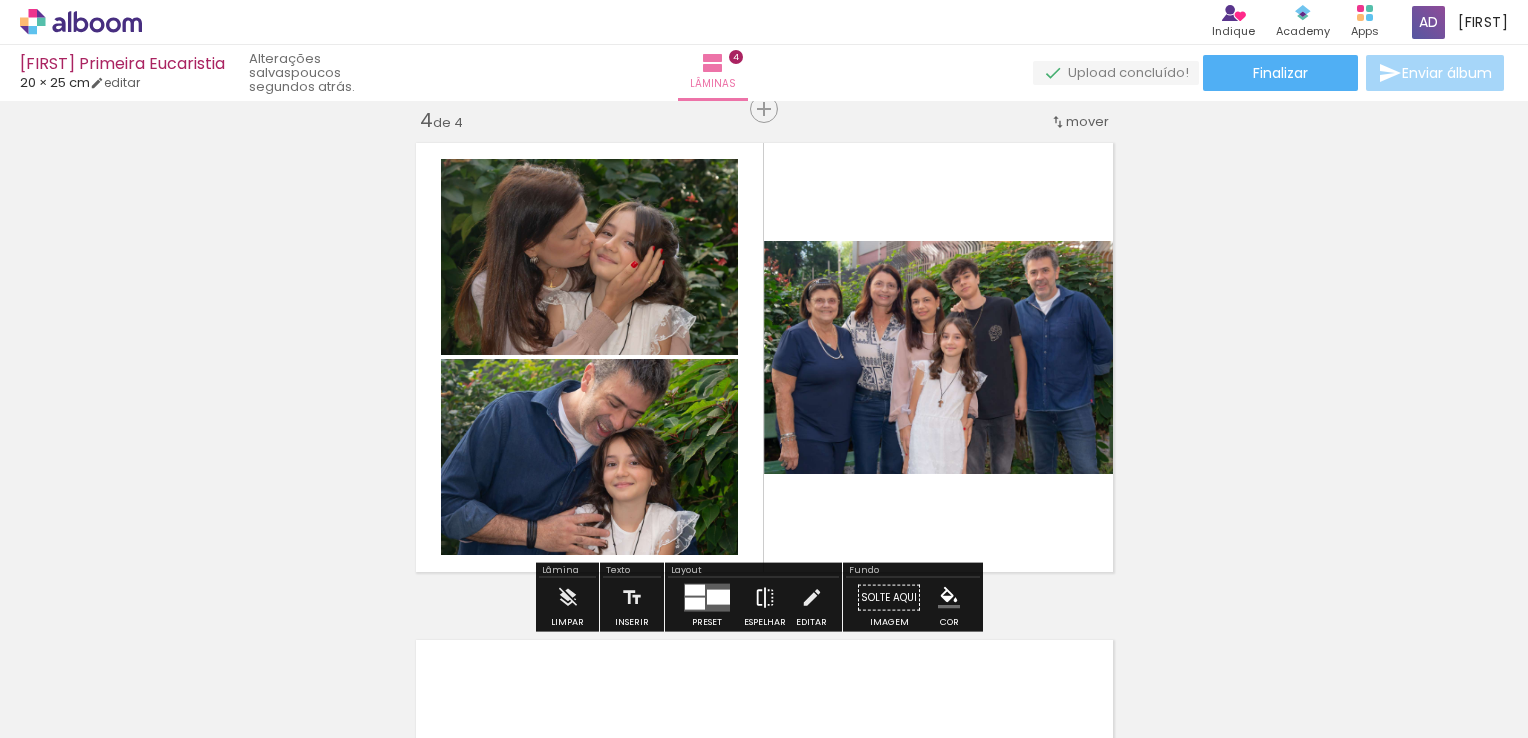 click at bounding box center (765, 598) 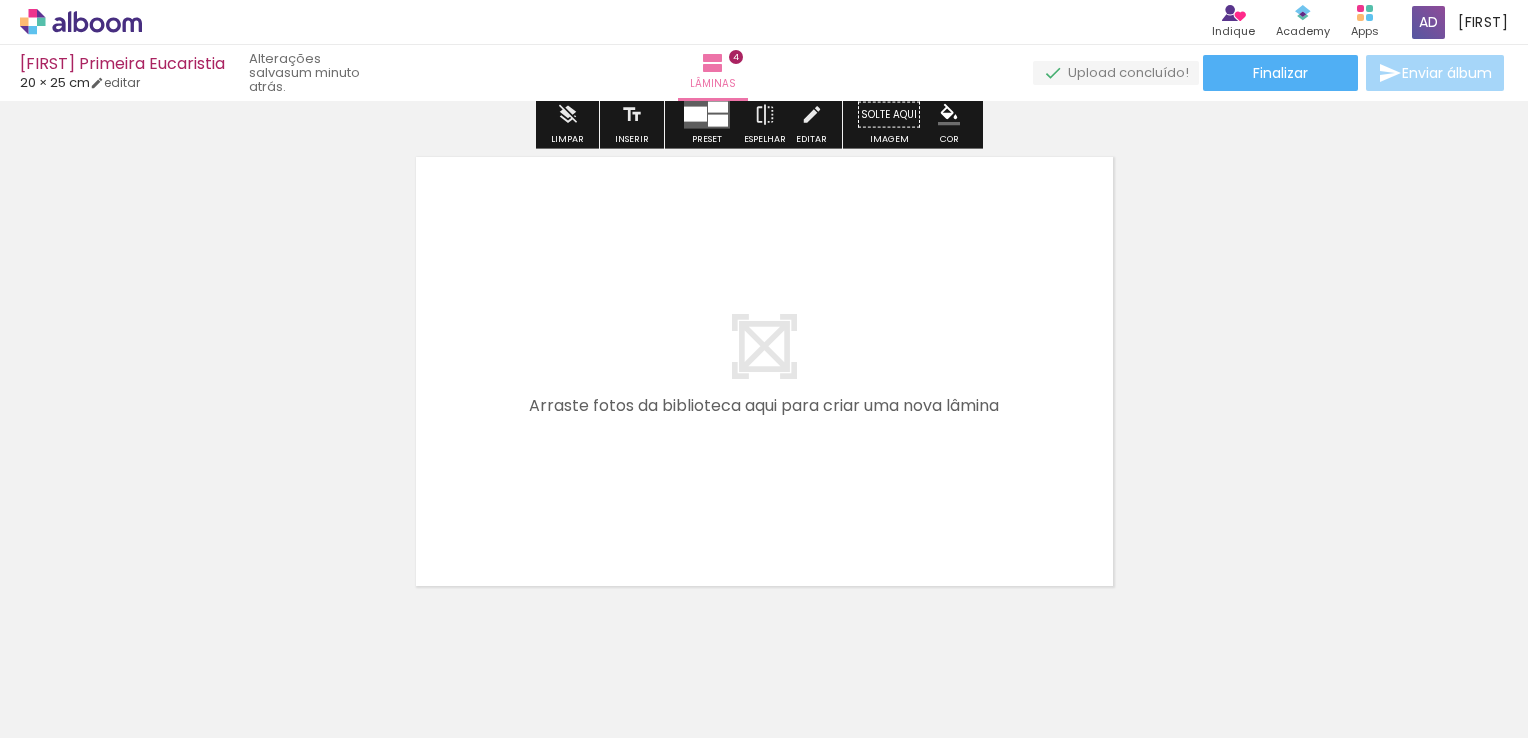scroll, scrollTop: 2000, scrollLeft: 0, axis: vertical 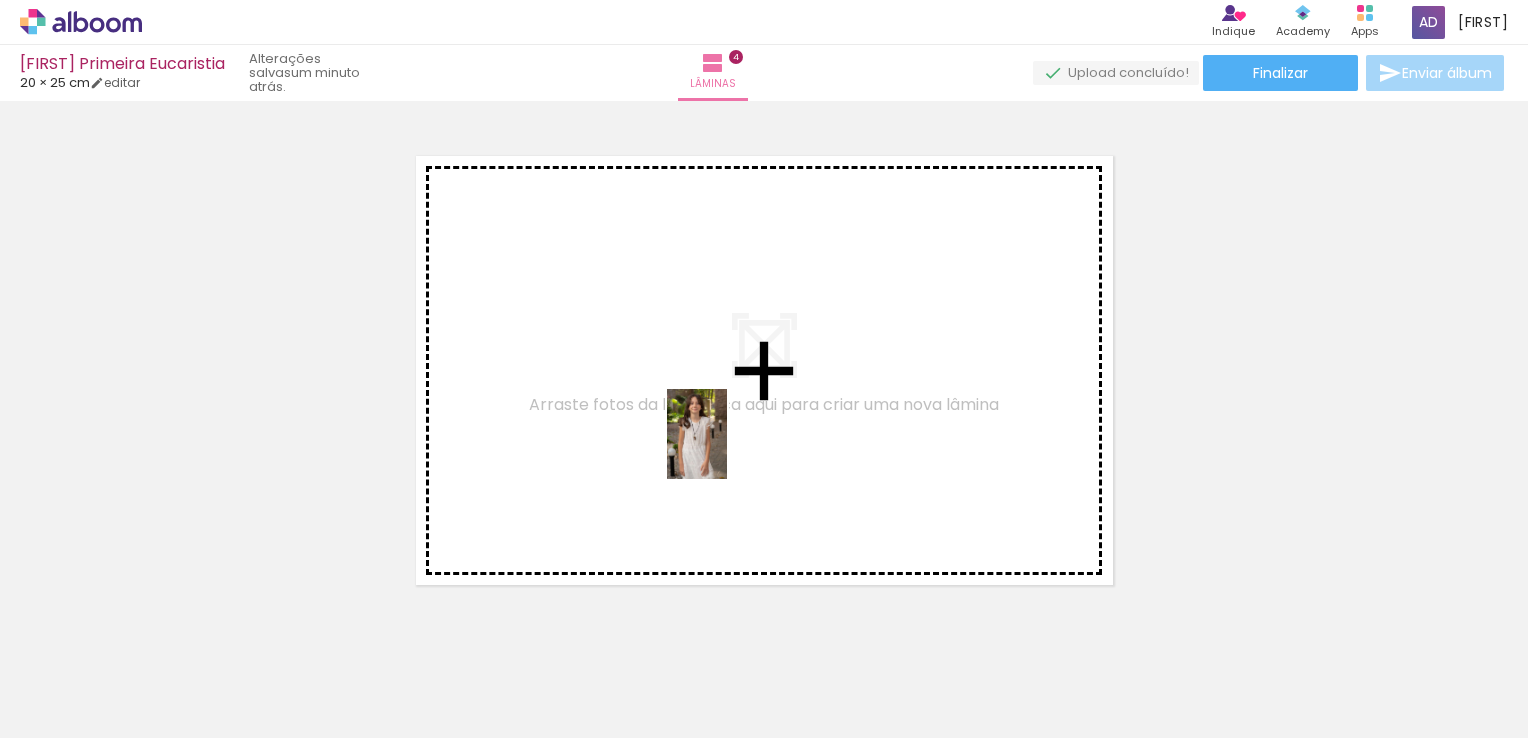 drag, startPoint x: 1016, startPoint y: 675, endPoint x: 688, endPoint y: 426, distance: 411.807 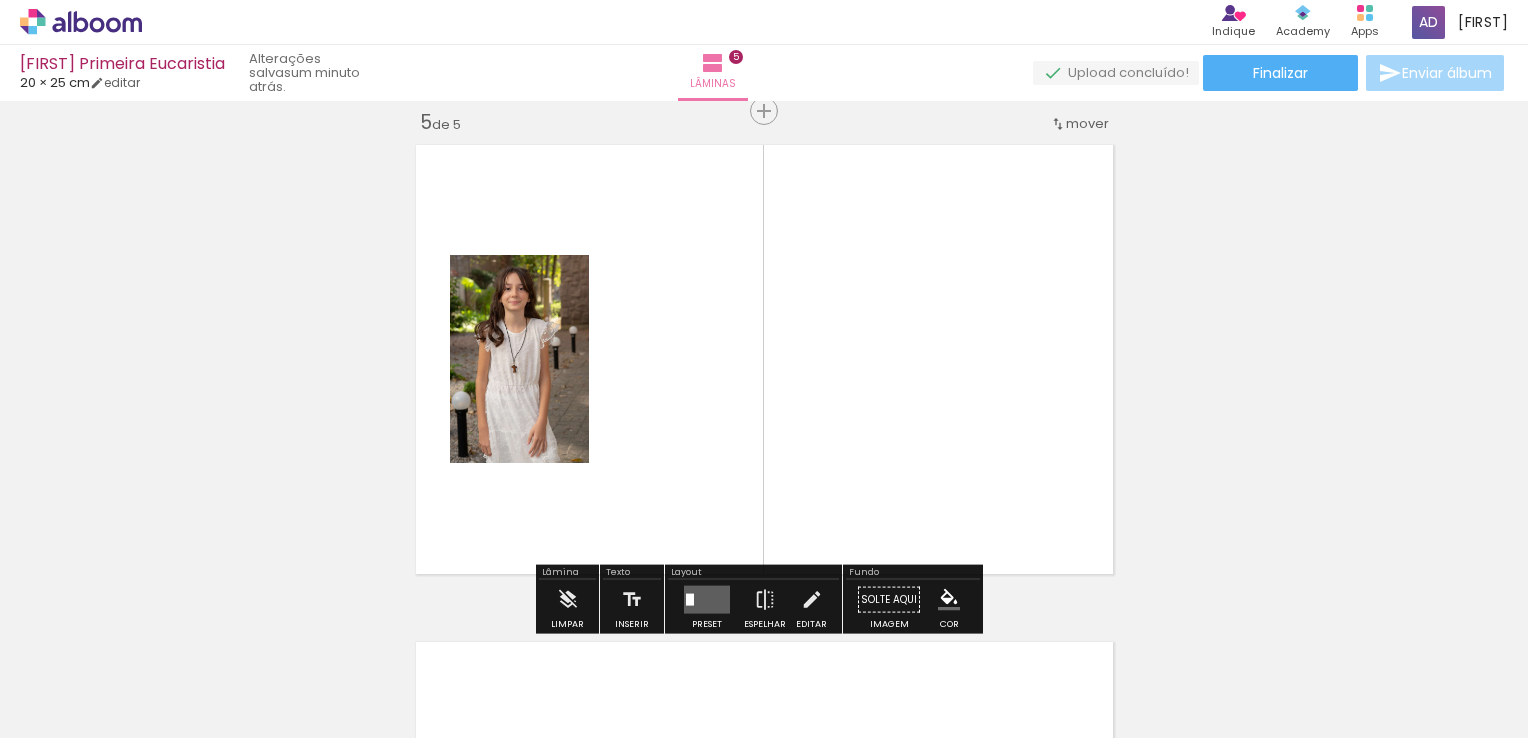 scroll, scrollTop: 2013, scrollLeft: 0, axis: vertical 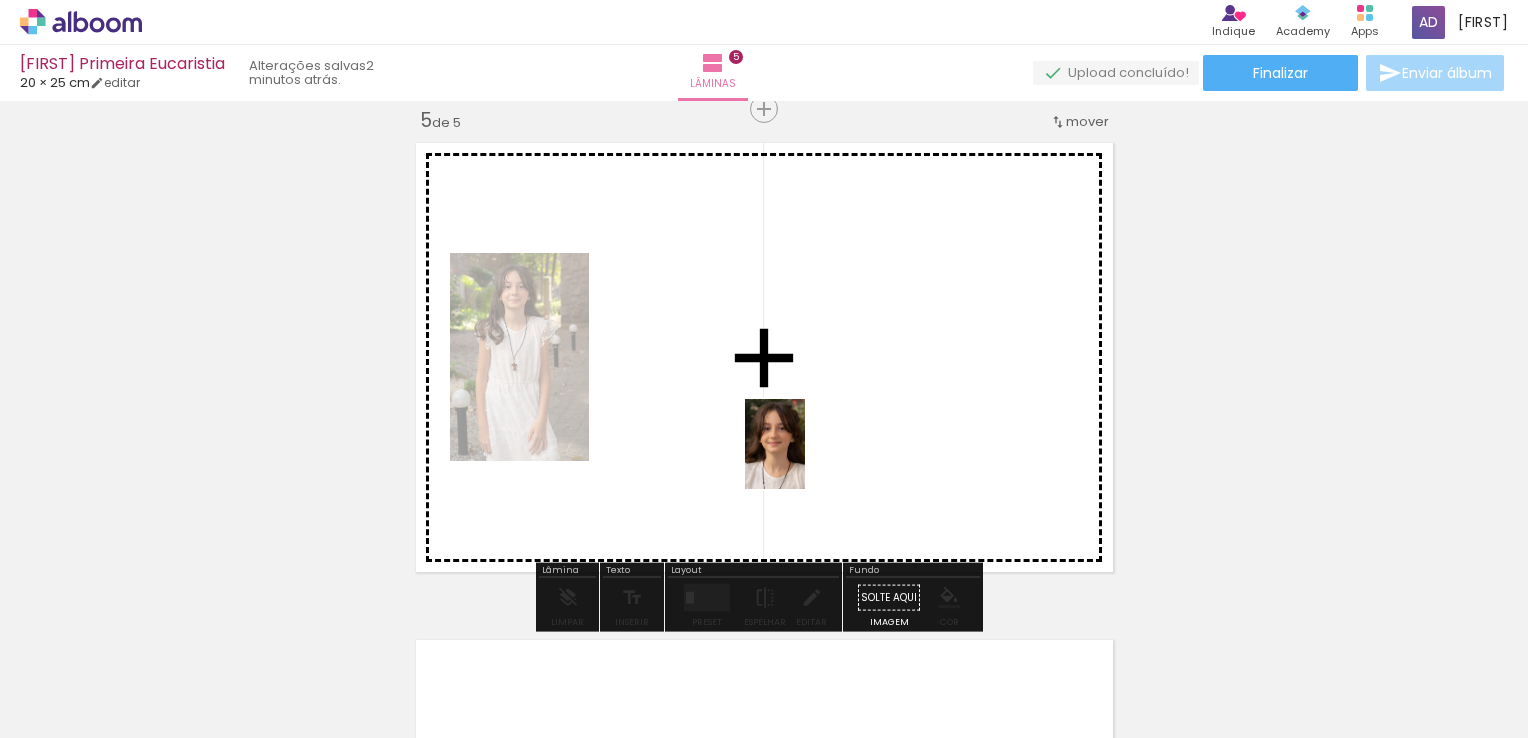 drag, startPoint x: 1194, startPoint y: 666, endPoint x: 797, endPoint y: 456, distance: 449.12024 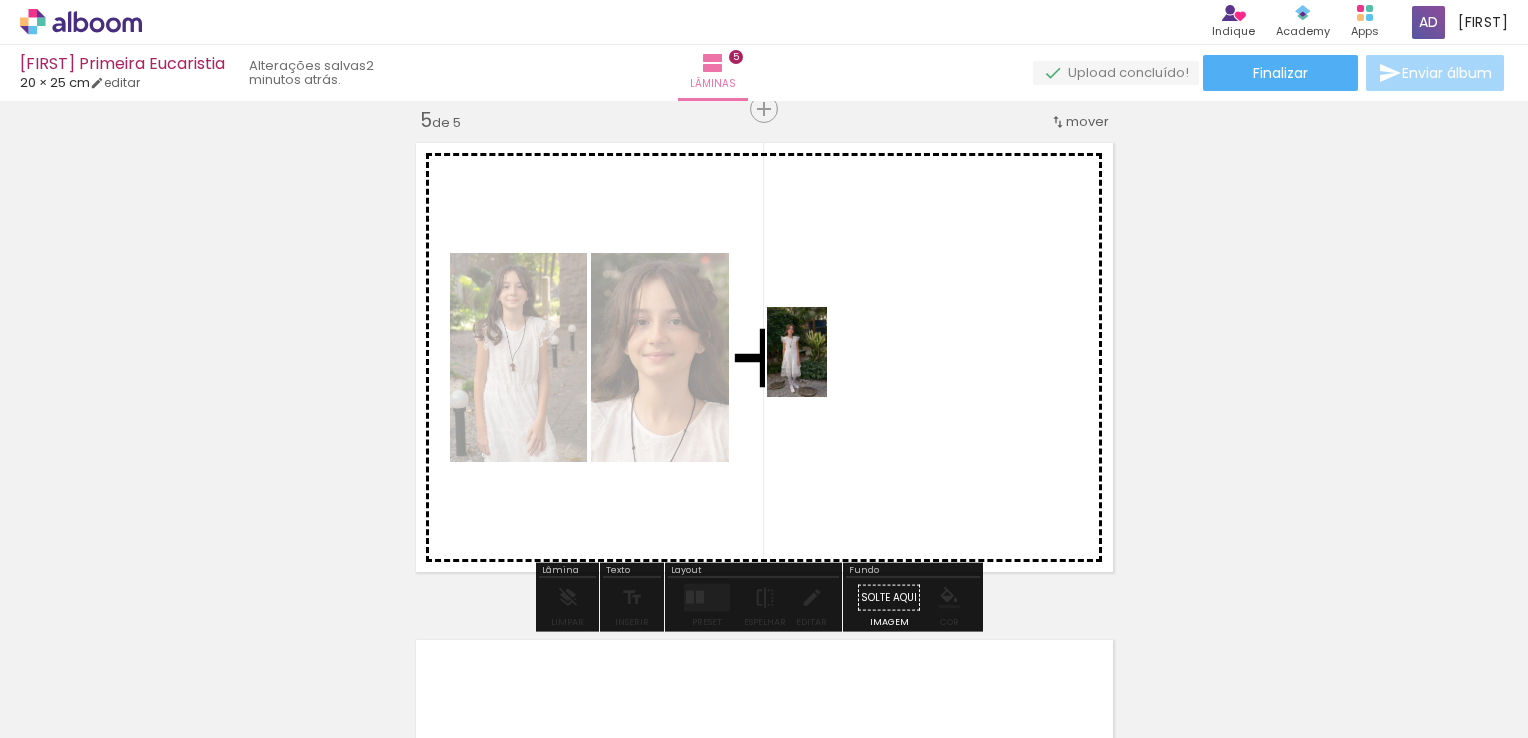 drag, startPoint x: 228, startPoint y: 680, endPoint x: 830, endPoint y: 366, distance: 678.9698 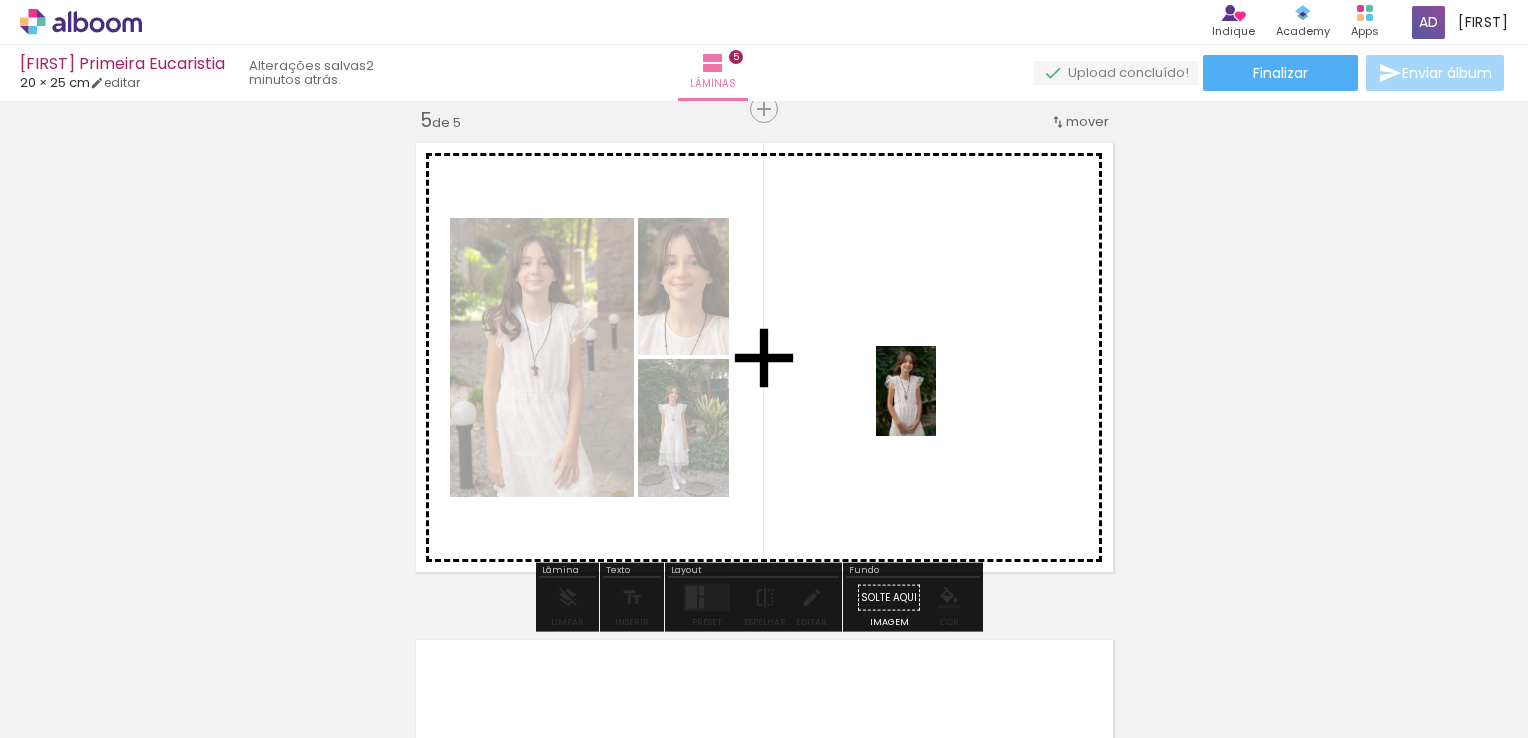 drag, startPoint x: 548, startPoint y: 693, endPoint x: 936, endPoint y: 406, distance: 482.6106 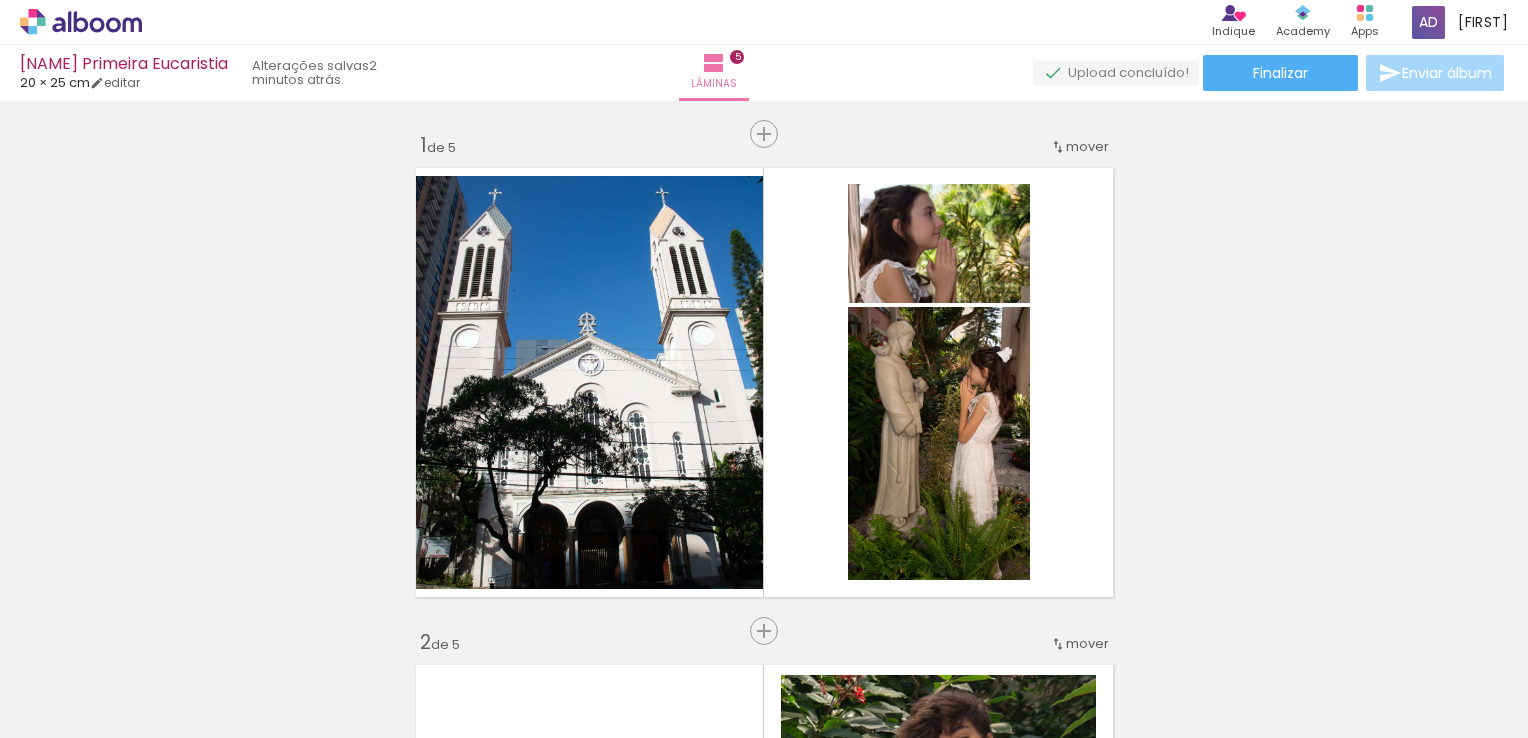 scroll, scrollTop: 0, scrollLeft: 0, axis: both 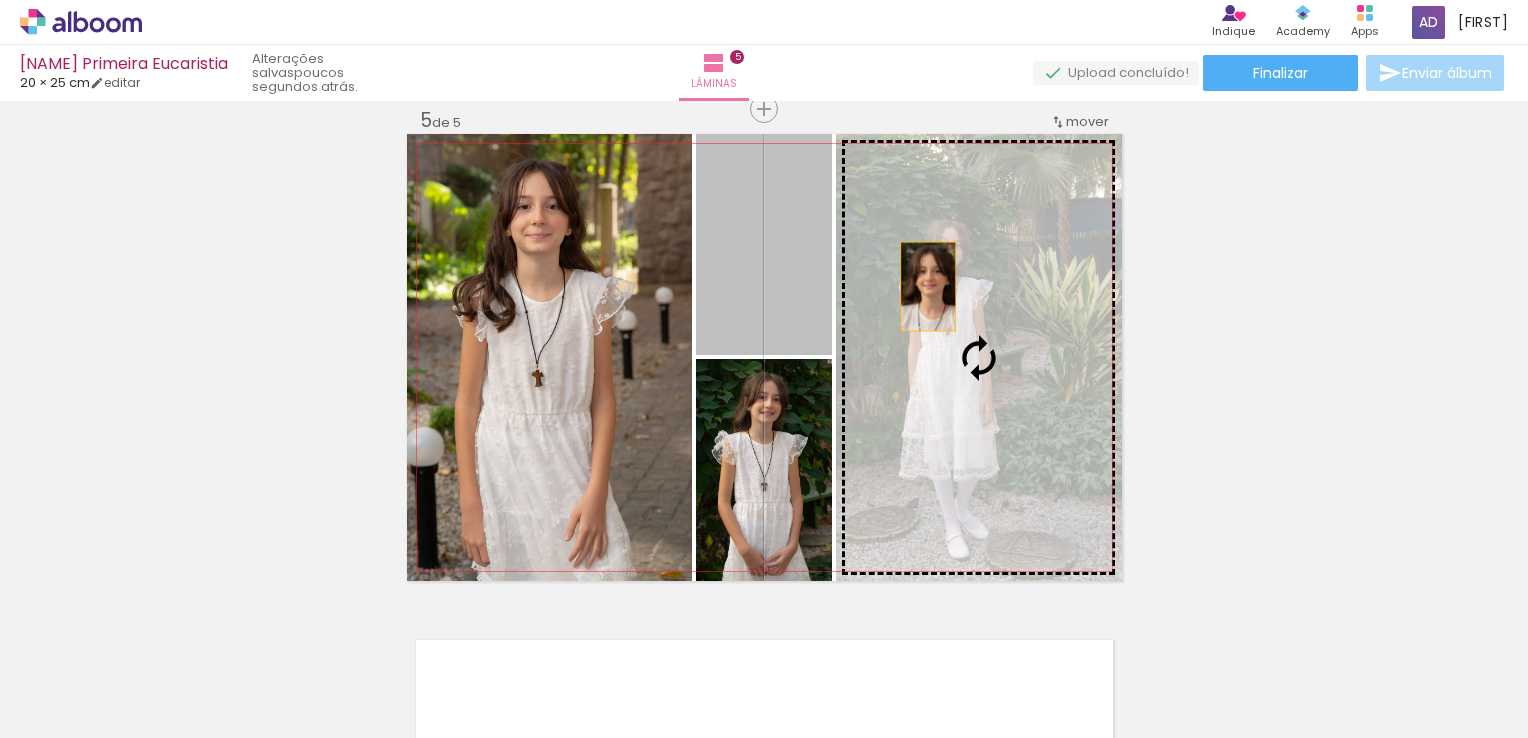 drag, startPoint x: 775, startPoint y: 247, endPoint x: 920, endPoint y: 286, distance: 150.15326 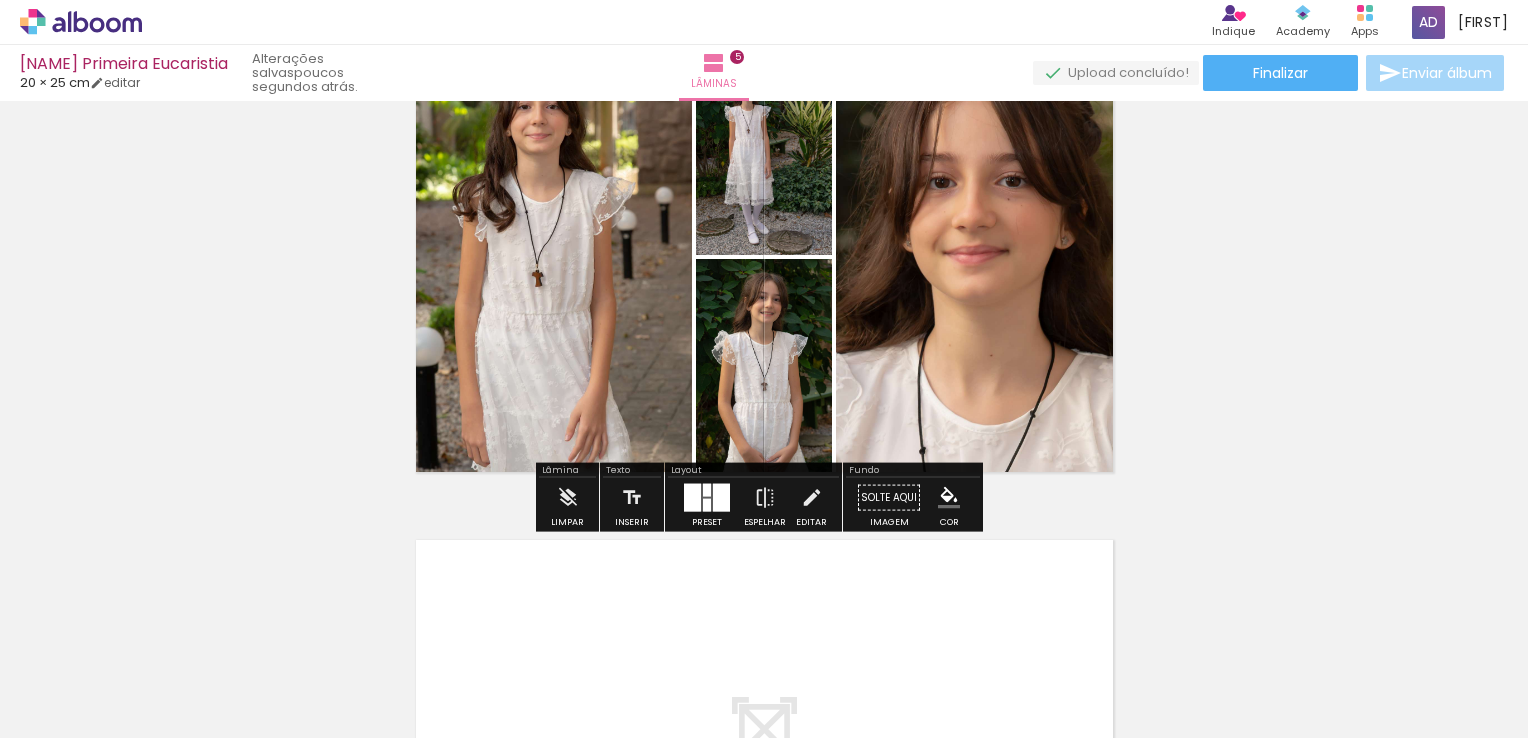 scroll, scrollTop: 2013, scrollLeft: 0, axis: vertical 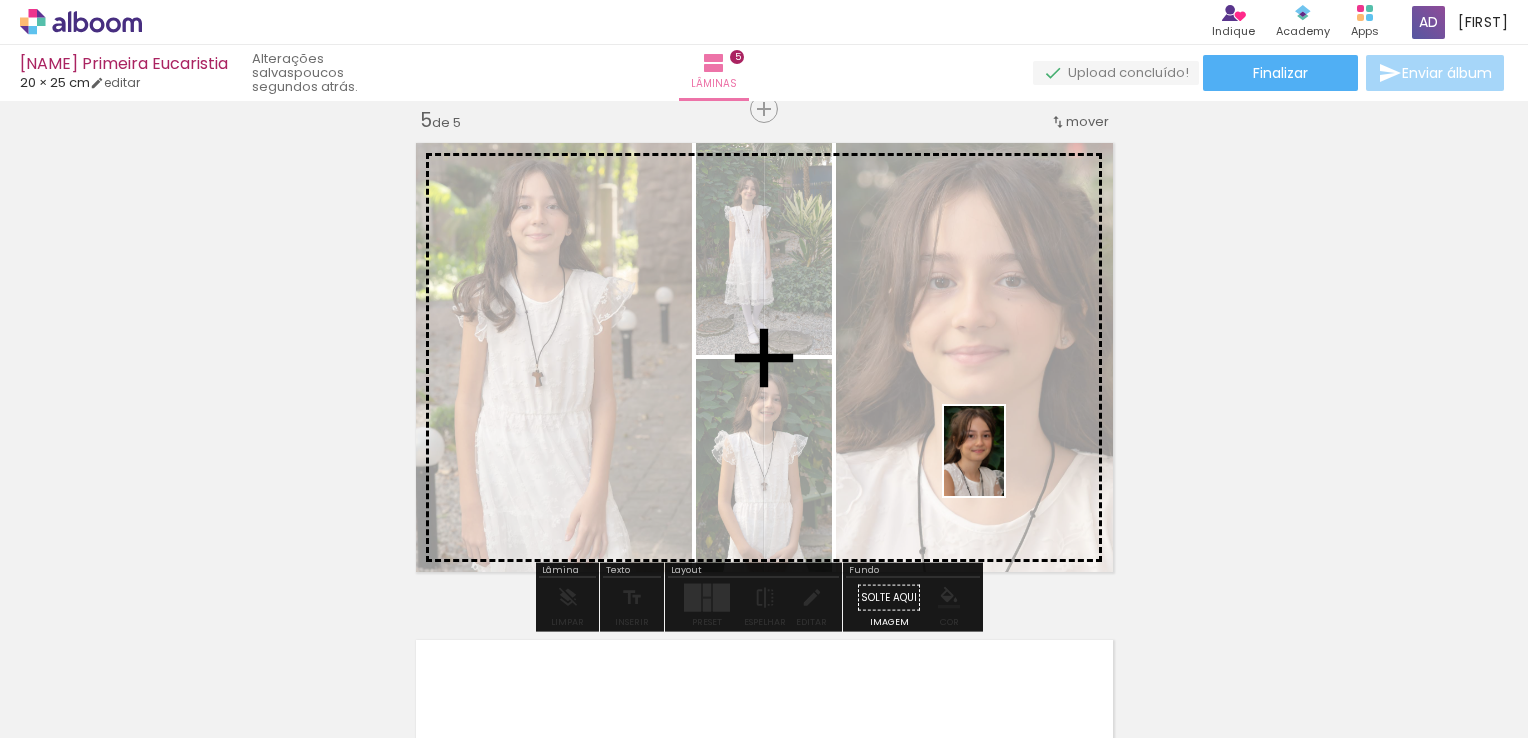 drag, startPoint x: 906, startPoint y: 695, endPoint x: 1004, endPoint y: 466, distance: 249.08833 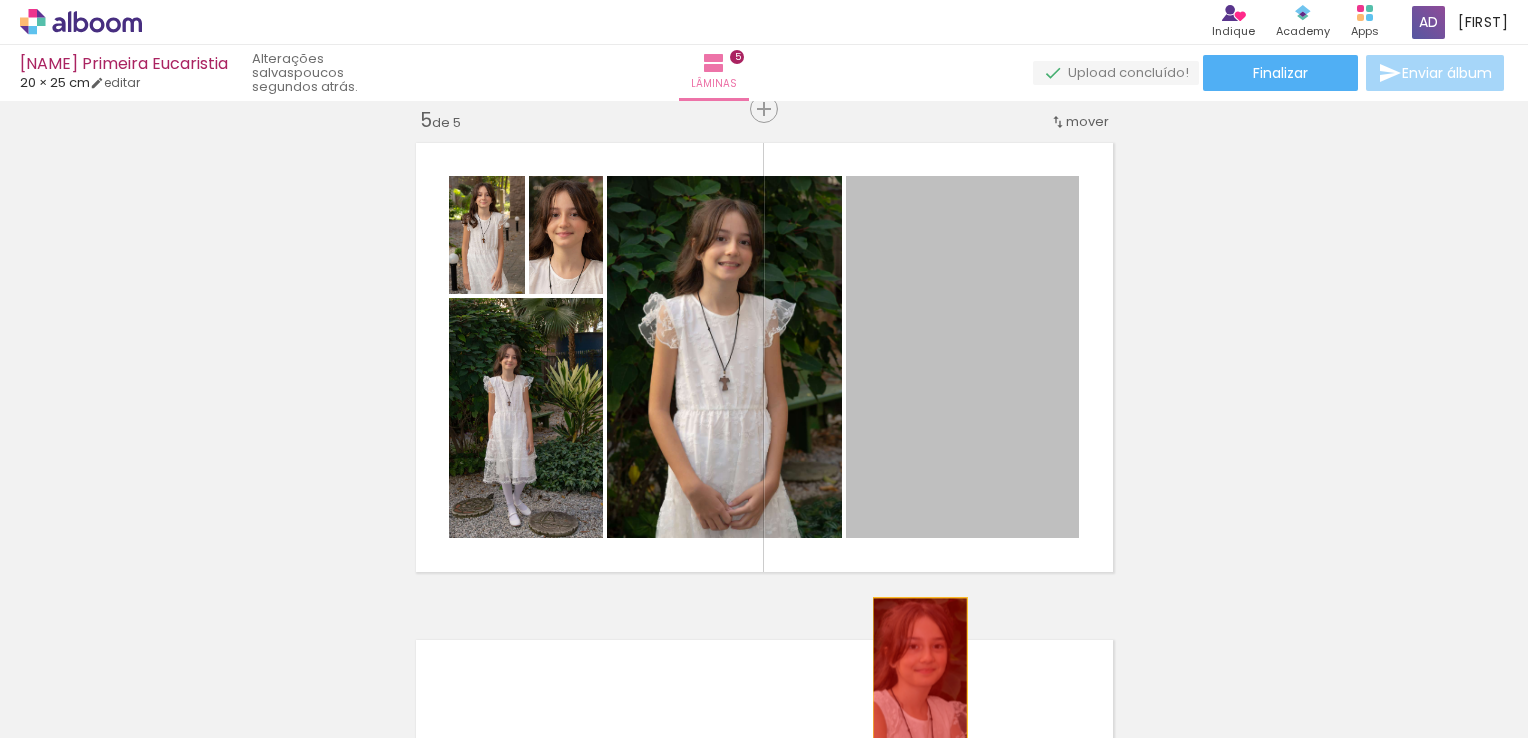 drag, startPoint x: 1004, startPoint y: 412, endPoint x: 908, endPoint y: 669, distance: 274.34467 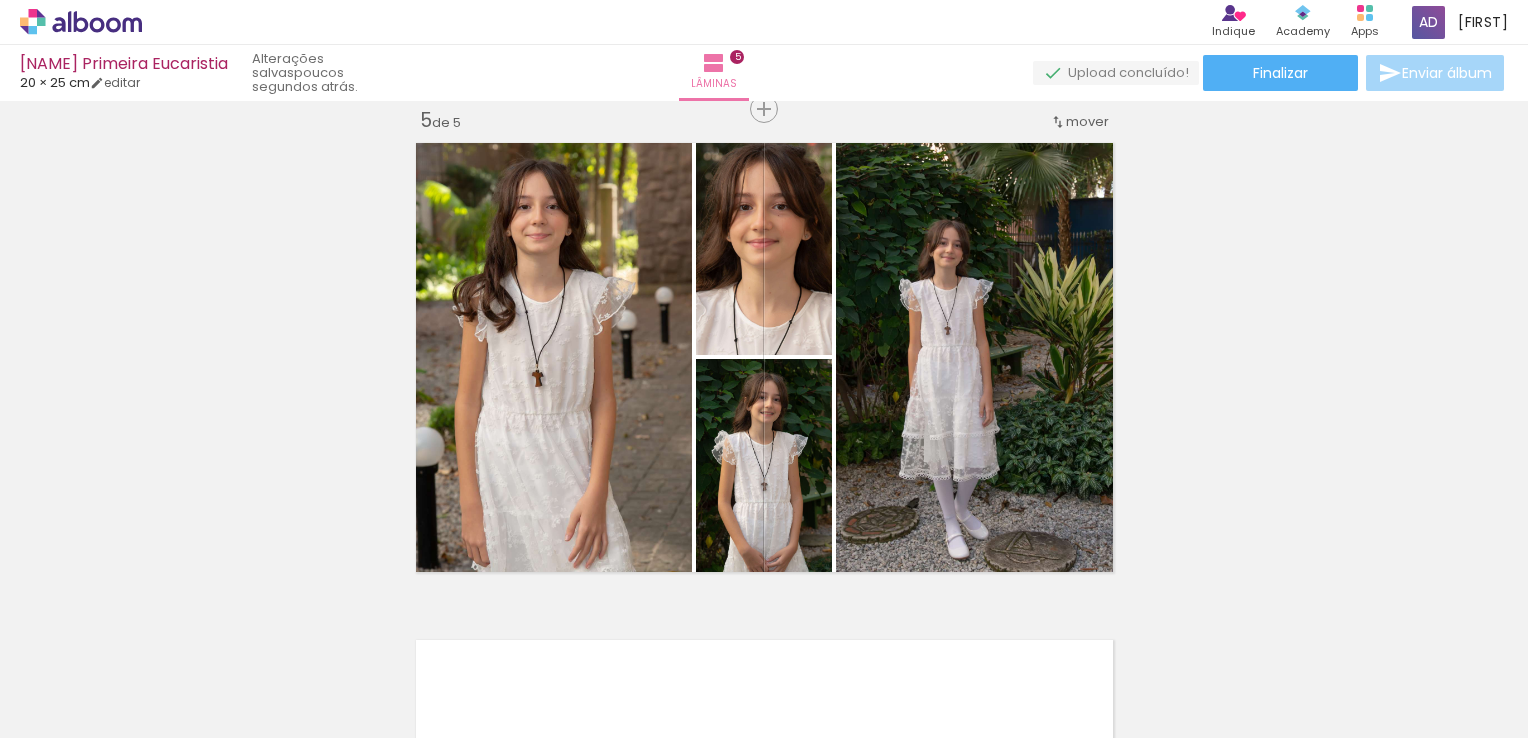 scroll, scrollTop: 0, scrollLeft: 9393, axis: horizontal 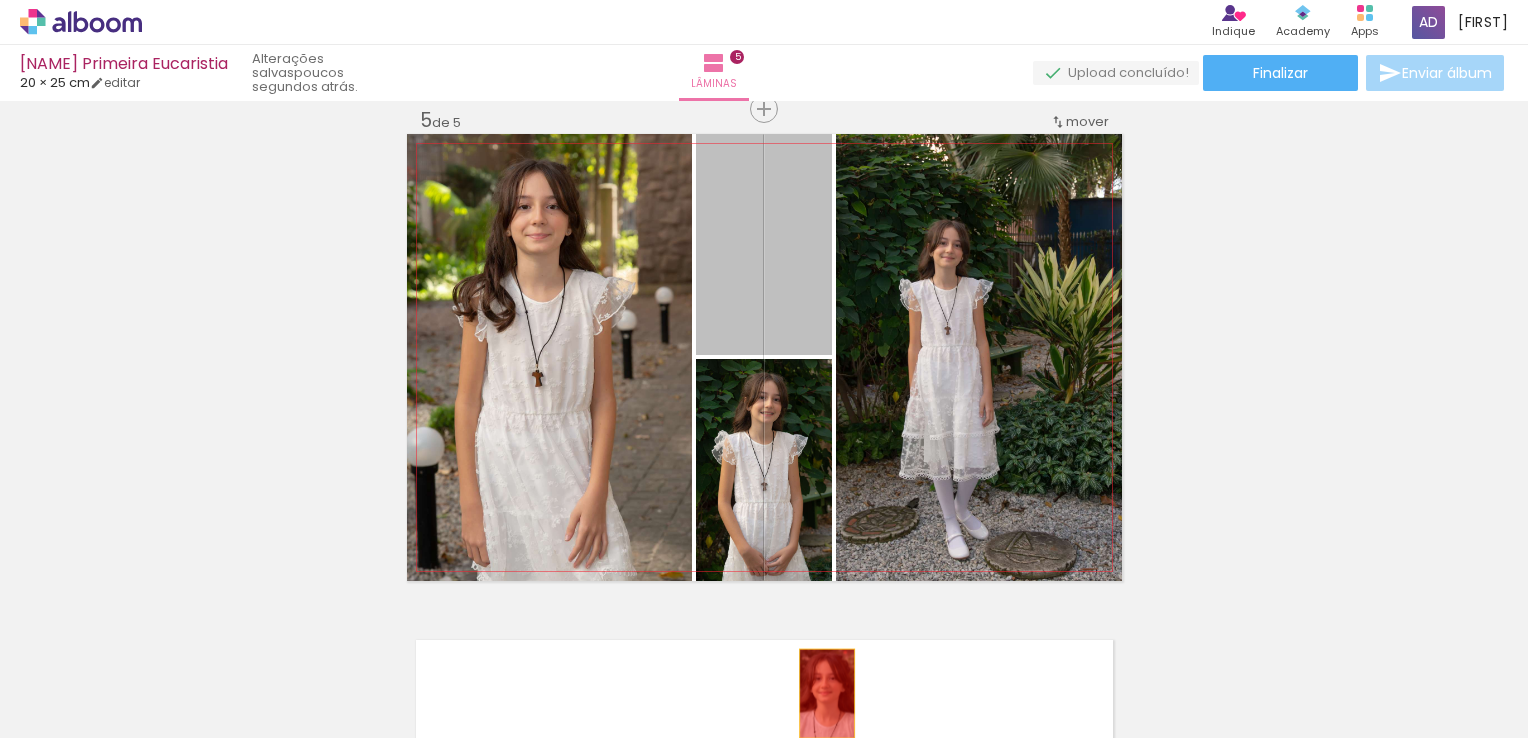 drag, startPoint x: 789, startPoint y: 281, endPoint x: 819, endPoint y: 693, distance: 413.0908 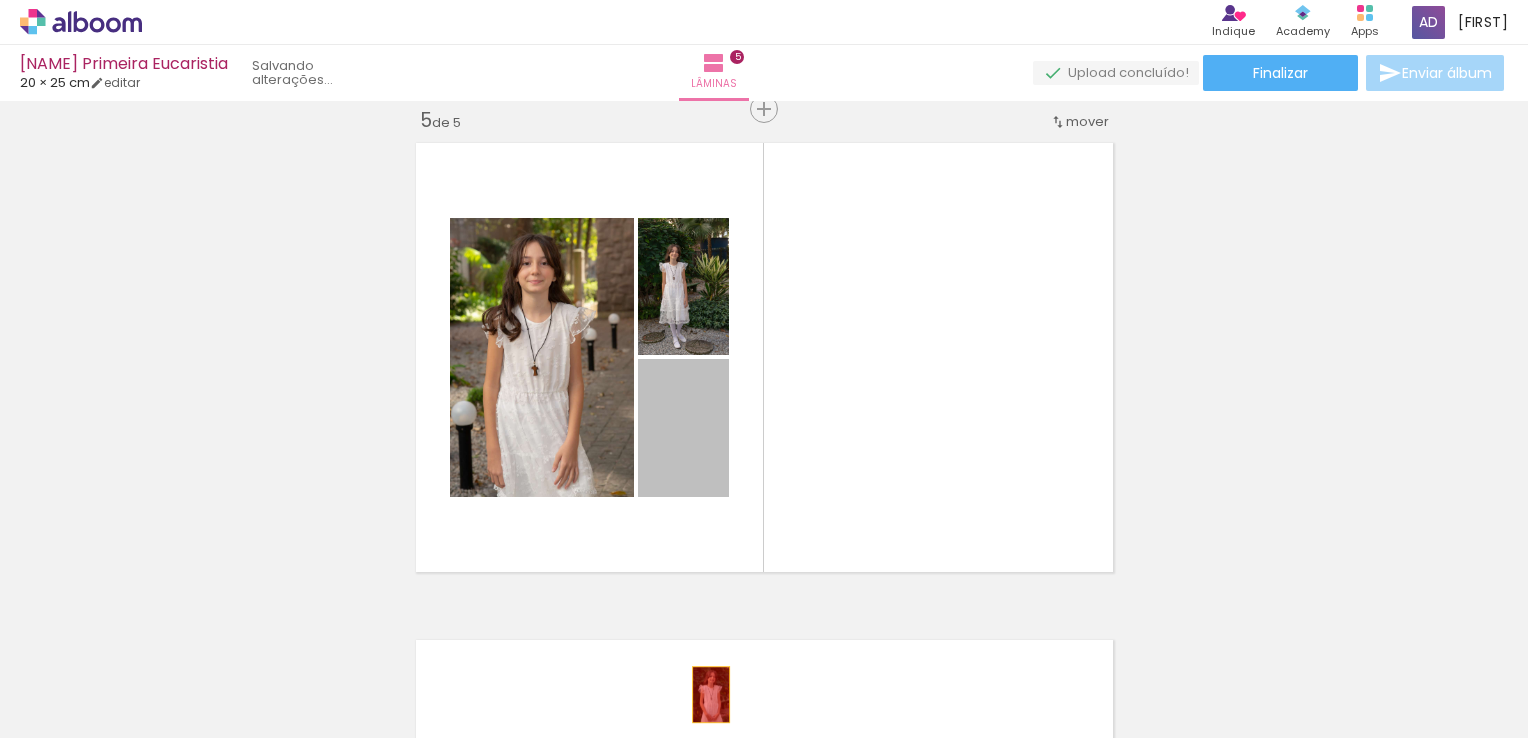 drag, startPoint x: 688, startPoint y: 452, endPoint x: 704, endPoint y: 698, distance: 246.51978 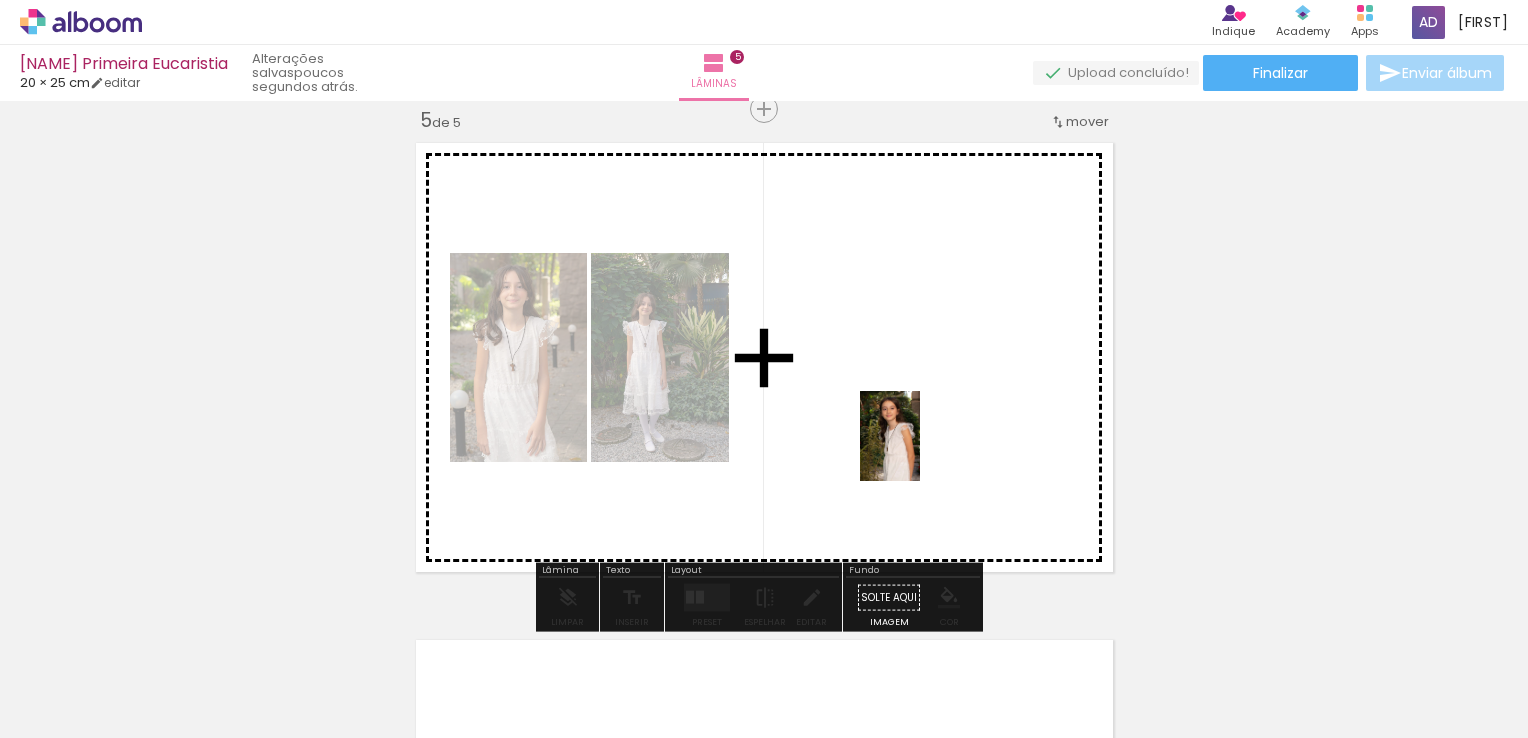 drag, startPoint x: 994, startPoint y: 706, endPoint x: 920, endPoint y: 446, distance: 270.32574 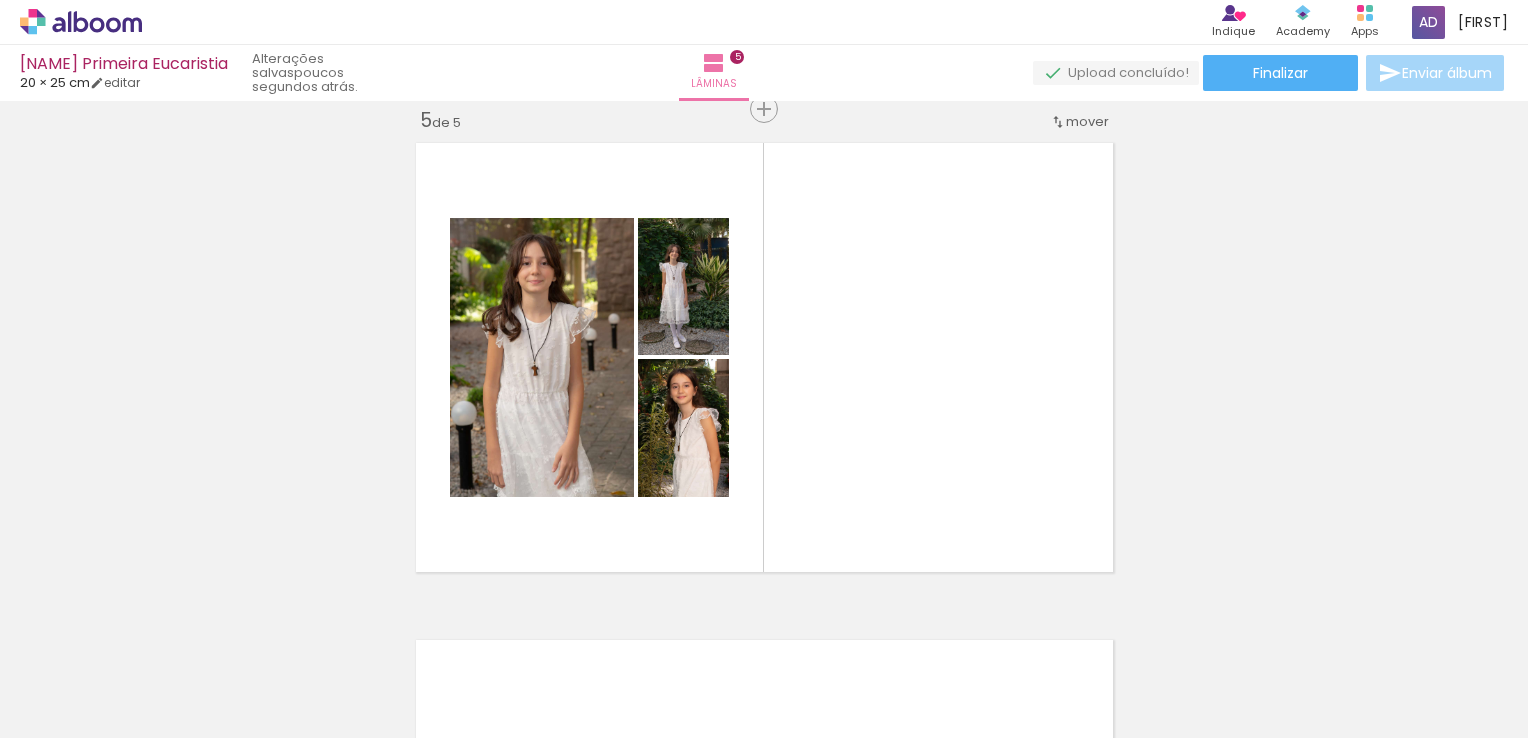 scroll, scrollTop: 0, scrollLeft: 2197, axis: horizontal 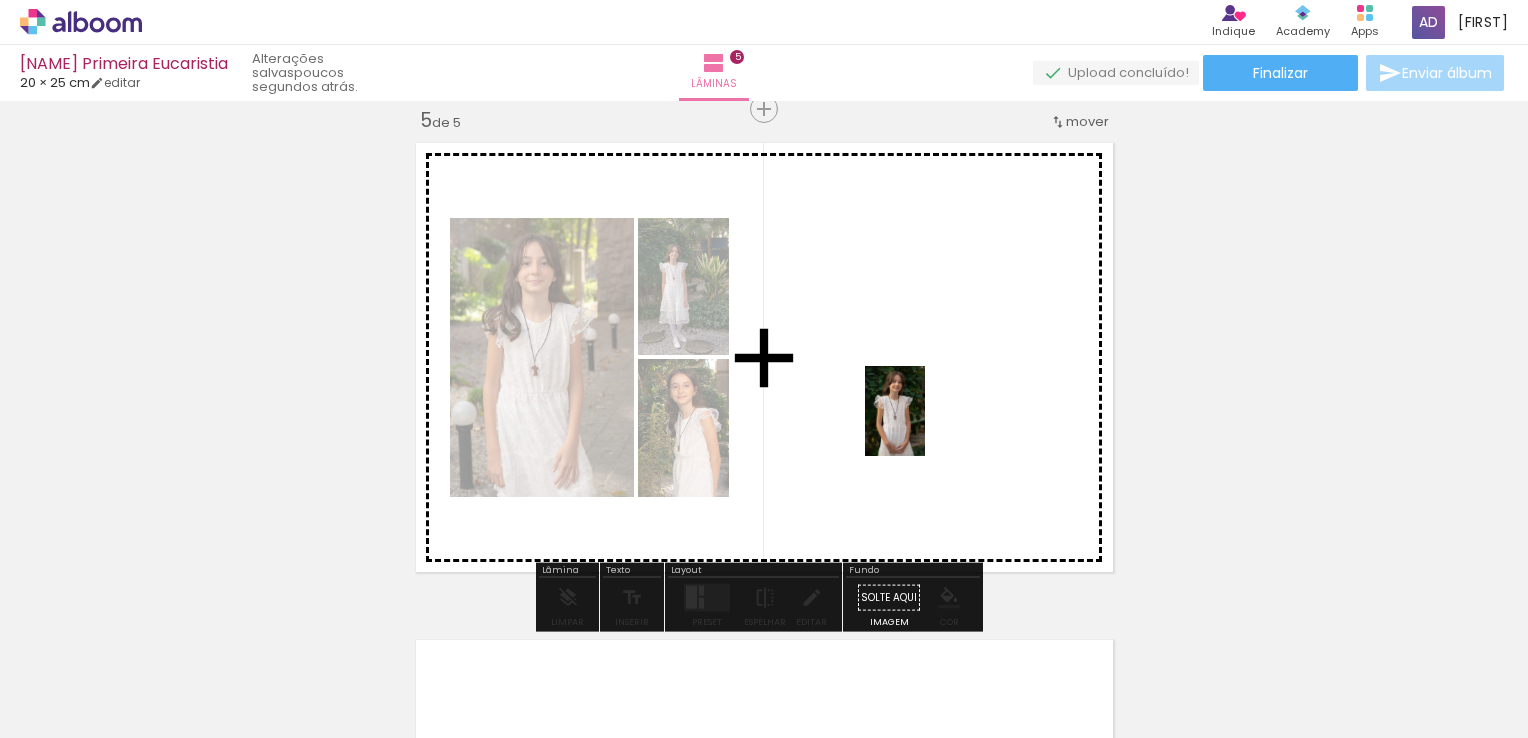 drag, startPoint x: 715, startPoint y: 690, endPoint x: 931, endPoint y: 416, distance: 348.90112 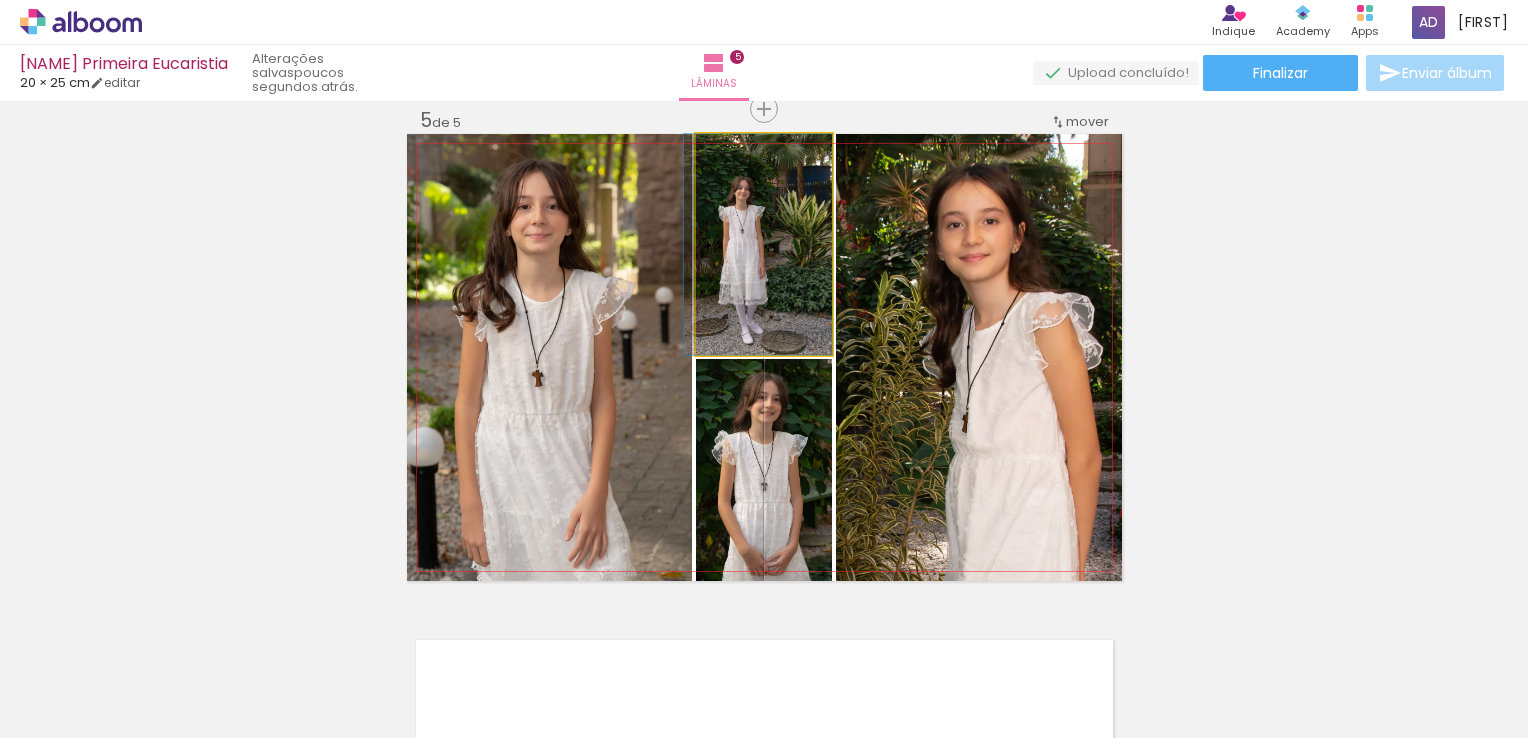 drag, startPoint x: 815, startPoint y: 297, endPoint x: 790, endPoint y: 266, distance: 39.824615 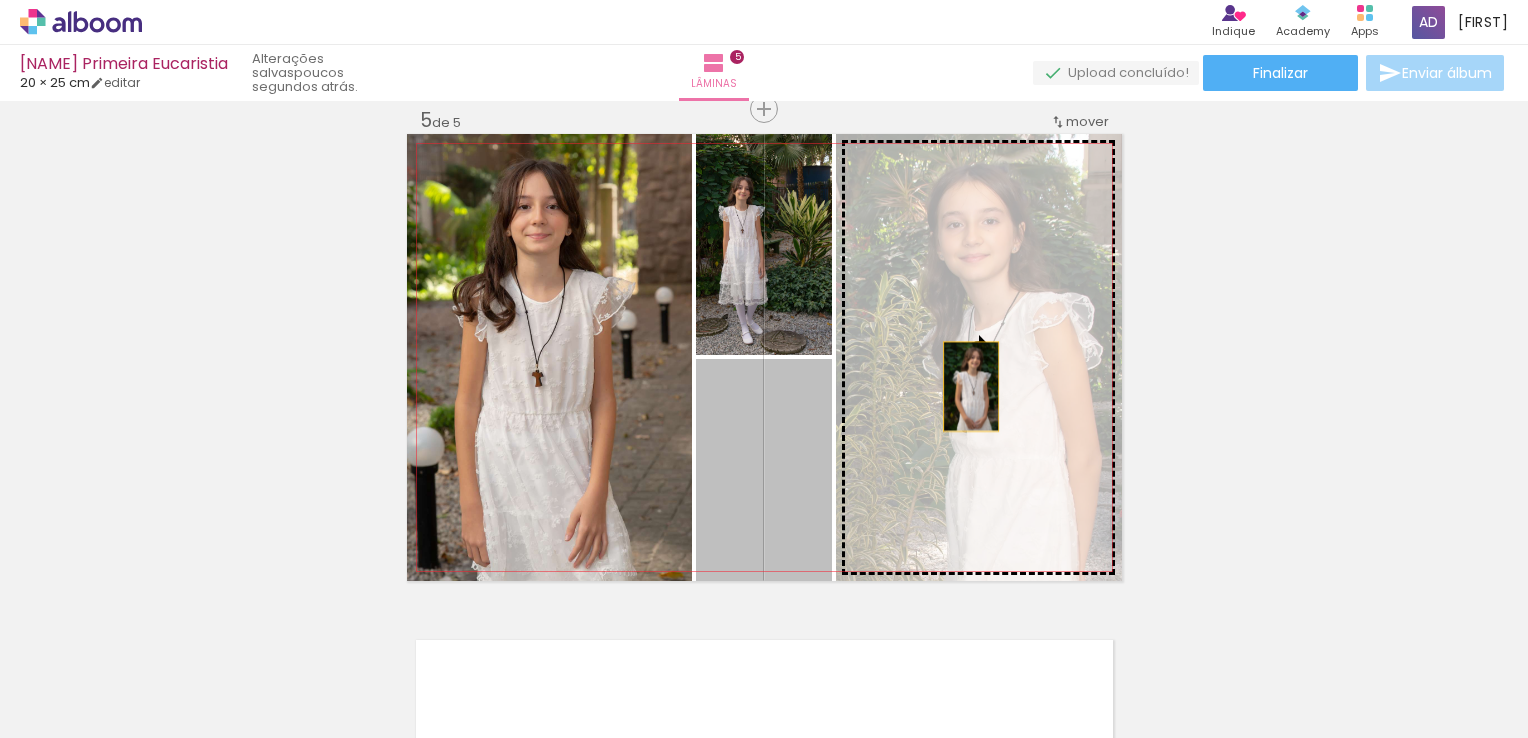 drag, startPoint x: 769, startPoint y: 498, endPoint x: 966, endPoint y: 384, distance: 227.60712 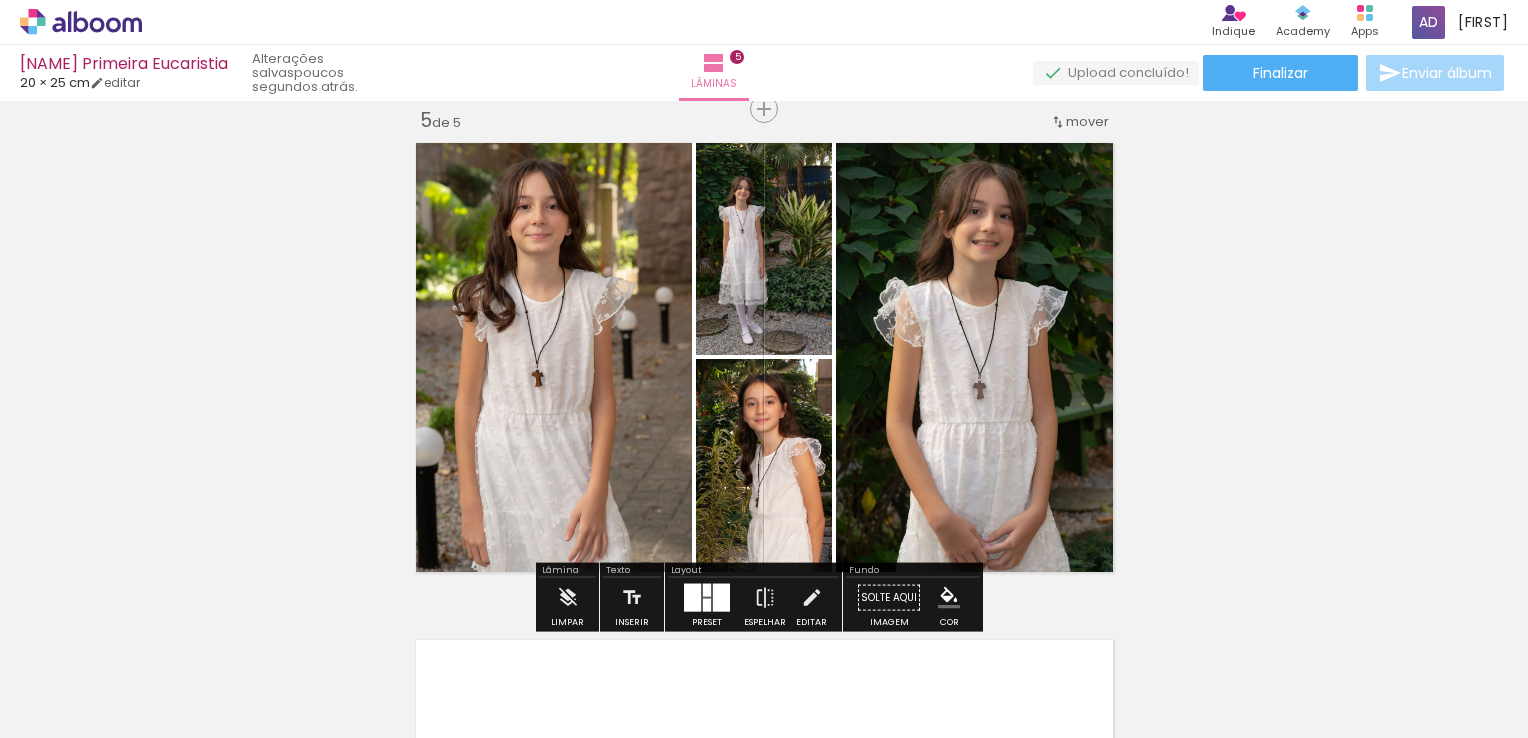 click at bounding box center (721, 598) 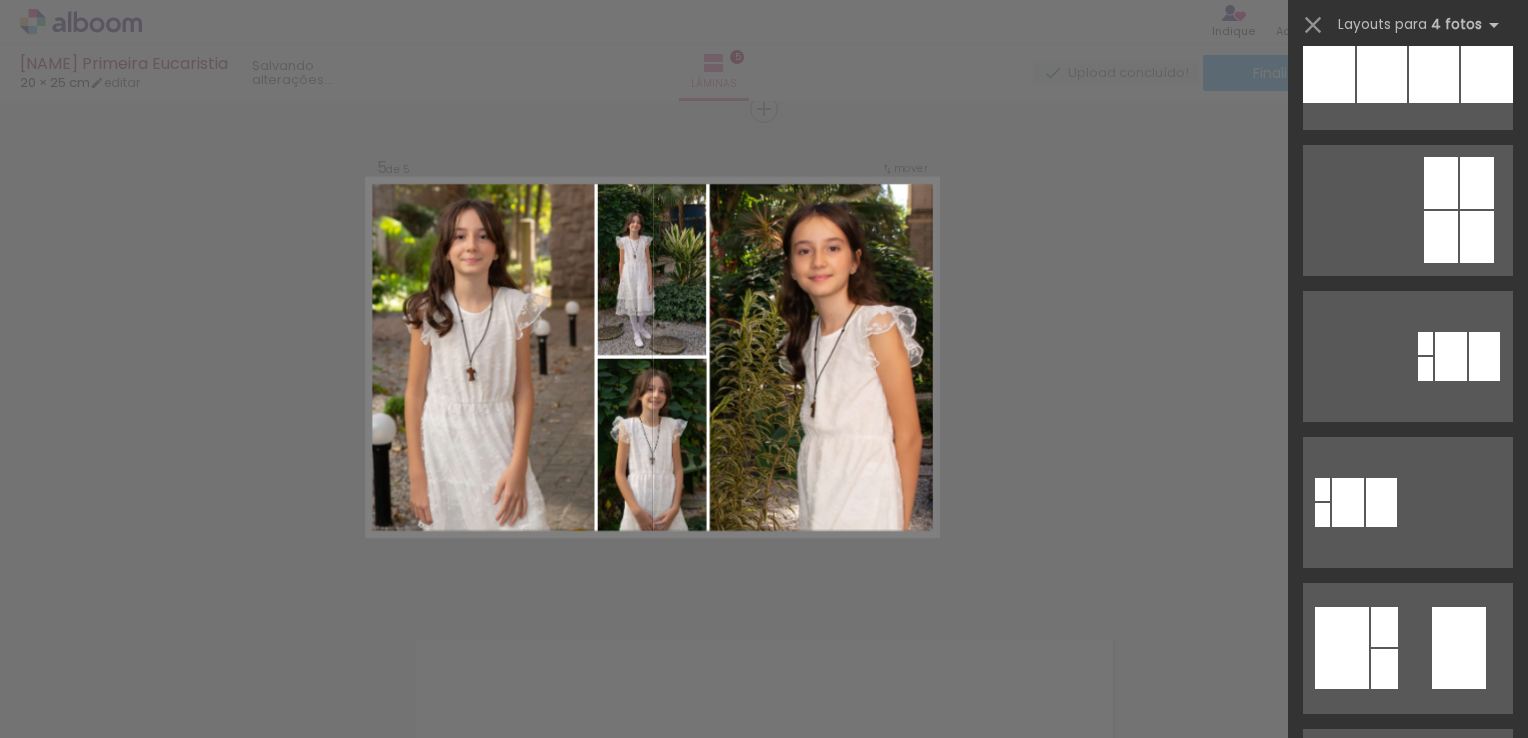 scroll, scrollTop: 0, scrollLeft: 0, axis: both 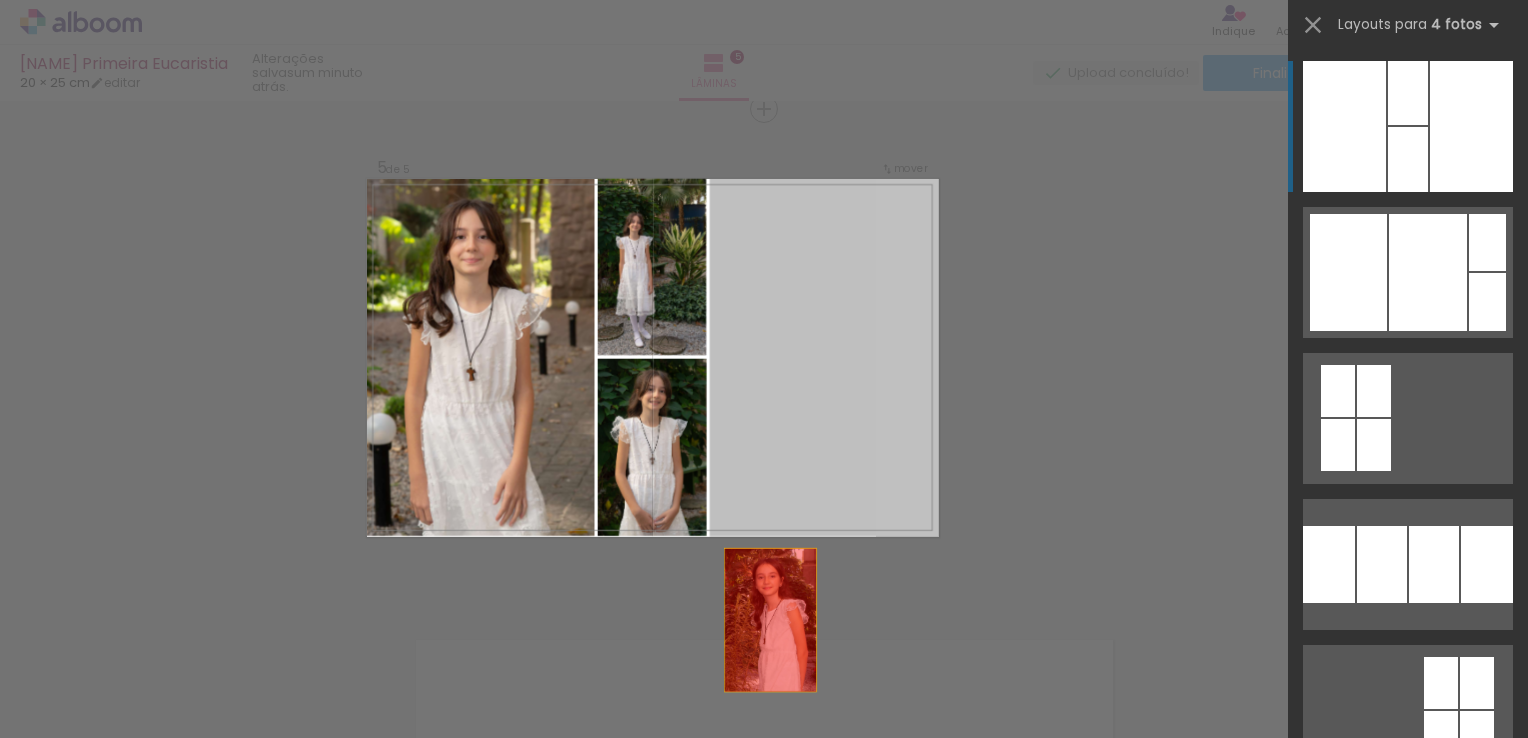 drag, startPoint x: 860, startPoint y: 439, endPoint x: 748, endPoint y: 685, distance: 270.29614 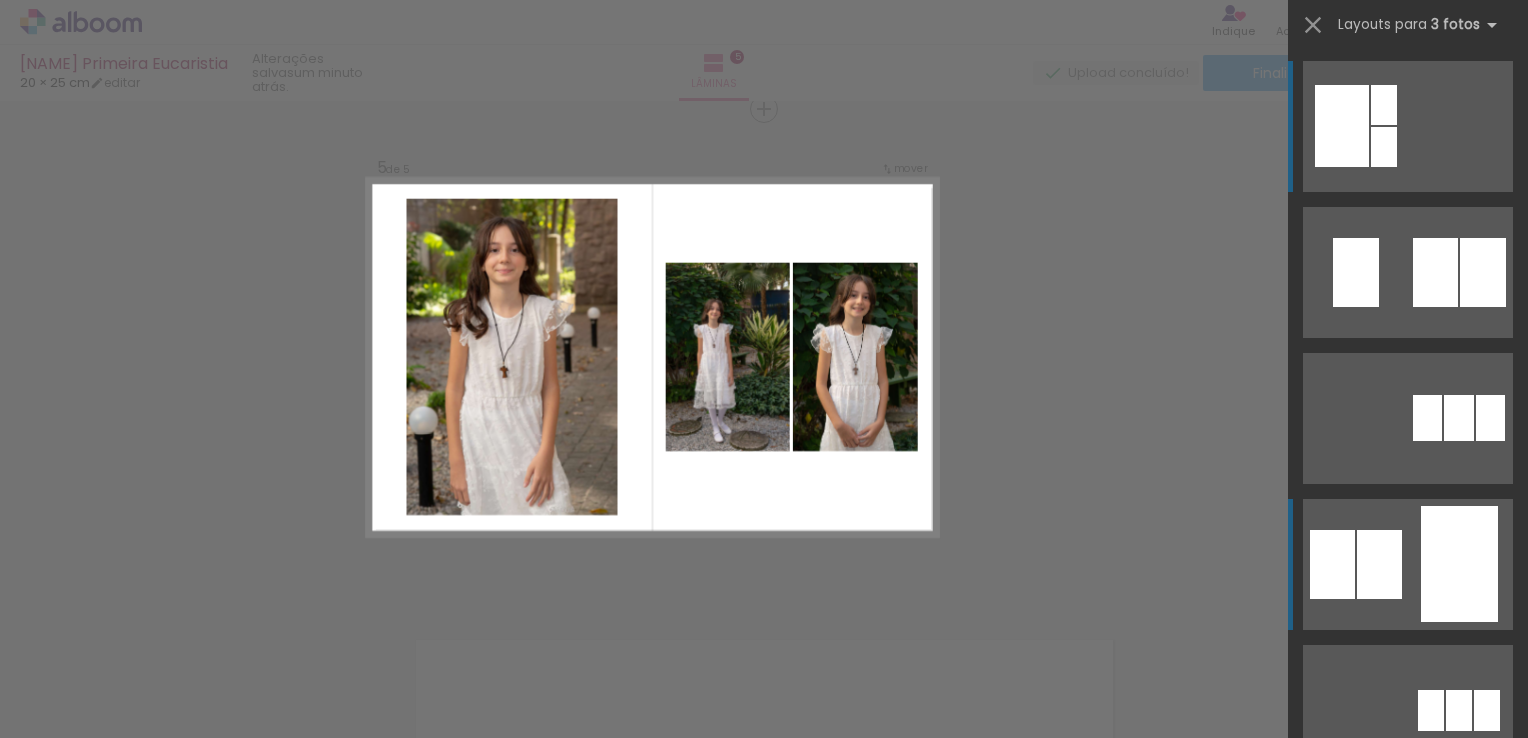 scroll, scrollTop: 0, scrollLeft: 0, axis: both 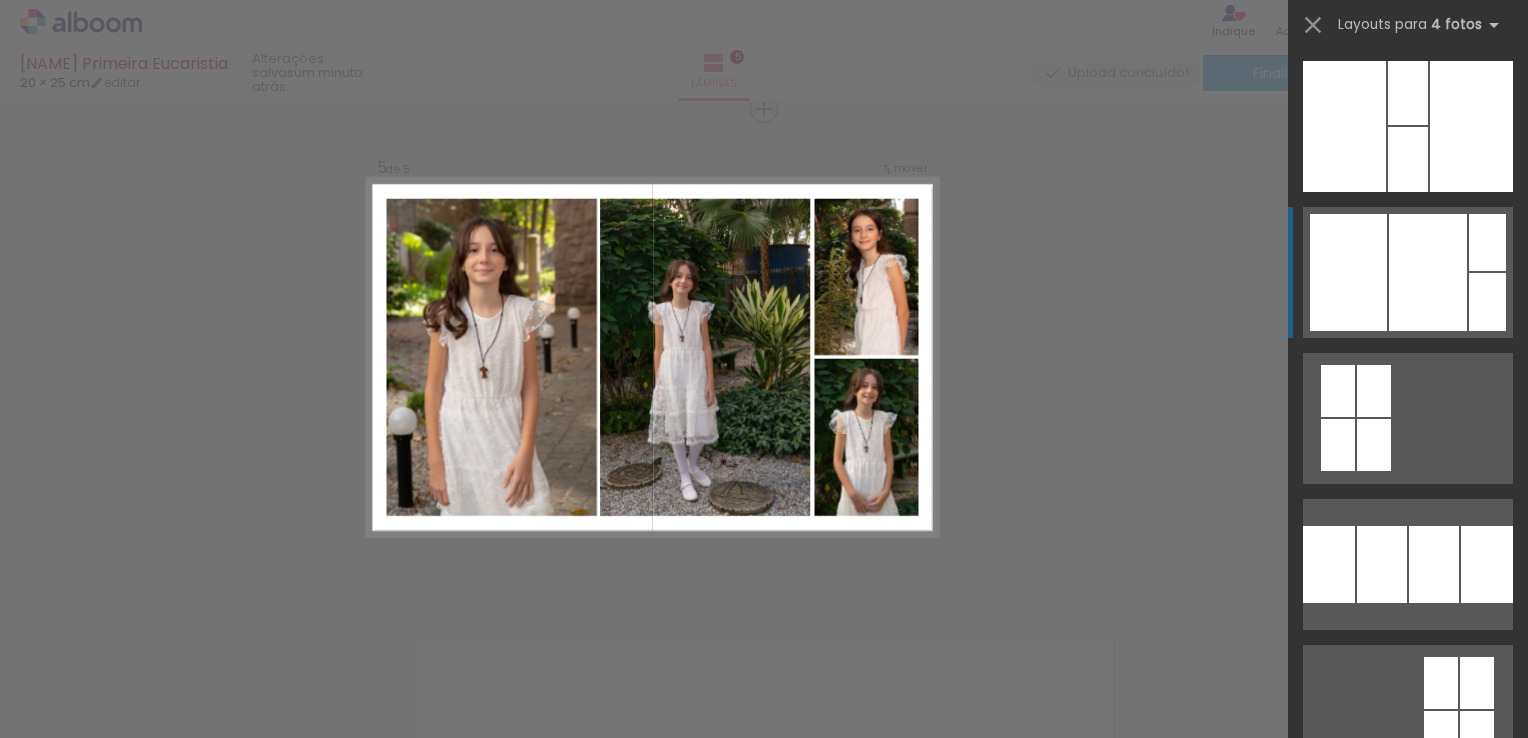 click at bounding box center [1408, 93] 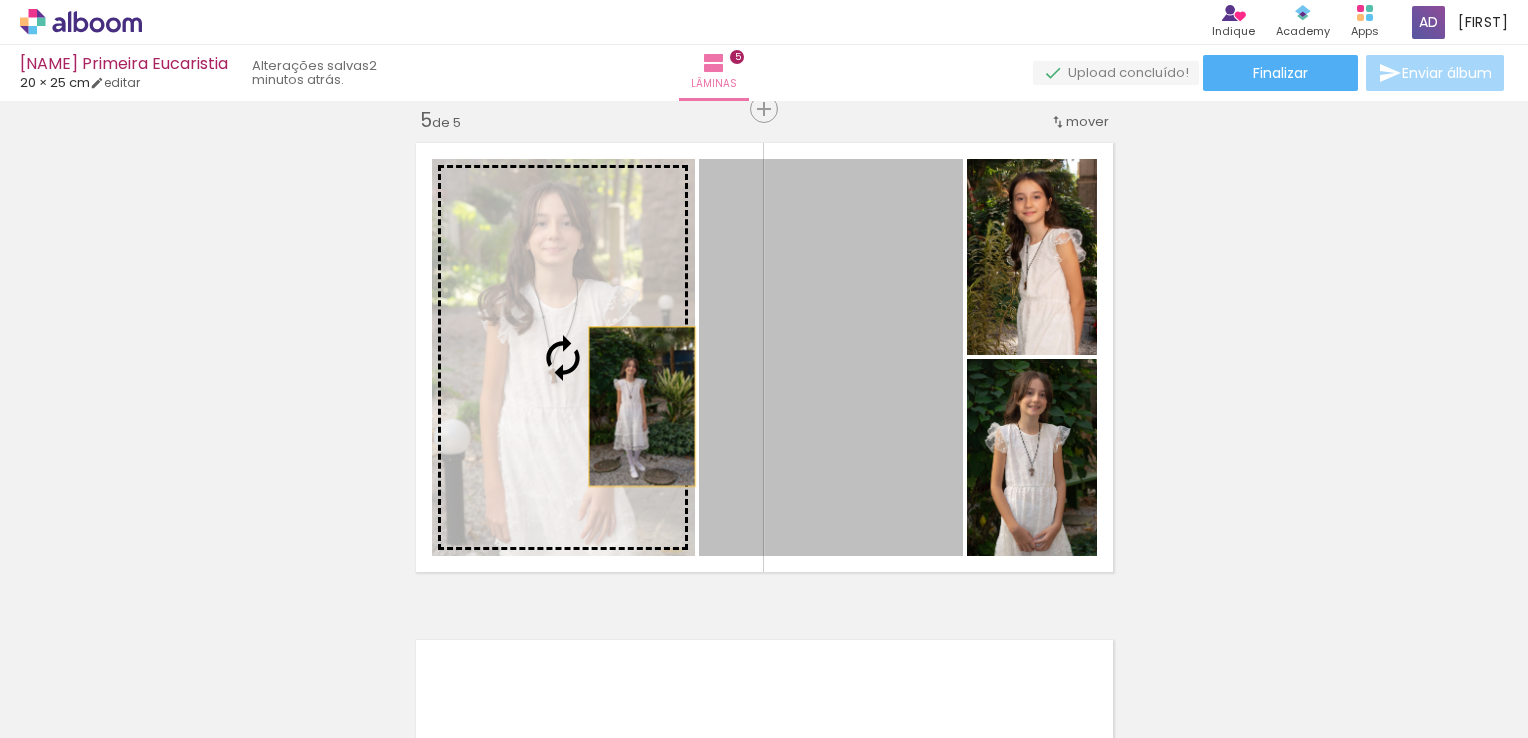 drag, startPoint x: 902, startPoint y: 406, endPoint x: 629, endPoint y: 406, distance: 273 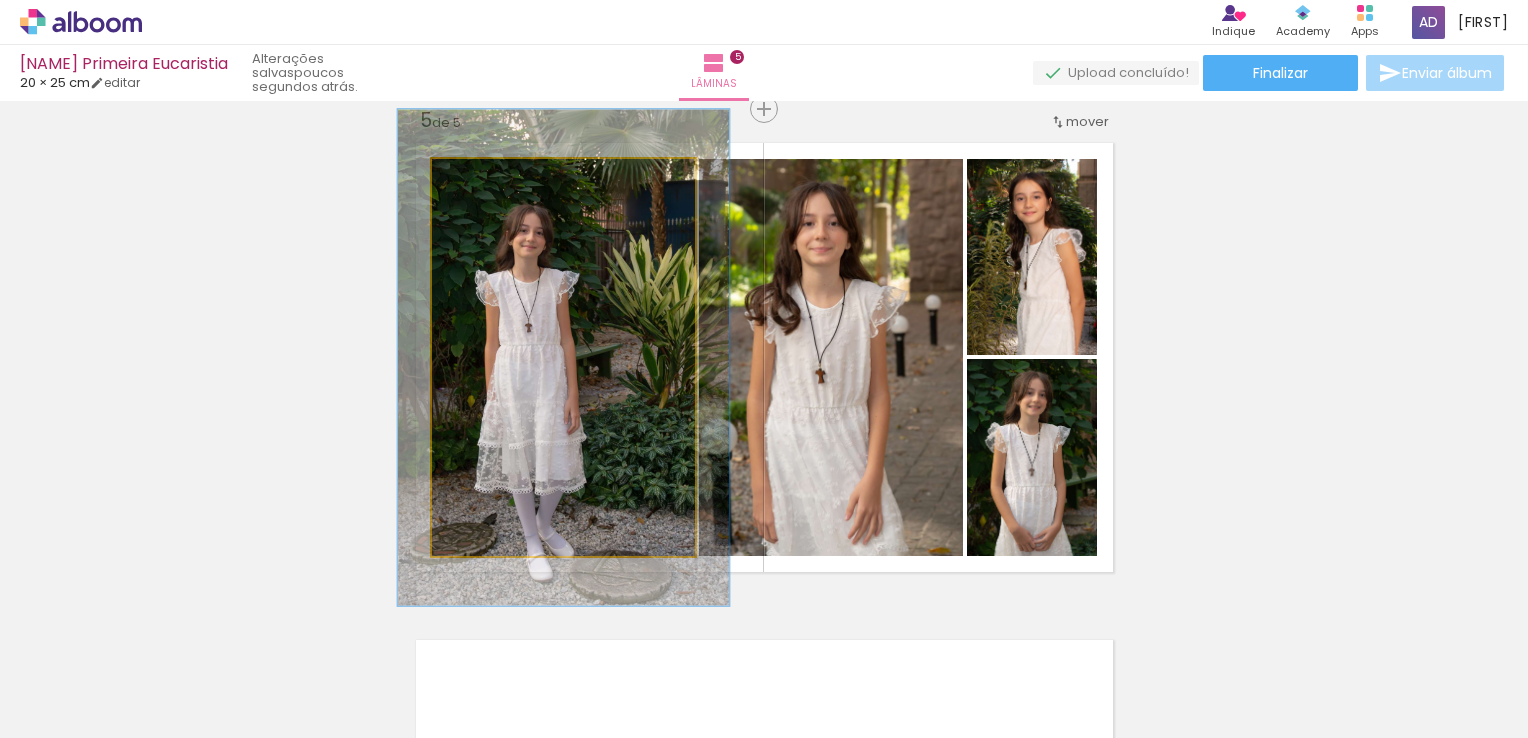 drag, startPoint x: 472, startPoint y: 183, endPoint x: 489, endPoint y: 182, distance: 17.029387 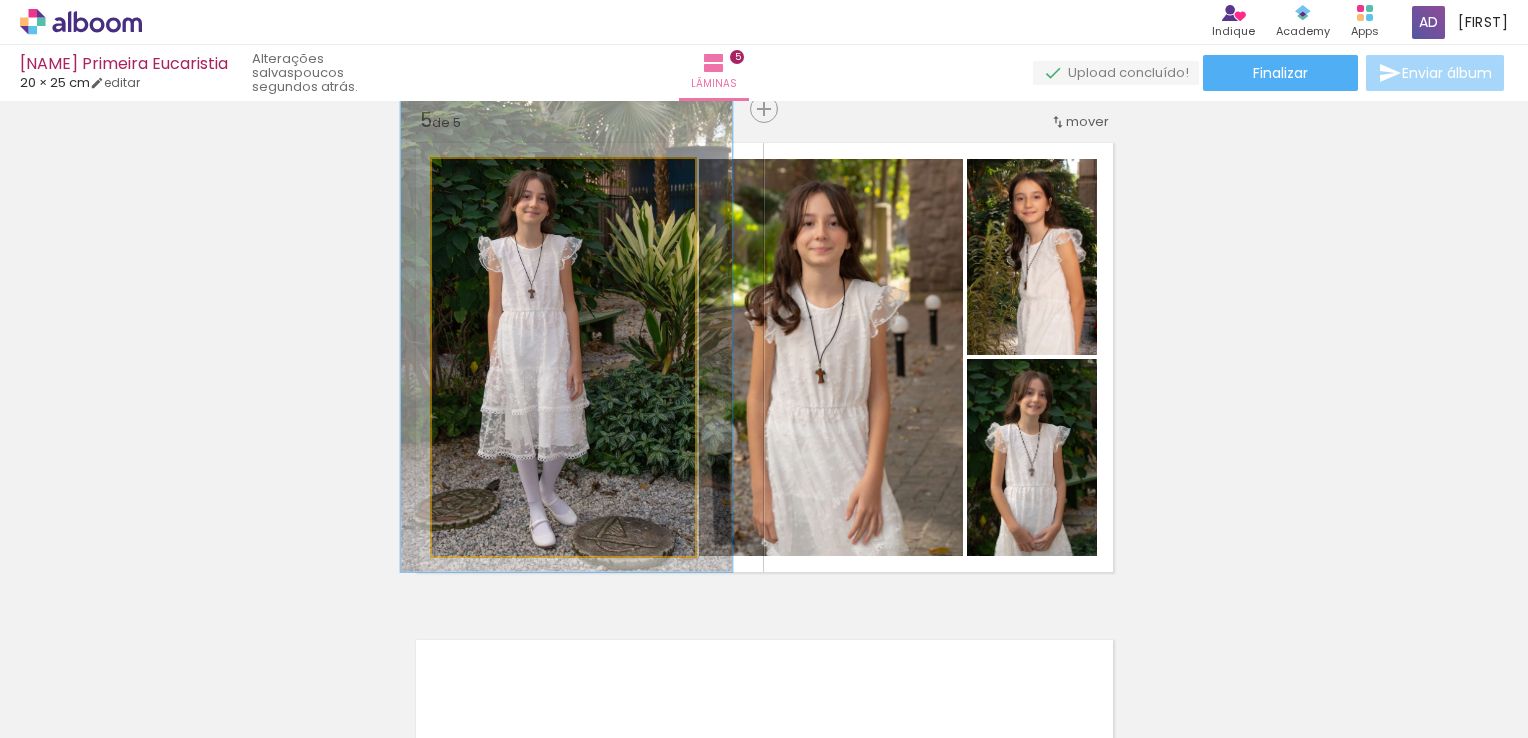 drag, startPoint x: 556, startPoint y: 328, endPoint x: 557, endPoint y: 294, distance: 34.0147 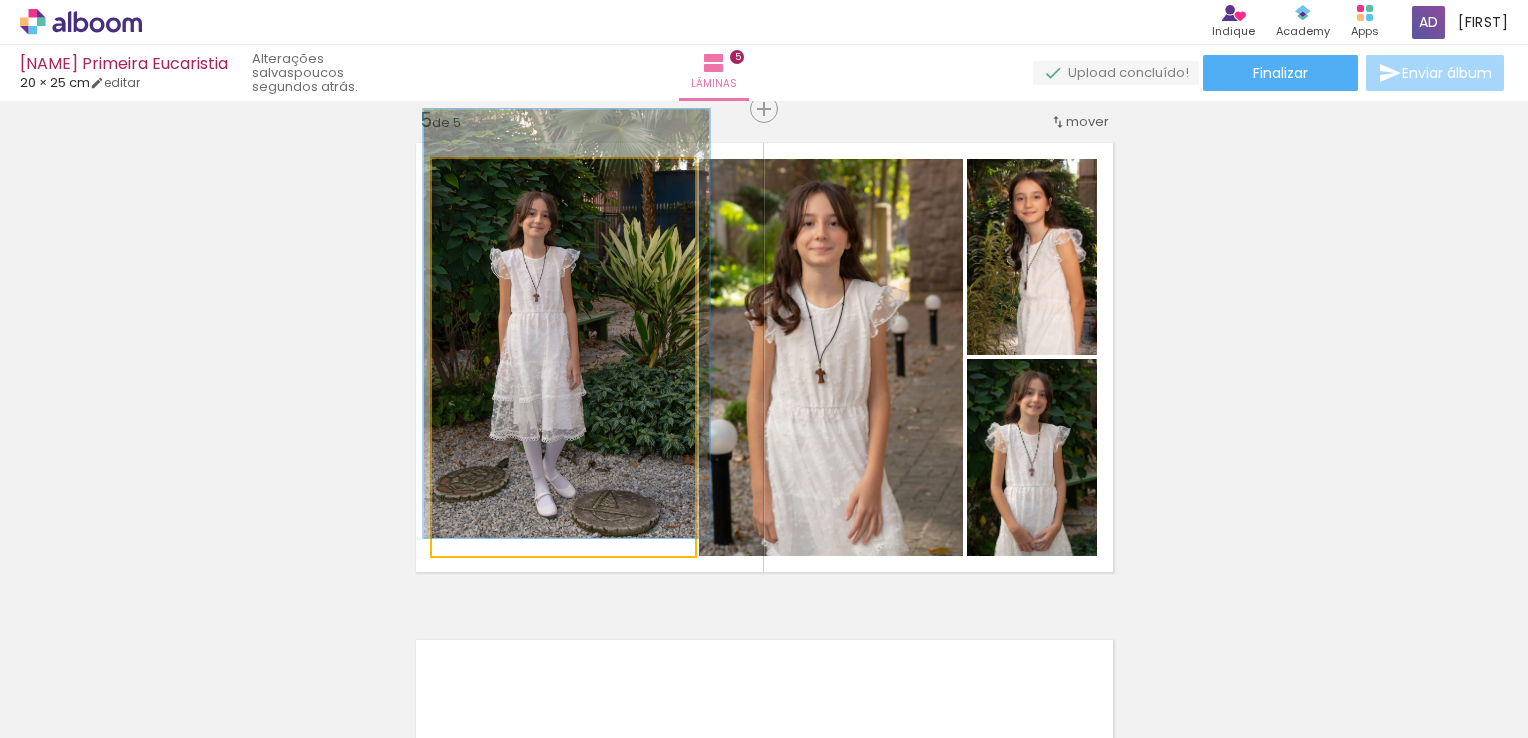 drag, startPoint x: 484, startPoint y: 182, endPoint x: 471, endPoint y: 185, distance: 13.341664 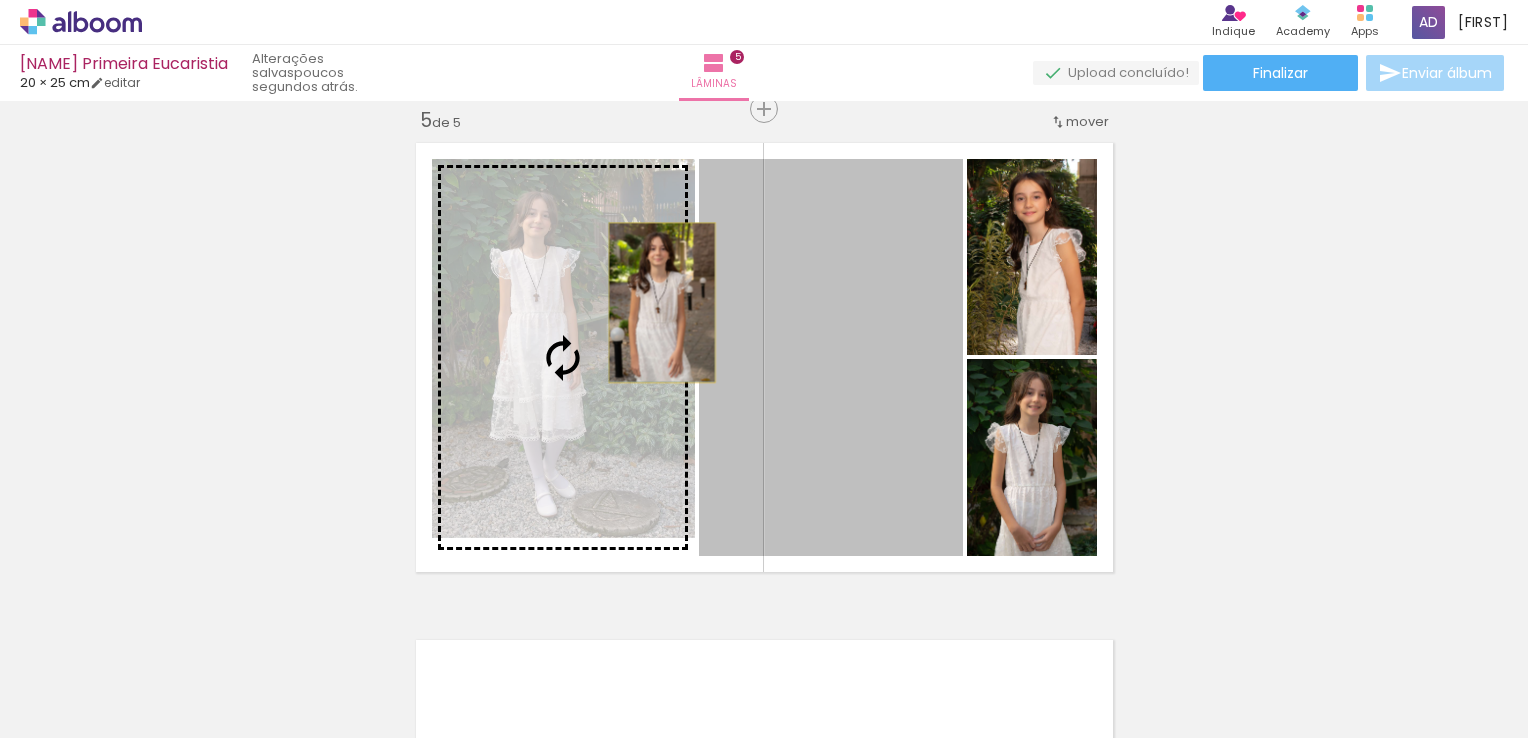drag, startPoint x: 834, startPoint y: 317, endPoint x: 654, endPoint y: 302, distance: 180.62392 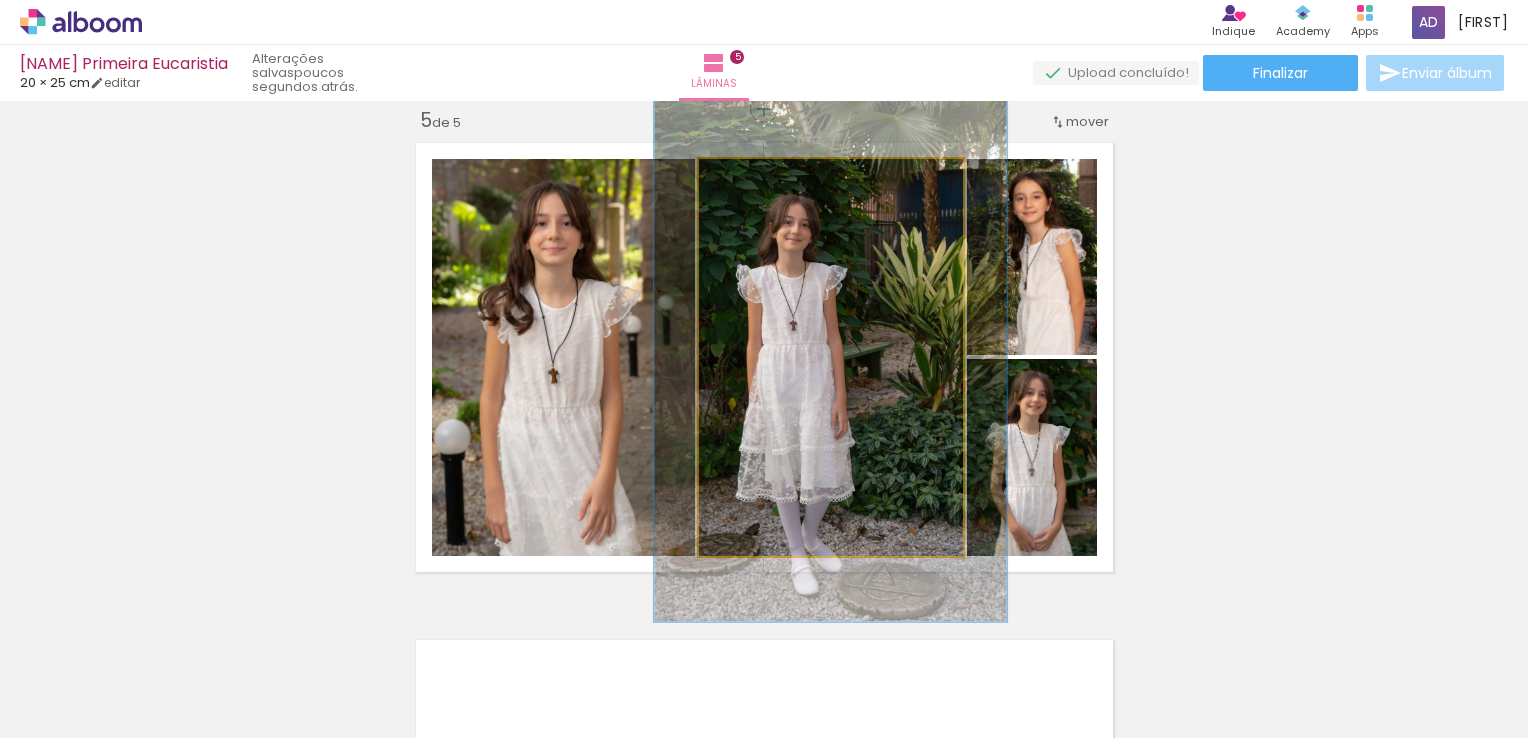 drag, startPoint x: 745, startPoint y: 182, endPoint x: 768, endPoint y: 179, distance: 23.194826 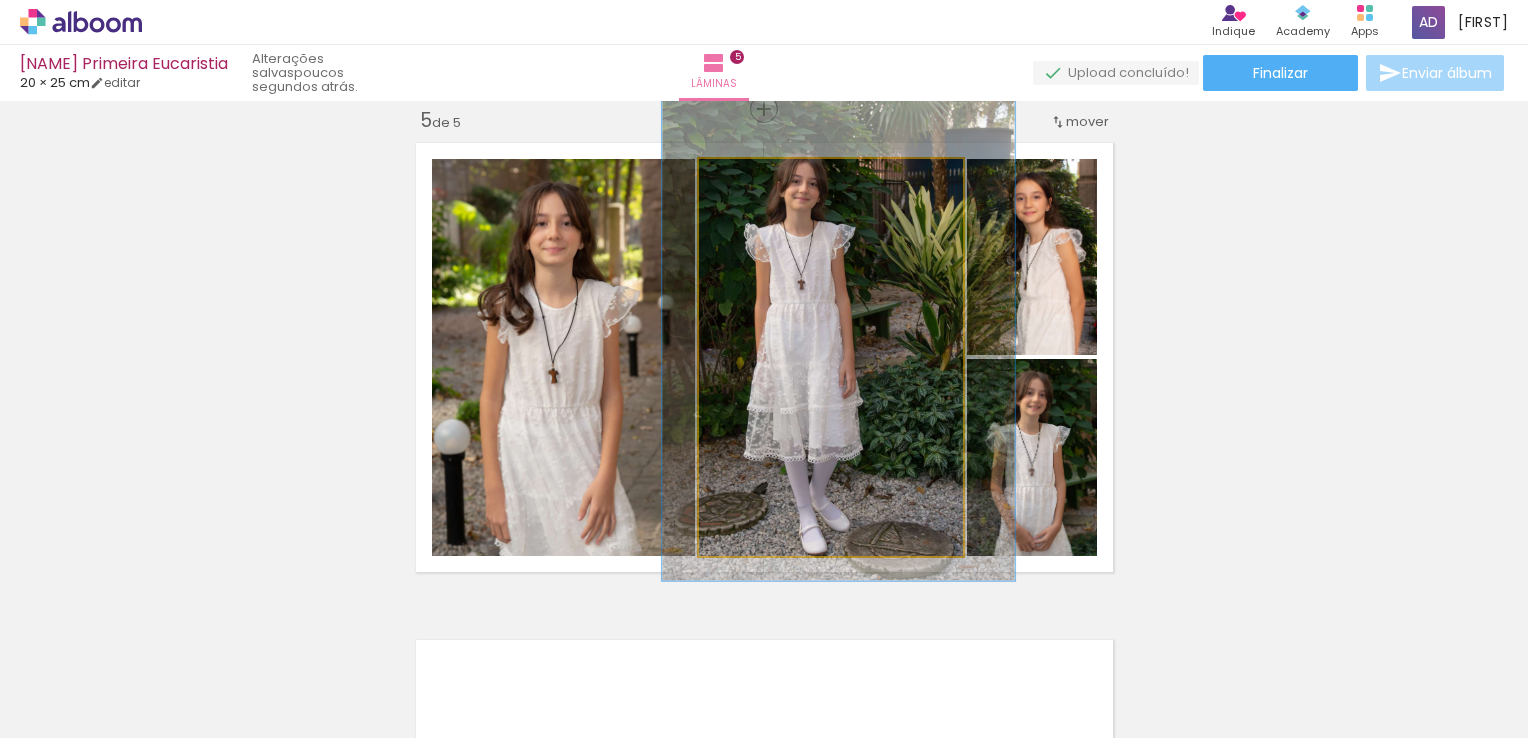 drag, startPoint x: 820, startPoint y: 418, endPoint x: 828, endPoint y: 377, distance: 41.773197 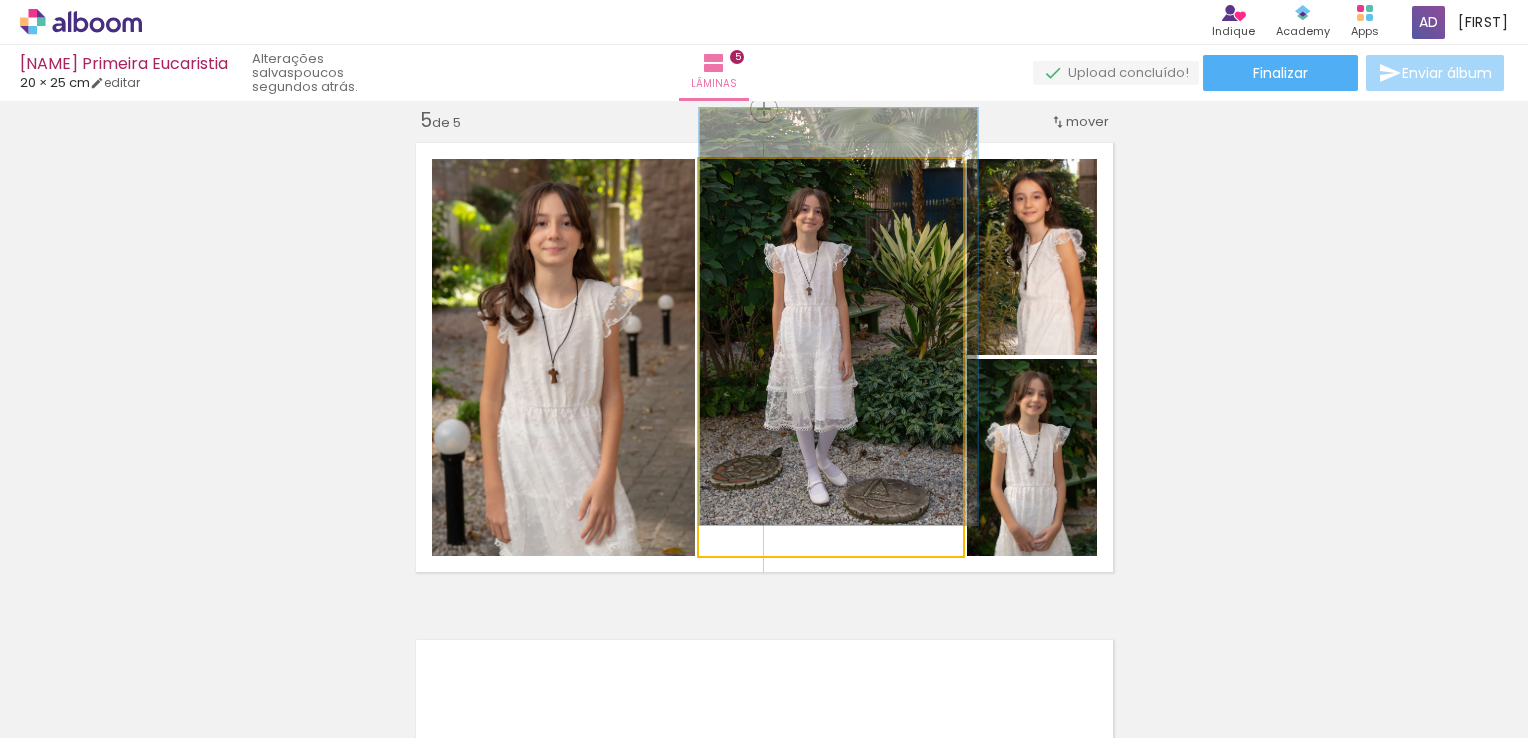 drag, startPoint x: 763, startPoint y: 184, endPoint x: 741, endPoint y: 193, distance: 23.769728 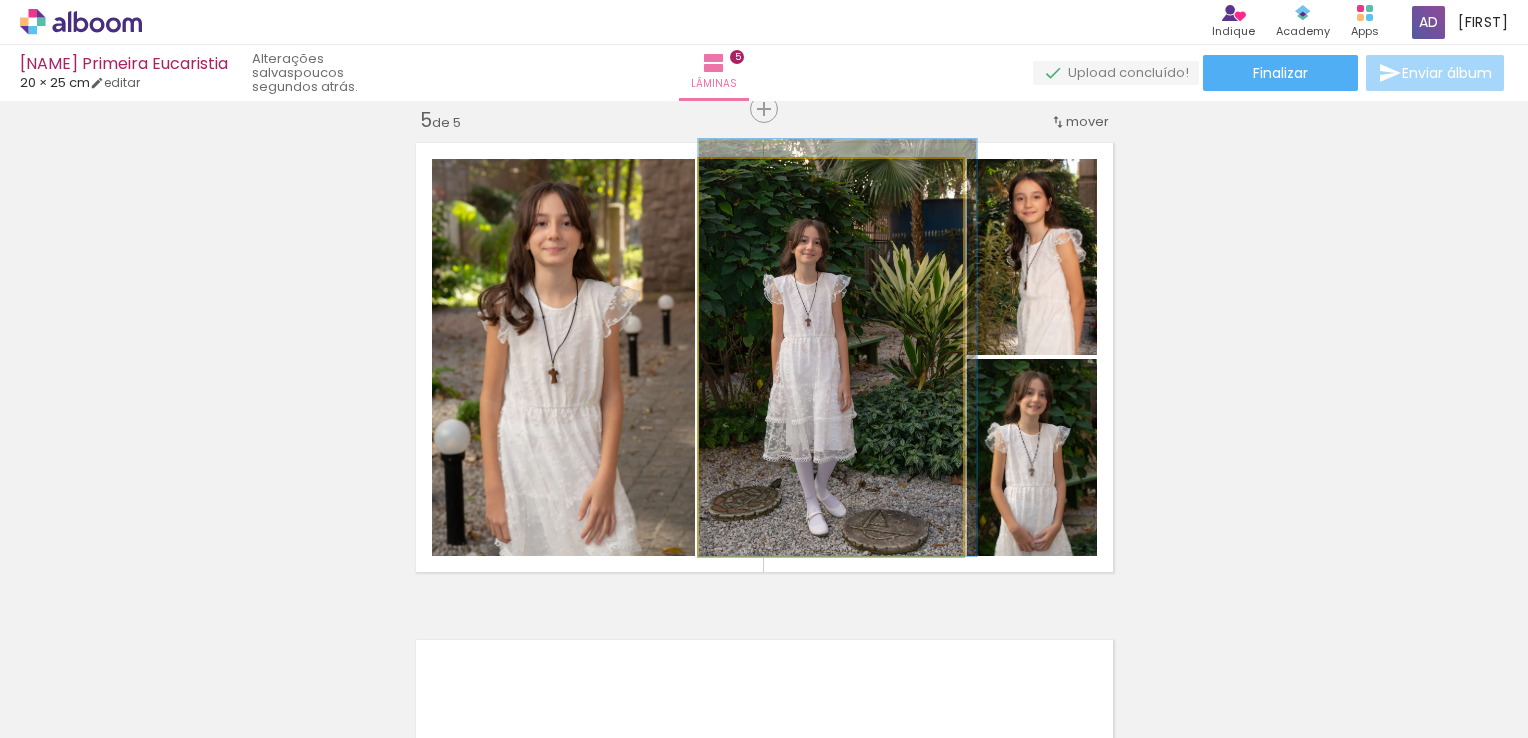 drag, startPoint x: 804, startPoint y: 313, endPoint x: 804, endPoint y: 334, distance: 21 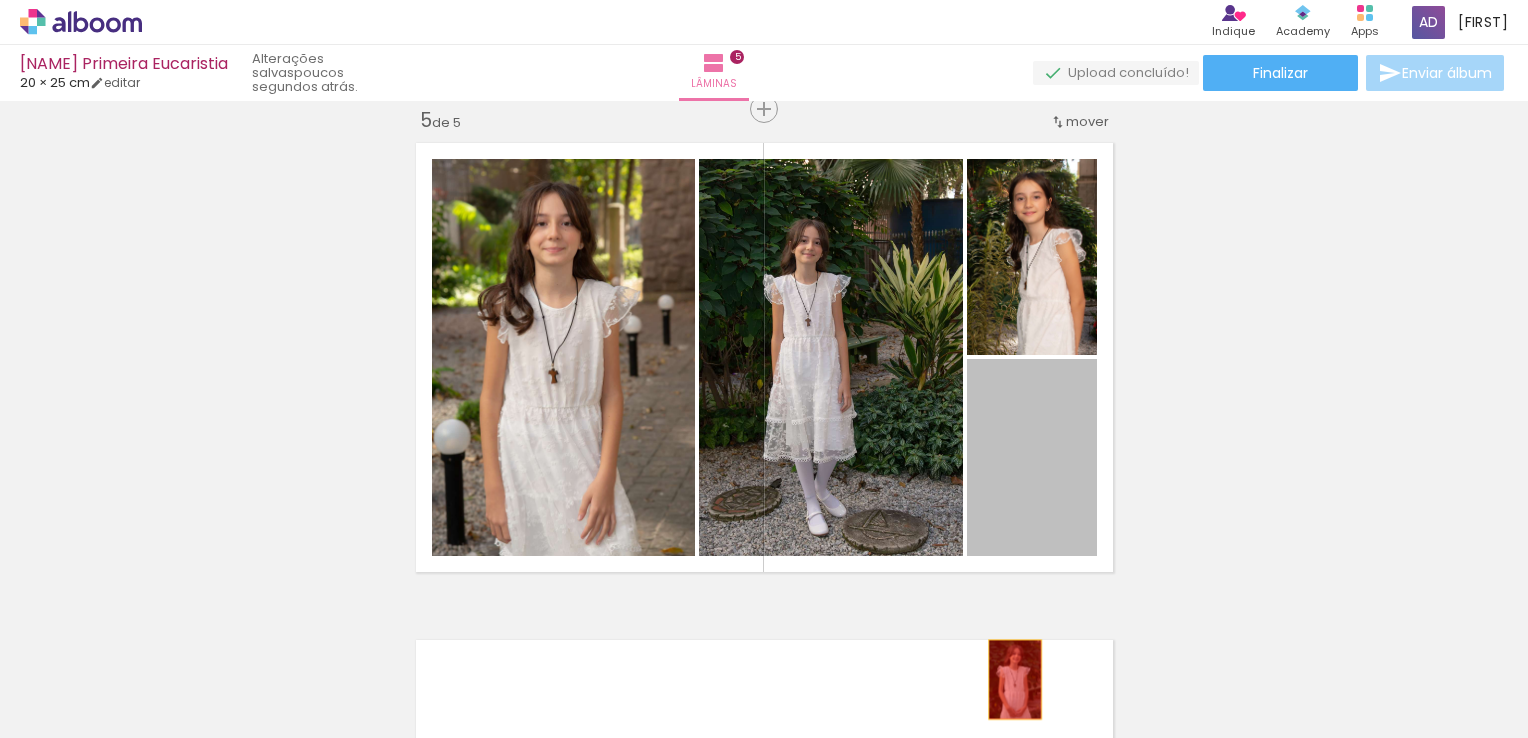 drag, startPoint x: 1072, startPoint y: 425, endPoint x: 1010, endPoint y: 679, distance: 261.45746 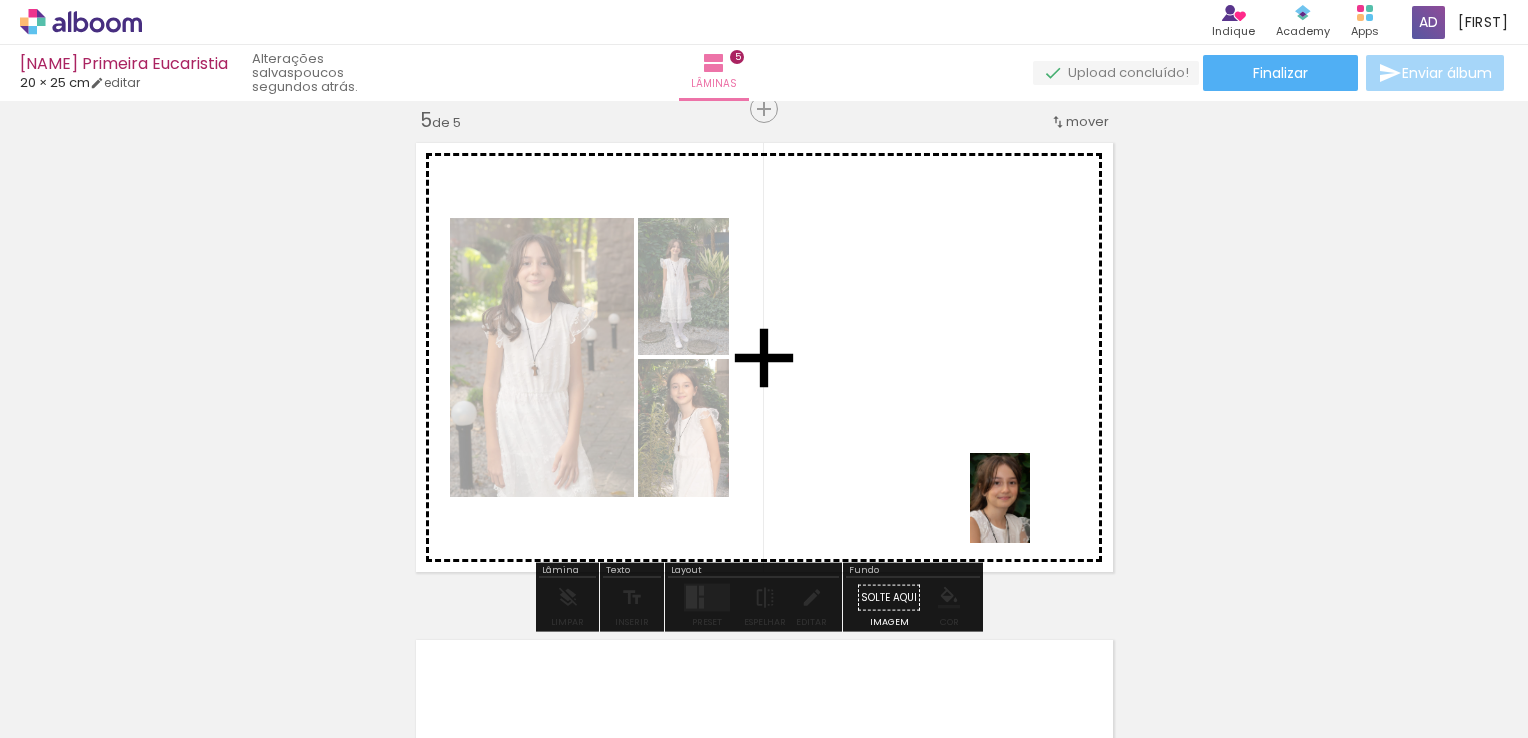 drag, startPoint x: 1038, startPoint y: 690, endPoint x: 1030, endPoint y: 513, distance: 177.1807 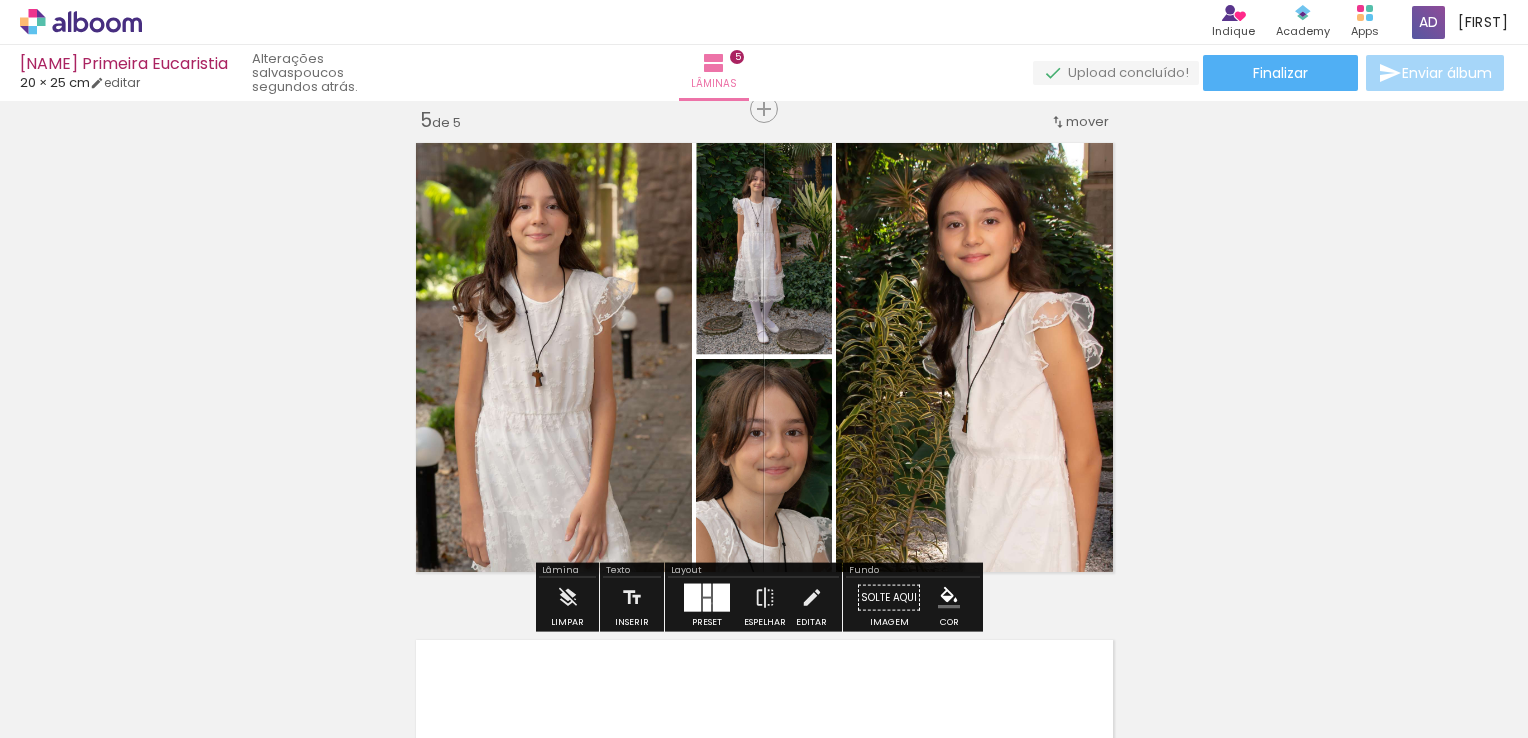 click at bounding box center [707, 598] 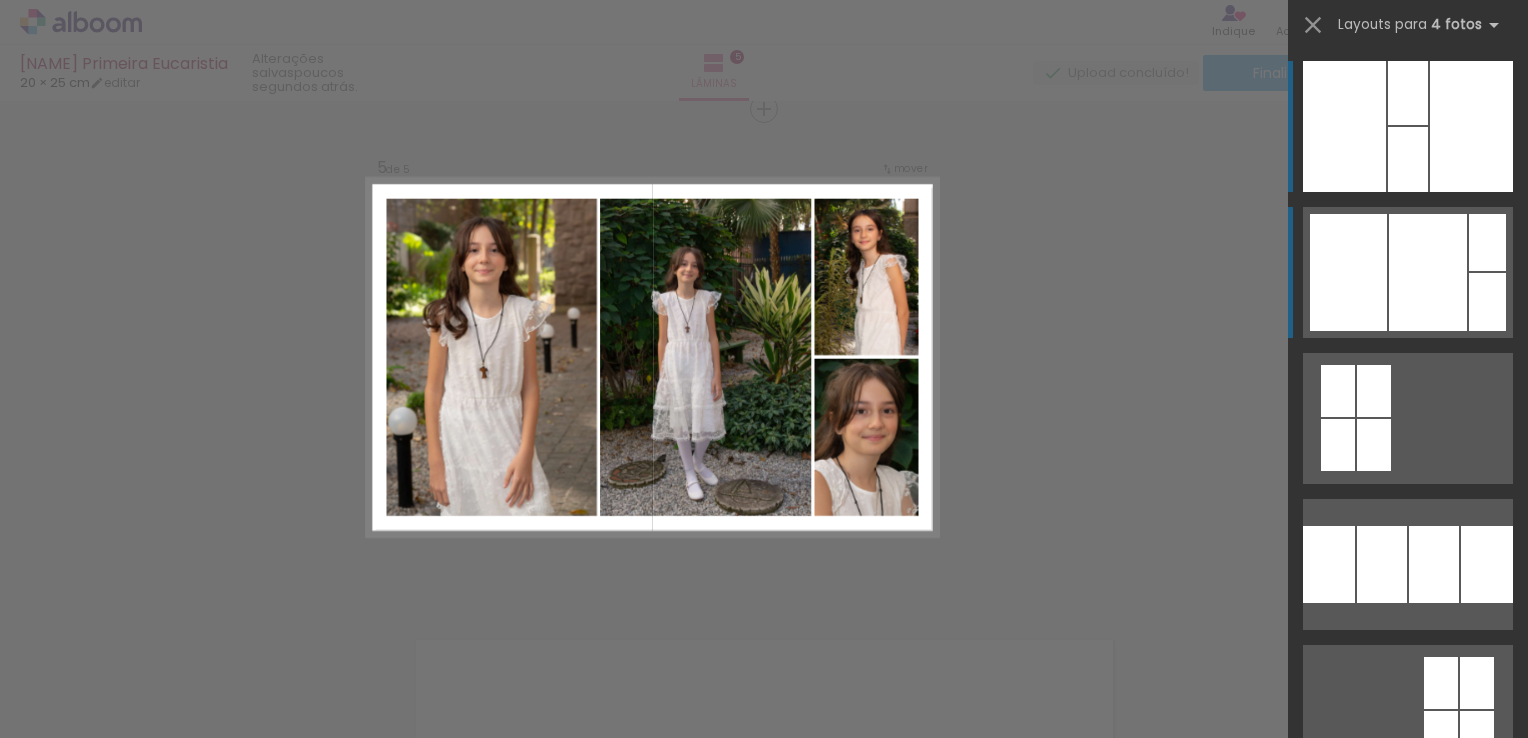 click at bounding box center (1408, 93) 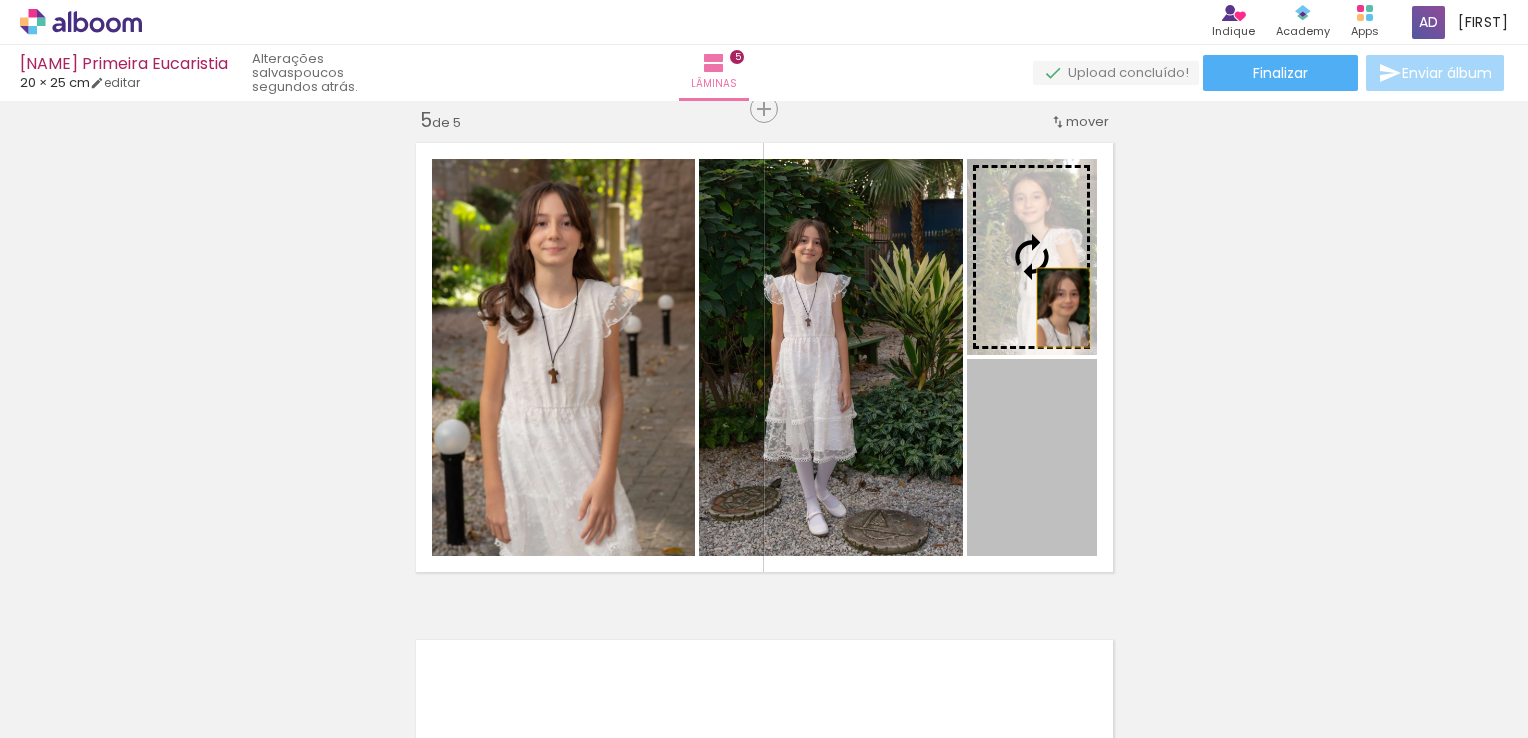 drag, startPoint x: 1043, startPoint y: 499, endPoint x: 1055, endPoint y: 307, distance: 192.37463 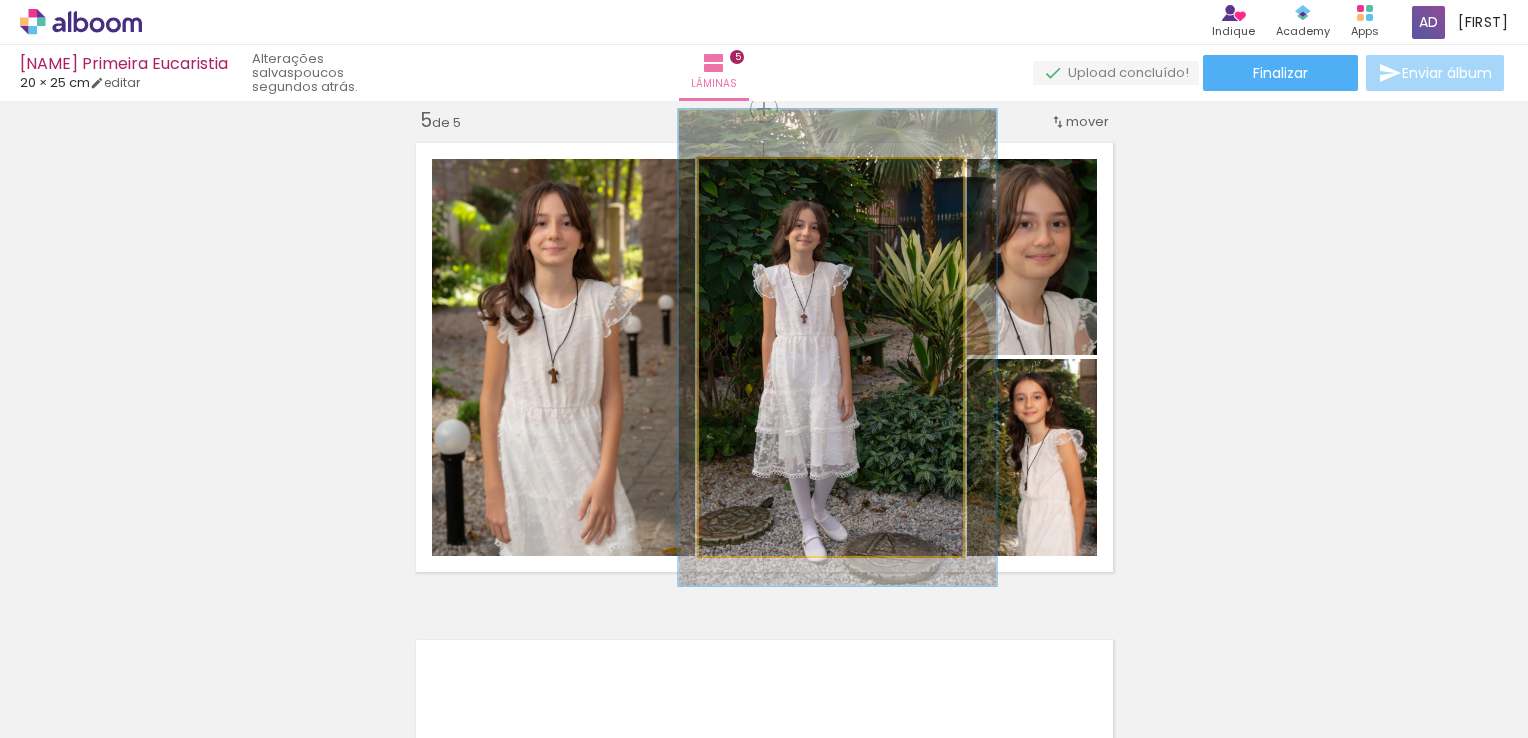 drag, startPoint x: 744, startPoint y: 182, endPoint x: 756, endPoint y: 179, distance: 12.369317 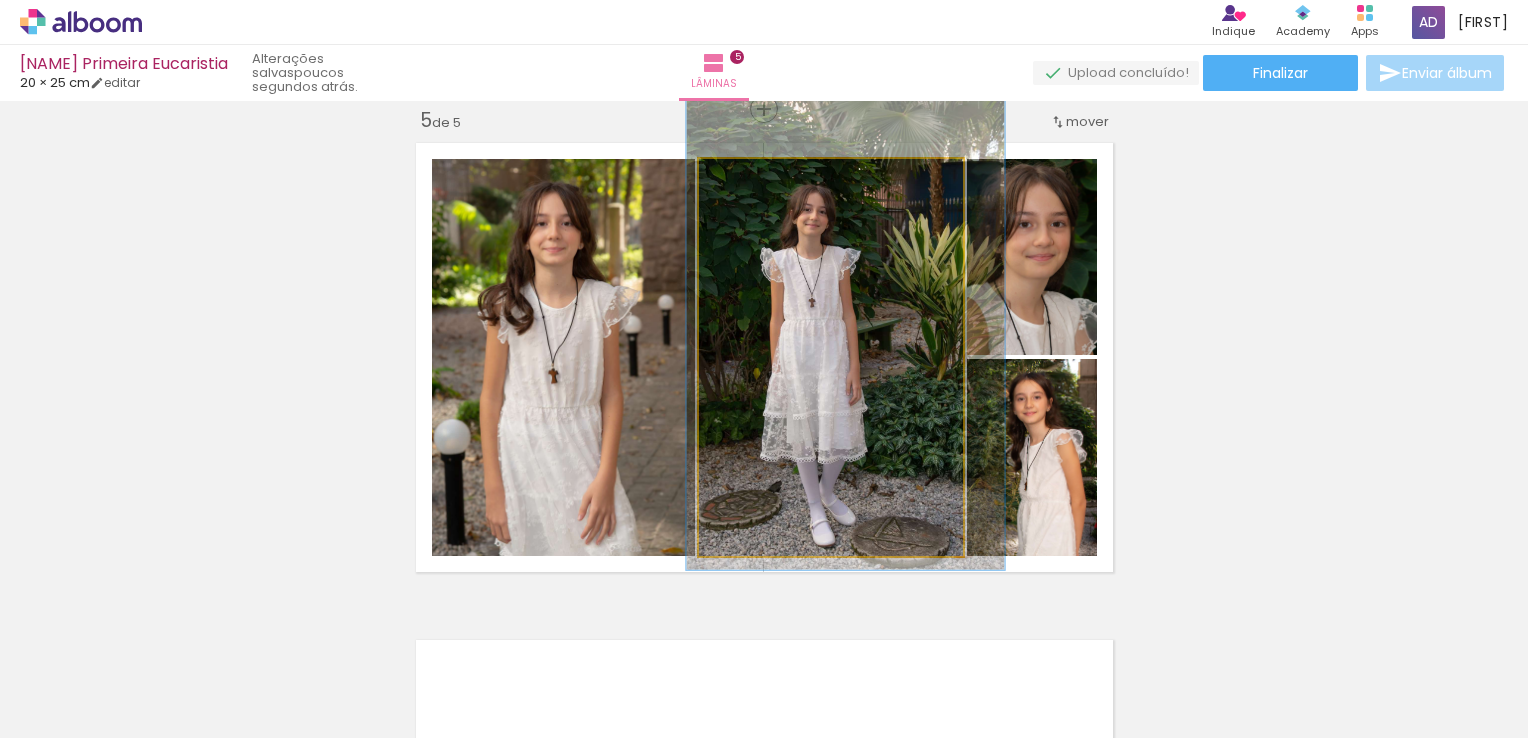 drag, startPoint x: 853, startPoint y: 362, endPoint x: 861, endPoint y: 346, distance: 17.888544 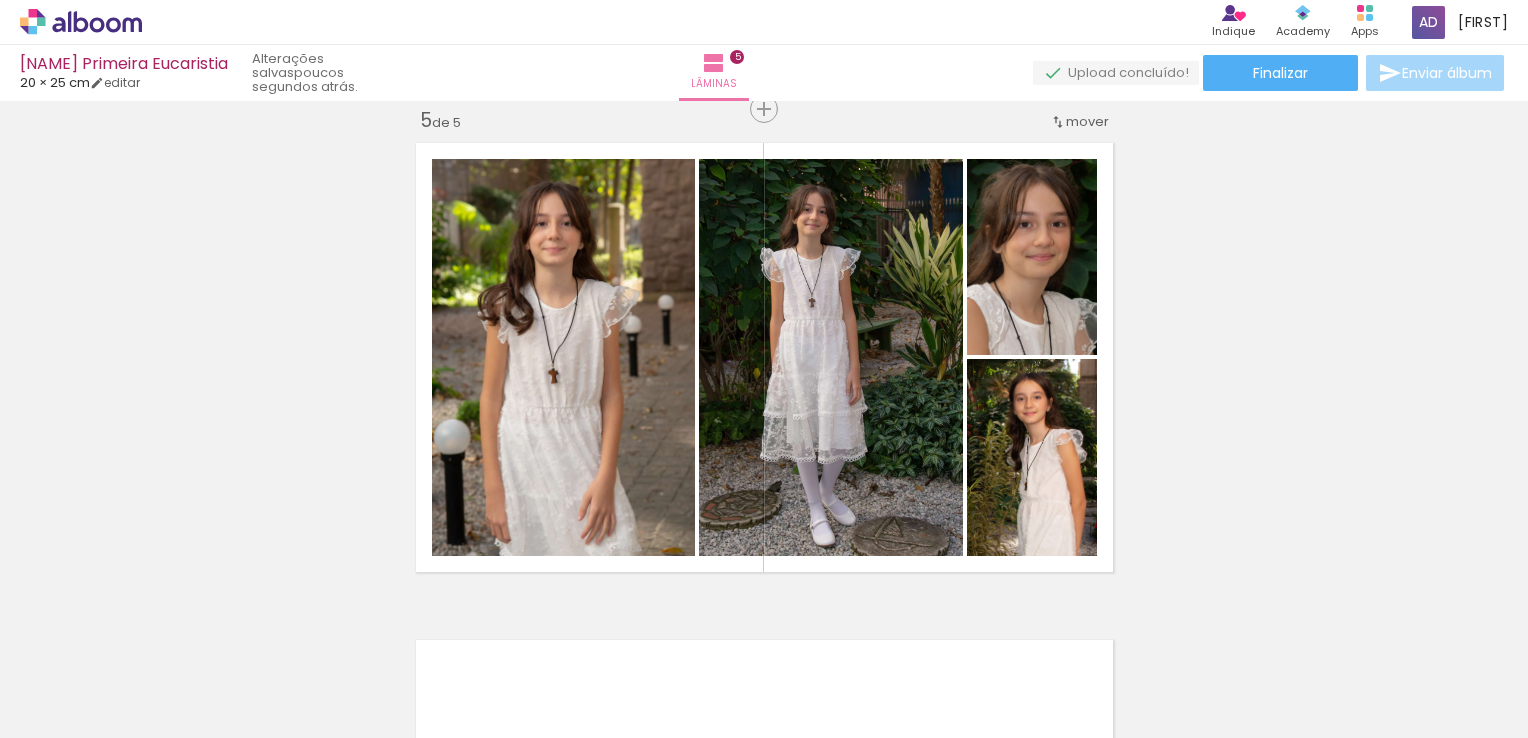 click on "Inserir lâmina 1  de 5  Inserir lâmina 2  de 5  Inserir lâmina 3  de 5  Inserir lâmina 4  de 5  Inserir lâmina 5  de 5" at bounding box center (764, -414) 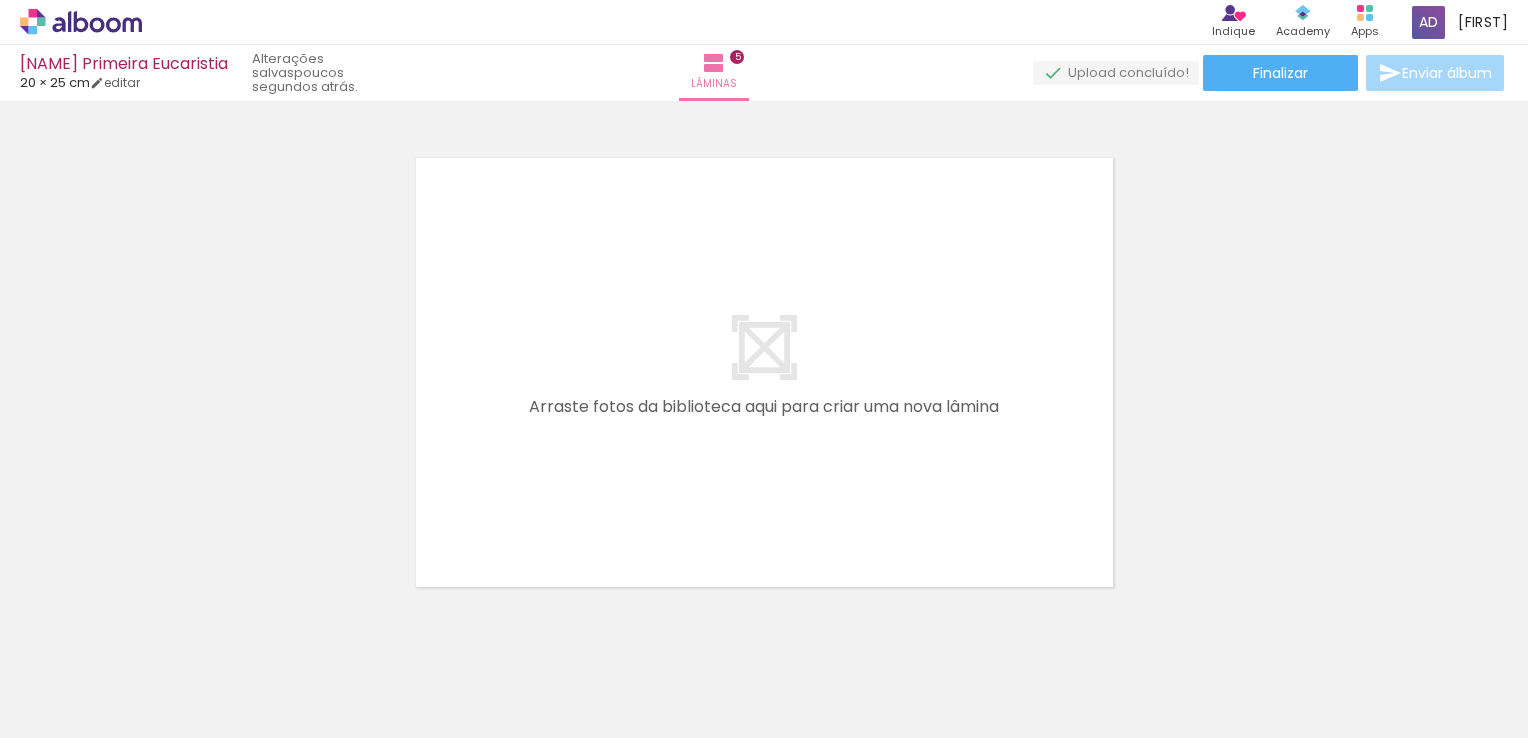 scroll, scrollTop: 2513, scrollLeft: 0, axis: vertical 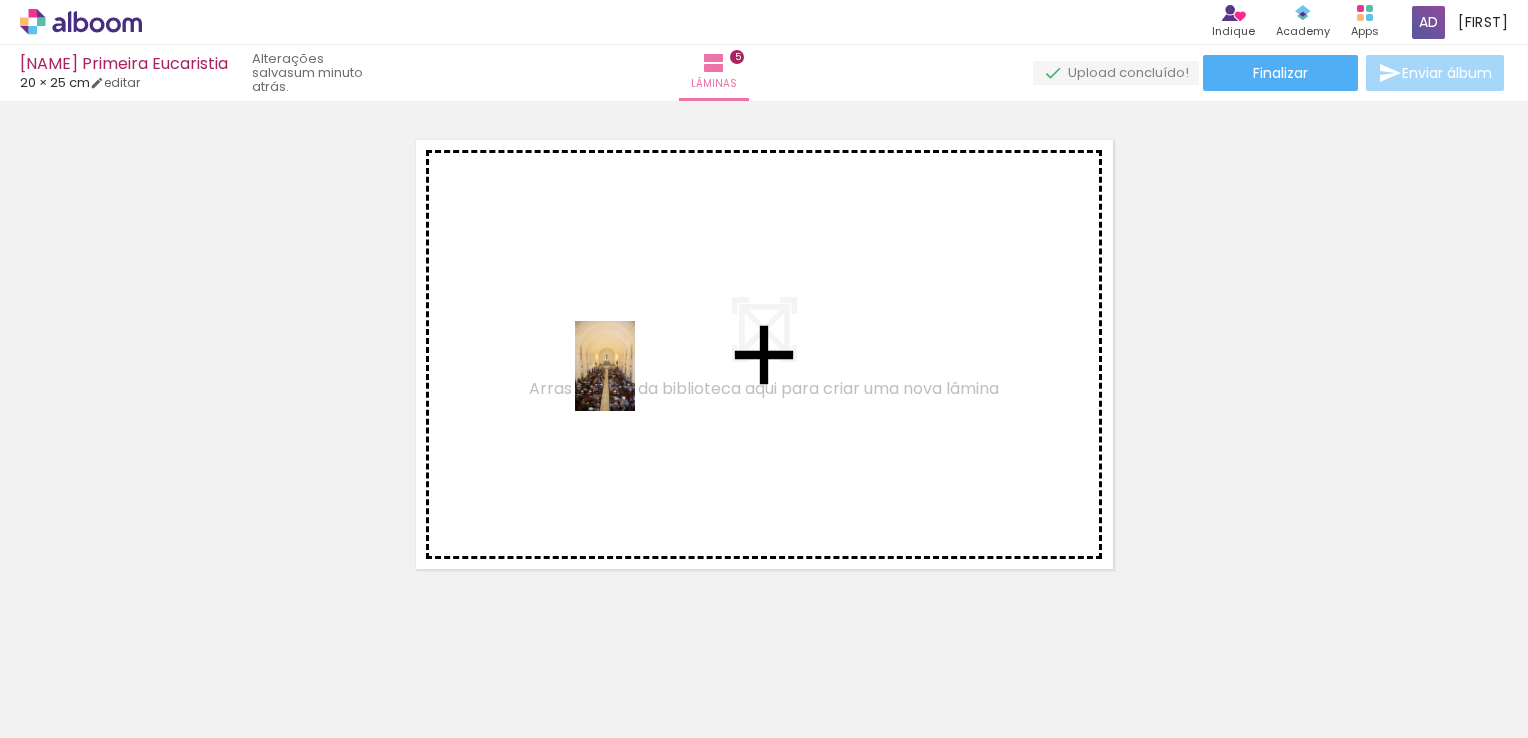 drag, startPoint x: 874, startPoint y: 677, endPoint x: 635, endPoint y: 380, distance: 381.2217 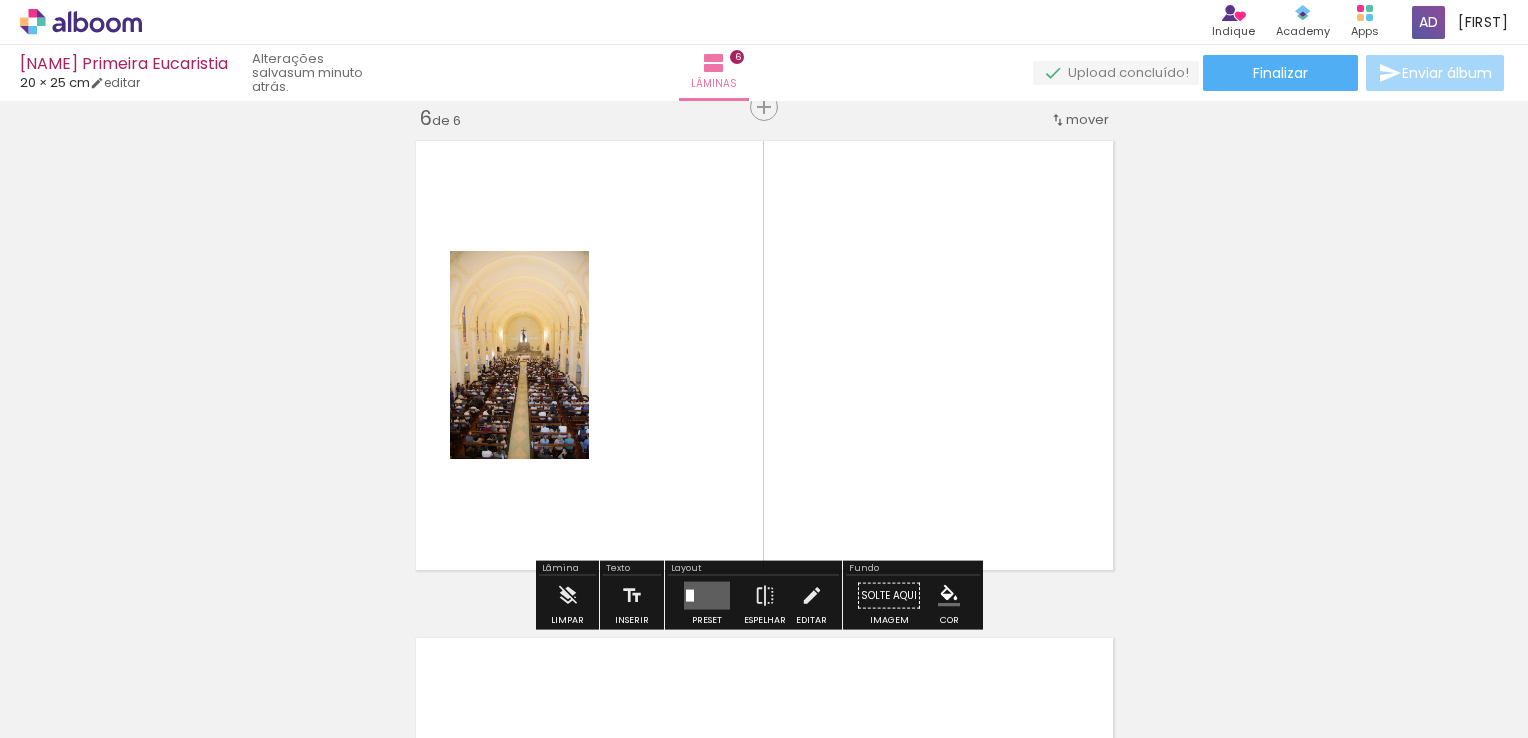 scroll, scrollTop: 2510, scrollLeft: 0, axis: vertical 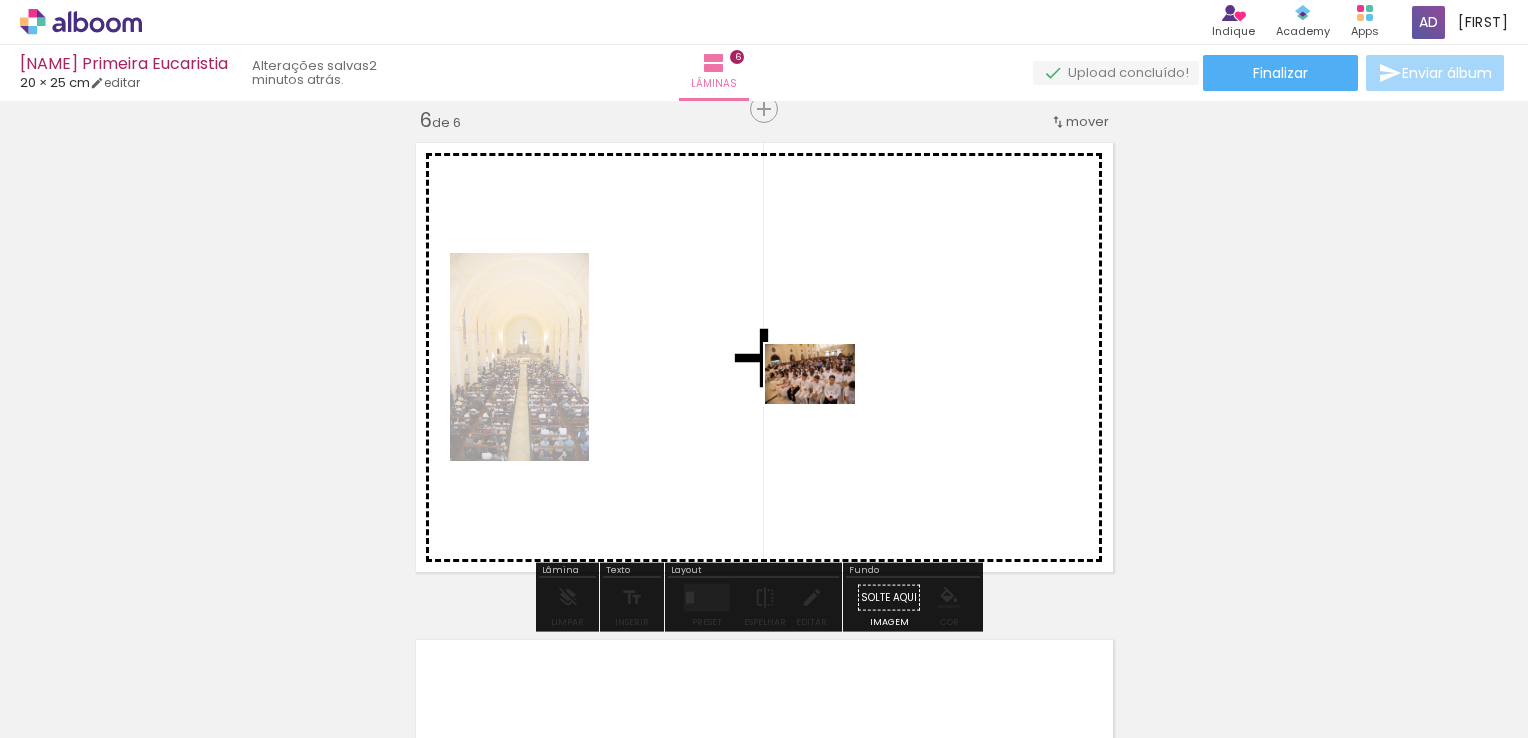 drag, startPoint x: 852, startPoint y: 685, endPoint x: 825, endPoint y: 404, distance: 282.29416 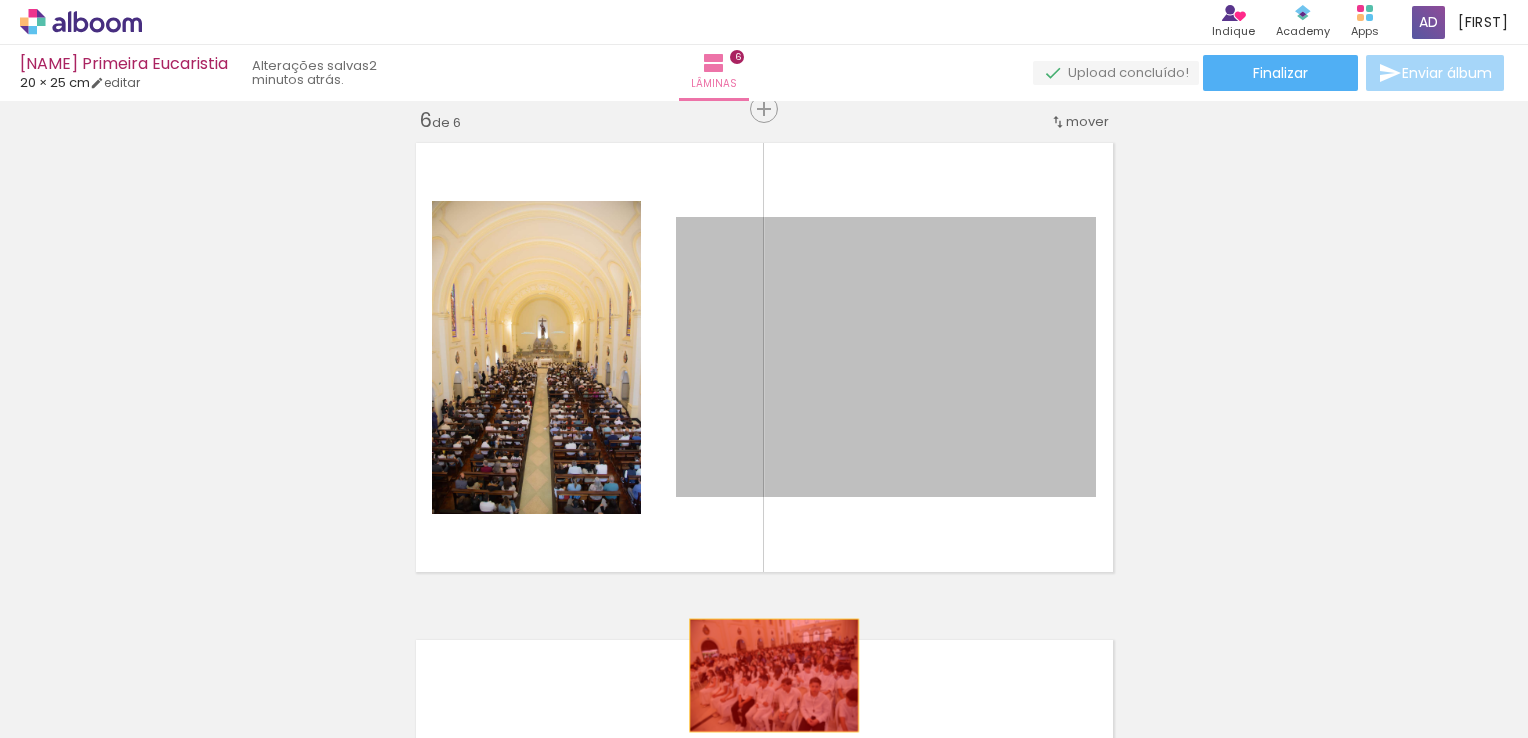 drag, startPoint x: 949, startPoint y: 391, endPoint x: 766, endPoint y: 675, distance: 337.85352 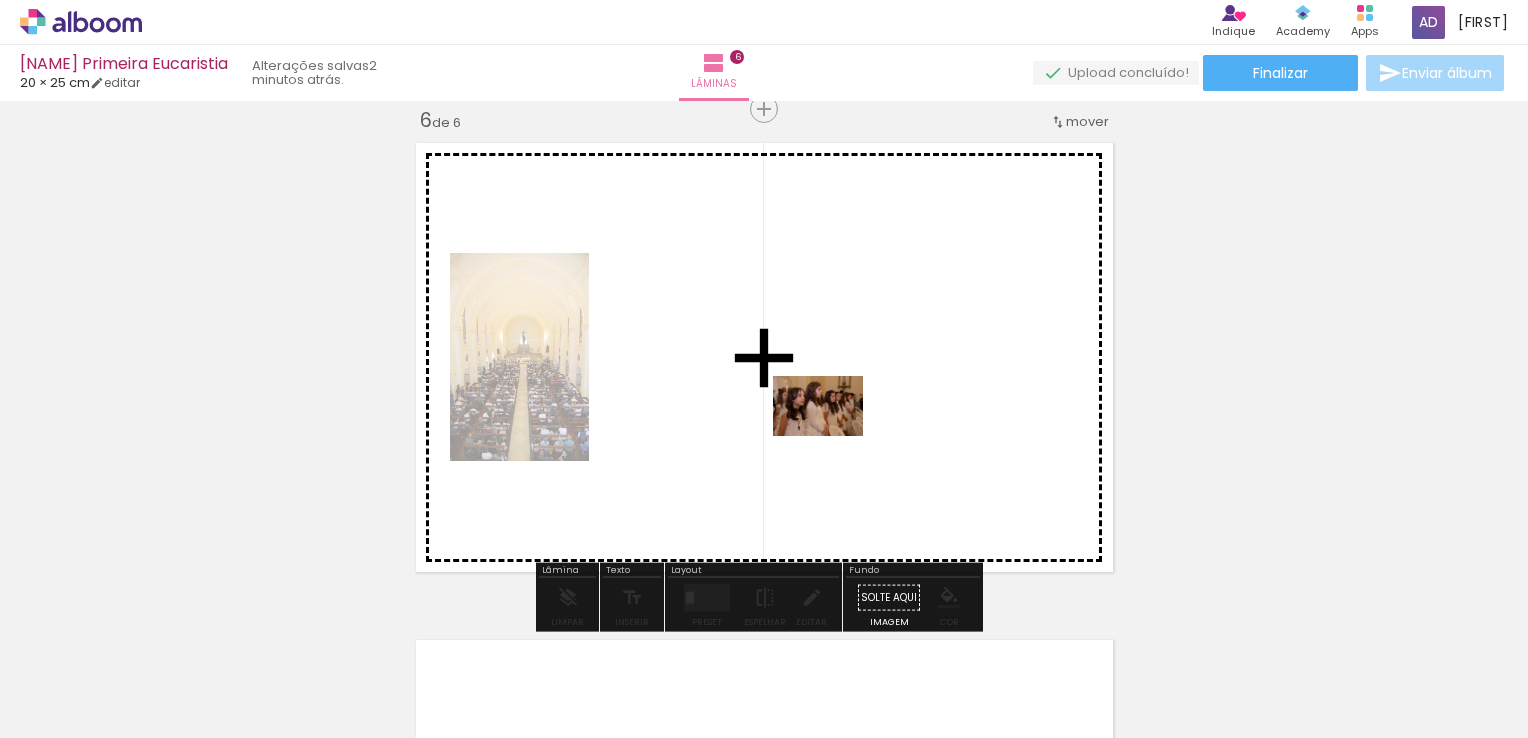 drag, startPoint x: 946, startPoint y: 689, endPoint x: 833, endPoint y: 436, distance: 277.08844 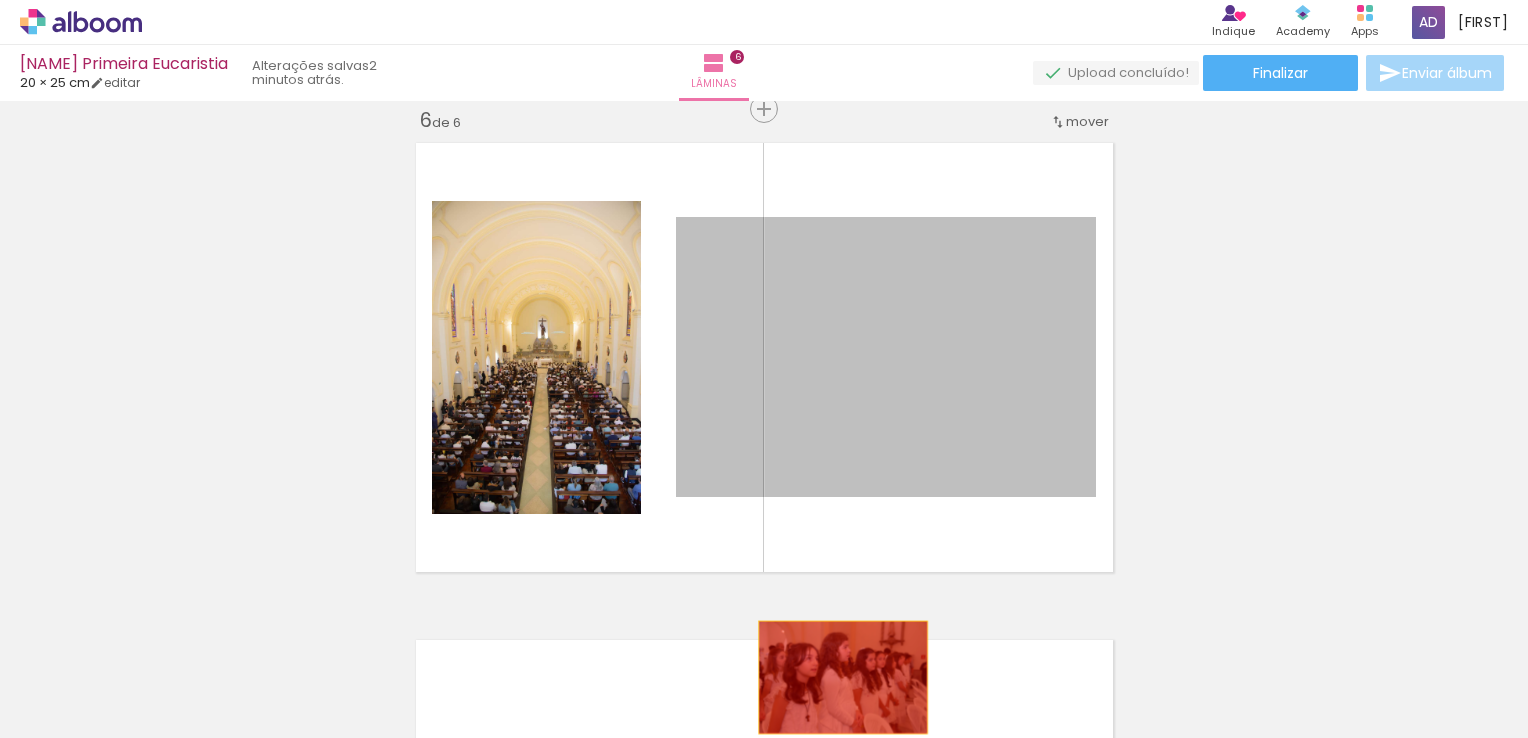 drag, startPoint x: 826, startPoint y: 415, endPoint x: 835, endPoint y: 677, distance: 262.15454 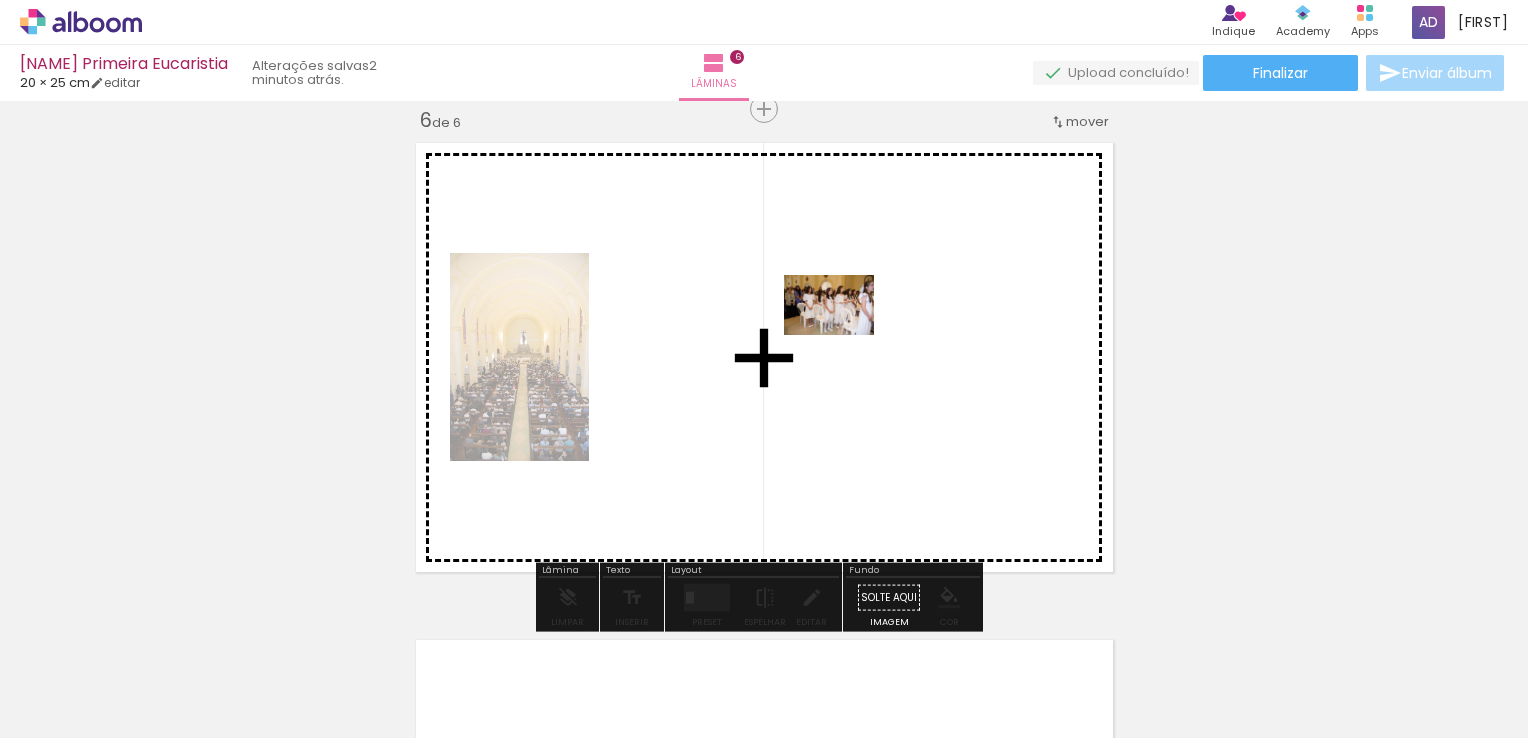 drag, startPoint x: 278, startPoint y: 689, endPoint x: 845, endPoint y: 334, distance: 668.96484 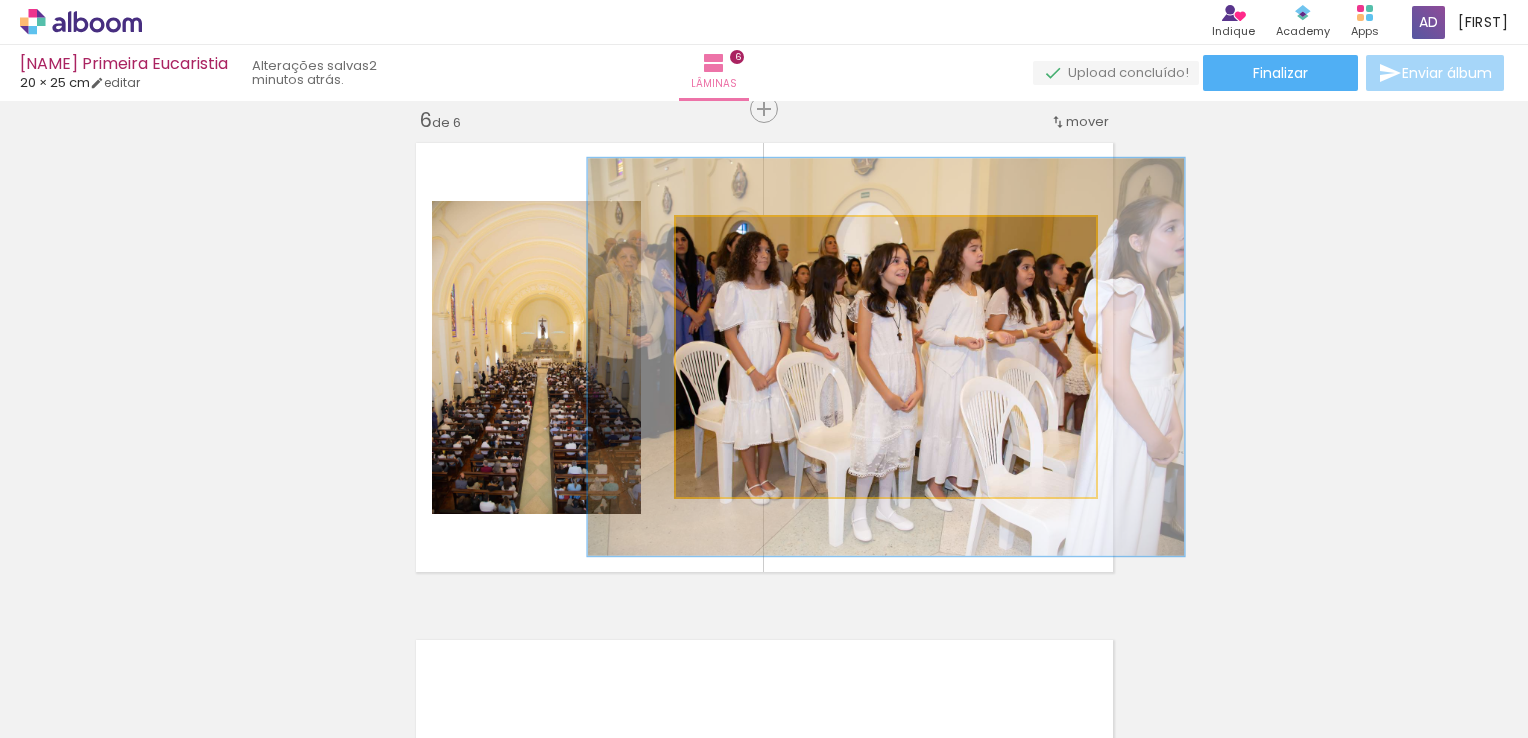 drag, startPoint x: 716, startPoint y: 244, endPoint x: 745, endPoint y: 238, distance: 29.614185 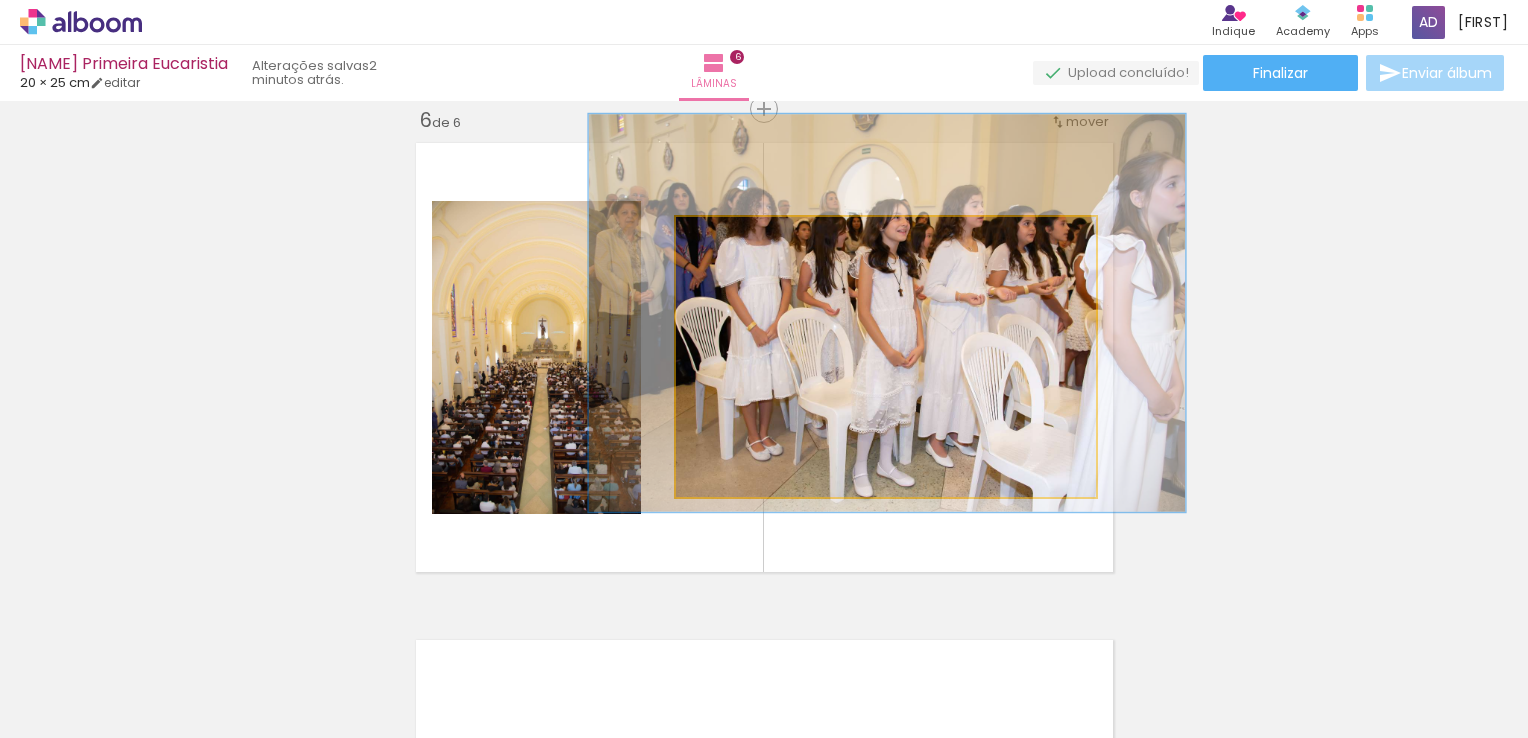 drag, startPoint x: 830, startPoint y: 370, endPoint x: 831, endPoint y: 326, distance: 44.011364 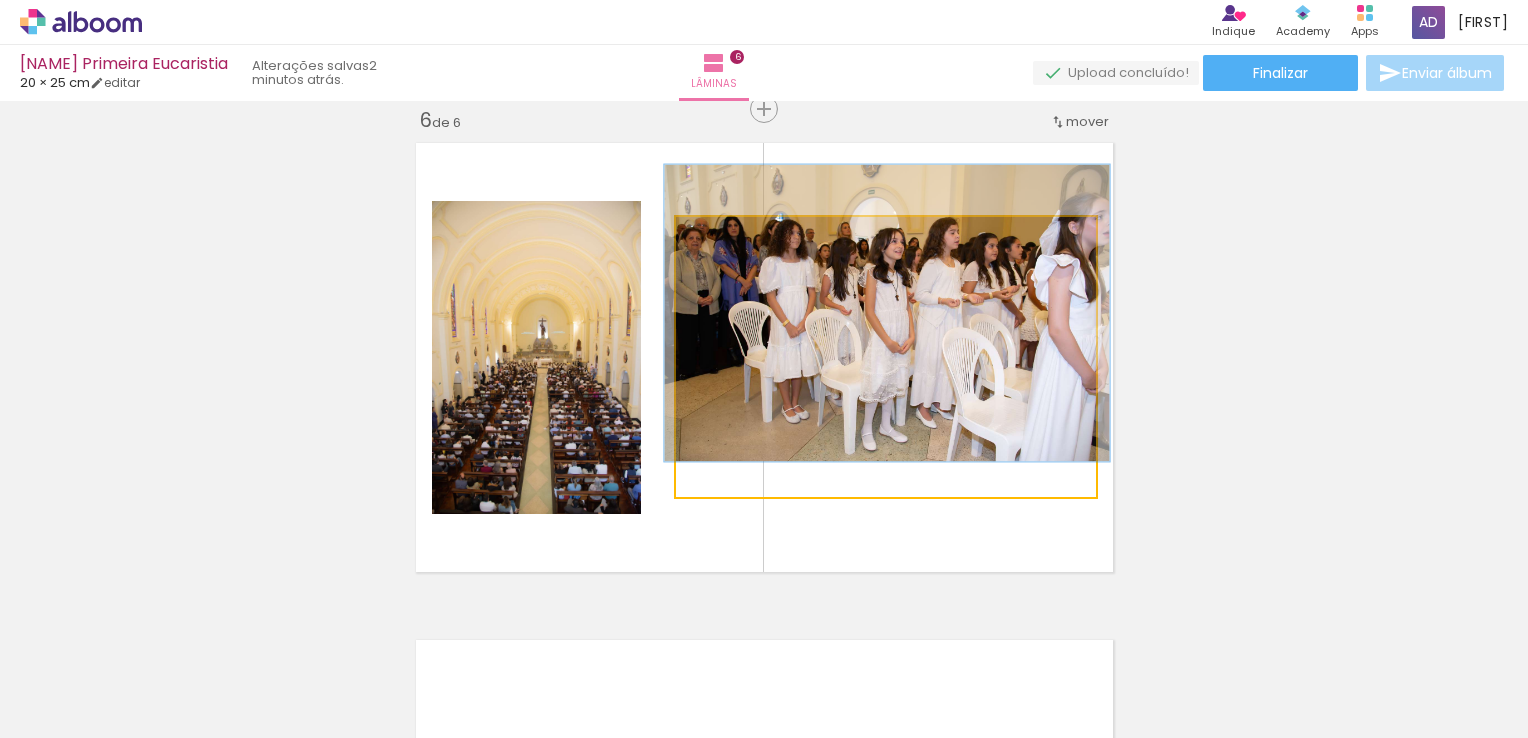 drag, startPoint x: 737, startPoint y: 239, endPoint x: 709, endPoint y: 246, distance: 28.86174 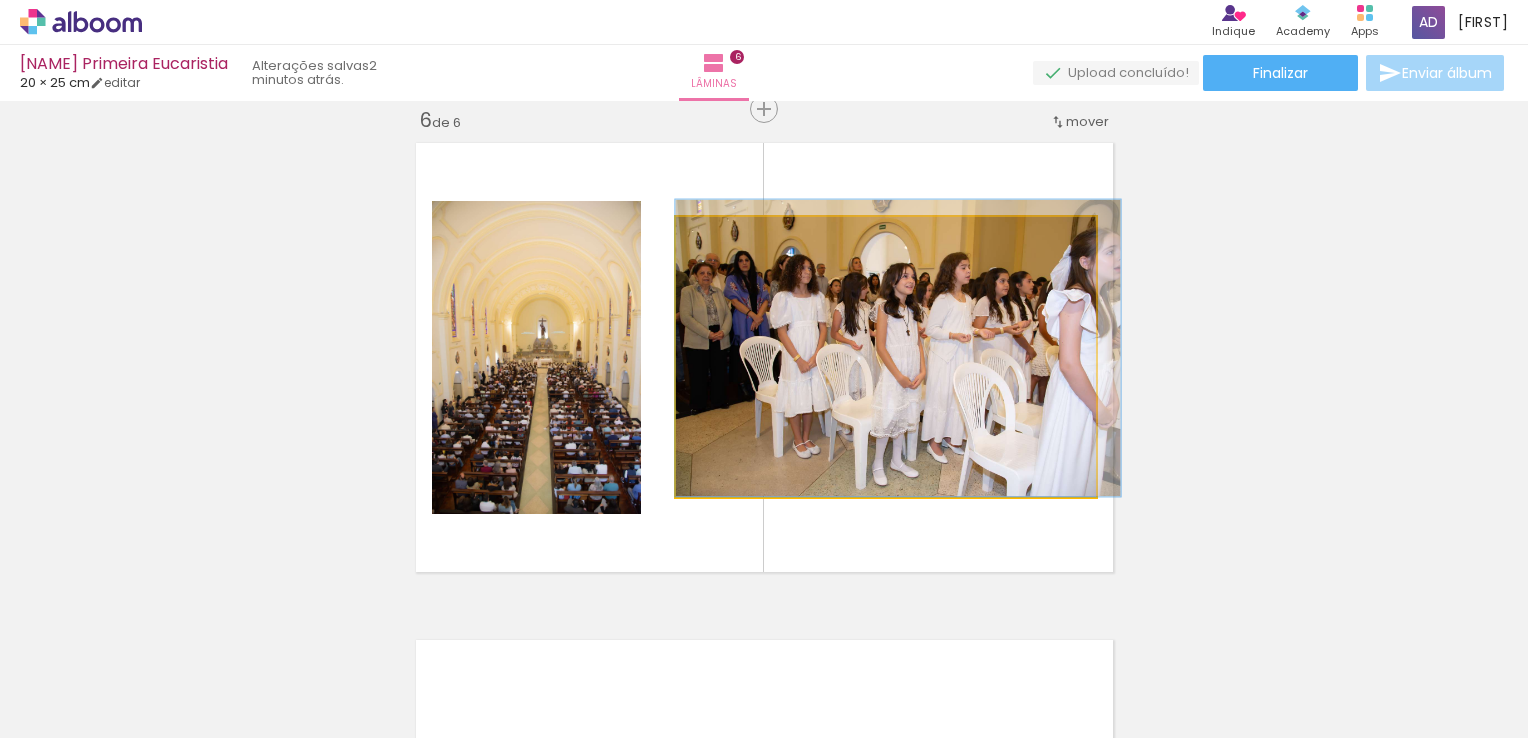 drag, startPoint x: 844, startPoint y: 310, endPoint x: 868, endPoint y: 311, distance: 24.020824 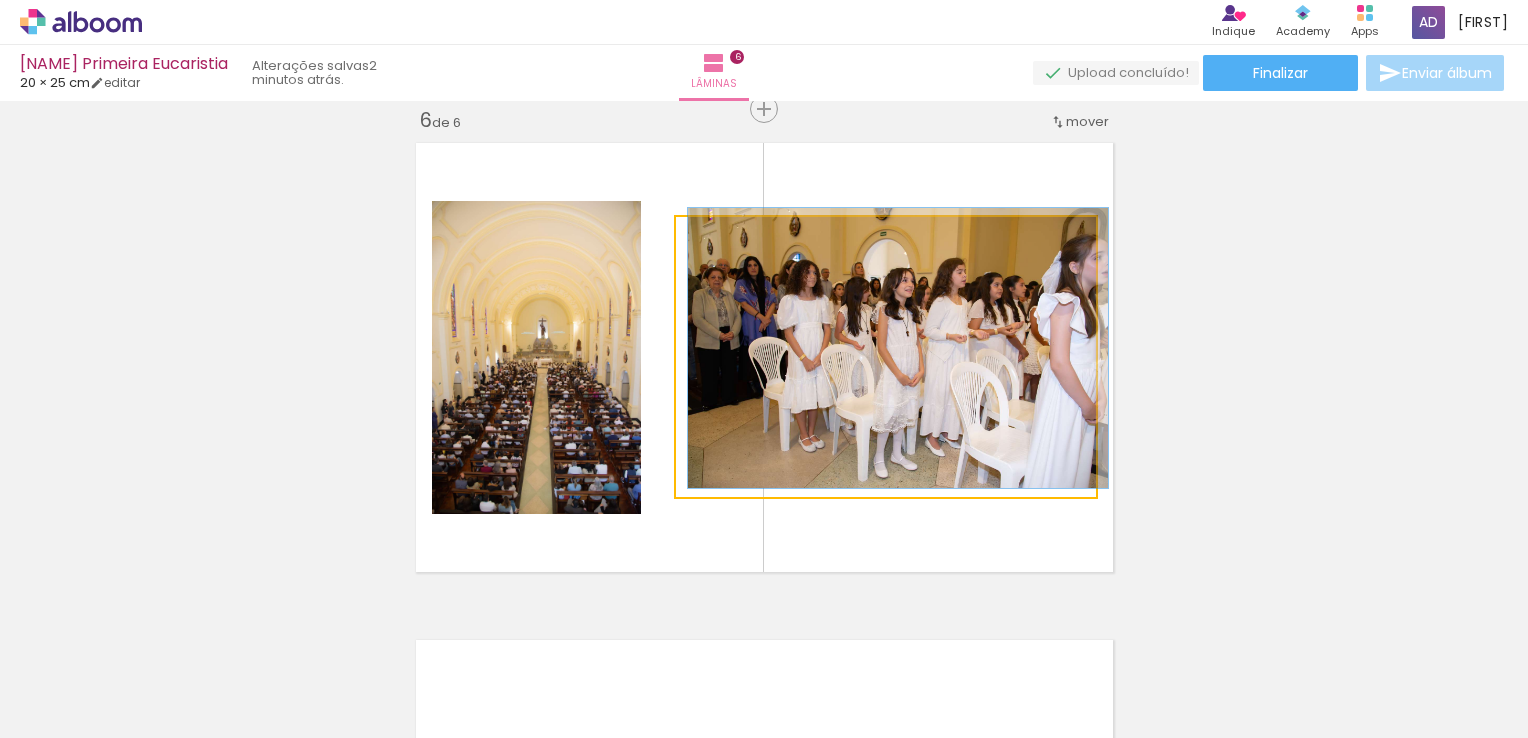 drag, startPoint x: 716, startPoint y: 242, endPoint x: 696, endPoint y: 242, distance: 20 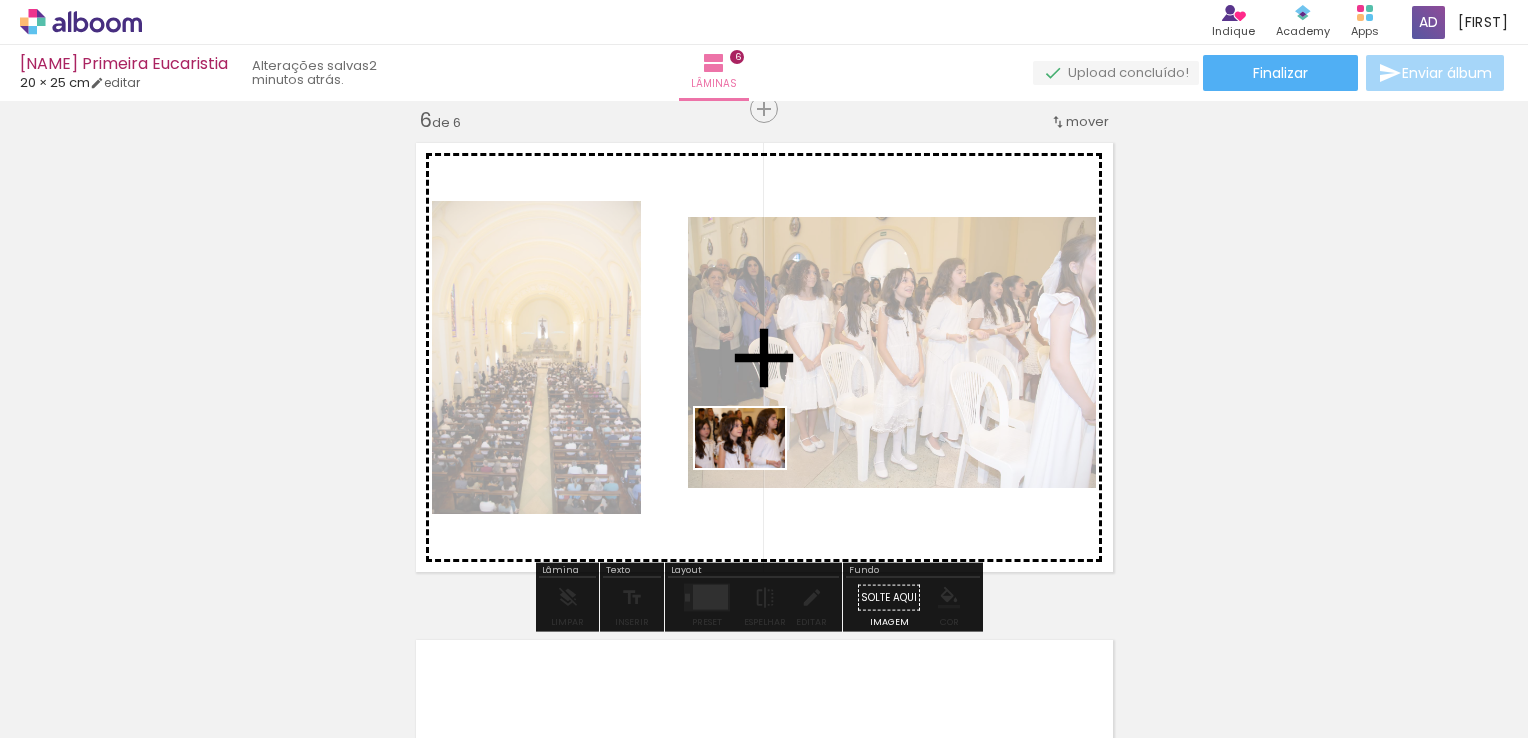 drag, startPoint x: 564, startPoint y: 646, endPoint x: 759, endPoint y: 462, distance: 268.10632 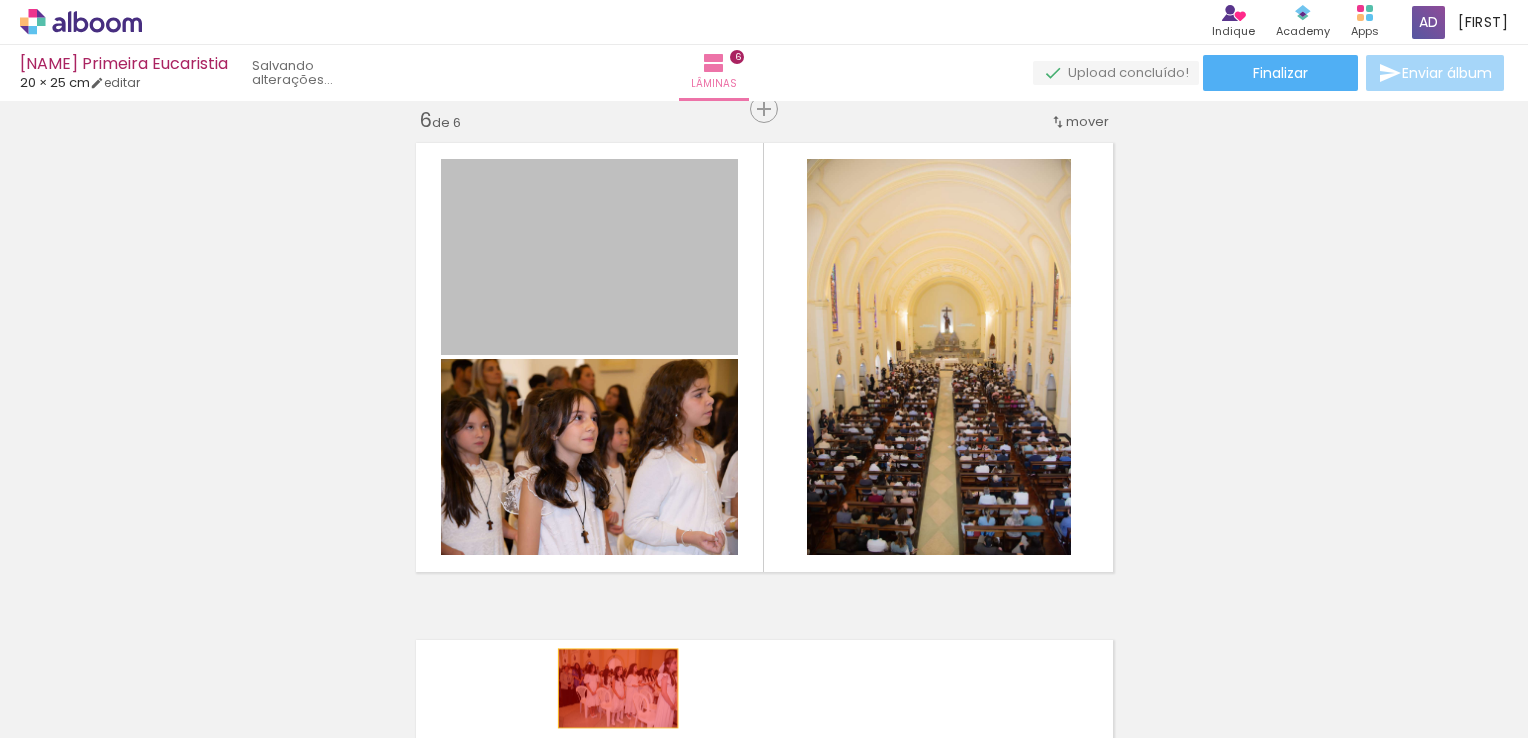 drag, startPoint x: 624, startPoint y: 290, endPoint x: 610, endPoint y: 688, distance: 398.24615 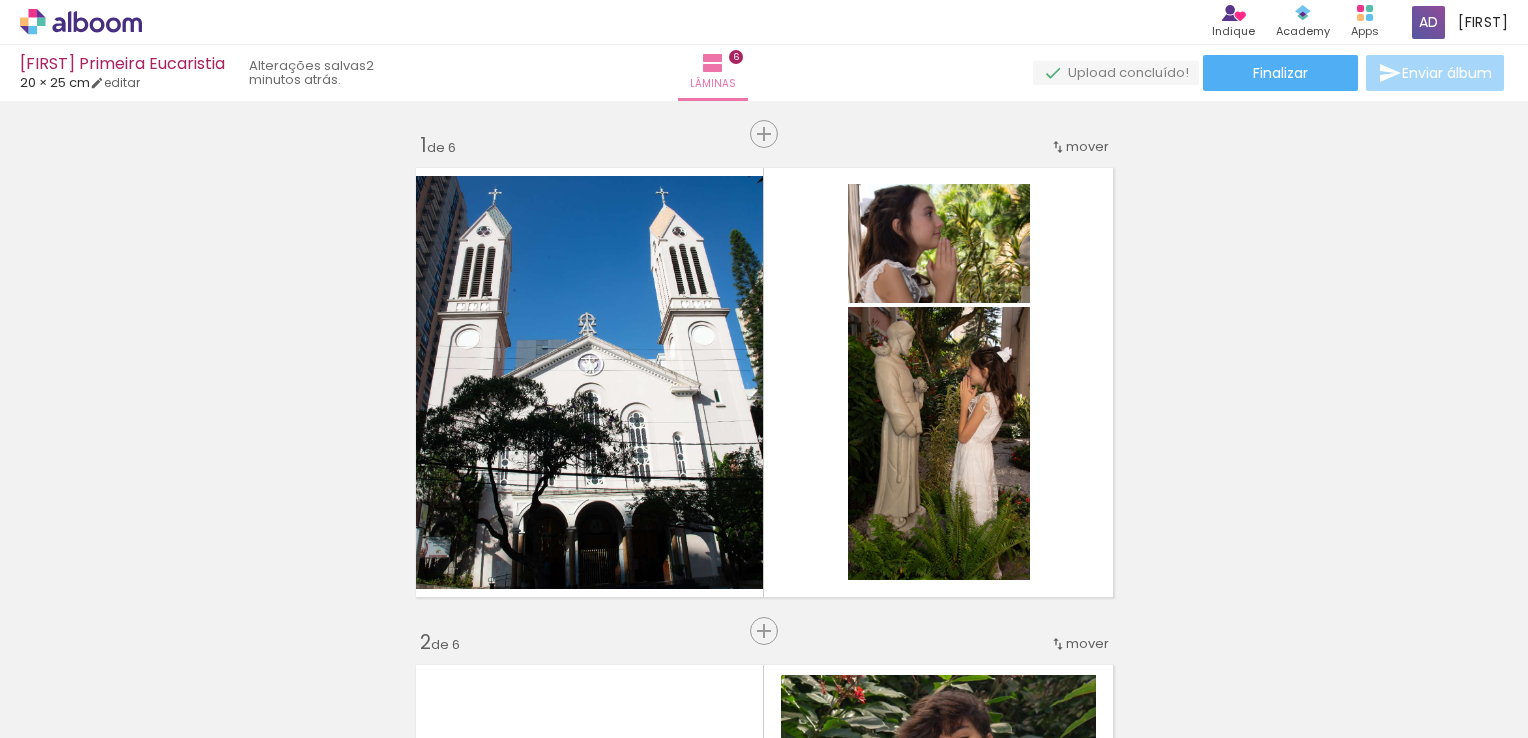 scroll, scrollTop: 0, scrollLeft: 0, axis: both 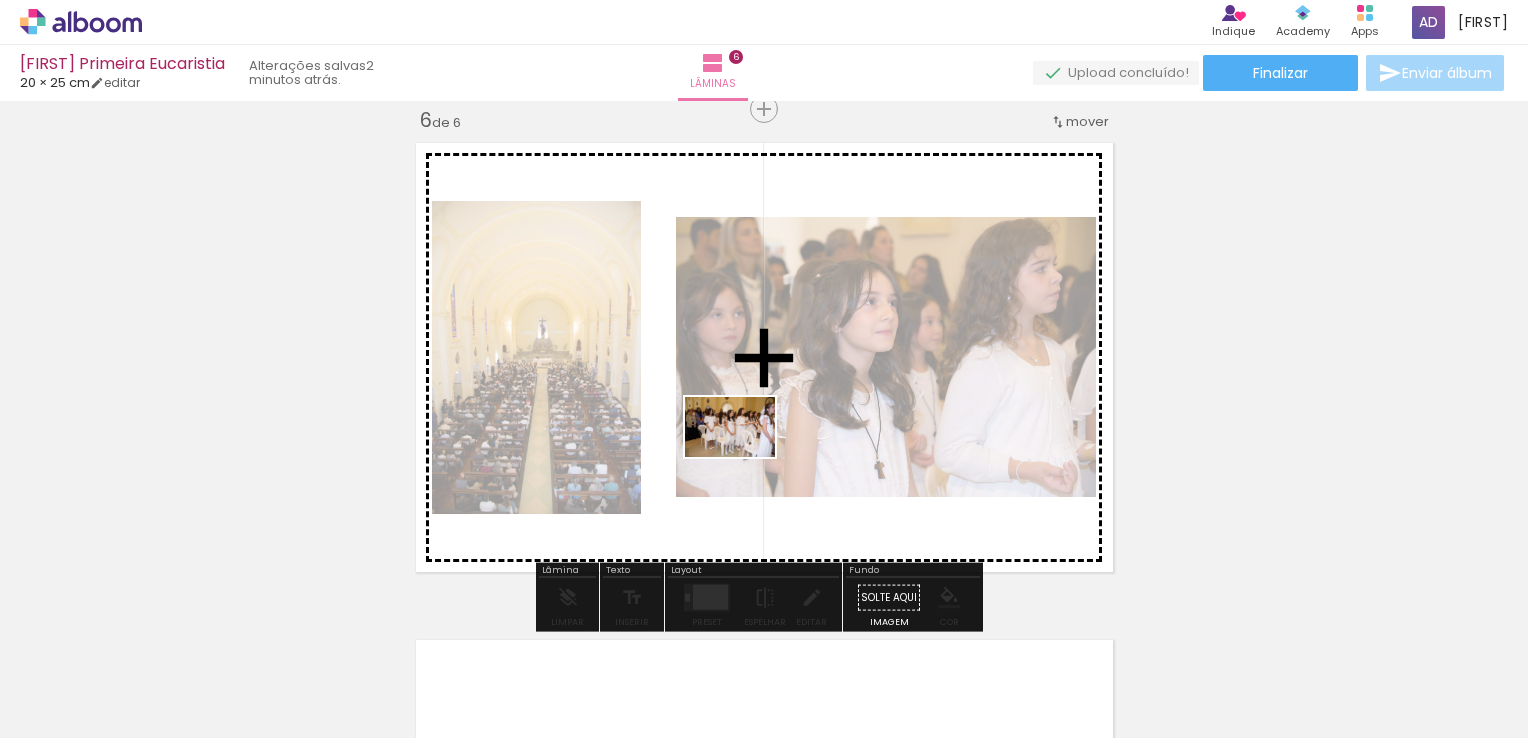 drag, startPoint x: 281, startPoint y: 685, endPoint x: 745, endPoint y: 457, distance: 516.9913 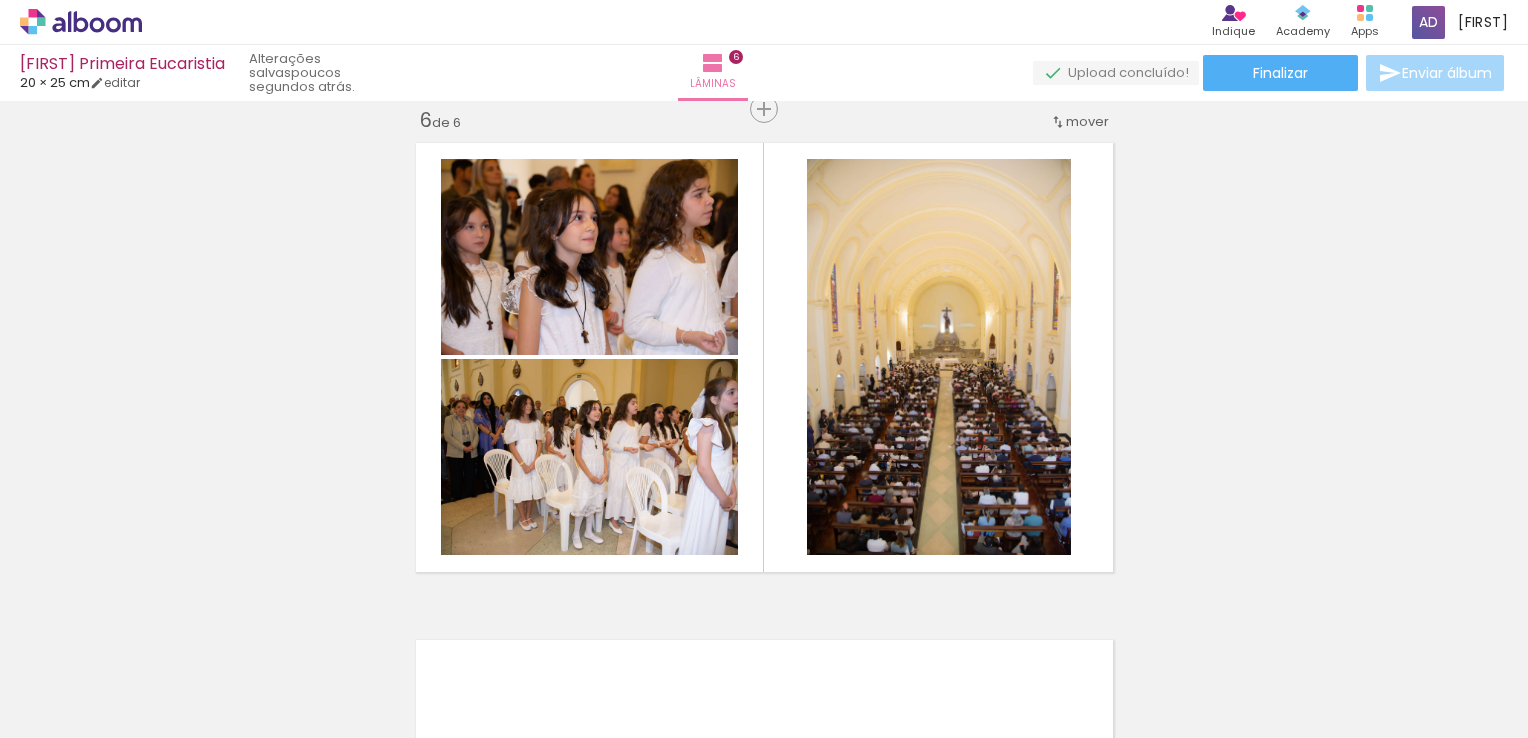 scroll, scrollTop: 0, scrollLeft: 4248, axis: horizontal 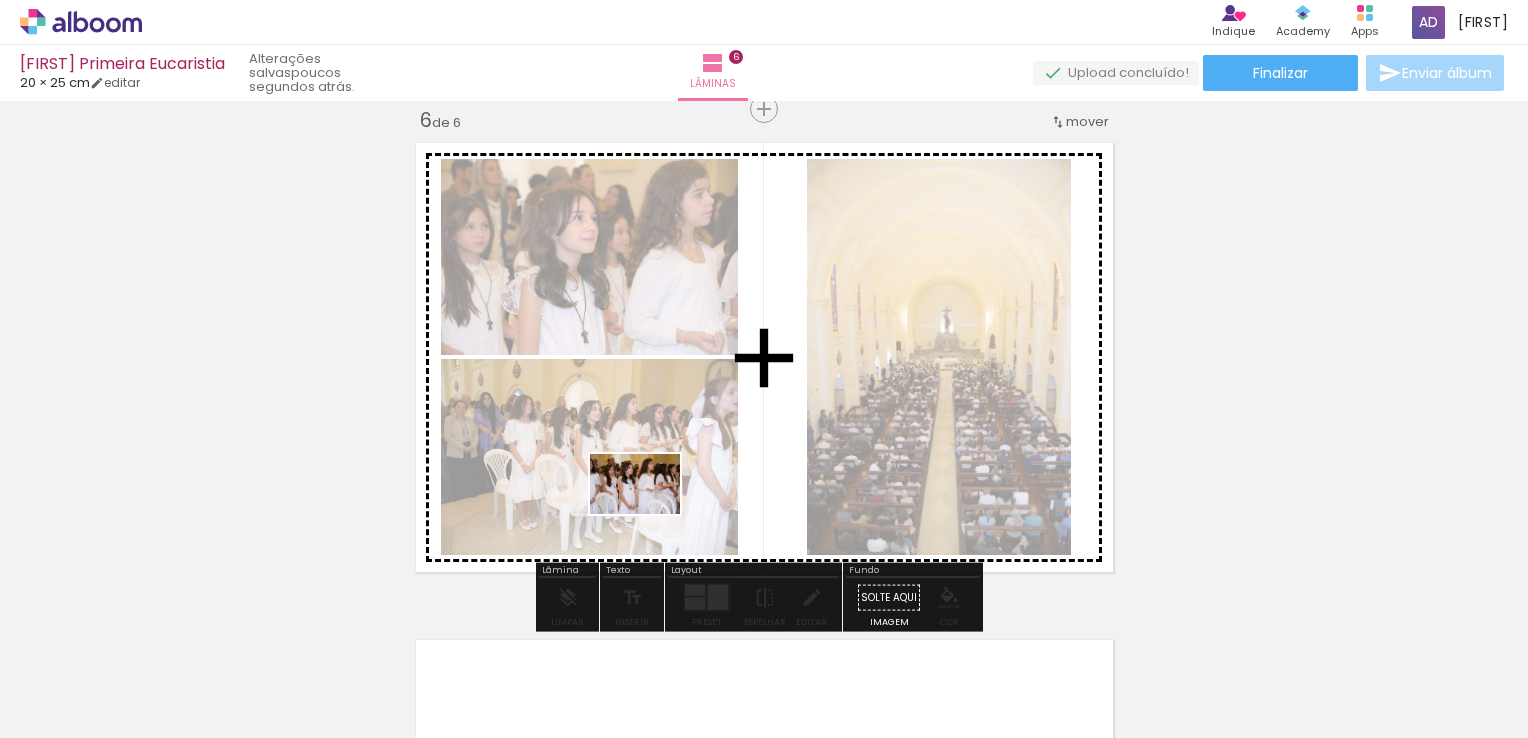 drag, startPoint x: 659, startPoint y: 698, endPoint x: 650, endPoint y: 507, distance: 191.21193 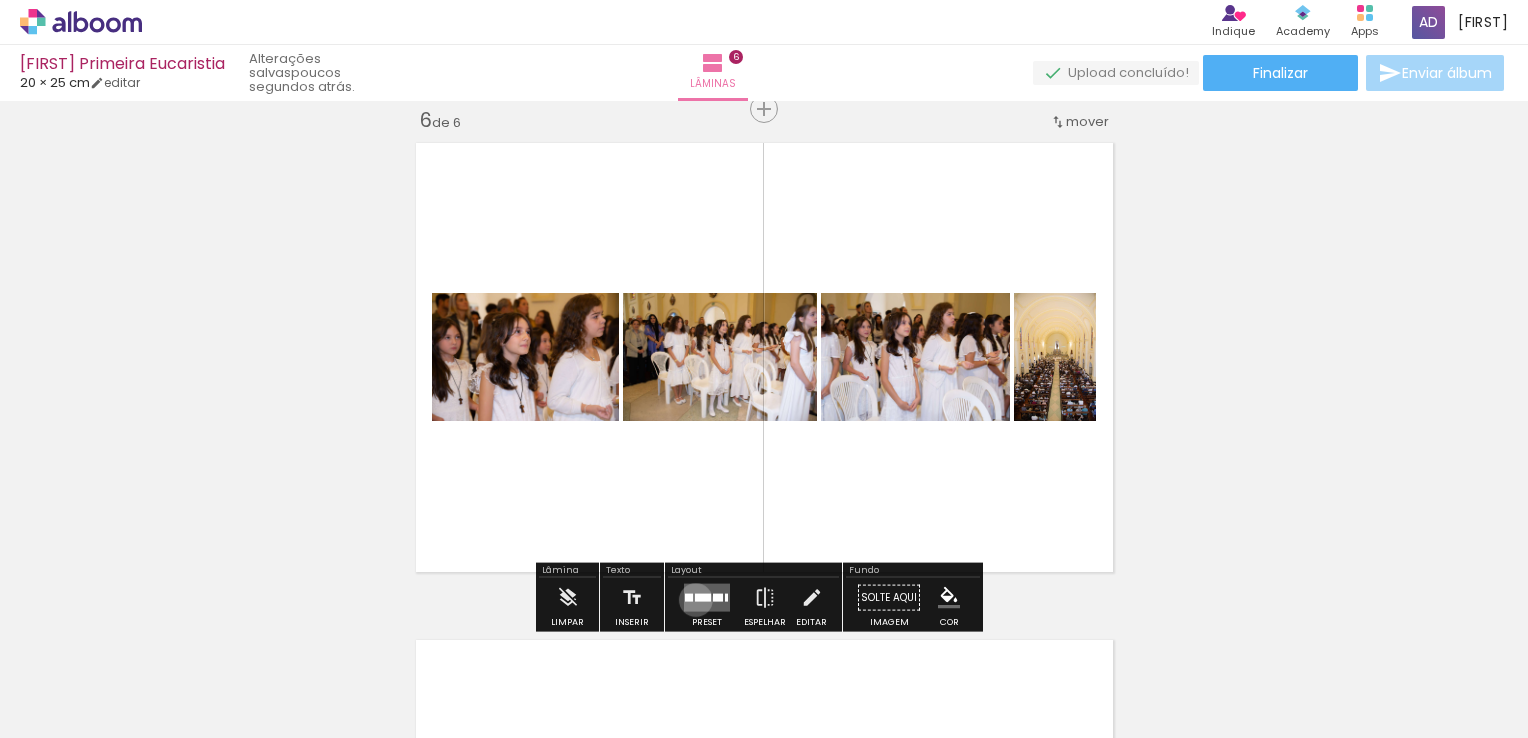 click at bounding box center (703, 598) 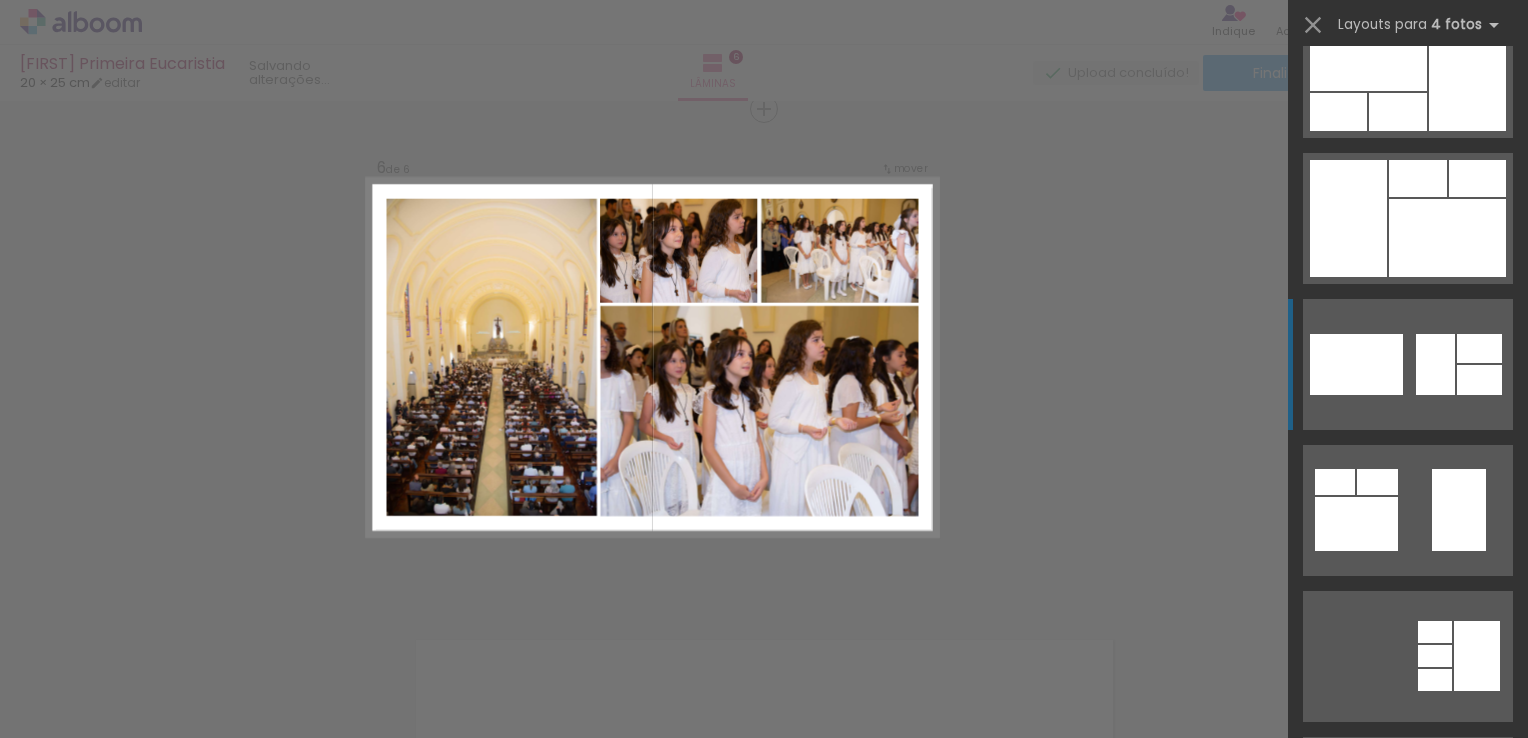 scroll, scrollTop: 0, scrollLeft: 0, axis: both 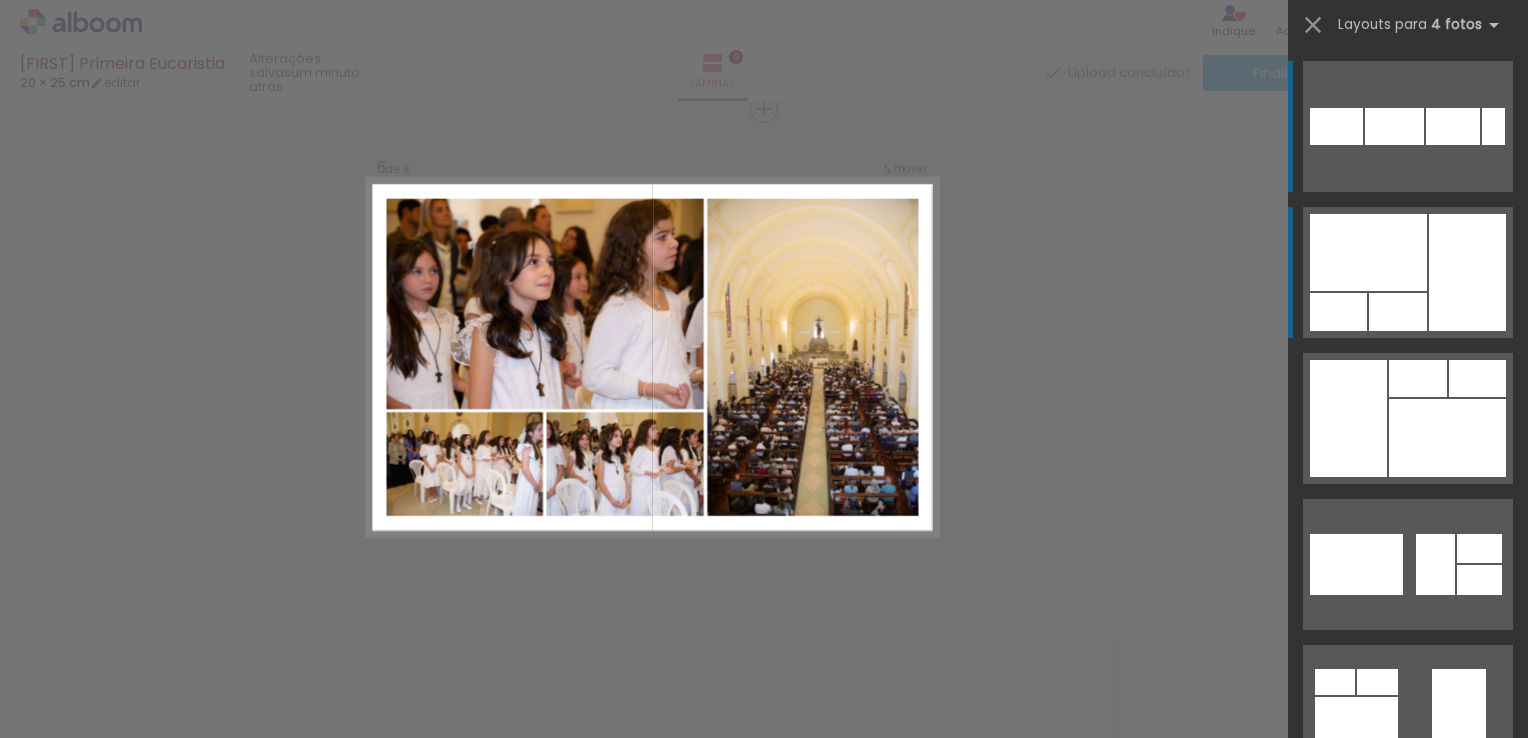 click at bounding box center [1467, 272] 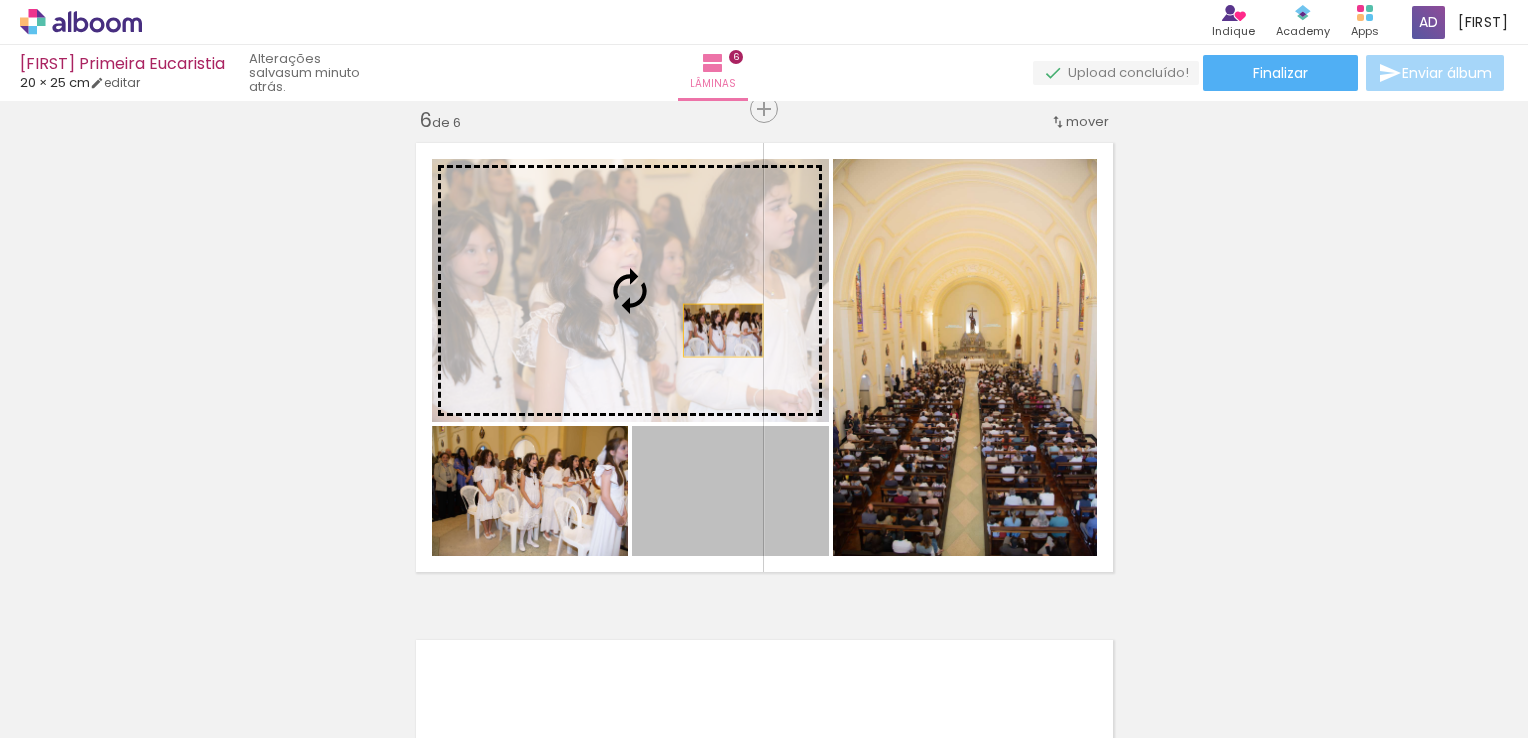 drag, startPoint x: 752, startPoint y: 502, endPoint x: 715, endPoint y: 330, distance: 175.93465 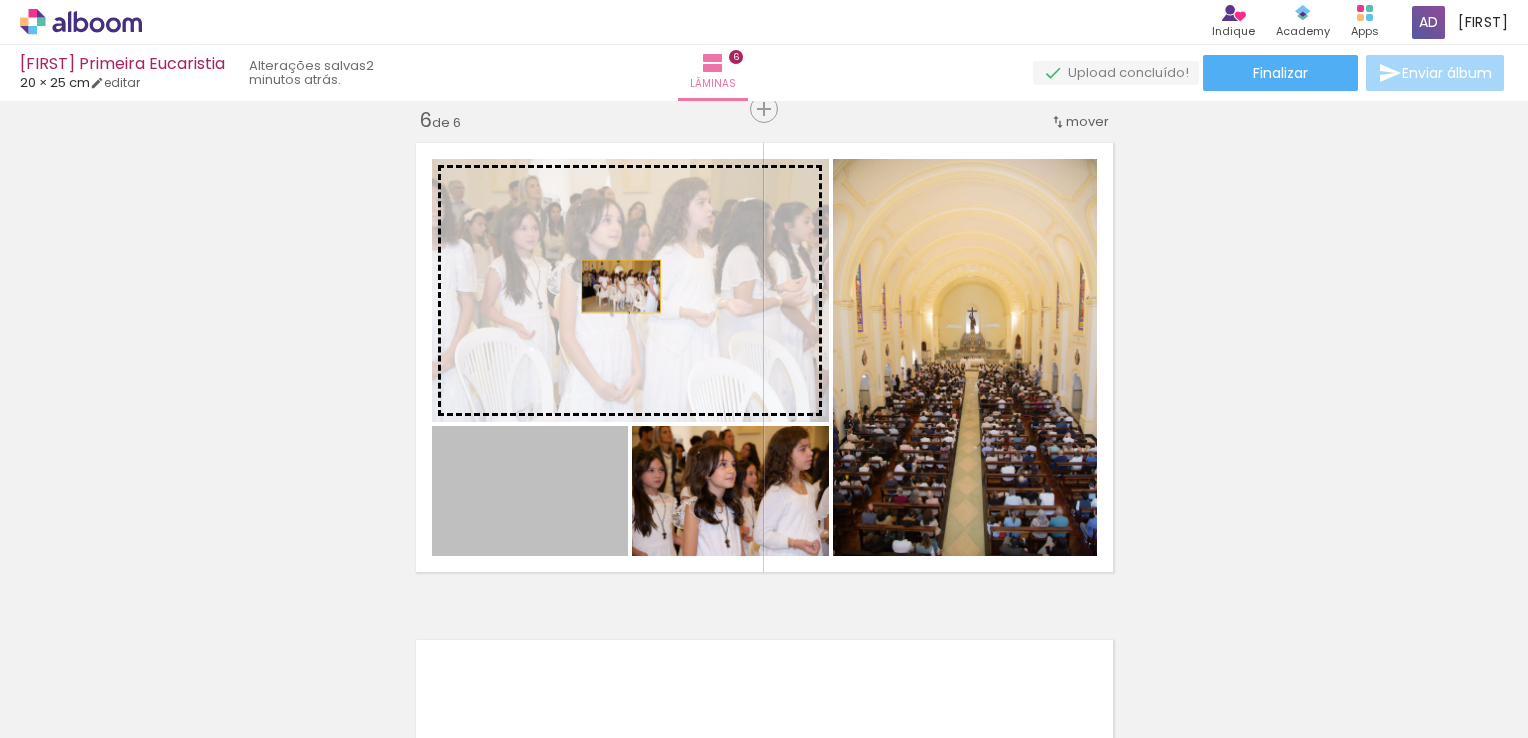 drag, startPoint x: 567, startPoint y: 482, endPoint x: 613, endPoint y: 285, distance: 202.29929 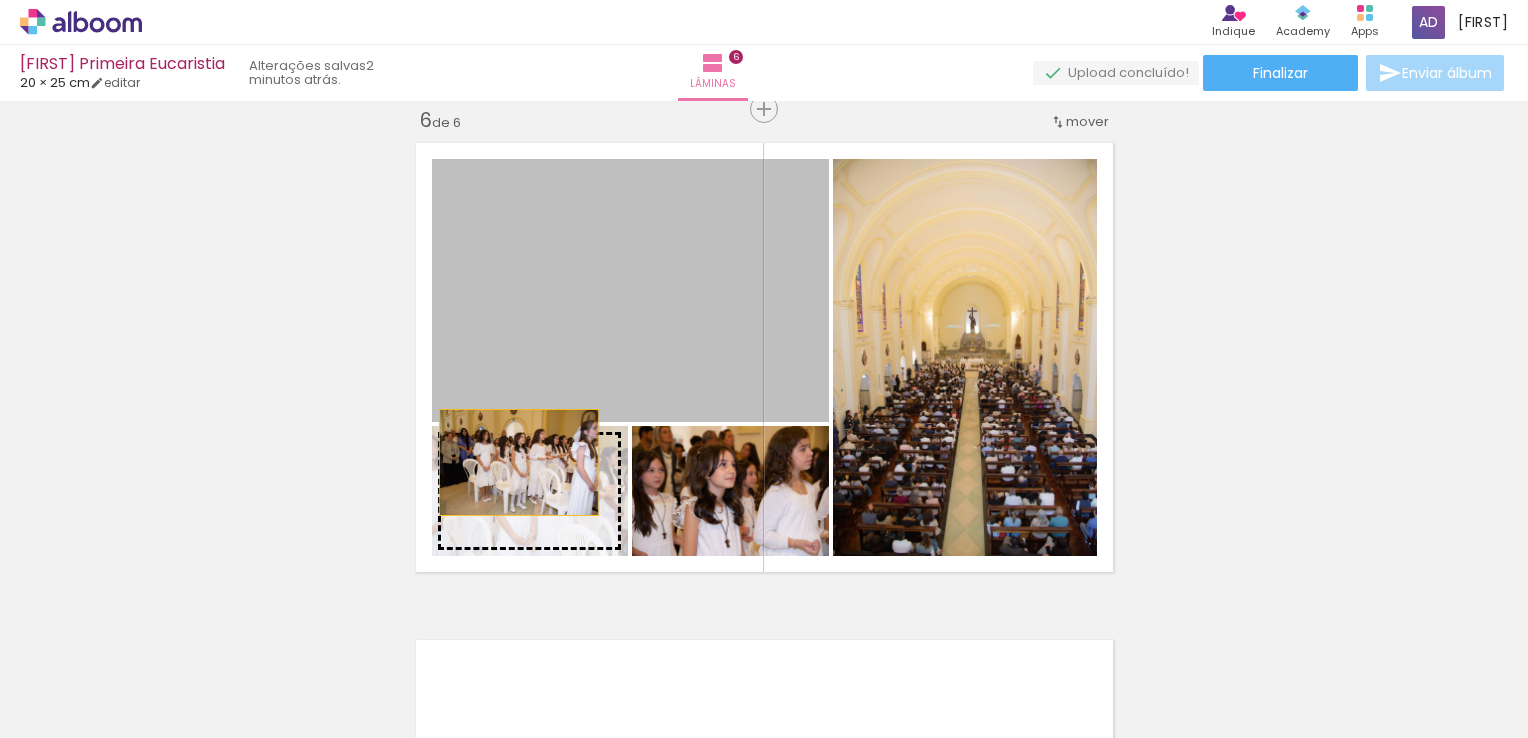 drag, startPoint x: 696, startPoint y: 218, endPoint x: 511, endPoint y: 462, distance: 306.2042 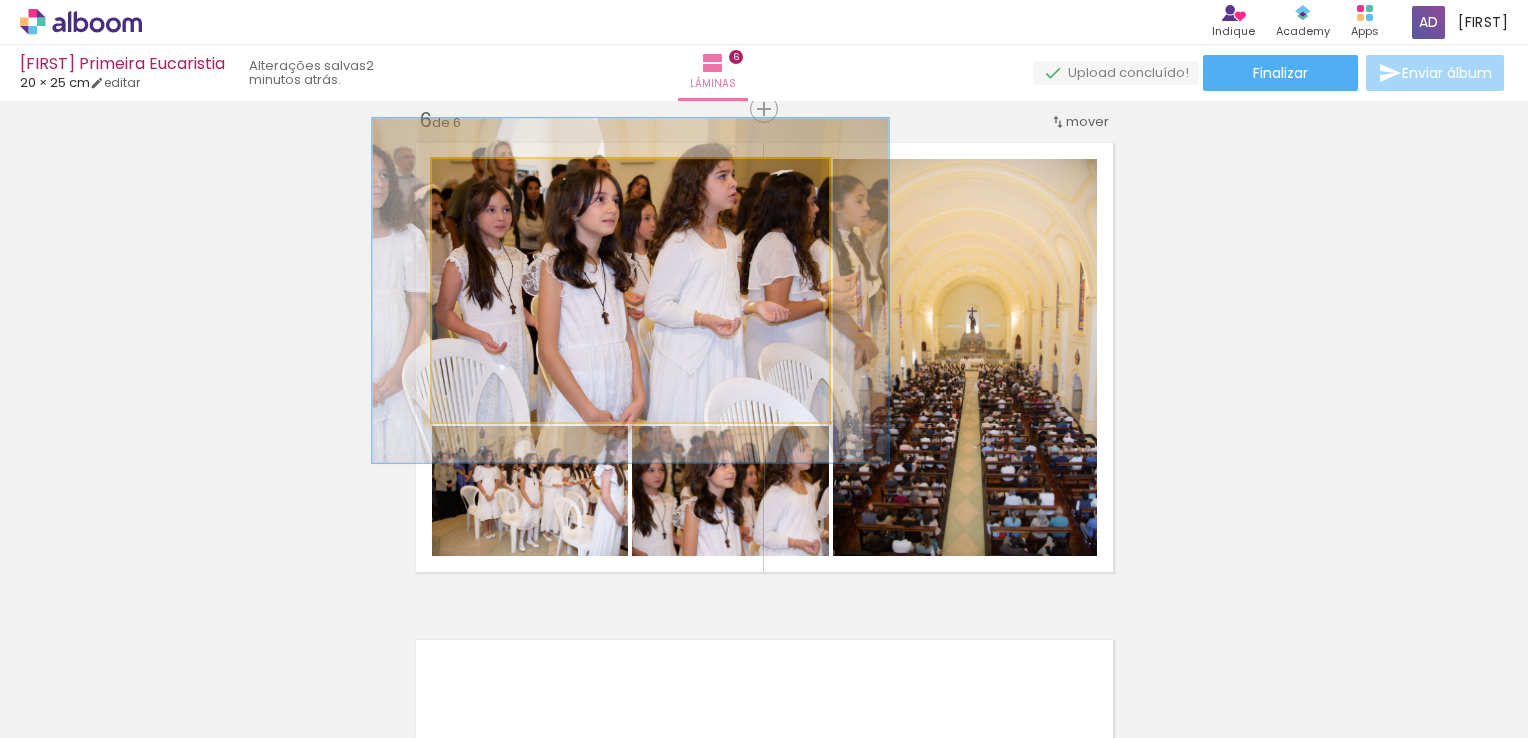 drag, startPoint x: 464, startPoint y: 182, endPoint x: 485, endPoint y: 181, distance: 21.023796 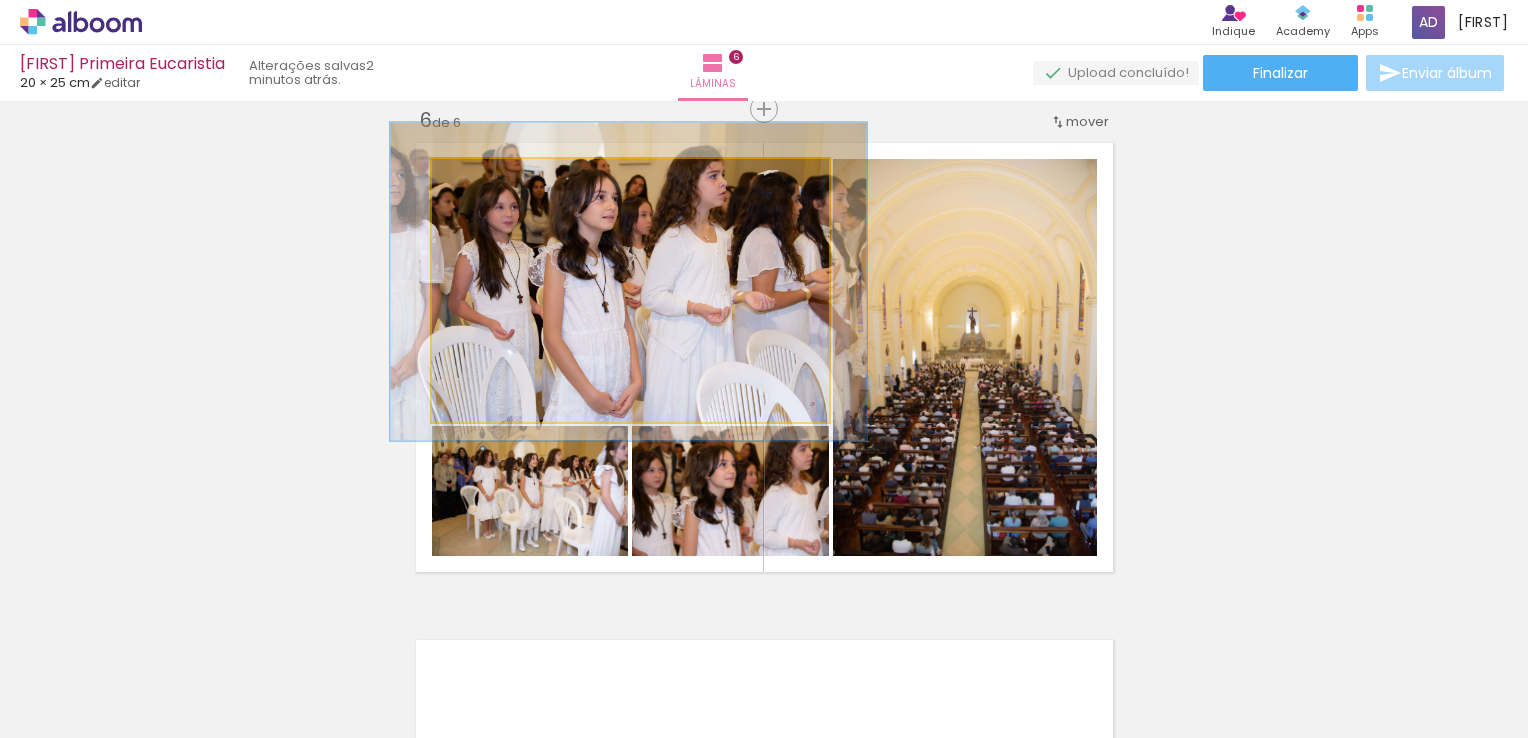 type on "120" 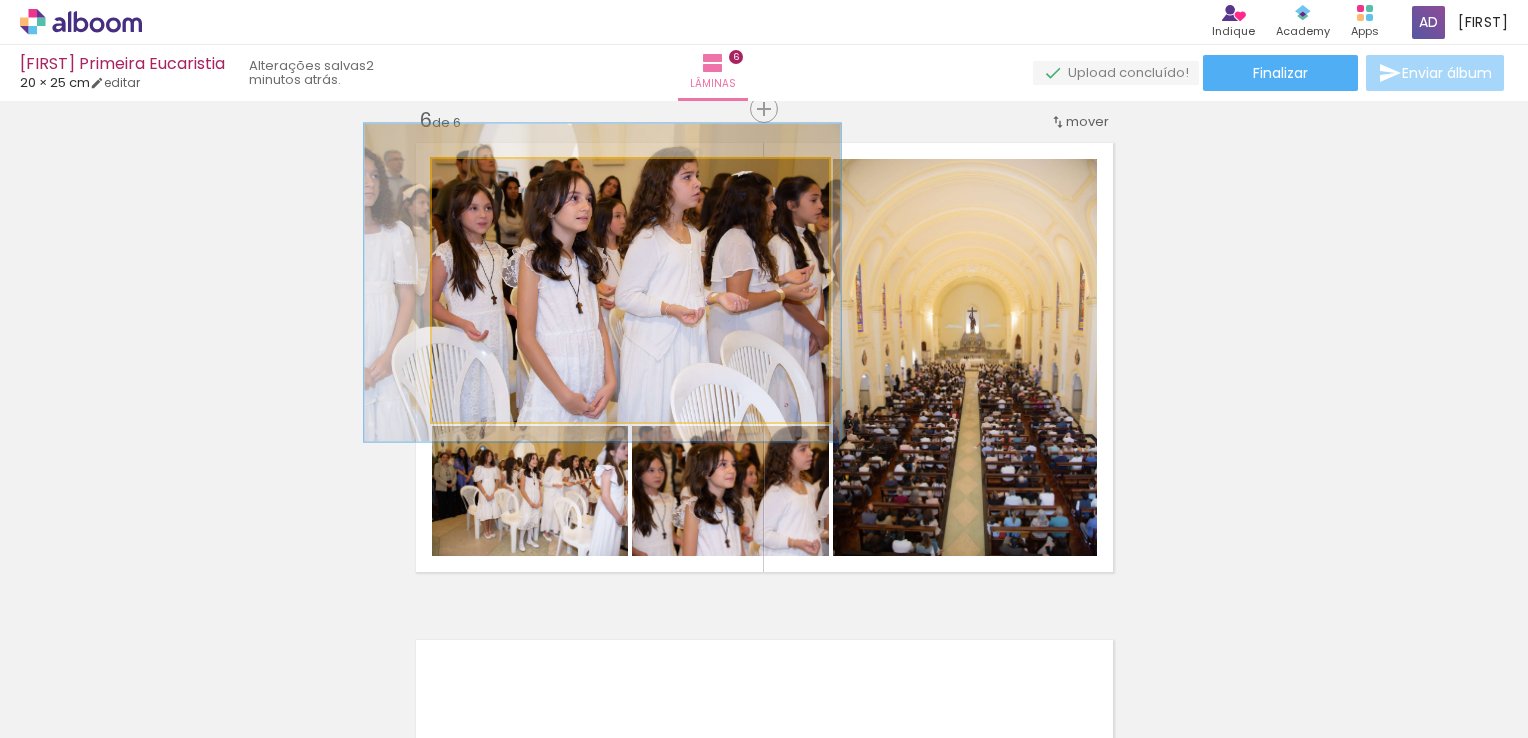 drag, startPoint x: 668, startPoint y: 301, endPoint x: 642, endPoint y: 302, distance: 26.019224 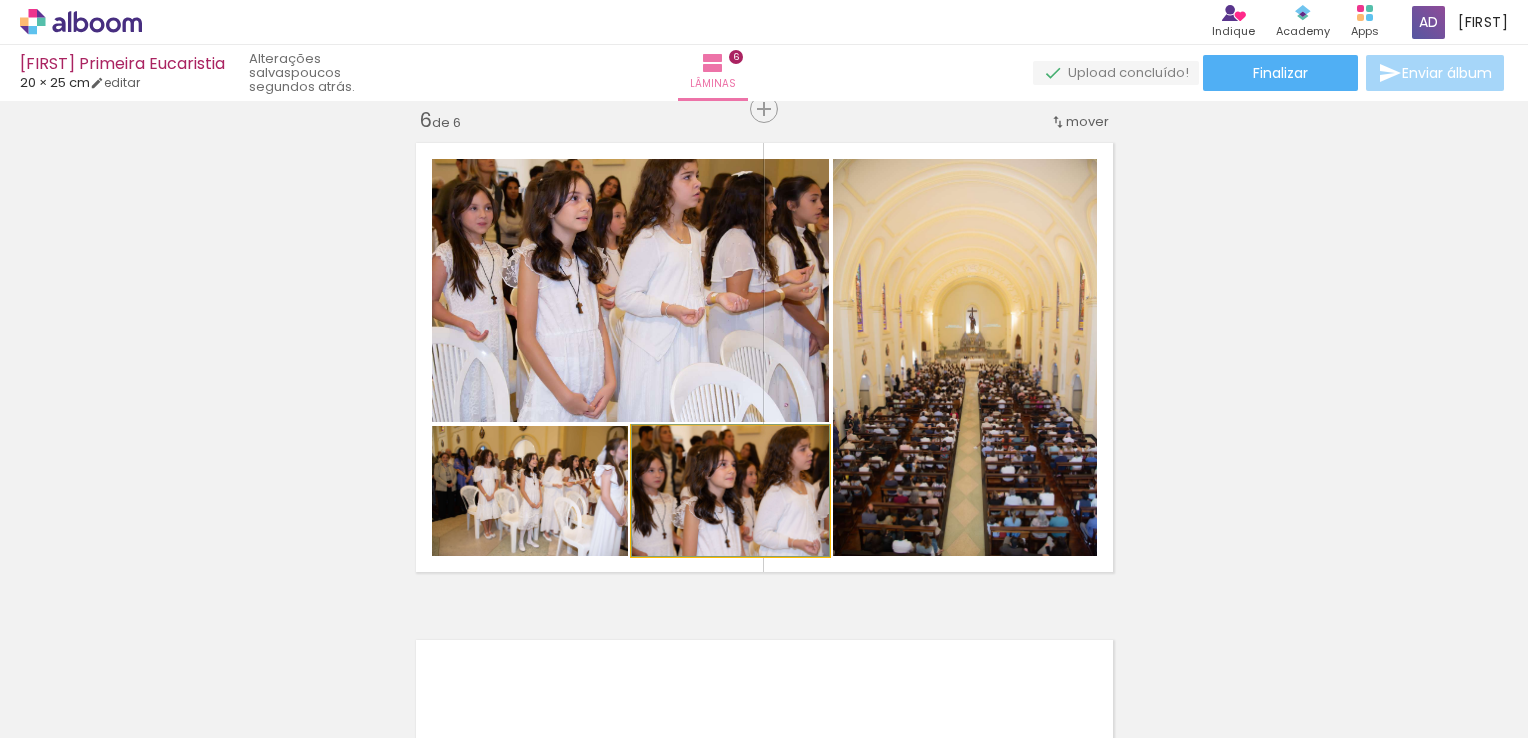 click 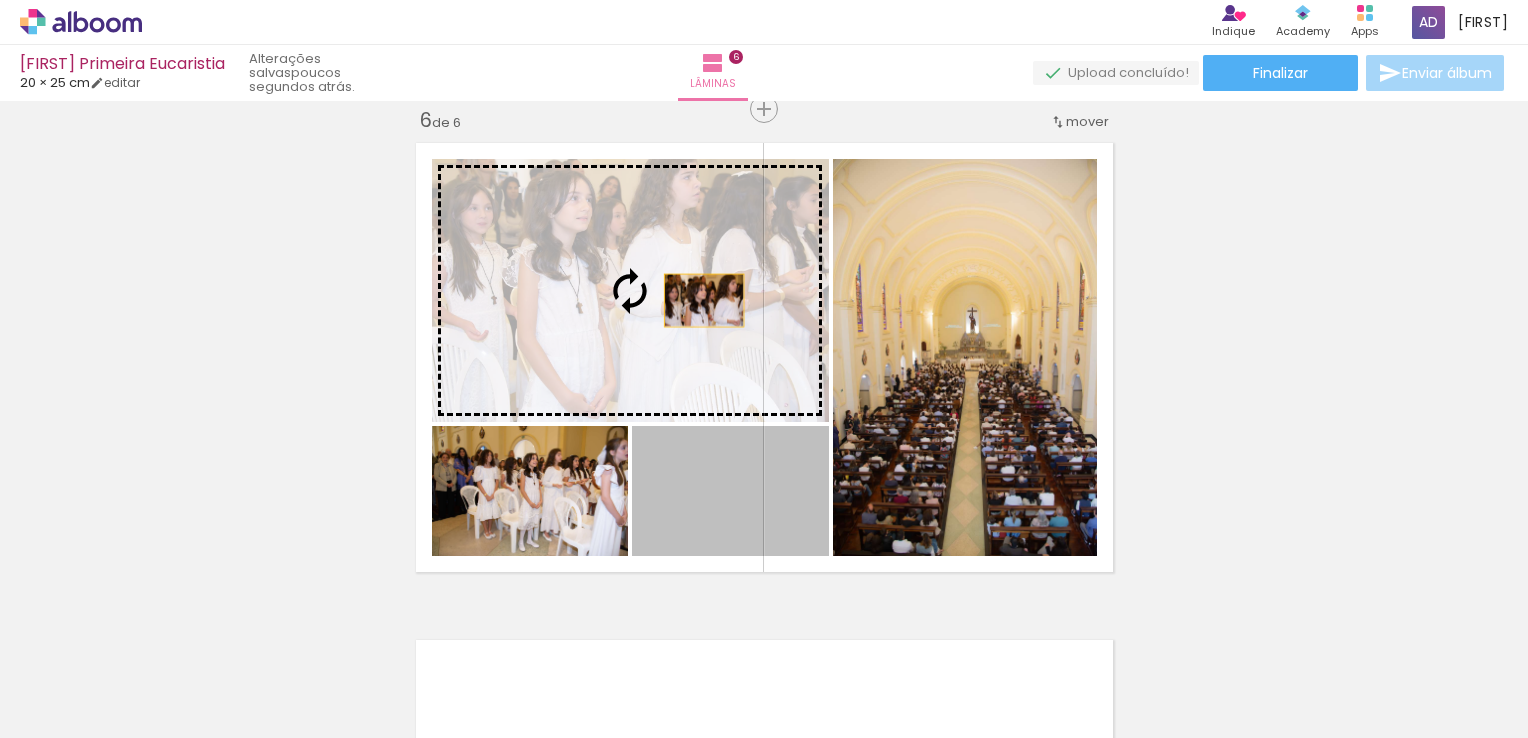drag, startPoint x: 780, startPoint y: 510, endPoint x: 696, endPoint y: 300, distance: 226.17693 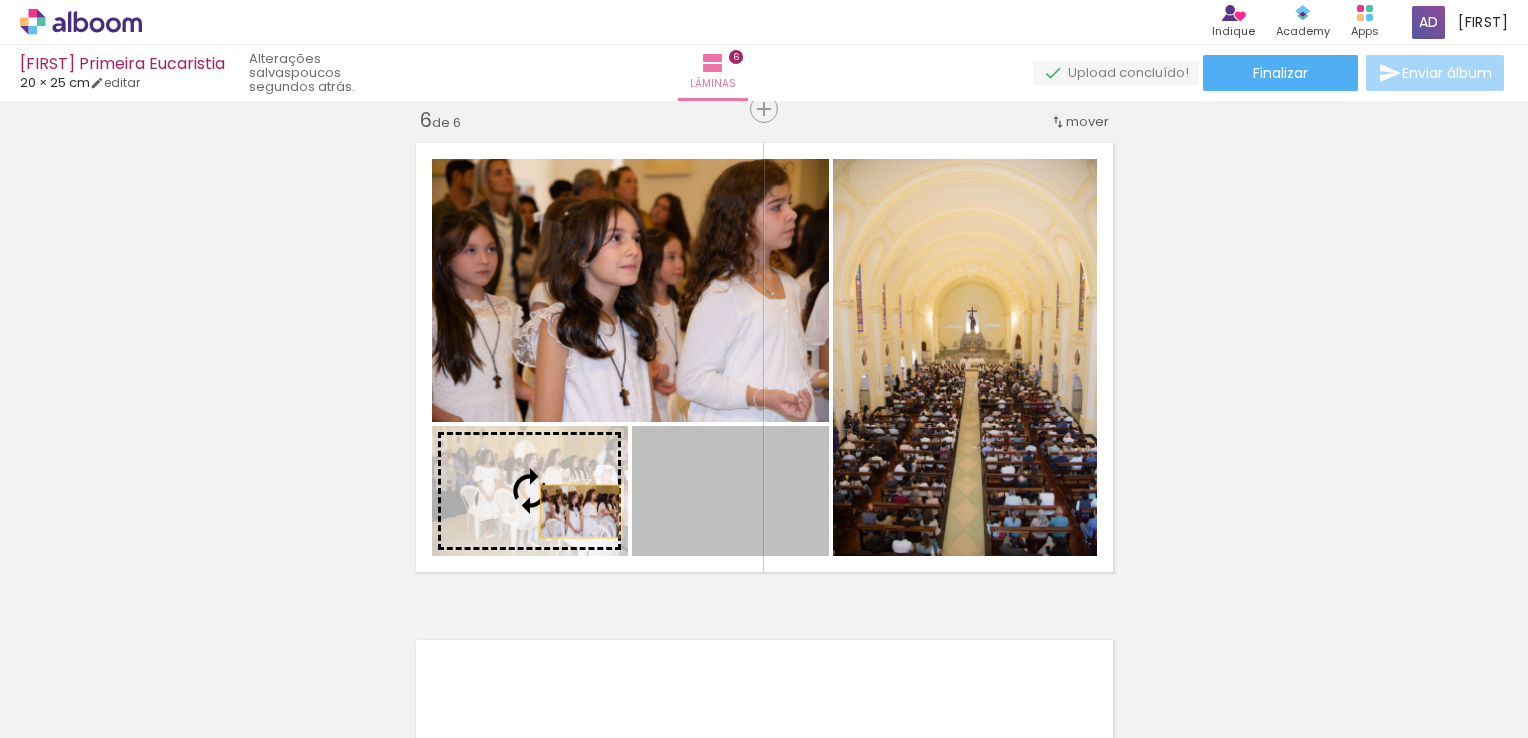 drag, startPoint x: 728, startPoint y: 529, endPoint x: 571, endPoint y: 511, distance: 158.02847 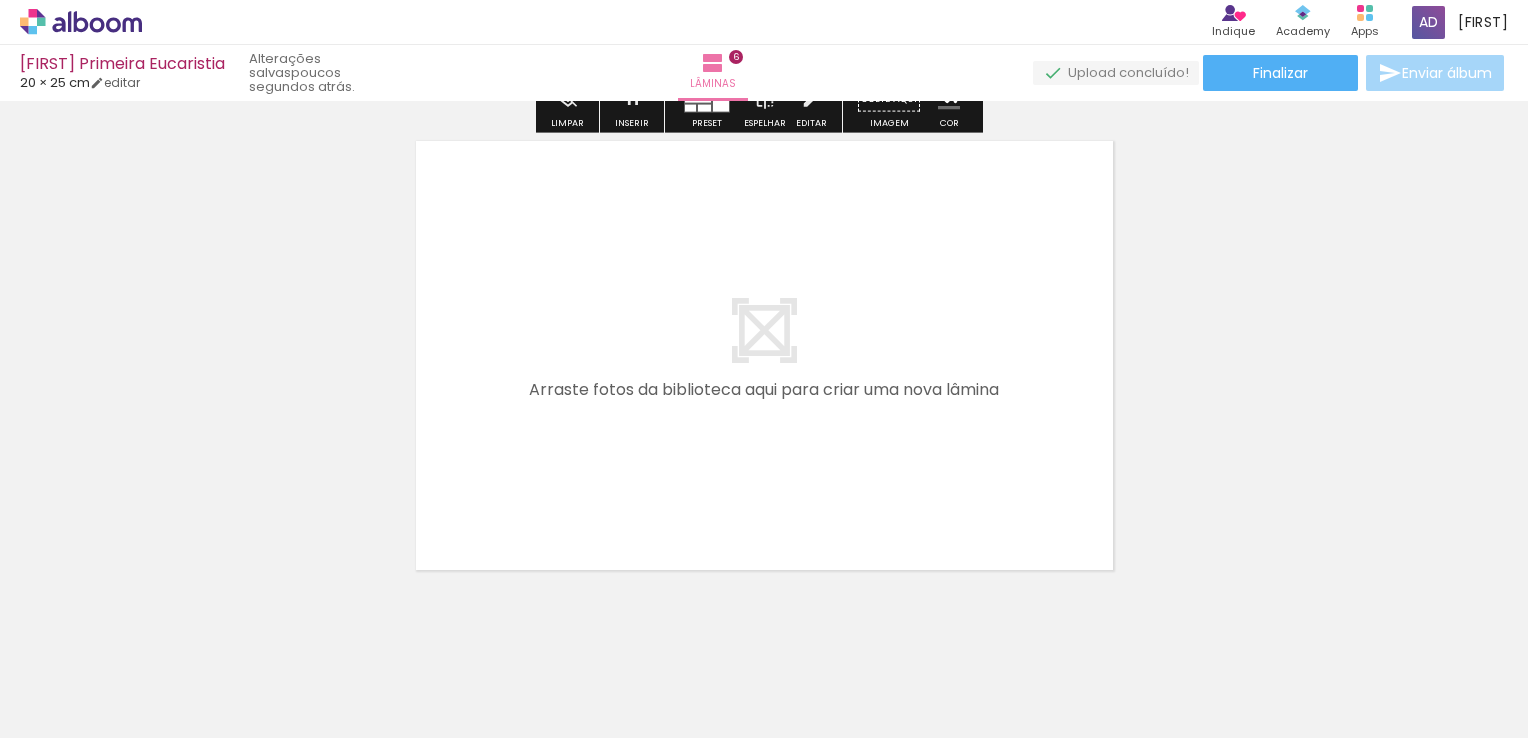 scroll, scrollTop: 3010, scrollLeft: 0, axis: vertical 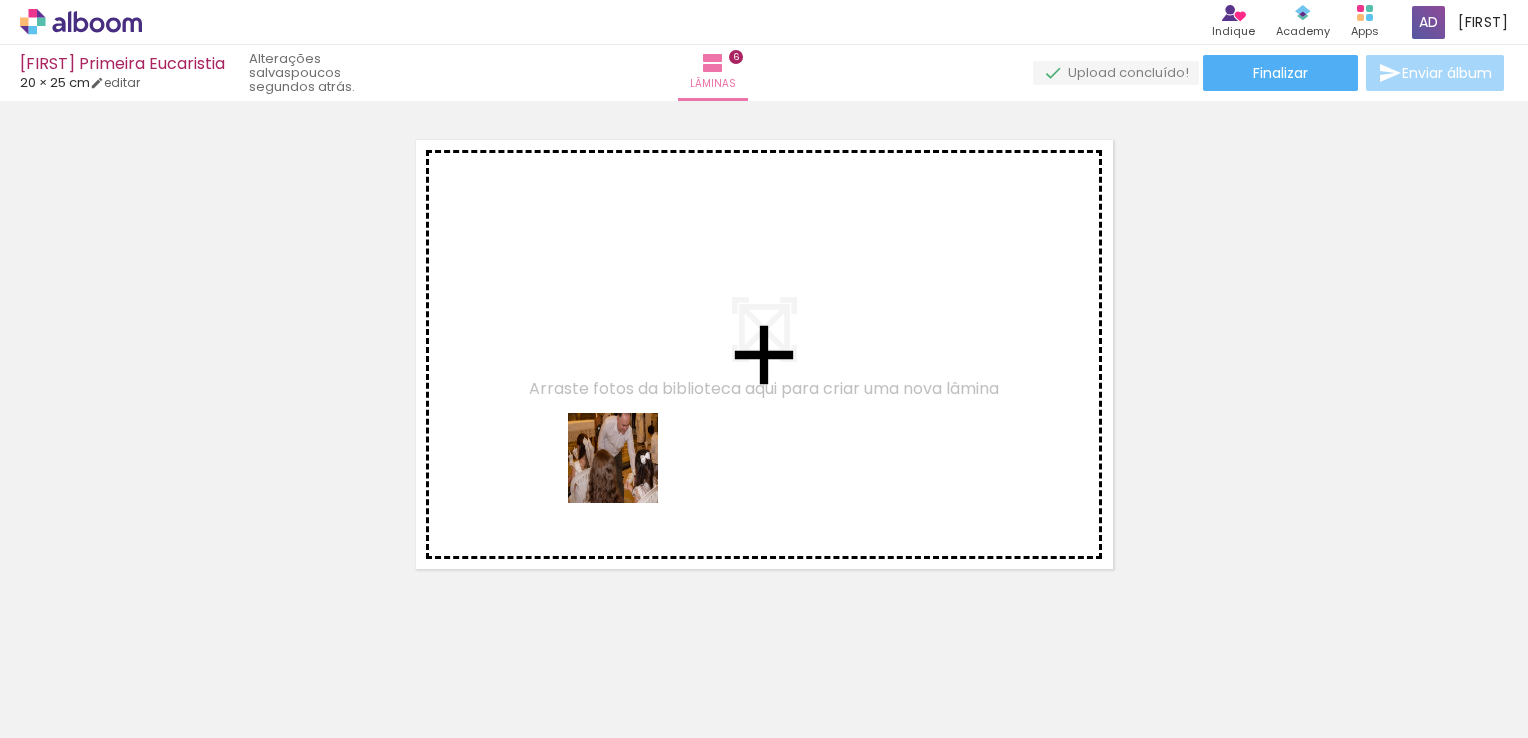 drag, startPoint x: 623, startPoint y: 683, endPoint x: 628, endPoint y: 442, distance: 241.05186 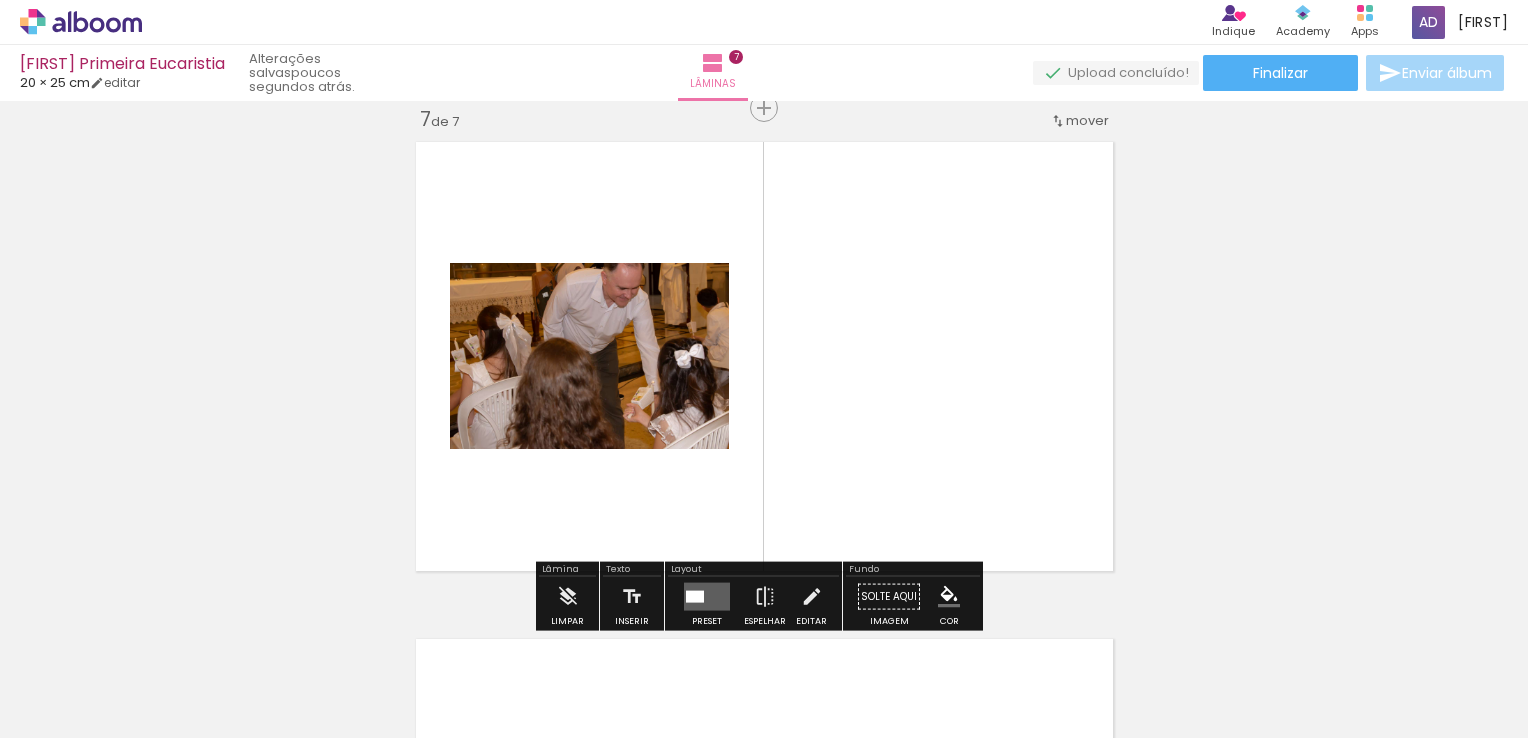 scroll, scrollTop: 3007, scrollLeft: 0, axis: vertical 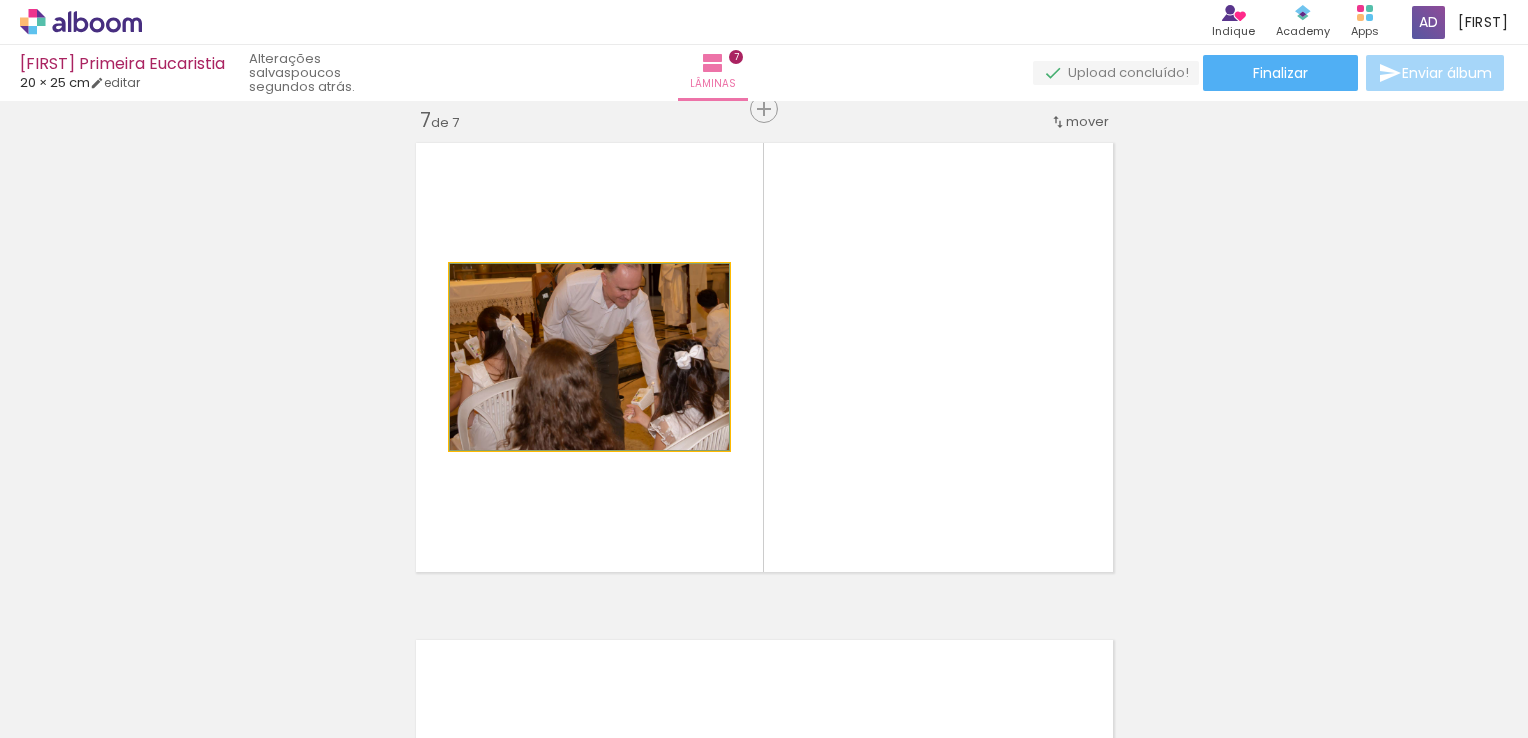 click 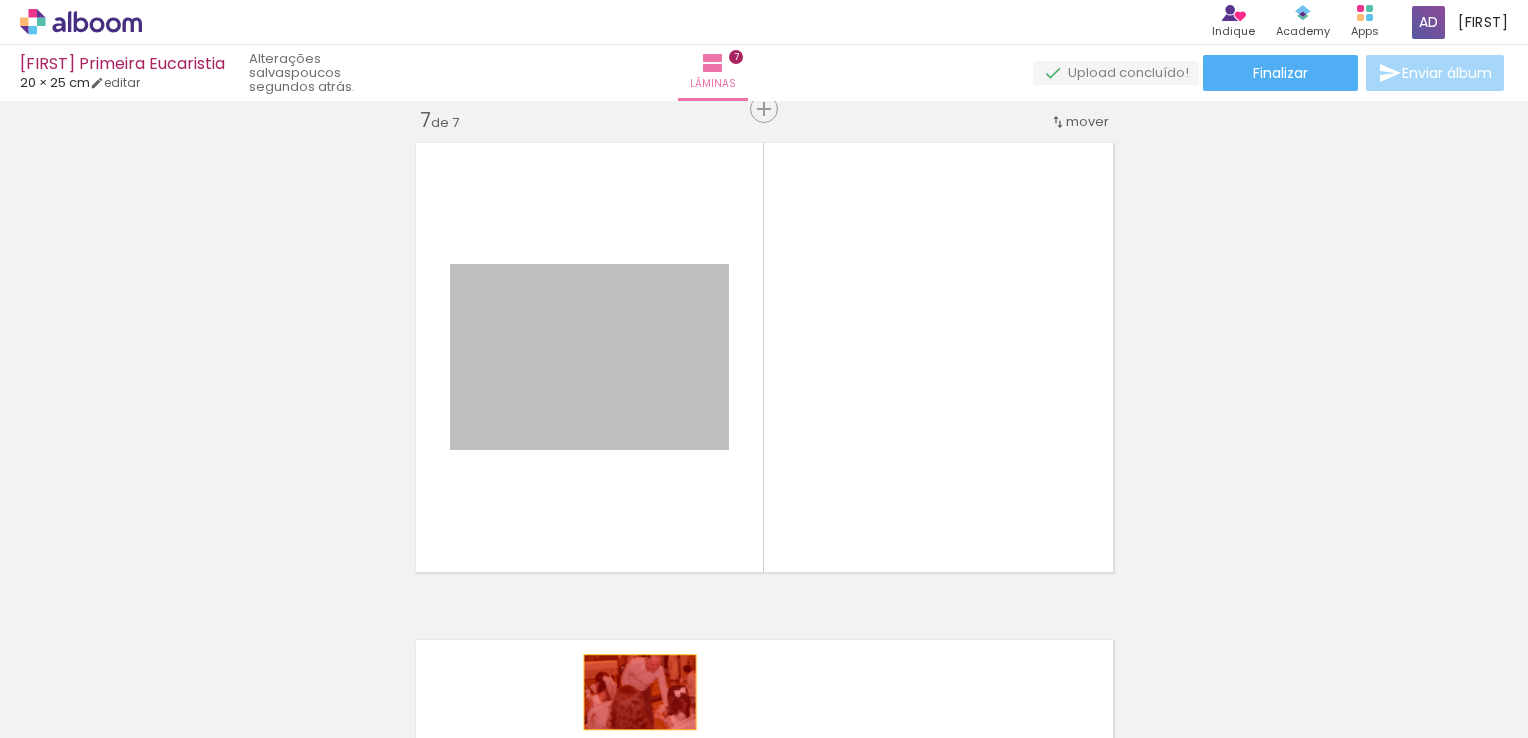 drag, startPoint x: 612, startPoint y: 338, endPoint x: 632, endPoint y: 692, distance: 354.5645 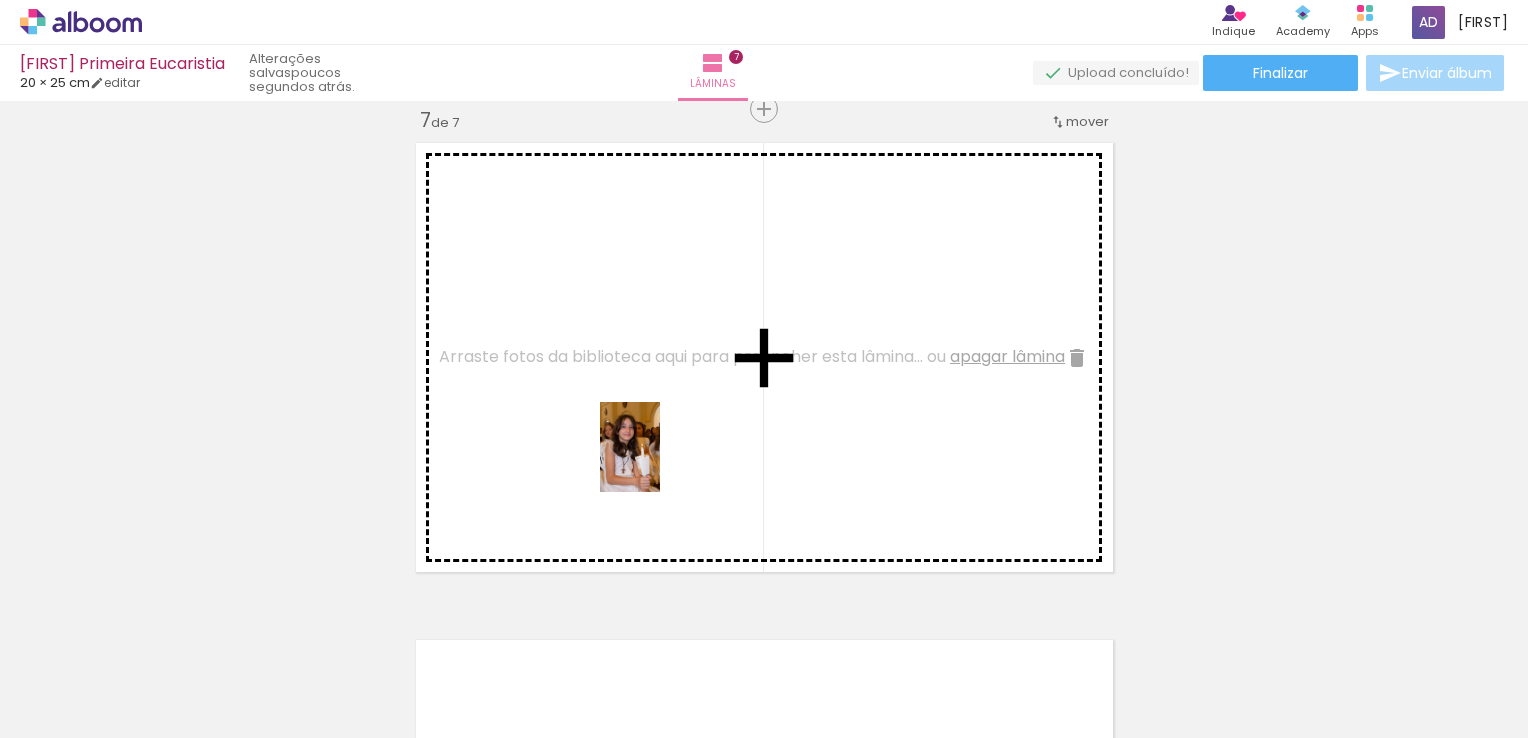 drag, startPoint x: 847, startPoint y: 707, endPoint x: 660, endPoint y: 462, distance: 308.21097 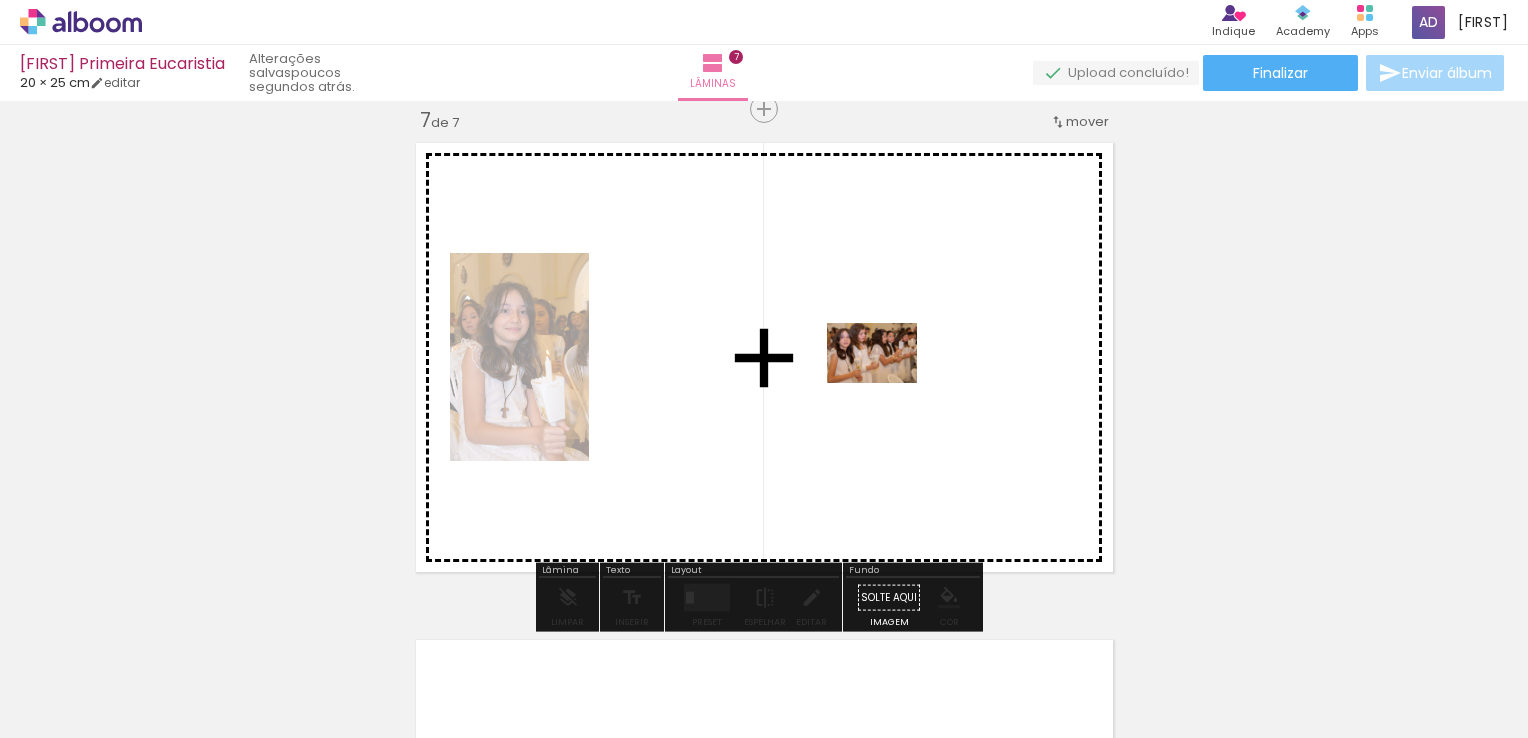 drag, startPoint x: 973, startPoint y: 686, endPoint x: 887, endPoint y: 380, distance: 317.85532 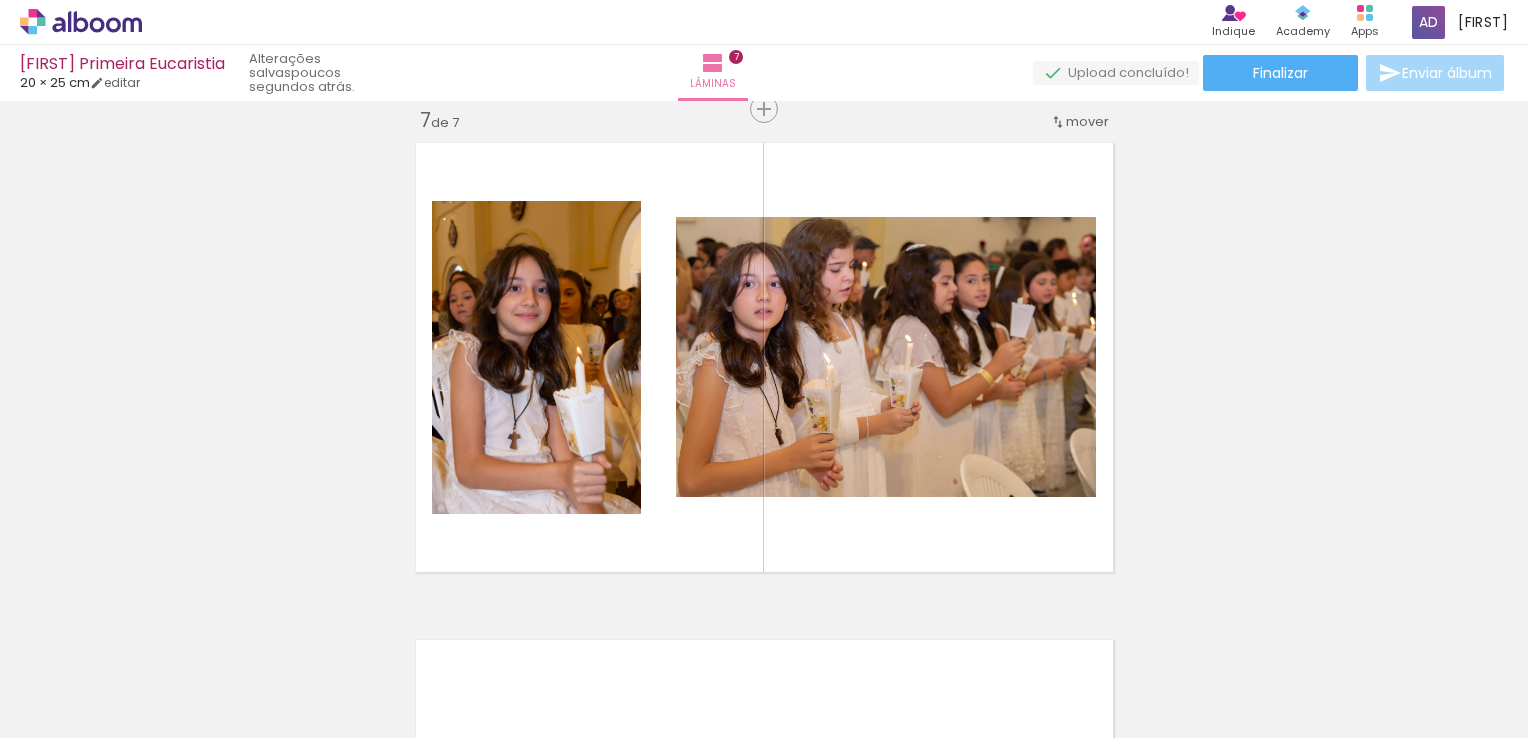 scroll, scrollTop: 0, scrollLeft: 6153, axis: horizontal 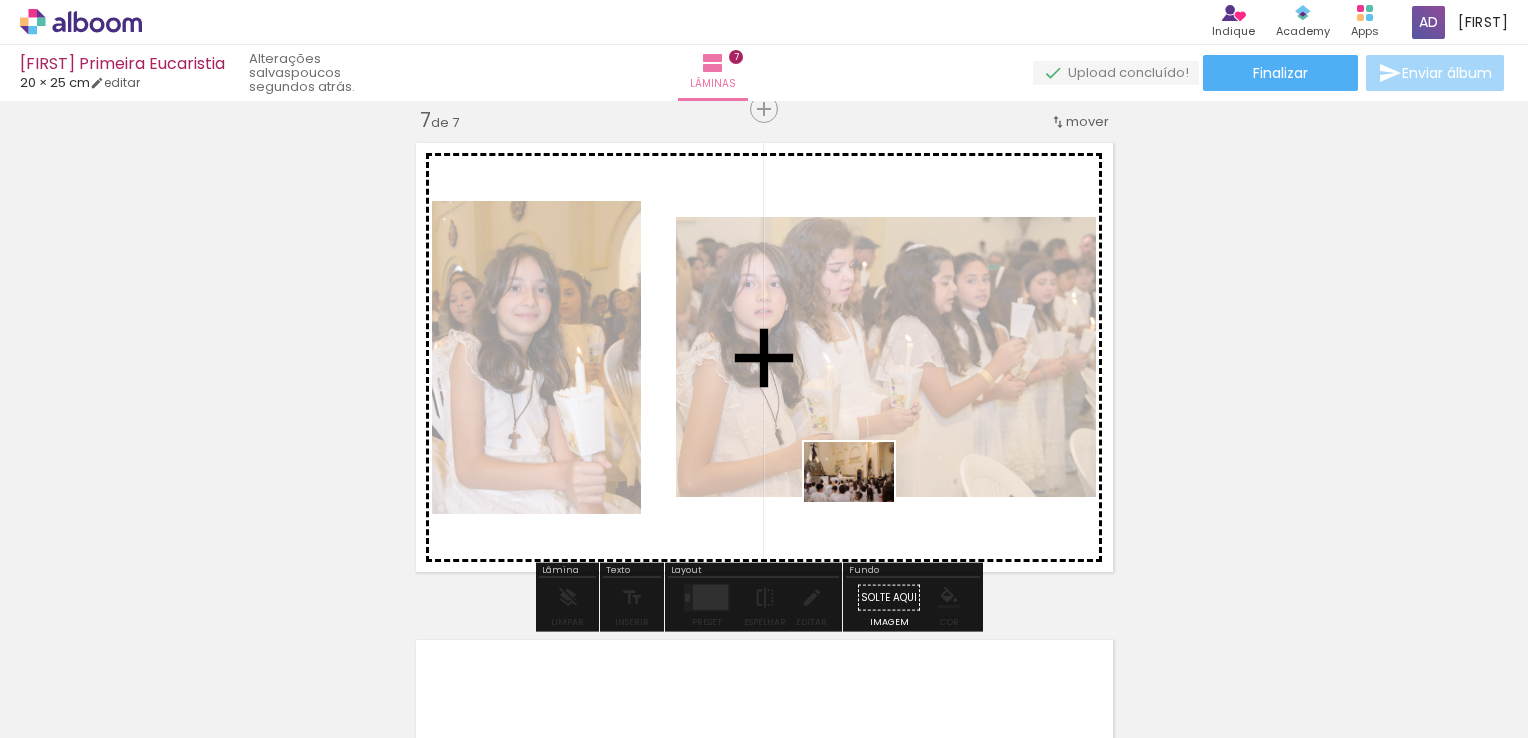 drag, startPoint x: 889, startPoint y: 699, endPoint x: 864, endPoint y: 502, distance: 198.57996 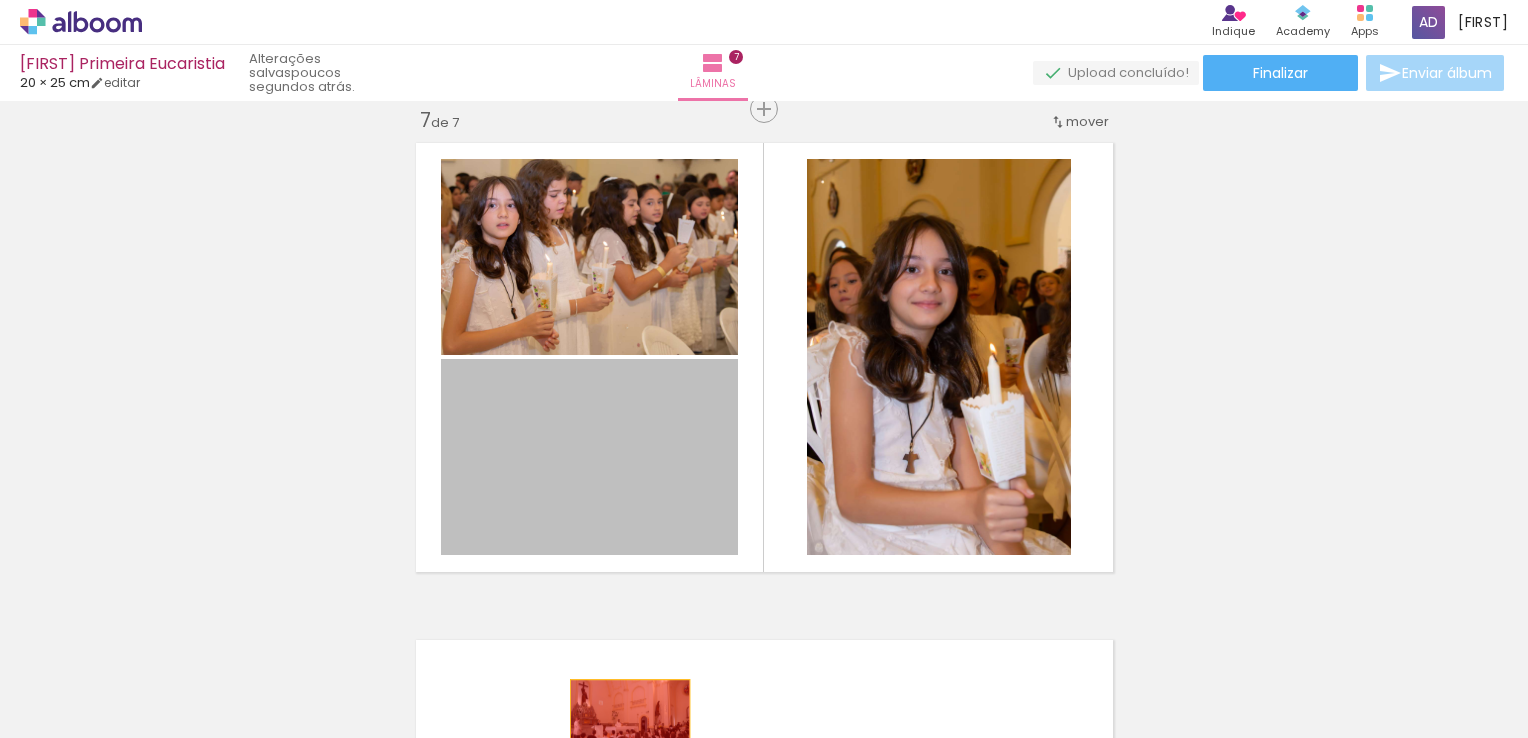 drag, startPoint x: 576, startPoint y: 467, endPoint x: 623, endPoint y: 718, distance: 255.36249 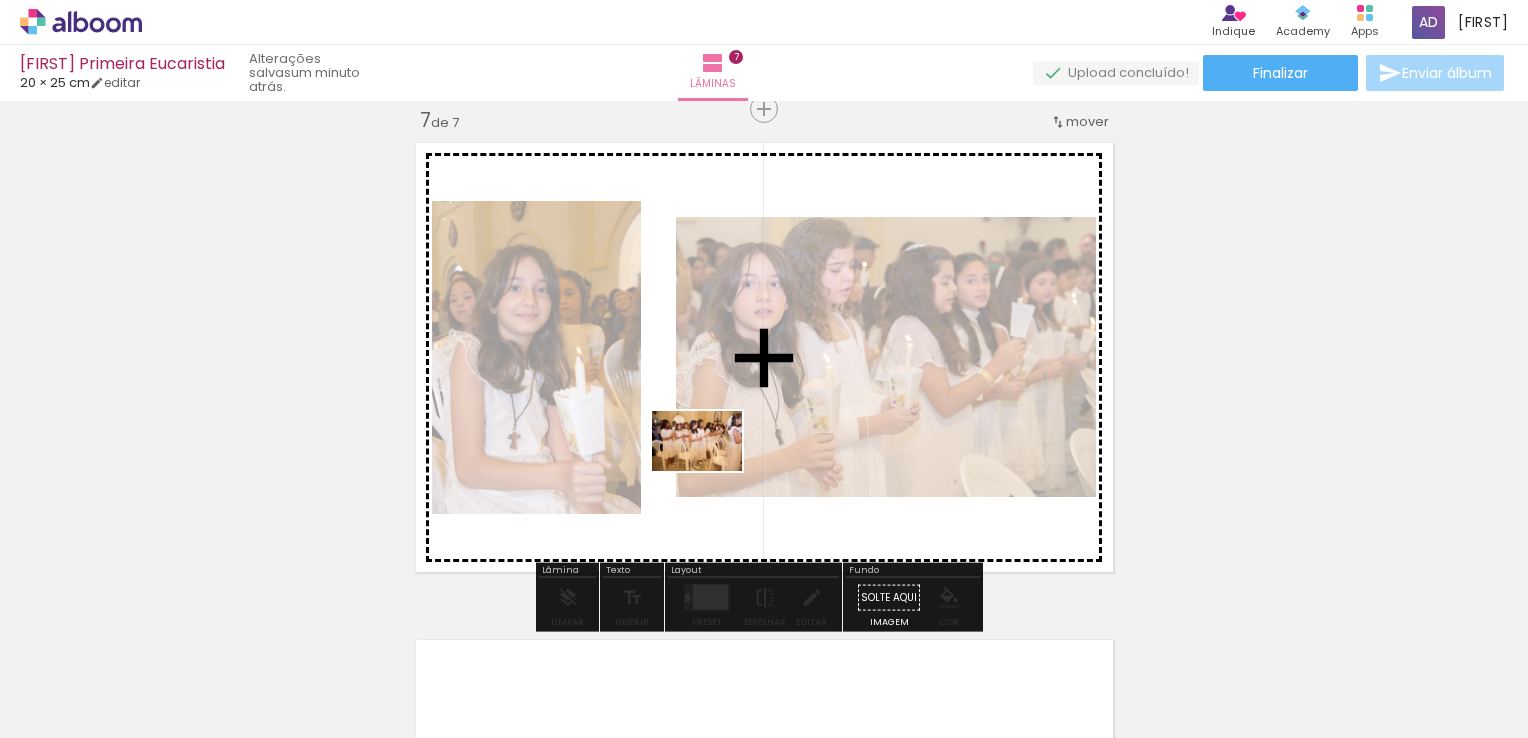 drag, startPoint x: 656, startPoint y: 680, endPoint x: 724, endPoint y: 450, distance: 239.84161 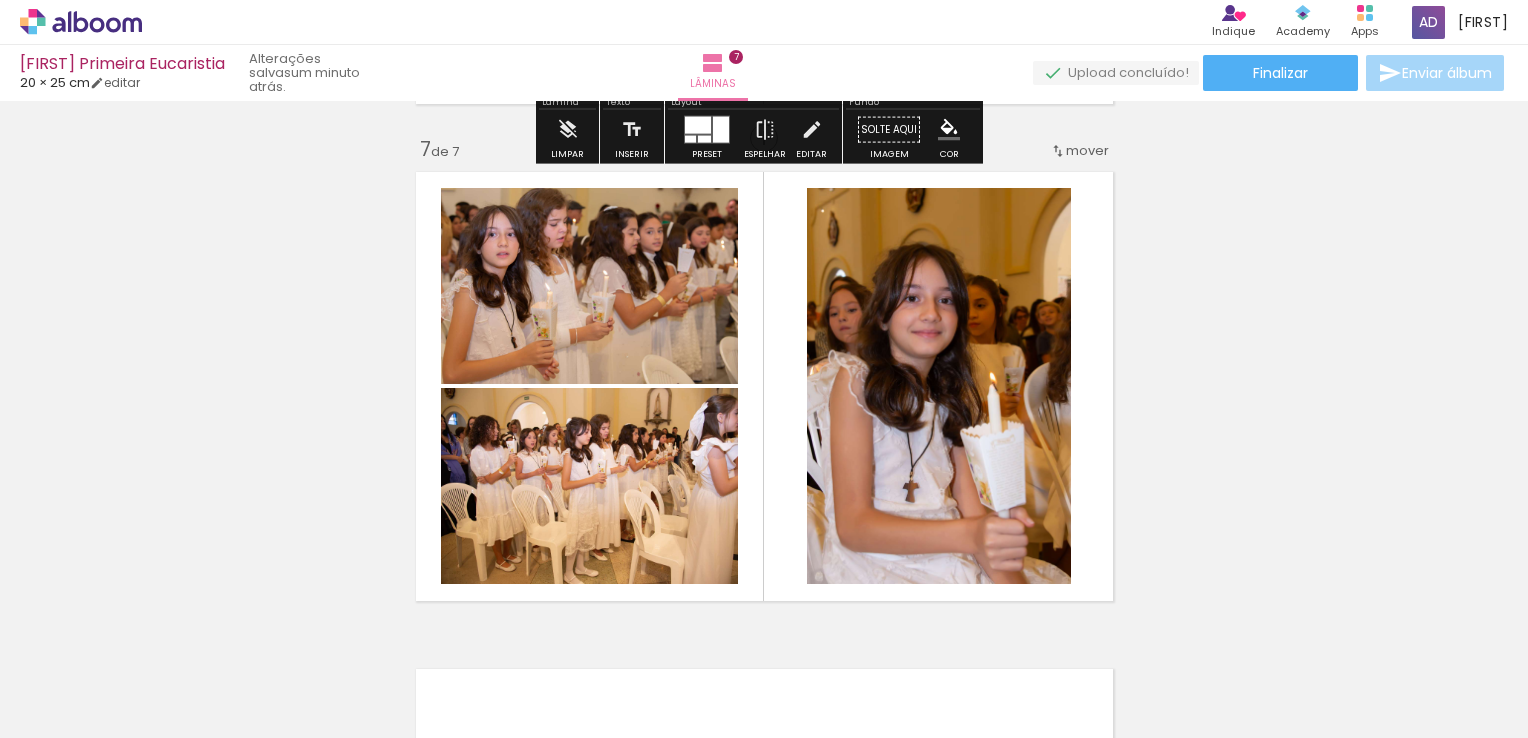 scroll, scrollTop: 3007, scrollLeft: 0, axis: vertical 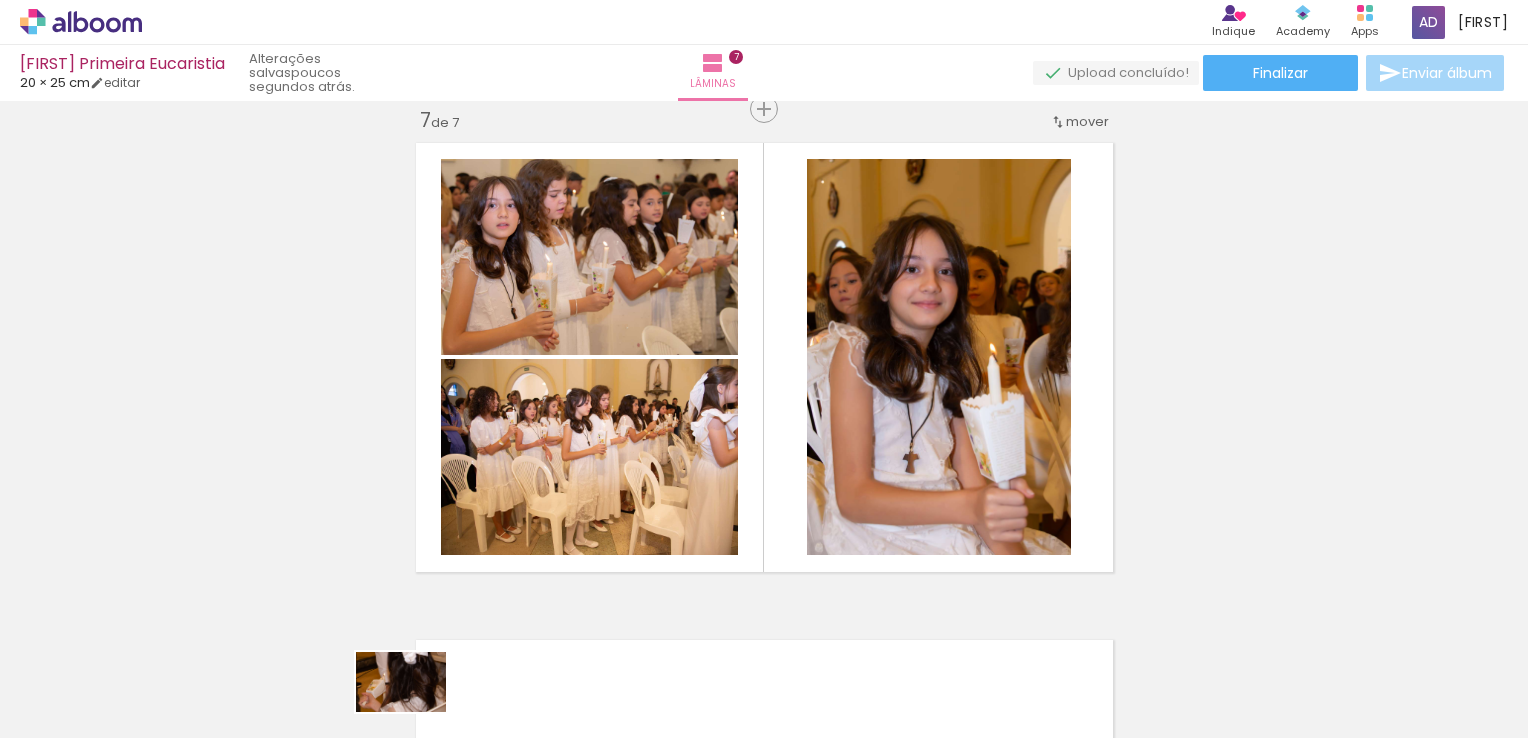 drag, startPoint x: 340, startPoint y: 698, endPoint x: 364, endPoint y: 713, distance: 28.301943 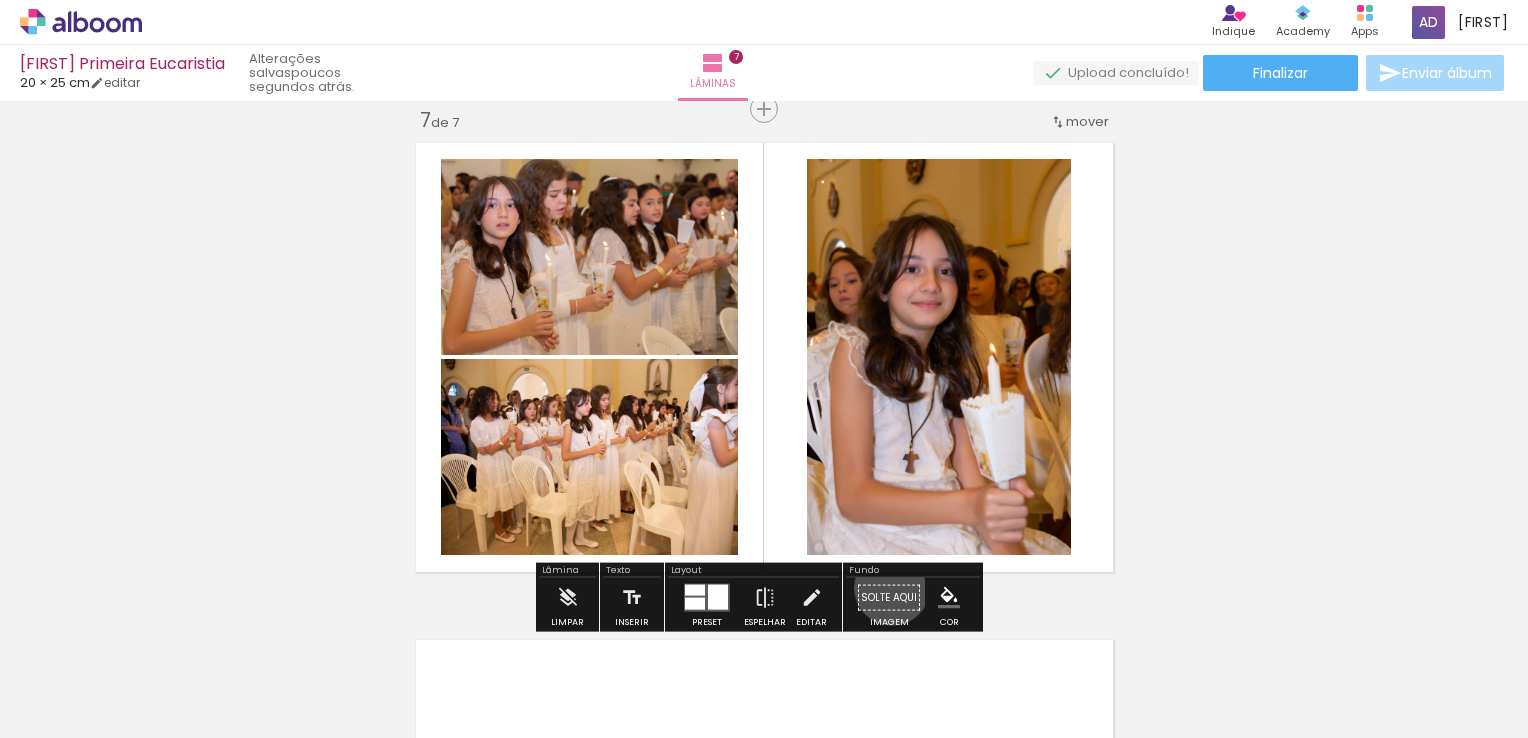 click on "Solte aqui Imagem" at bounding box center [889, 603] 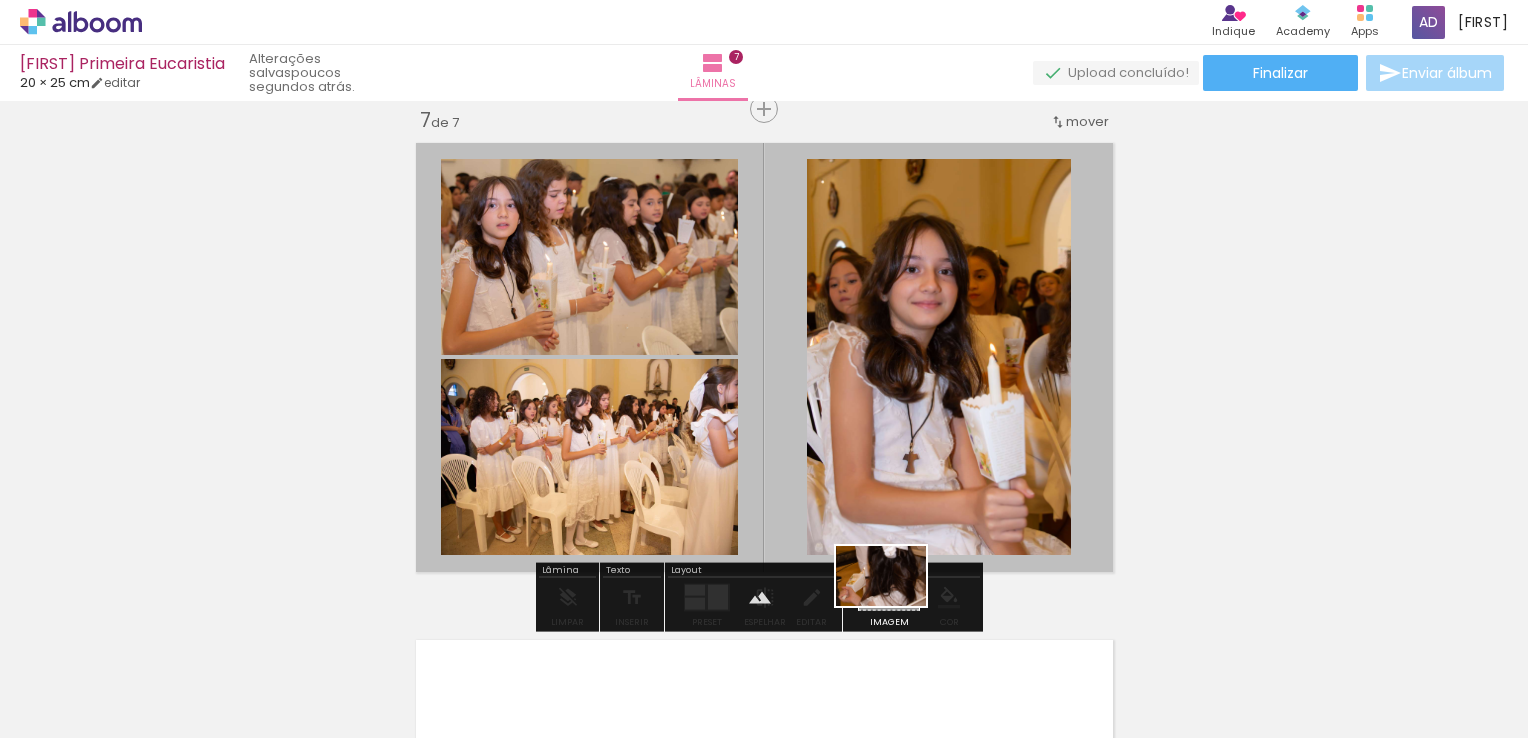 drag, startPoint x: 316, startPoint y: 692, endPoint x: 896, endPoint y: 606, distance: 586.3412 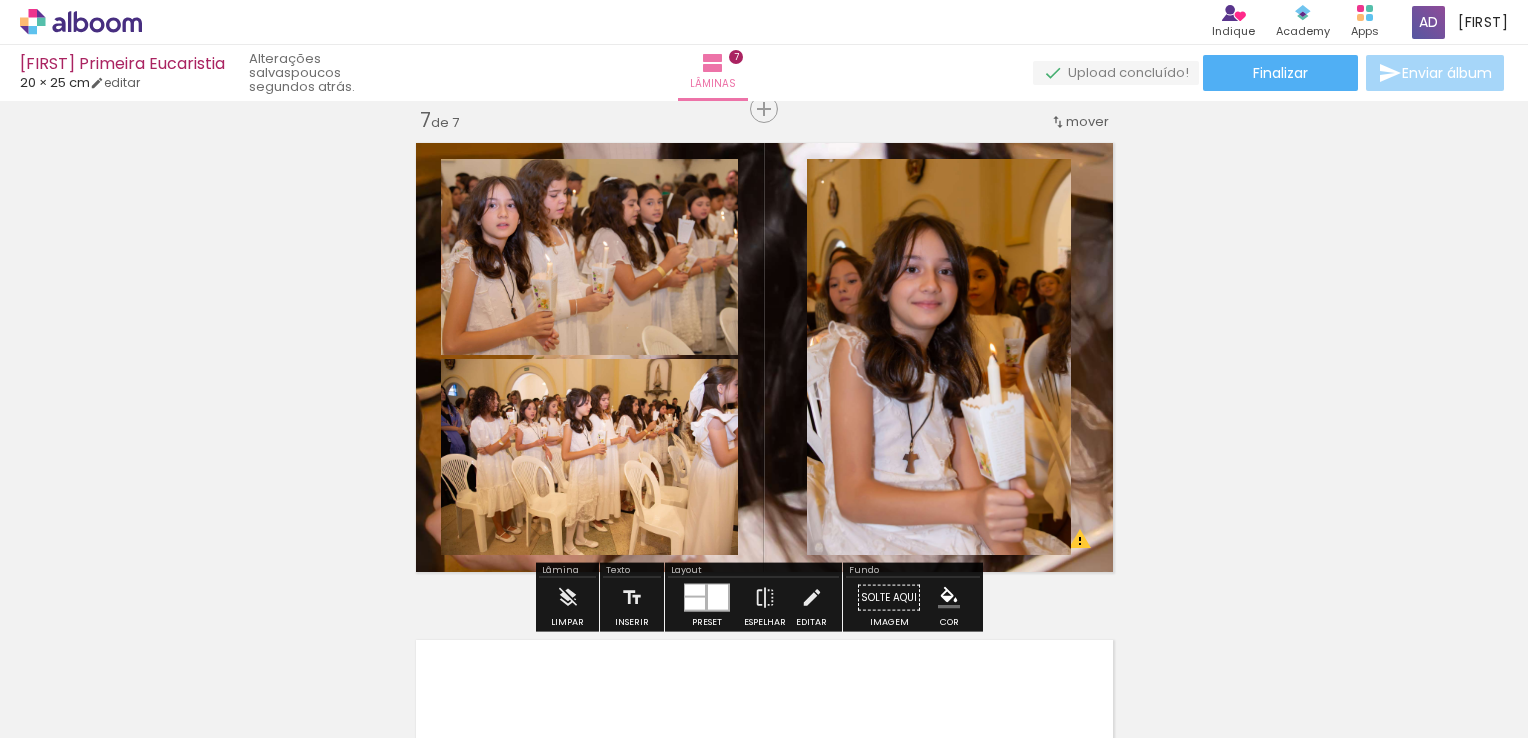 click at bounding box center (764, 357) 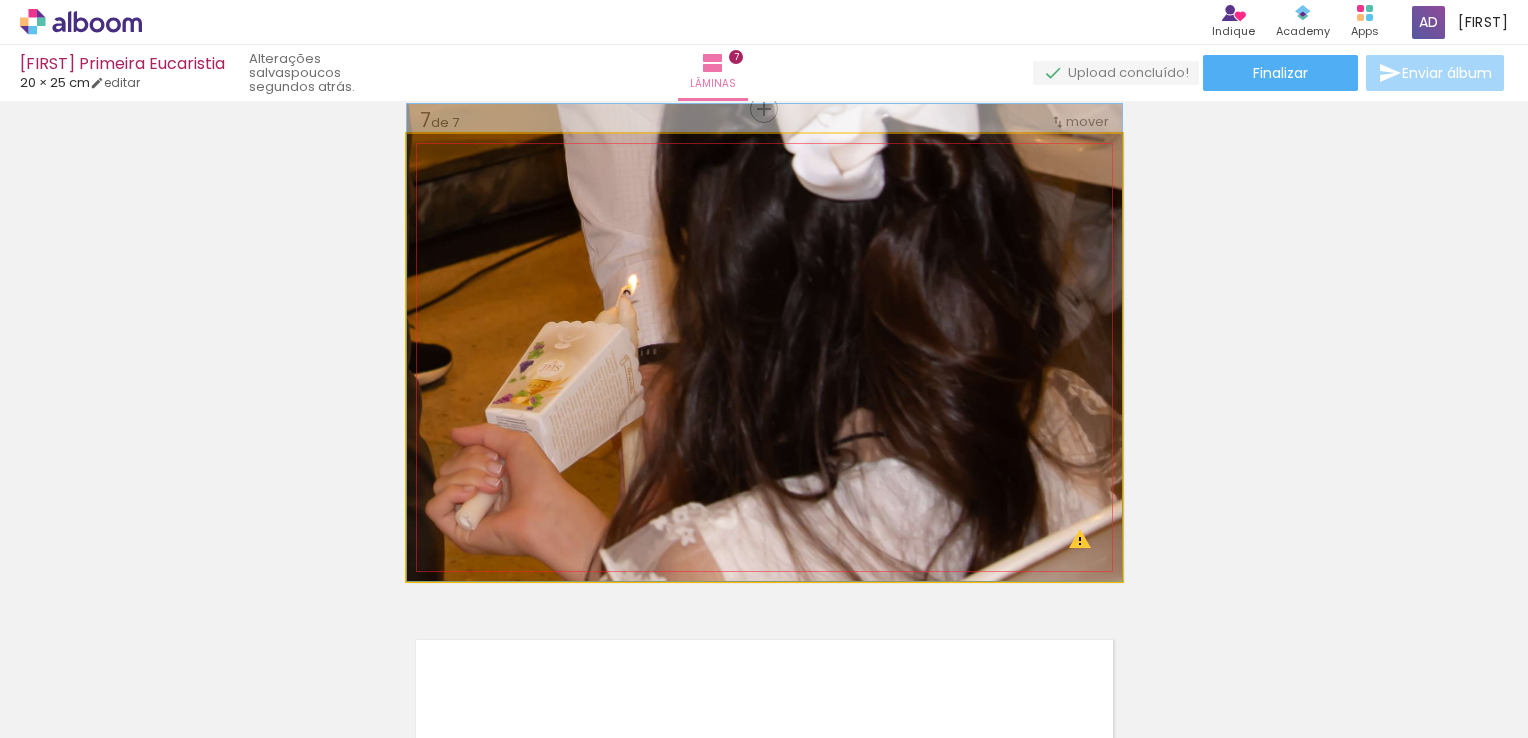 drag, startPoint x: 760, startPoint y: 420, endPoint x: 837, endPoint y: 401, distance: 79.30952 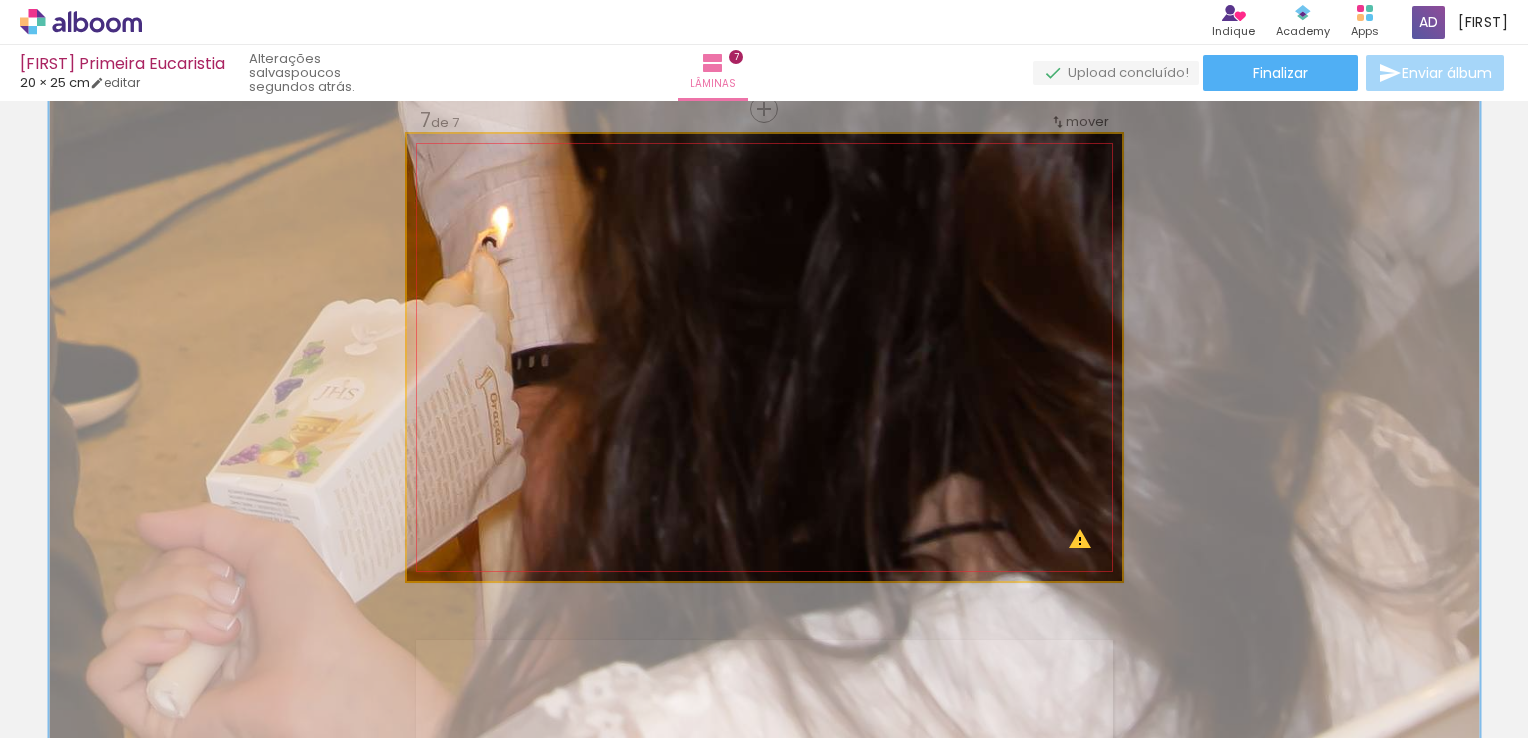 drag, startPoint x: 480, startPoint y: 184, endPoint x: 585, endPoint y: 186, distance: 105.01904 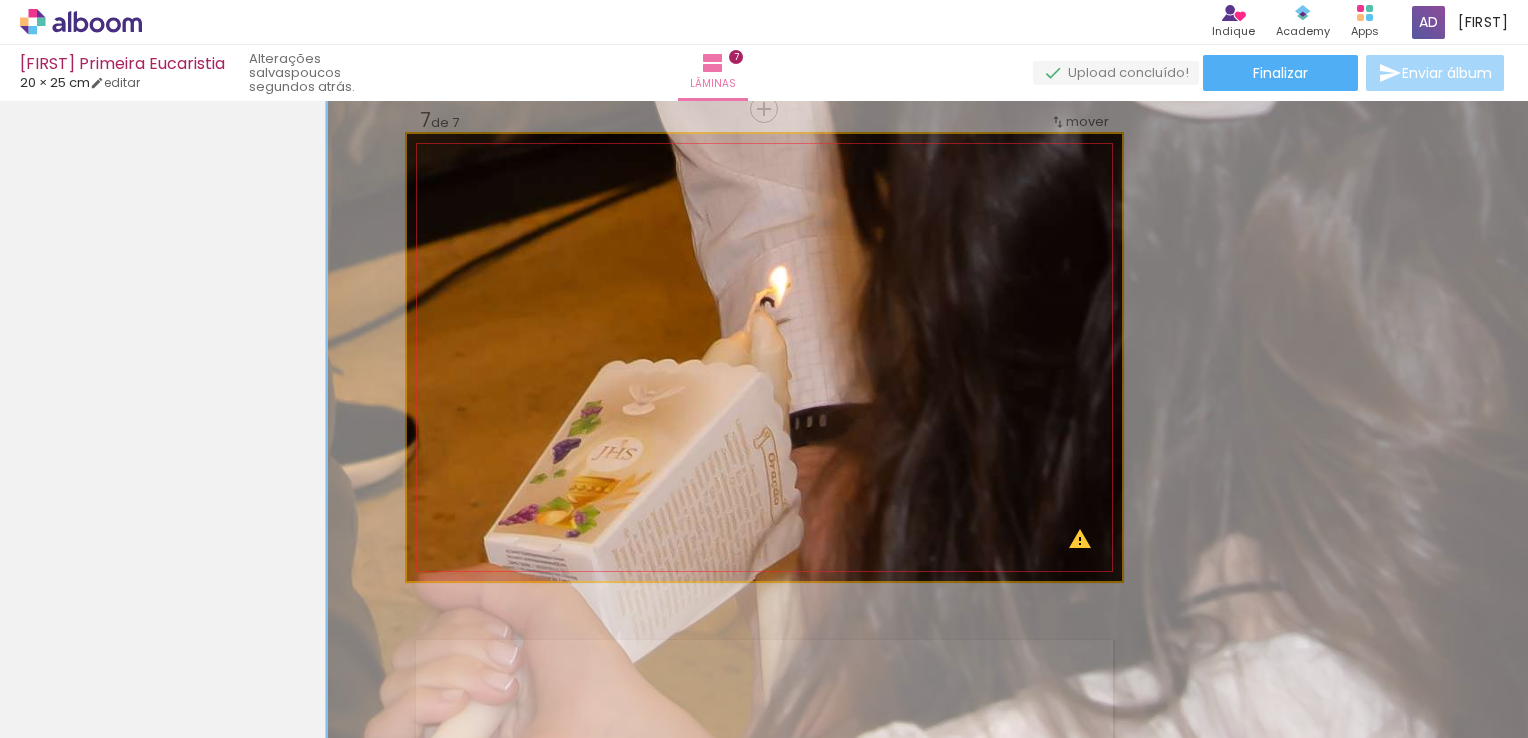 drag, startPoint x: 599, startPoint y: 366, endPoint x: 877, endPoint y: 426, distance: 284.40112 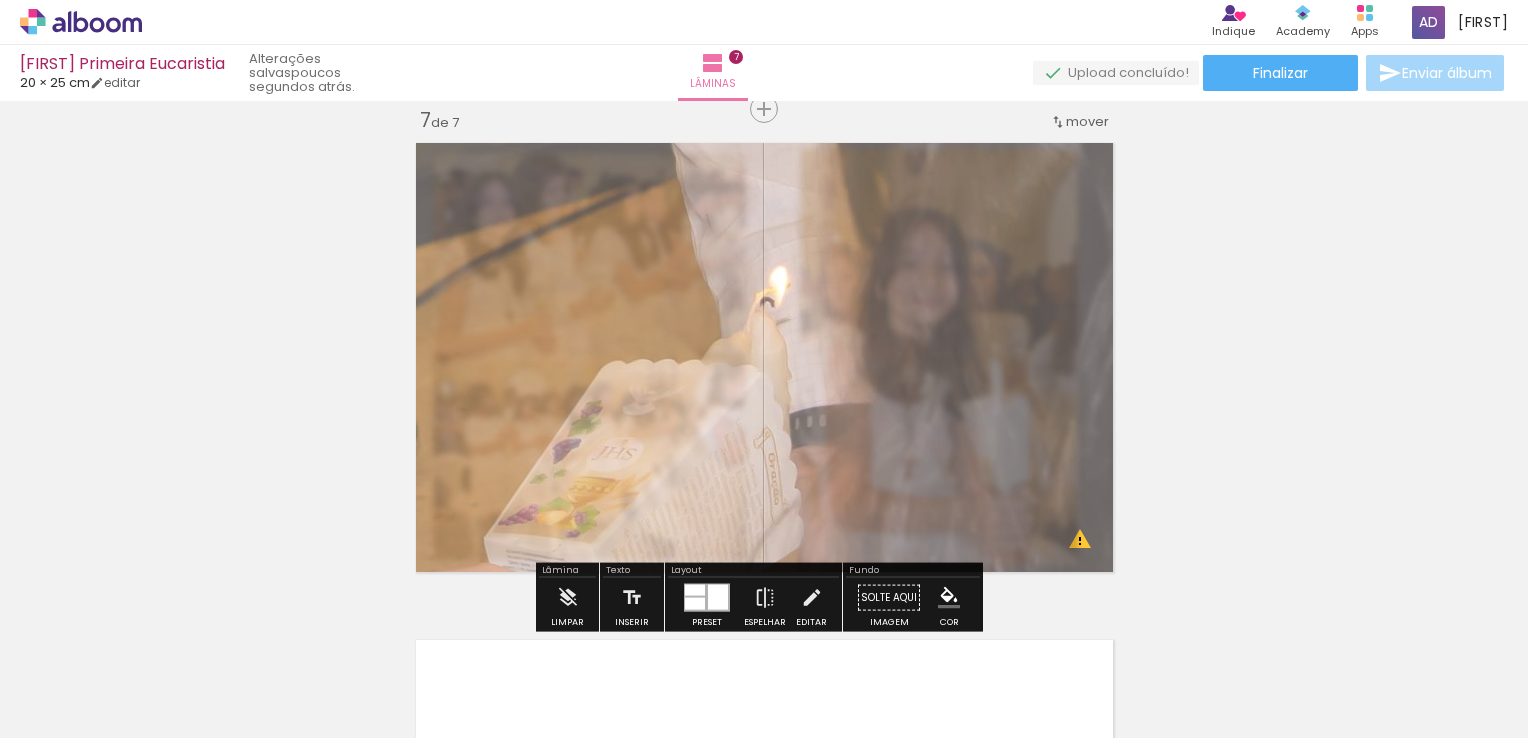 drag, startPoint x: 688, startPoint y: 184, endPoint x: 655, endPoint y: 191, distance: 33.734257 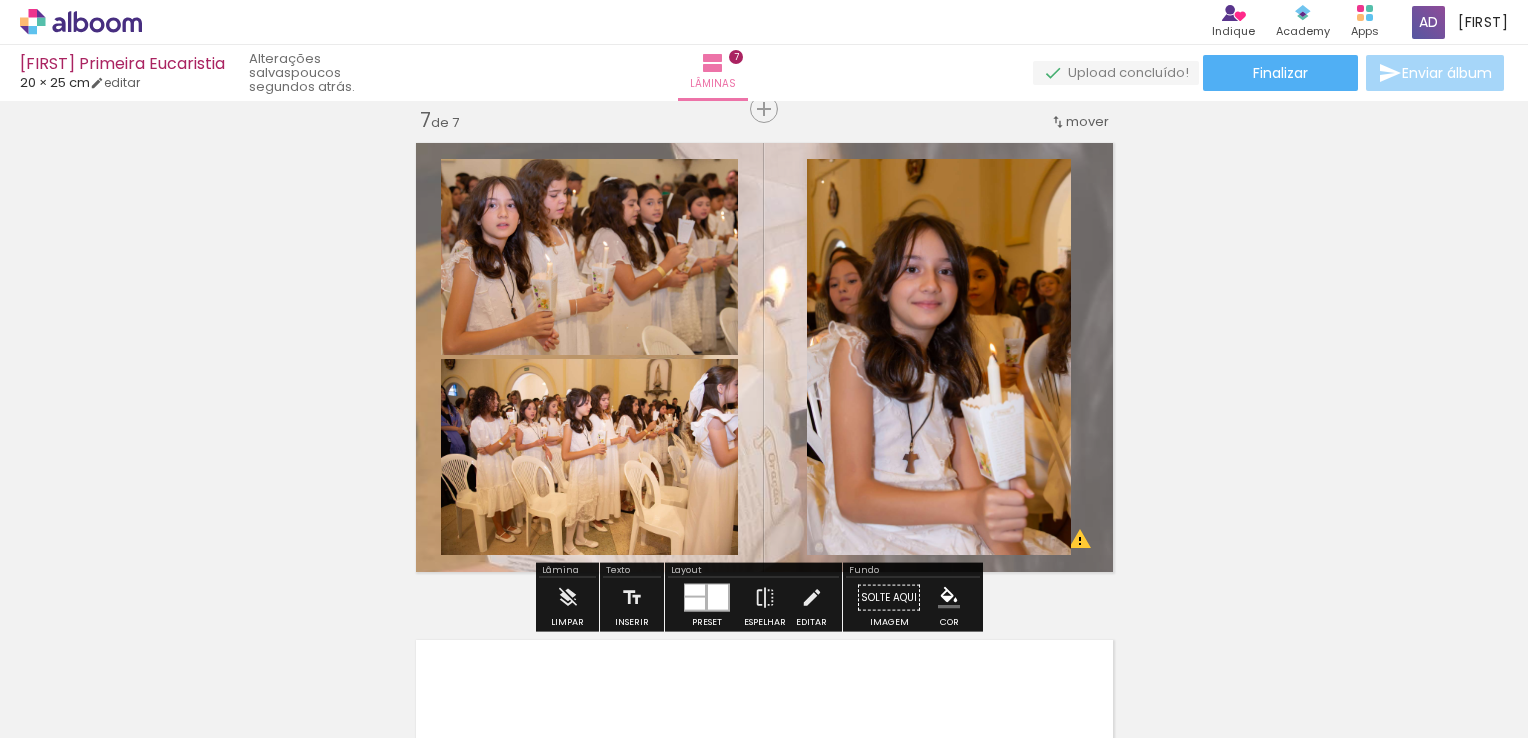 click on "Inserir lâmina 1  de 7  Inserir lâmina 2  de 7  Inserir lâmina 3  de 7  Inserir lâmina 4  de 7  Inserir lâmina 5  de 7  Inserir lâmina 6  de 7  Inserir lâmina 7  de 7 O Designbox precisará aumentar a sua imagem em 541% para exportar para impressão." at bounding box center (764, -911) 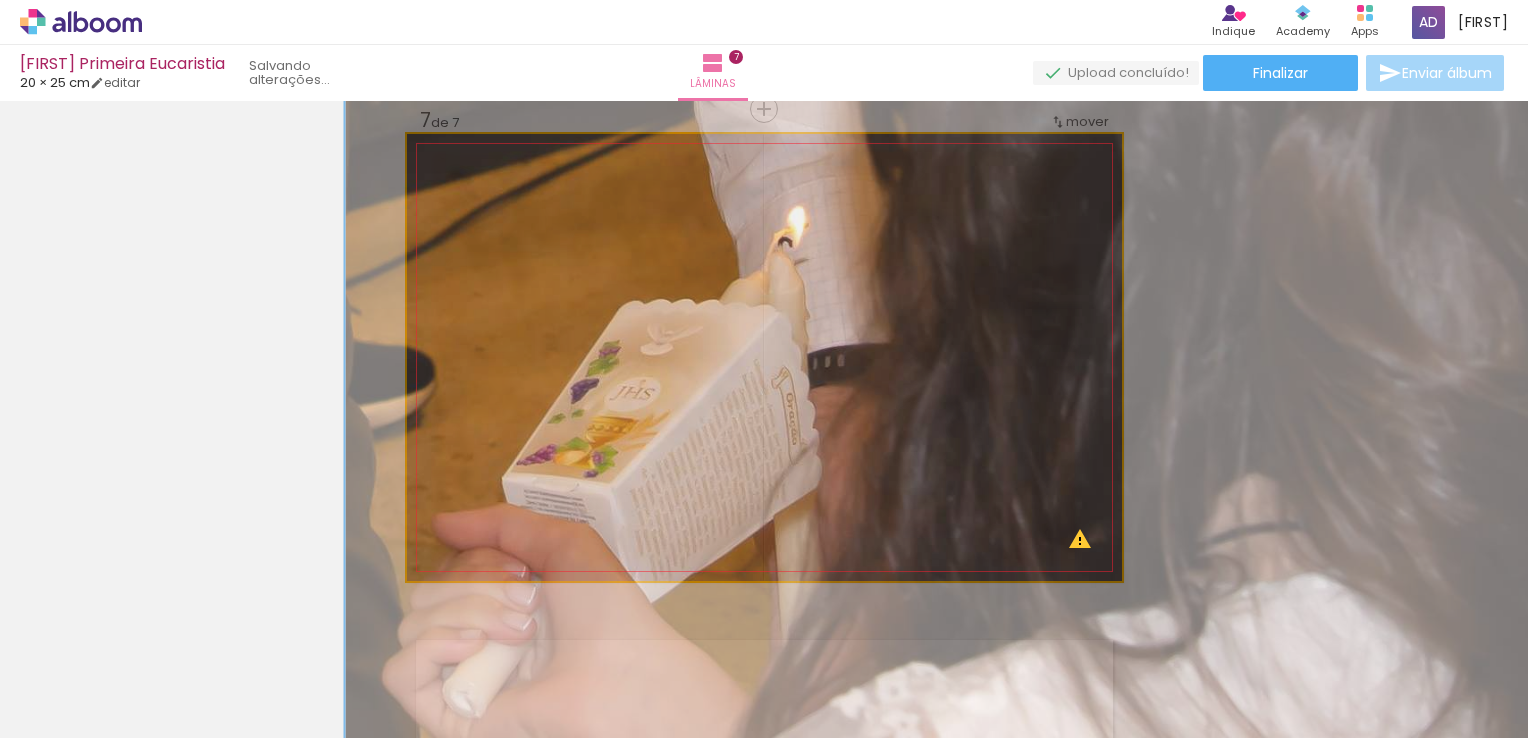 drag, startPoint x: 788, startPoint y: 415, endPoint x: 806, endPoint y: 355, distance: 62.641838 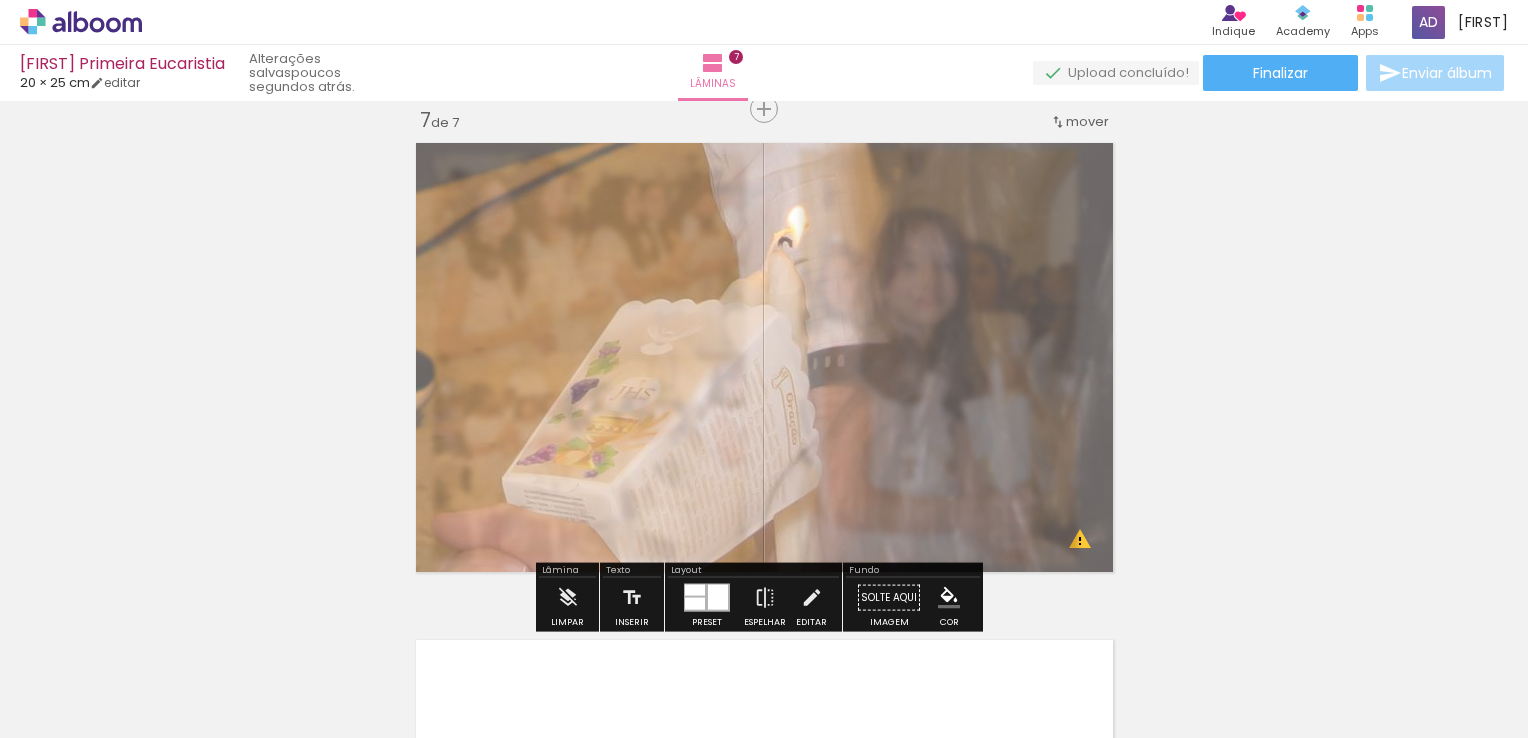 click on "Inserir lâmina 1  de 7  Inserir lâmina 2  de 7  Inserir lâmina 3  de 7  Inserir lâmina 4  de 7  Inserir lâmina 5  de 7  Inserir lâmina 6  de 7  Inserir lâmina 7  de 7 O Designbox precisará aumentar a sua imagem em 541% para exportar para impressão." at bounding box center (764, -911) 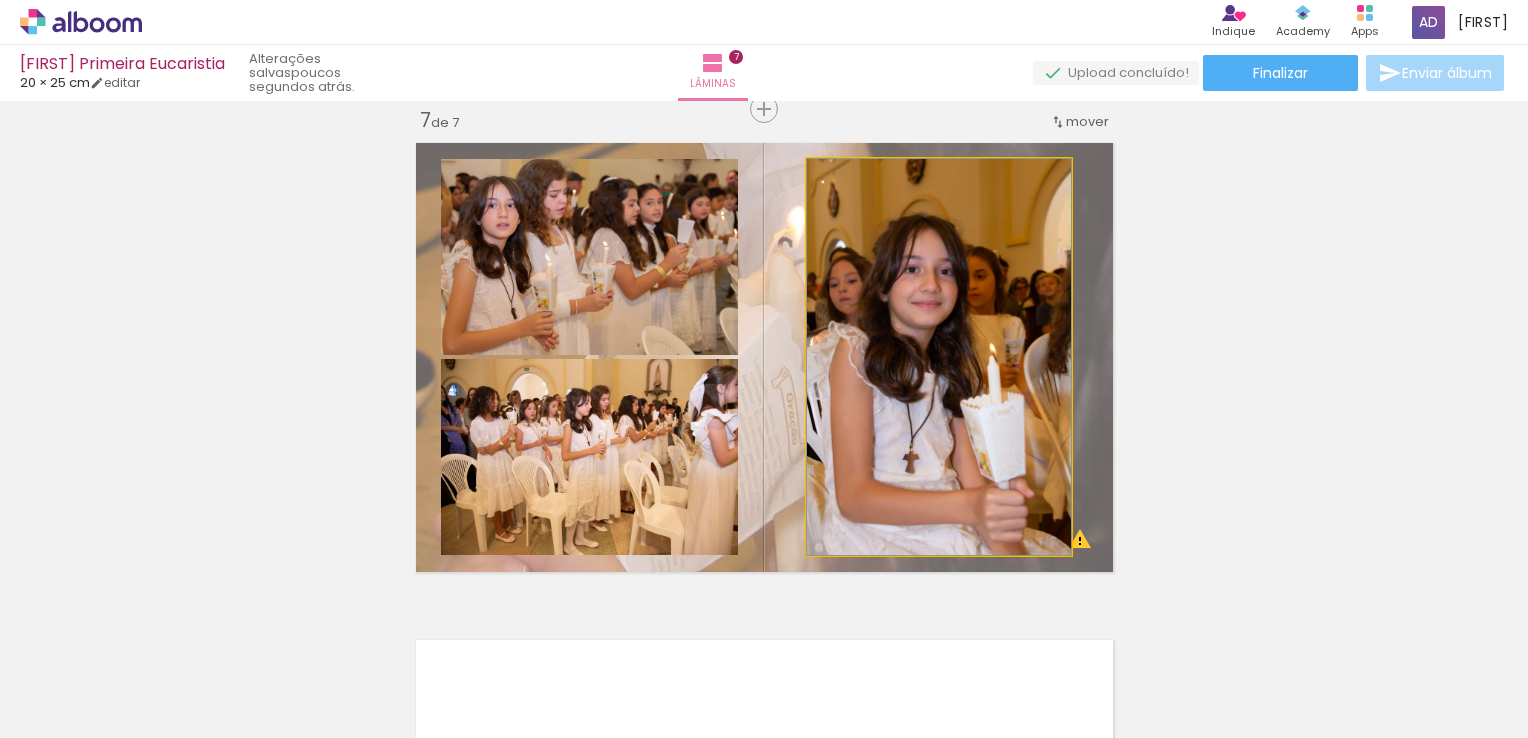 drag, startPoint x: 914, startPoint y: 457, endPoint x: 908, endPoint y: 414, distance: 43.416588 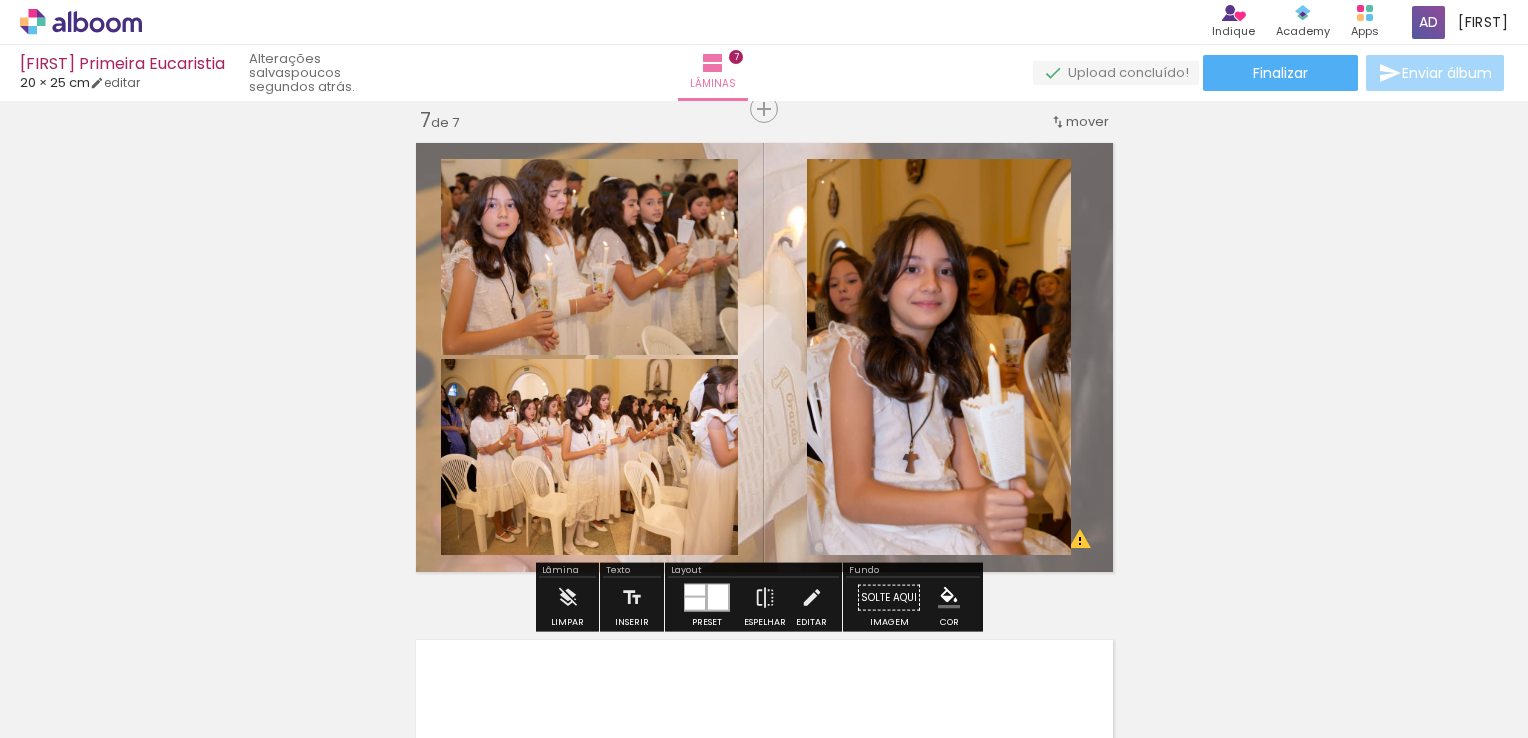 click at bounding box center [764, 357] 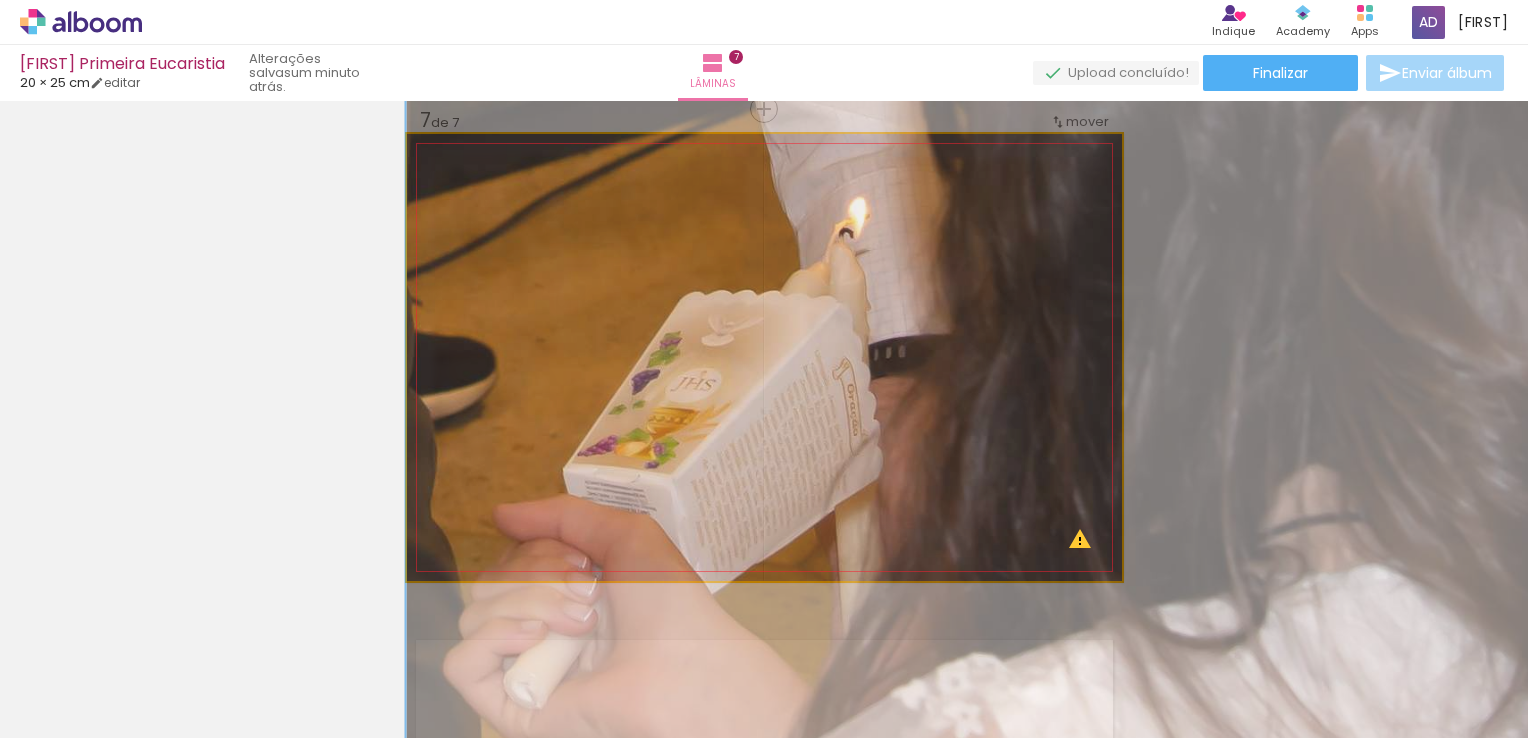 drag, startPoint x: 768, startPoint y: 331, endPoint x: 902, endPoint y: 322, distance: 134.3019 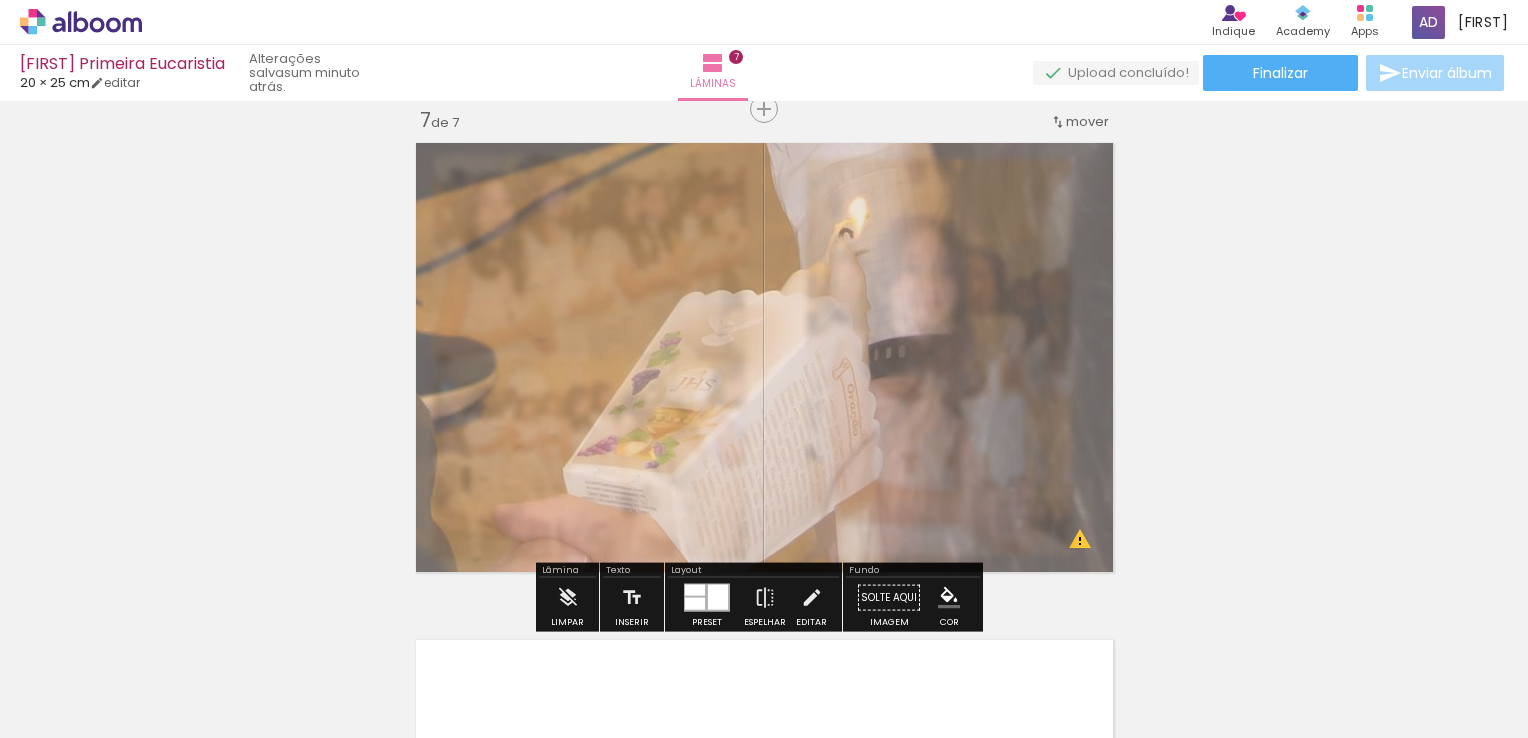 click on "Inserir lâmina 1  de 7  Inserir lâmina 2  de 7  Inserir lâmina 3  de 7  Inserir lâmina 4  de 7  Inserir lâmina 5  de 7  Inserir lâmina 6  de 7  Inserir lâmina 7  de 7 O Designbox precisará aumentar a sua imagem em 541% para exportar para impressão." at bounding box center [764, -911] 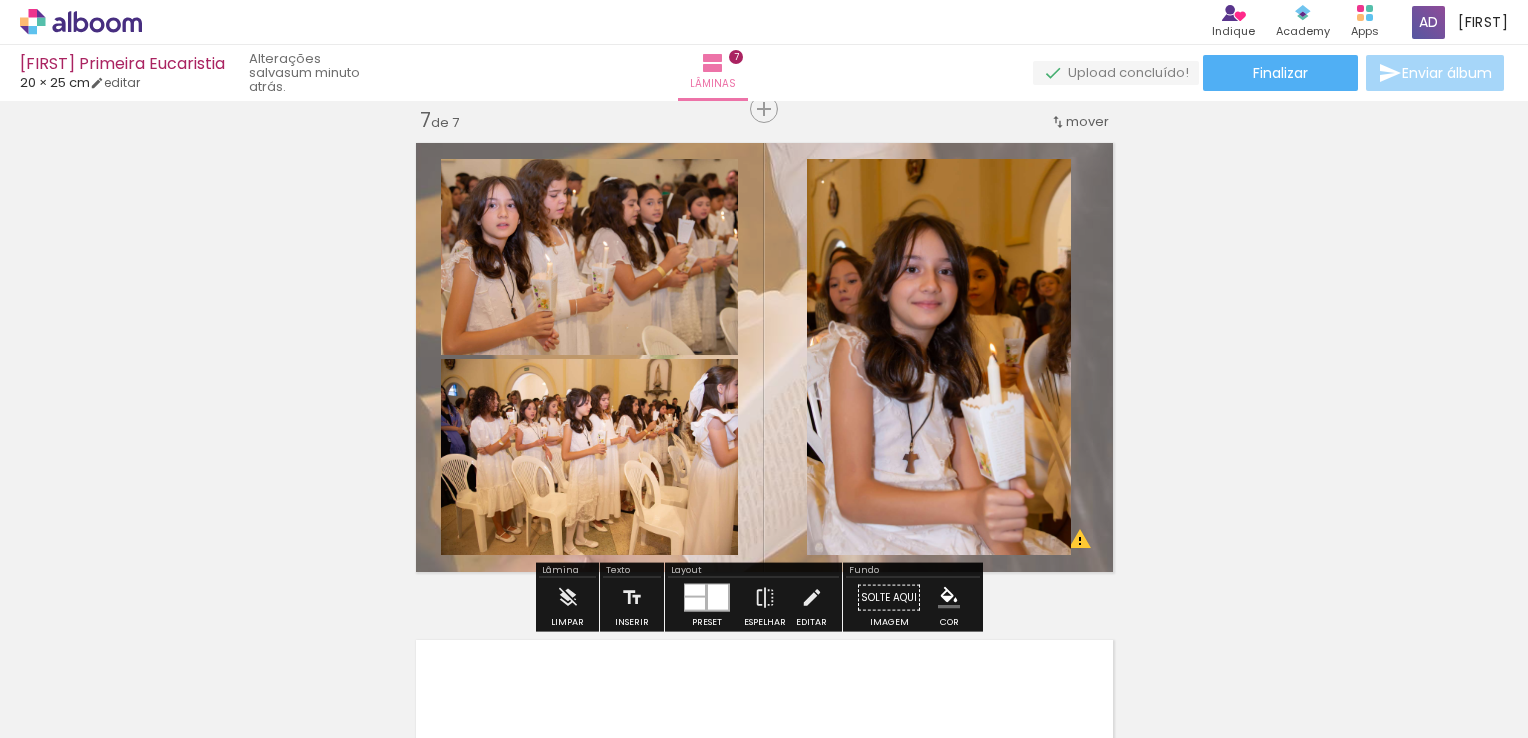 click at bounding box center [764, 357] 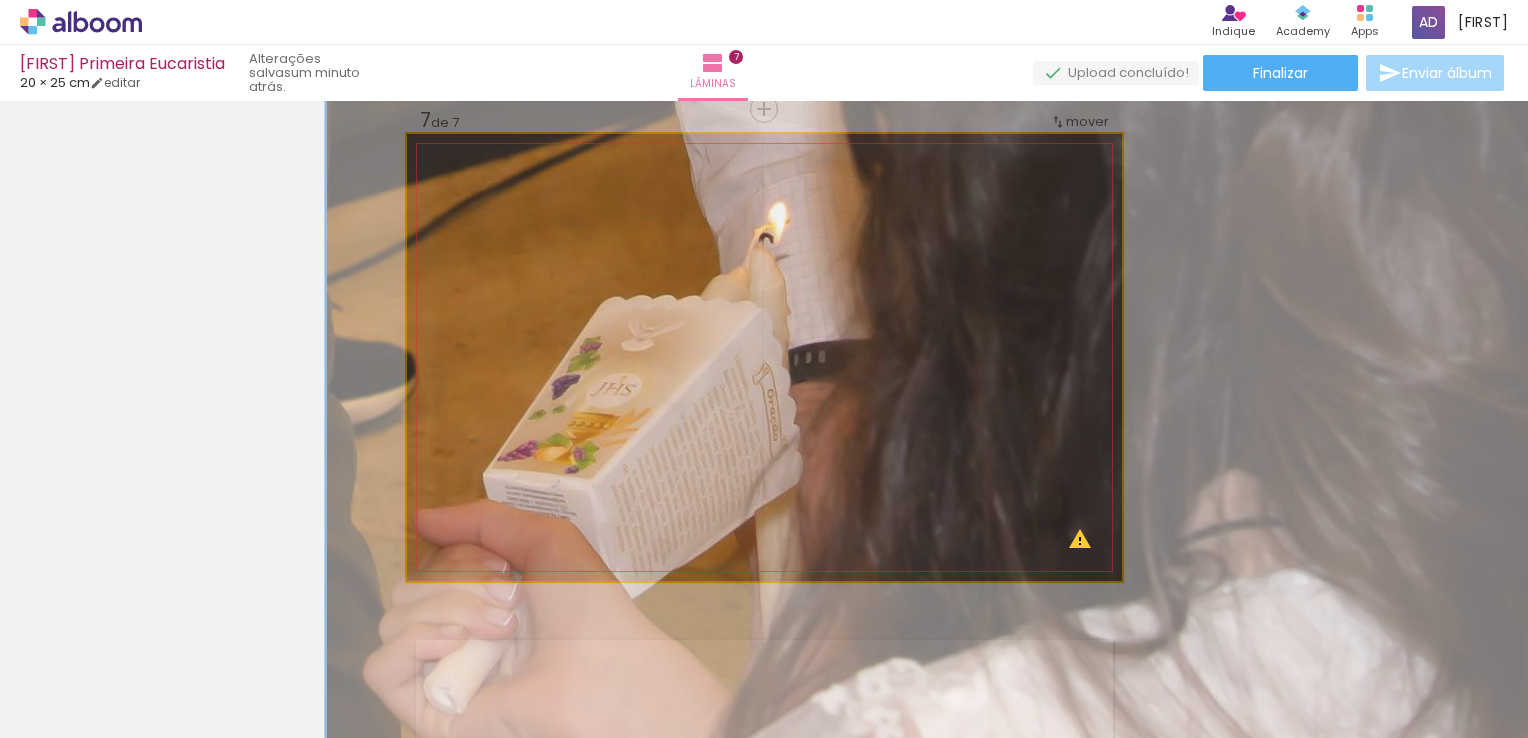 drag, startPoint x: 782, startPoint y: 396, endPoint x: 702, endPoint y: 401, distance: 80.1561 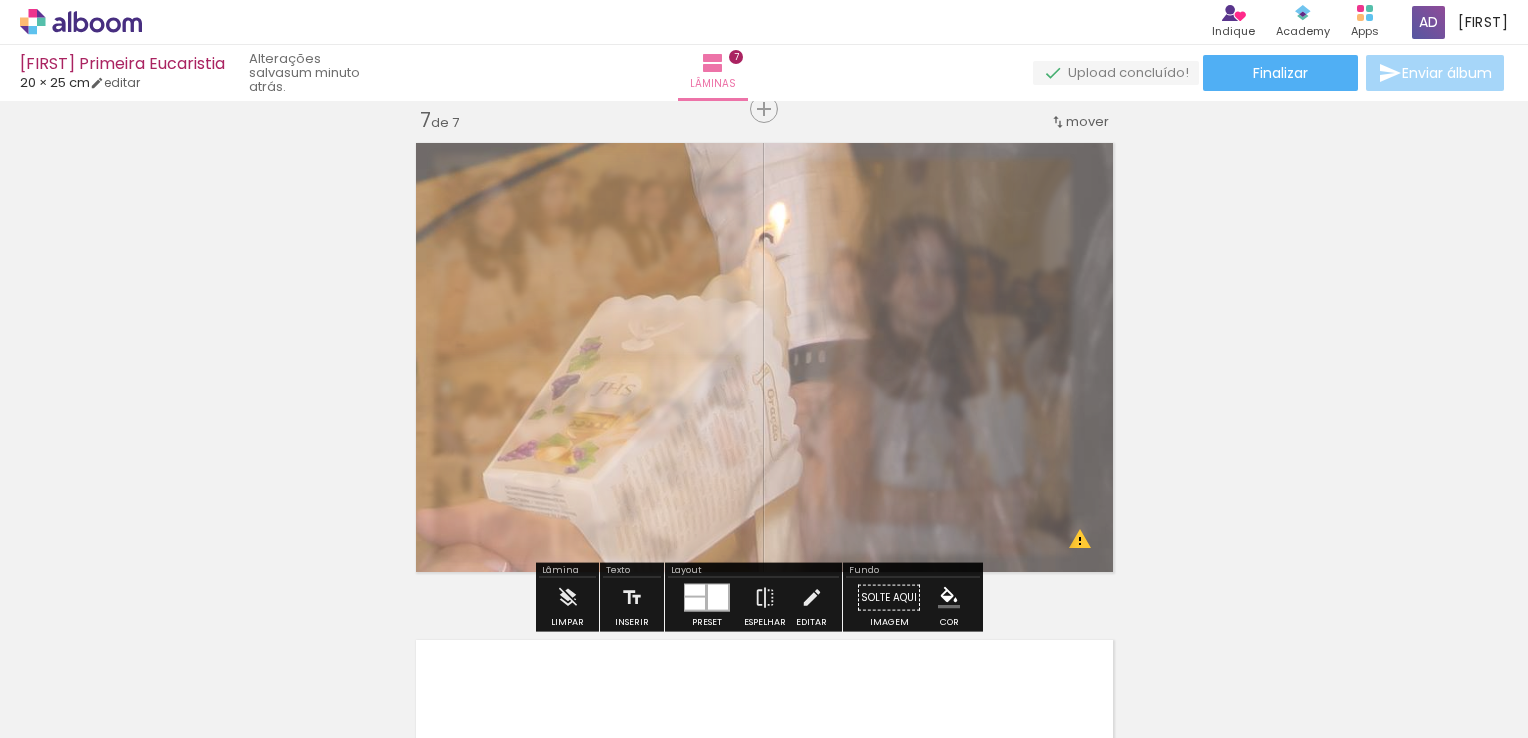click on "Inserir lâmina 1  de 7  Inserir lâmina 2  de 7  Inserir lâmina 3  de 7  Inserir lâmina 4  de 7  Inserir lâmina 5  de 7  Inserir lâmina 6  de 7  Inserir lâmina 7  de 7 O Designbox precisará aumentar a sua imagem em 541% para exportar para impressão." at bounding box center [764, -911] 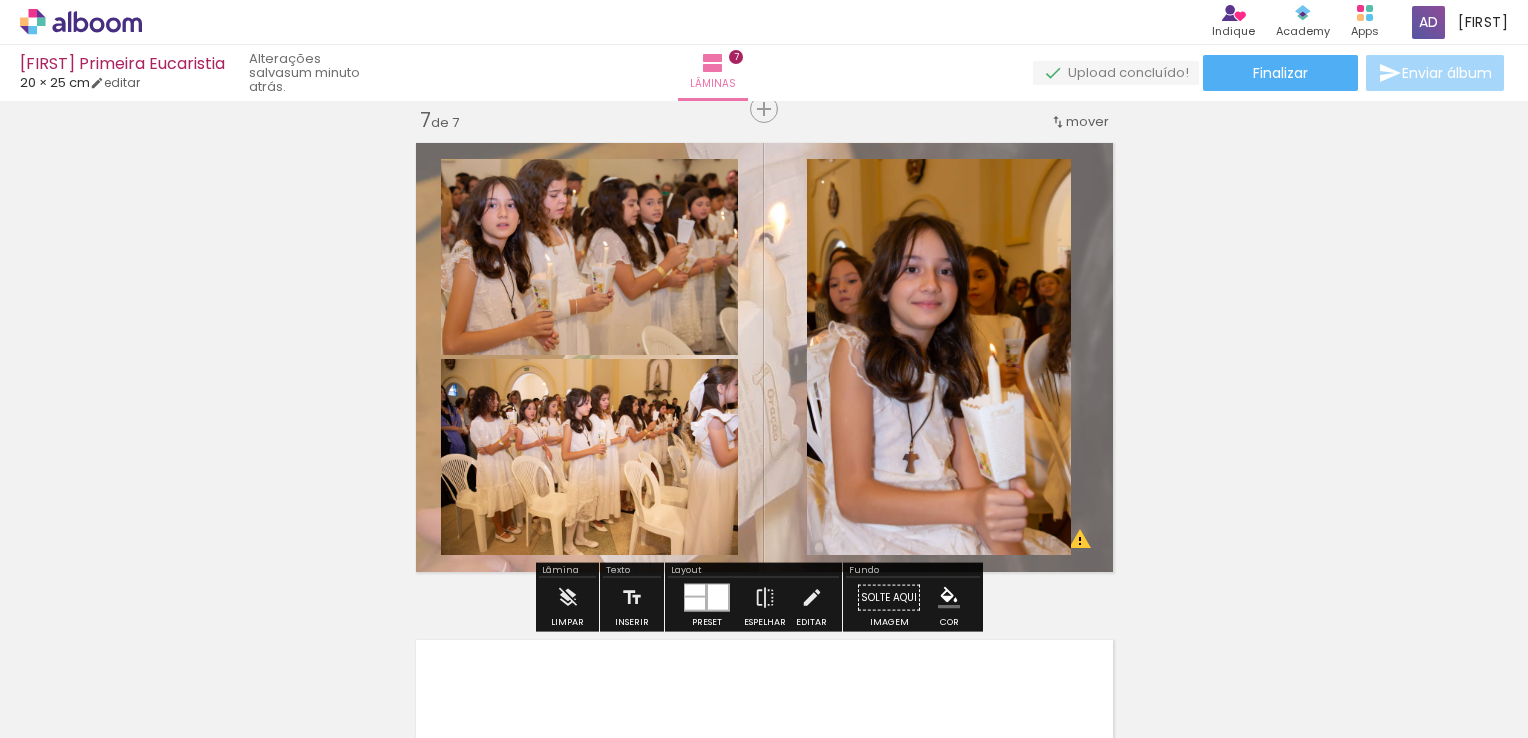 drag, startPoint x: 751, startPoint y: 417, endPoint x: 775, endPoint y: 414, distance: 24.186773 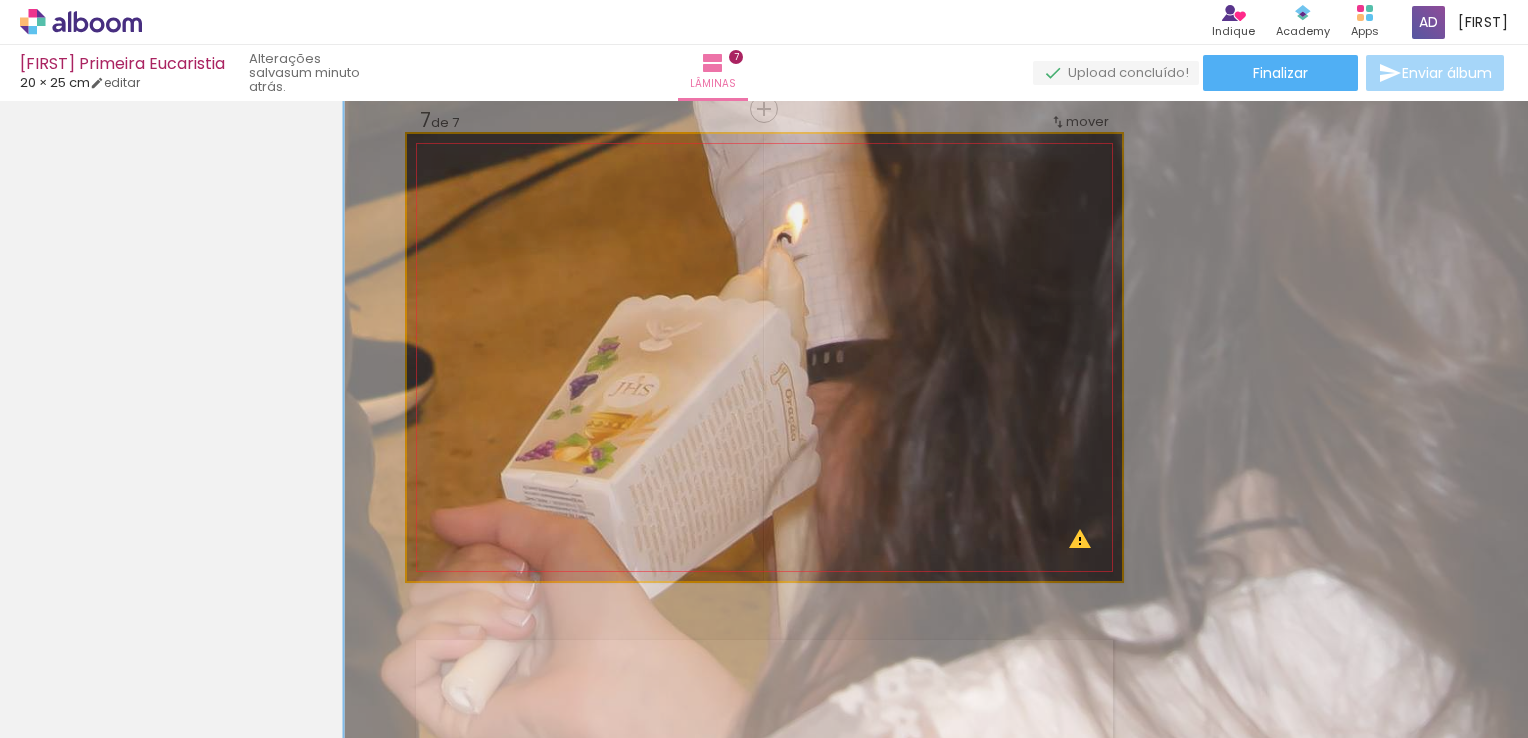 drag, startPoint x: 767, startPoint y: 406, endPoint x: 785, endPoint y: 406, distance: 18 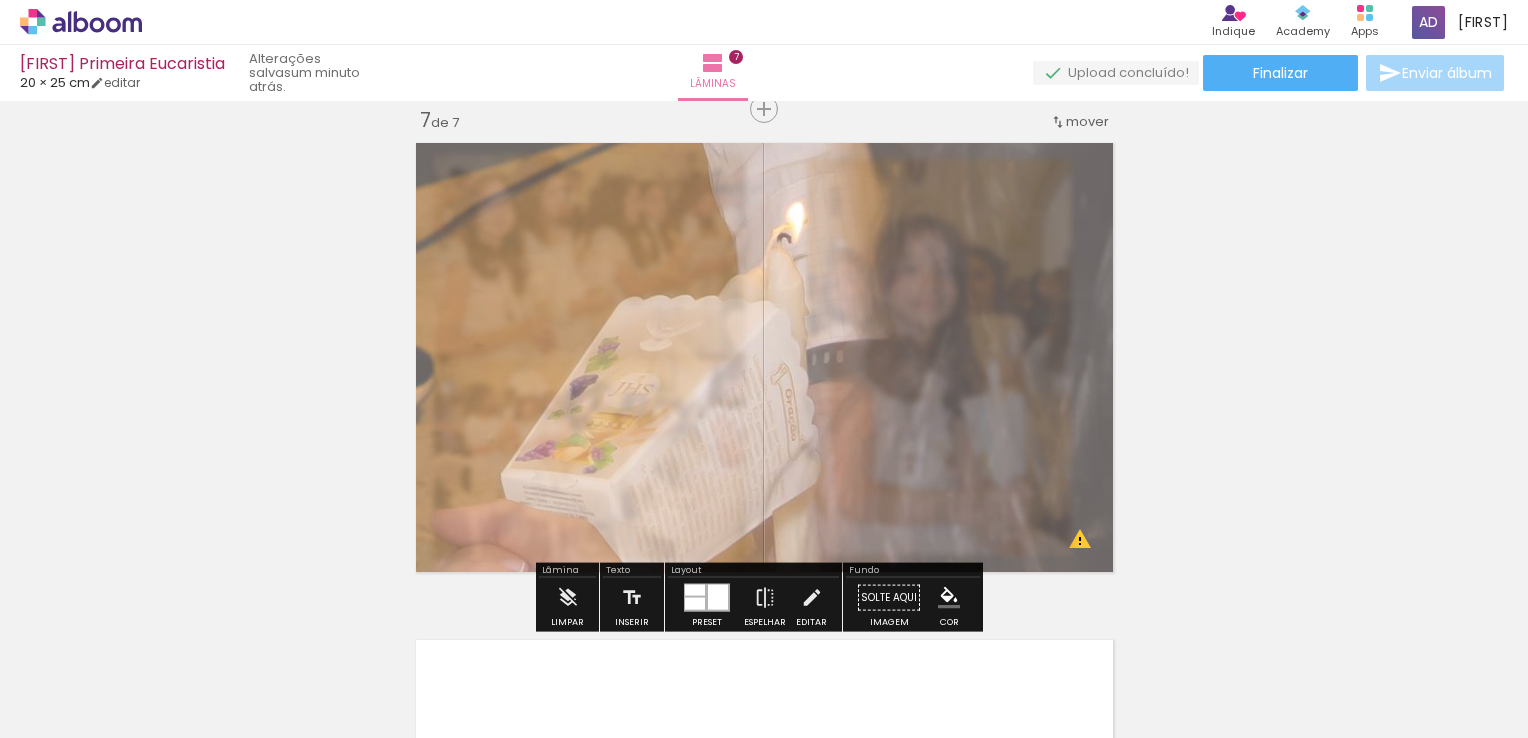 click on "Inserir lâmina 1  de 7  Inserir lâmina 2  de 7  Inserir lâmina 3  de 7  Inserir lâmina 4  de 7  Inserir lâmina 5  de 7  Inserir lâmina 6  de 7  Inserir lâmina 7  de 7 O Designbox precisará aumentar a sua imagem em 541% para exportar para impressão." at bounding box center (764, -911) 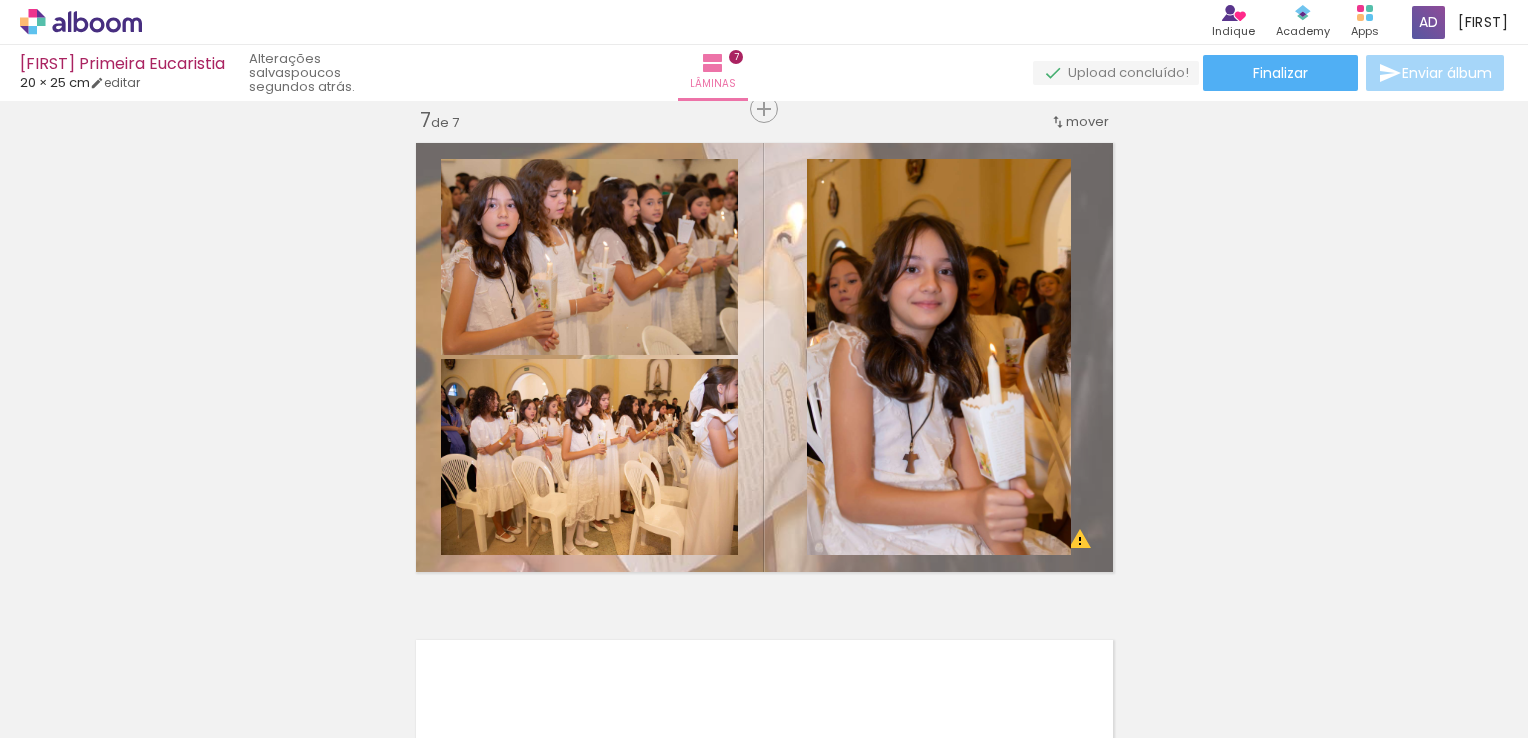 scroll, scrollTop: 0, scrollLeft: 6038, axis: horizontal 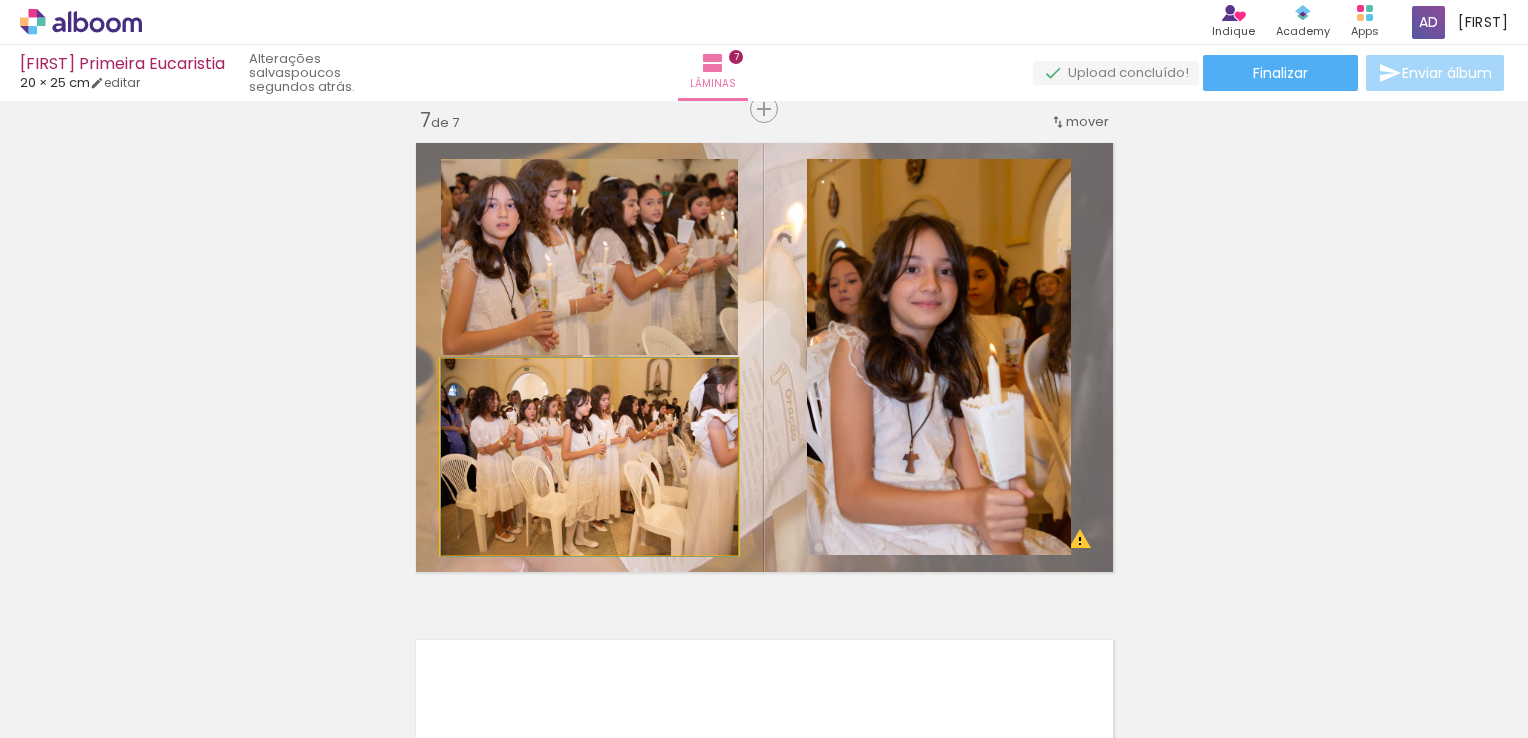 click 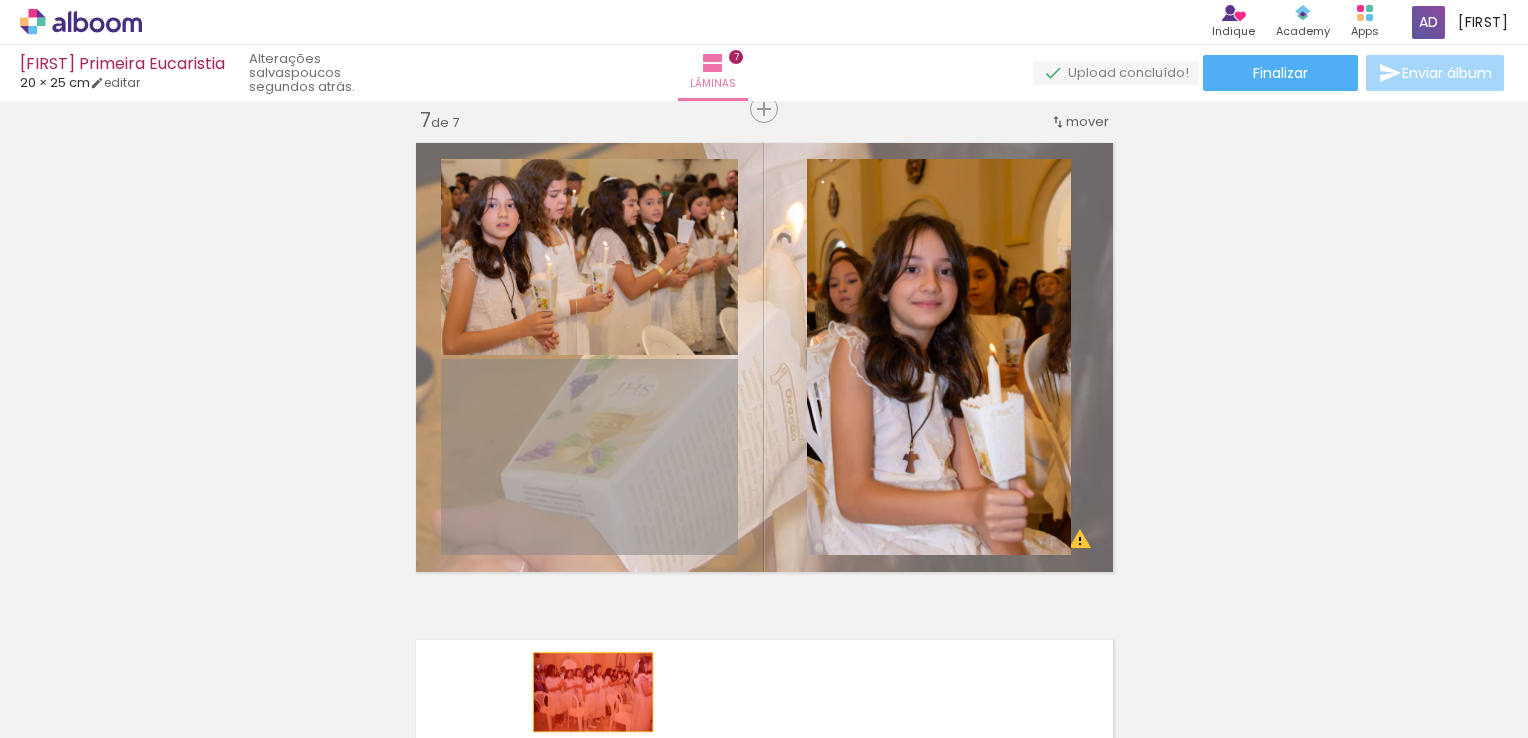 drag, startPoint x: 590, startPoint y: 474, endPoint x: 585, endPoint y: 693, distance: 219.05707 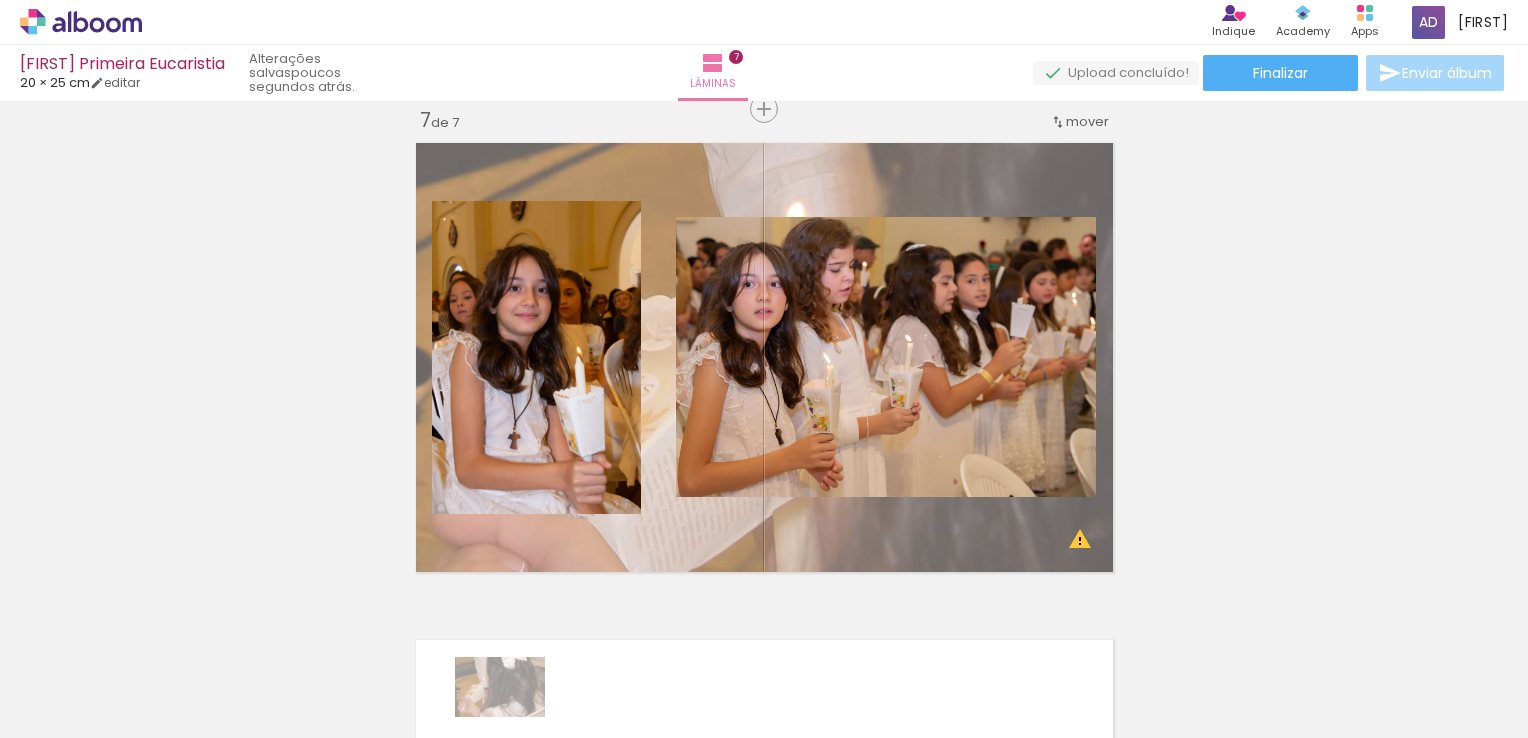 drag, startPoint x: 427, startPoint y: 702, endPoint x: 515, endPoint y: 717, distance: 89.26926 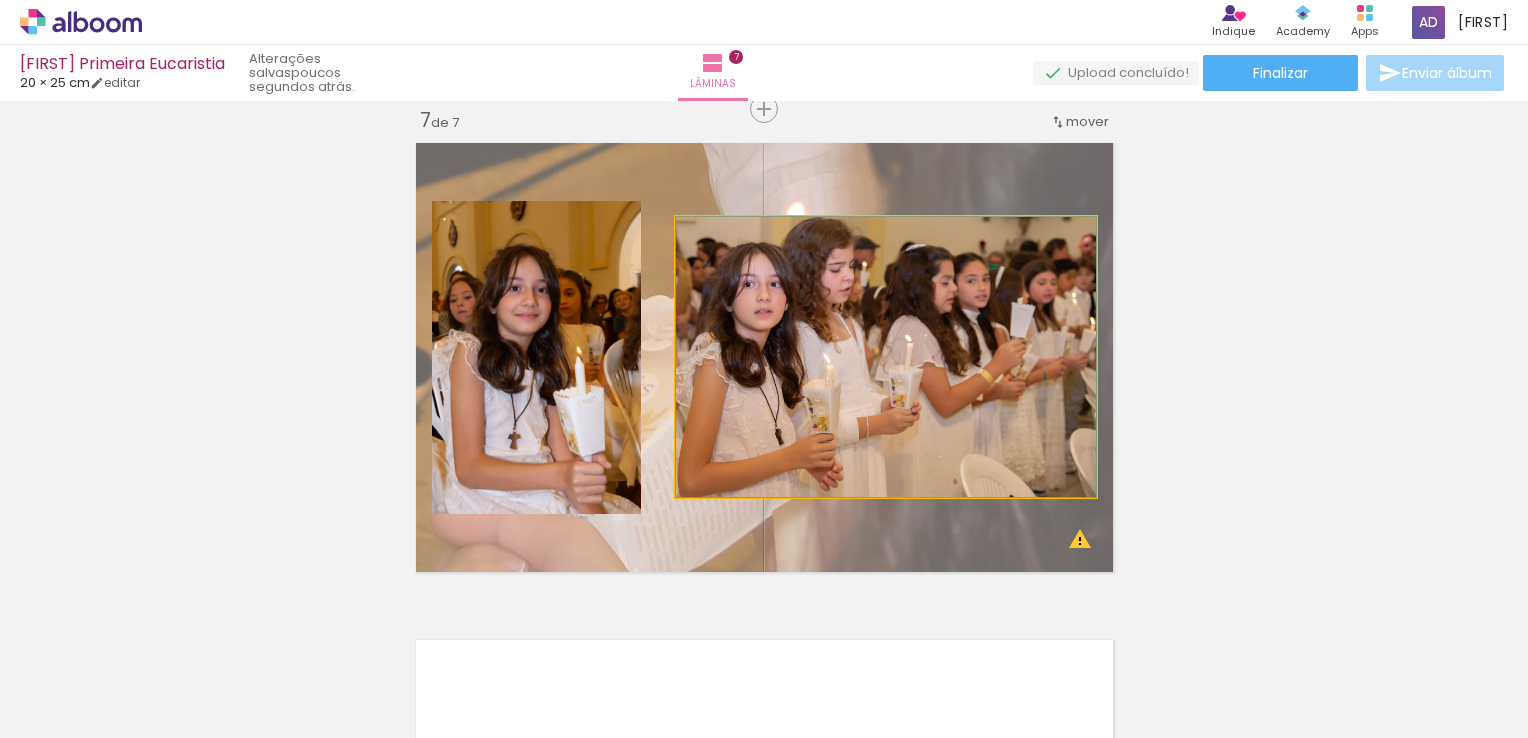click 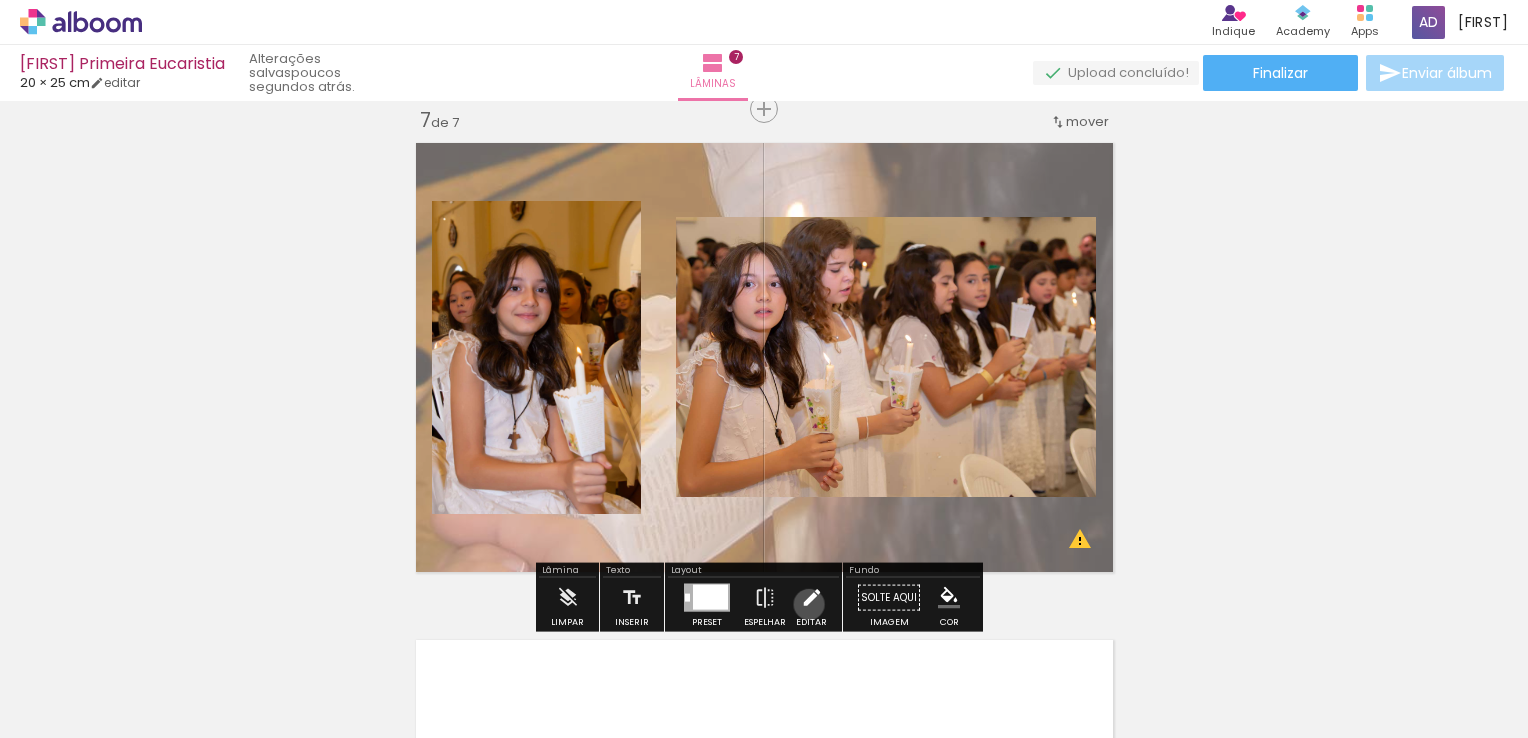 click at bounding box center [812, 598] 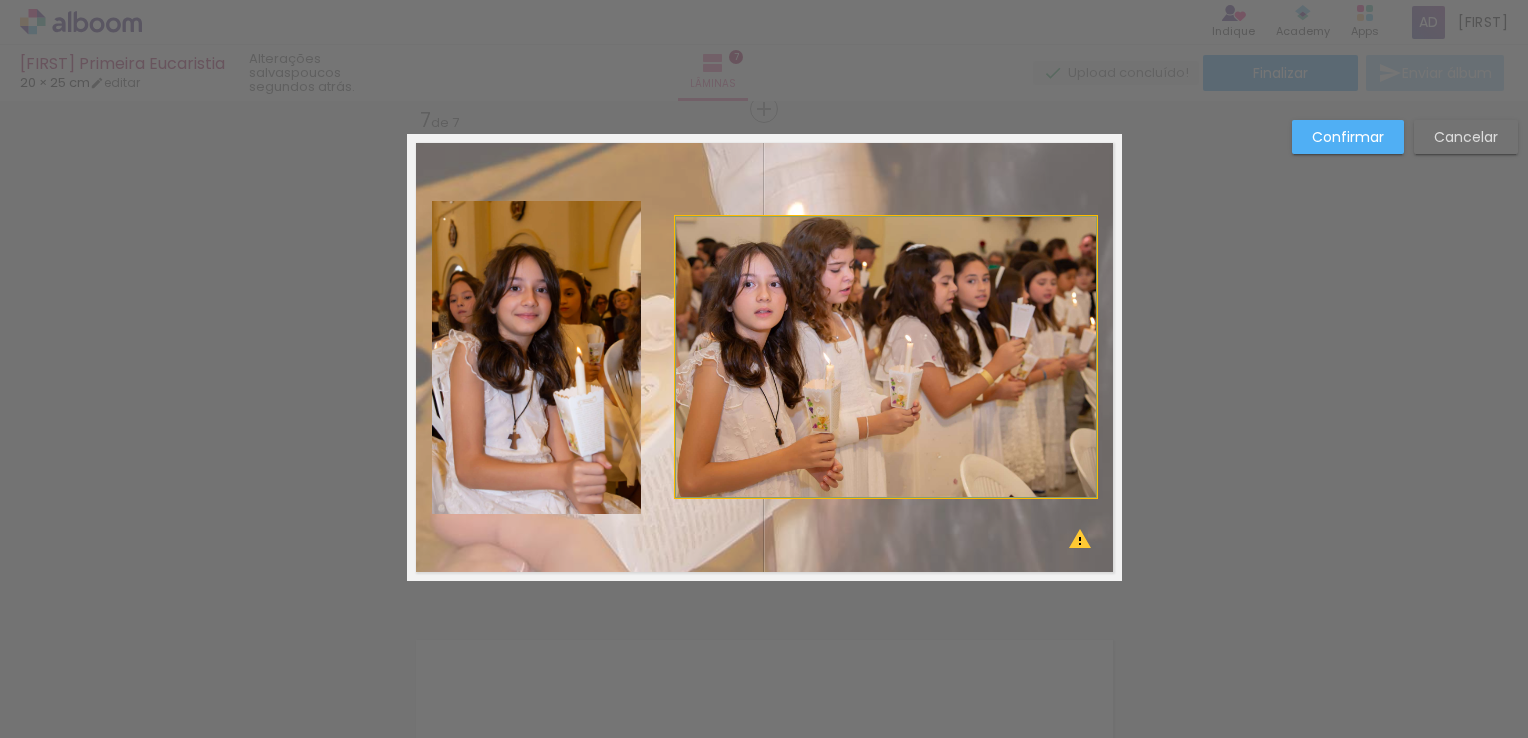 drag, startPoint x: 867, startPoint y: 371, endPoint x: 872, endPoint y: 431, distance: 60.207973 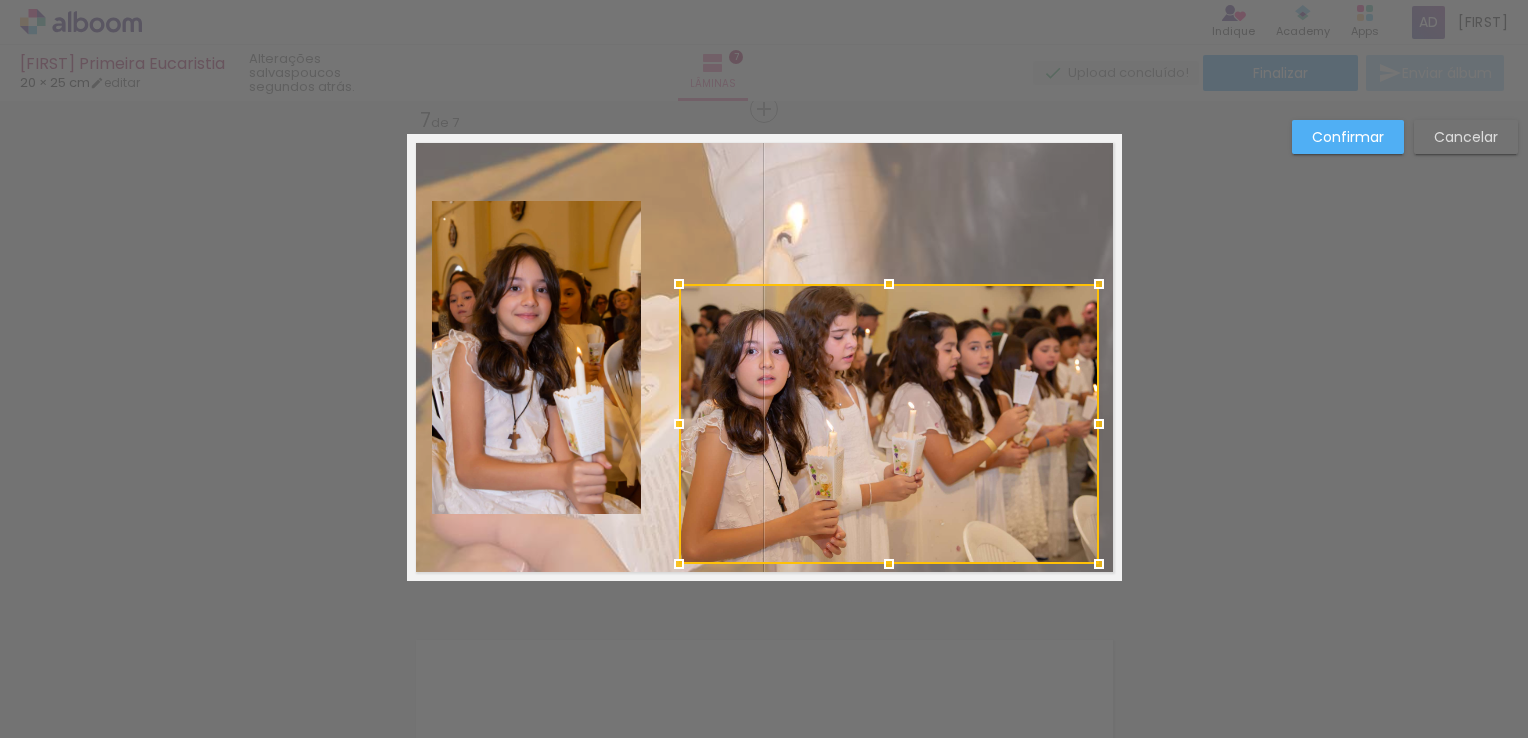 drag, startPoint x: 872, startPoint y: 361, endPoint x: 876, endPoint y: 428, distance: 67.11929 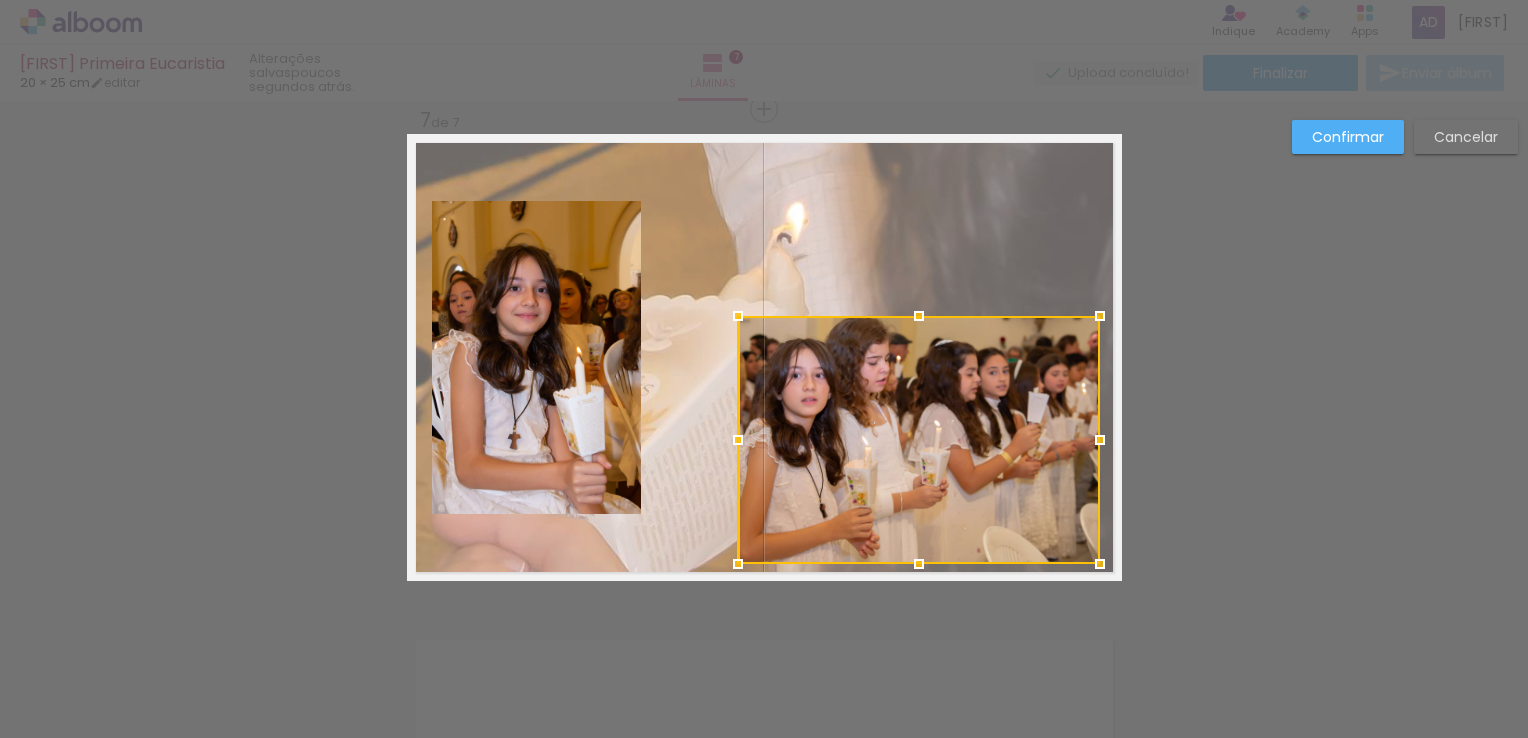 drag, startPoint x: 676, startPoint y: 282, endPoint x: 734, endPoint y: 314, distance: 66.24198 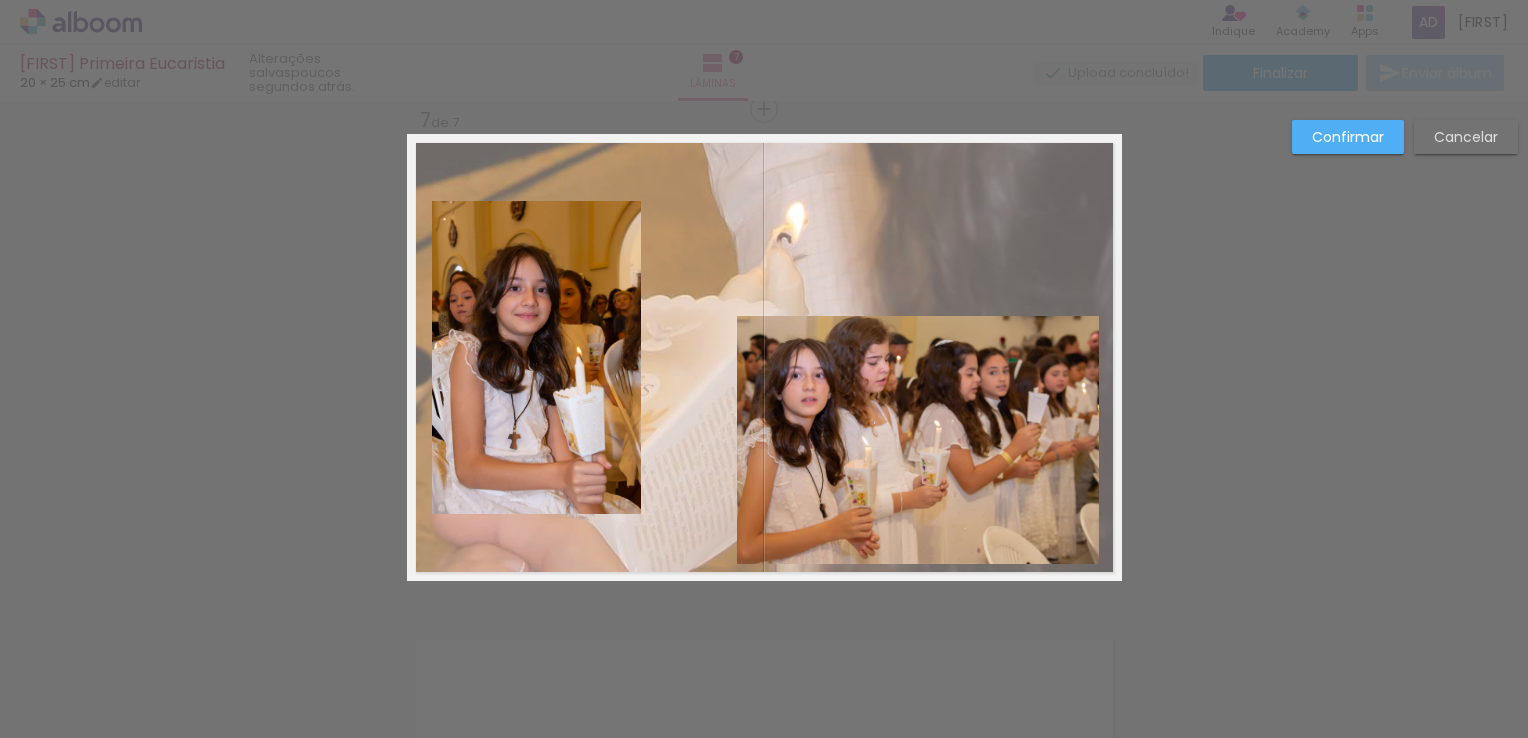 click at bounding box center [764, 357] 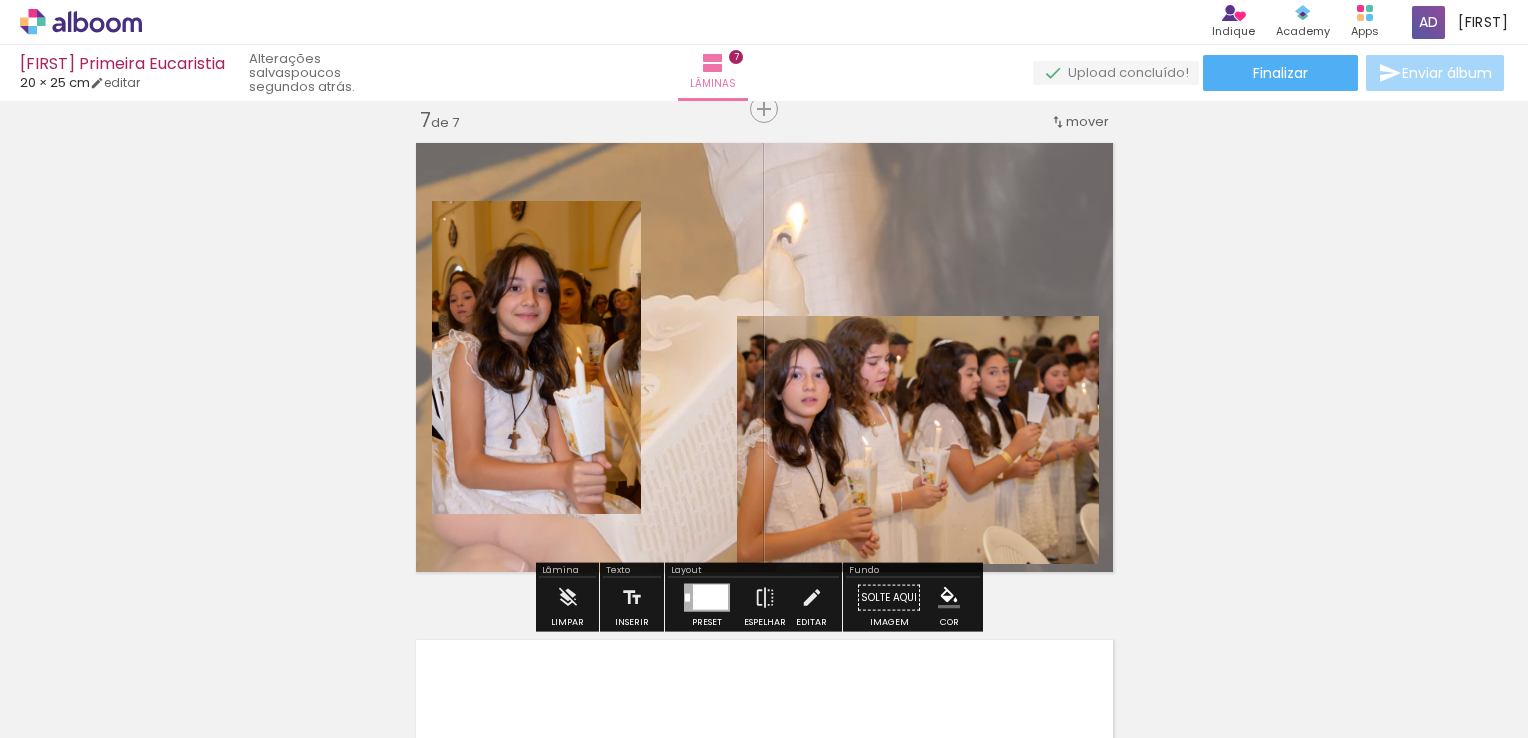 click at bounding box center [764, 357] 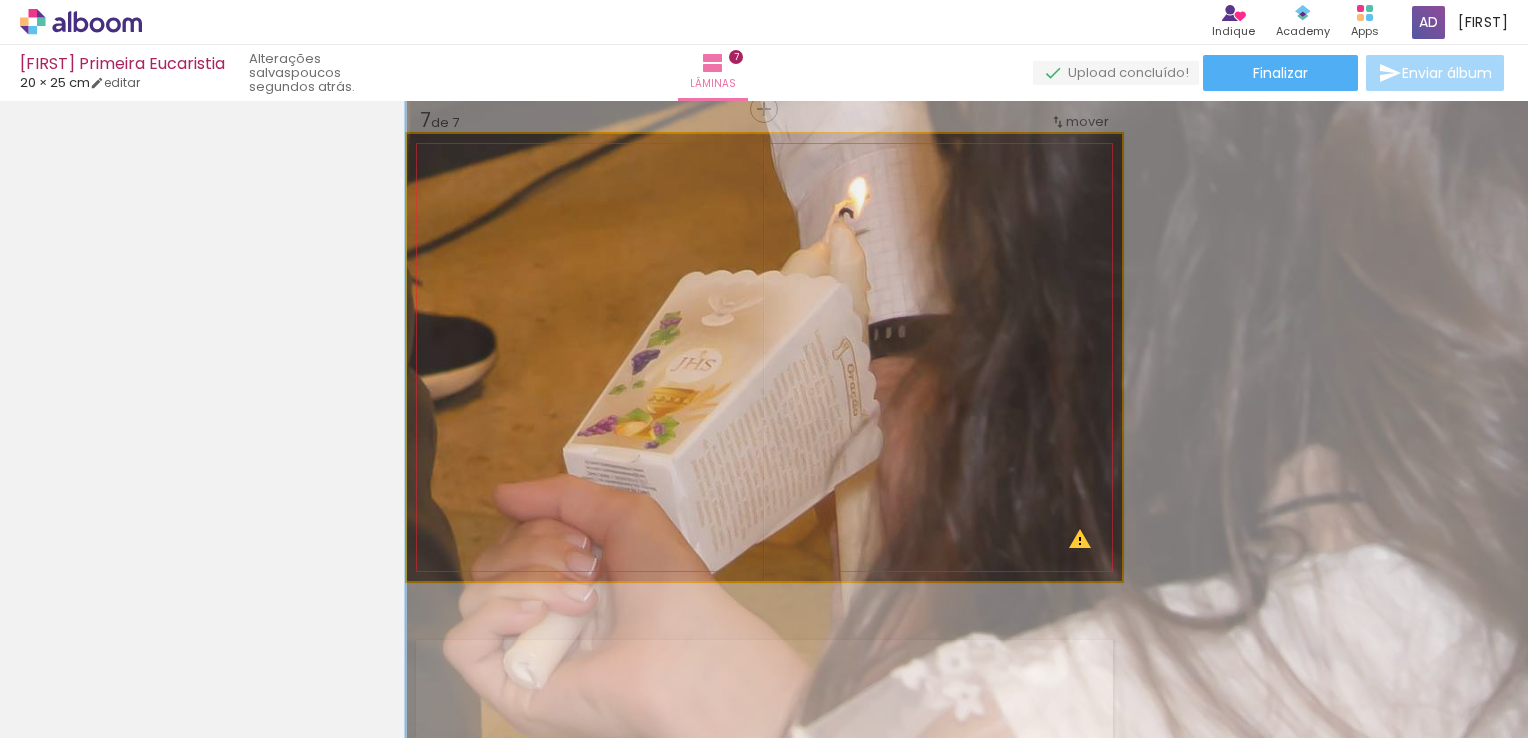 drag, startPoint x: 791, startPoint y: 314, endPoint x: 881, endPoint y: 289, distance: 93.40771 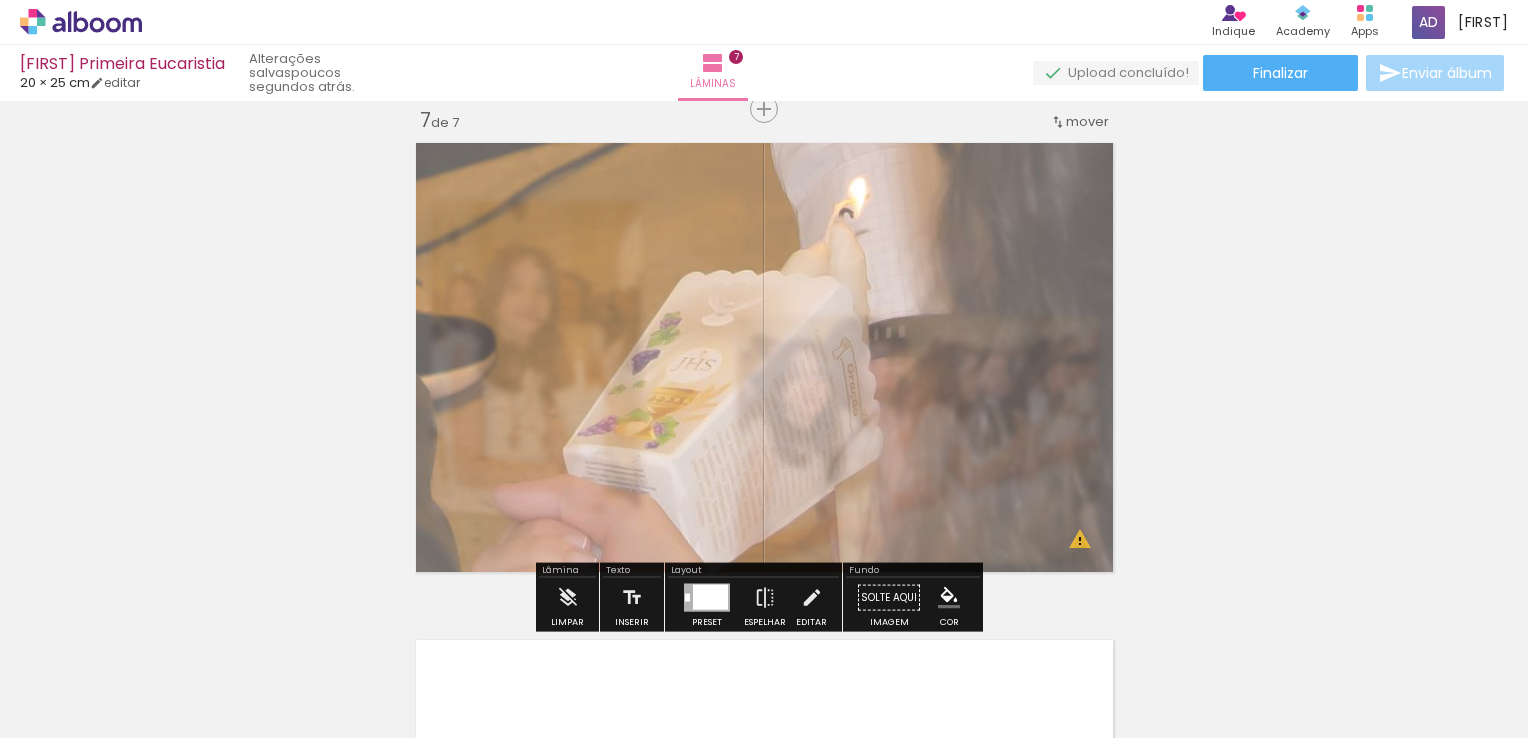 click on "Inserir lâmina 1  de 7  Inserir lâmina 2  de 7  Inserir lâmina 3  de 7  Inserir lâmina 4  de 7  Inserir lâmina 5  de 7  Inserir lâmina 6  de 7  Inserir lâmina 7  de 7 O Designbox precisará aumentar a sua imagem em 541% para exportar para impressão. O Designbox precisará aumentar a sua imagem em 541% para exportar para impressão." at bounding box center (764, -911) 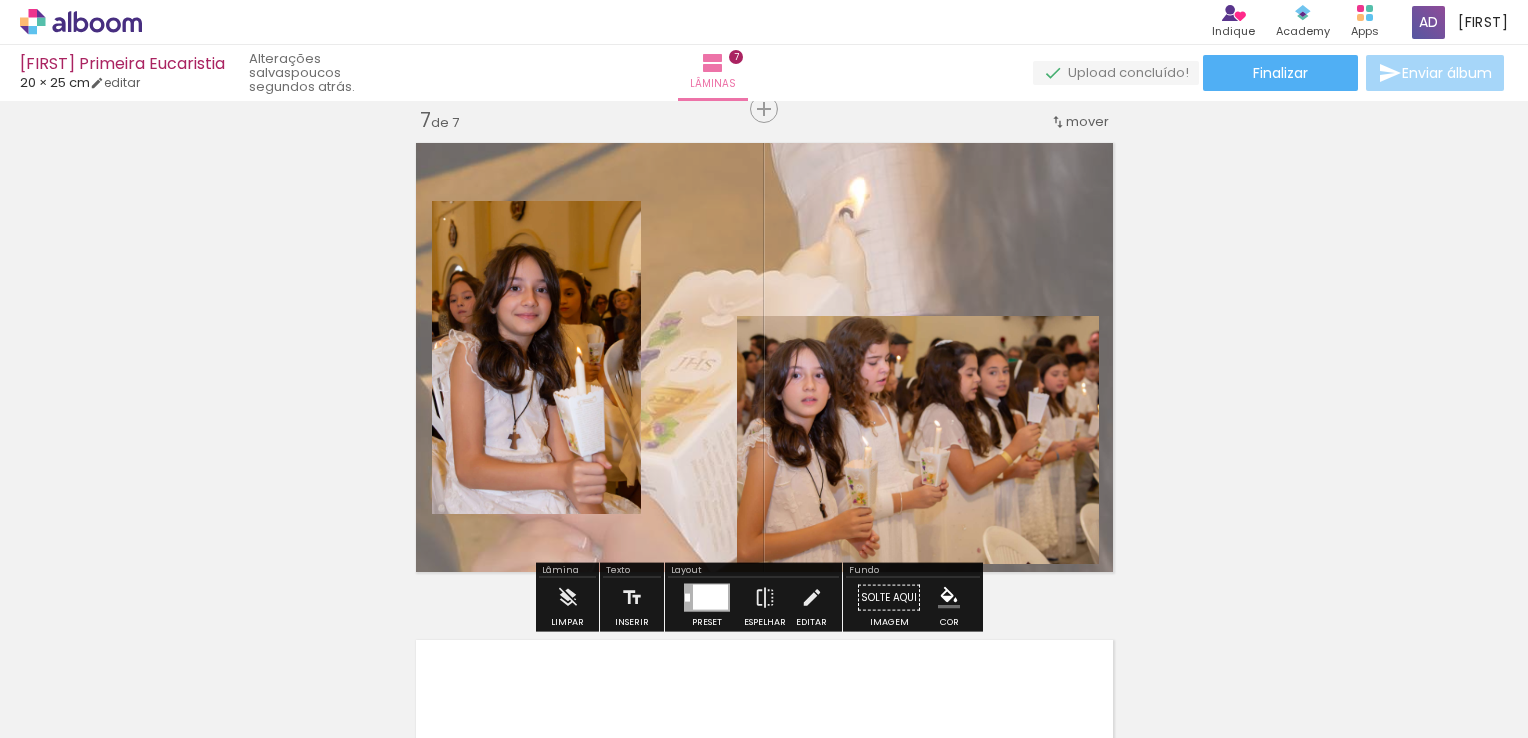 click at bounding box center [764, 357] 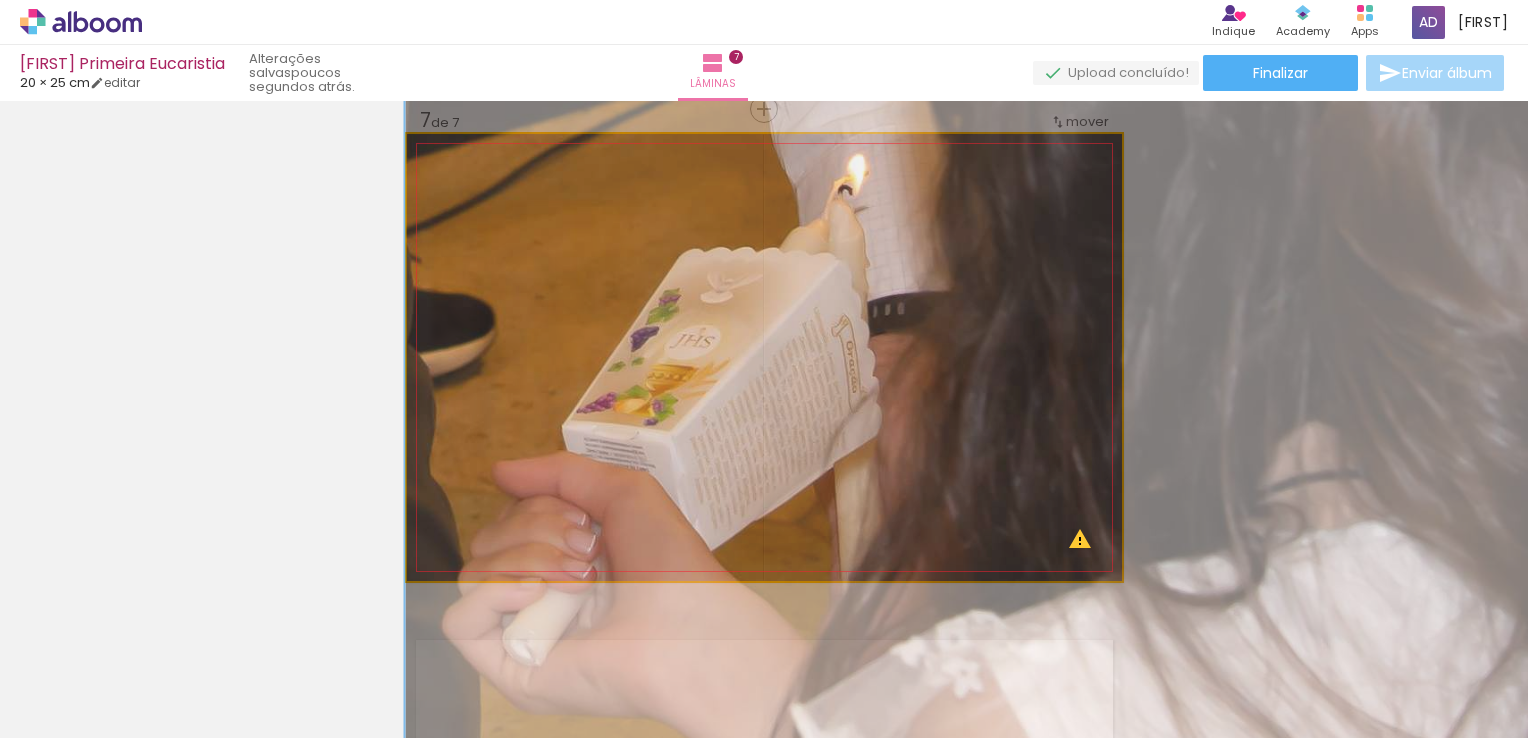 drag, startPoint x: 716, startPoint y: 297, endPoint x: 715, endPoint y: 274, distance: 23.021729 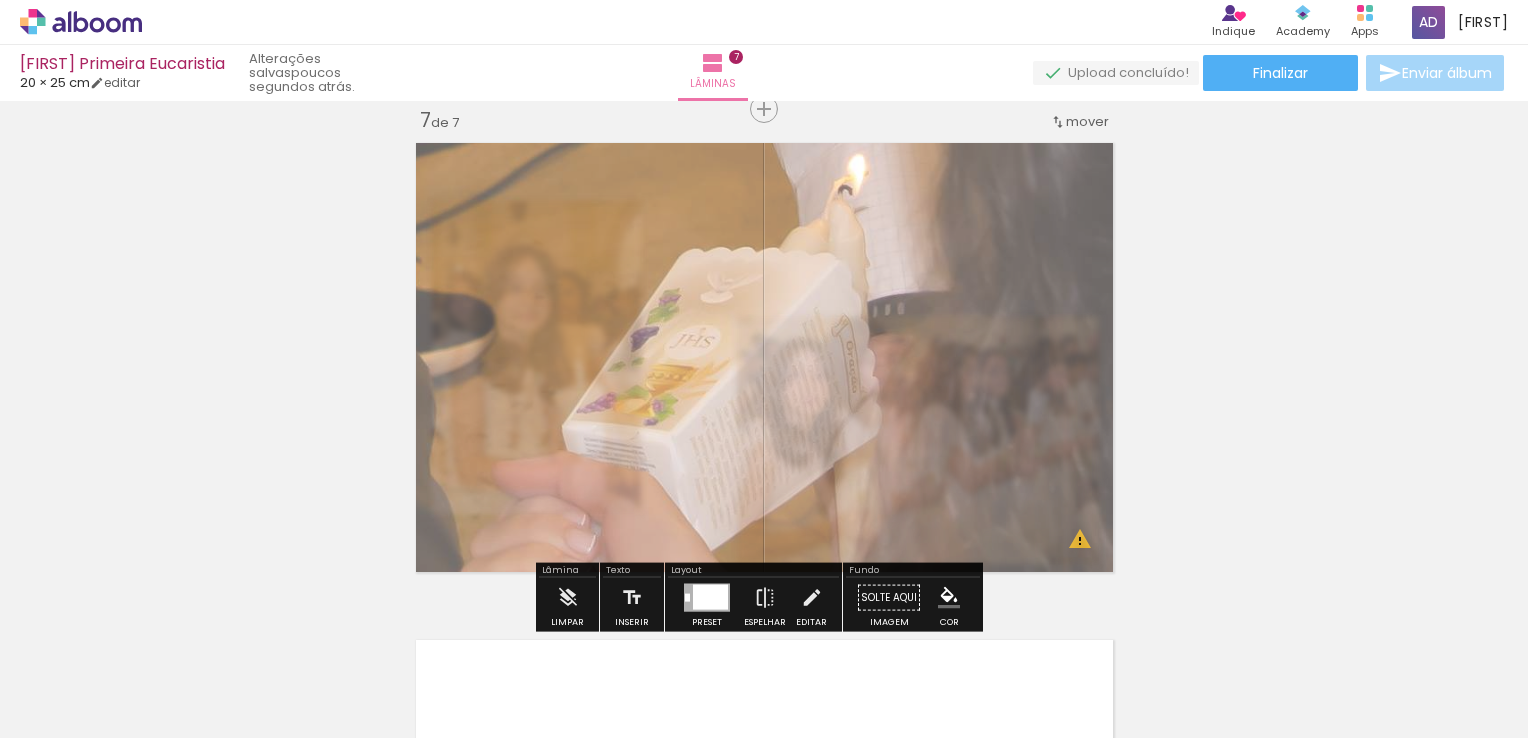 click on "Inserir lâmina 1  de 7  Inserir lâmina 2  de 7  Inserir lâmina 3  de 7  Inserir lâmina 4  de 7  Inserir lâmina 5  de 7  Inserir lâmina 6  de 7  Inserir lâmina 7  de 7 O Designbox precisará aumentar a sua imagem em 541% para exportar para impressão. O Designbox precisará aumentar a sua imagem em 541% para exportar para impressão." at bounding box center (764, -911) 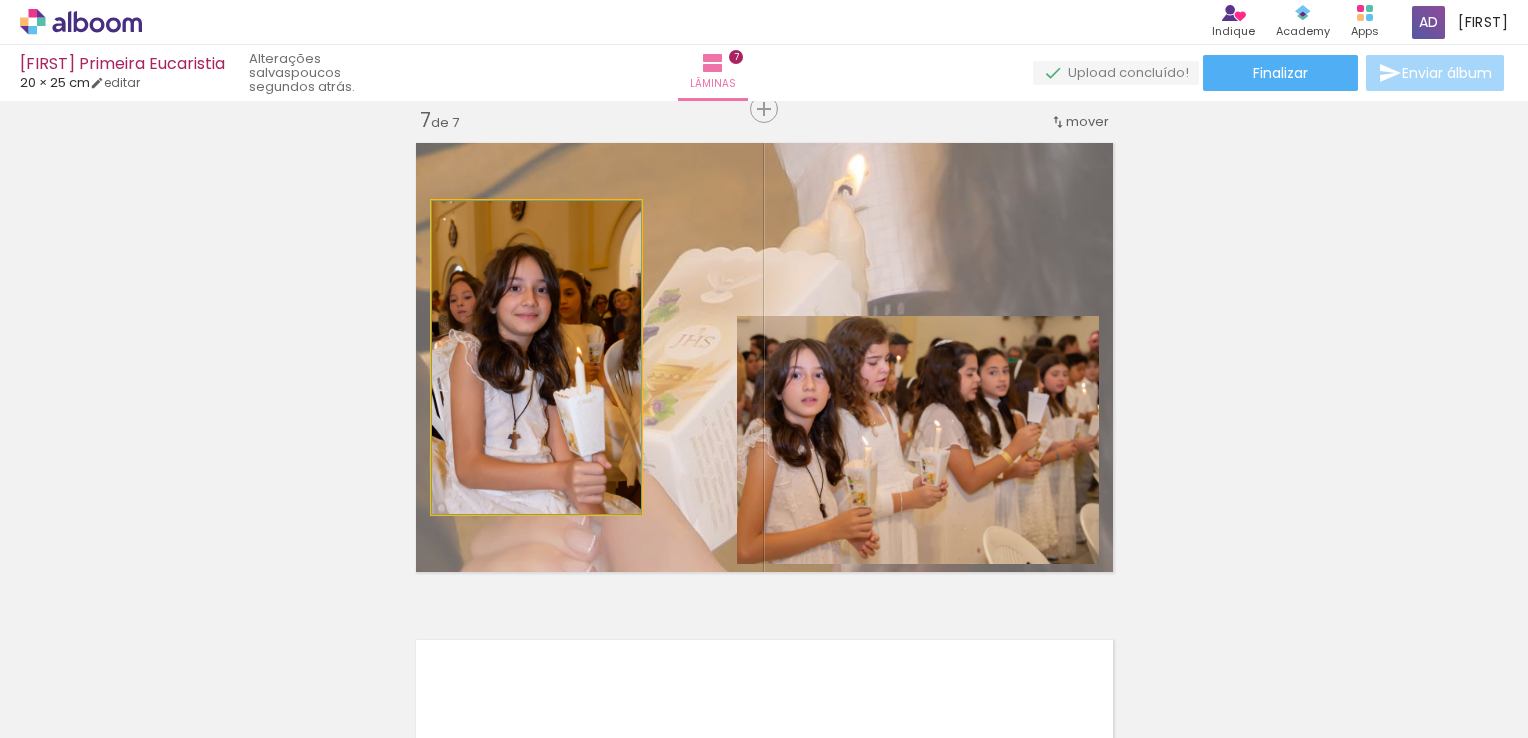 click 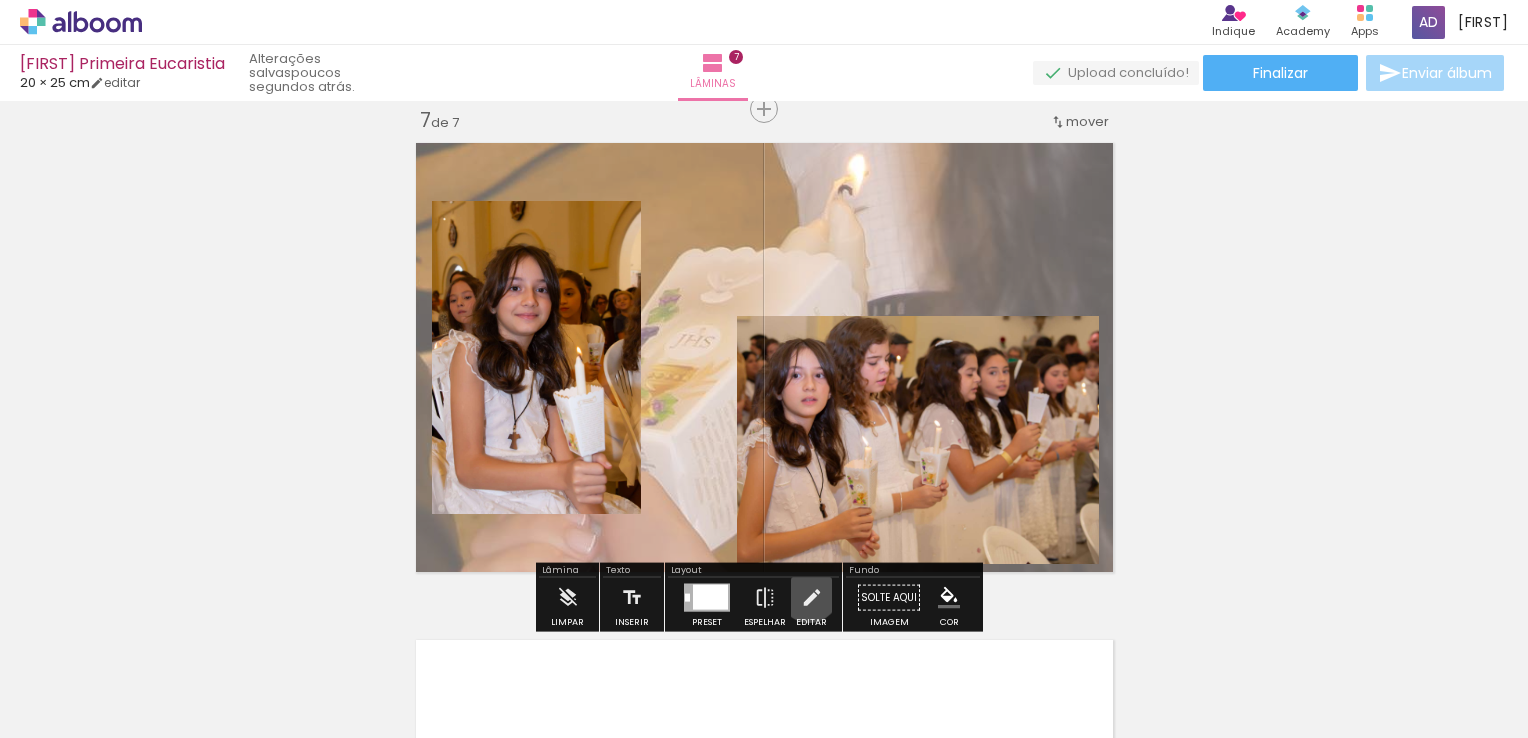 drag, startPoint x: 804, startPoint y: 592, endPoint x: 618, endPoint y: 448, distance: 235.22755 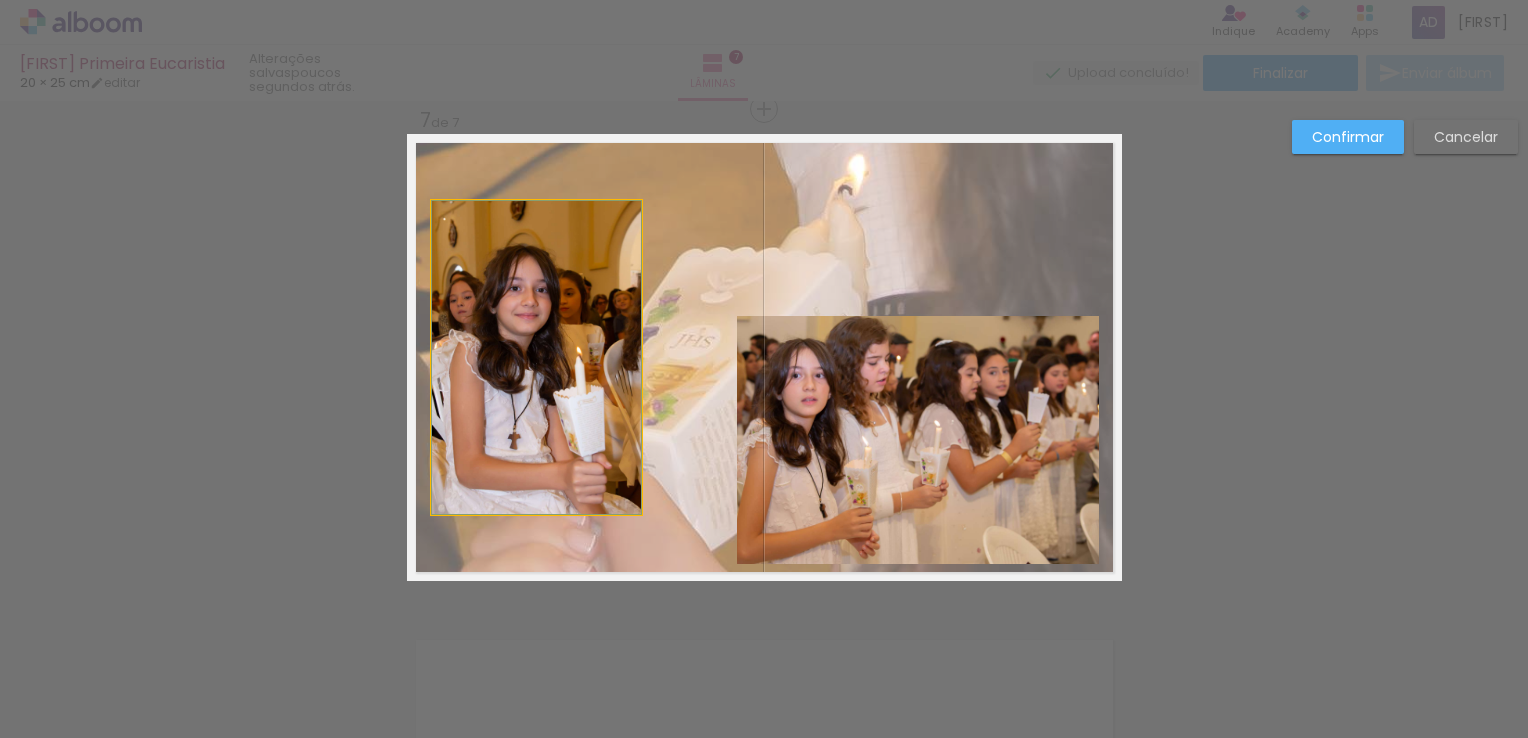 drag, startPoint x: 544, startPoint y: 393, endPoint x: 558, endPoint y: 362, distance: 34.0147 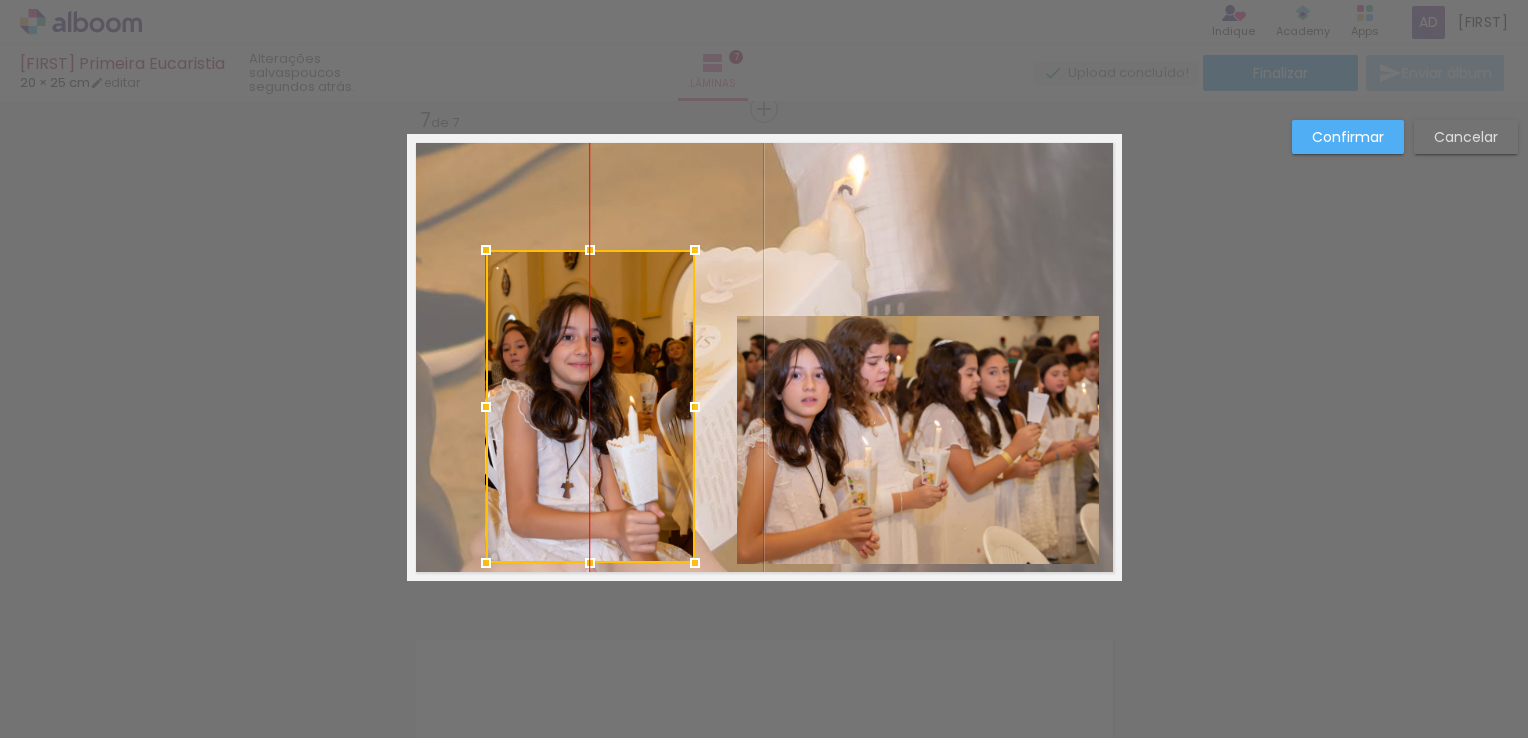 drag, startPoint x: 512, startPoint y: 350, endPoint x: 554, endPoint y: 399, distance: 64.53681 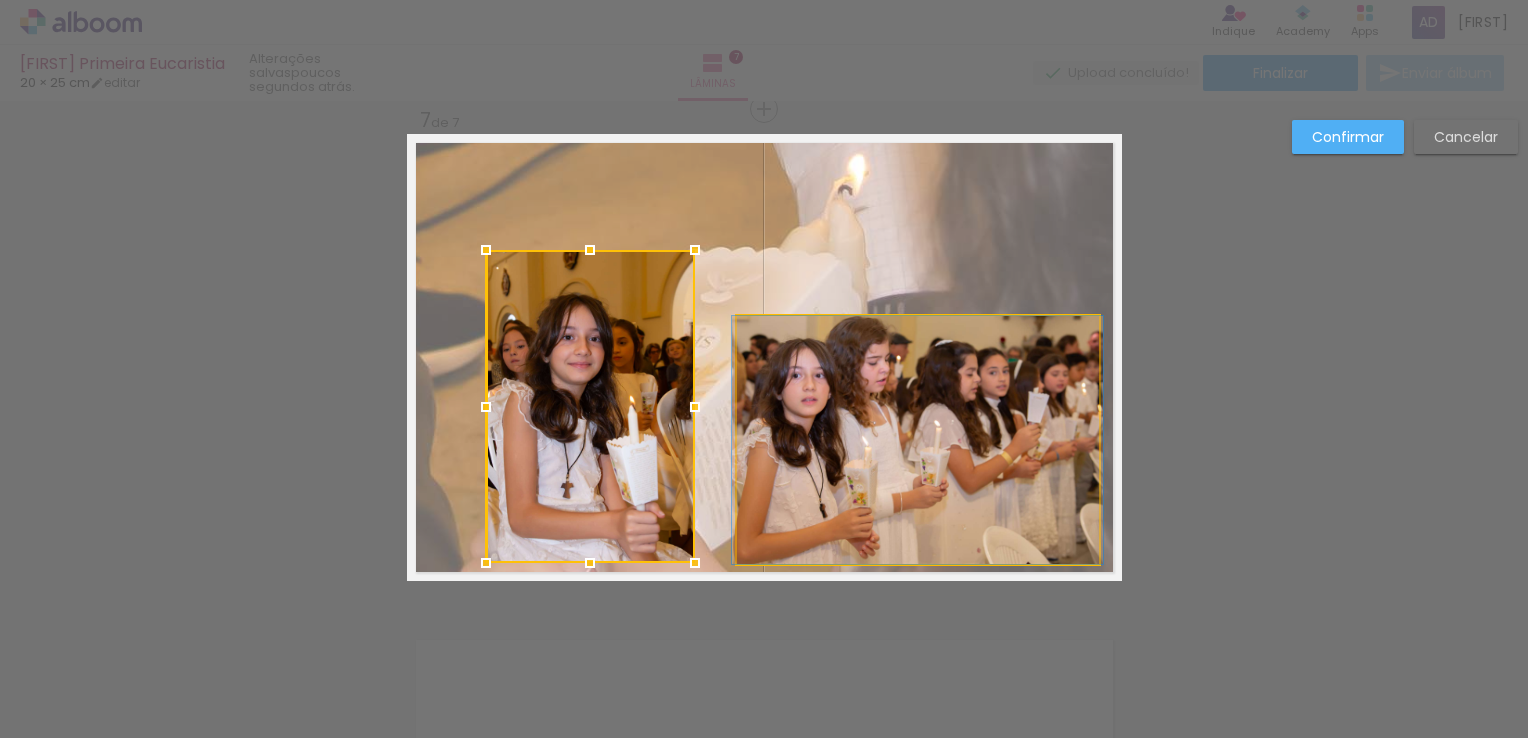 click 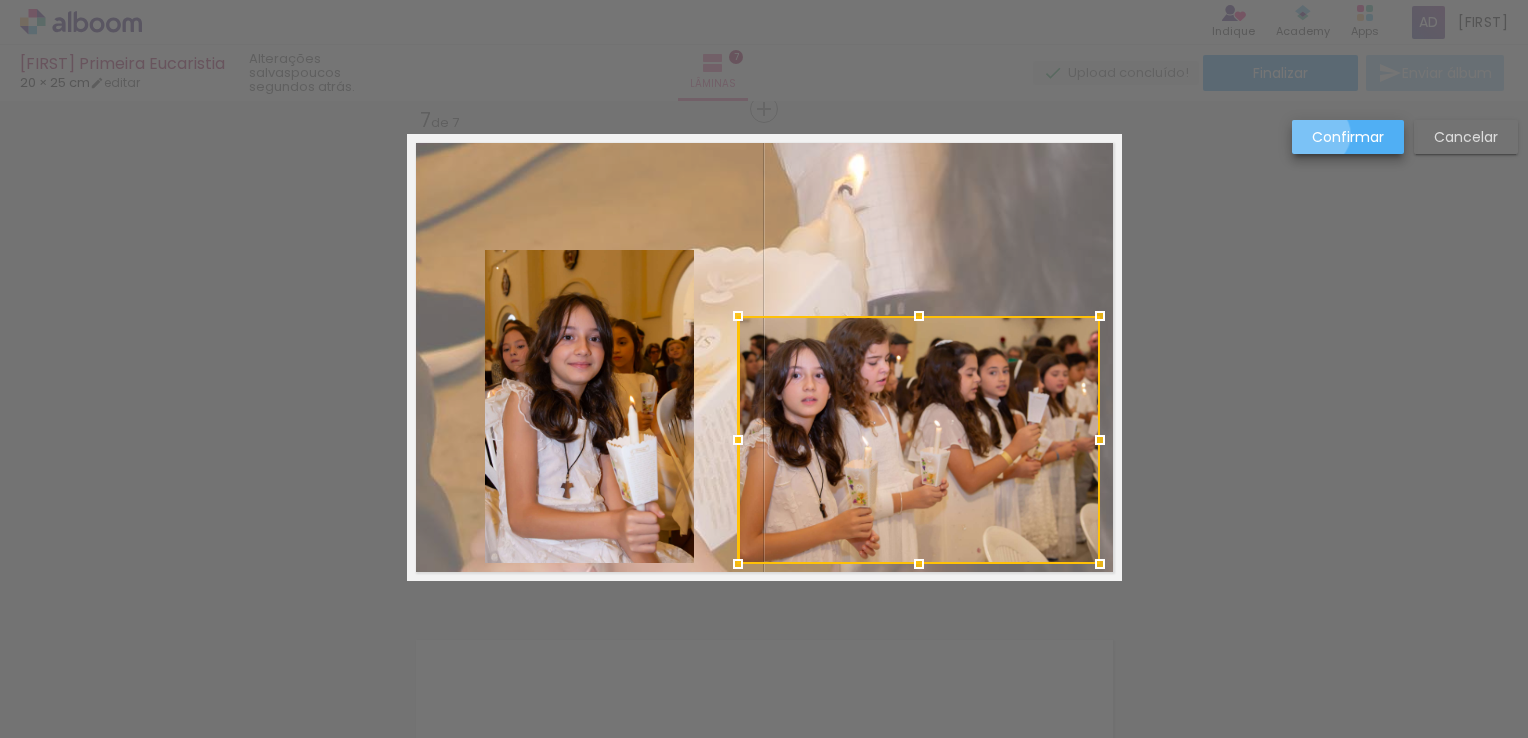 click on "Confirmar" at bounding box center (0, 0) 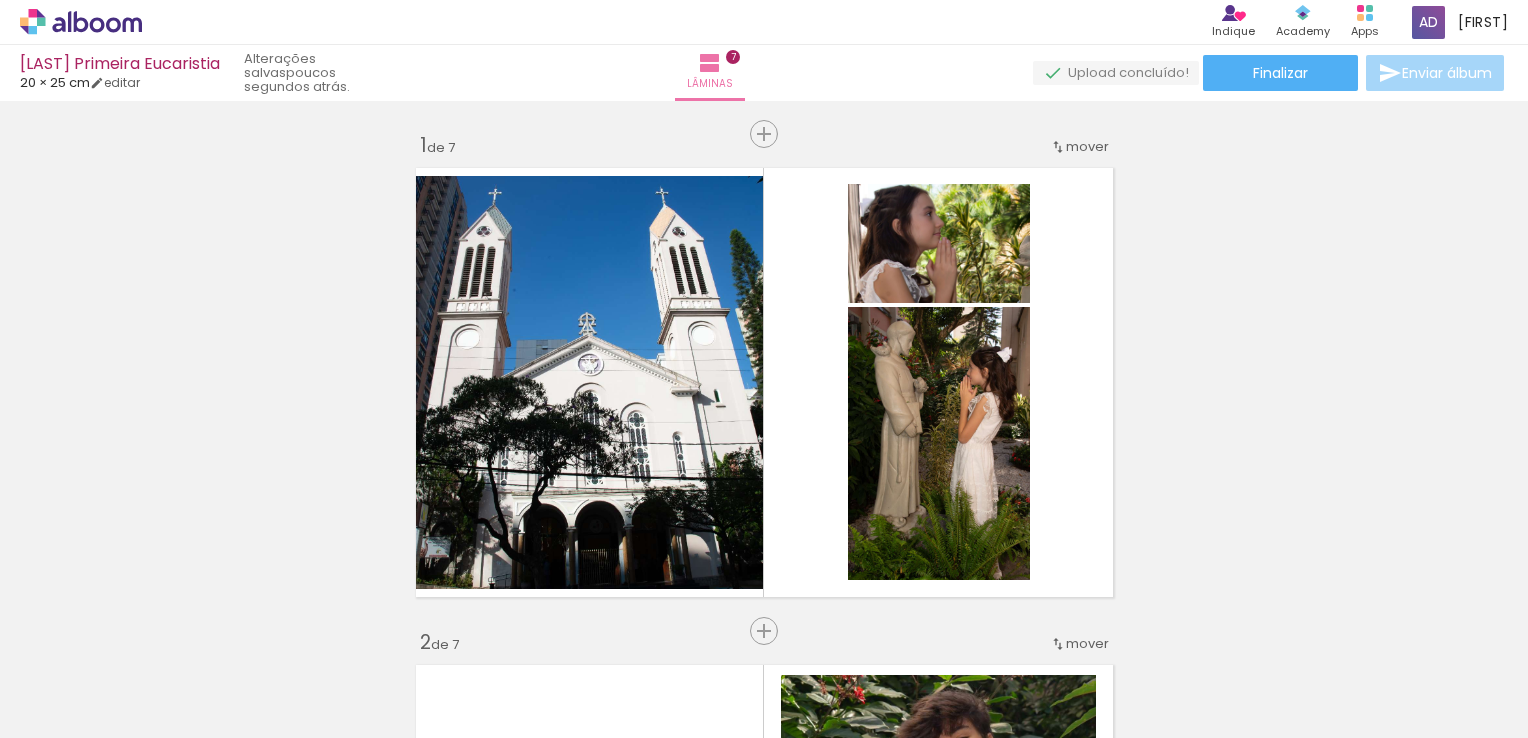 scroll, scrollTop: 0, scrollLeft: 0, axis: both 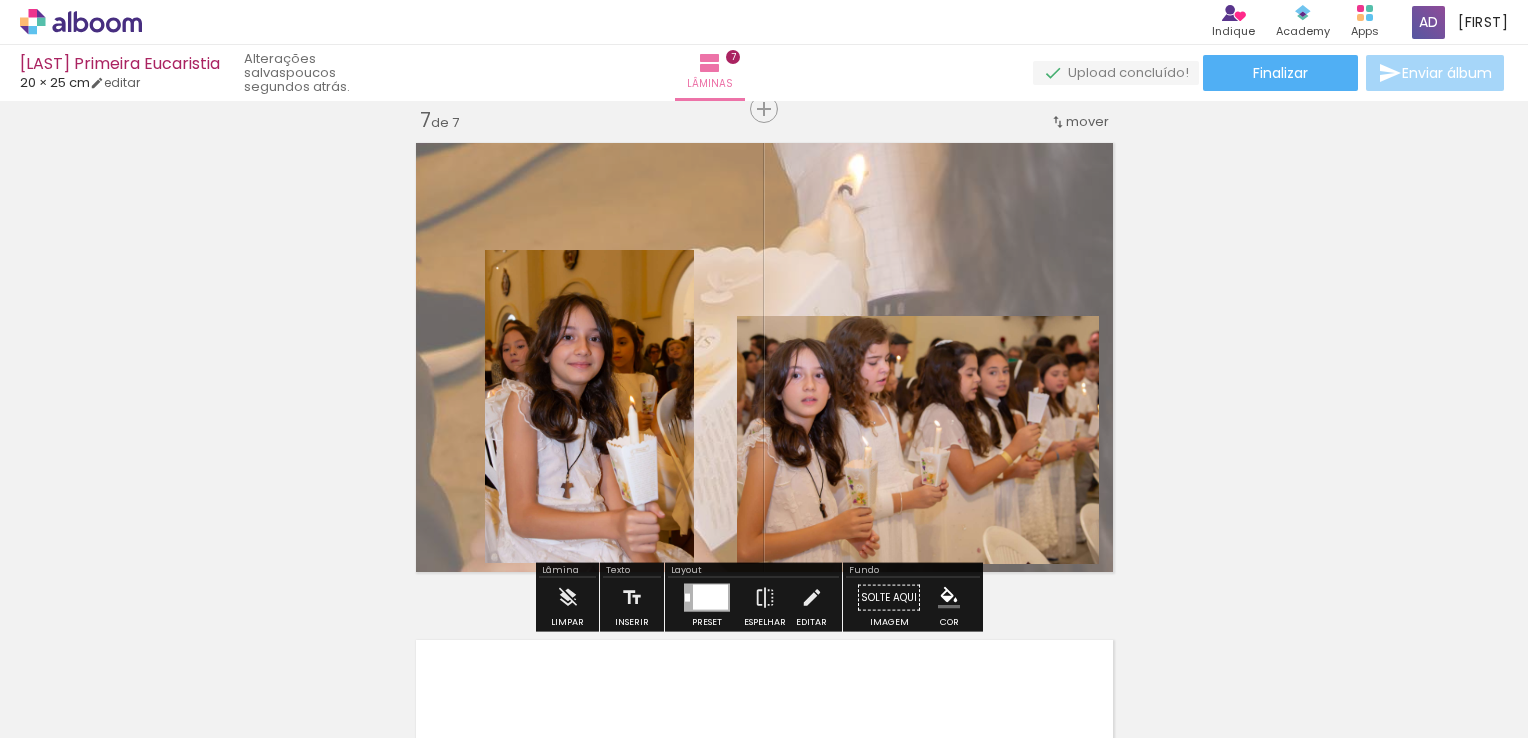 click 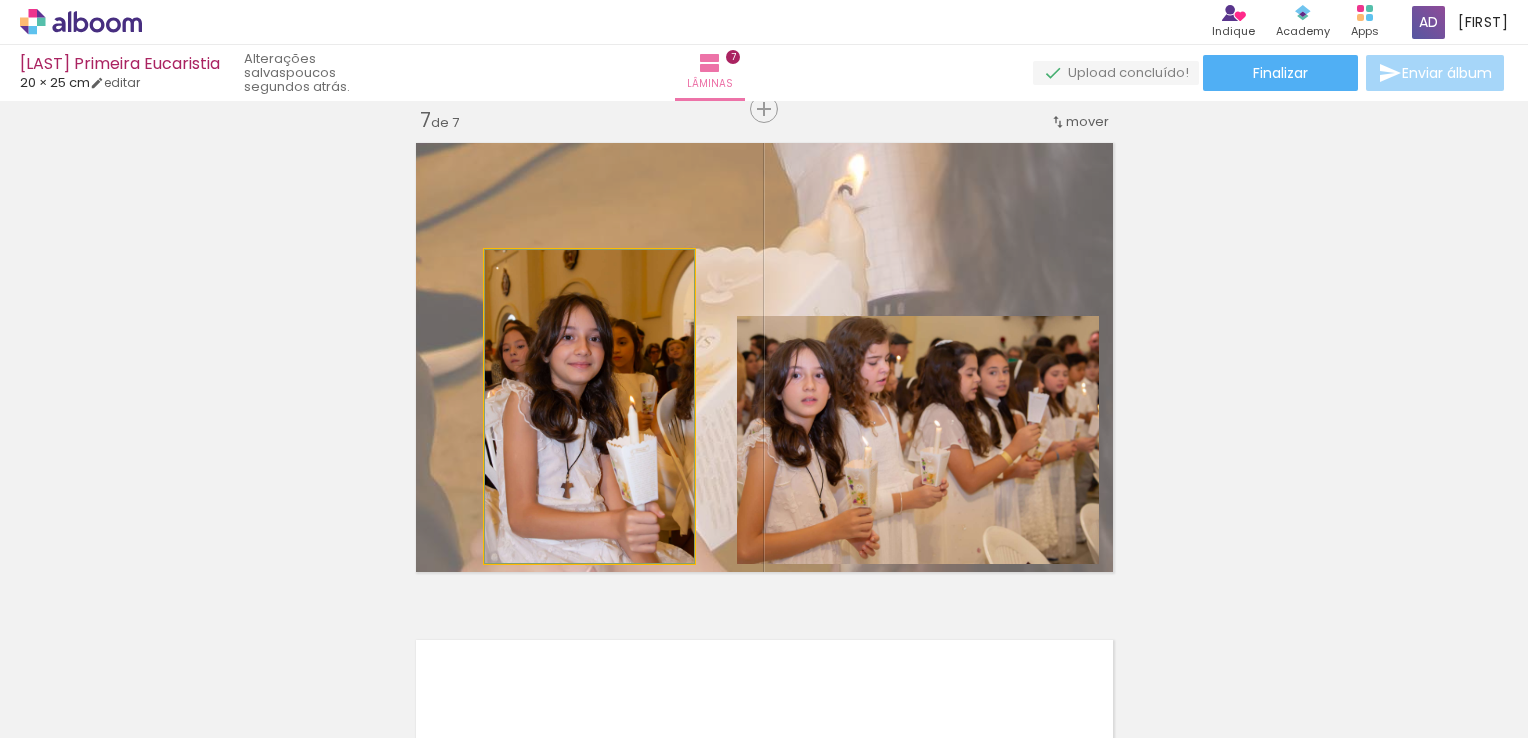 drag, startPoint x: 593, startPoint y: 376, endPoint x: 566, endPoint y: 379, distance: 27.166155 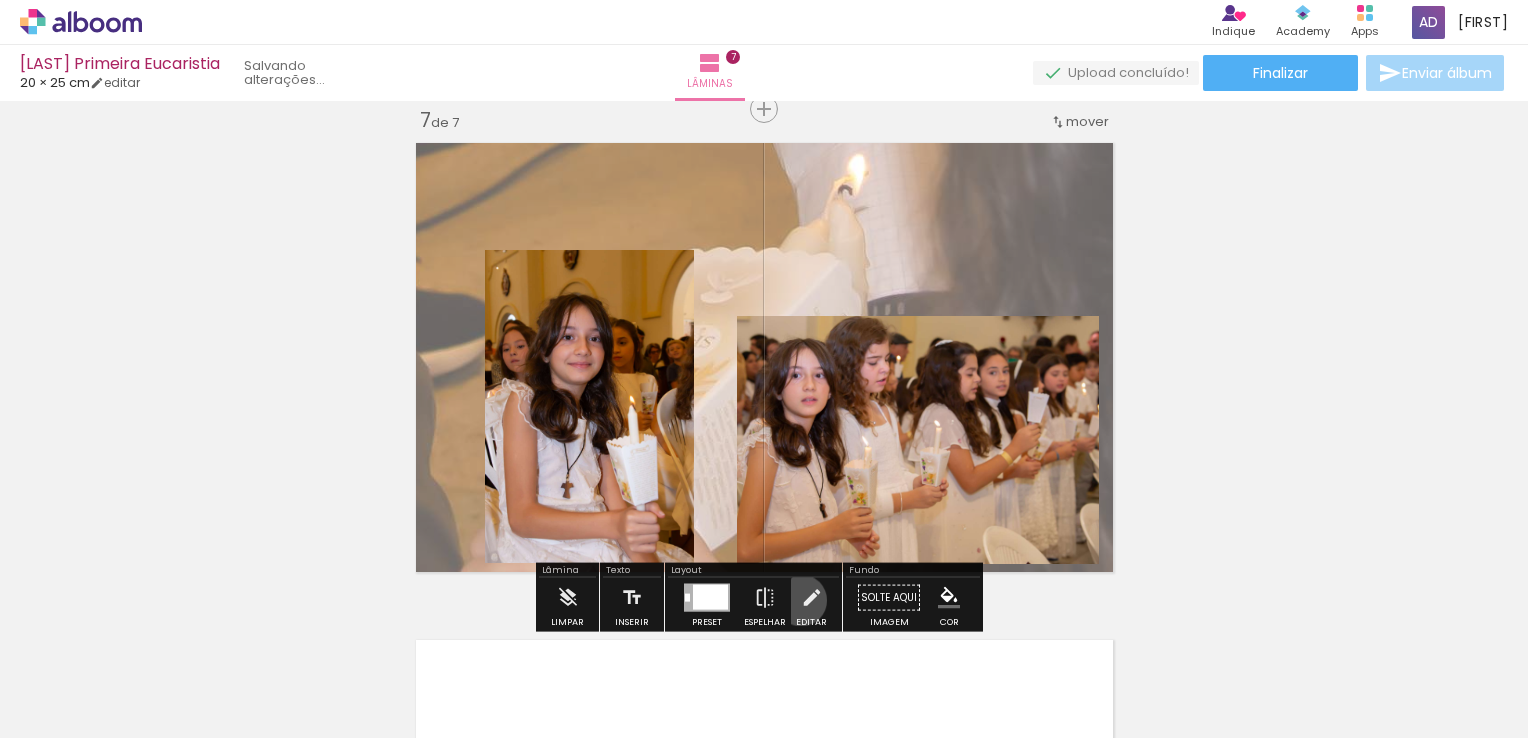 drag, startPoint x: 796, startPoint y: 600, endPoint x: 671, endPoint y: 487, distance: 168.50519 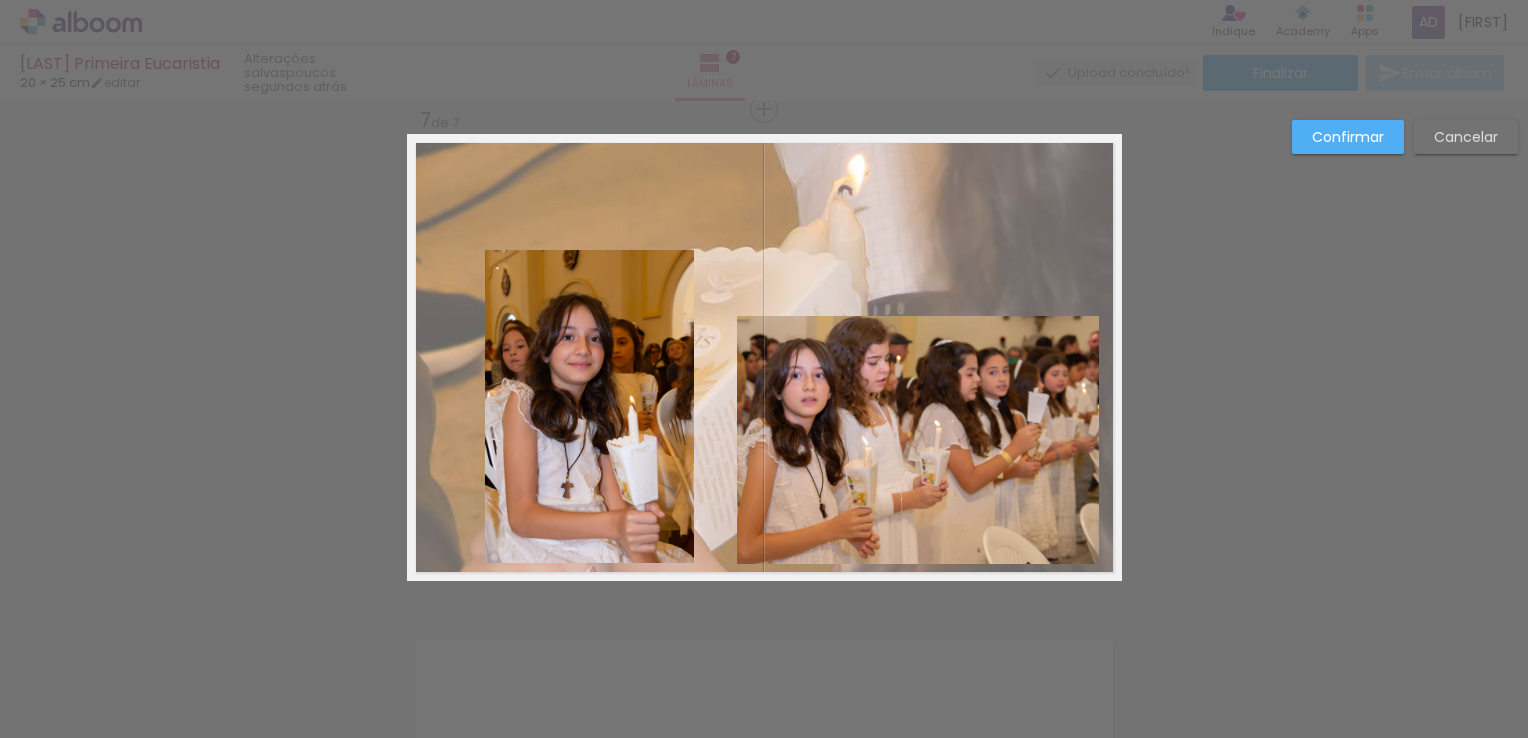 click 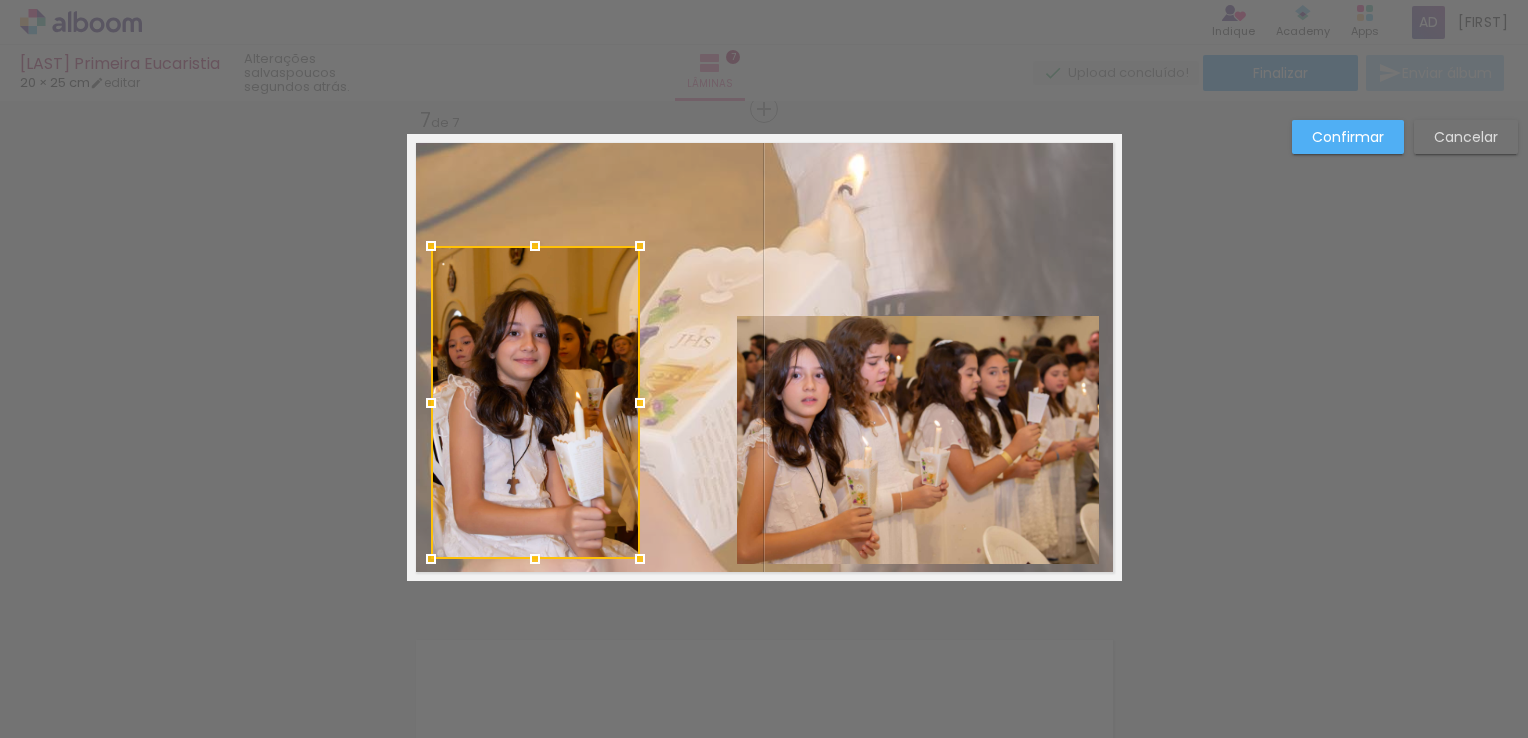 drag, startPoint x: 609, startPoint y: 402, endPoint x: 555, endPoint y: 398, distance: 54.147945 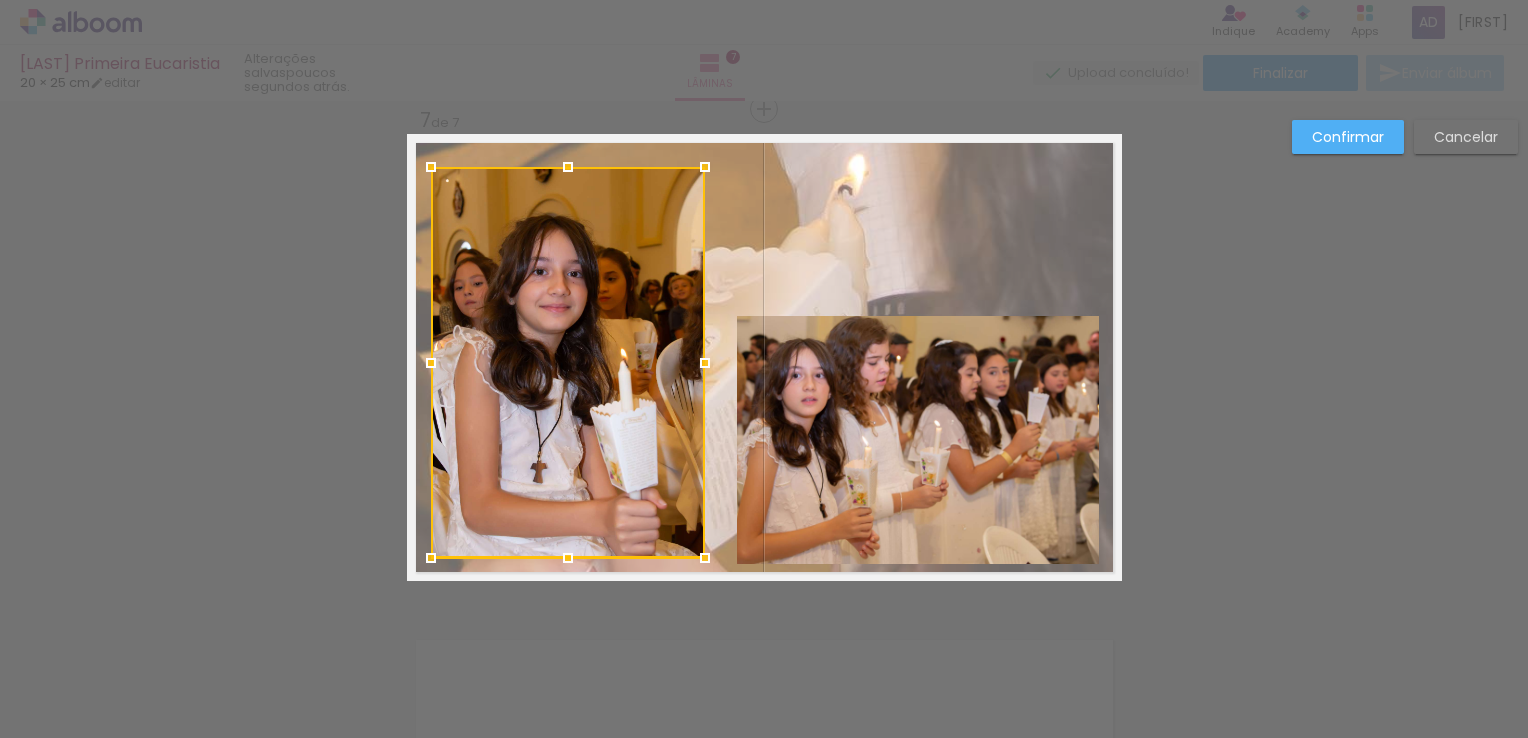 drag, startPoint x: 634, startPoint y: 248, endPoint x: 699, endPoint y: 170, distance: 101.53325 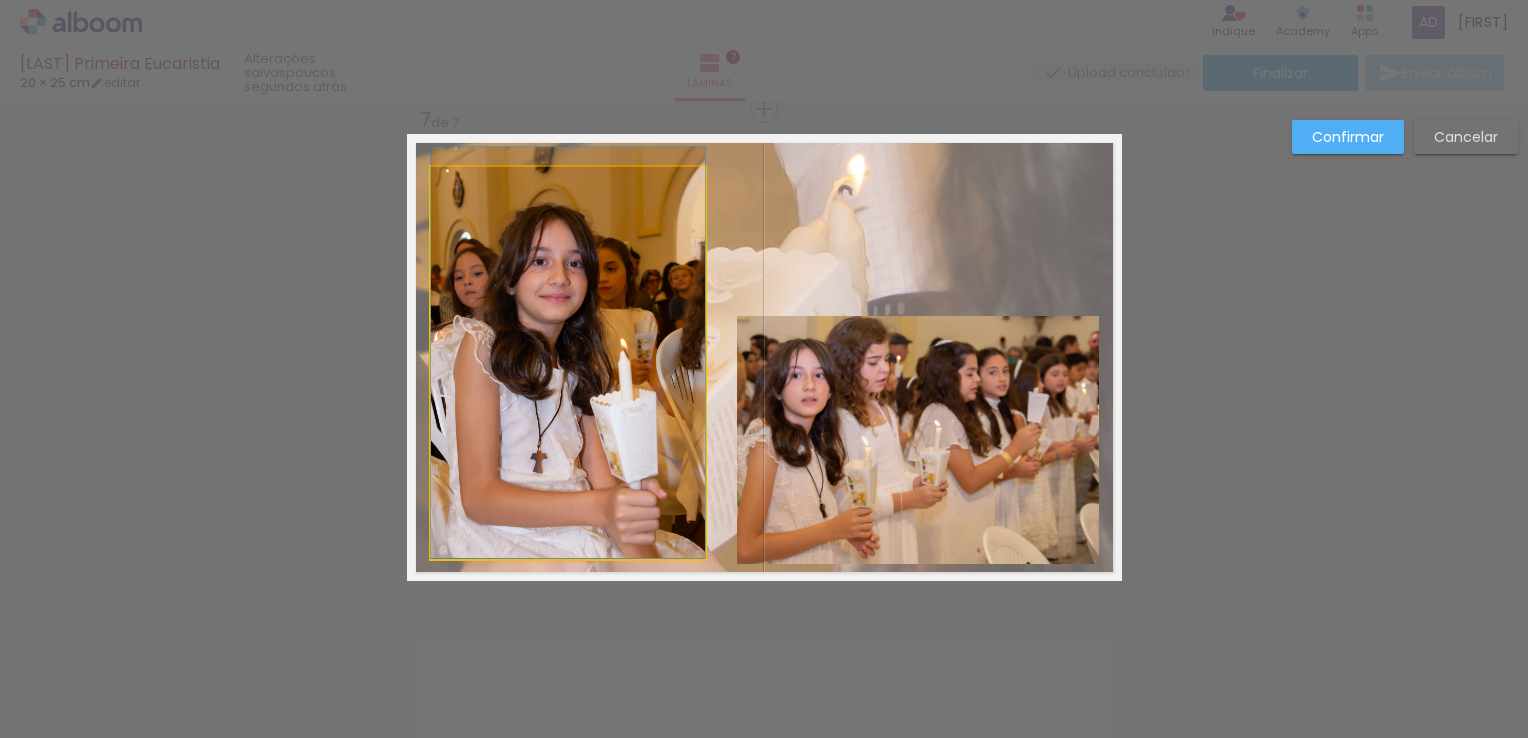 drag, startPoint x: 604, startPoint y: 377, endPoint x: 604, endPoint y: 365, distance: 12 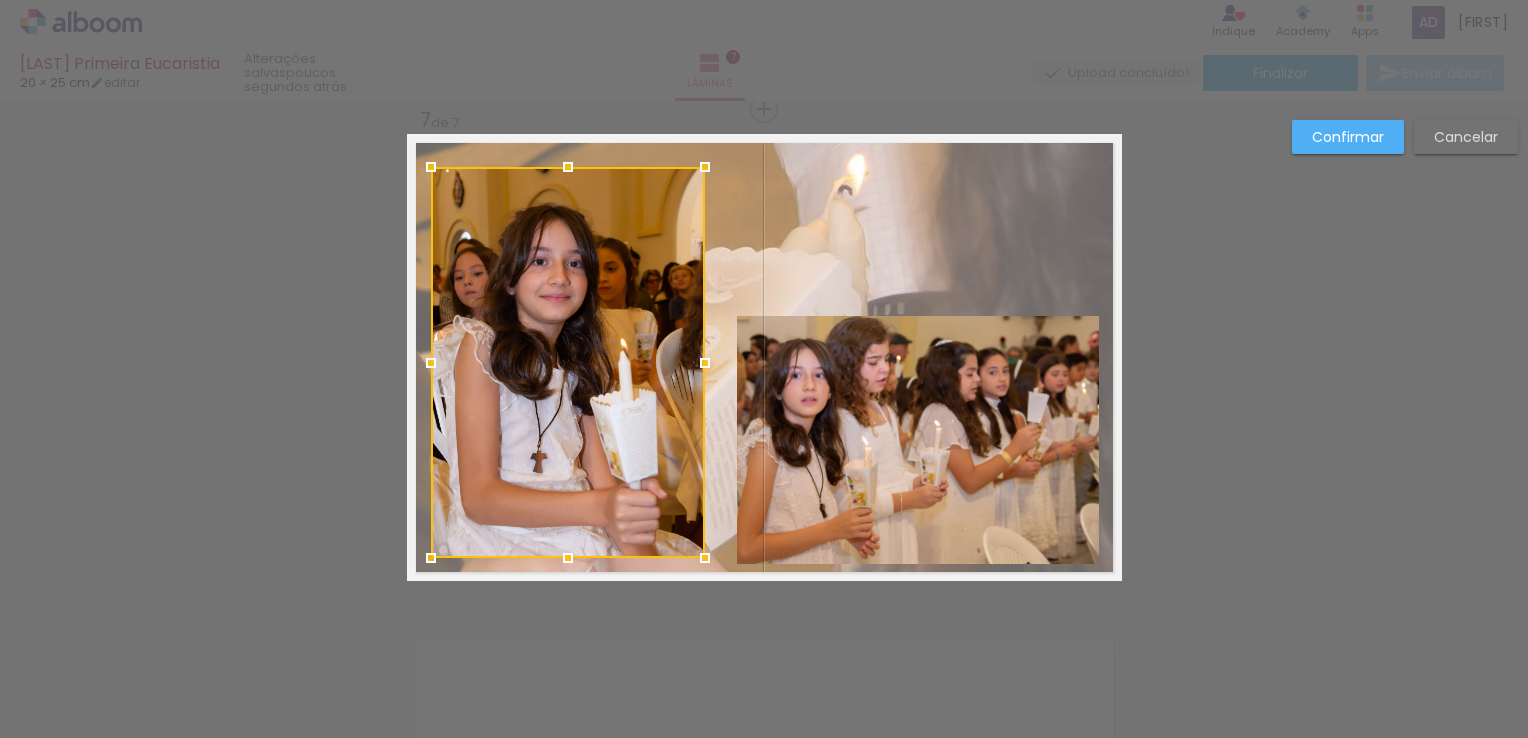 click at bounding box center [764, 357] 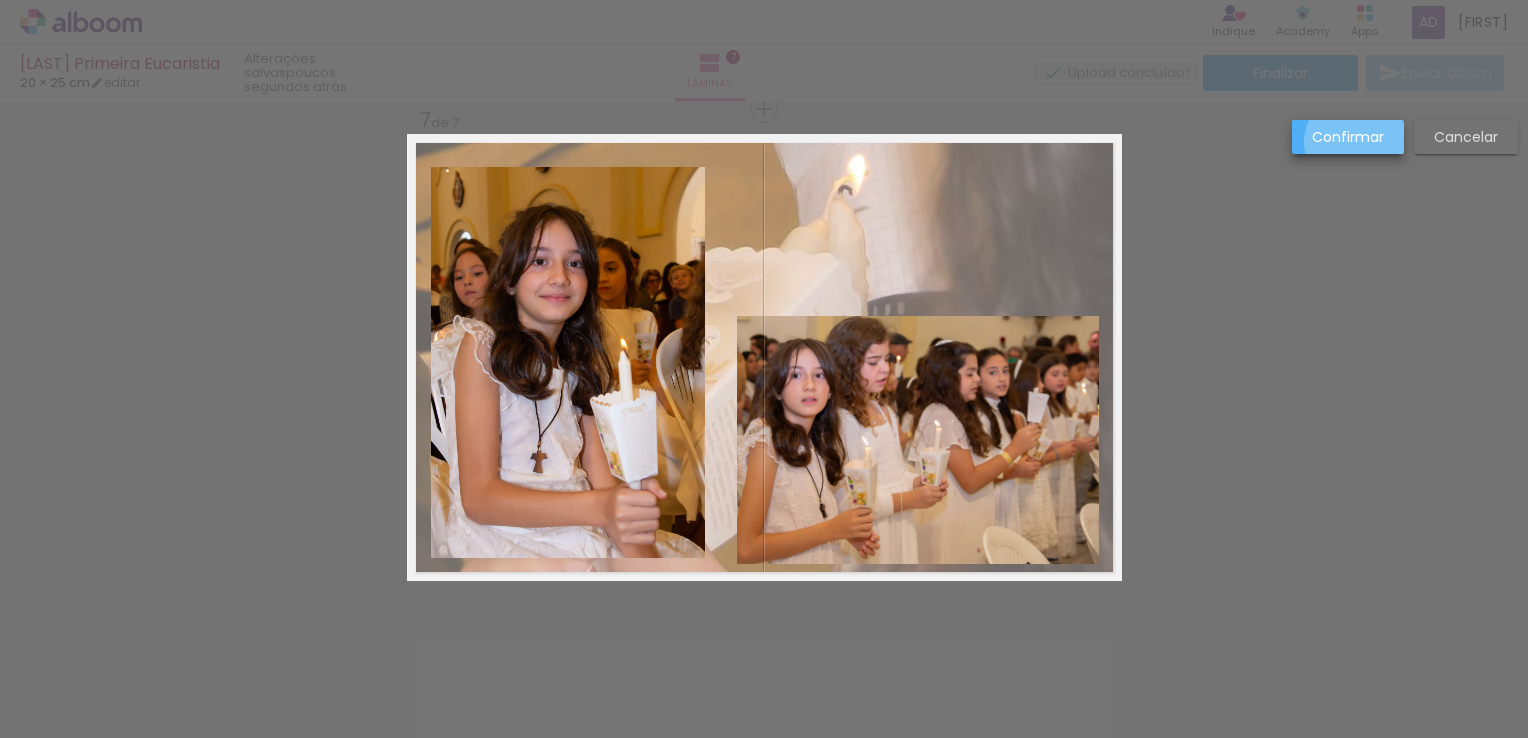 click on "Confirmar" at bounding box center (0, 0) 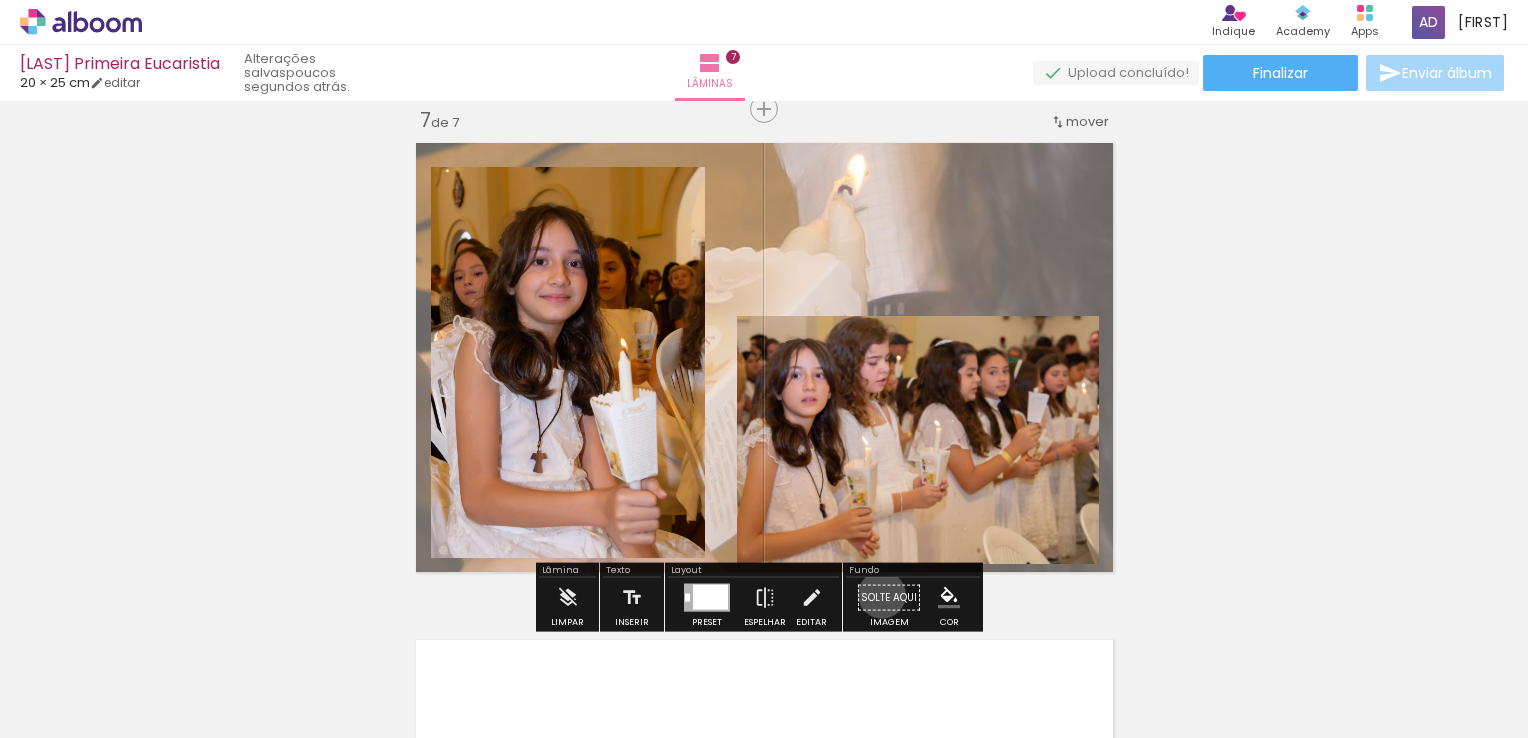 click on "Solte aqui Imagem" at bounding box center [889, 603] 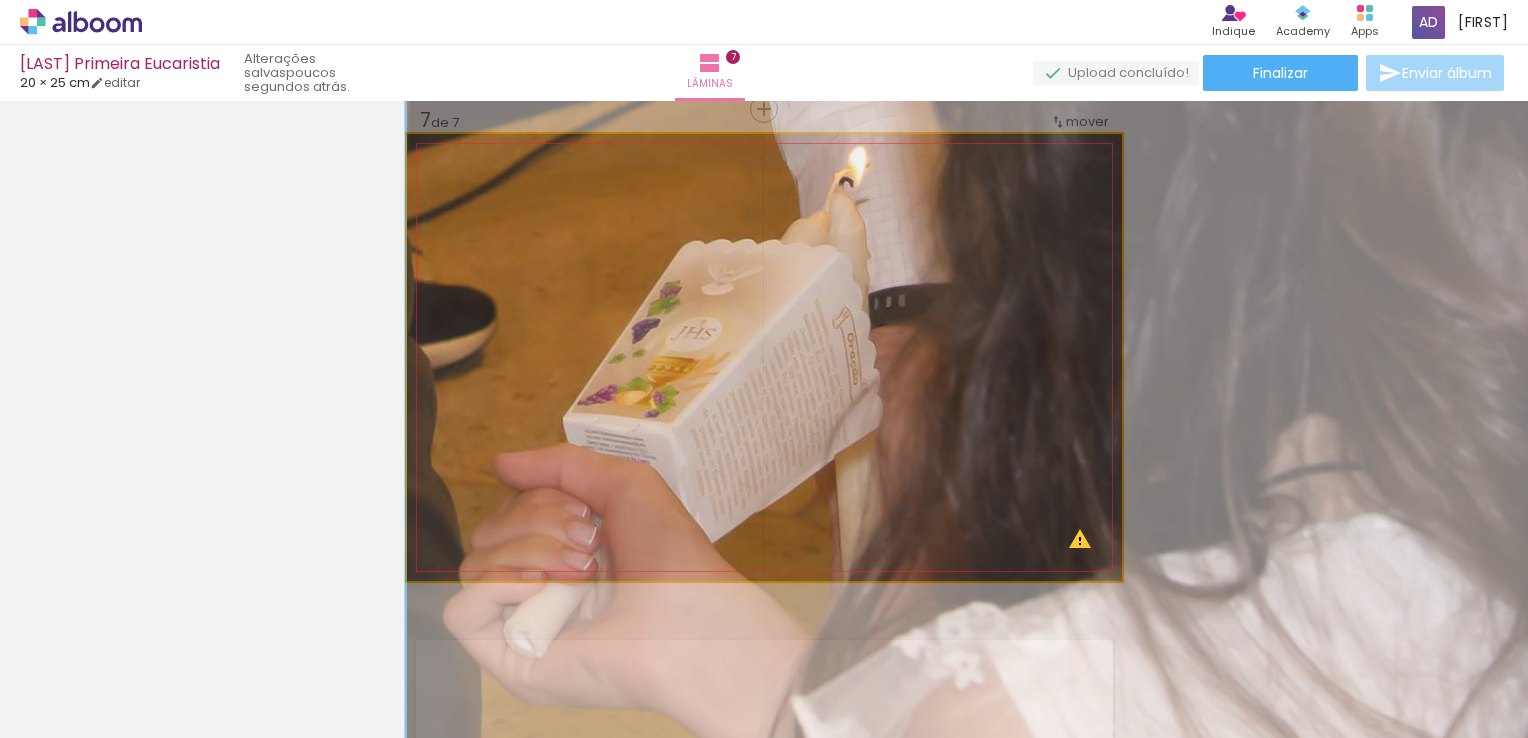 drag, startPoint x: 851, startPoint y: 270, endPoint x: 924, endPoint y: 262, distance: 73.43705 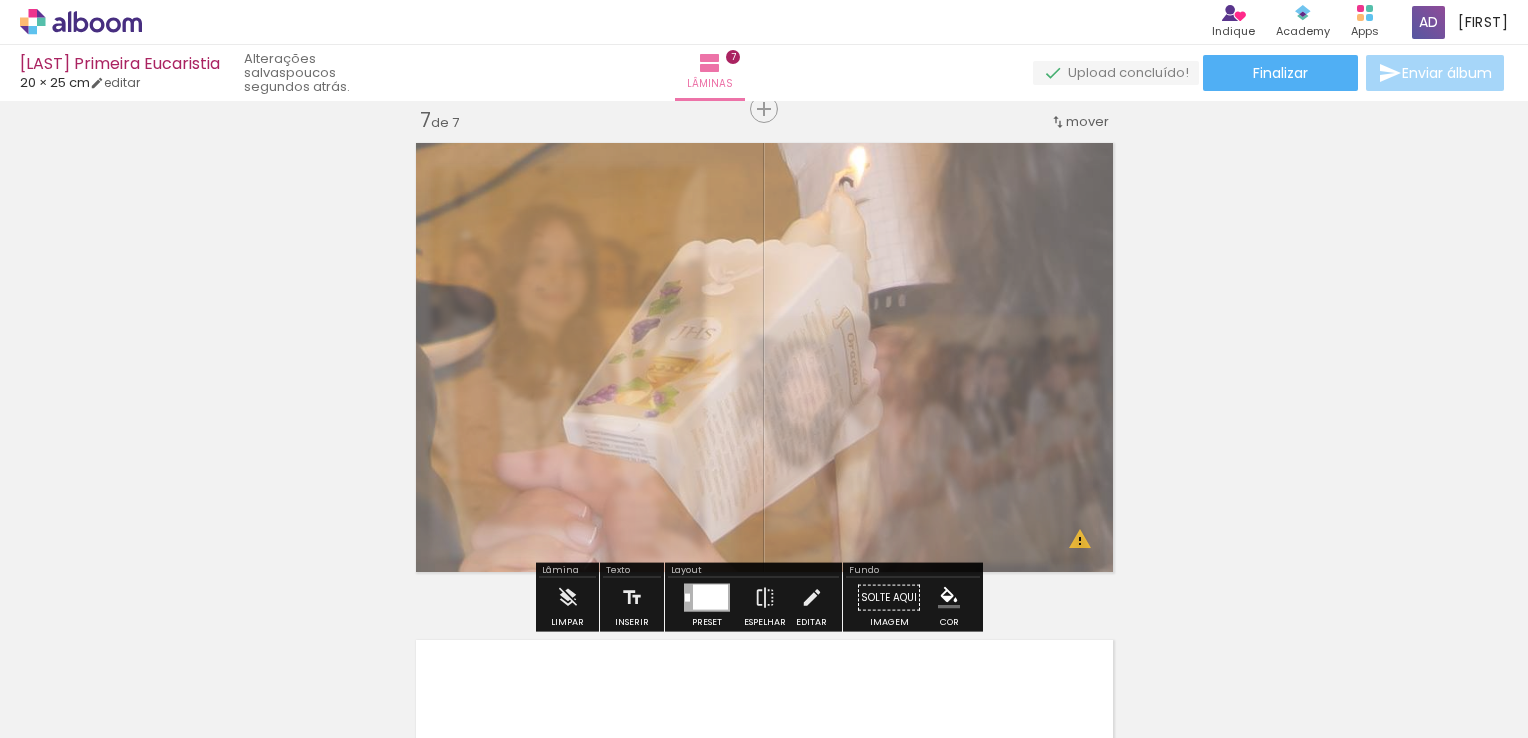 click on "Inserir lâmina 1  de 7  Inserir lâmina 2  de 7  Inserir lâmina 3  de 7  Inserir lâmina 4  de 7  Inserir lâmina 5  de 7  Inserir lâmina 6  de 7  Inserir lâmina 7  de 7 O Designbox precisará aumentar a sua imagem em 541% para exportar para impressão. O Designbox precisará aumentar a sua imagem em 541% para exportar para impressão." at bounding box center (764, -911) 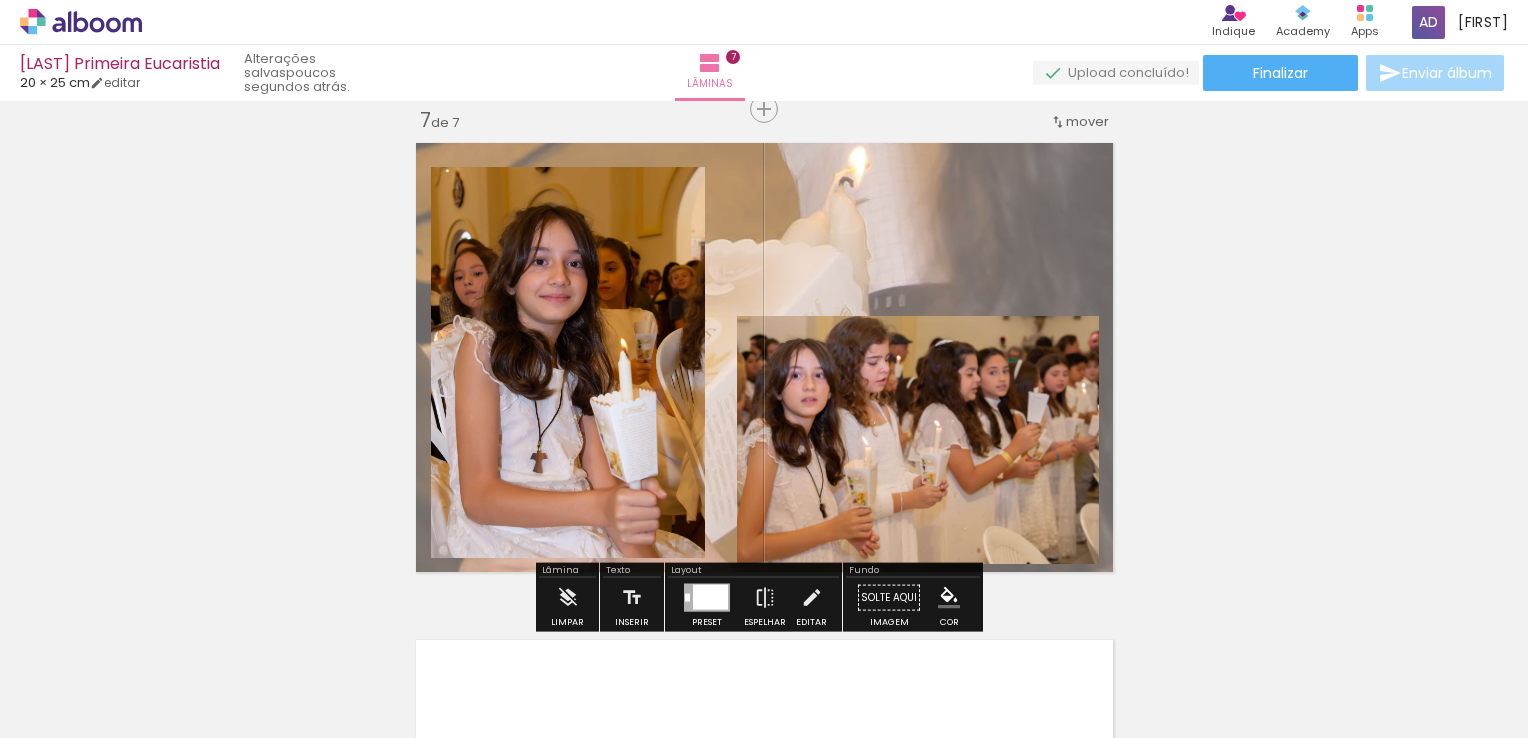 click at bounding box center [764, 357] 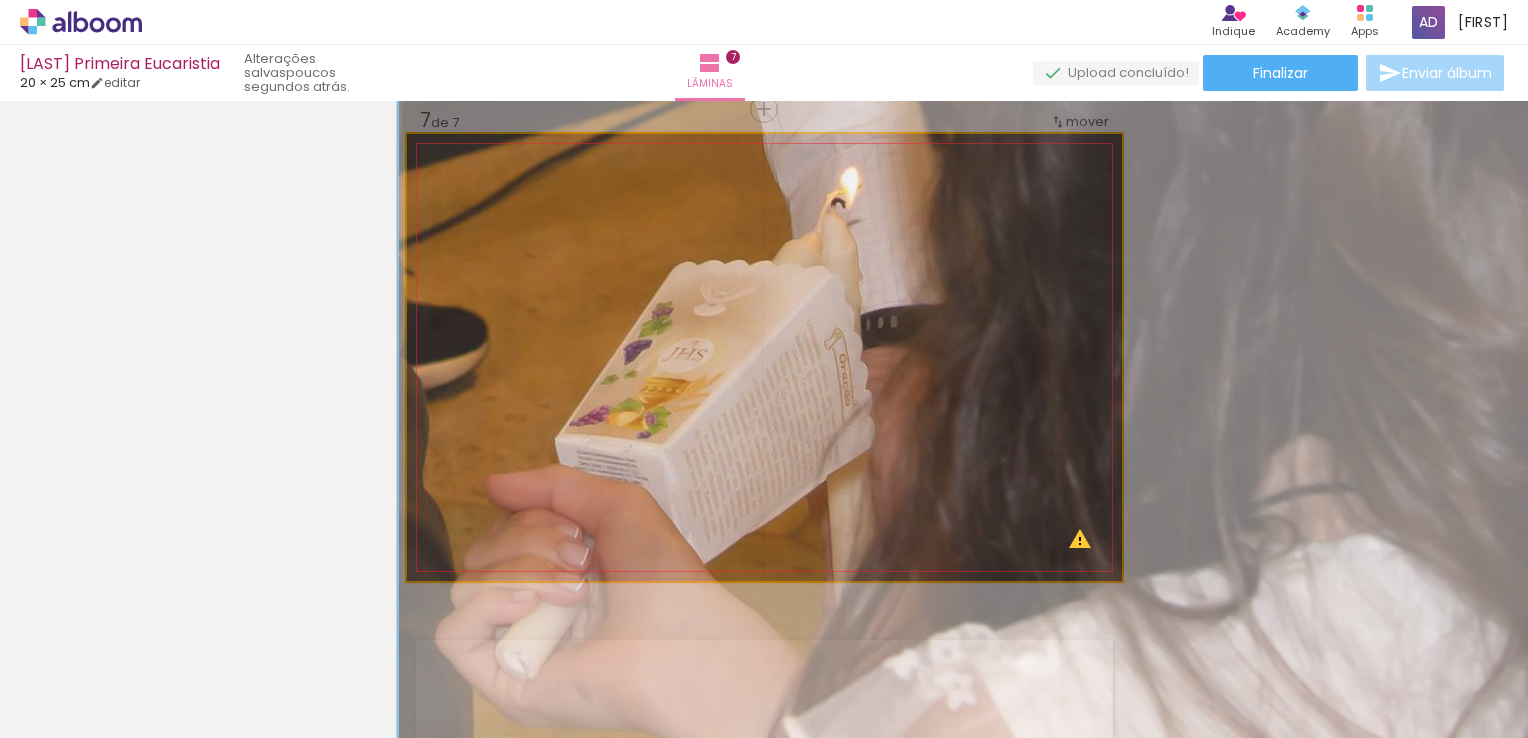 drag, startPoint x: 820, startPoint y: 249, endPoint x: 812, endPoint y: 270, distance: 22.472204 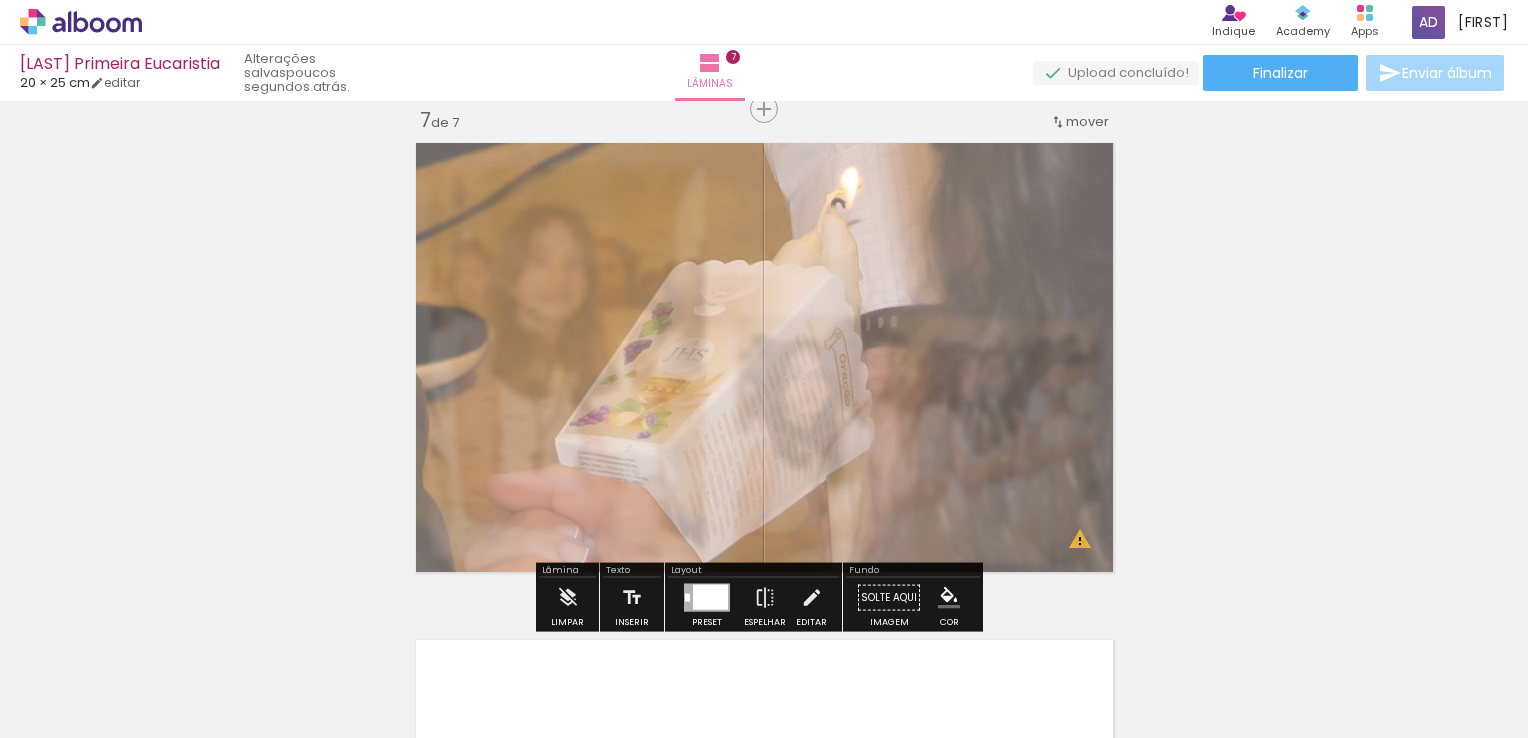 click on "Inserir lâmina 1  de 7  Inserir lâmina 2  de 7  Inserir lâmina 3  de 7  Inserir lâmina 4  de 7  Inserir lâmina 5  de 7  Inserir lâmina 6  de 7  Inserir lâmina 7  de 7 O Designbox precisará aumentar a sua imagem em 541% para exportar para impressão. O Designbox precisará aumentar a sua imagem em 541% para exportar para impressão." at bounding box center (764, -911) 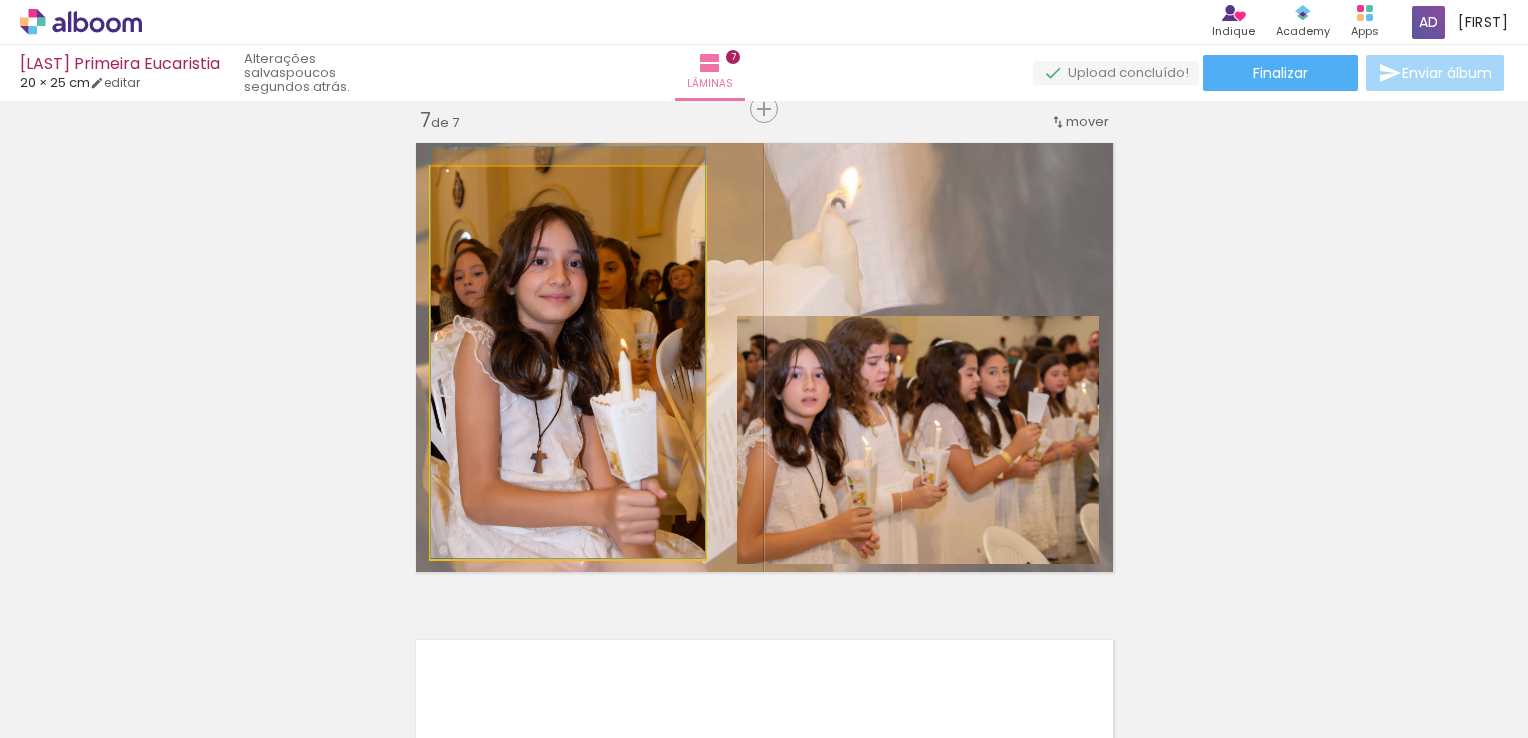 click 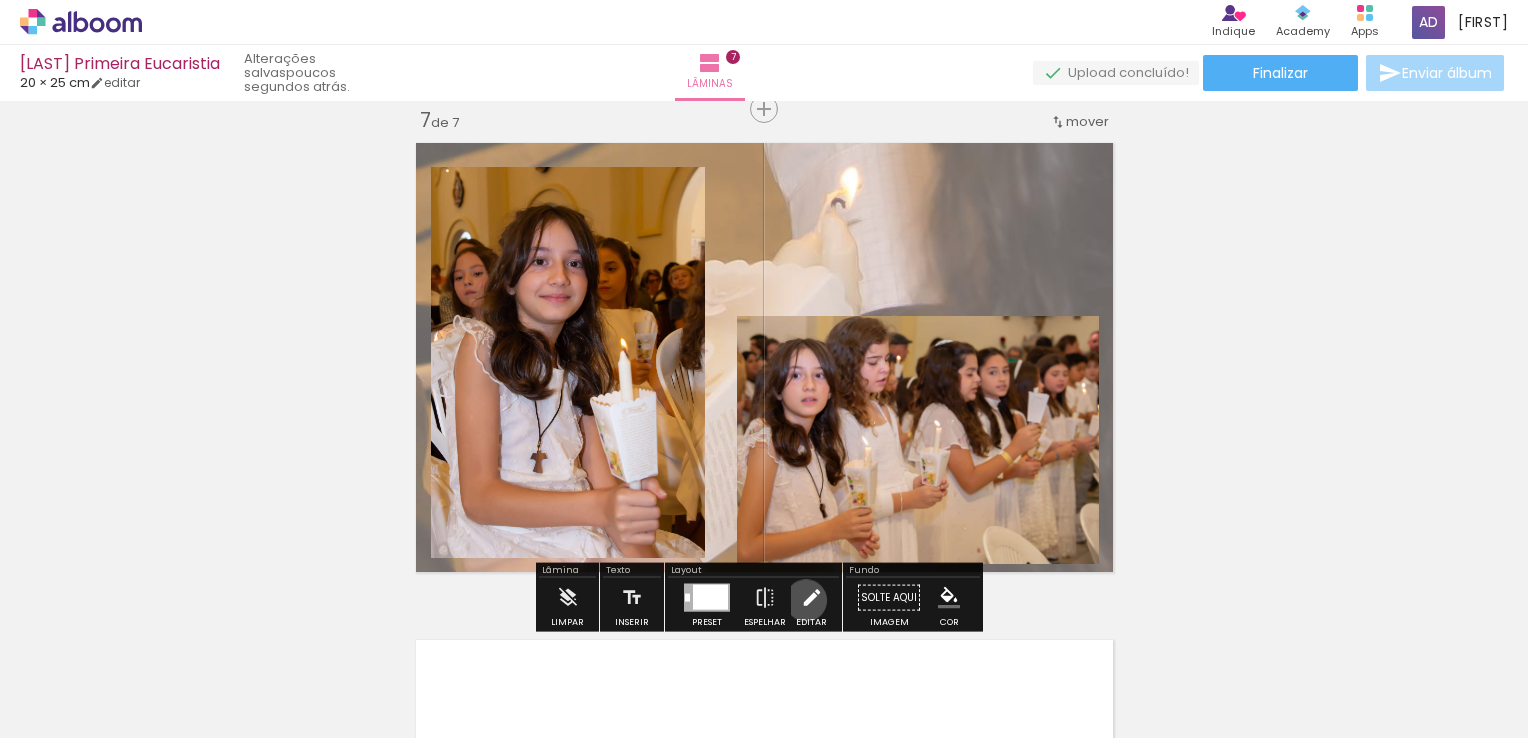 click at bounding box center (812, 598) 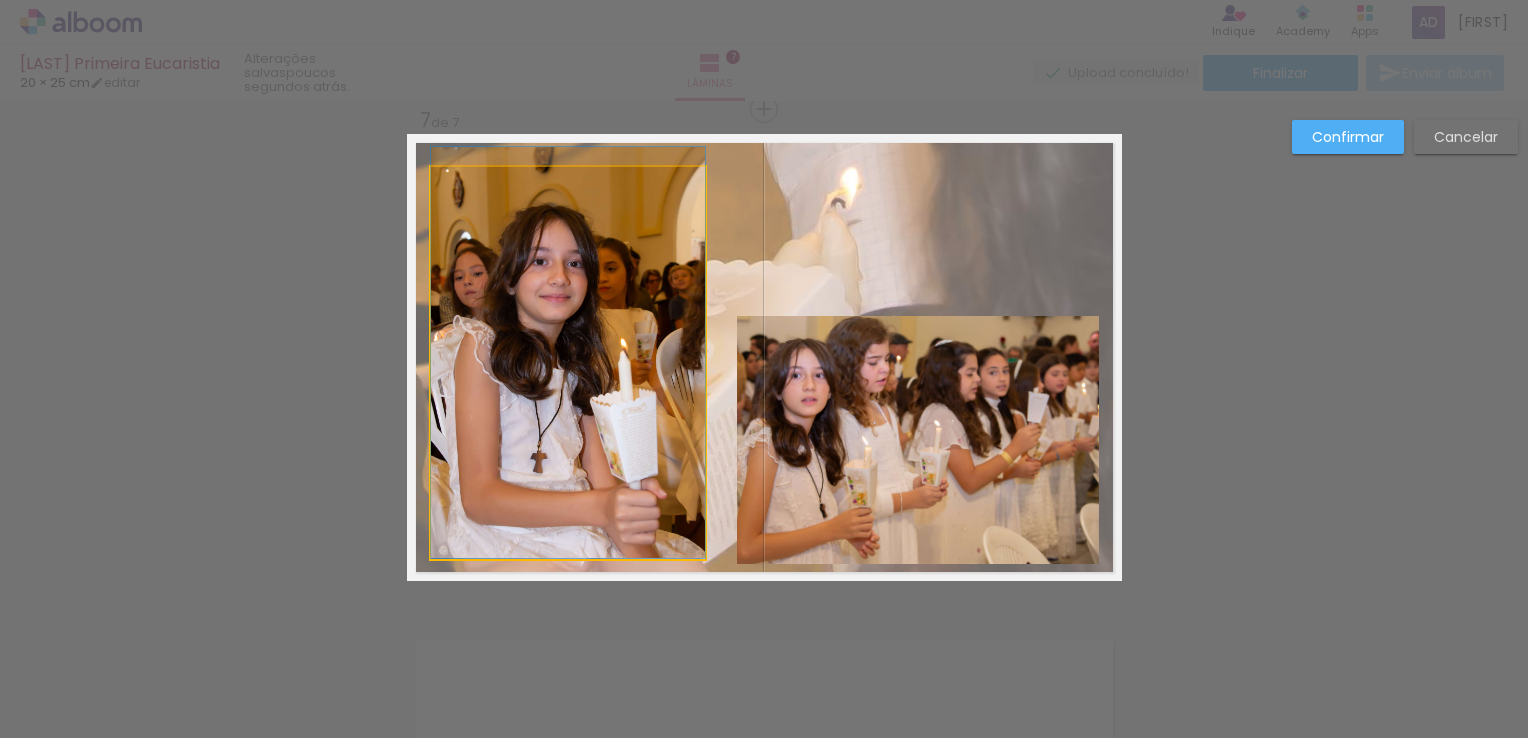 click 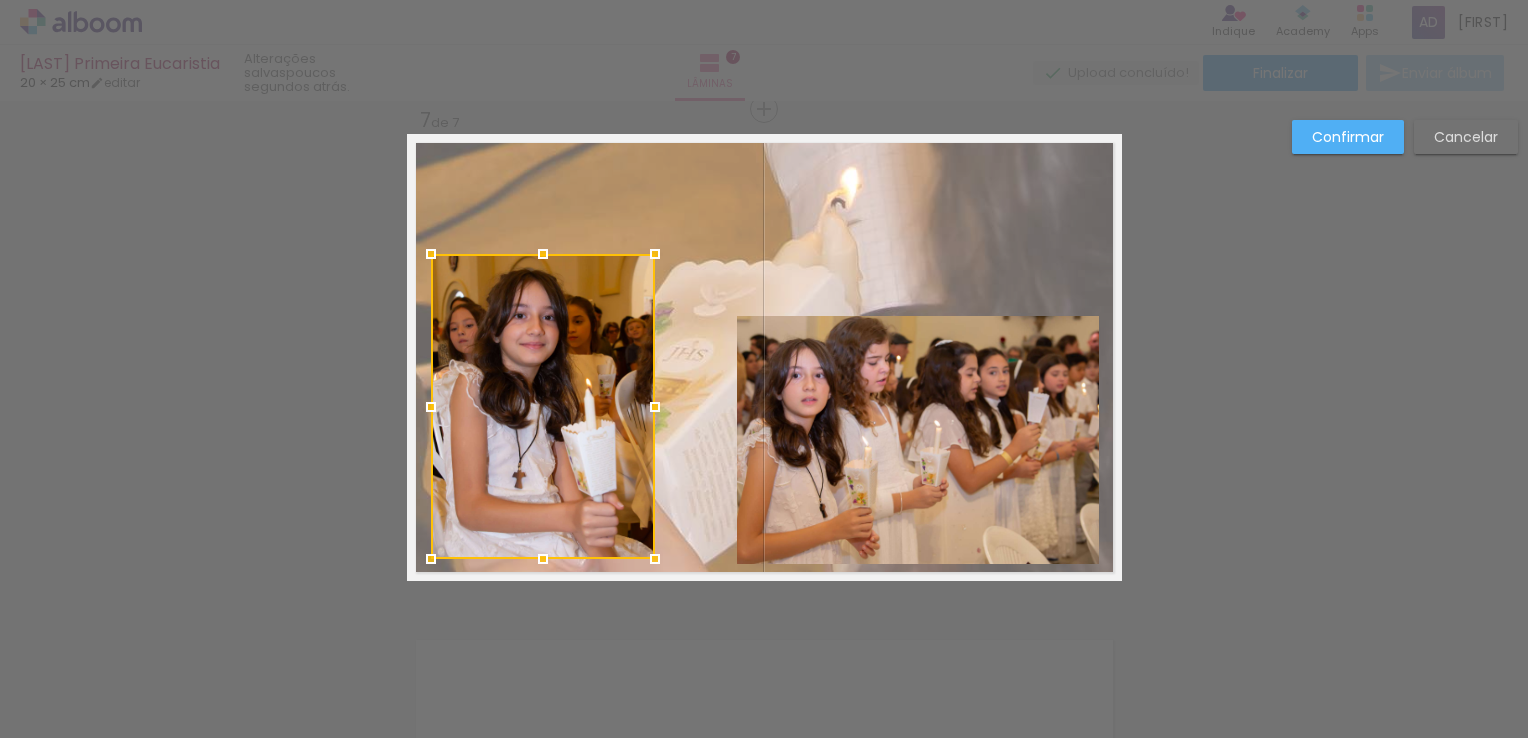 drag, startPoint x: 697, startPoint y: 167, endPoint x: 648, endPoint y: 254, distance: 99.849884 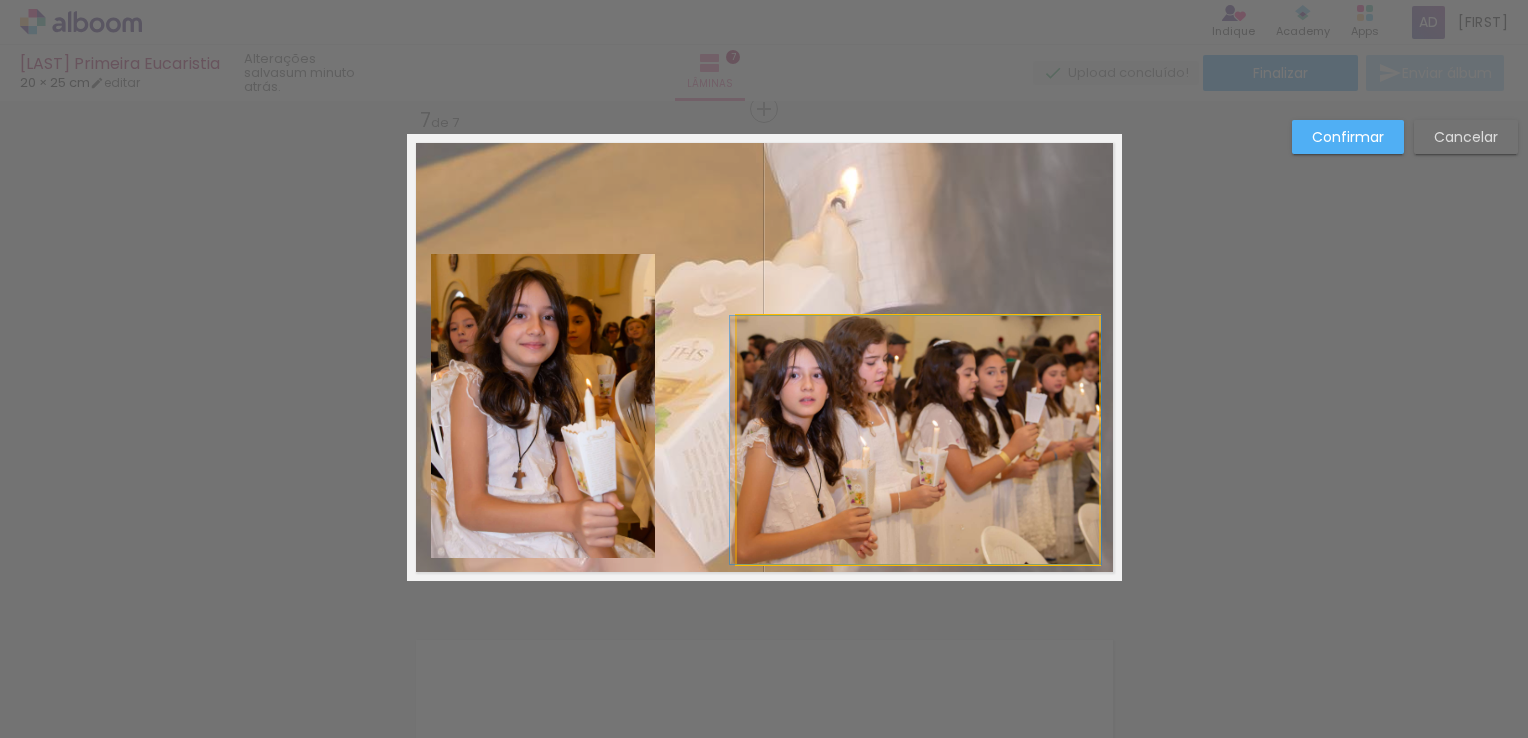 drag, startPoint x: 934, startPoint y: 462, endPoint x: 932, endPoint y: 408, distance: 54.037025 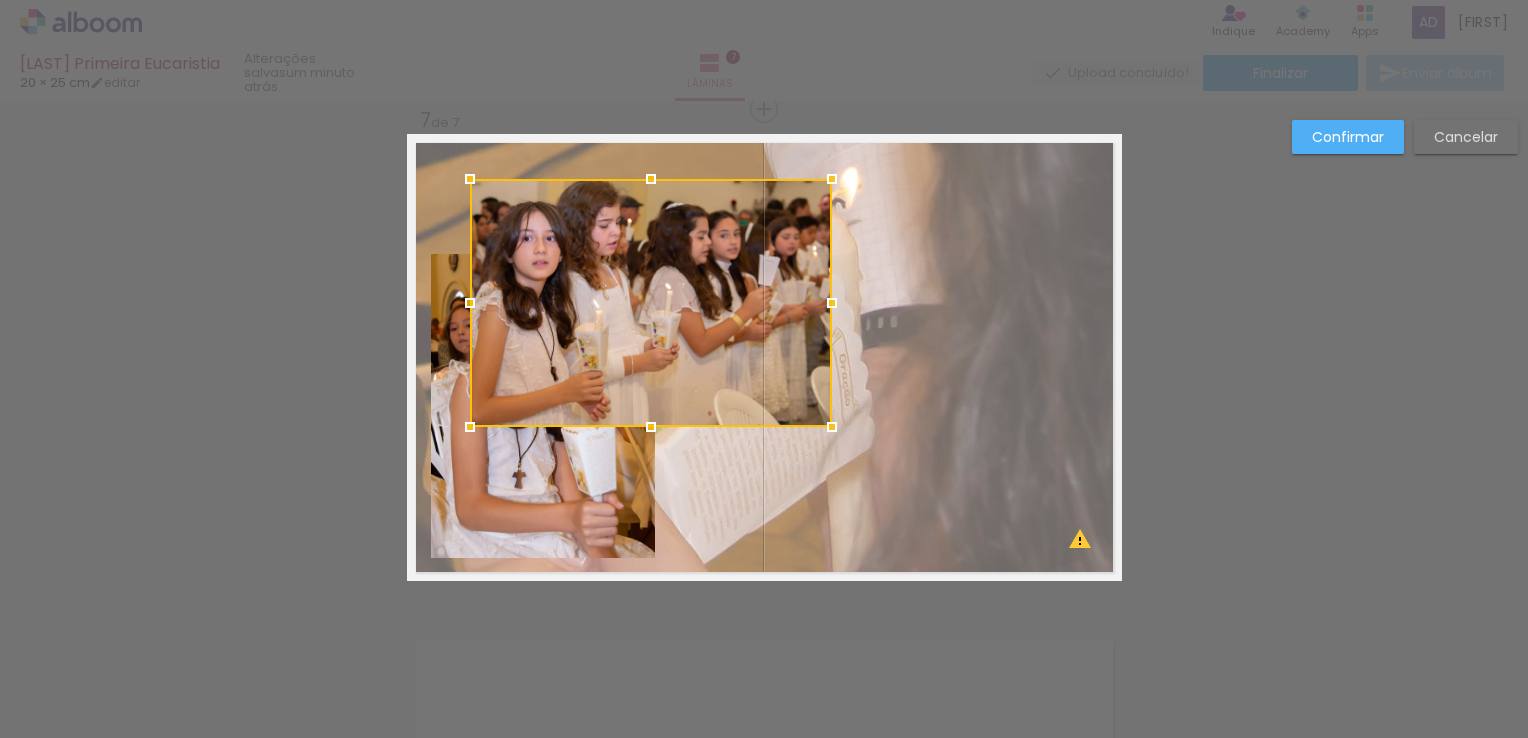 drag, startPoint x: 932, startPoint y: 408, endPoint x: 664, endPoint y: 270, distance: 301.4432 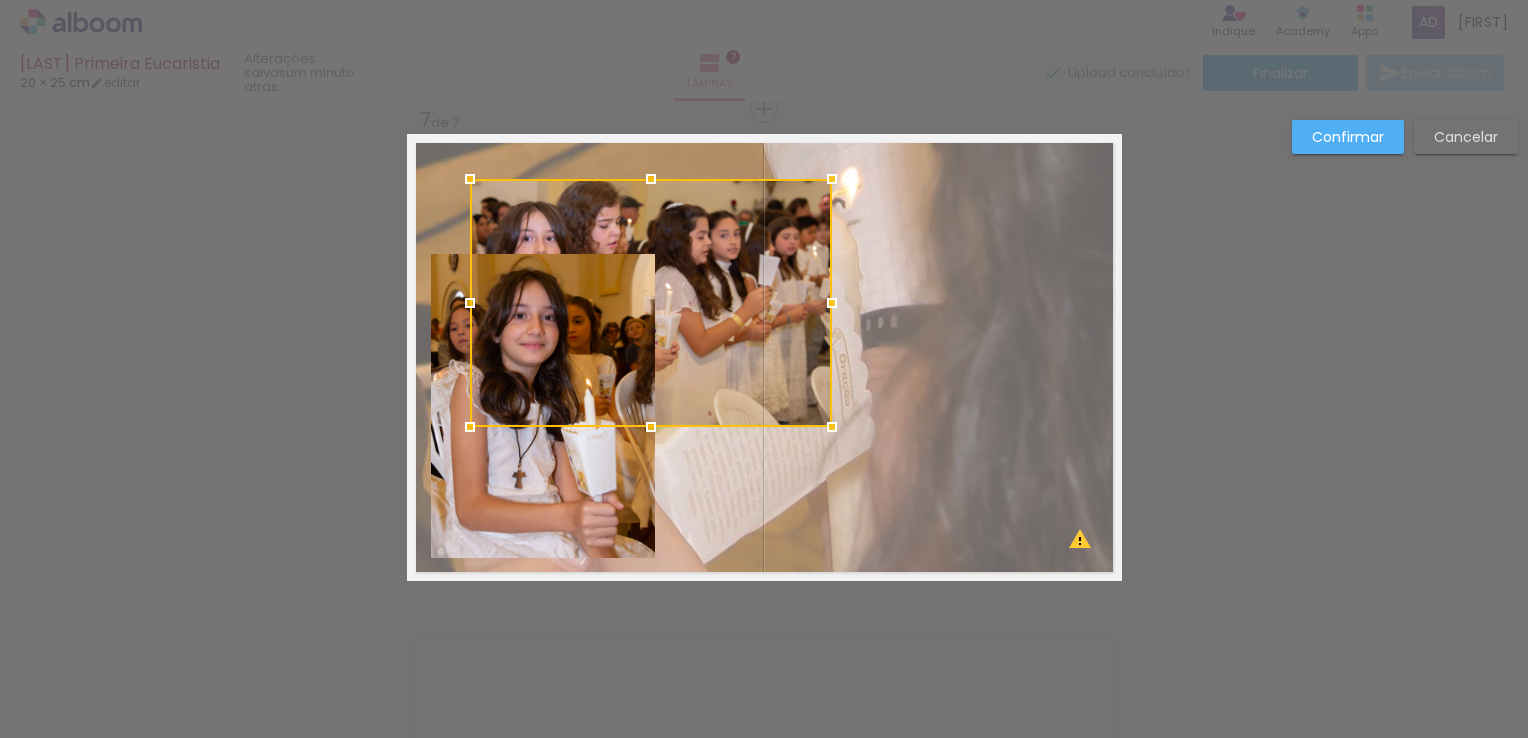 click 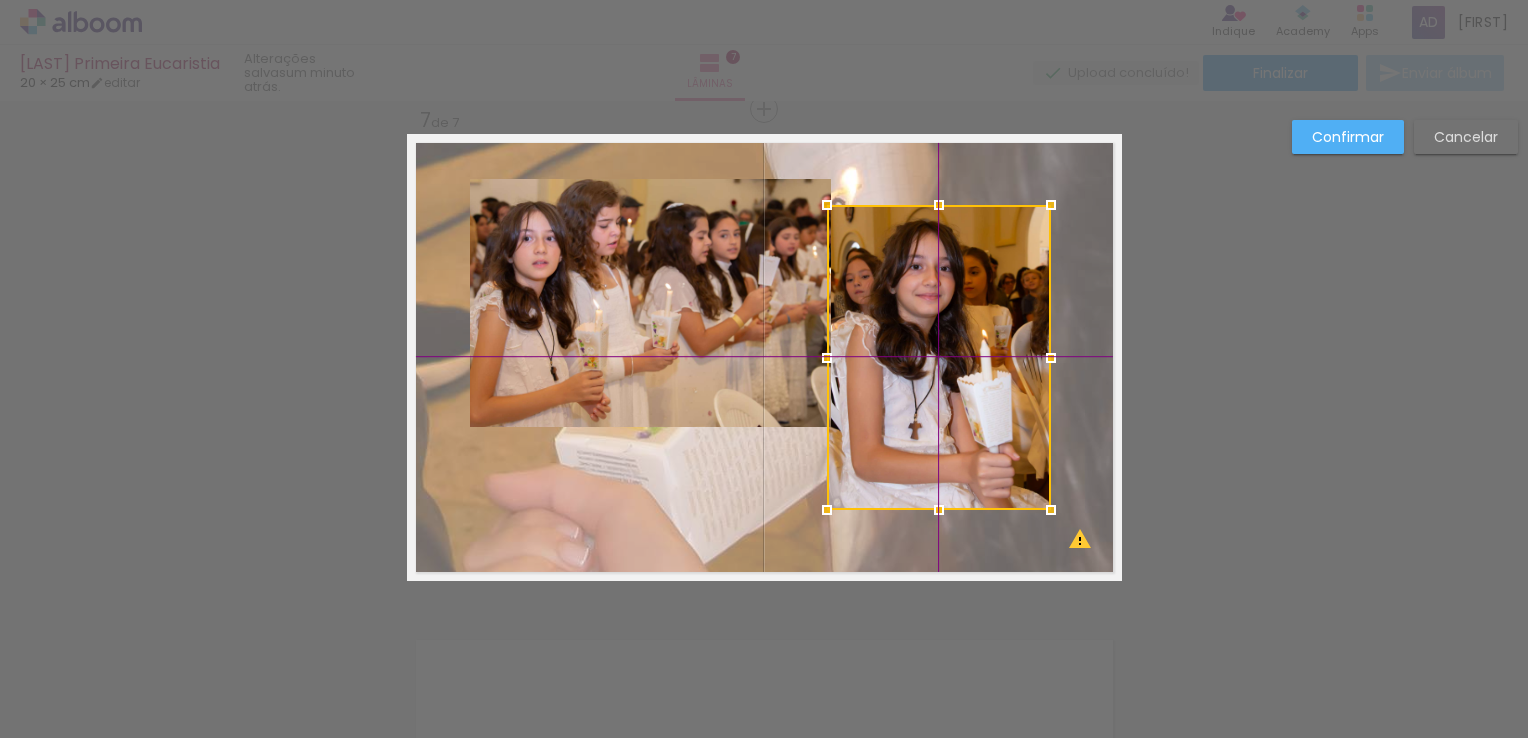 drag, startPoint x: 549, startPoint y: 502, endPoint x: 988, endPoint y: 479, distance: 439.60208 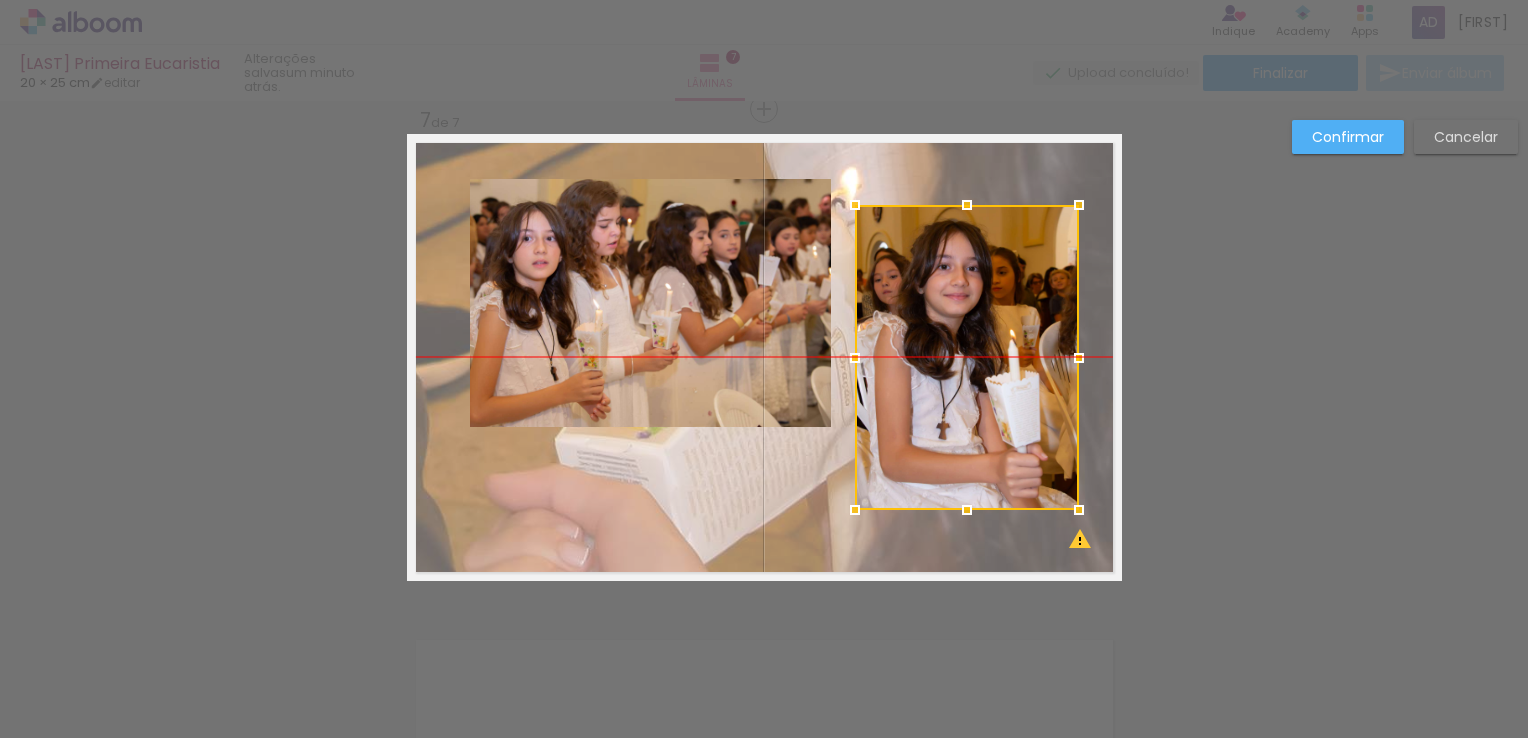 drag, startPoint x: 944, startPoint y: 399, endPoint x: 972, endPoint y: 398, distance: 28.01785 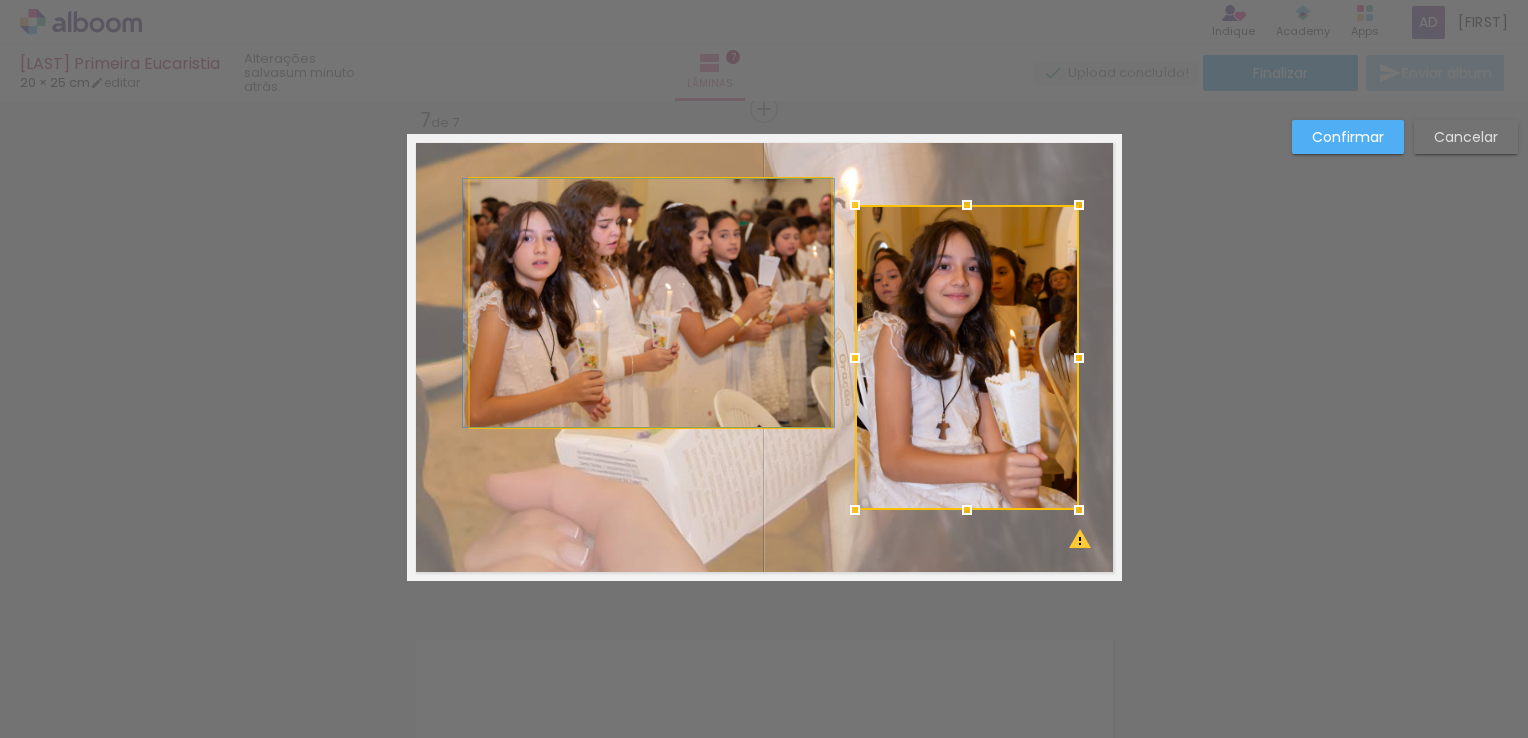 click 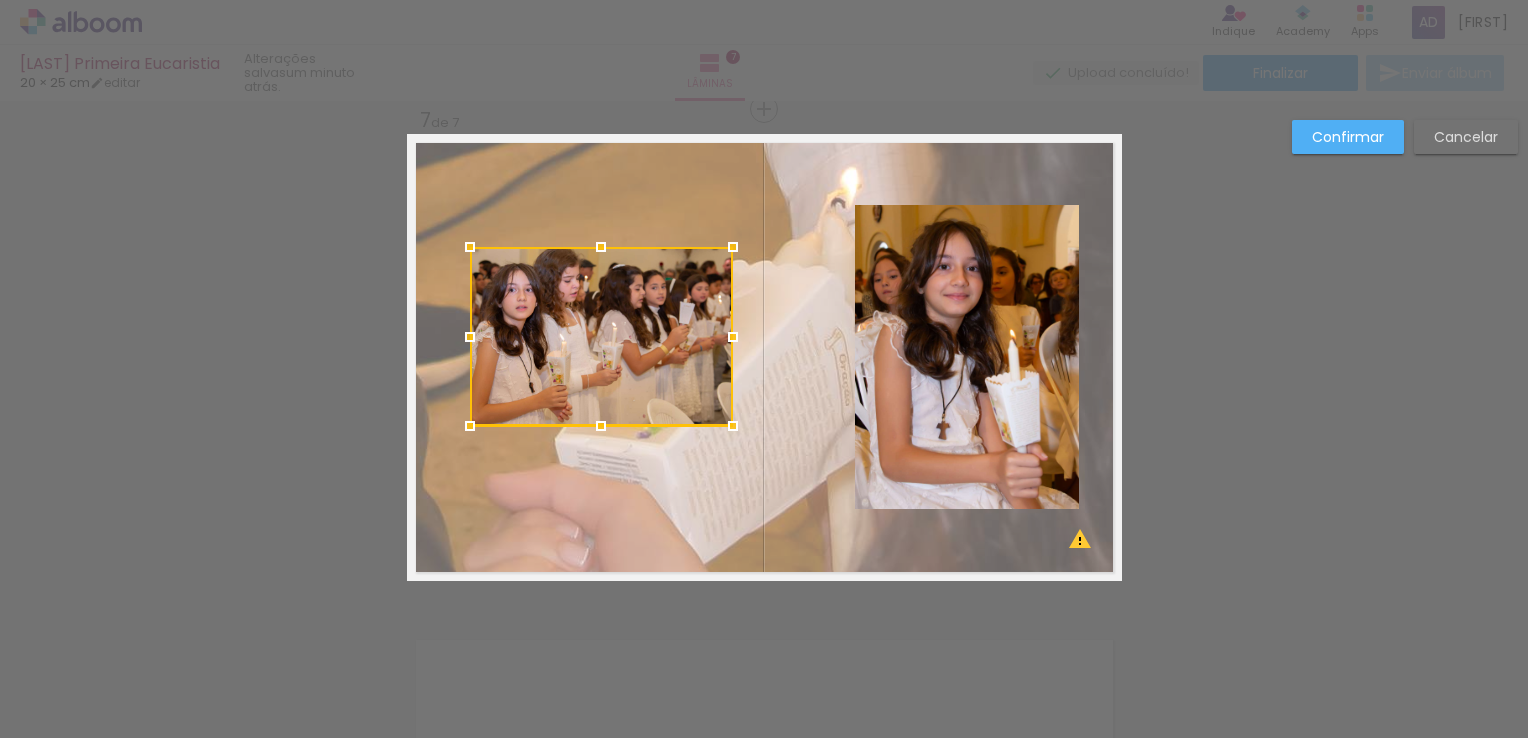 drag, startPoint x: 830, startPoint y: 174, endPoint x: 732, endPoint y: 244, distance: 120.432556 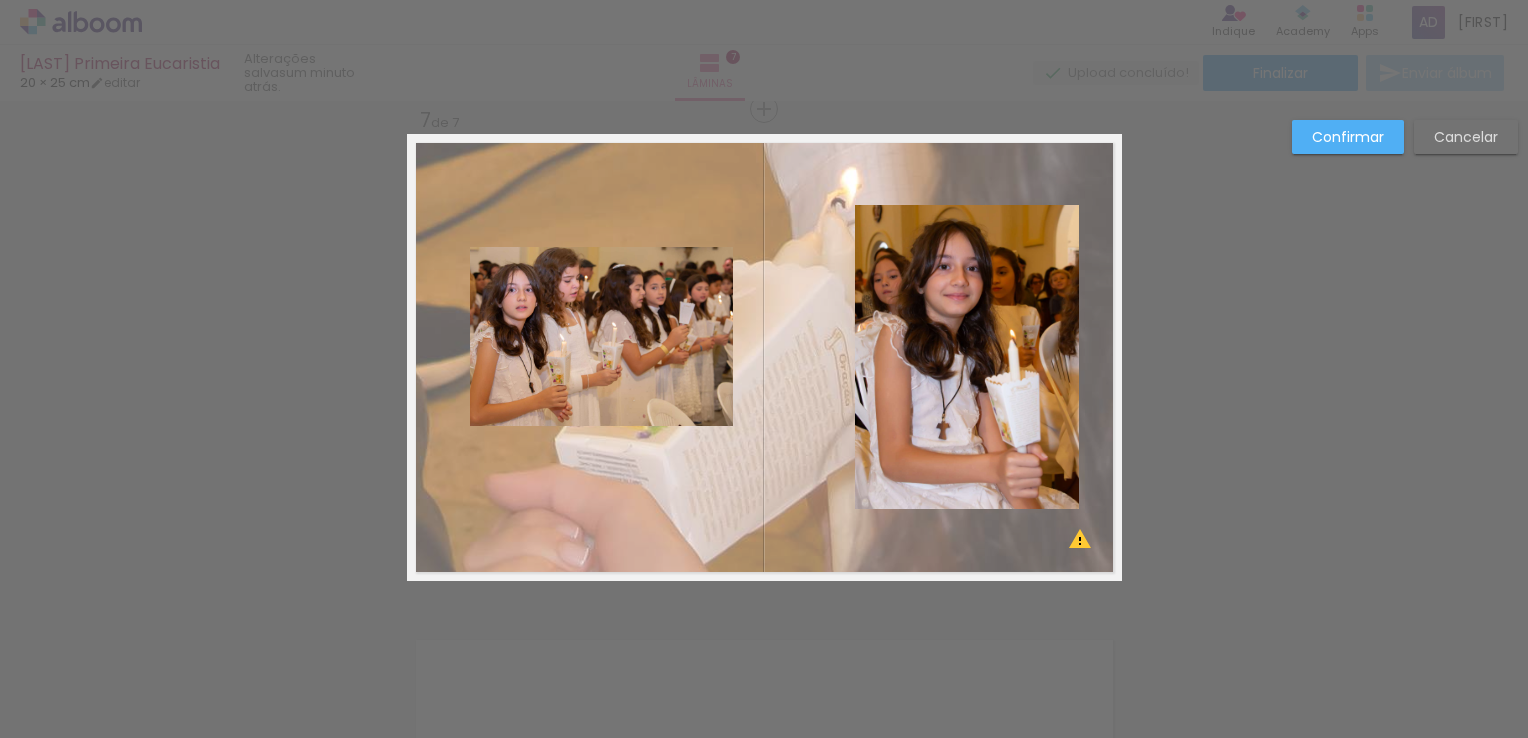click 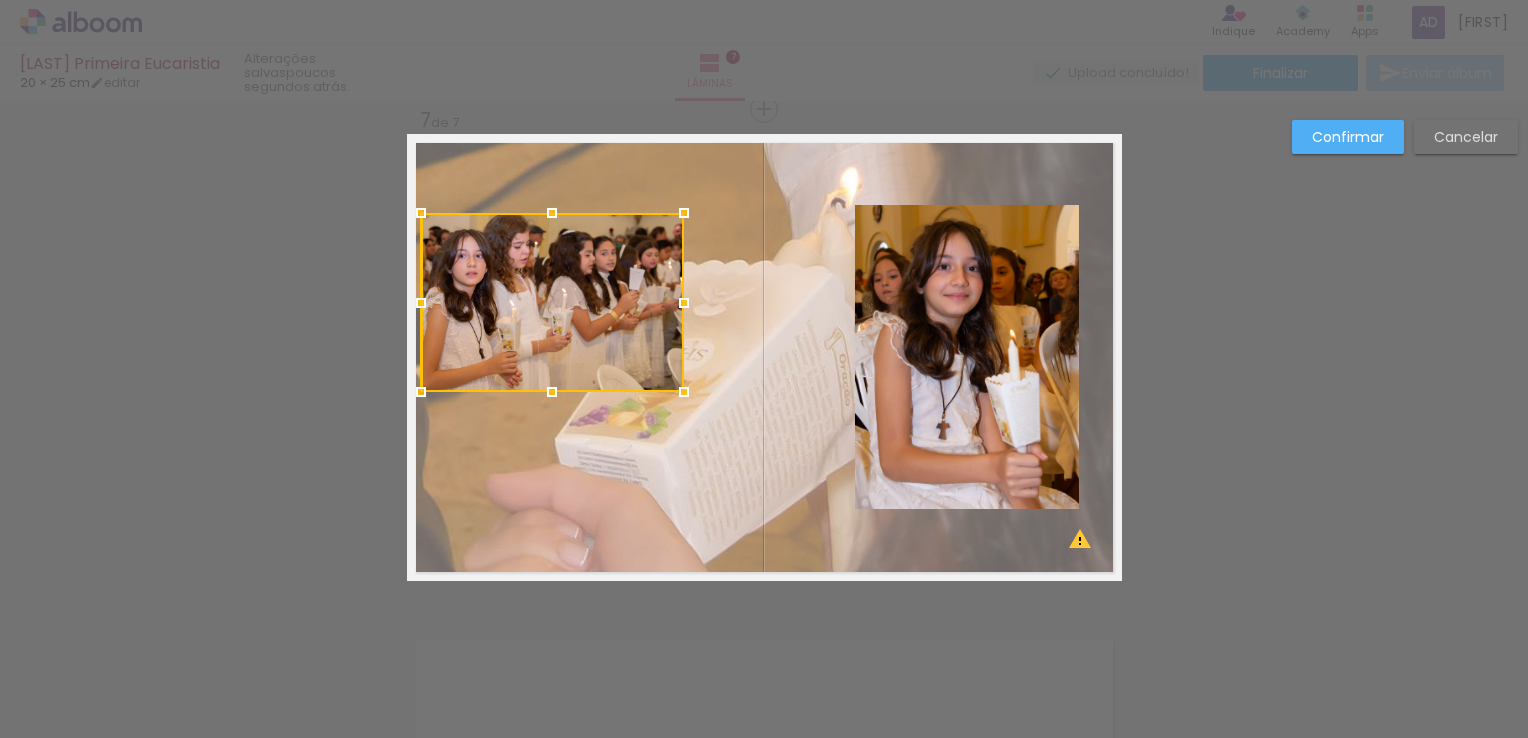 drag, startPoint x: 592, startPoint y: 327, endPoint x: 543, endPoint y: 293, distance: 59.64059 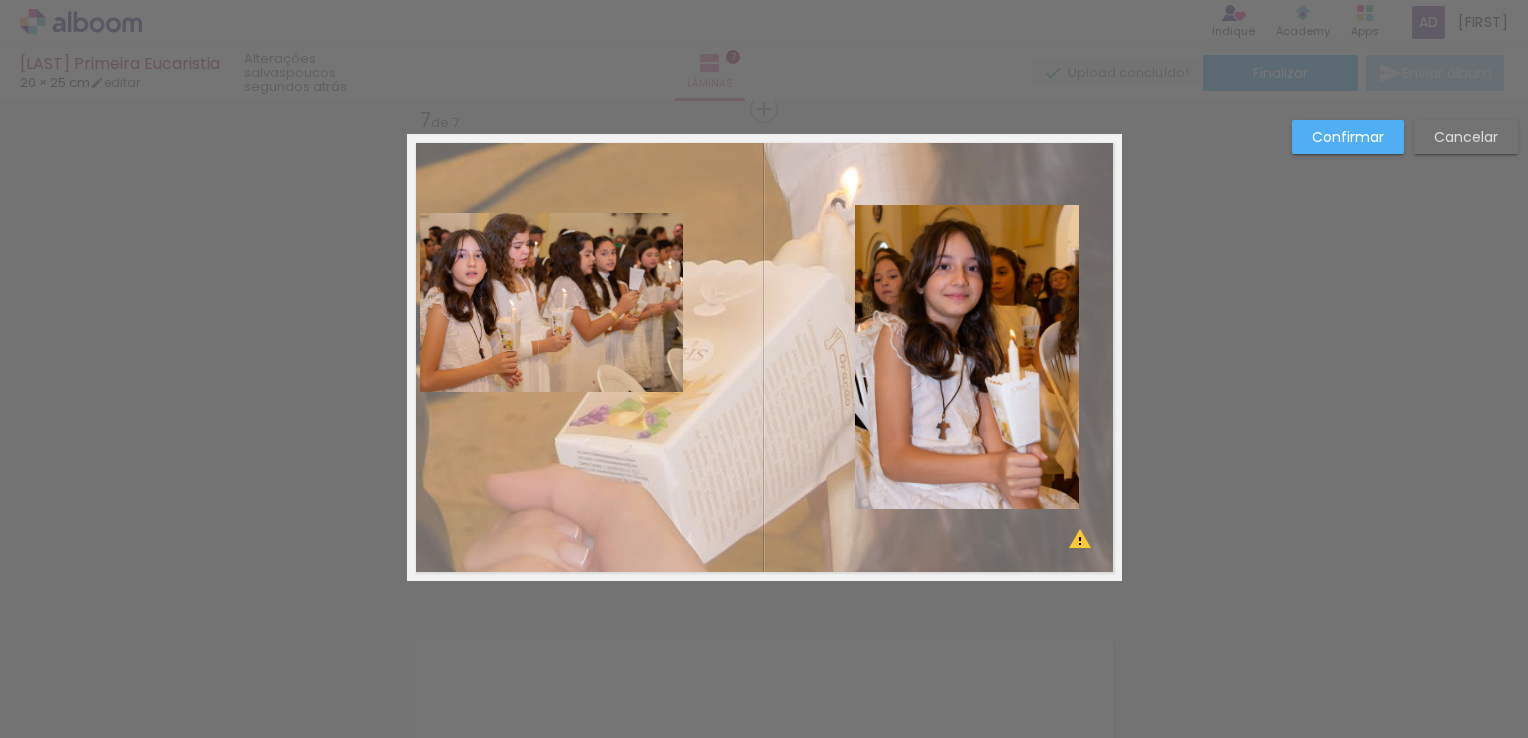 click 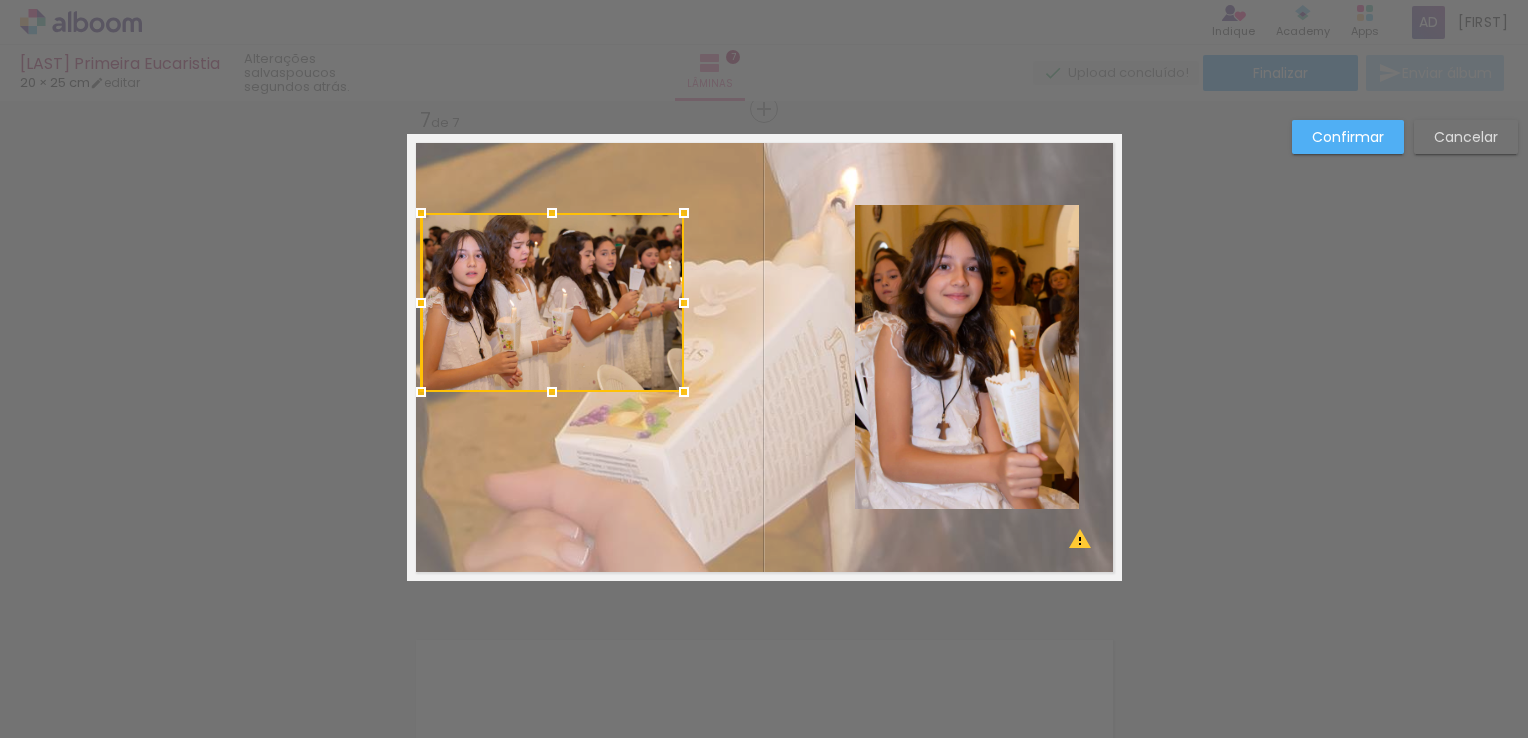 click at bounding box center (552, 302) 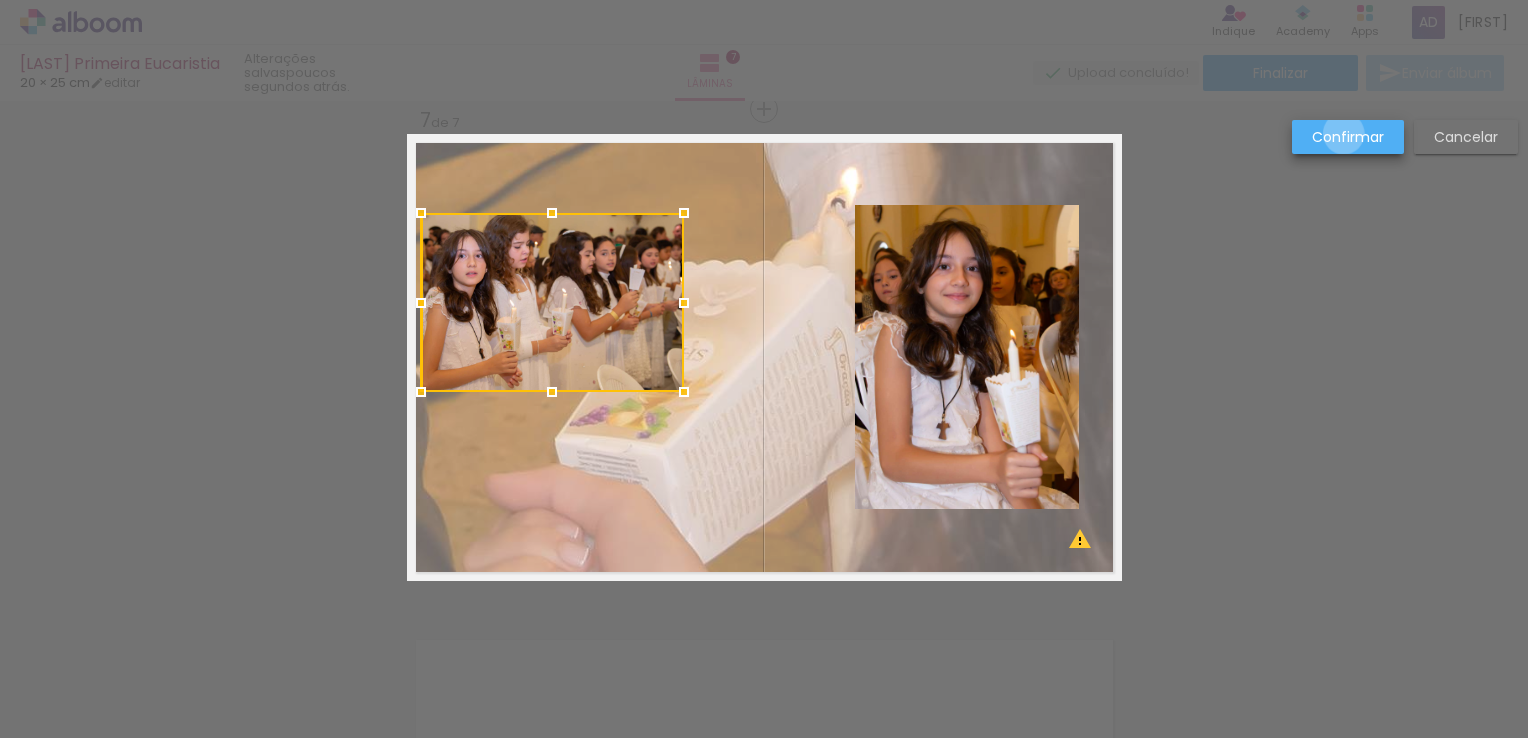 click on "Confirmar" at bounding box center [0, 0] 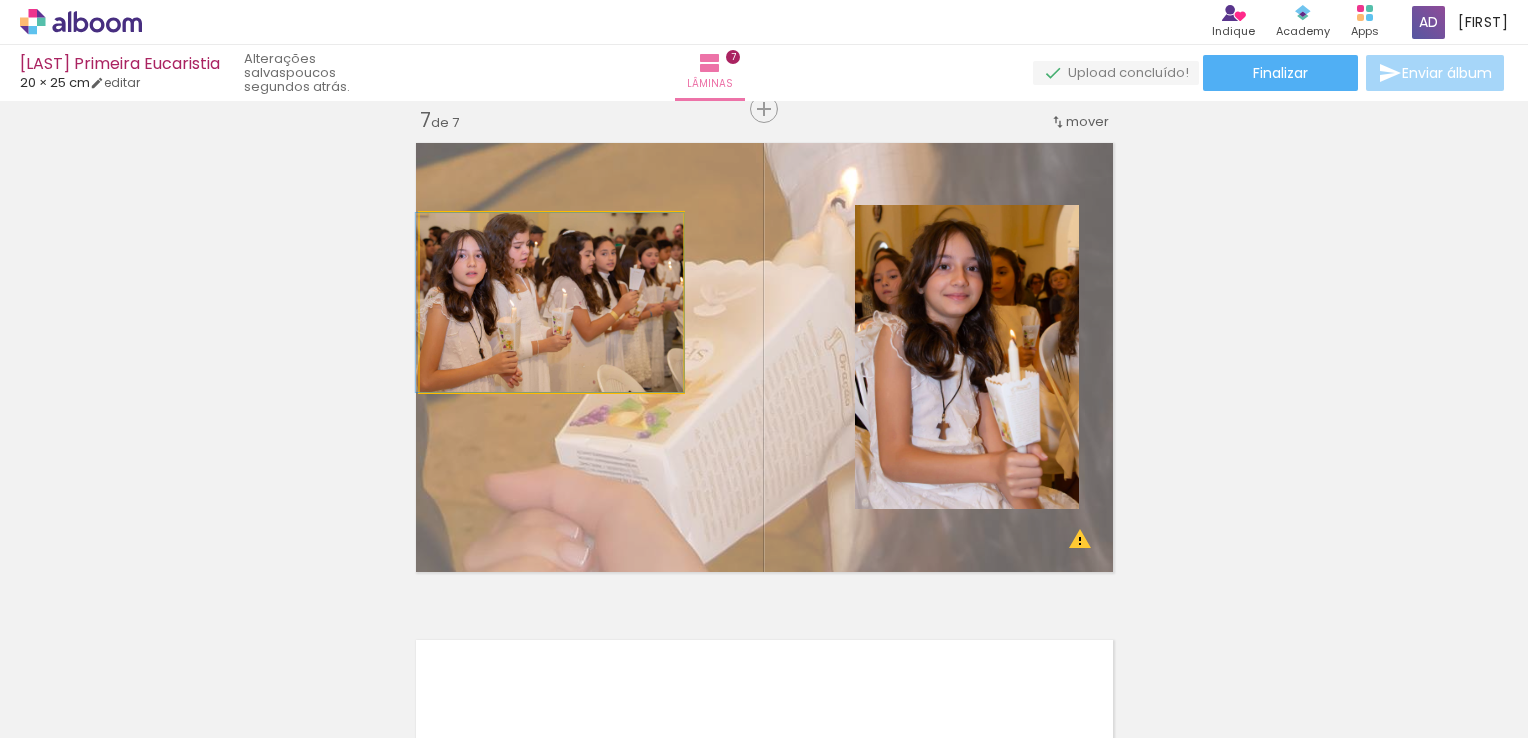 click 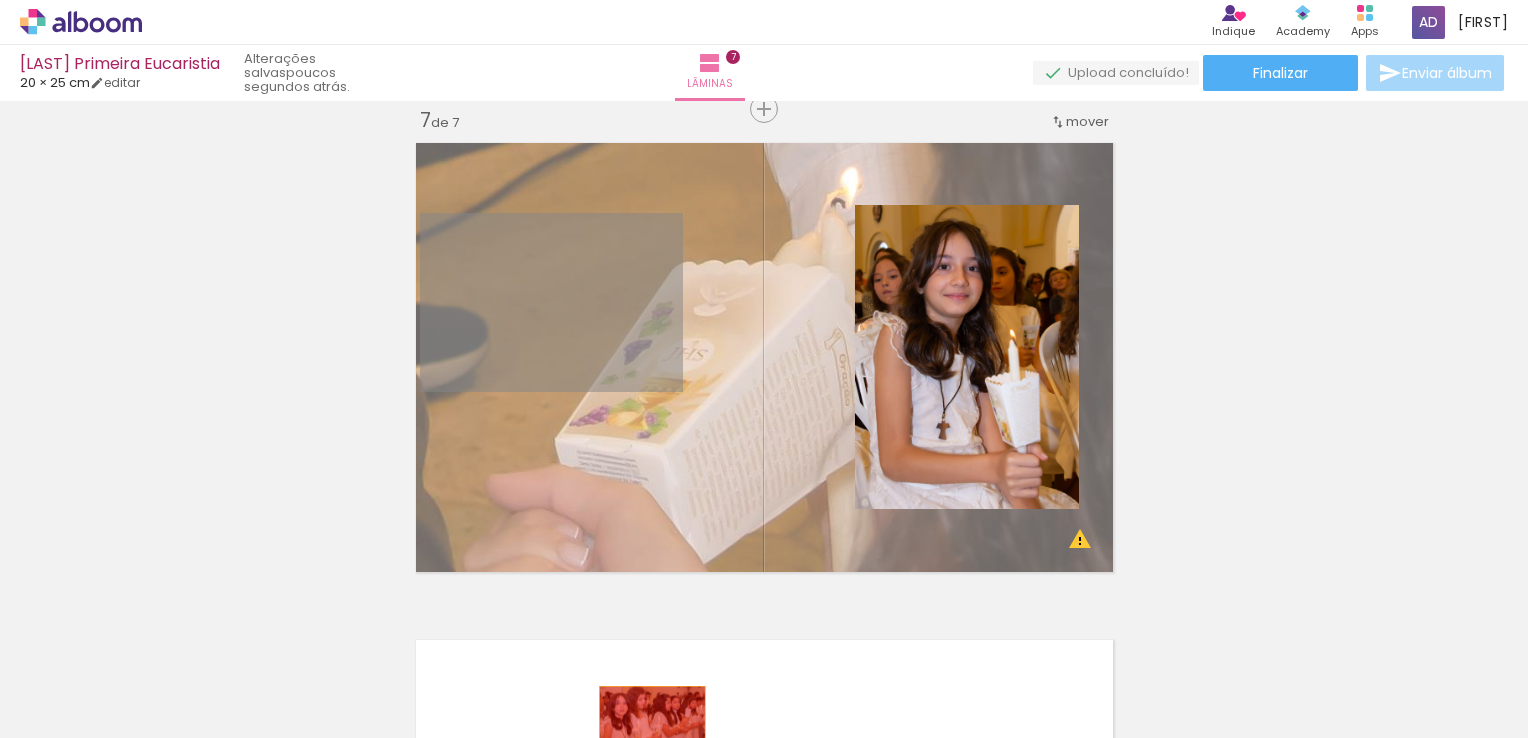drag, startPoint x: 566, startPoint y: 316, endPoint x: 645, endPoint y: 722, distance: 413.61456 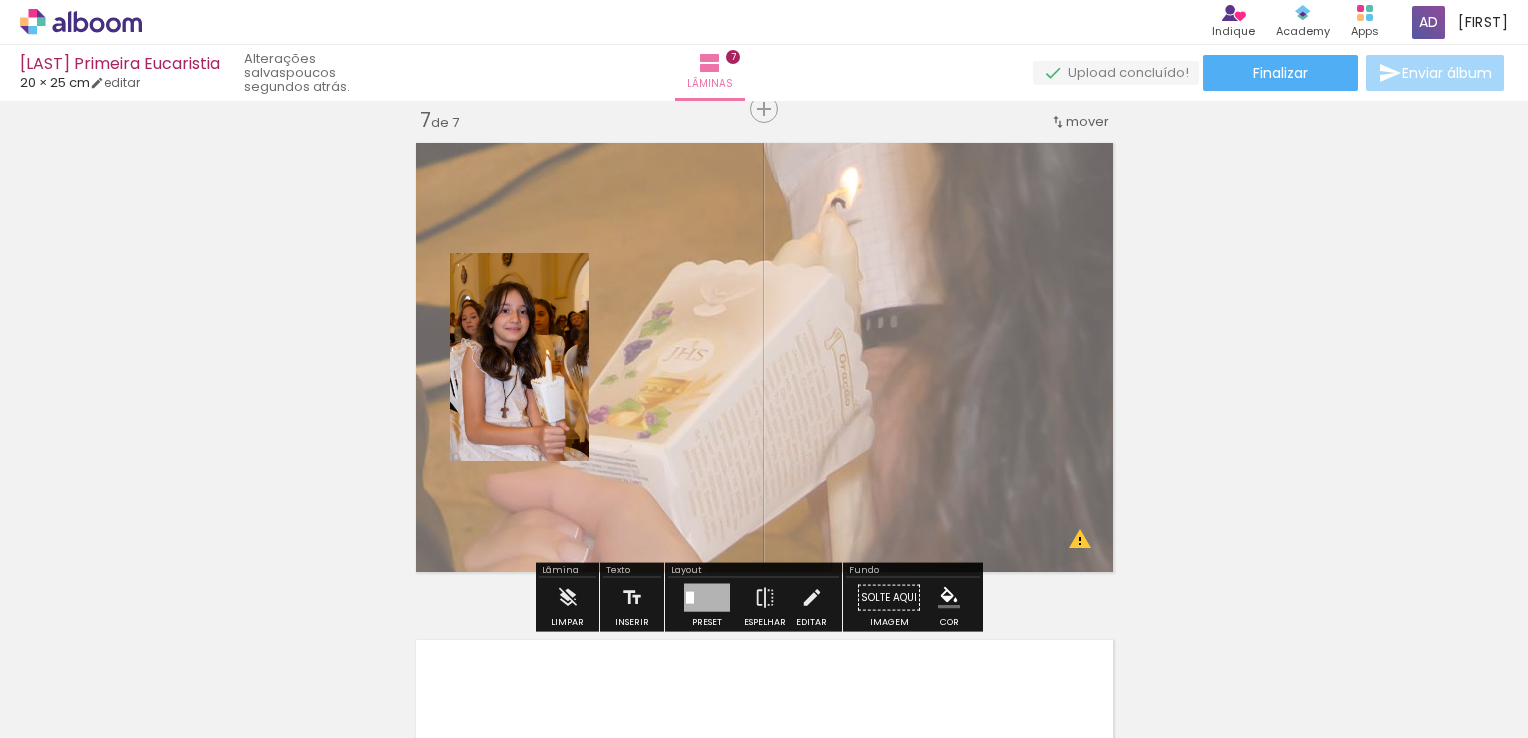 click at bounding box center [764, 357] 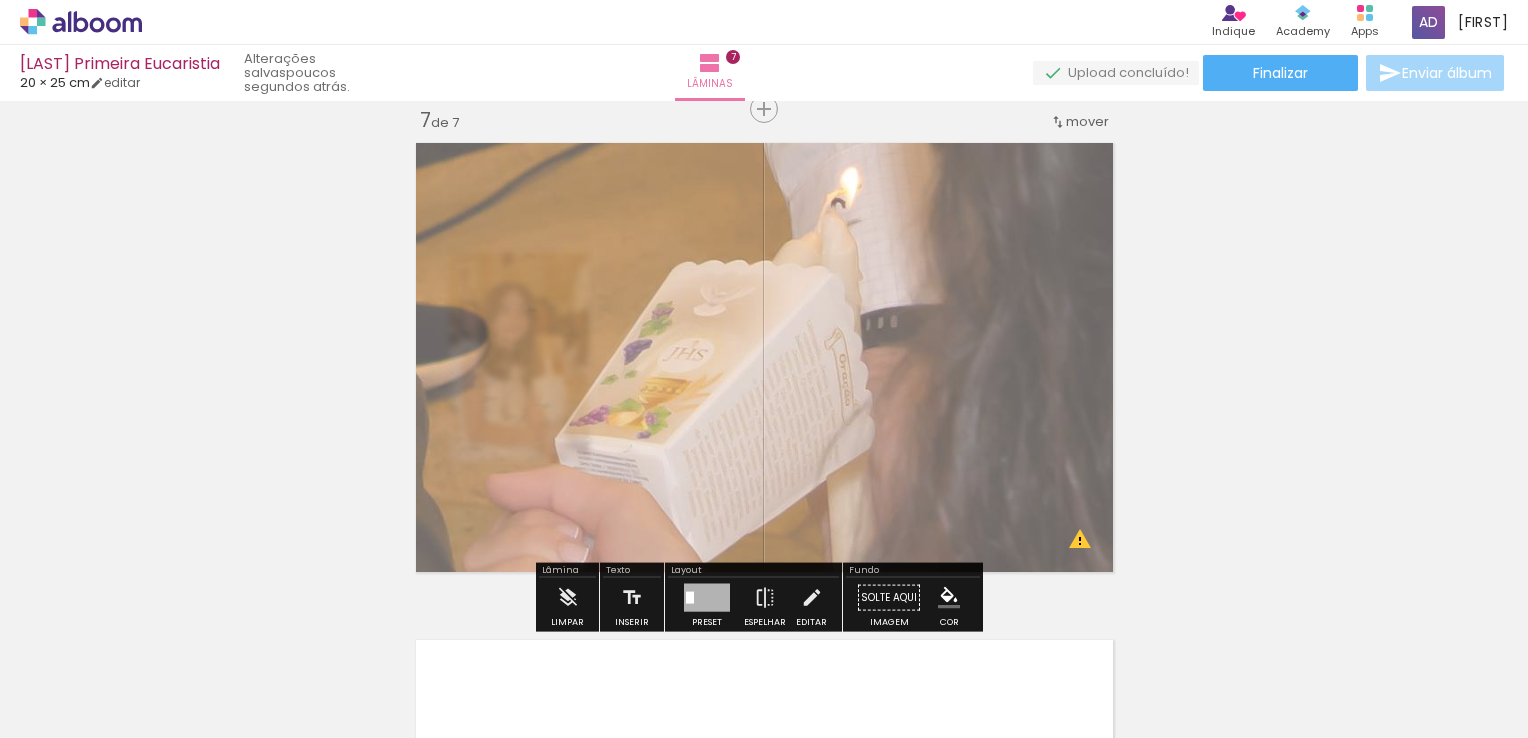click 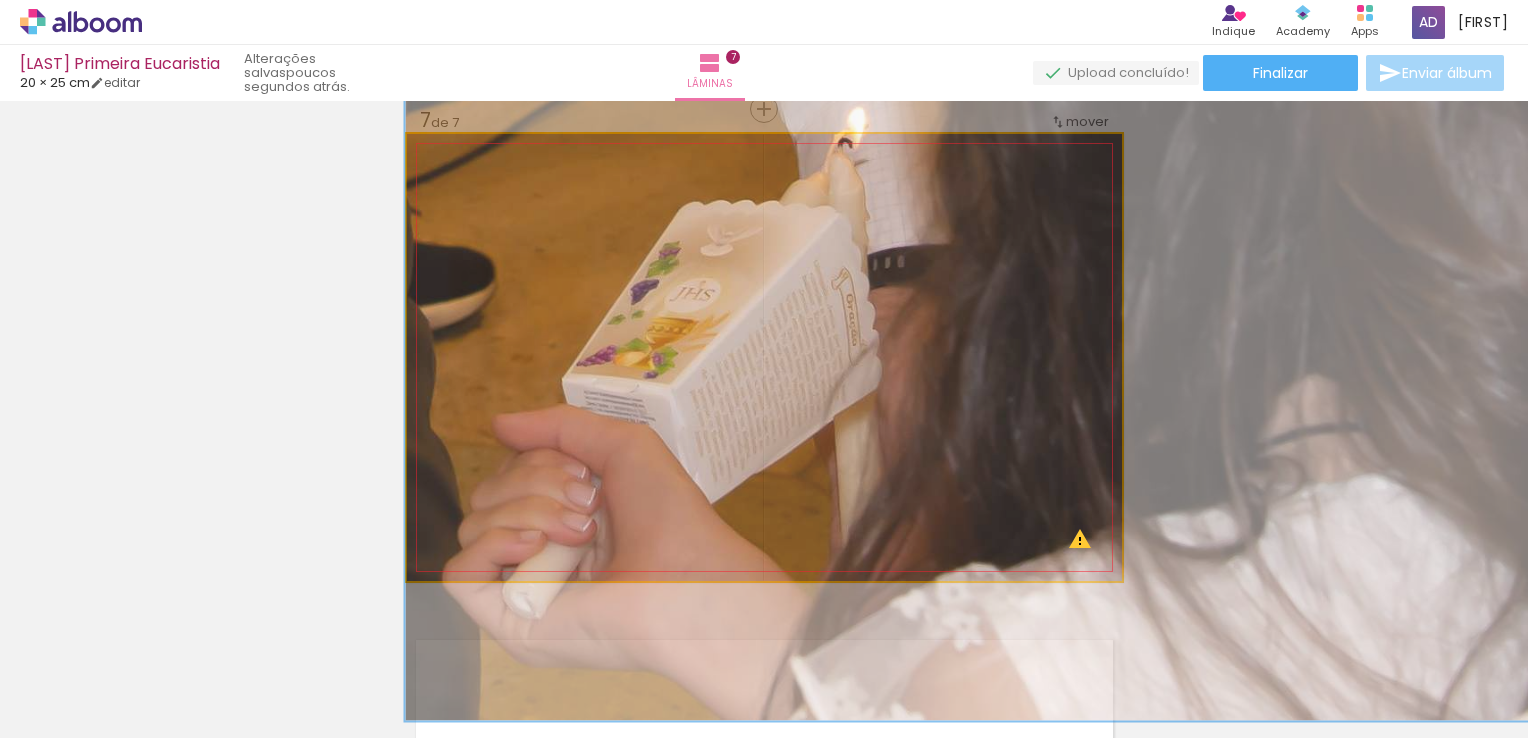 drag, startPoint x: 703, startPoint y: 326, endPoint x: 710, endPoint y: 266, distance: 60.40695 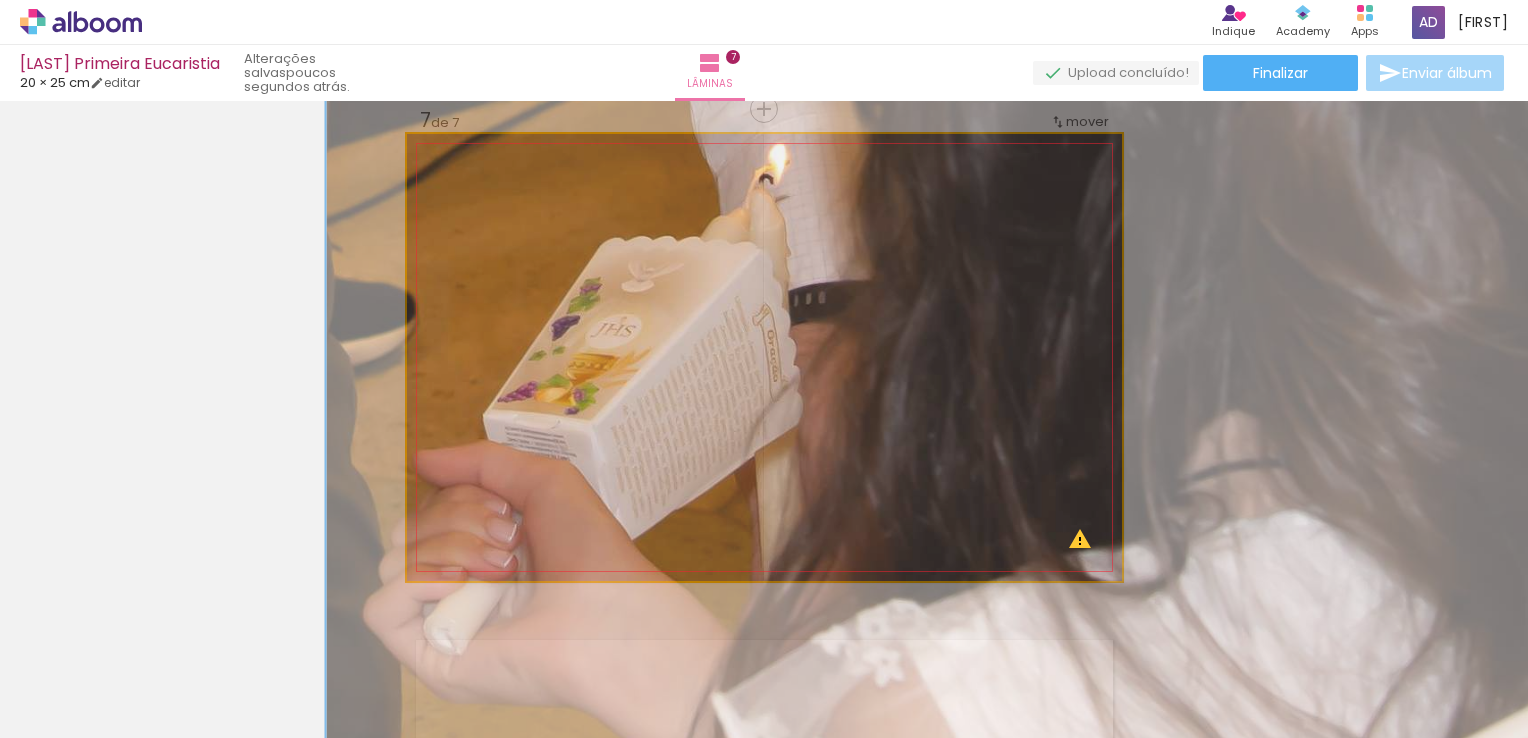 drag, startPoint x: 952, startPoint y: 374, endPoint x: 873, endPoint y: 410, distance: 86.815895 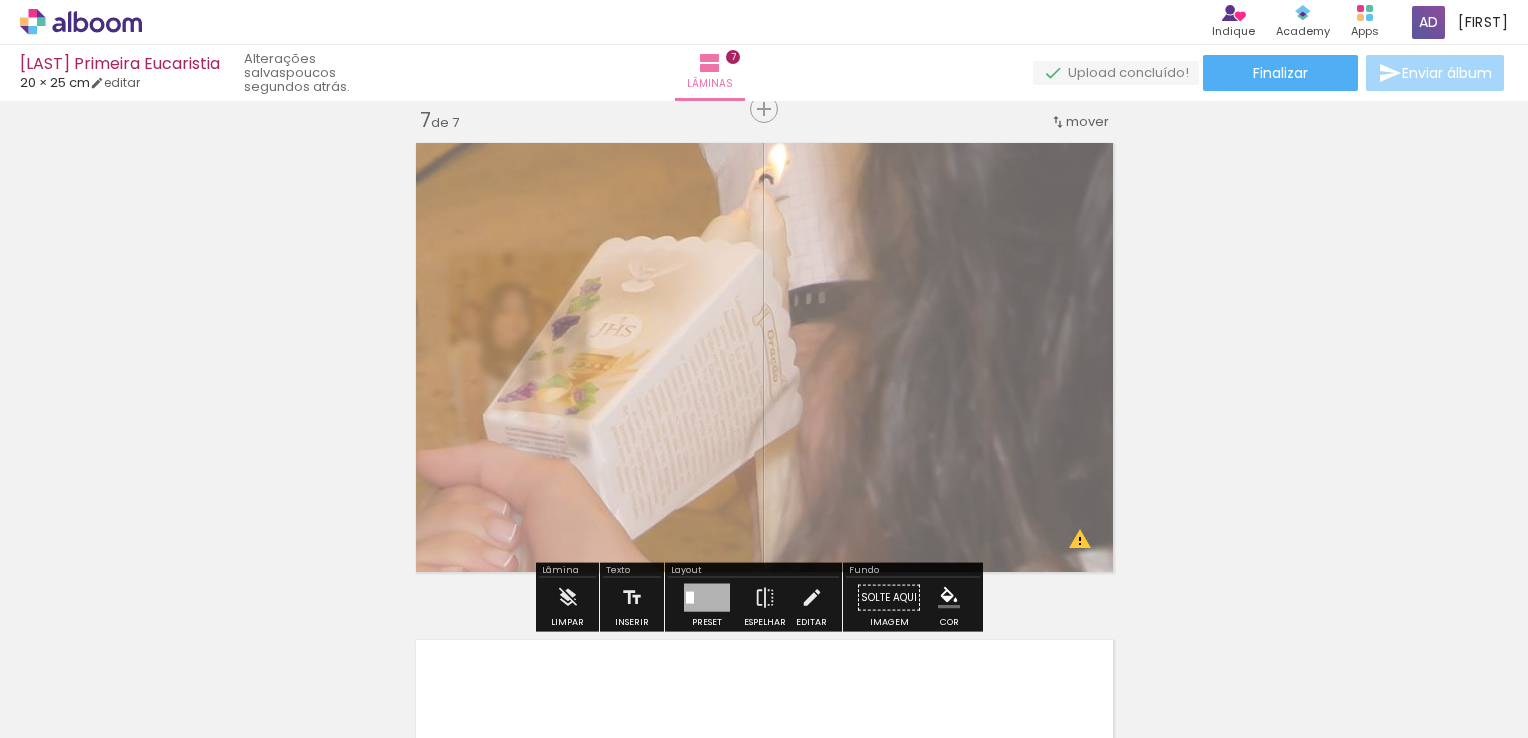 click on "Inserir lâmina 1  de 7  Inserir lâmina 2  de 7  Inserir lâmina 3  de 7  Inserir lâmina 4  de 7  Inserir lâmina 5  de 7  Inserir lâmina 6  de 7  Inserir lâmina 7  de 7 O Designbox precisará aumentar a sua imagem em 541% para exportar para impressão. O Designbox precisará aumentar a sua imagem em 541% para exportar para impressão. O Designbox precisará aumentar a sua imagem em 541% para exportar para impressão." at bounding box center [764, -911] 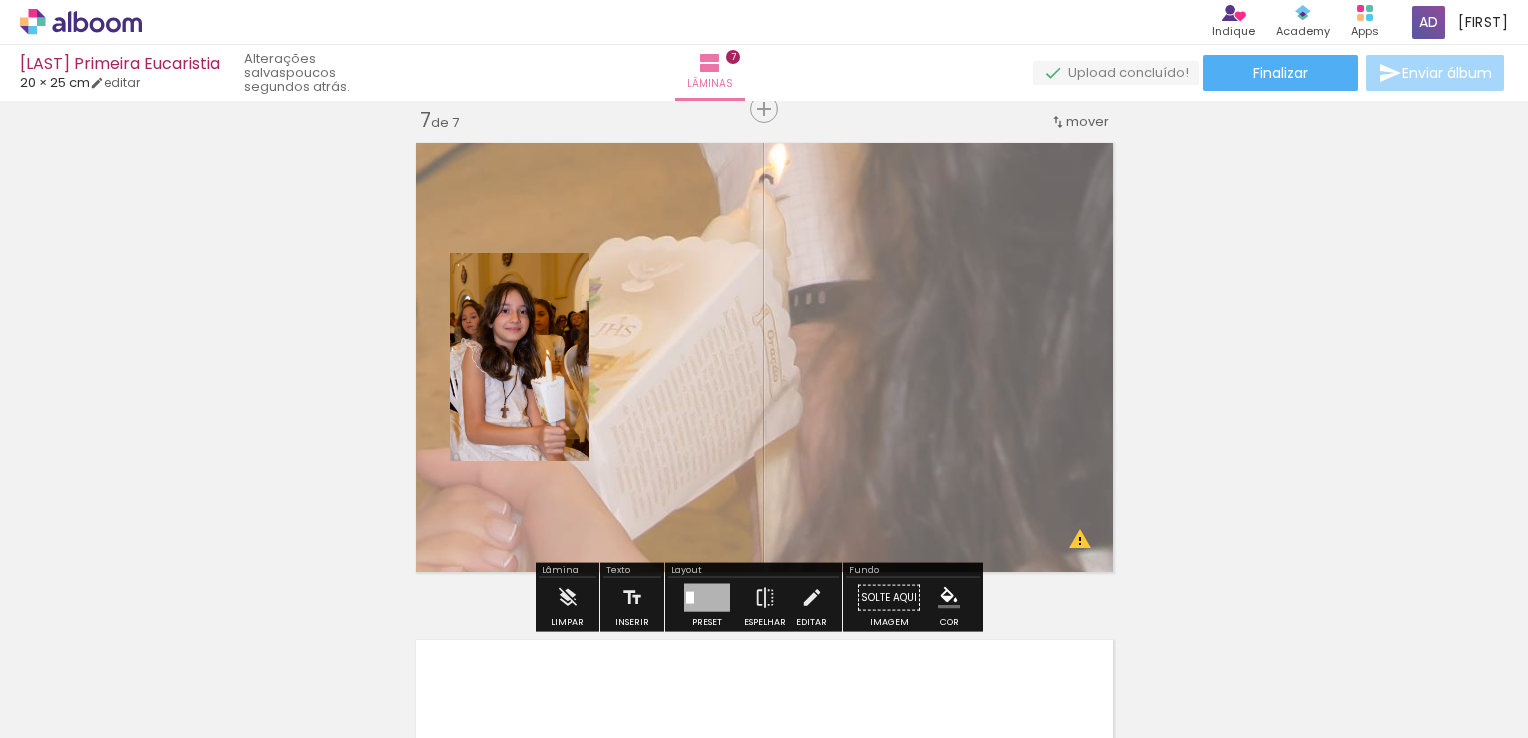 click 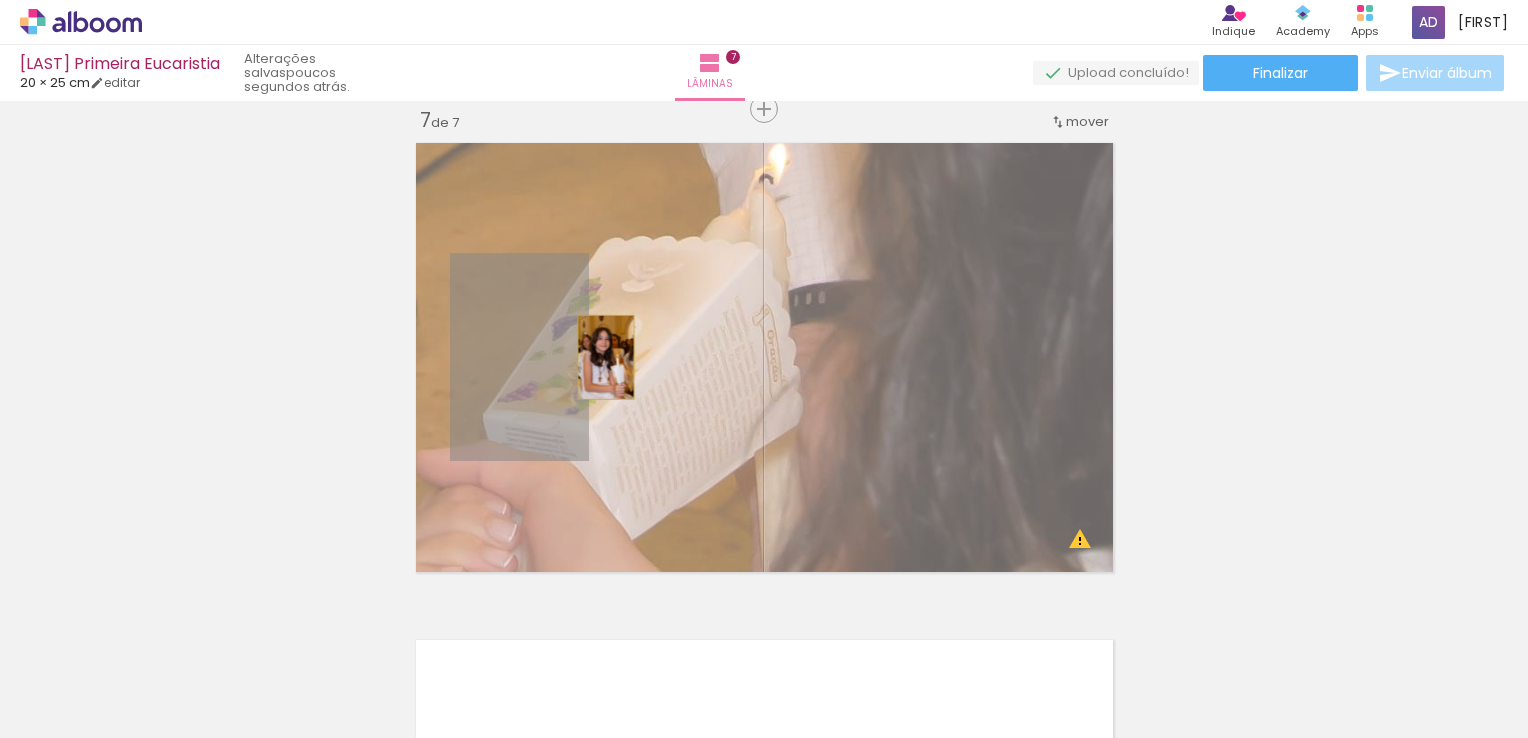 drag, startPoint x: 511, startPoint y: 368, endPoint x: 616, endPoint y: 354, distance: 105.92922 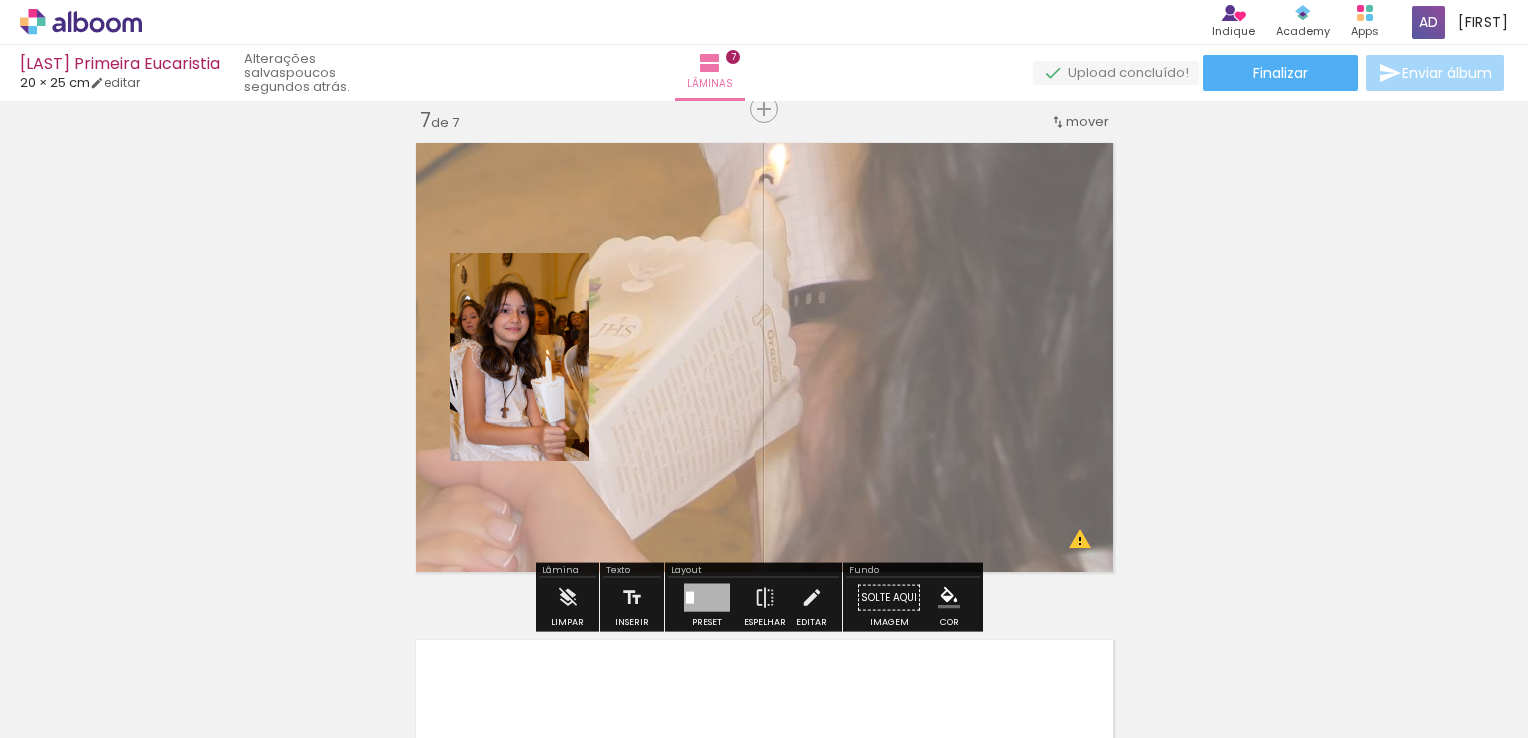 click at bounding box center [764, 357] 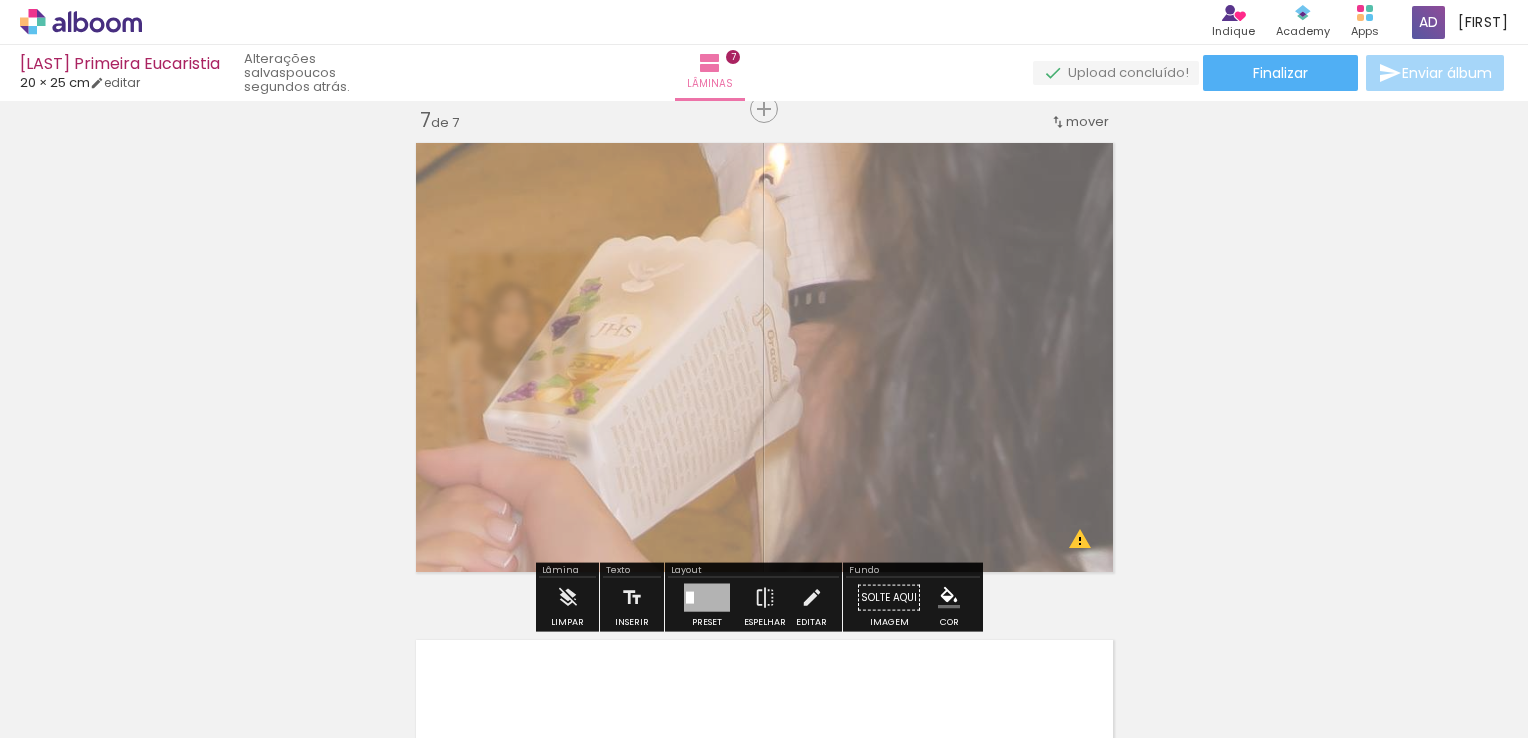 drag, startPoint x: 801, startPoint y: 600, endPoint x: 688, endPoint y: 464, distance: 176.81912 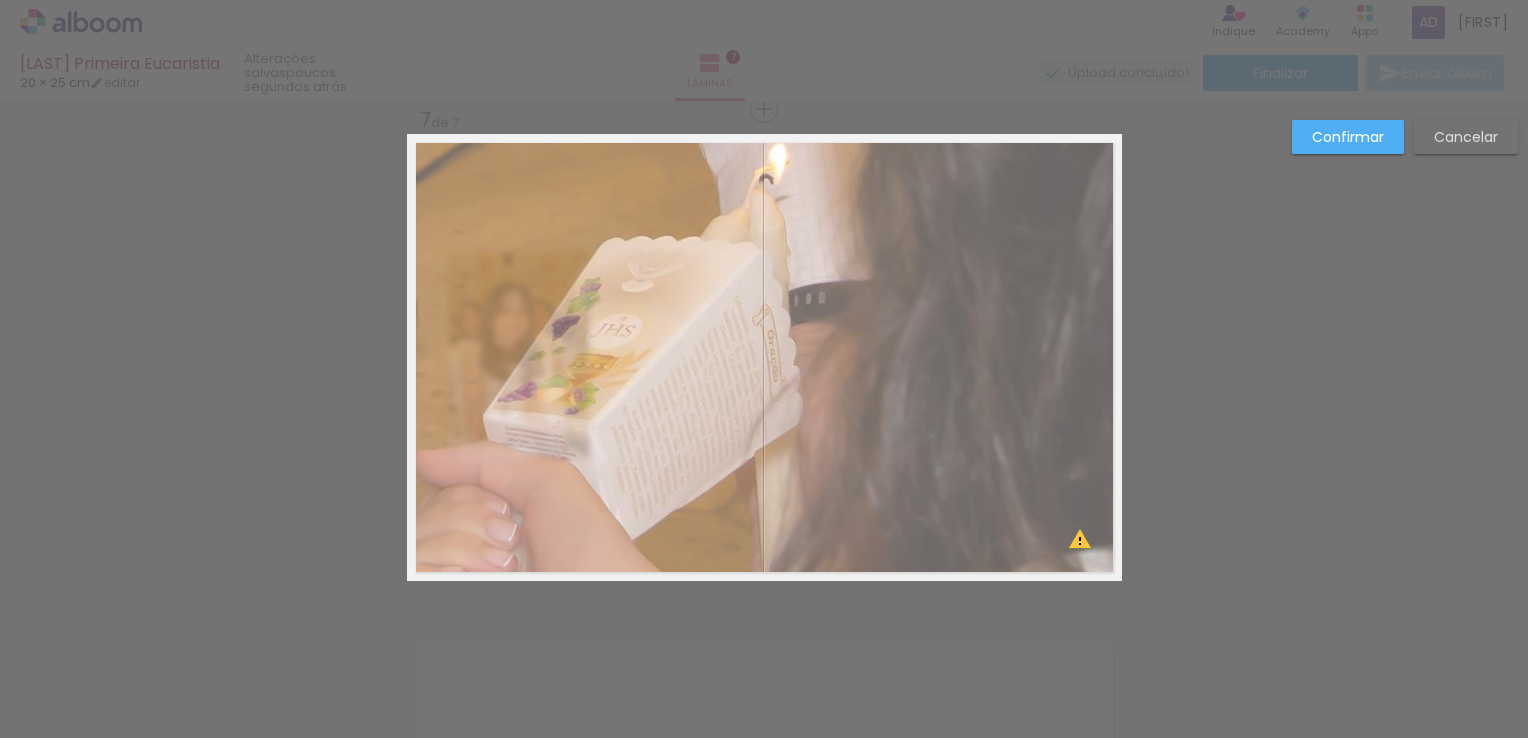 click at bounding box center (552, 302) 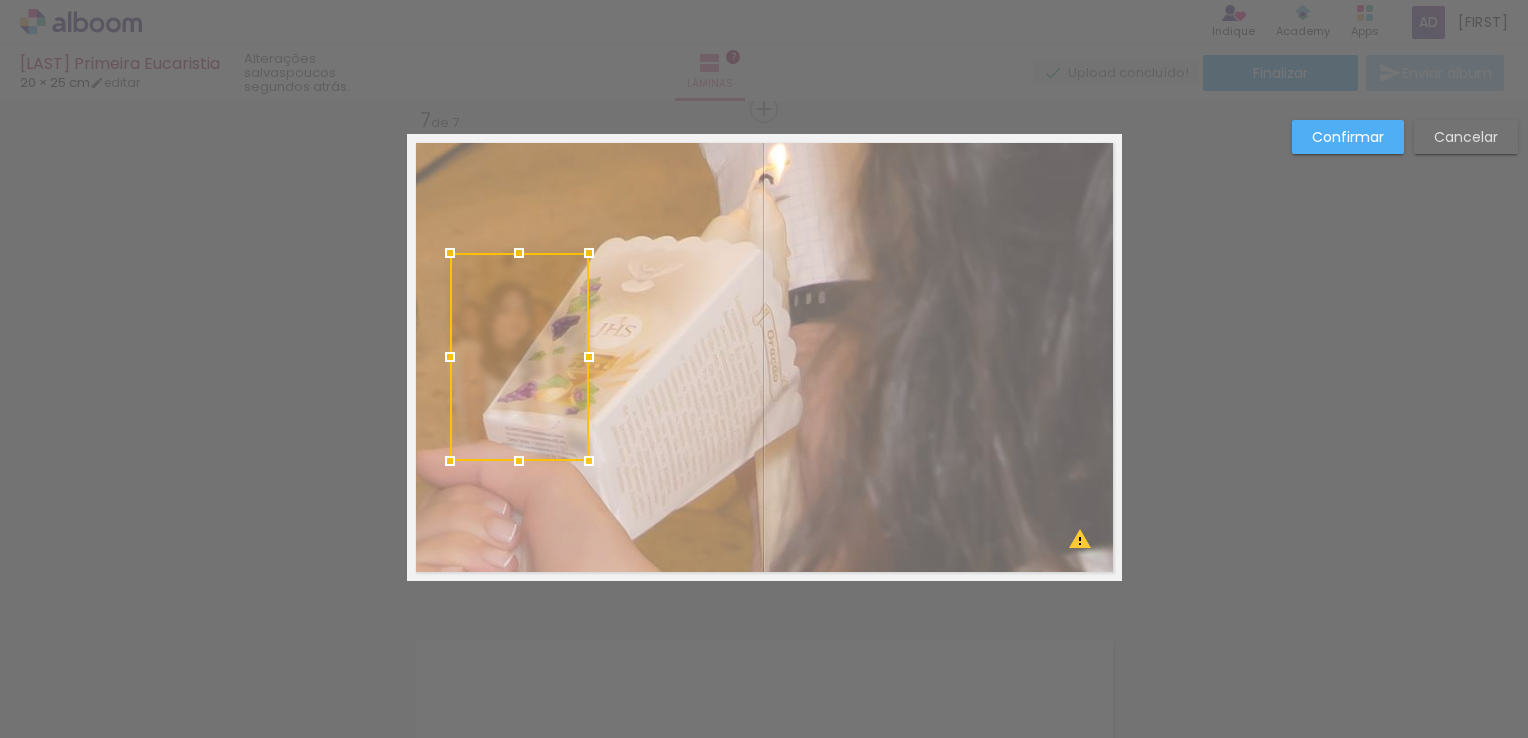 drag, startPoint x: 1158, startPoint y: 254, endPoint x: 1247, endPoint y: 174, distance: 119.67038 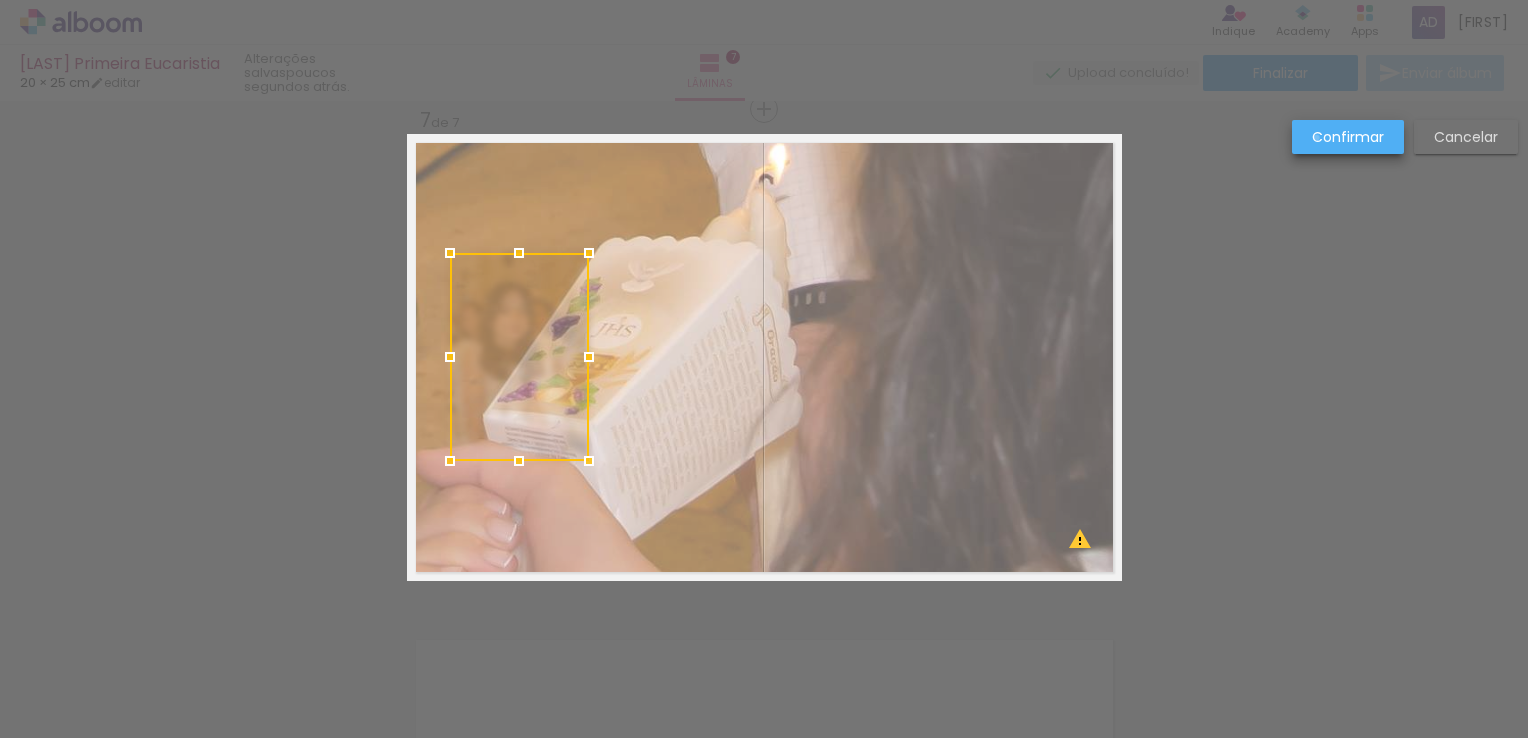 click on "Confirmar" at bounding box center [0, 0] 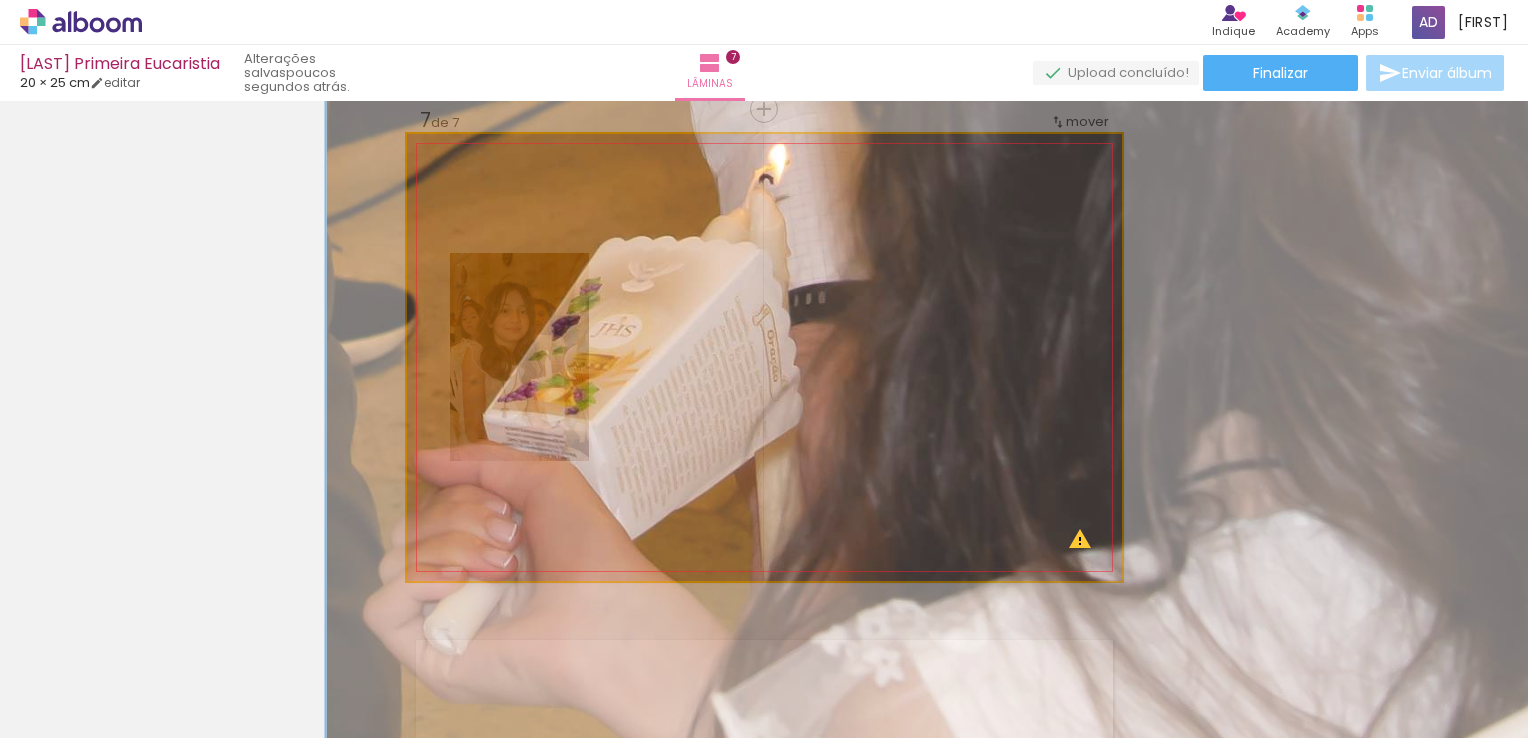 click at bounding box center (0, 0) 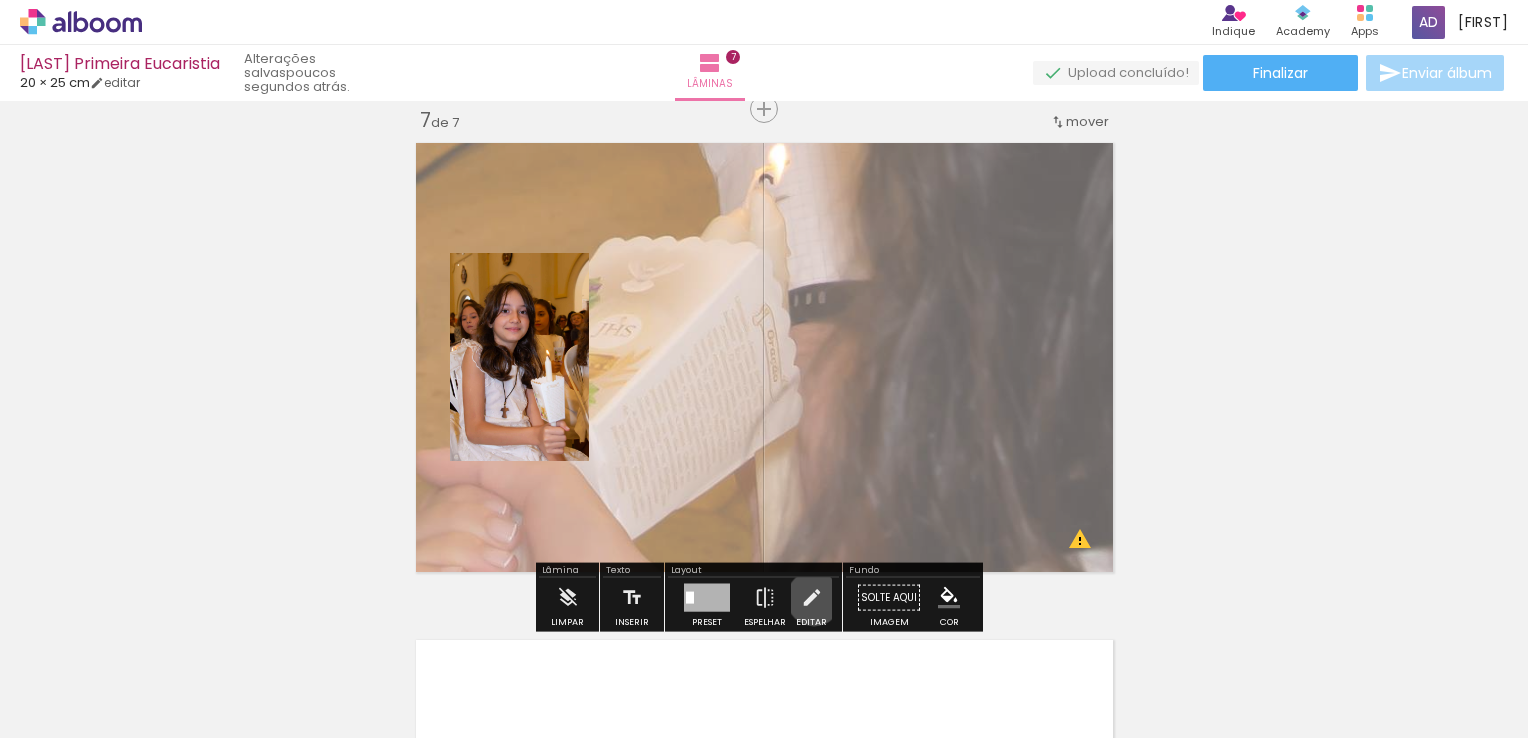 drag, startPoint x: 809, startPoint y: 598, endPoint x: 576, endPoint y: 410, distance: 299.3877 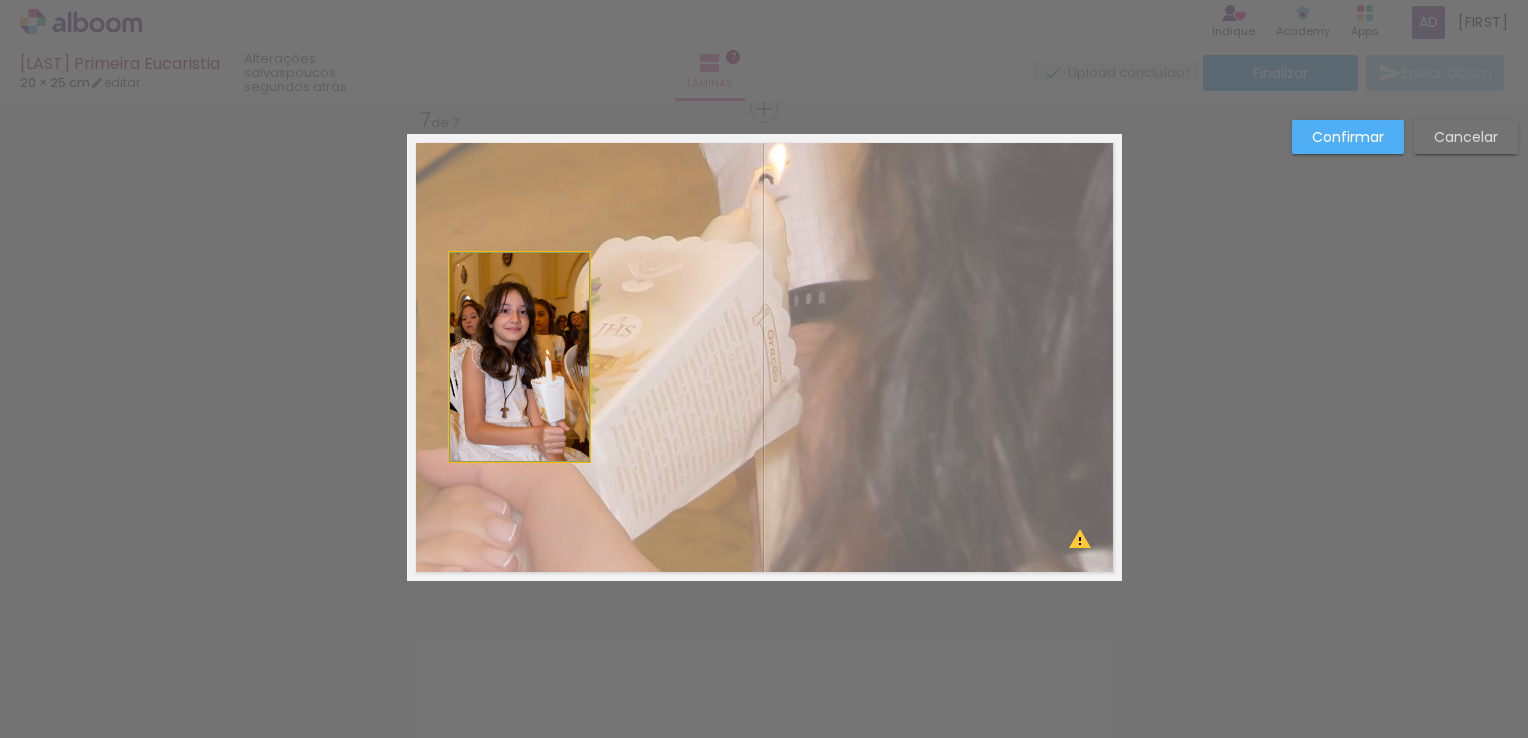 click 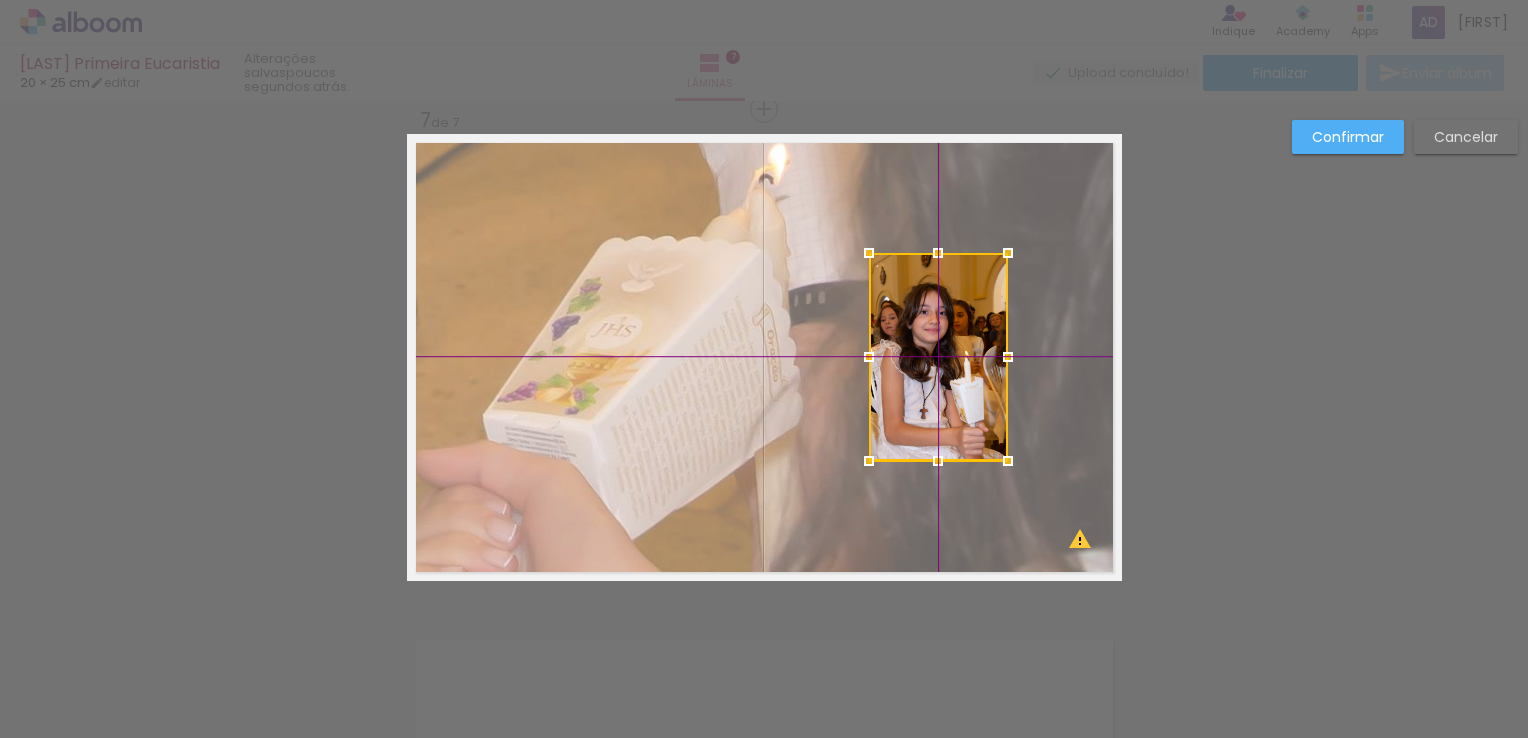 drag, startPoint x: 500, startPoint y: 345, endPoint x: 890, endPoint y: 326, distance: 390.46255 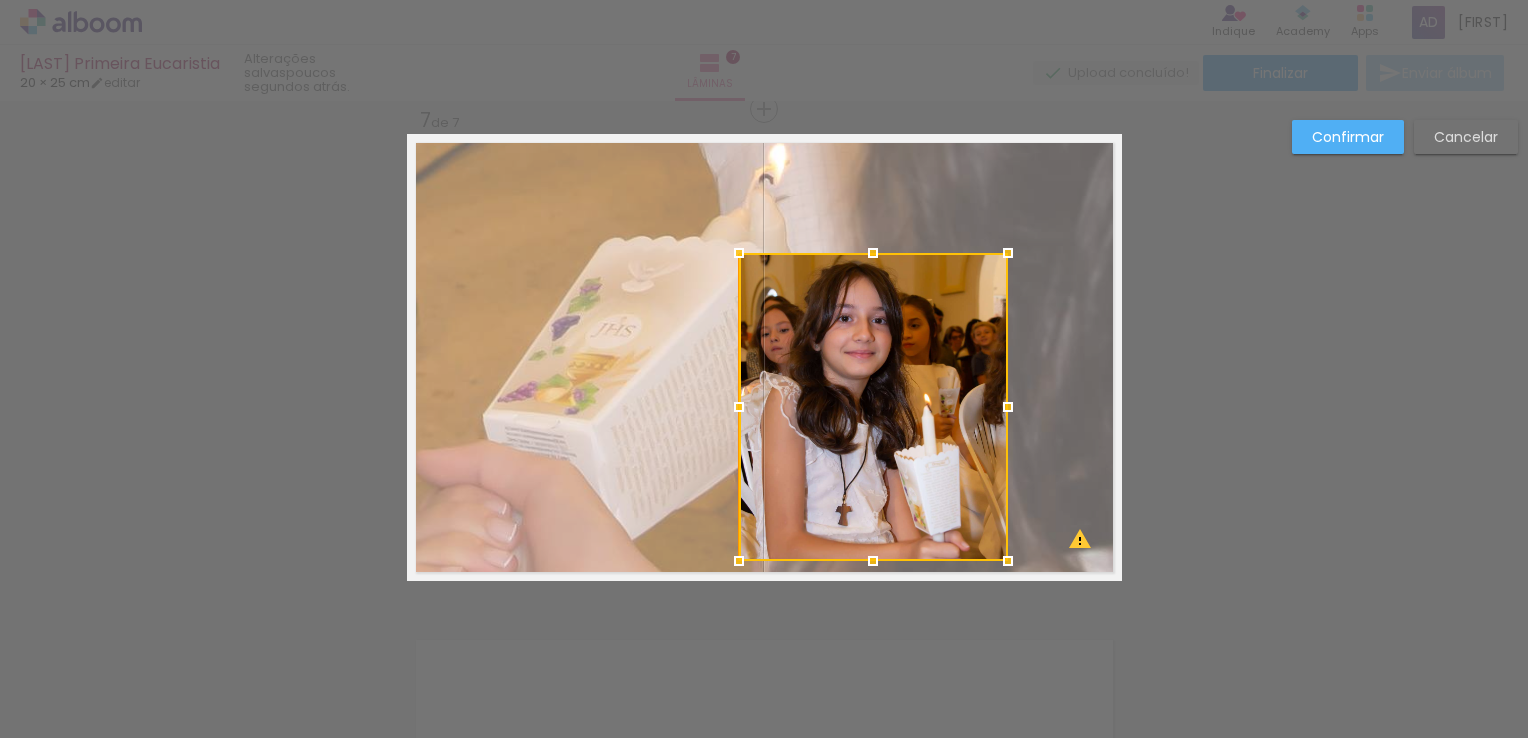 drag, startPoint x: 856, startPoint y: 461, endPoint x: 887, endPoint y: 335, distance: 129.75746 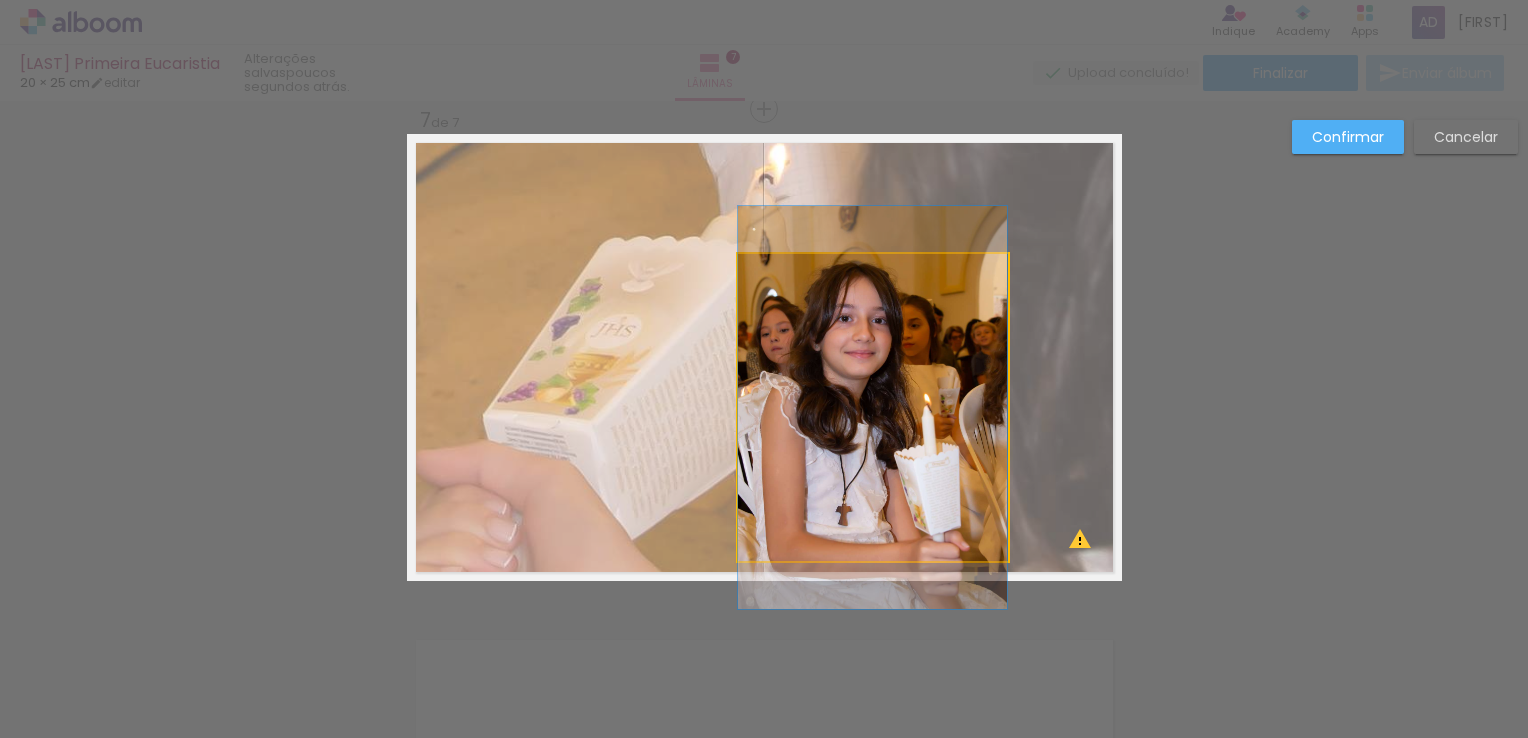 click 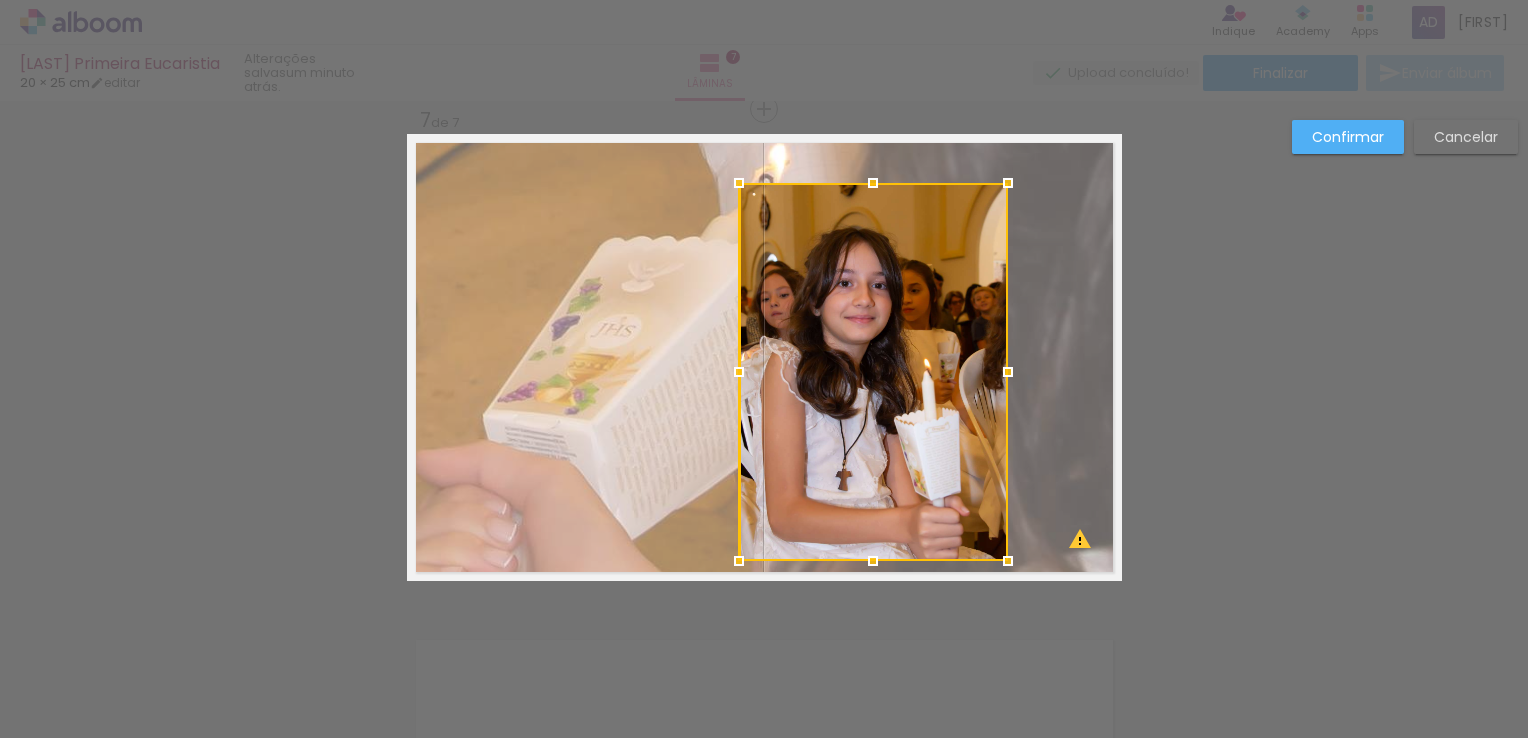 drag, startPoint x: 860, startPoint y: 245, endPoint x: 865, endPoint y: 165, distance: 80.1561 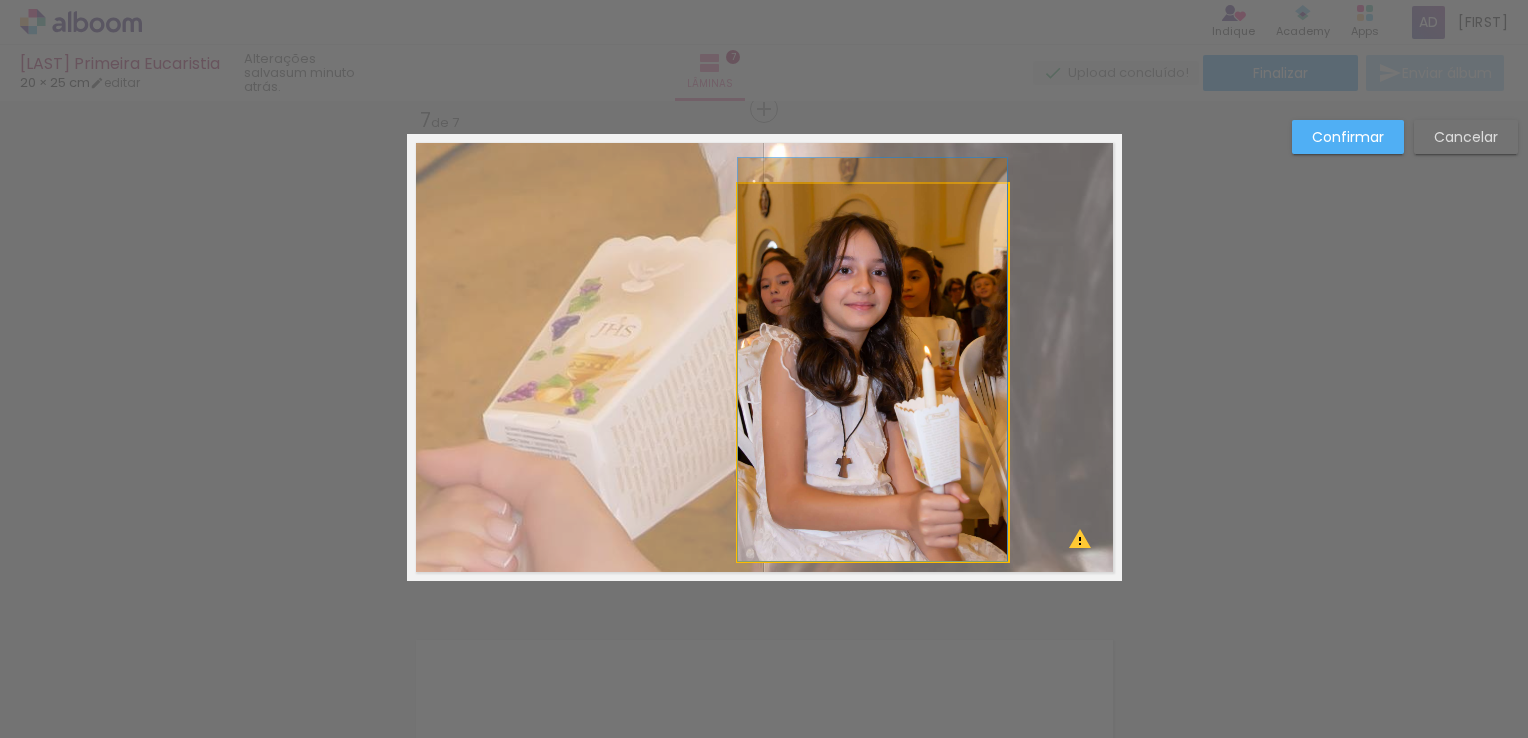 drag, startPoint x: 858, startPoint y: 330, endPoint x: 936, endPoint y: 306, distance: 81.608826 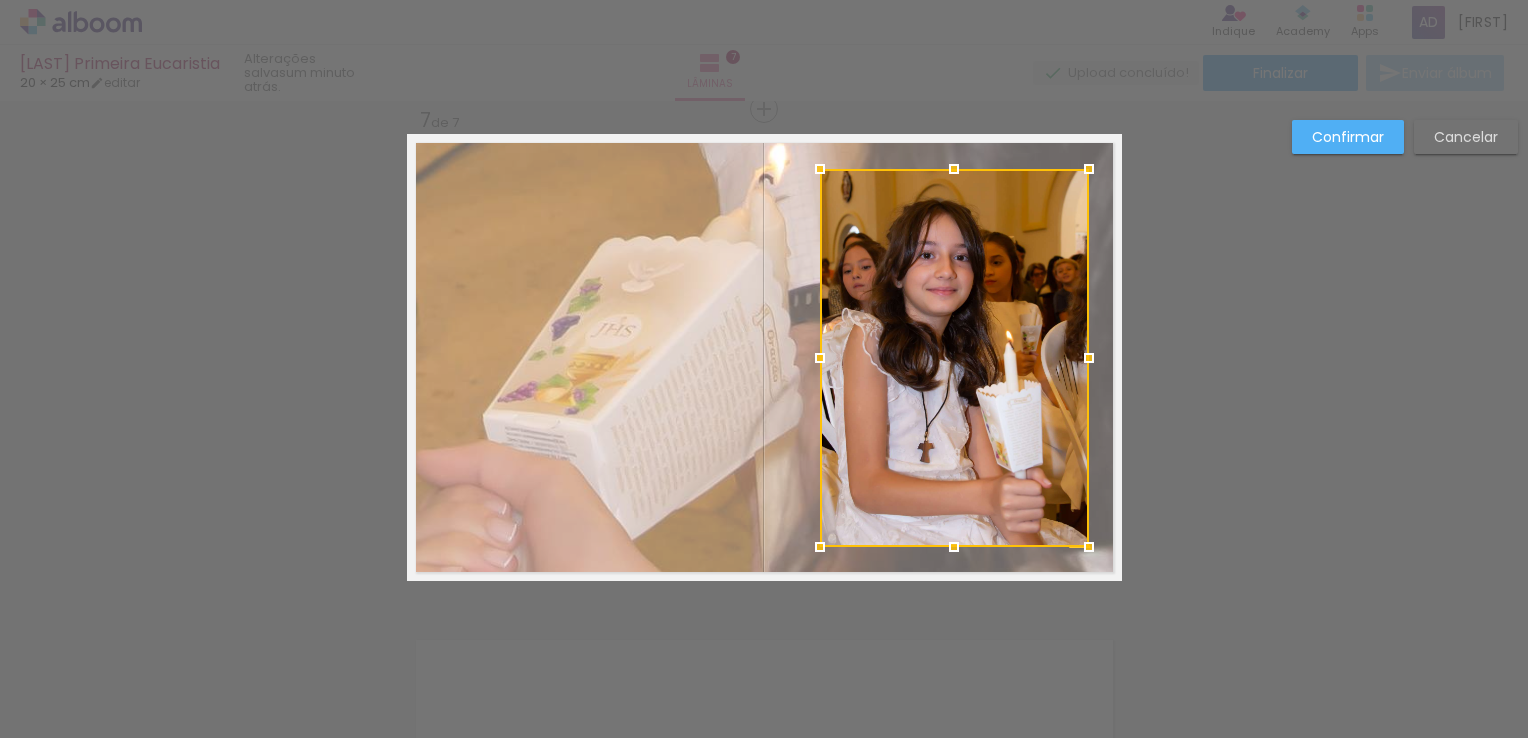 drag, startPoint x: 871, startPoint y: 319, endPoint x: 952, endPoint y: 306, distance: 82.036575 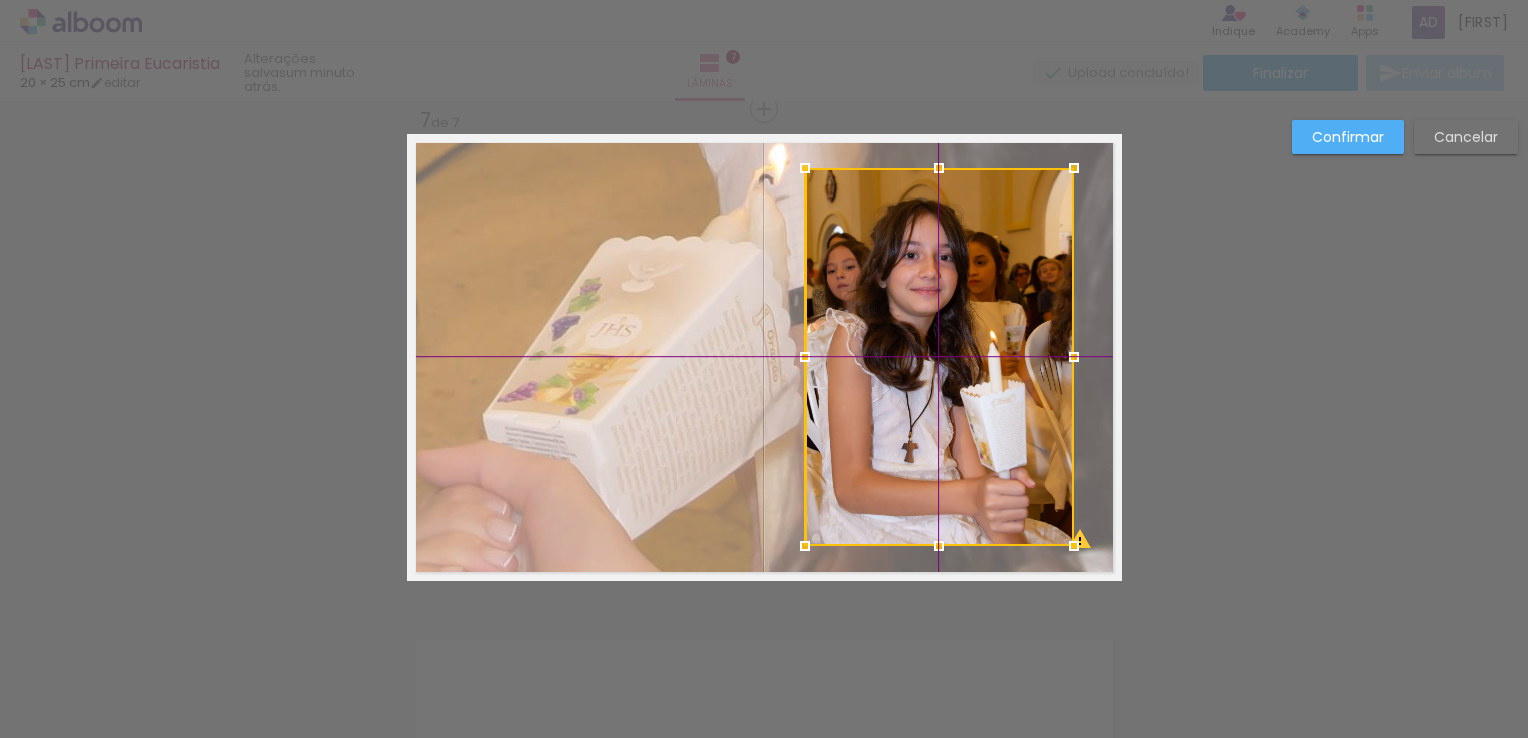 click at bounding box center (939, 357) 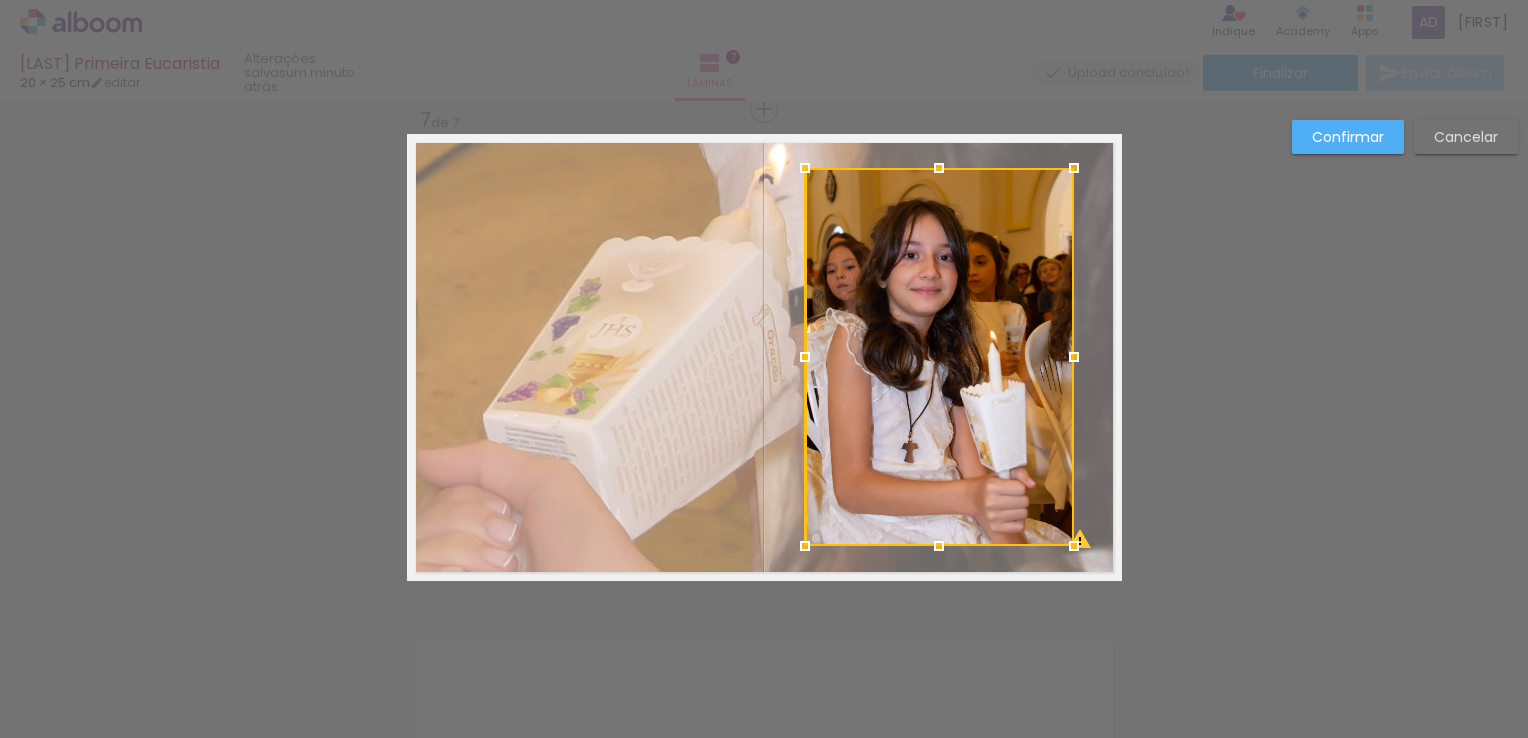 click on "Confirmar Cancelar" at bounding box center [764, -894] 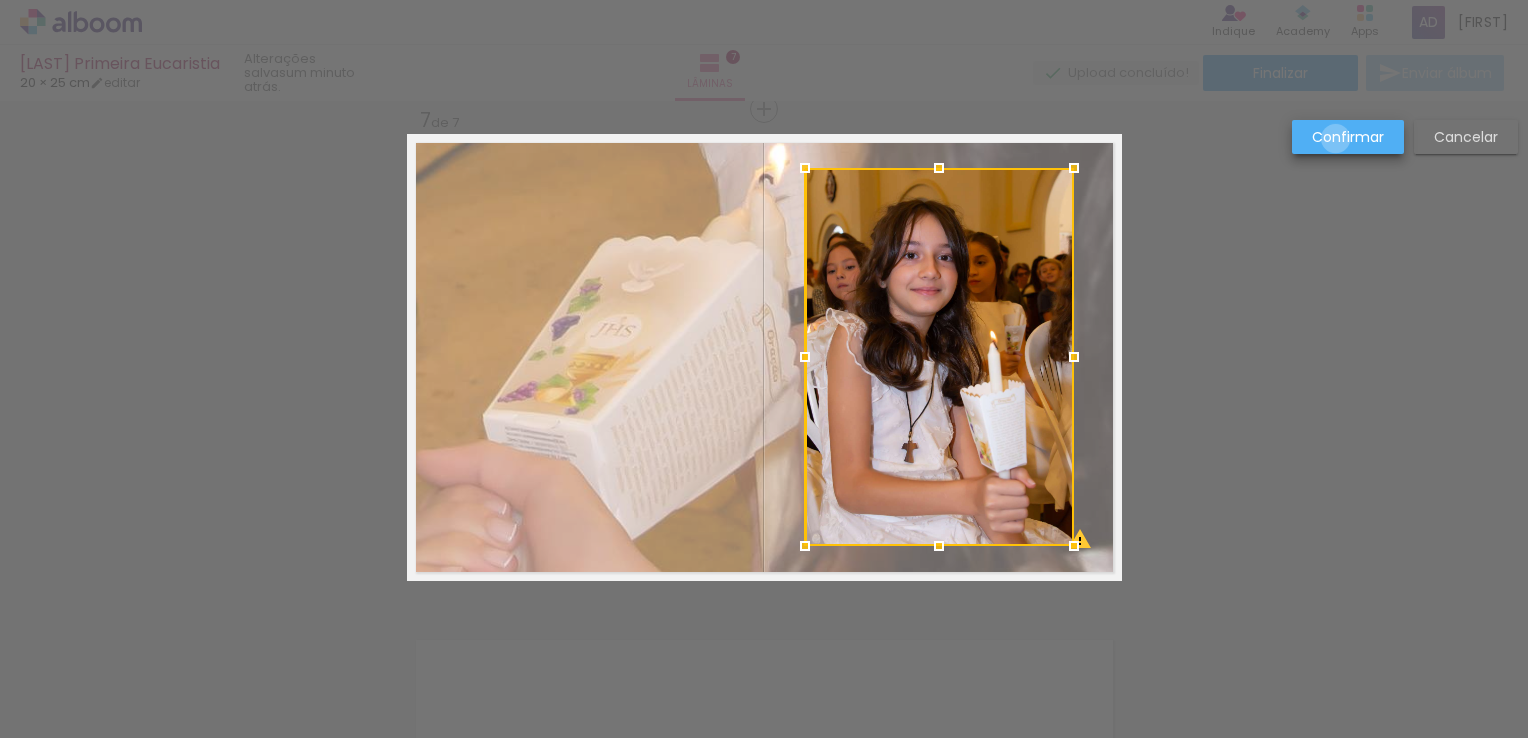 click on "Confirmar" at bounding box center [0, 0] 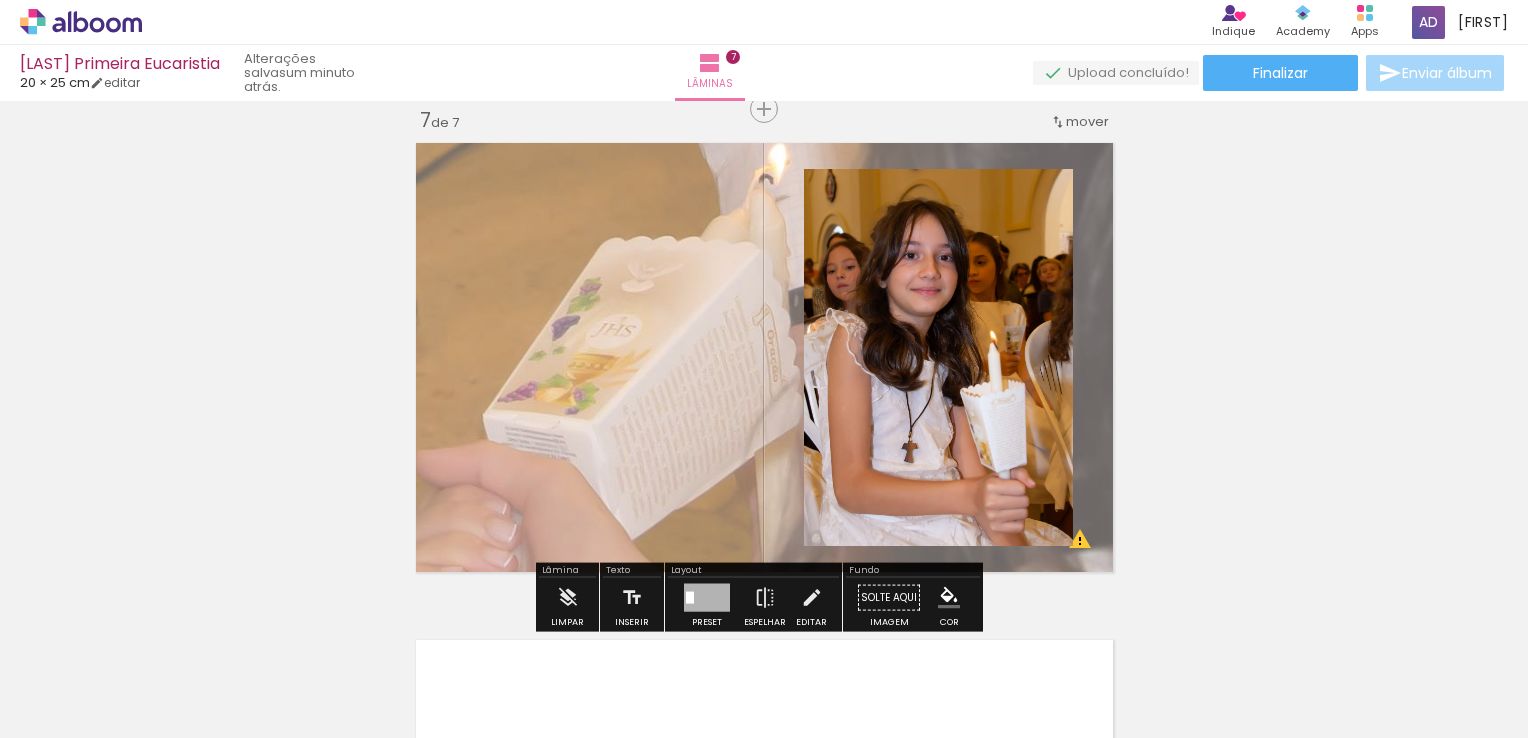 click at bounding box center [764, 357] 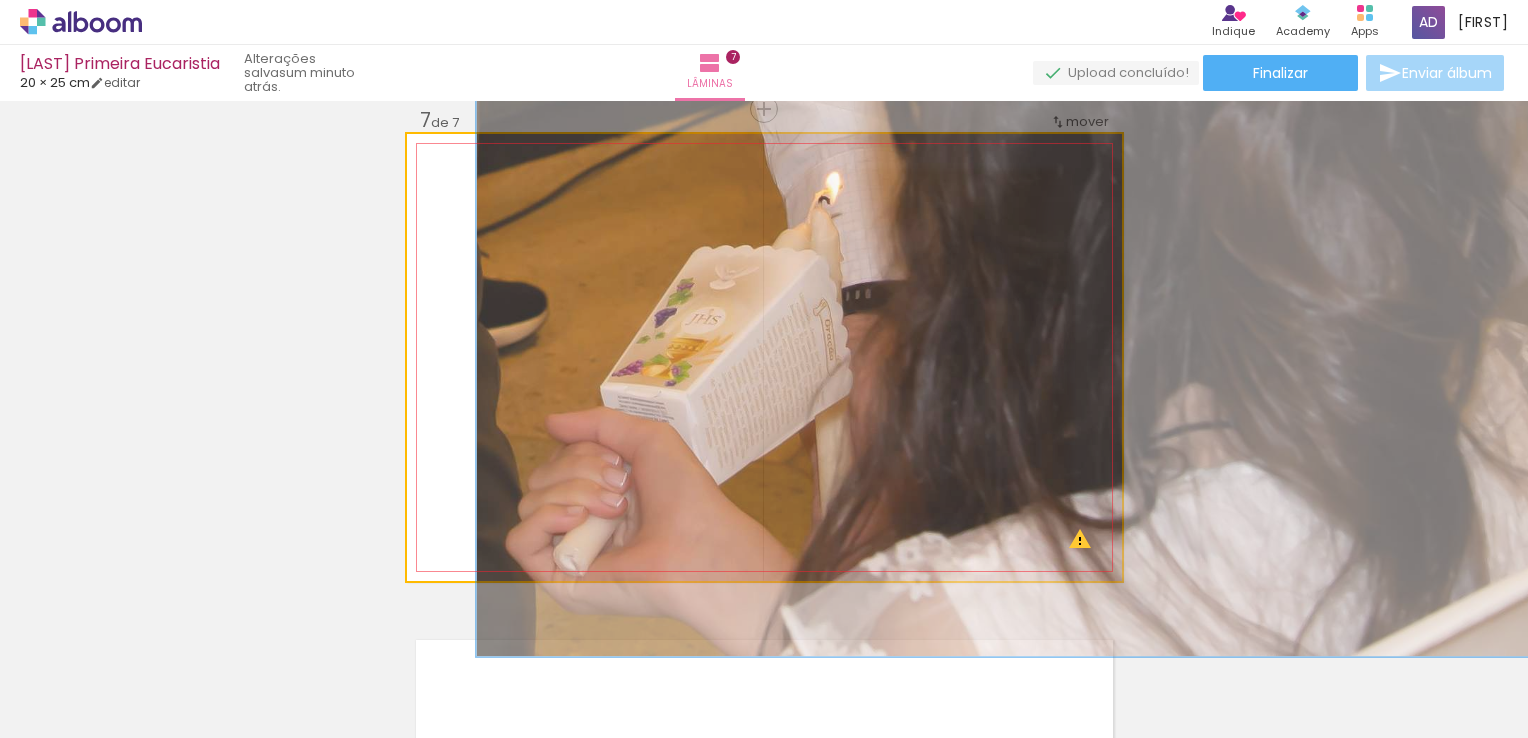 drag, startPoint x: 559, startPoint y: 184, endPoint x: 527, endPoint y: 196, distance: 34.176014 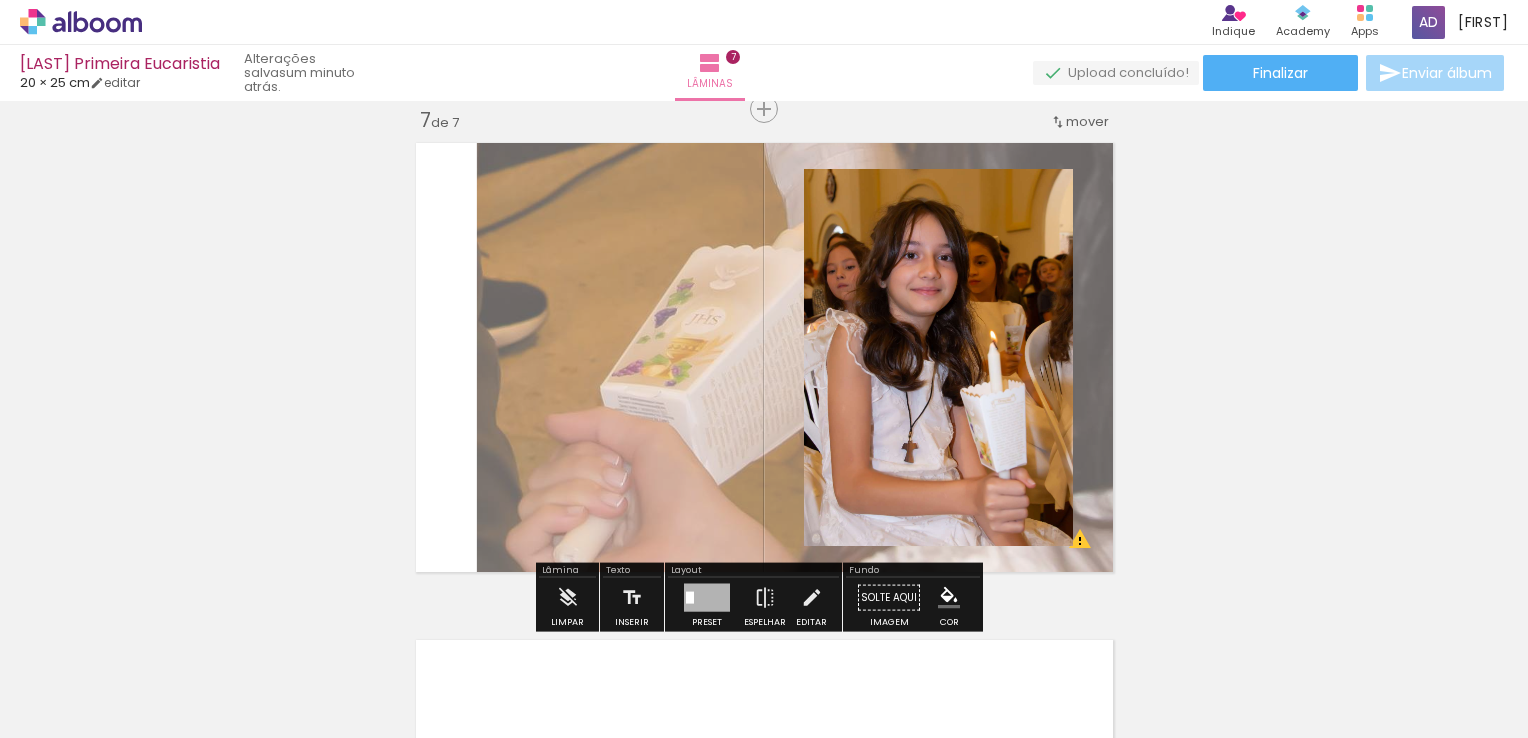 click on "Inserir lâmina 1  de 7  Inserir lâmina 2  de 7  Inserir lâmina 3  de 7  Inserir lâmina 4  de 7  Inserir lâmina 5  de 7  Inserir lâmina 6  de 7  Inserir lâmina 7  de 7 O Designbox precisará aumentar a sua imagem em 541% para exportar para impressão. O Designbox precisará aumentar a sua imagem em 541% para exportar para impressão. O Designbox precisará aumentar a sua imagem em 541% para exportar para impressão." at bounding box center (764, -911) 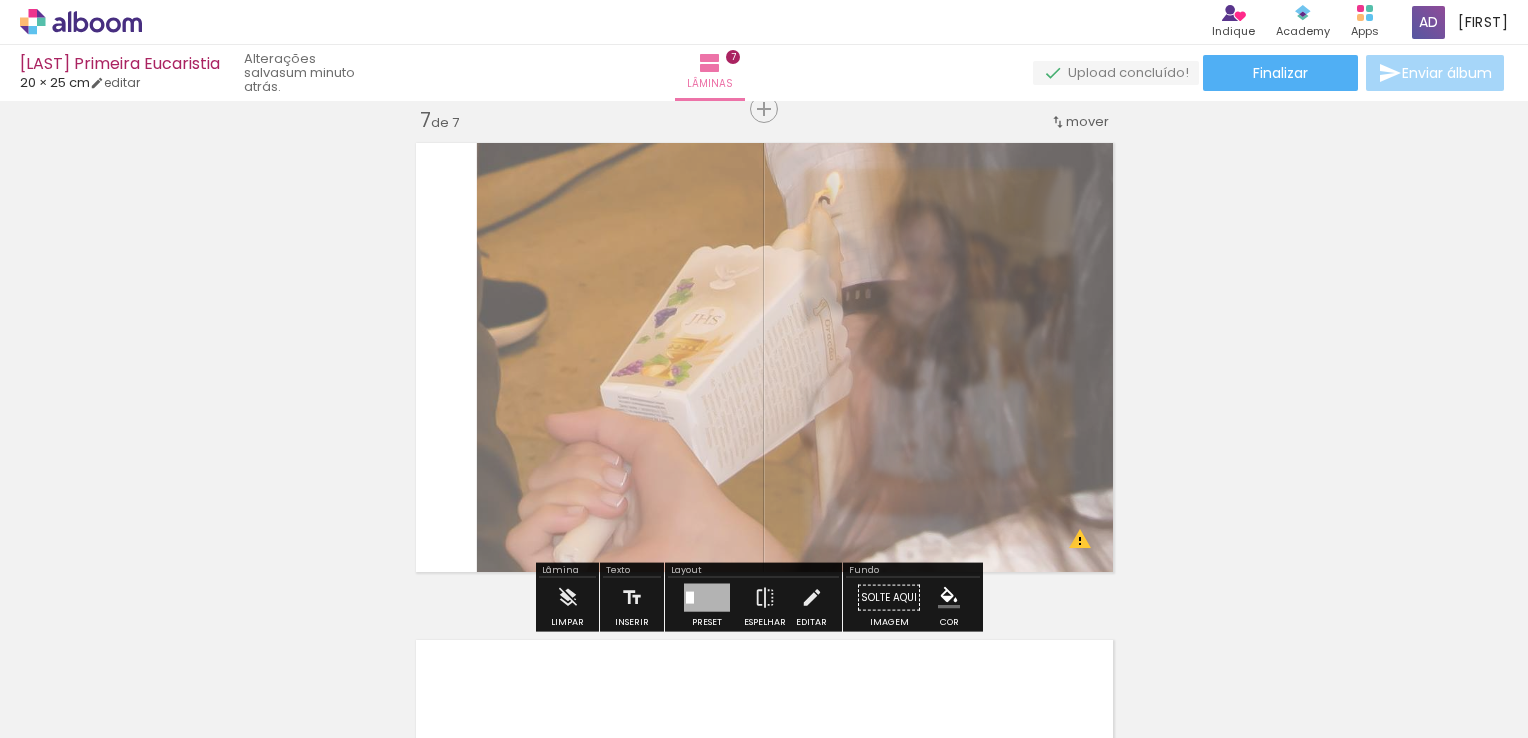 click on "Solte aqui Imagem" at bounding box center (889, 603) 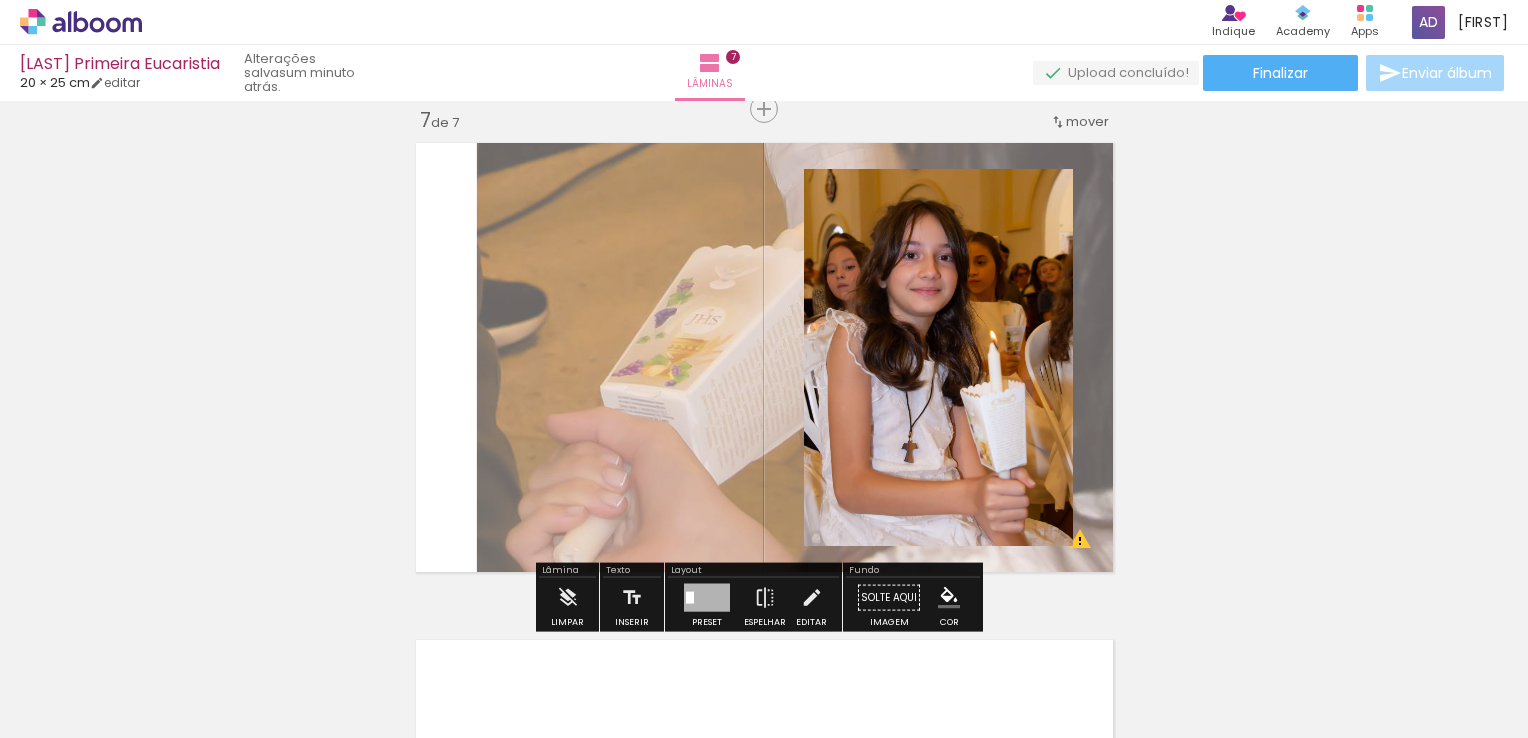 click at bounding box center [764, 357] 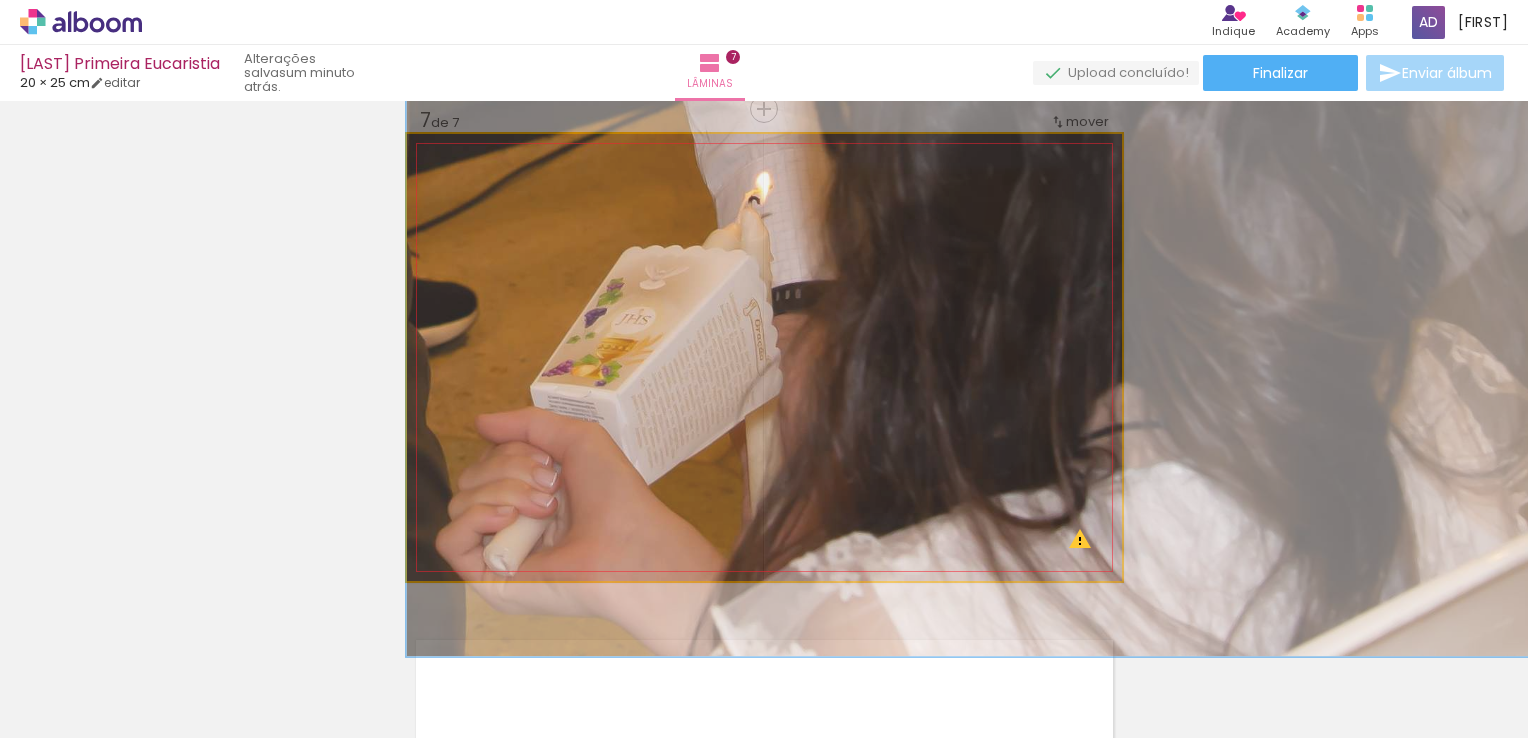 drag, startPoint x: 669, startPoint y: 310, endPoint x: 630, endPoint y: 310, distance: 39 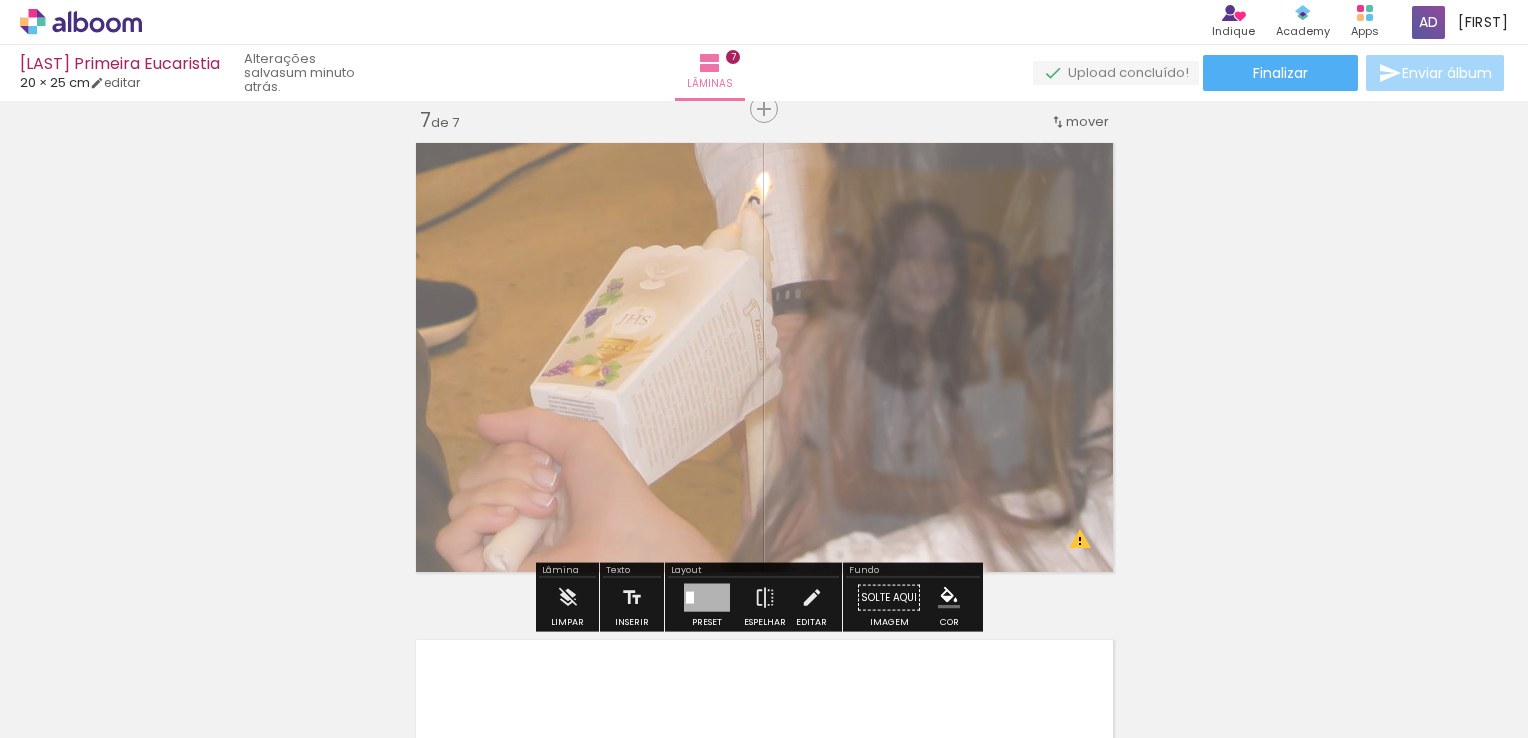 click on "Inserir lâmina 1  de 7  Inserir lâmina 2  de 7  Inserir lâmina 3  de 7  Inserir lâmina 4  de 7  Inserir lâmina 5  de 7  Inserir lâmina 6  de 7  Inserir lâmina 7  de 7 O Designbox precisará aumentar a sua imagem em 541% para exportar para impressão. O Designbox precisará aumentar a sua imagem em 541% para exportar para impressão. O Designbox precisará aumentar a sua imagem em 427% para exportar para impressão." at bounding box center [764, -911] 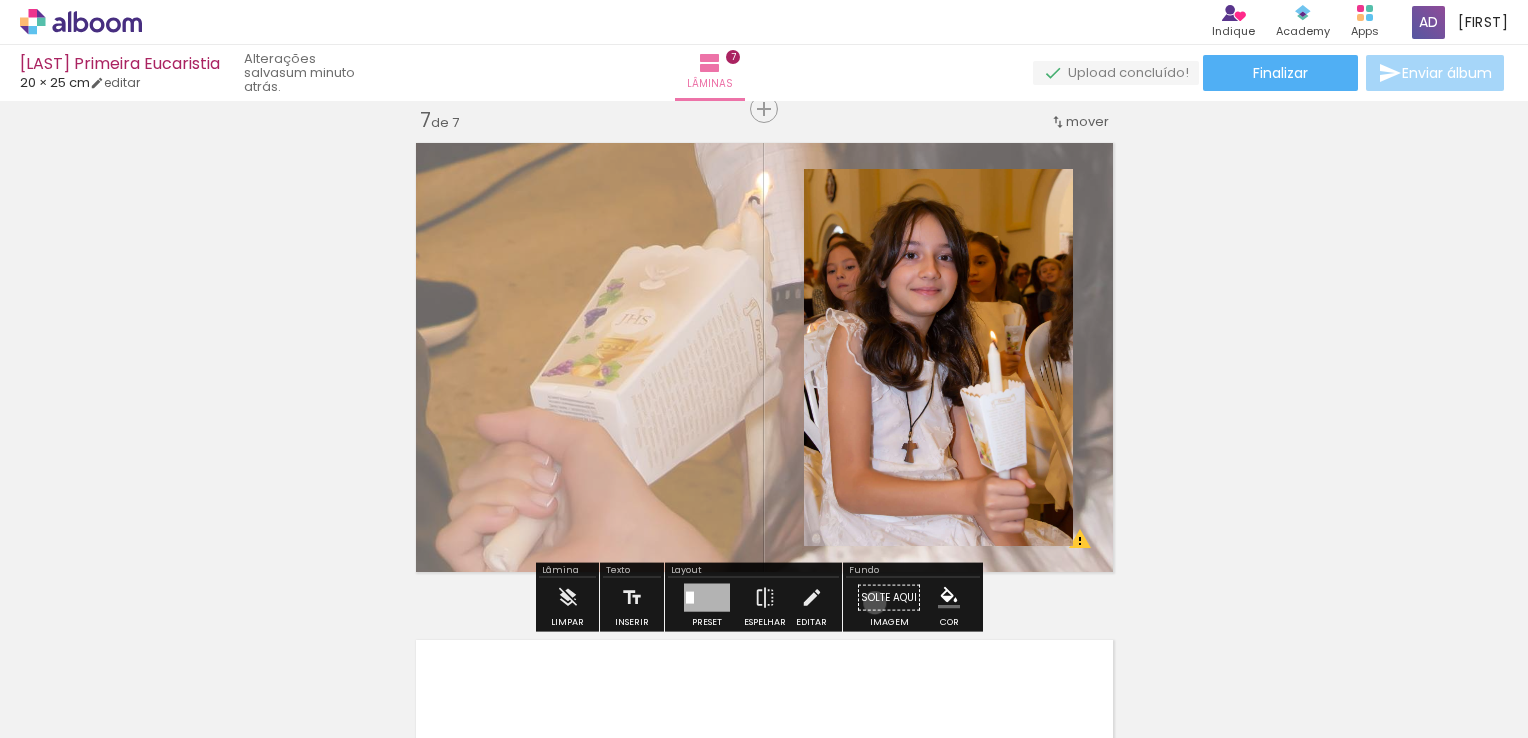 click on "Solte aqui Imagem" at bounding box center [889, 603] 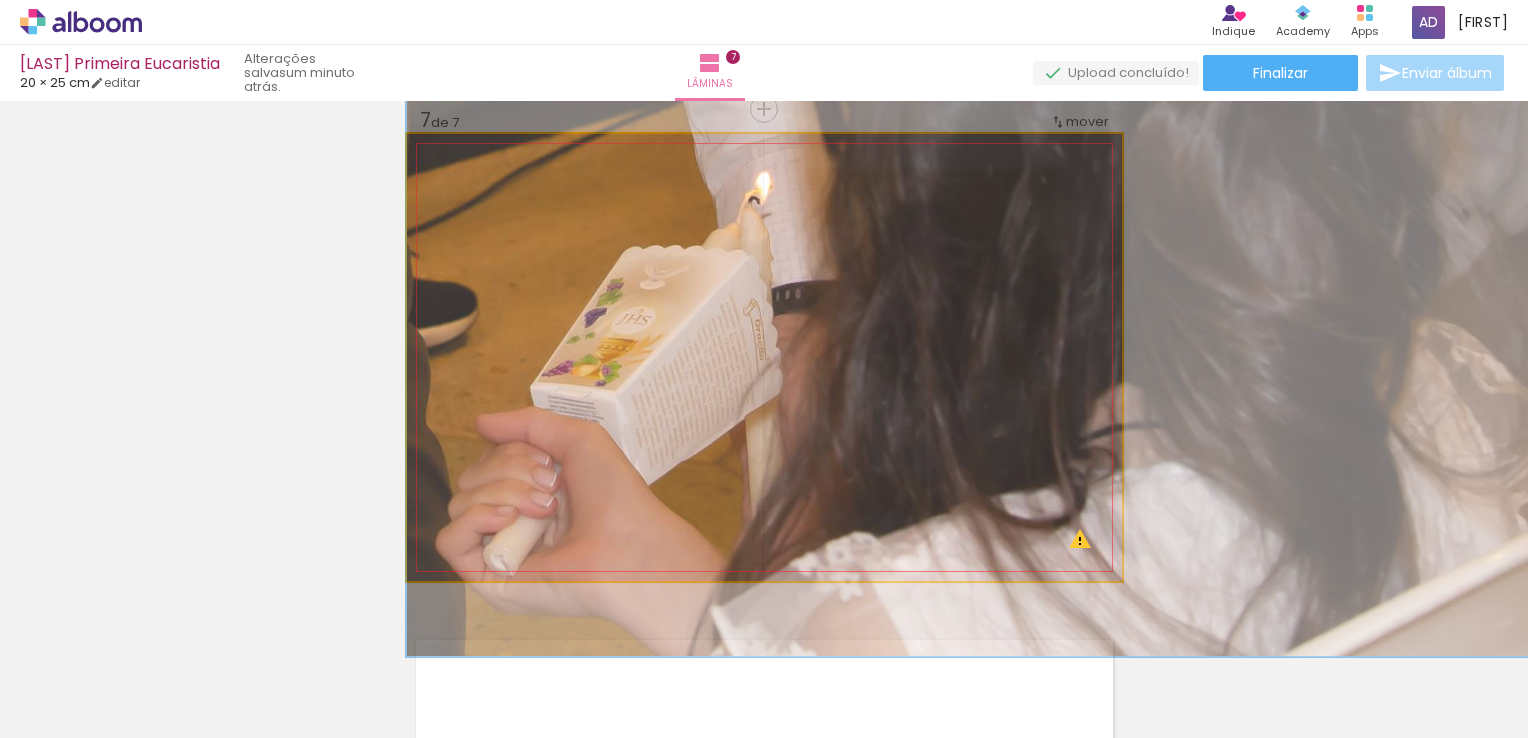 click 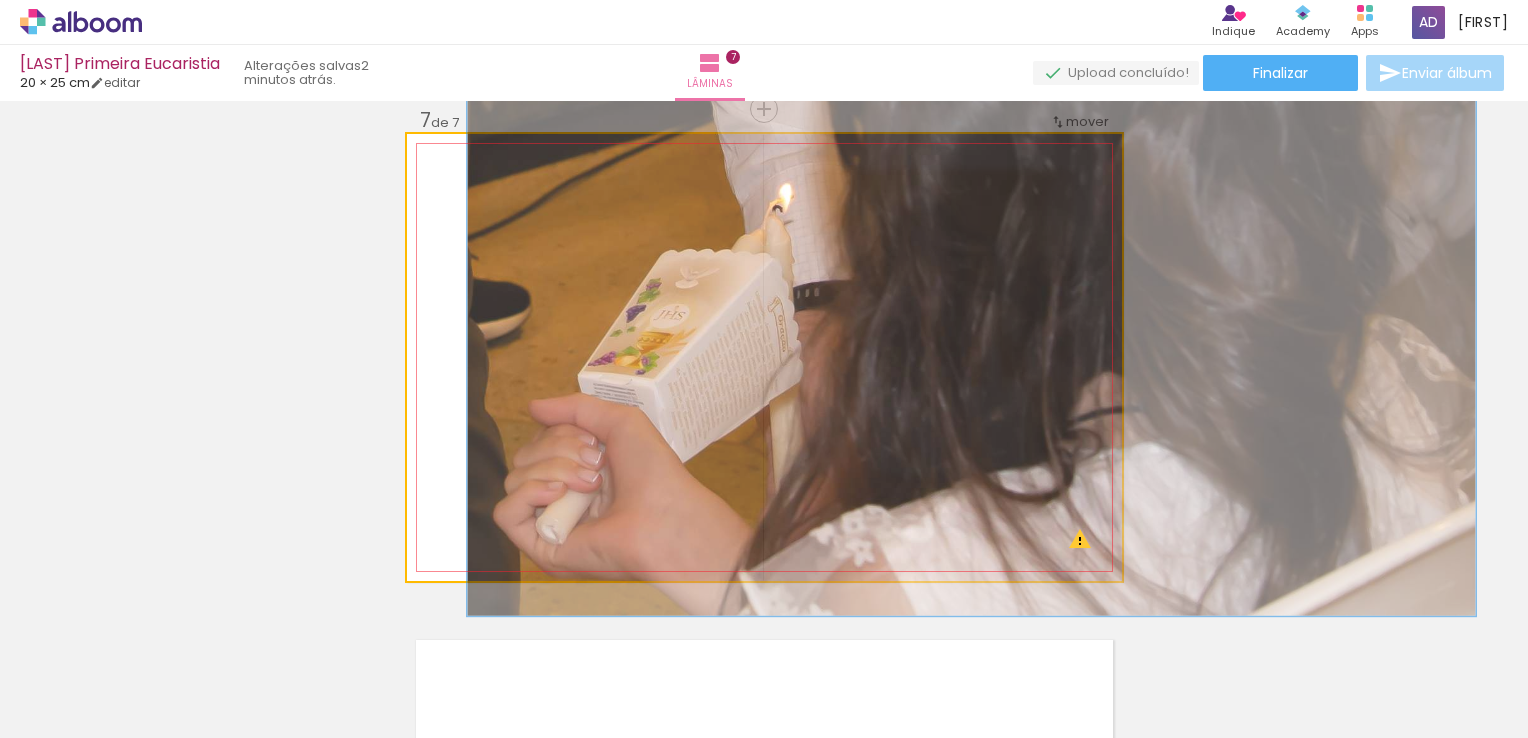 drag, startPoint x: 513, startPoint y: 186, endPoint x: 500, endPoint y: 190, distance: 13.601471 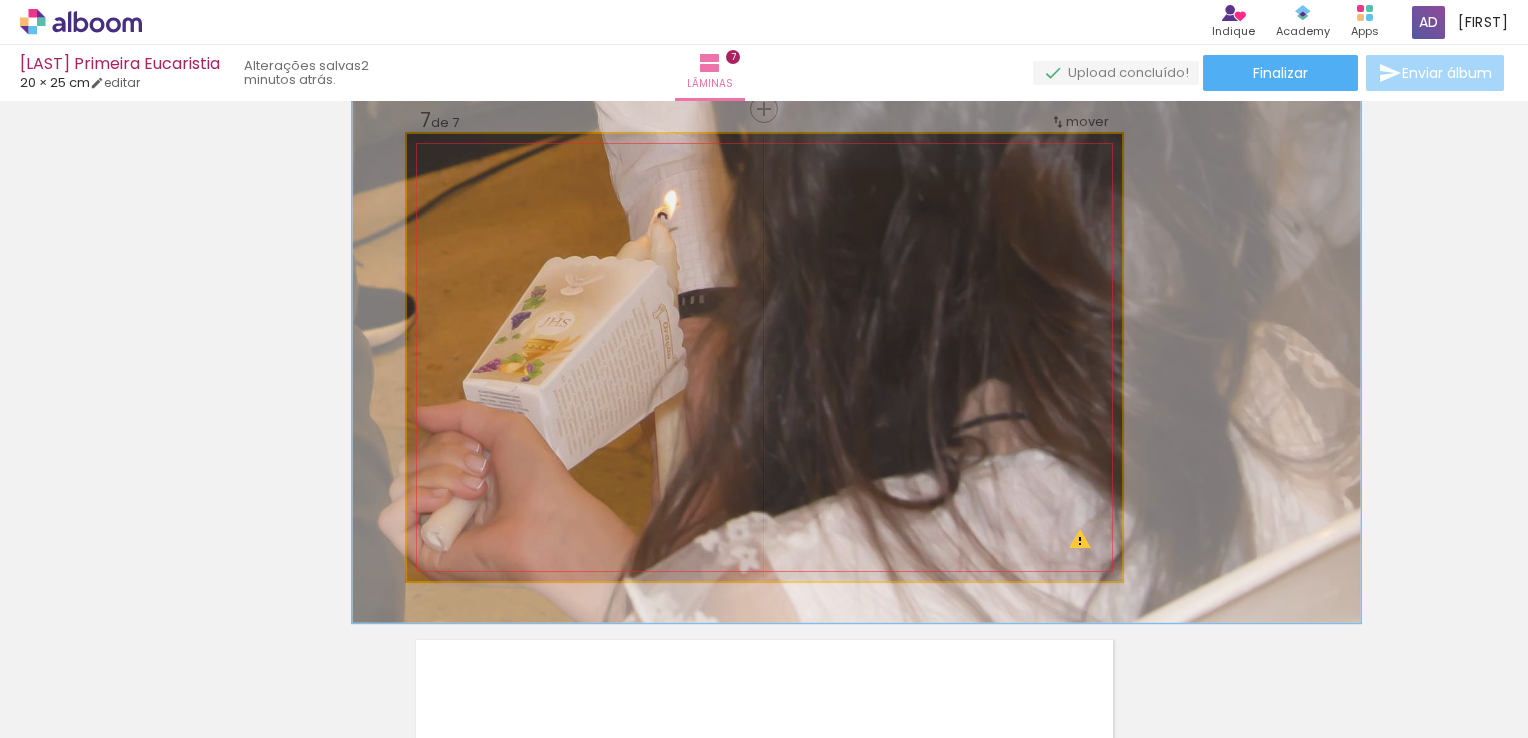 drag, startPoint x: 815, startPoint y: 358, endPoint x: 700, endPoint y: 365, distance: 115.212845 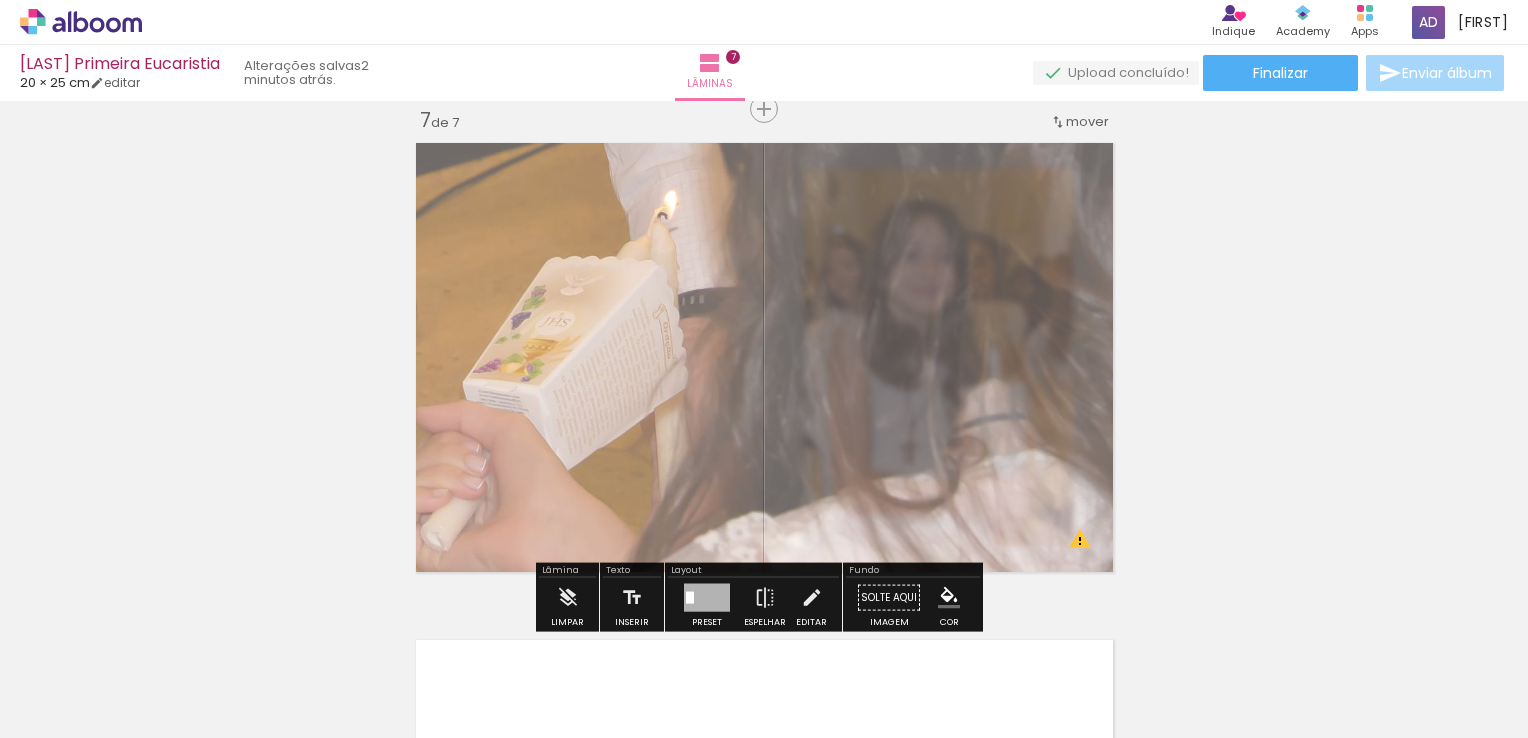 click on "Inserir lâmina 1  de 7  Inserir lâmina 2  de 7  Inserir lâmina 3  de 7  Inserir lâmina 4  de 7  Inserir lâmina 5  de 7  Inserir lâmina 6  de 7  Inserir lâmina 7  de 7 O Designbox precisará aumentar a sua imagem em 541% para exportar para impressão. O Designbox precisará aumentar a sua imagem em 541% para exportar para impressão. O Designbox precisará aumentar a sua imagem em 381% para exportar para impressão." at bounding box center [764, -911] 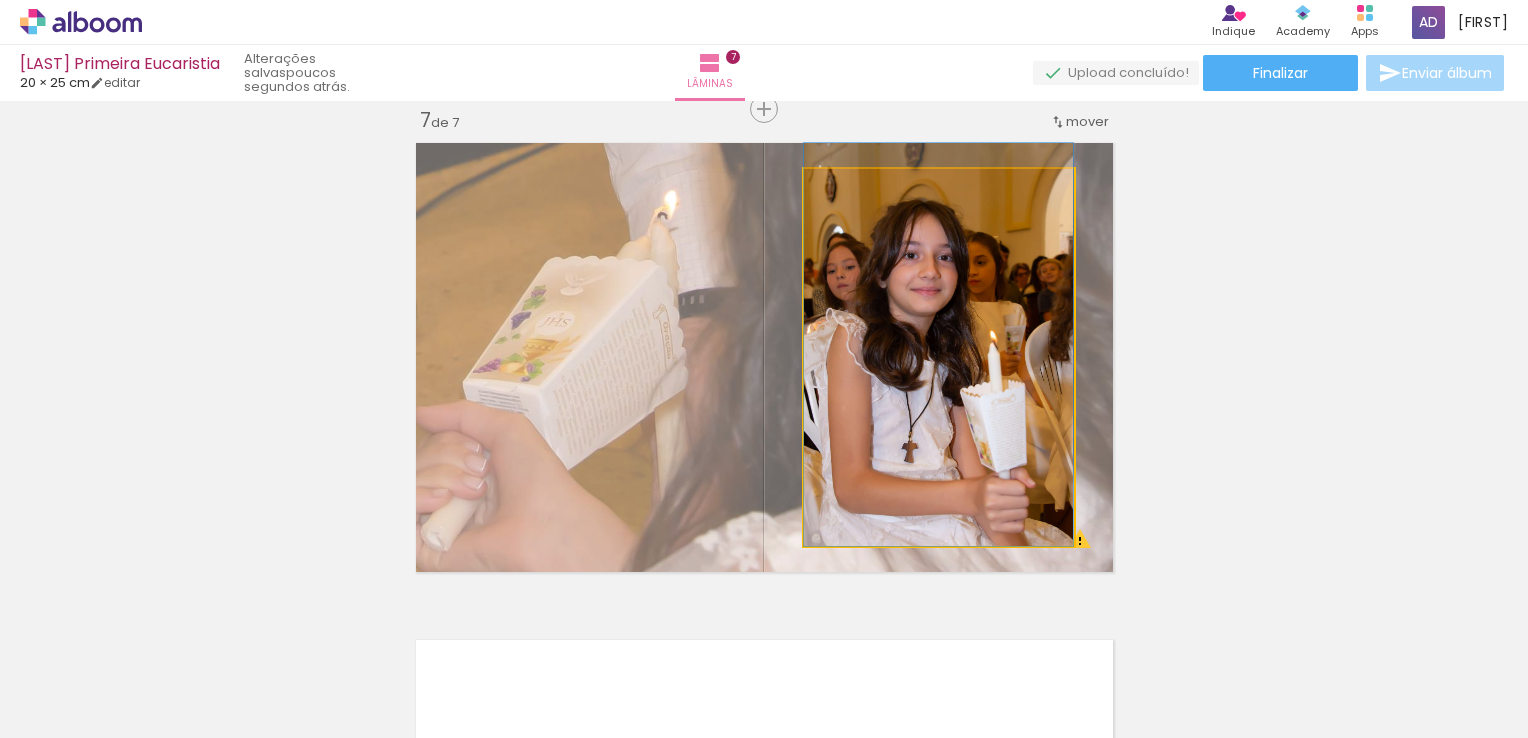 click 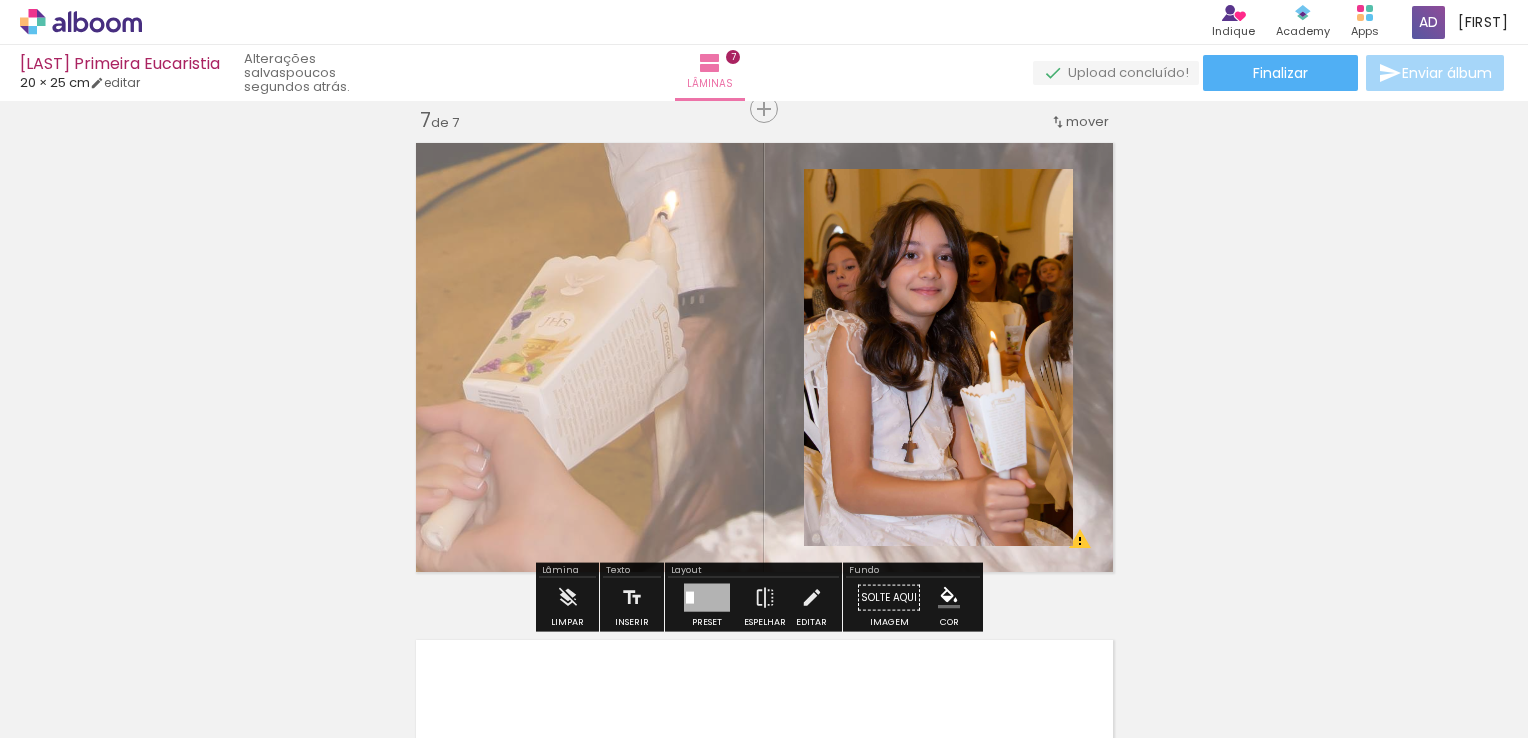 click on "Inserir lâmina 1  de 7  Inserir lâmina 2  de 7  Inserir lâmina 3  de 7  Inserir lâmina 4  de 7  Inserir lâmina 5  de 7  Inserir lâmina 6  de 7  Inserir lâmina 7  de 7 O Designbox precisará aumentar a sua imagem em 541% para exportar para impressão. O Designbox precisará aumentar a sua imagem em 541% para exportar para impressão. O Designbox precisará aumentar a sua imagem em 381% para exportar para impressão." at bounding box center [764, -911] 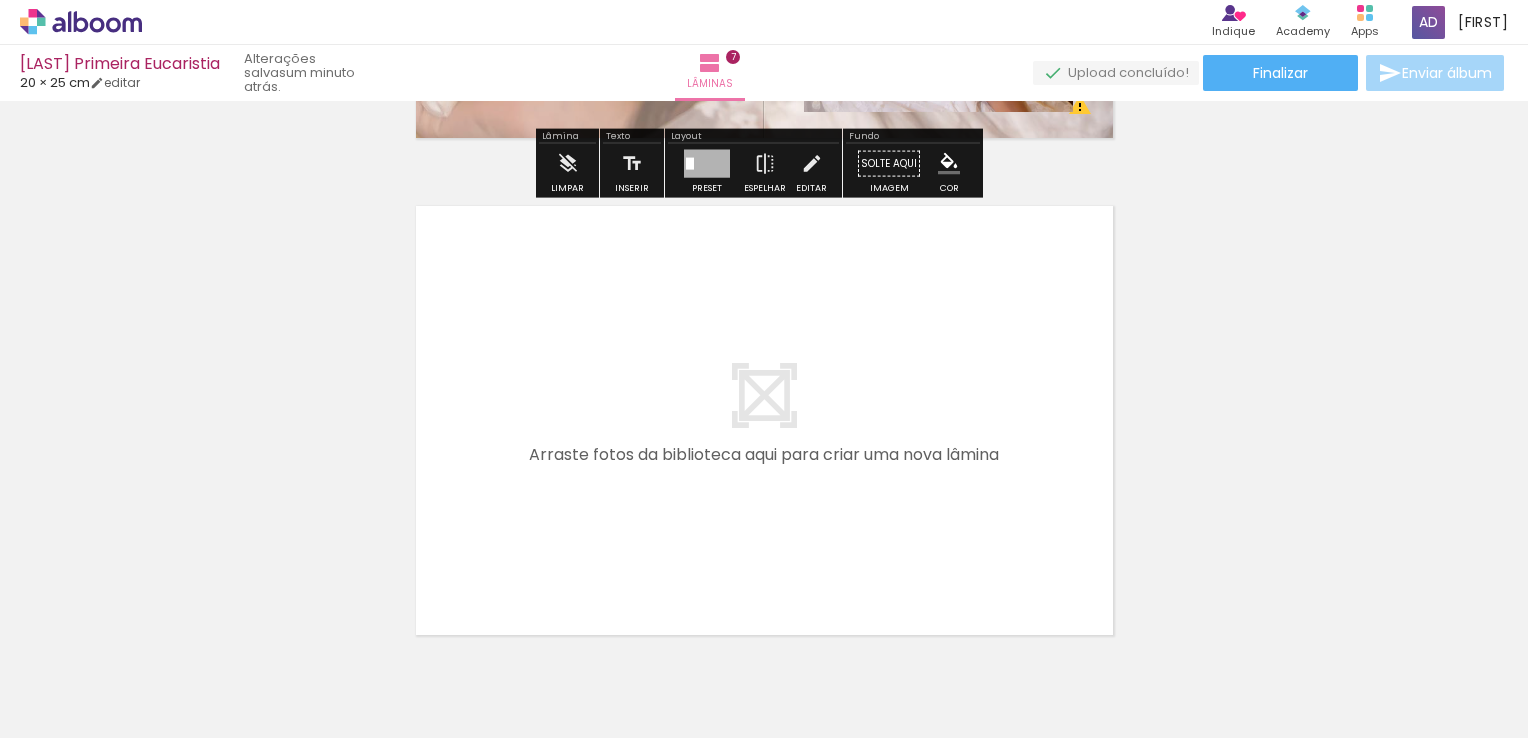 scroll, scrollTop: 3407, scrollLeft: 0, axis: vertical 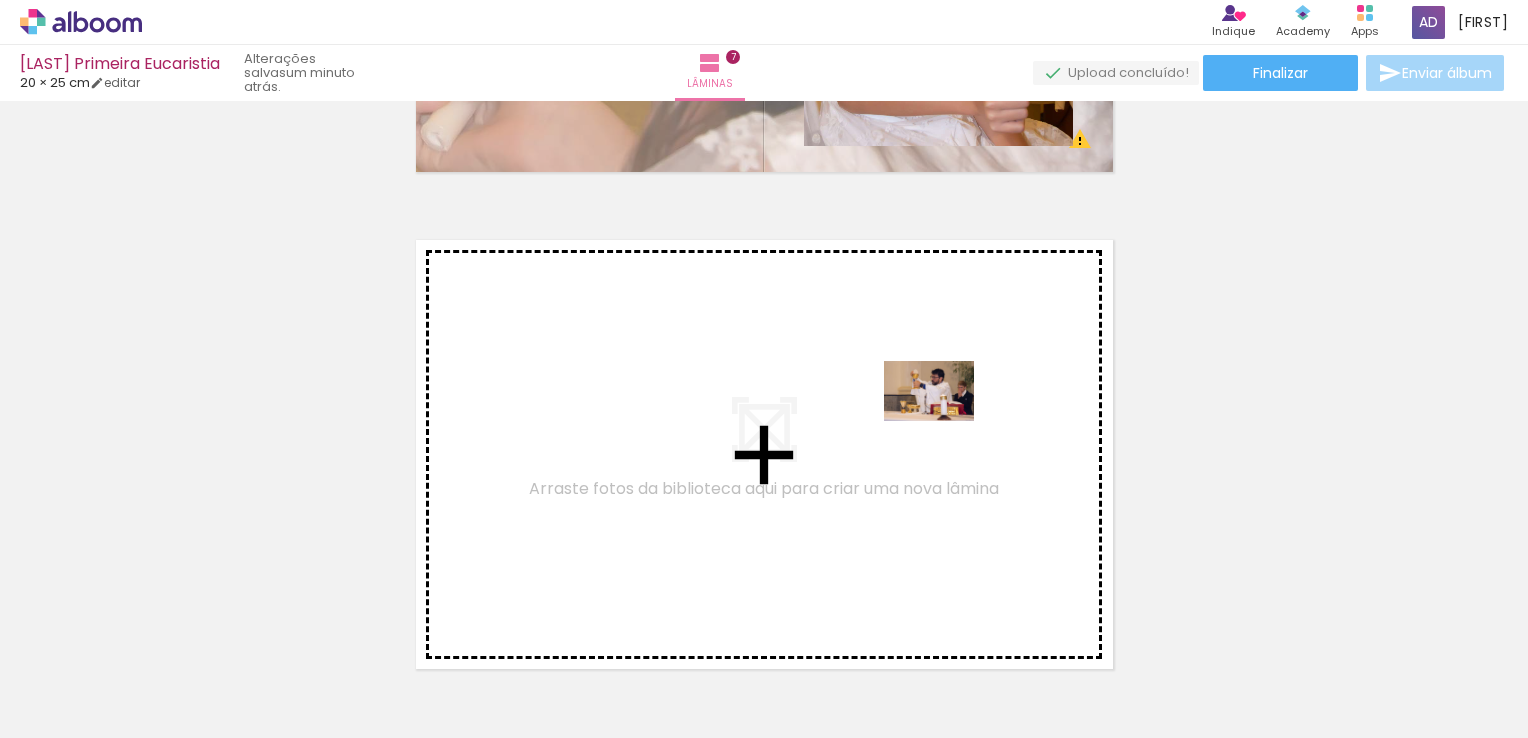 drag, startPoint x: 1111, startPoint y: 689, endPoint x: 941, endPoint y: 417, distance: 320.75537 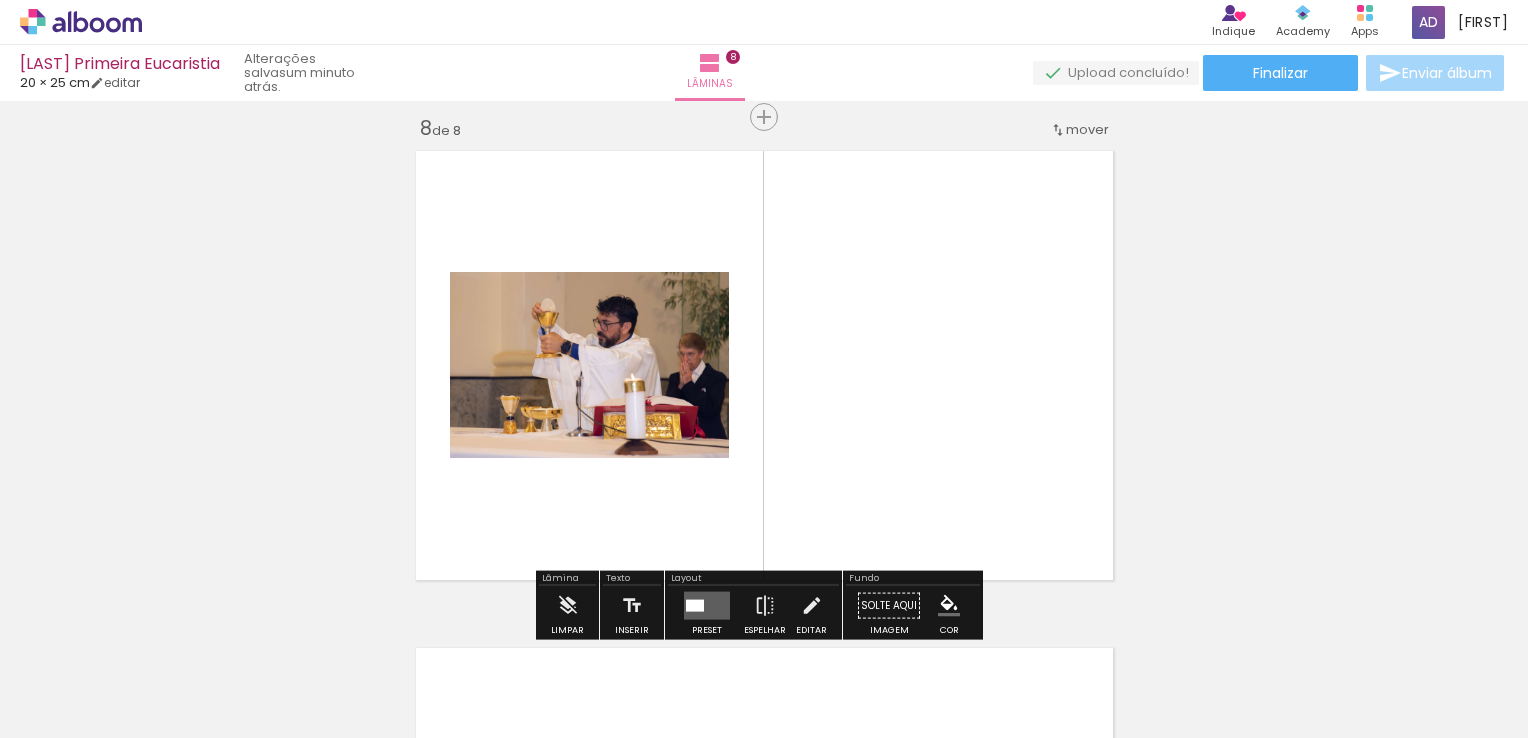 scroll, scrollTop: 3504, scrollLeft: 0, axis: vertical 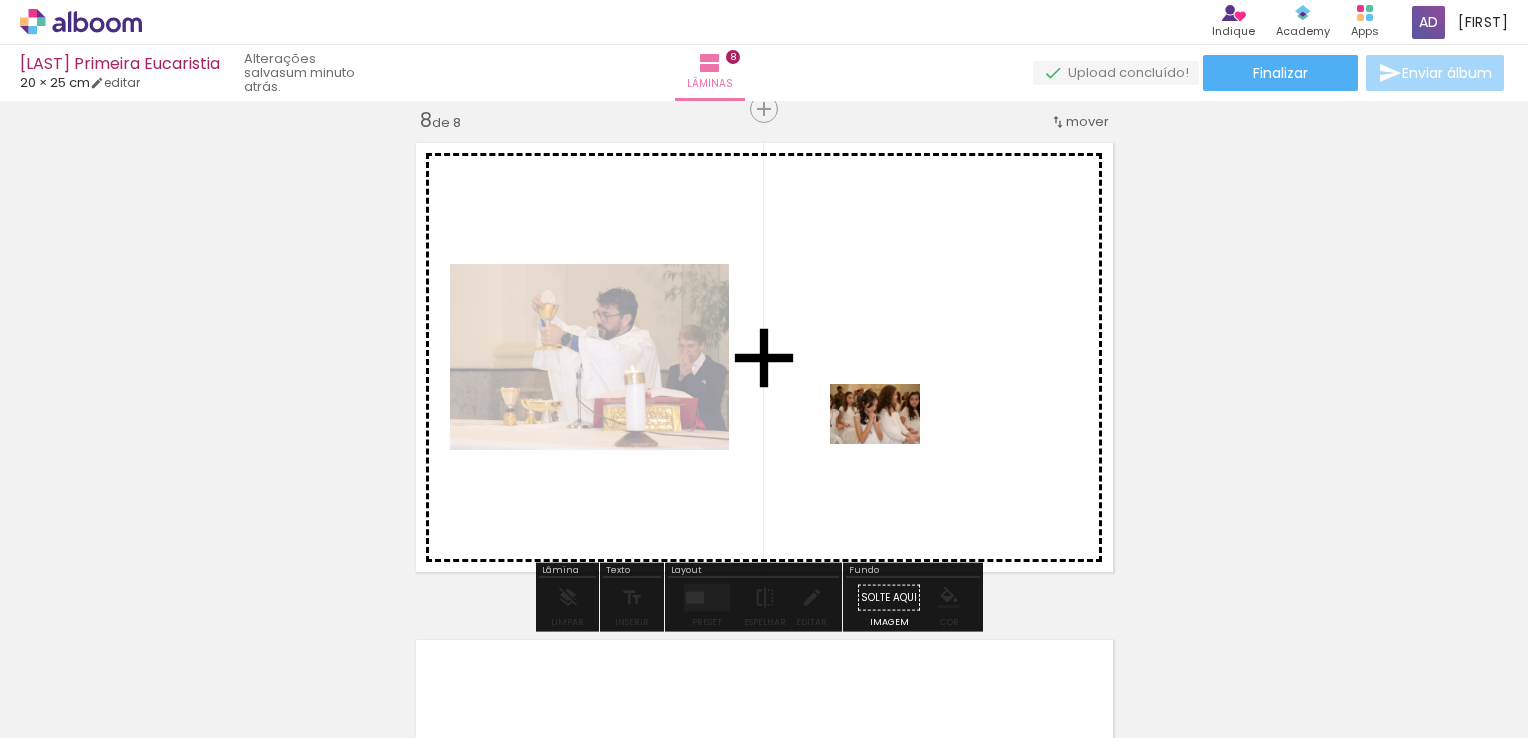drag, startPoint x: 904, startPoint y: 679, endPoint x: 889, endPoint y: 436, distance: 243.46252 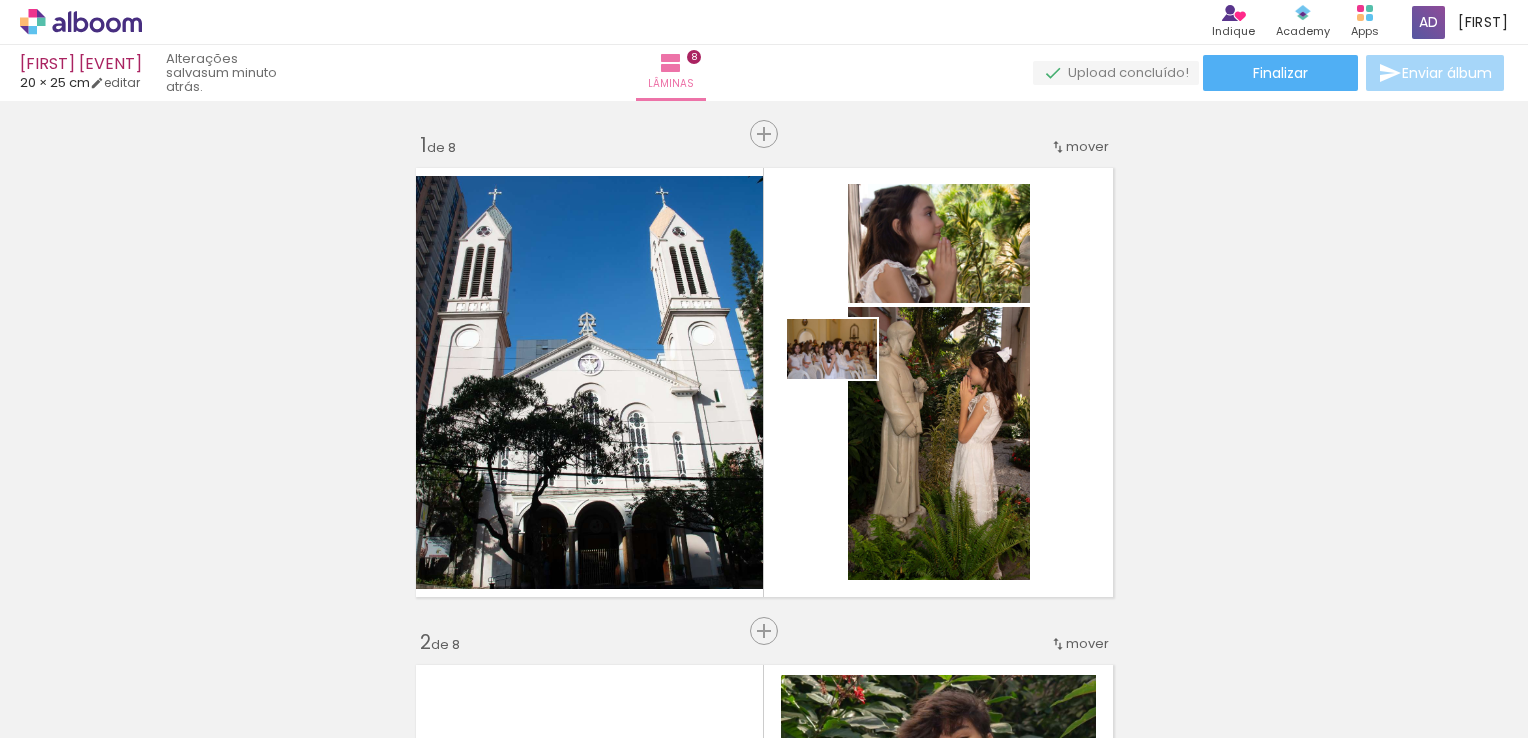 click at bounding box center [764, 369] 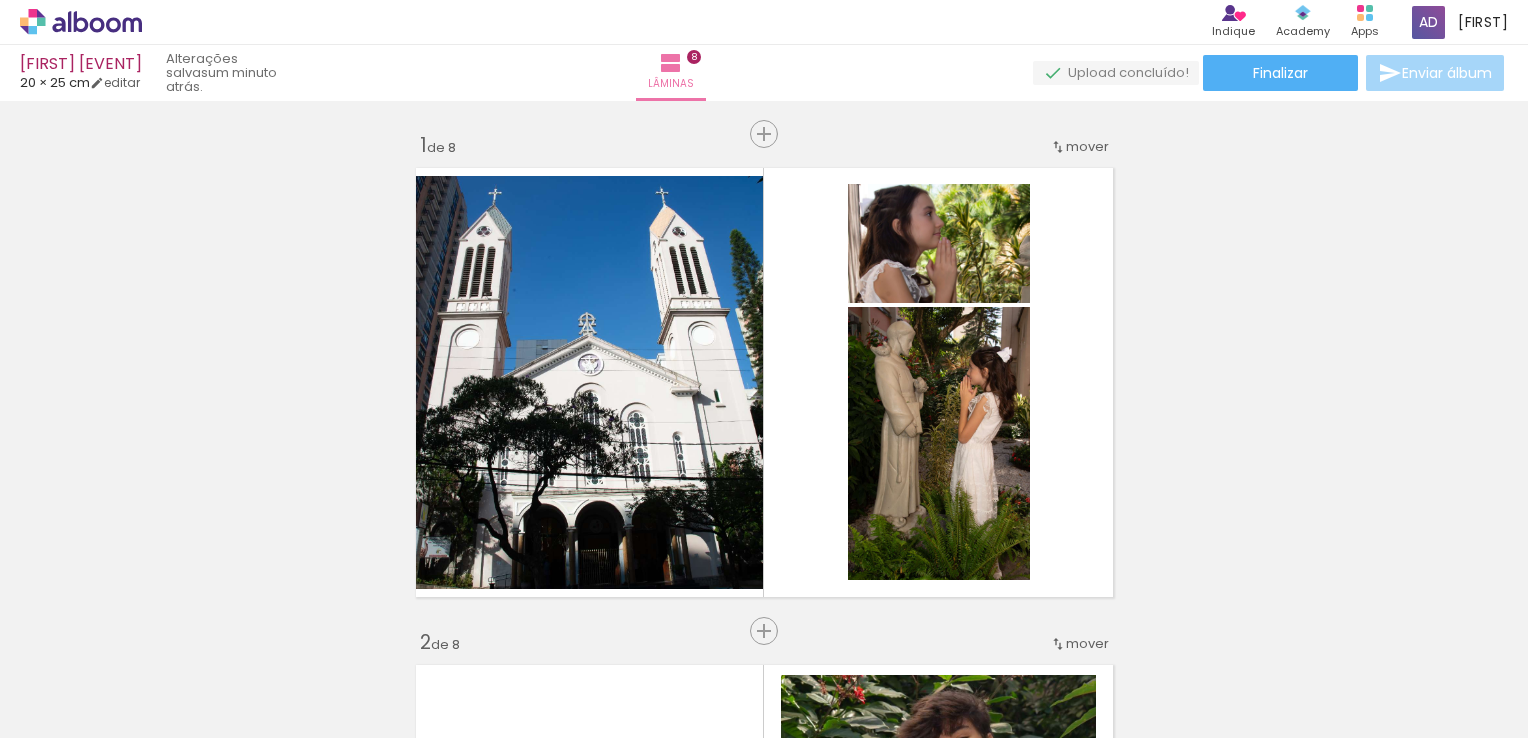 scroll, scrollTop: 3504, scrollLeft: 0, axis: vertical 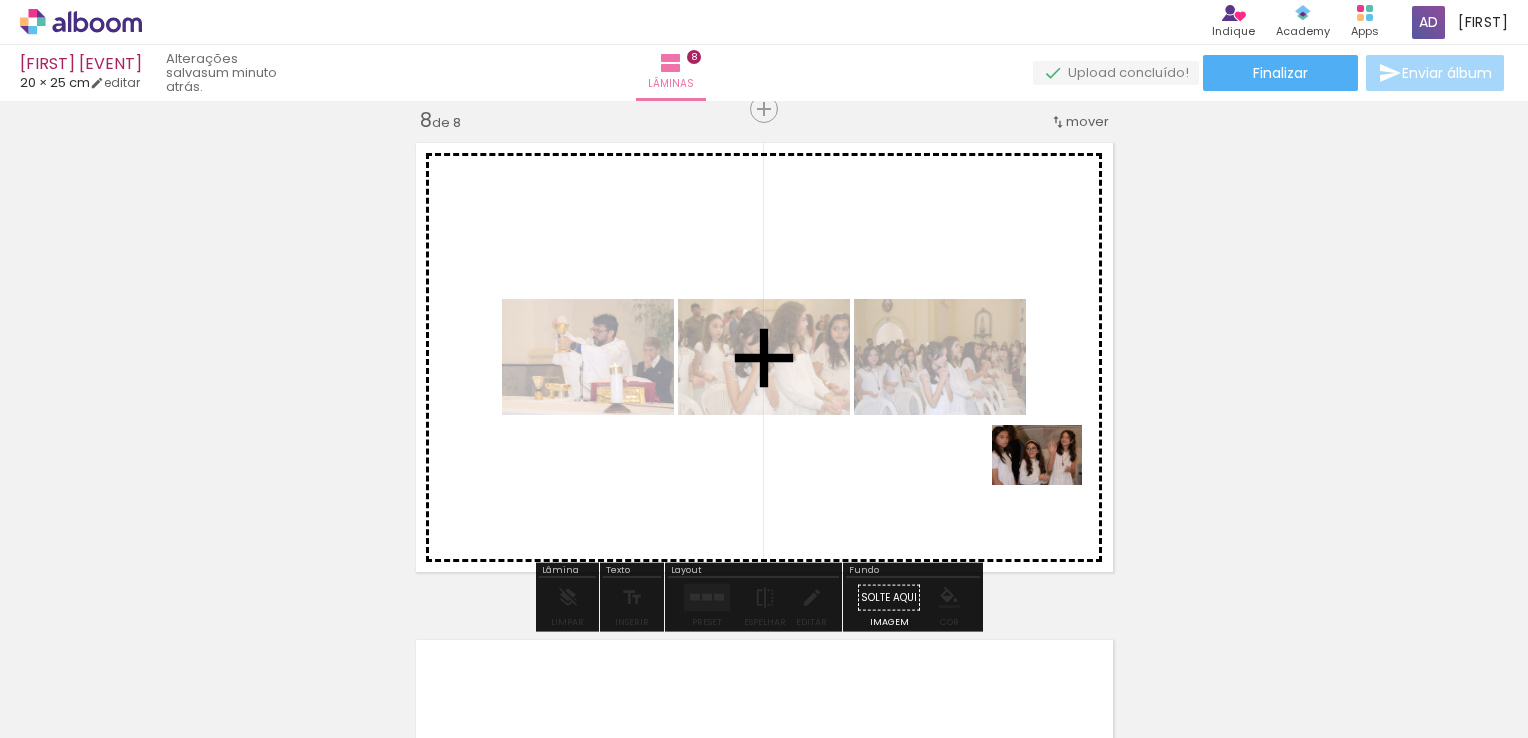 drag, startPoint x: 1232, startPoint y: 682, endPoint x: 1052, endPoint y: 485, distance: 266.85016 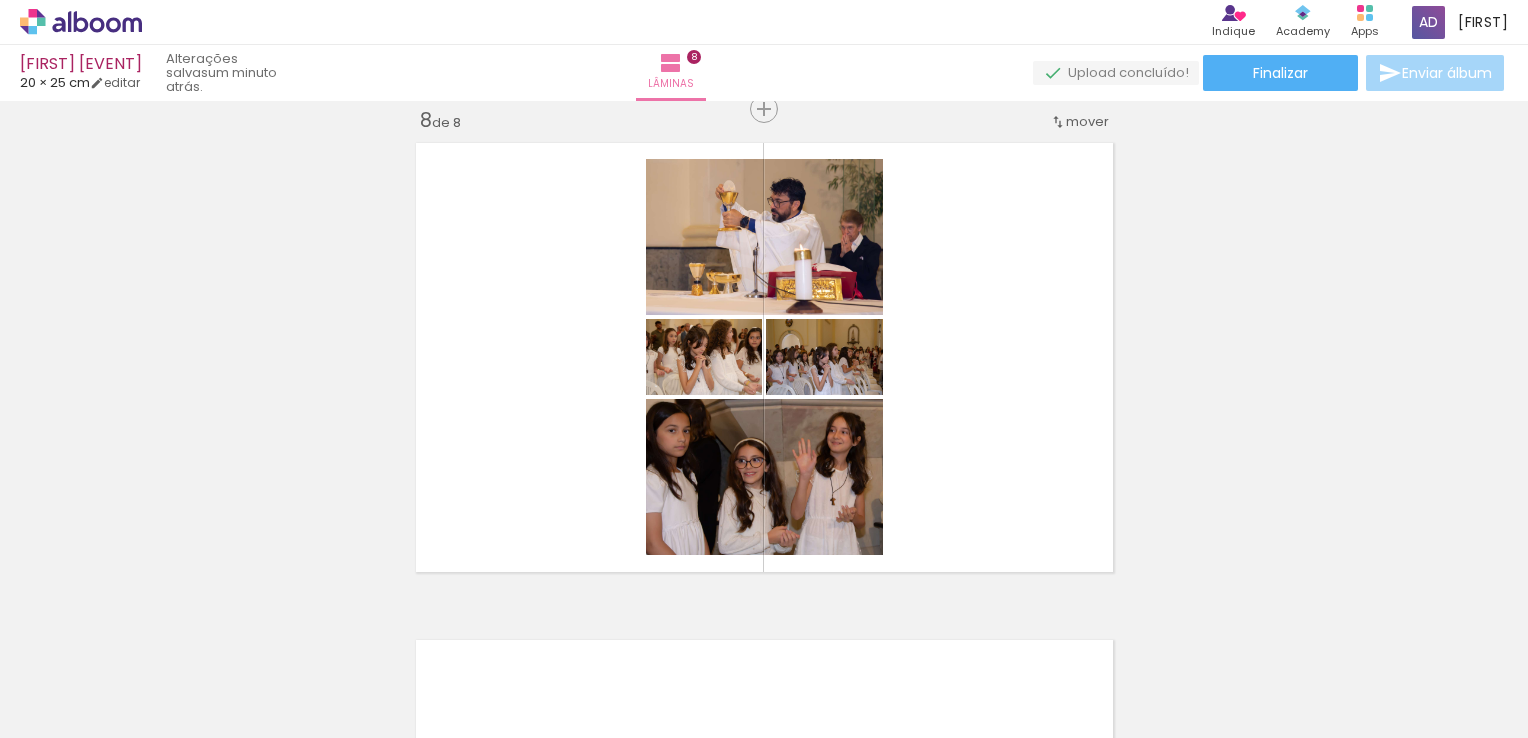 scroll, scrollTop: 0, scrollLeft: 4370, axis: horizontal 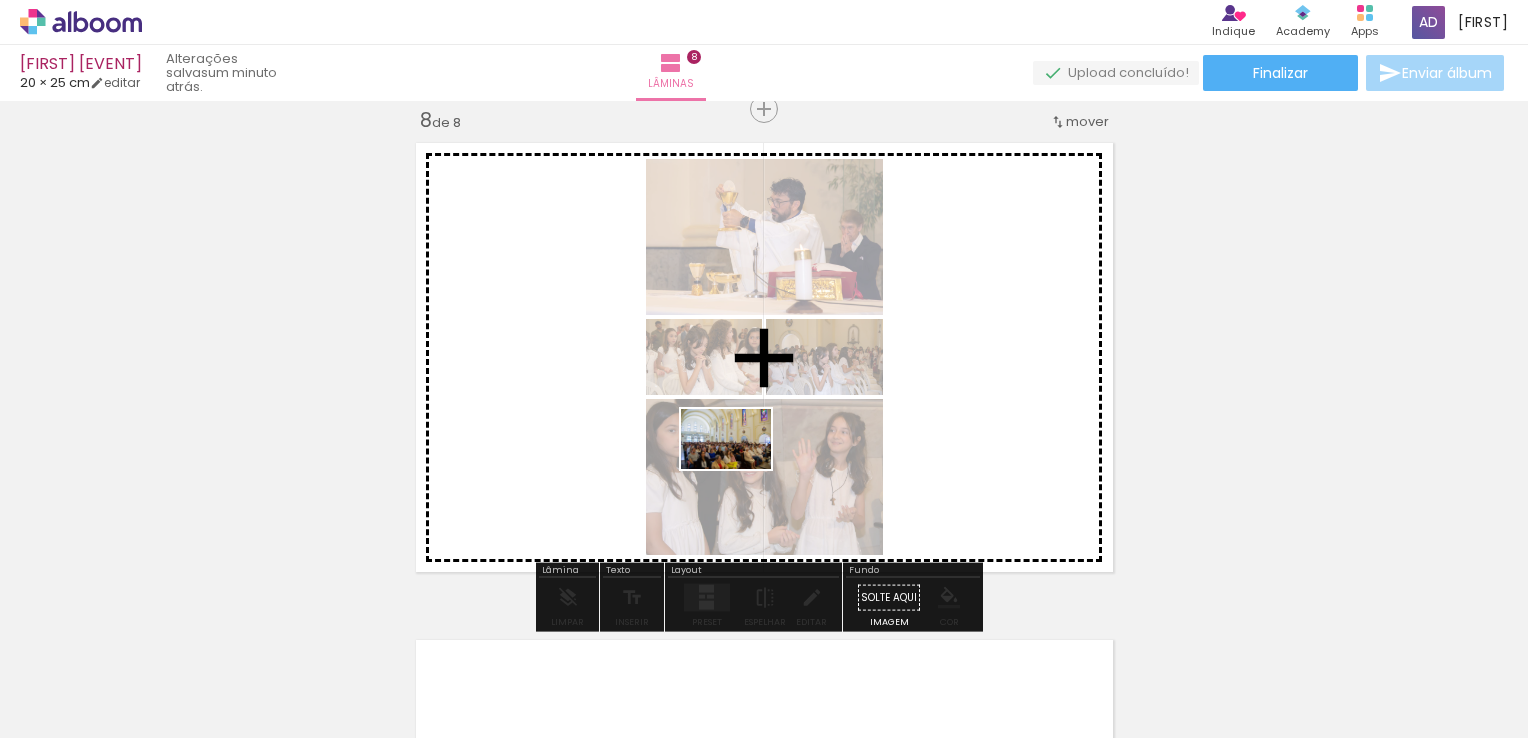 drag, startPoint x: 784, startPoint y: 678, endPoint x: 805, endPoint y: 425, distance: 253.87004 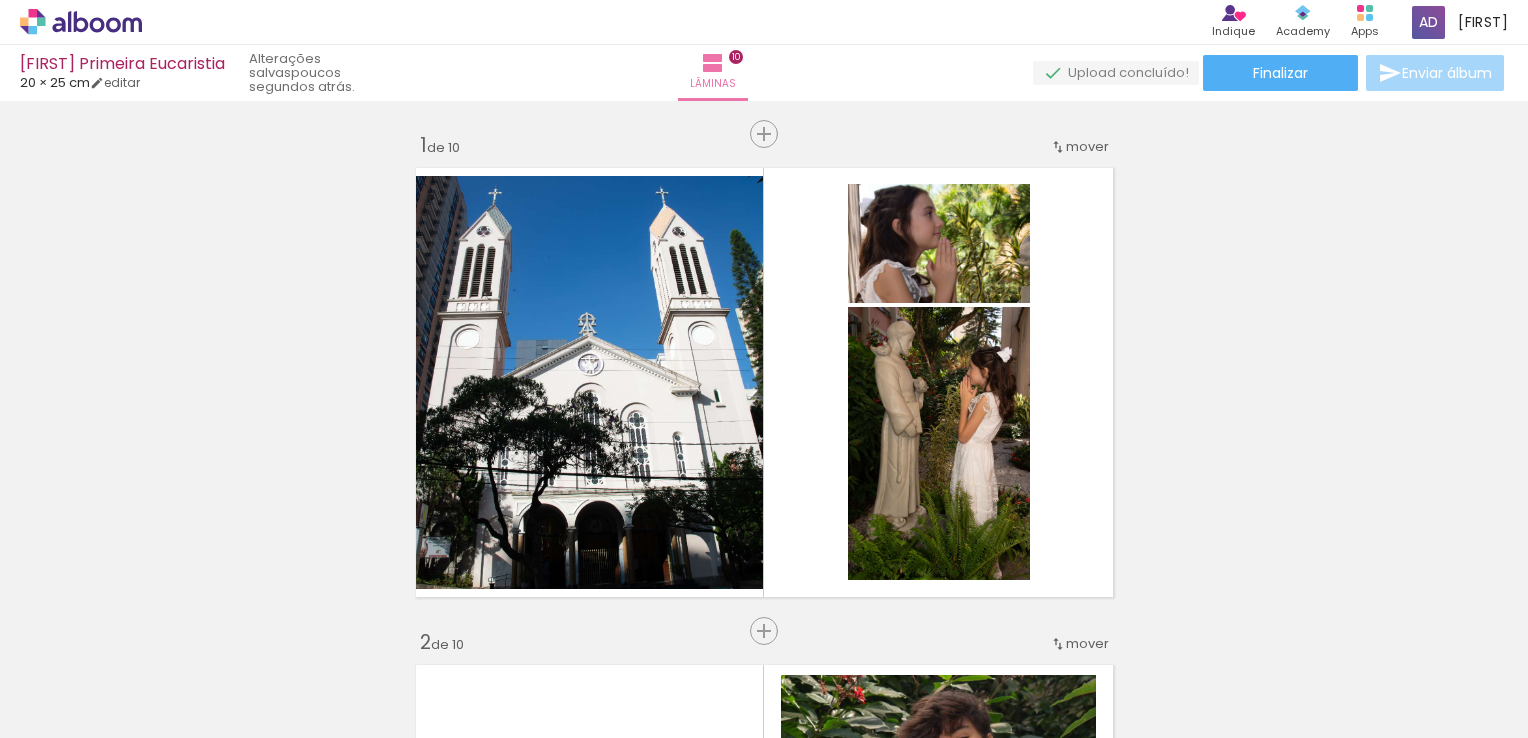 click at bounding box center [765, 5096] 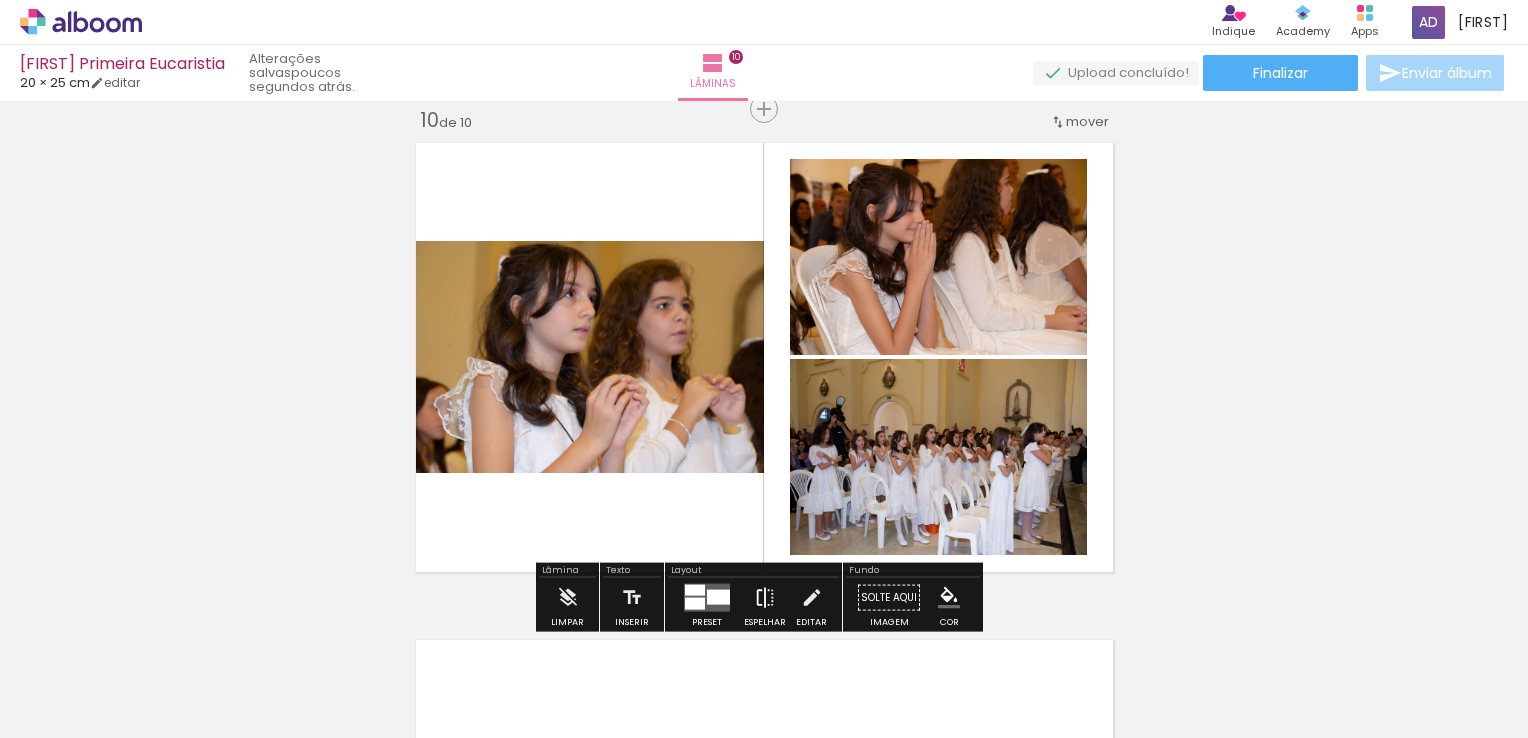 scroll, scrollTop: 0, scrollLeft: 0, axis: both 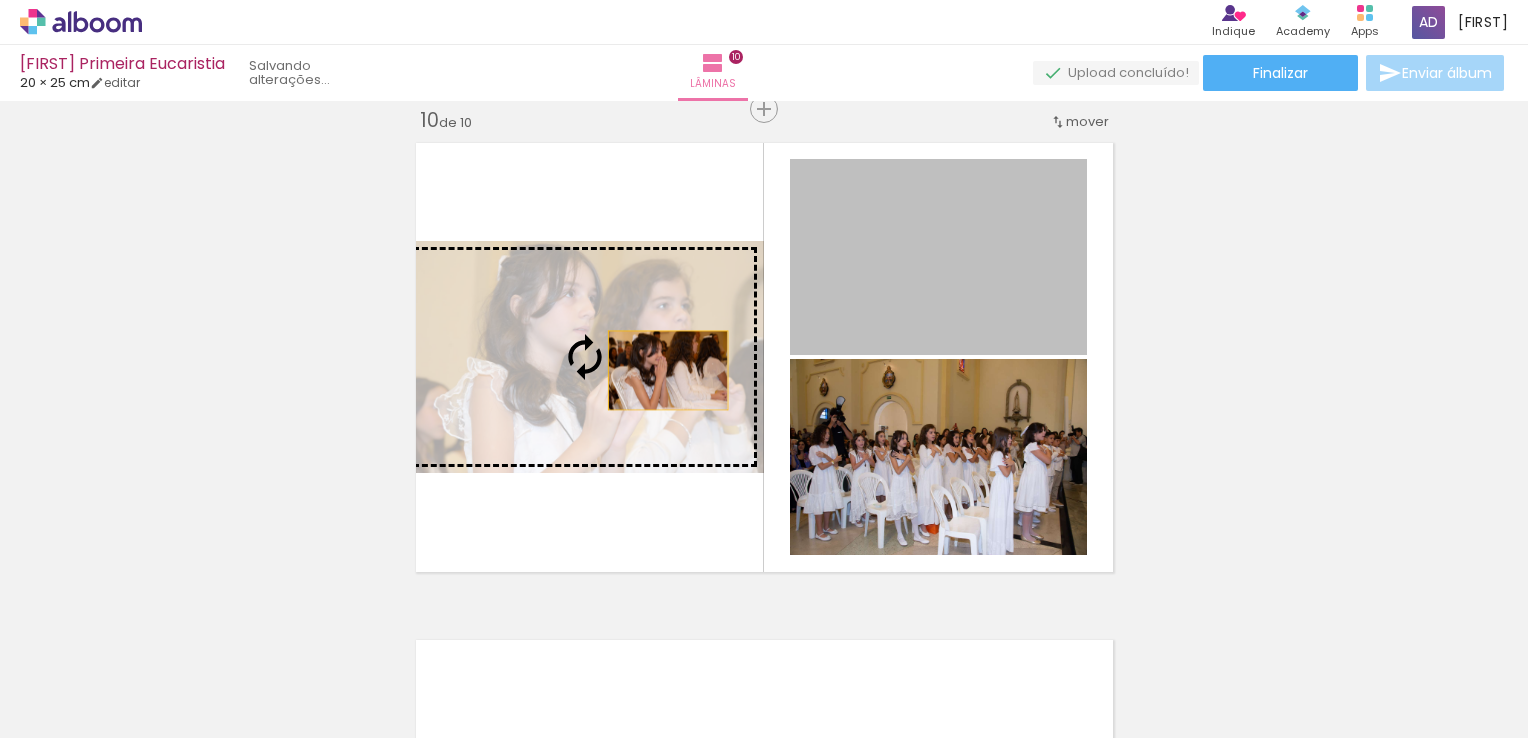 drag, startPoint x: 930, startPoint y: 270, endPoint x: 660, endPoint y: 370, distance: 287.9236 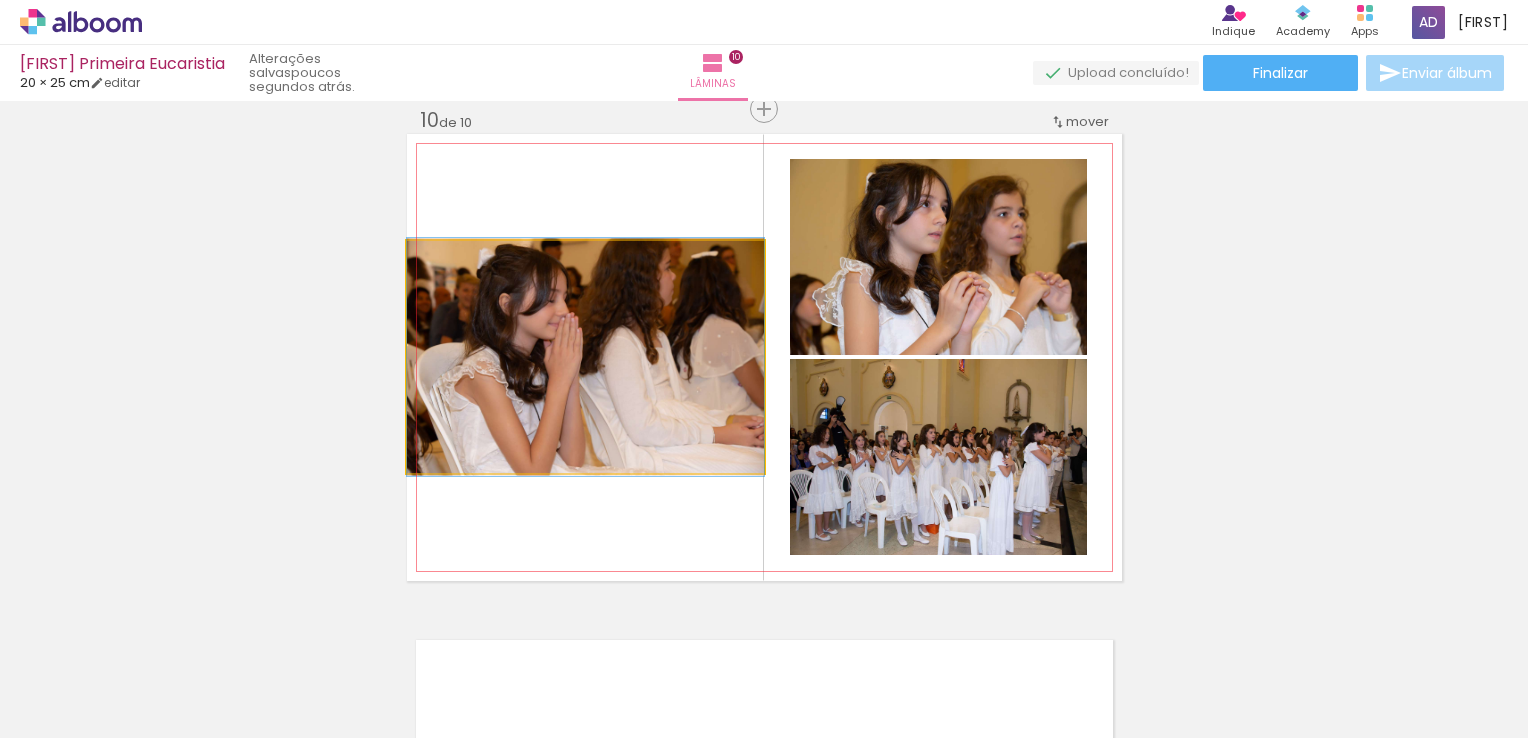 drag, startPoint x: 452, startPoint y: 263, endPoint x: 440, endPoint y: 272, distance: 15 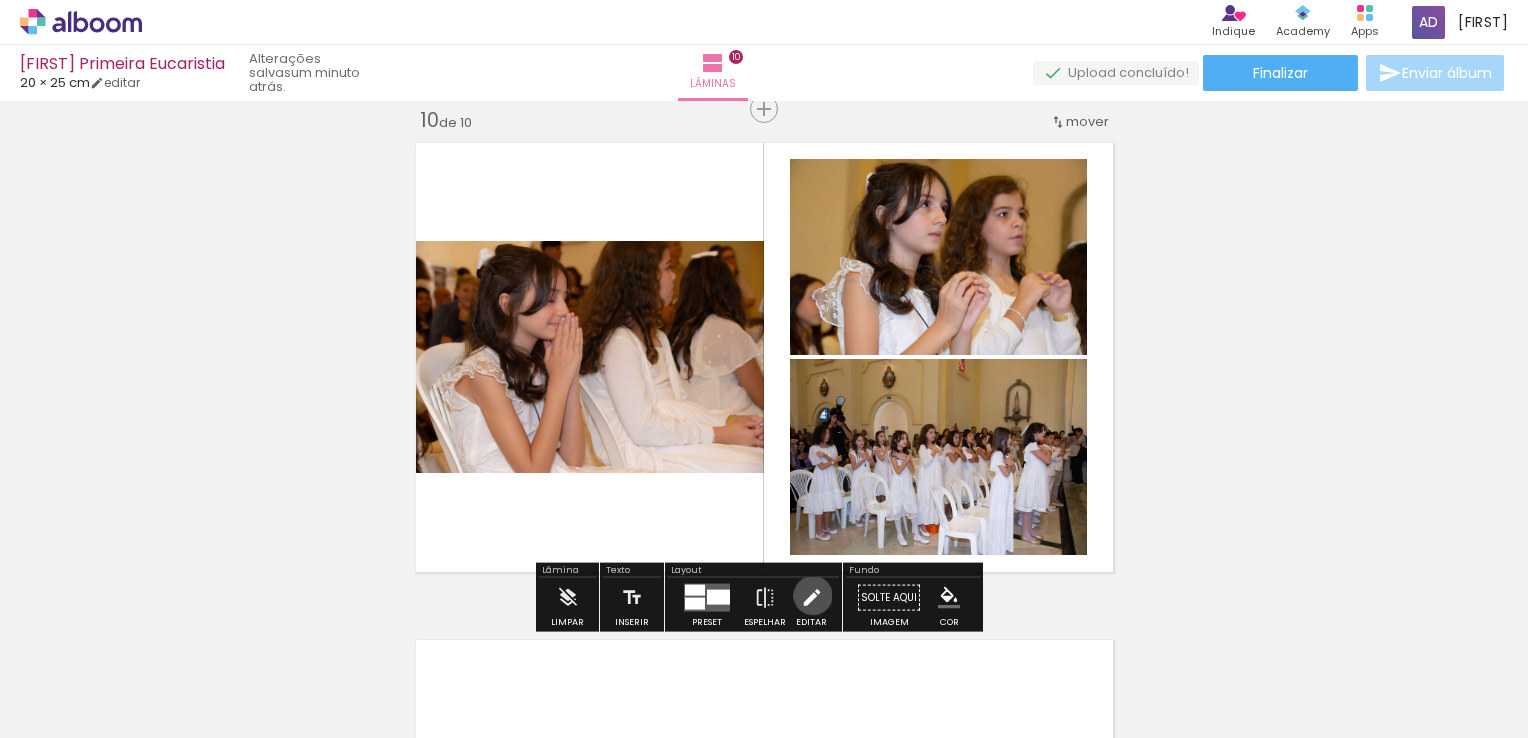 click at bounding box center [812, 598] 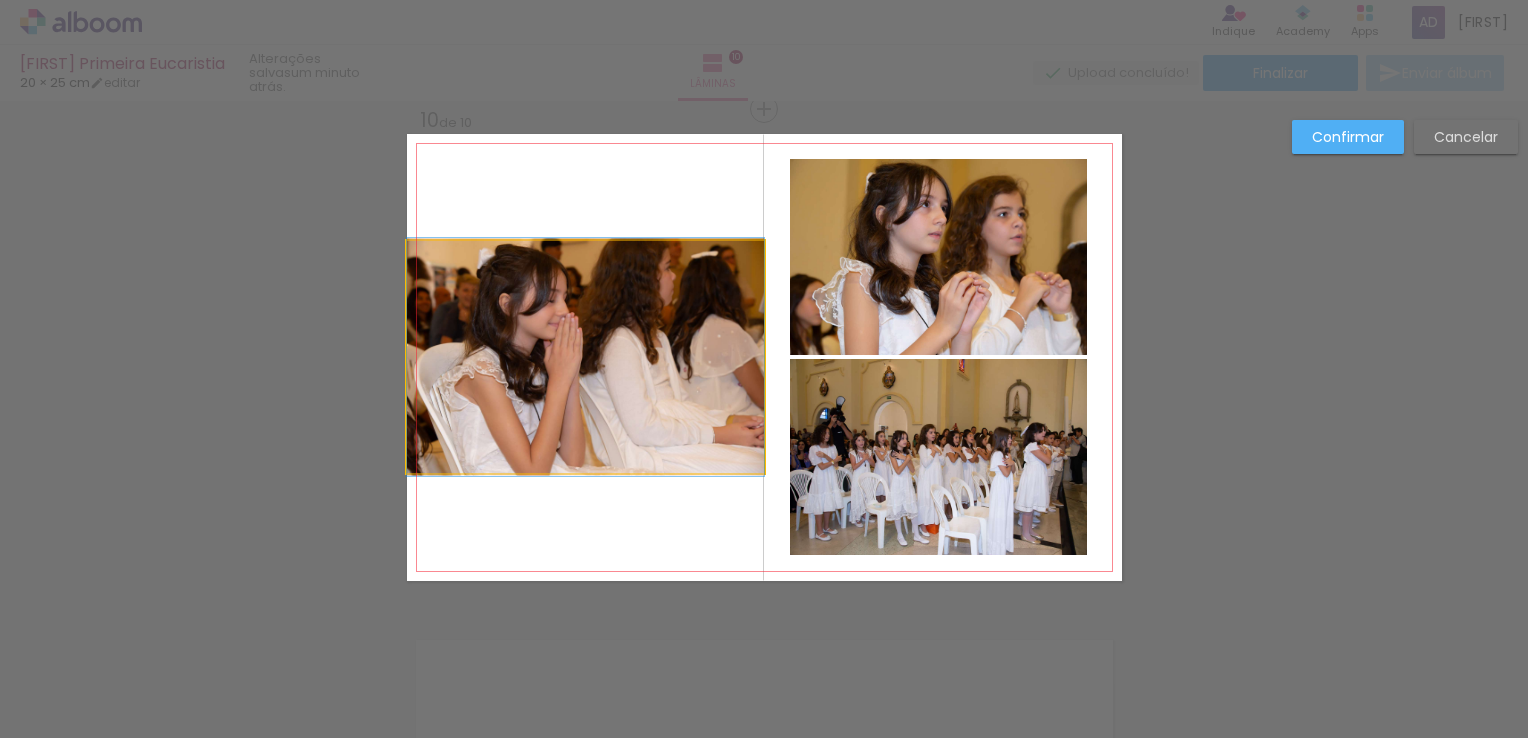 click 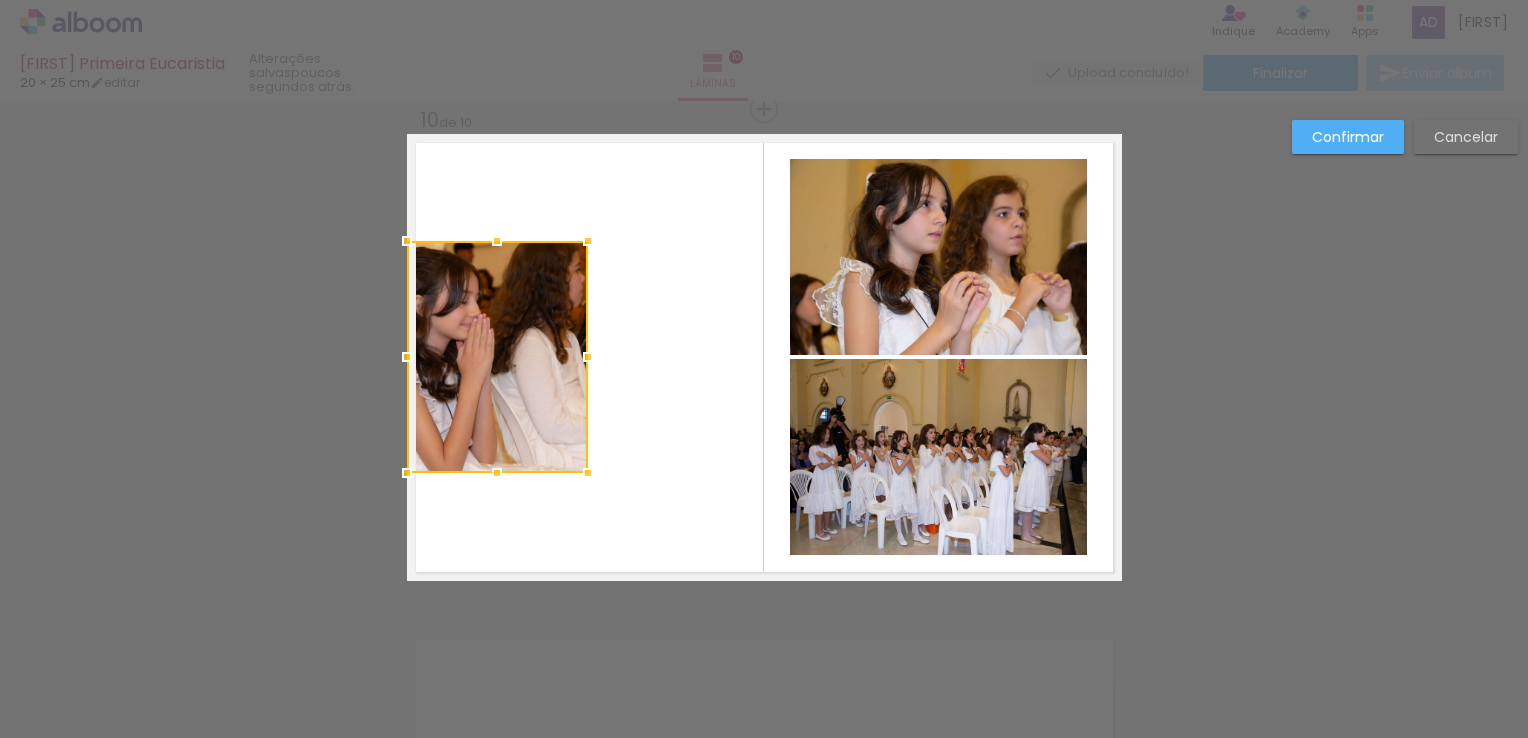 drag, startPoint x: 757, startPoint y: 360, endPoint x: 568, endPoint y: 342, distance: 189.85521 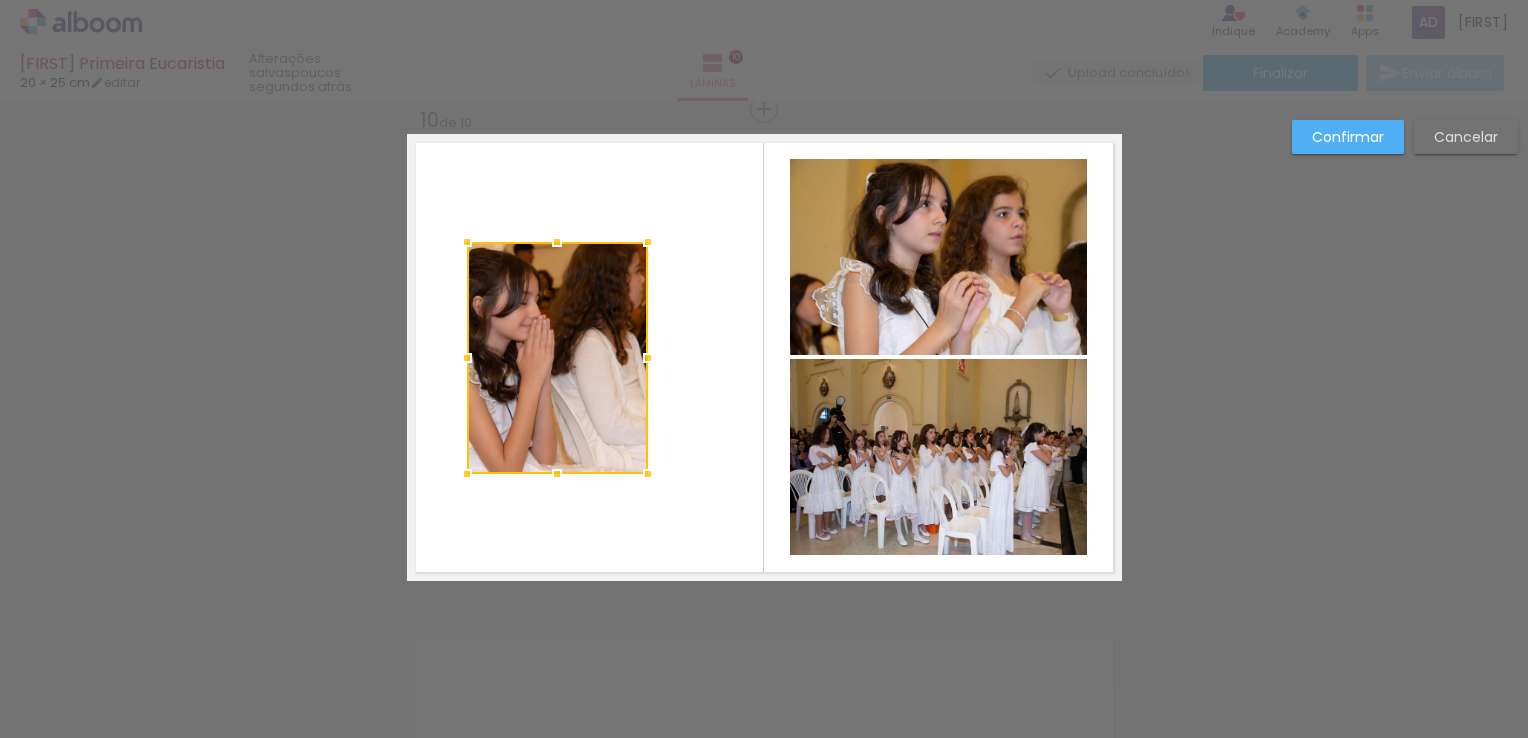 drag, startPoint x: 475, startPoint y: 343, endPoint x: 535, endPoint y: 342, distance: 60.00833 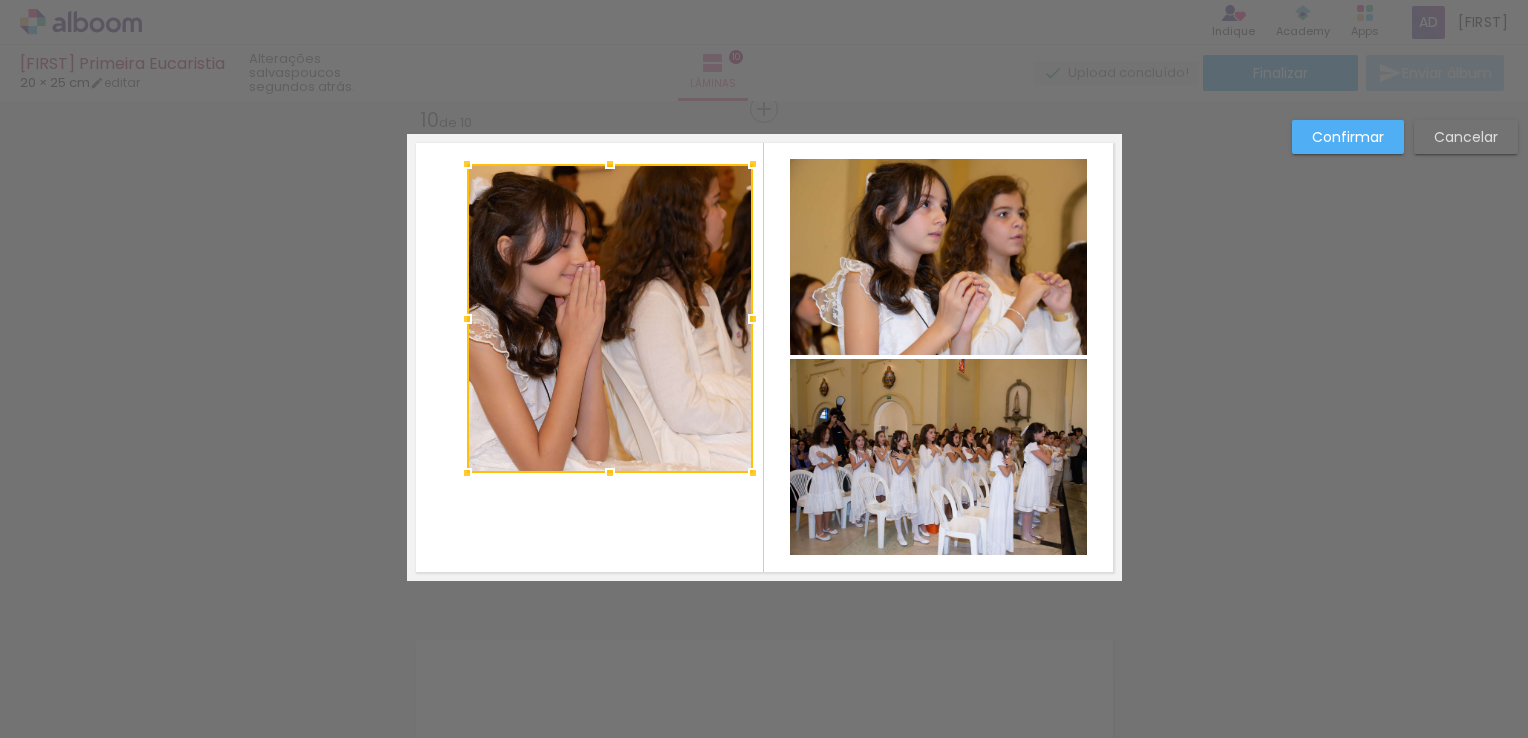 drag, startPoint x: 637, startPoint y: 237, endPoint x: 742, endPoint y: 161, distance: 129.61867 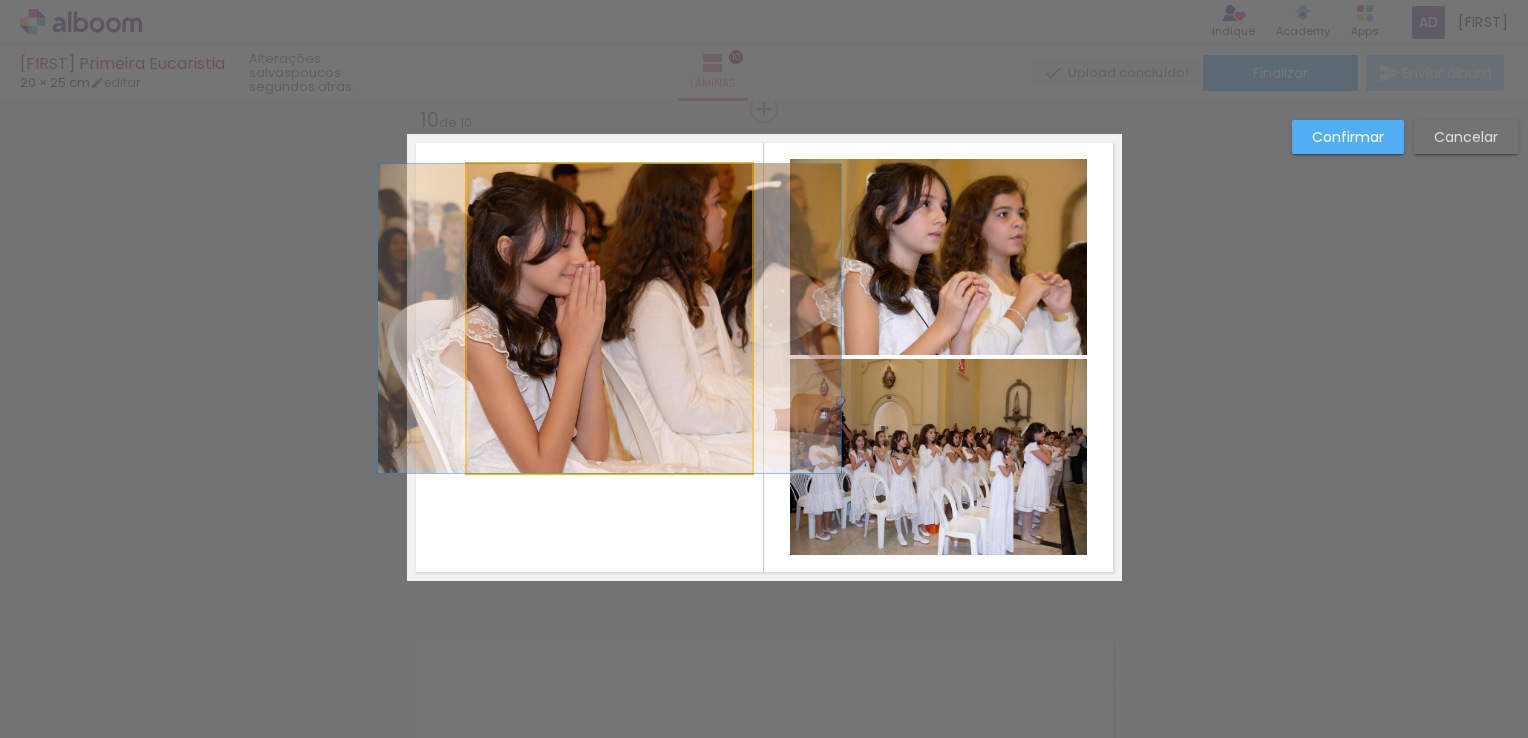 click 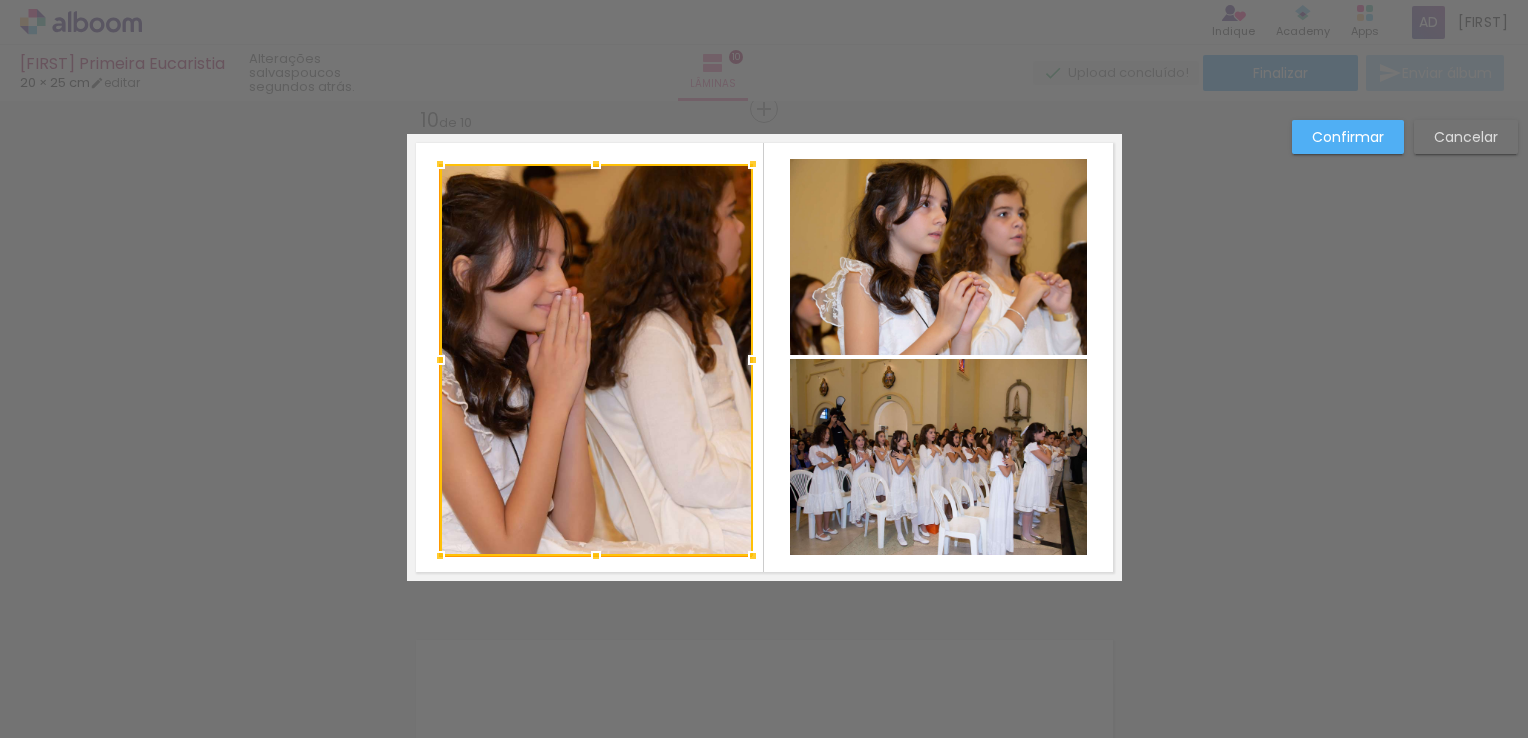 drag, startPoint x: 456, startPoint y: 478, endPoint x: 440, endPoint y: 530, distance: 54.405884 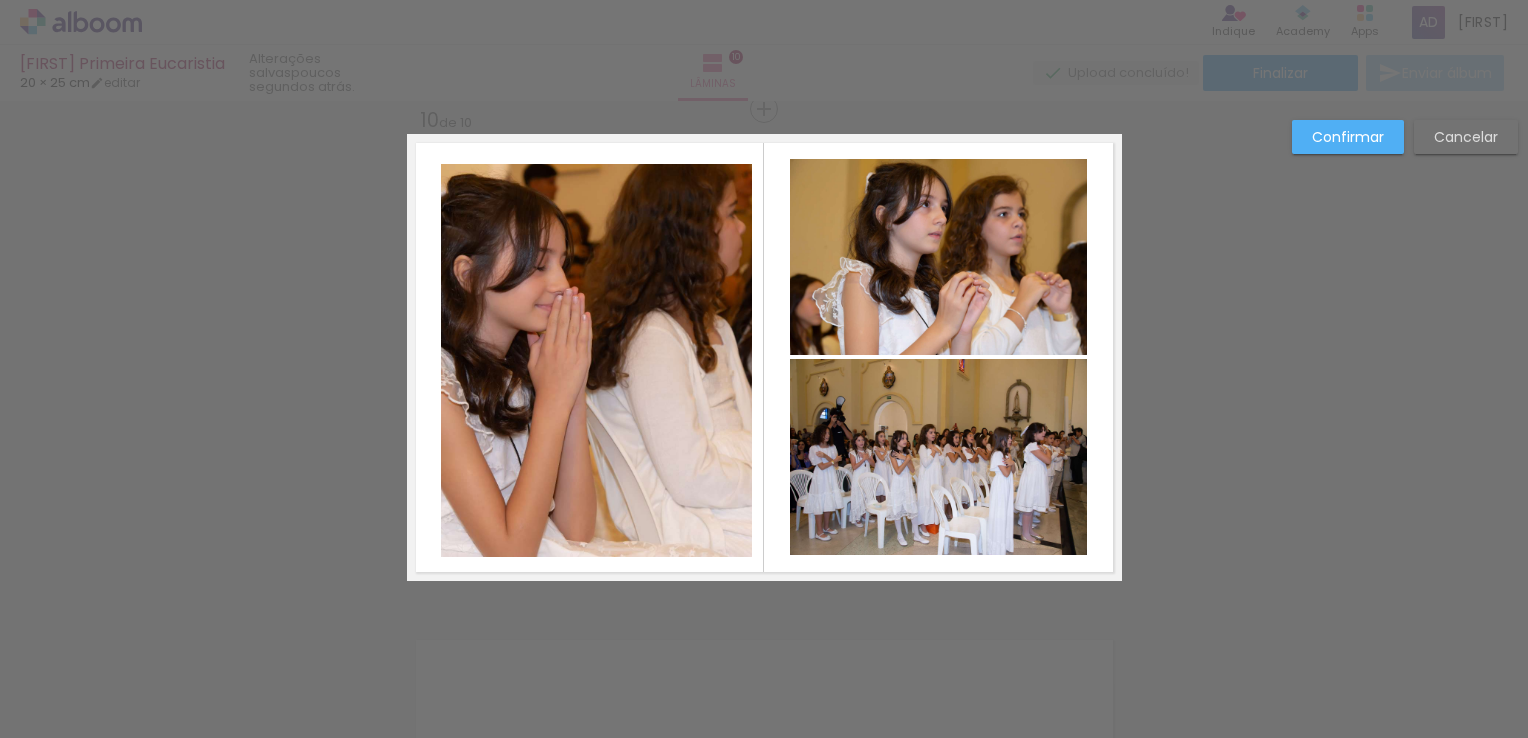 drag, startPoint x: 701, startPoint y: 202, endPoint x: 714, endPoint y: 186, distance: 20.615528 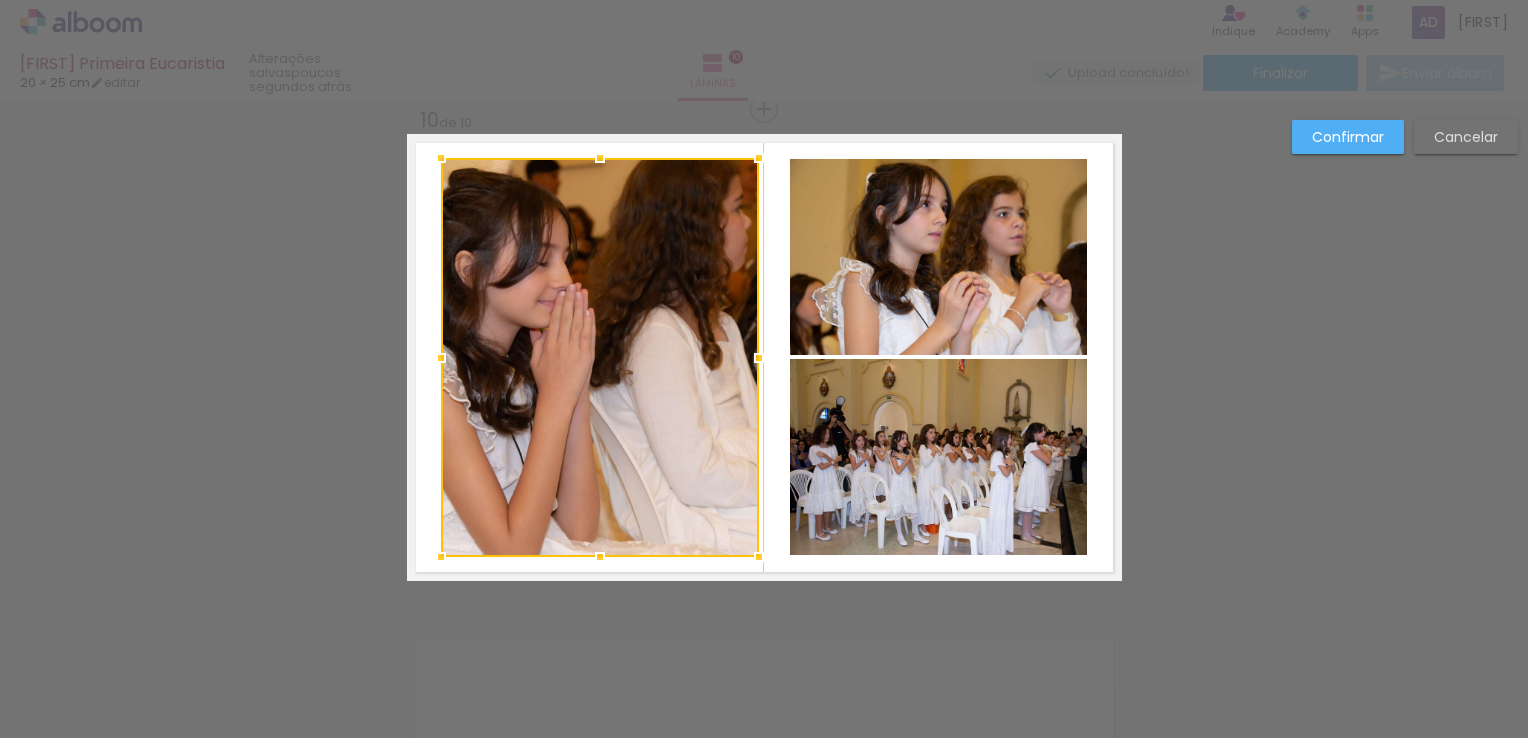 click at bounding box center (759, 158) 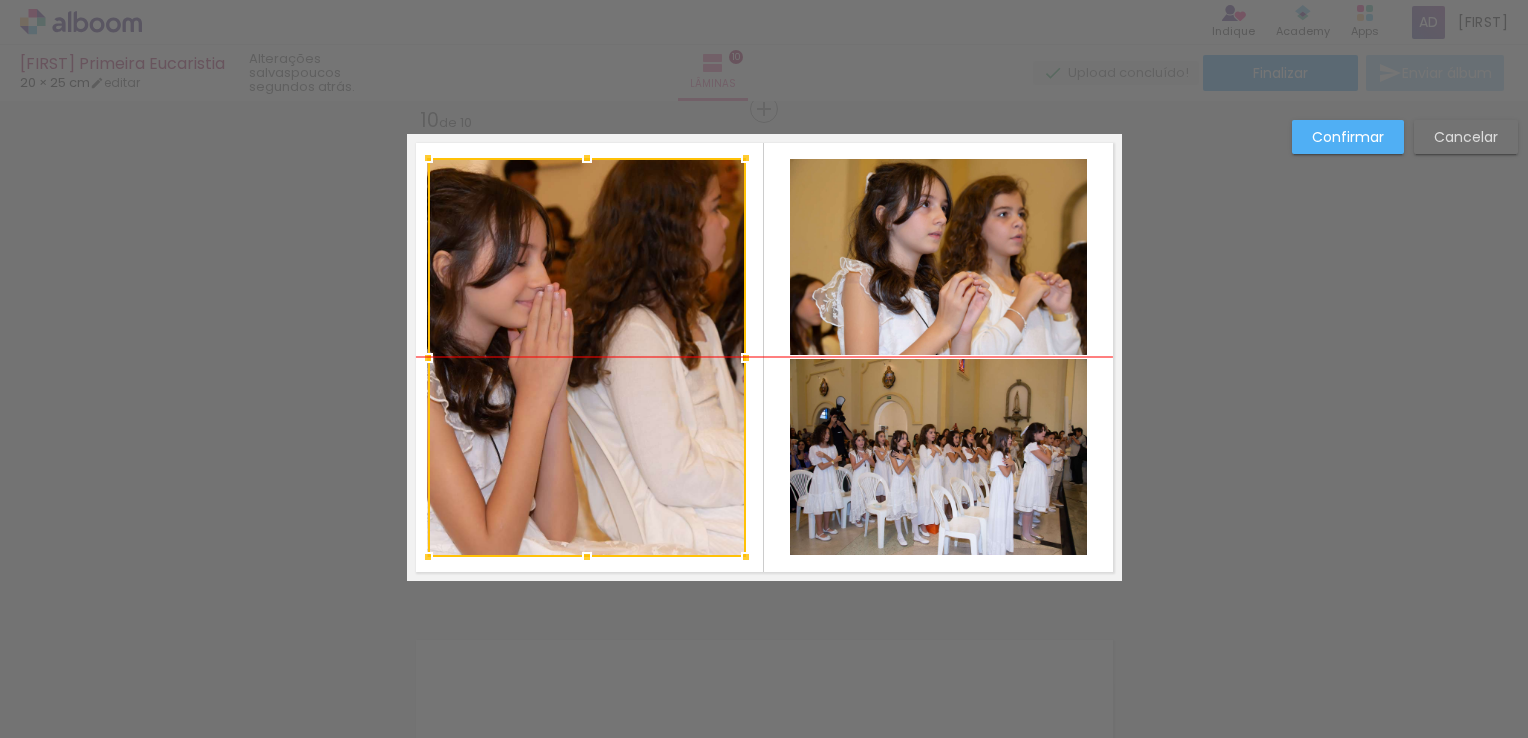drag, startPoint x: 597, startPoint y: 330, endPoint x: 584, endPoint y: 331, distance: 13.038404 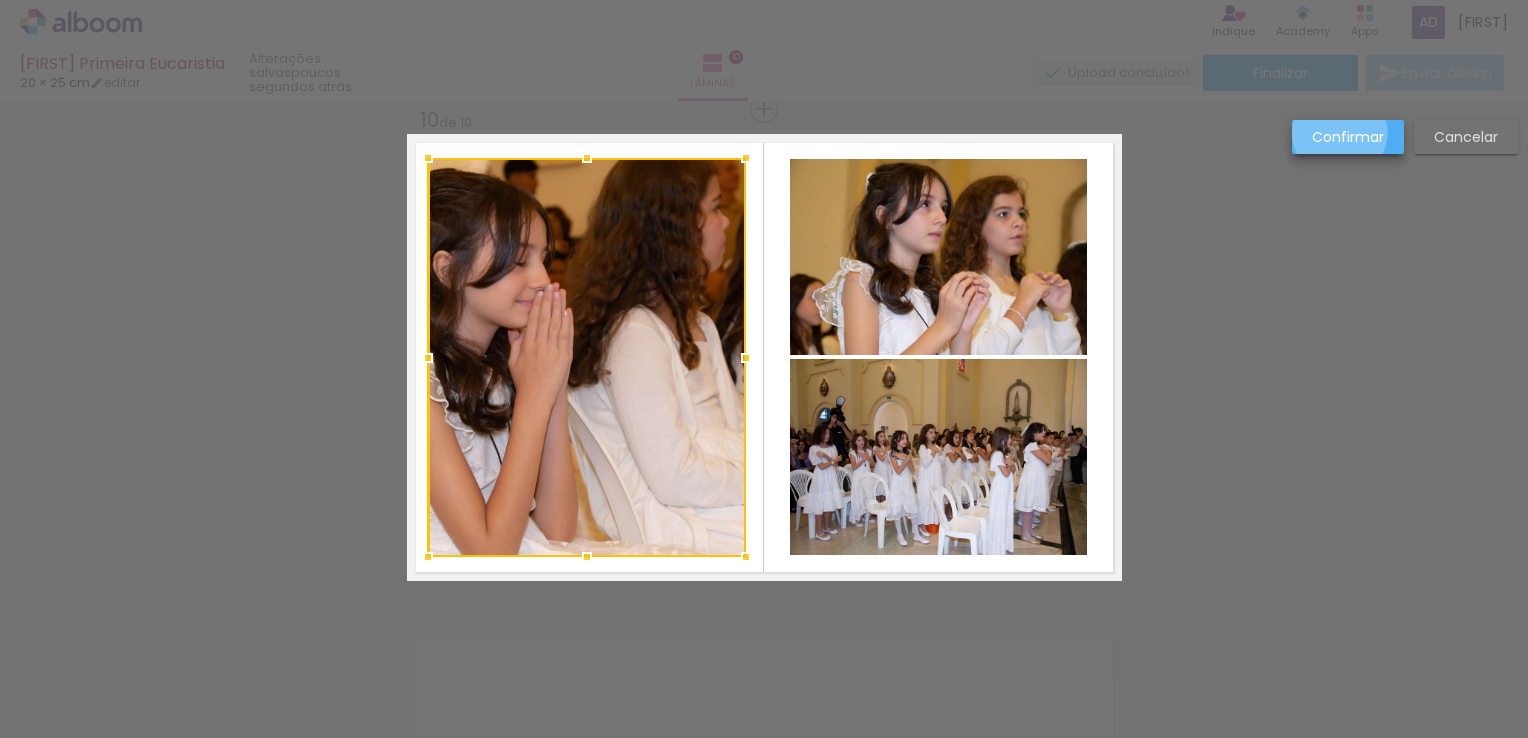click on "Confirmar" at bounding box center [0, 0] 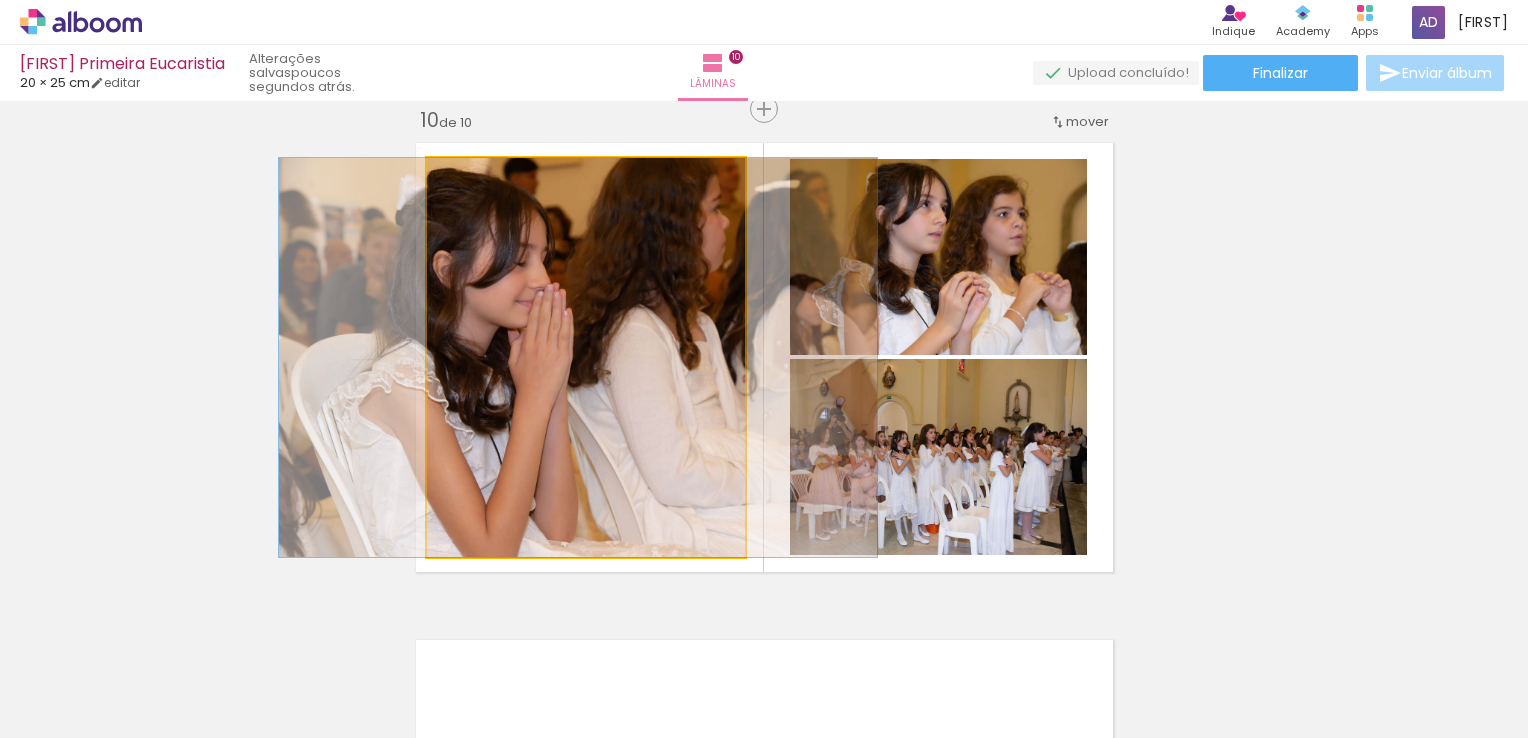 click 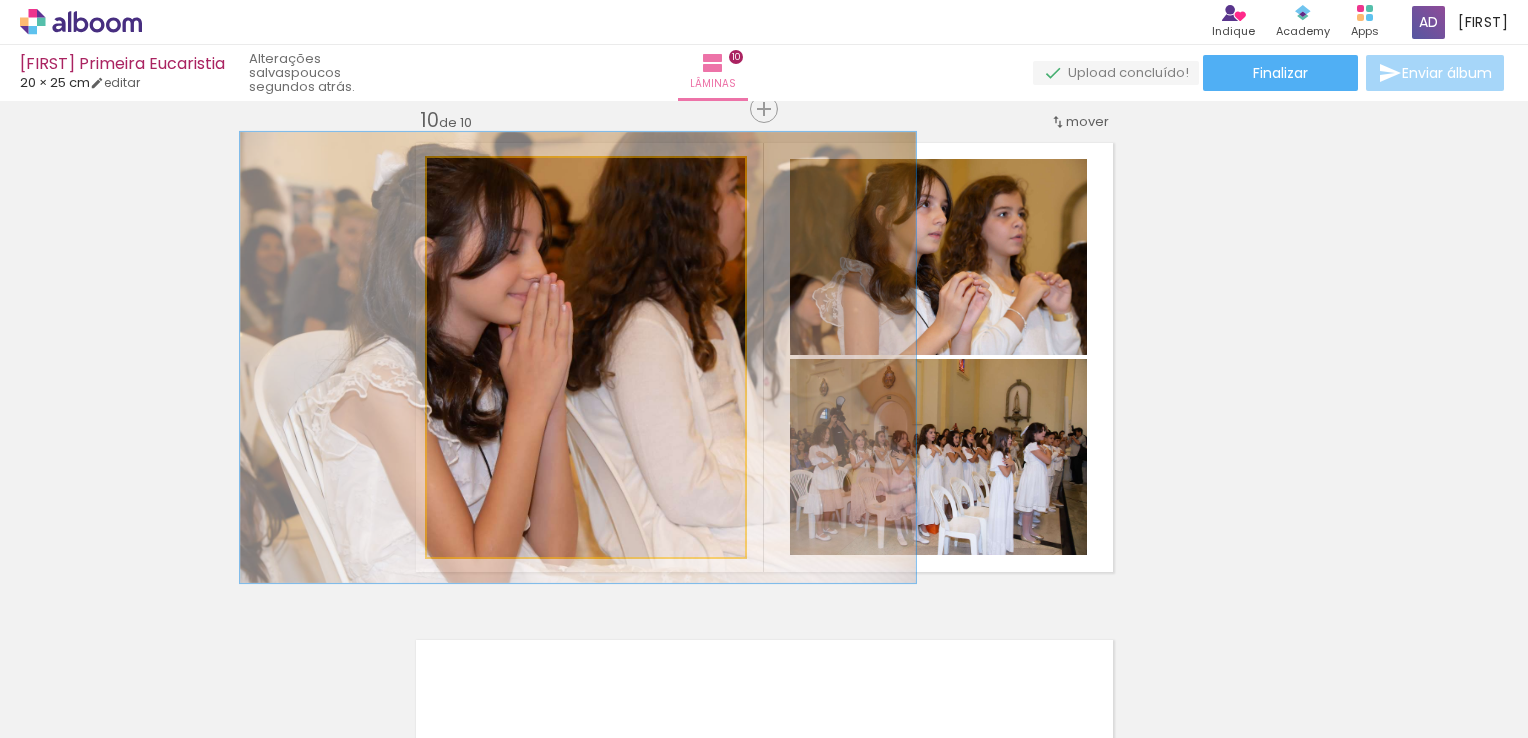 type on "113" 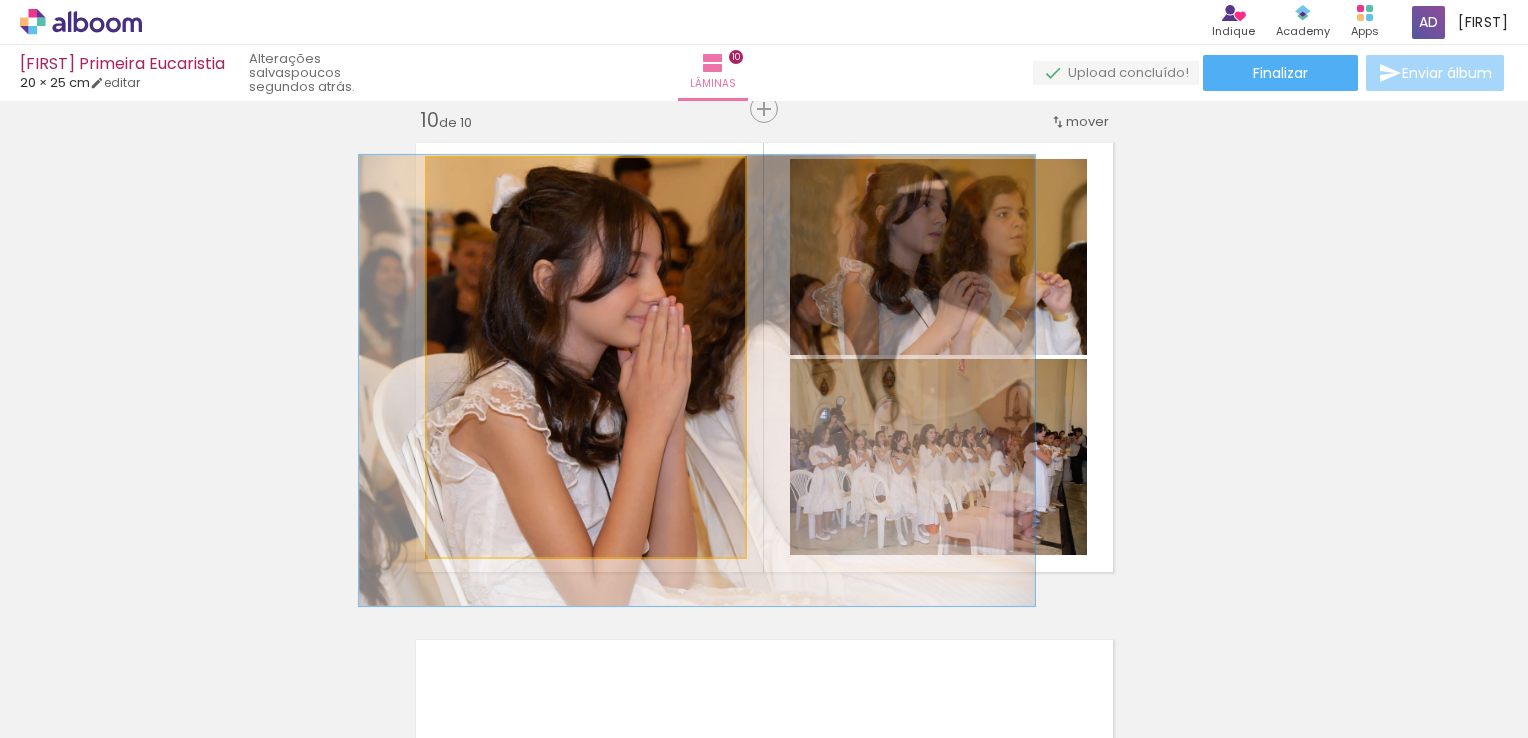 drag, startPoint x: 563, startPoint y: 285, endPoint x: 682, endPoint y: 308, distance: 121.20231 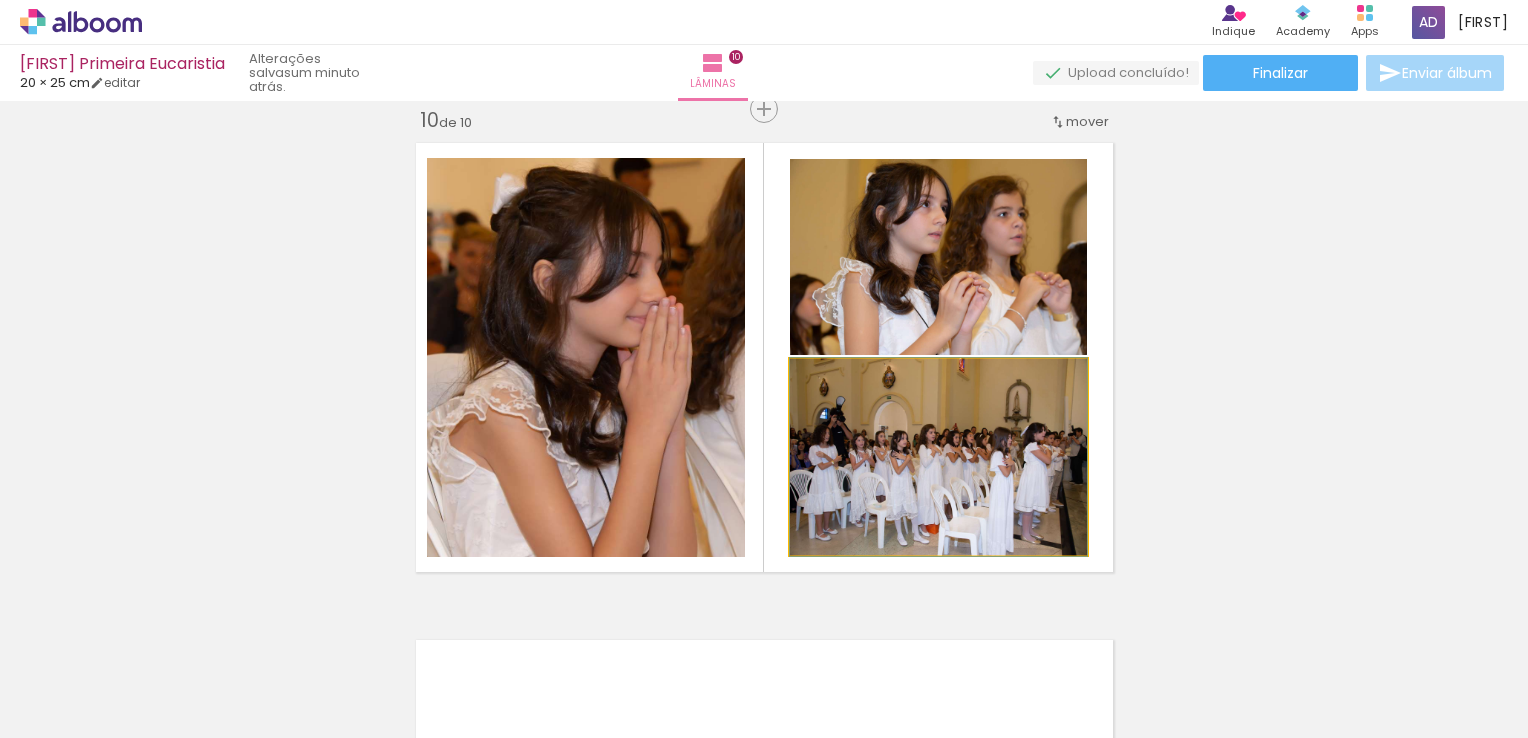 type on "100" 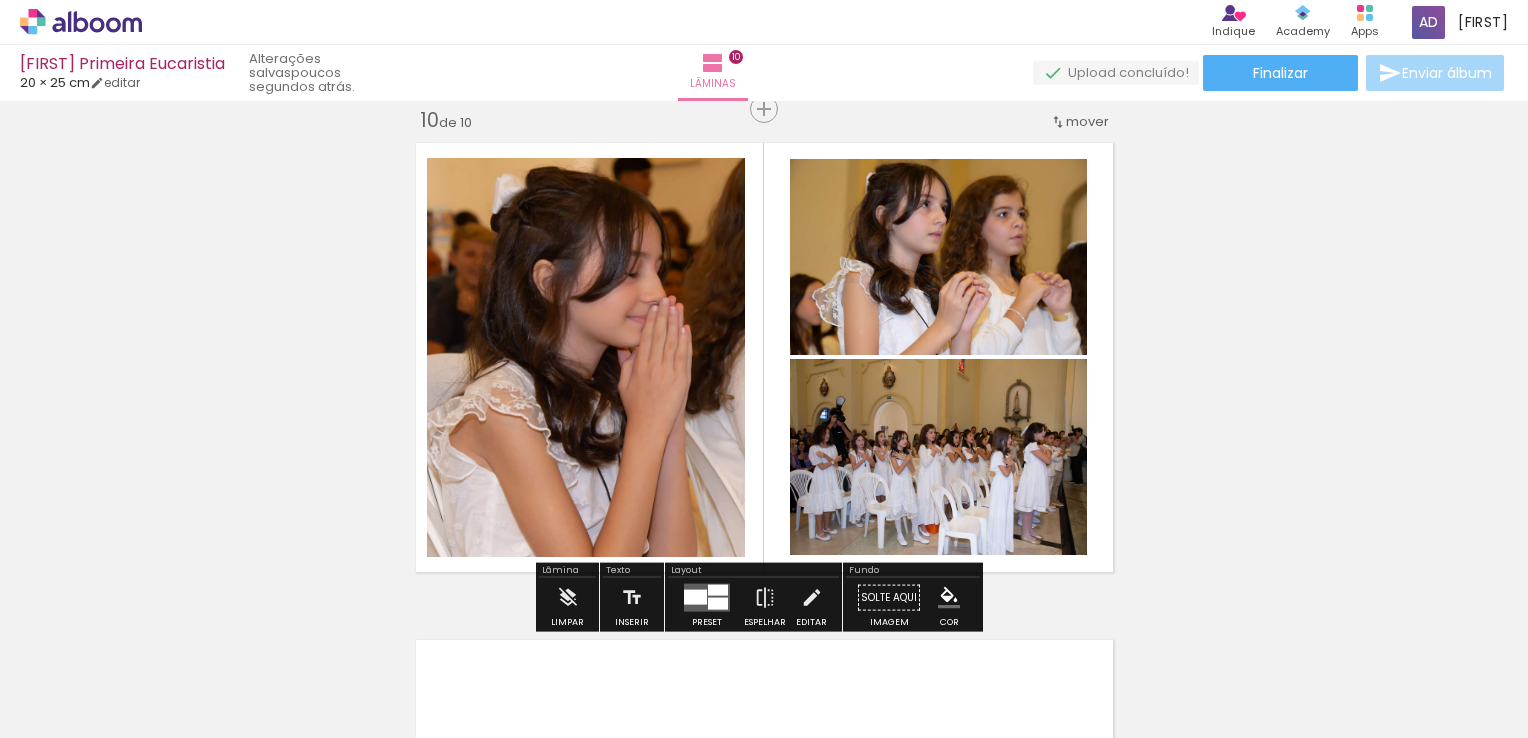 click on "Inserir lâmina 1  de 10  Inserir lâmina 2  de 10  Inserir lâmina 3  de 10  Inserir lâmina 4  de 10  Inserir lâmina 5  de 10  Inserir lâmina 6  de 10  Inserir lâmina 7  de 10  Inserir lâmina 8  de 10  Inserir lâmina 9  de 10  Inserir lâmina 10  de 10 O Designbox precisará aumentar a sua imagem em 541% para exportar para impressão. O Designbox precisará aumentar a sua imagem em 541% para exportar para impressão. O Designbox precisará aumentar a sua imagem em 381% para exportar para impressão." at bounding box center (764, -1656) 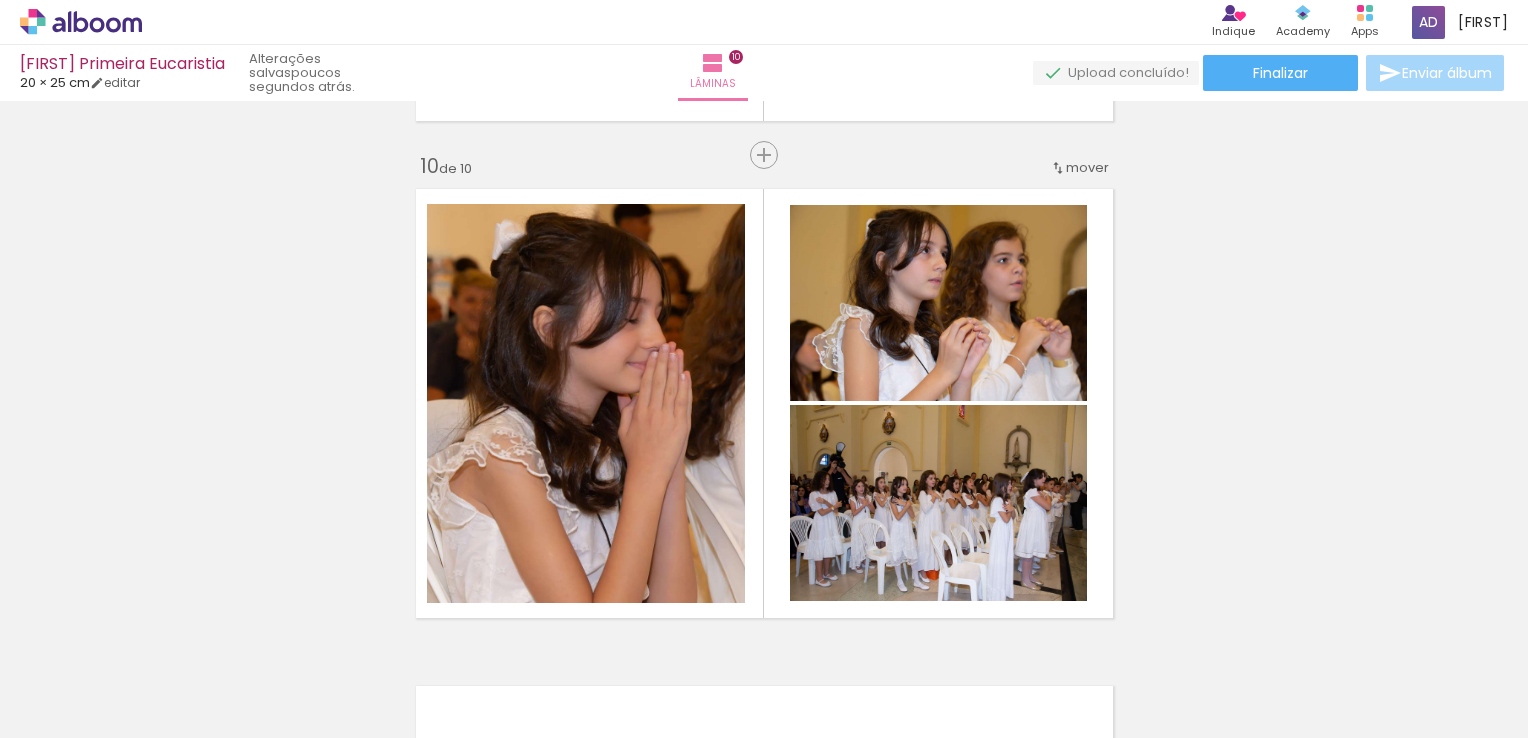 scroll, scrollTop: 4498, scrollLeft: 0, axis: vertical 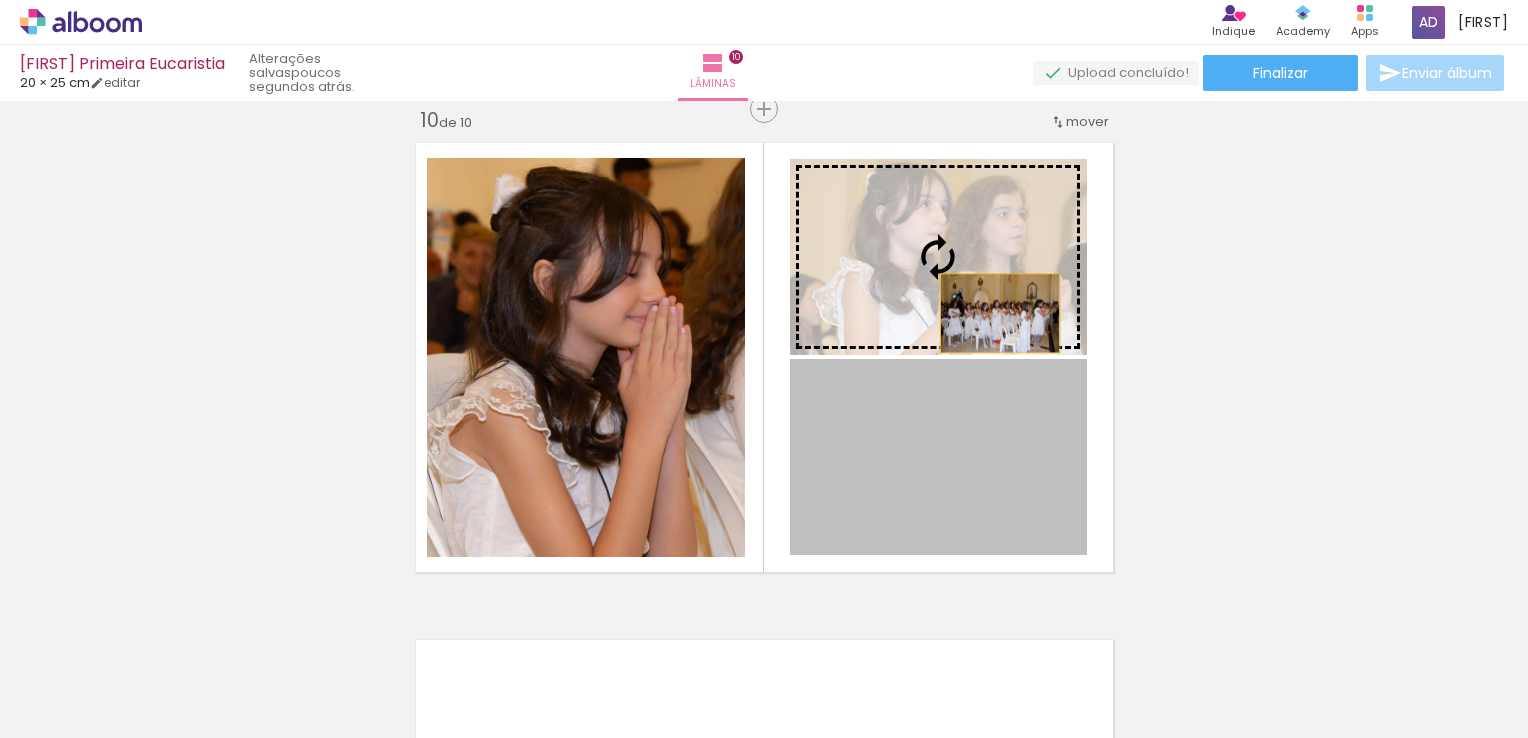 drag, startPoint x: 976, startPoint y: 494, endPoint x: 992, endPoint y: 311, distance: 183.69812 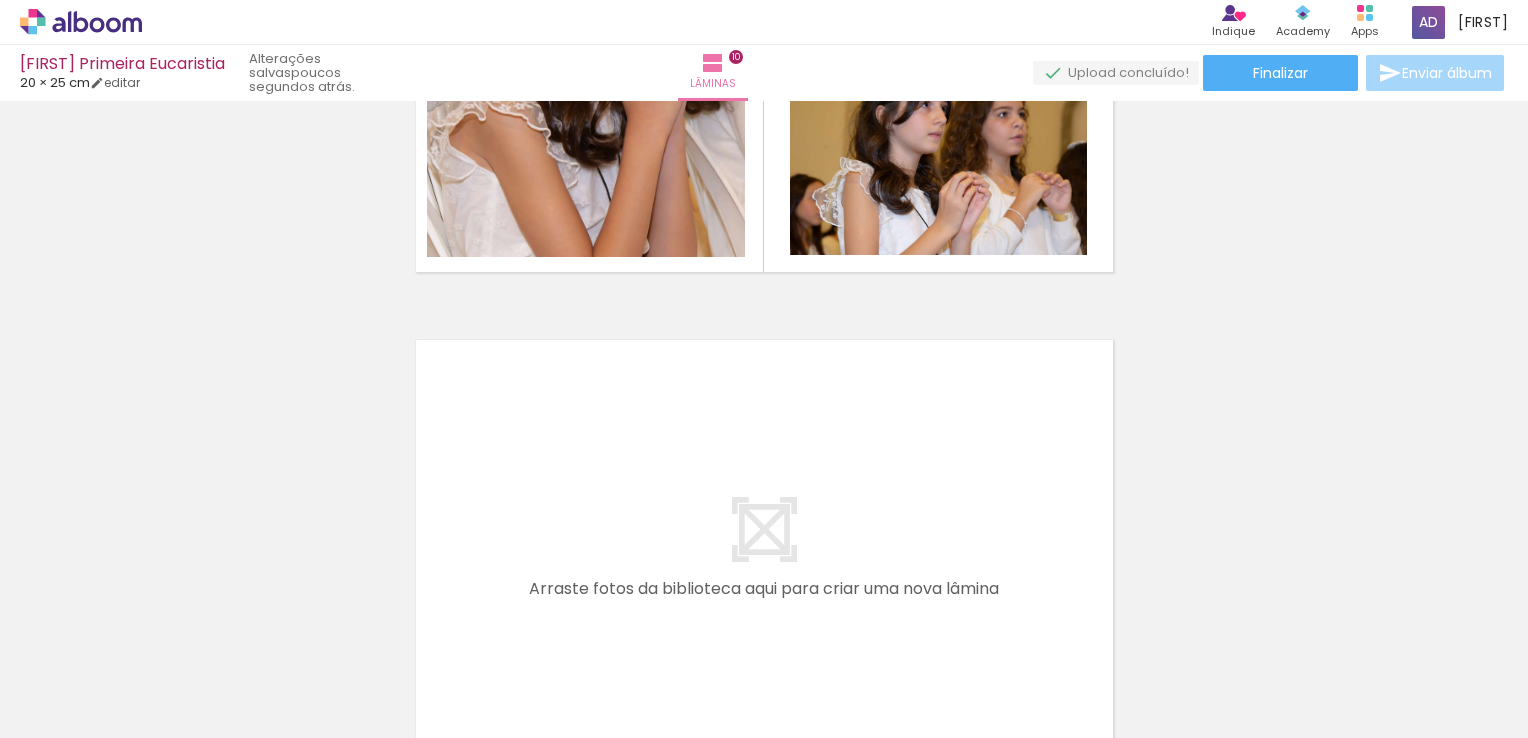 scroll, scrollTop: 4898, scrollLeft: 0, axis: vertical 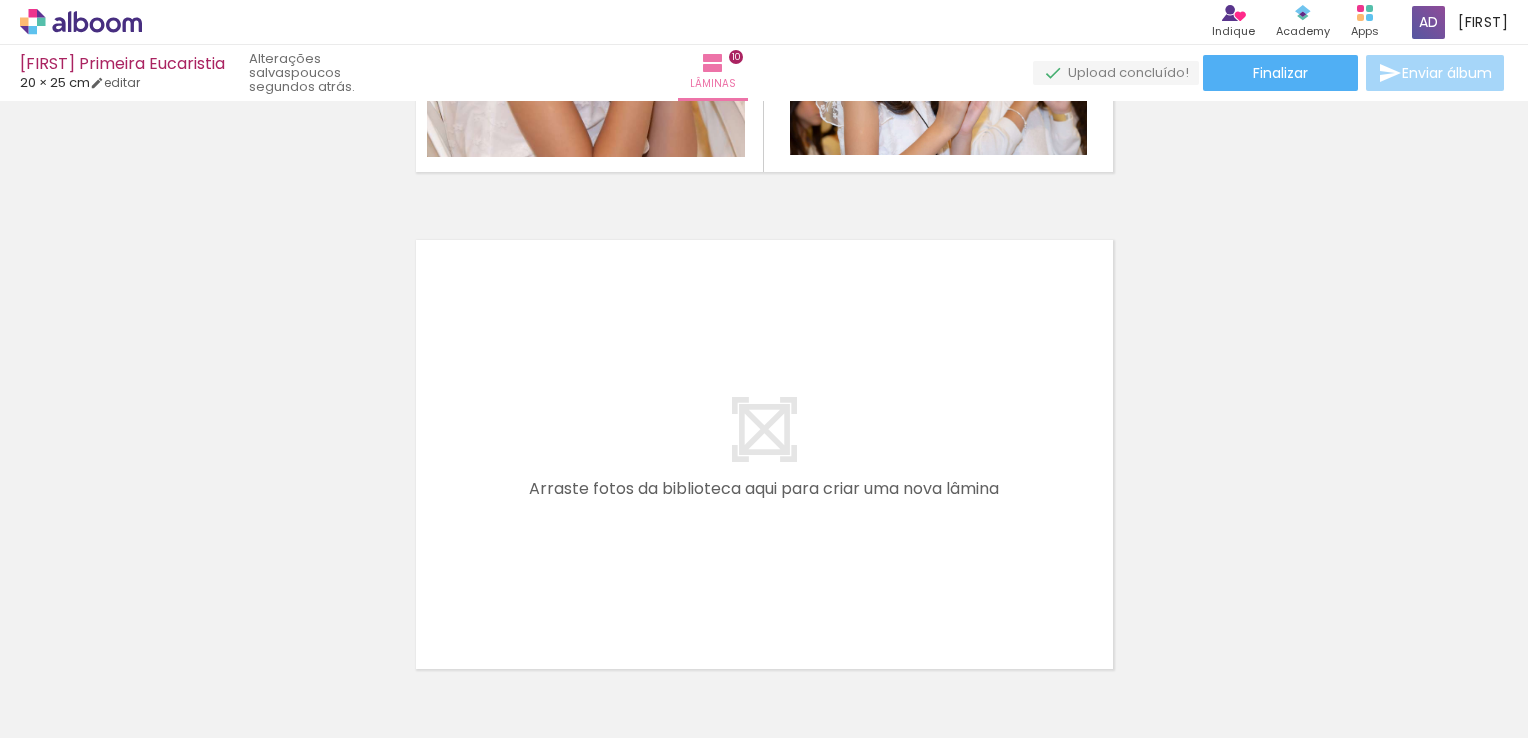 click at bounding box center [-929, 670] 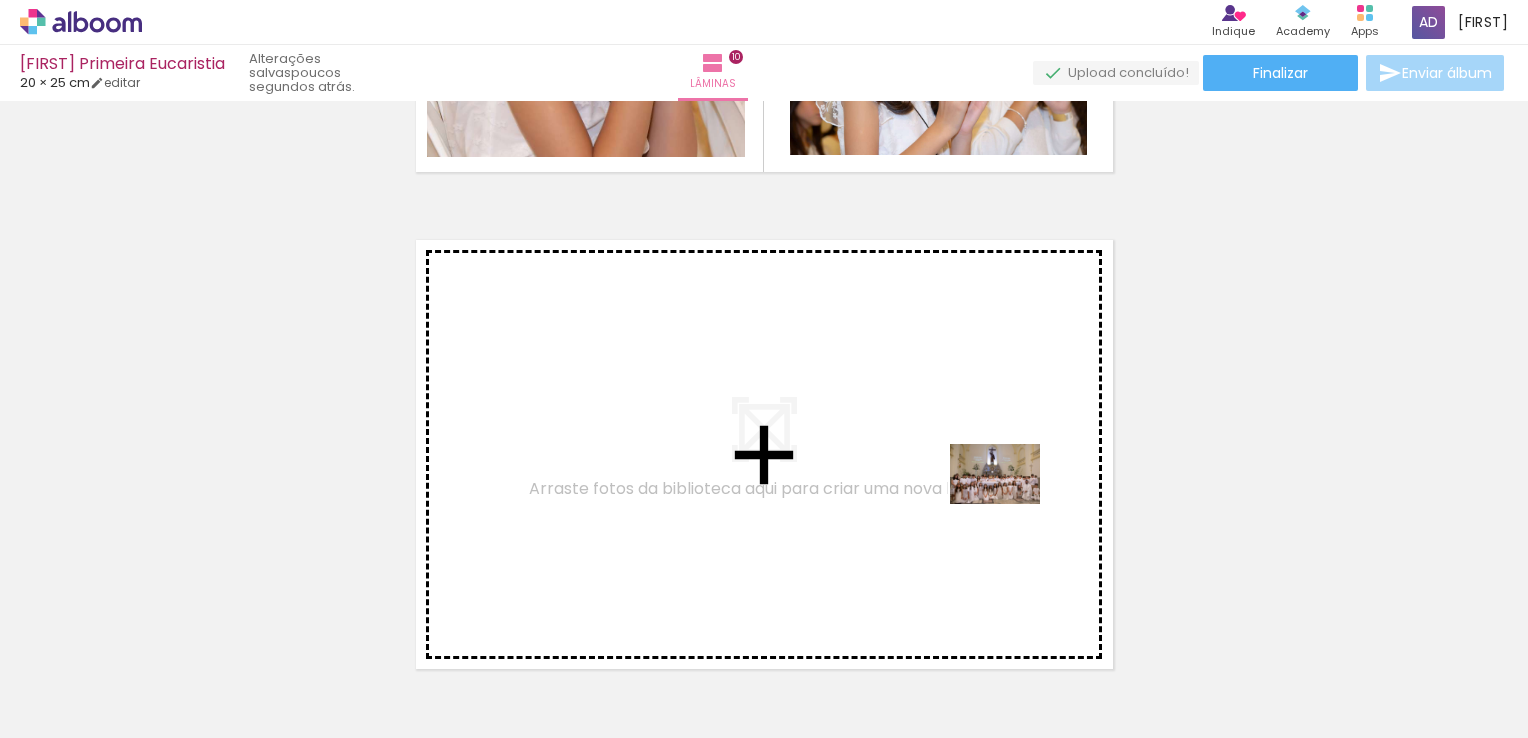 drag, startPoint x: 1218, startPoint y: 685, endPoint x: 1010, endPoint y: 504, distance: 275.72632 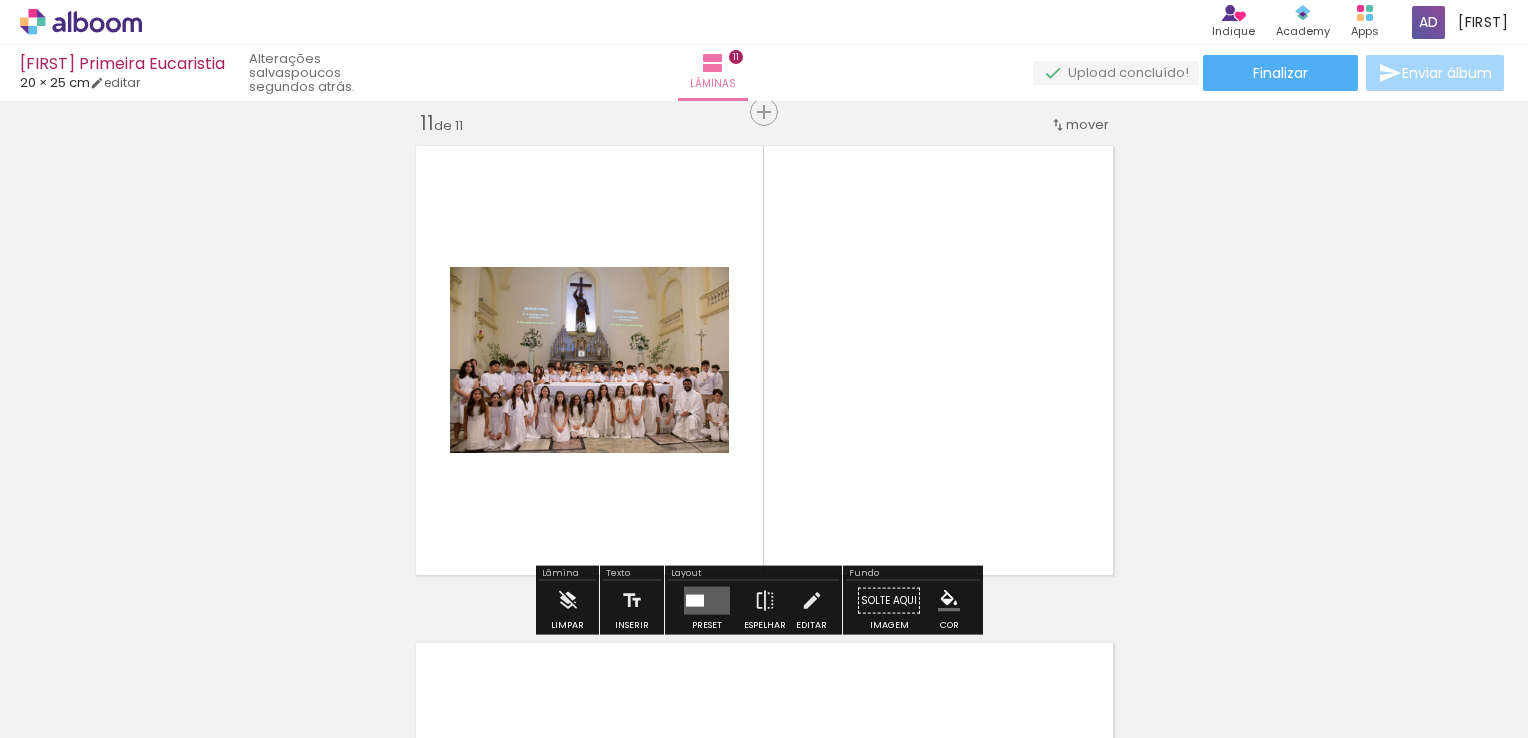 scroll, scrollTop: 4995, scrollLeft: 0, axis: vertical 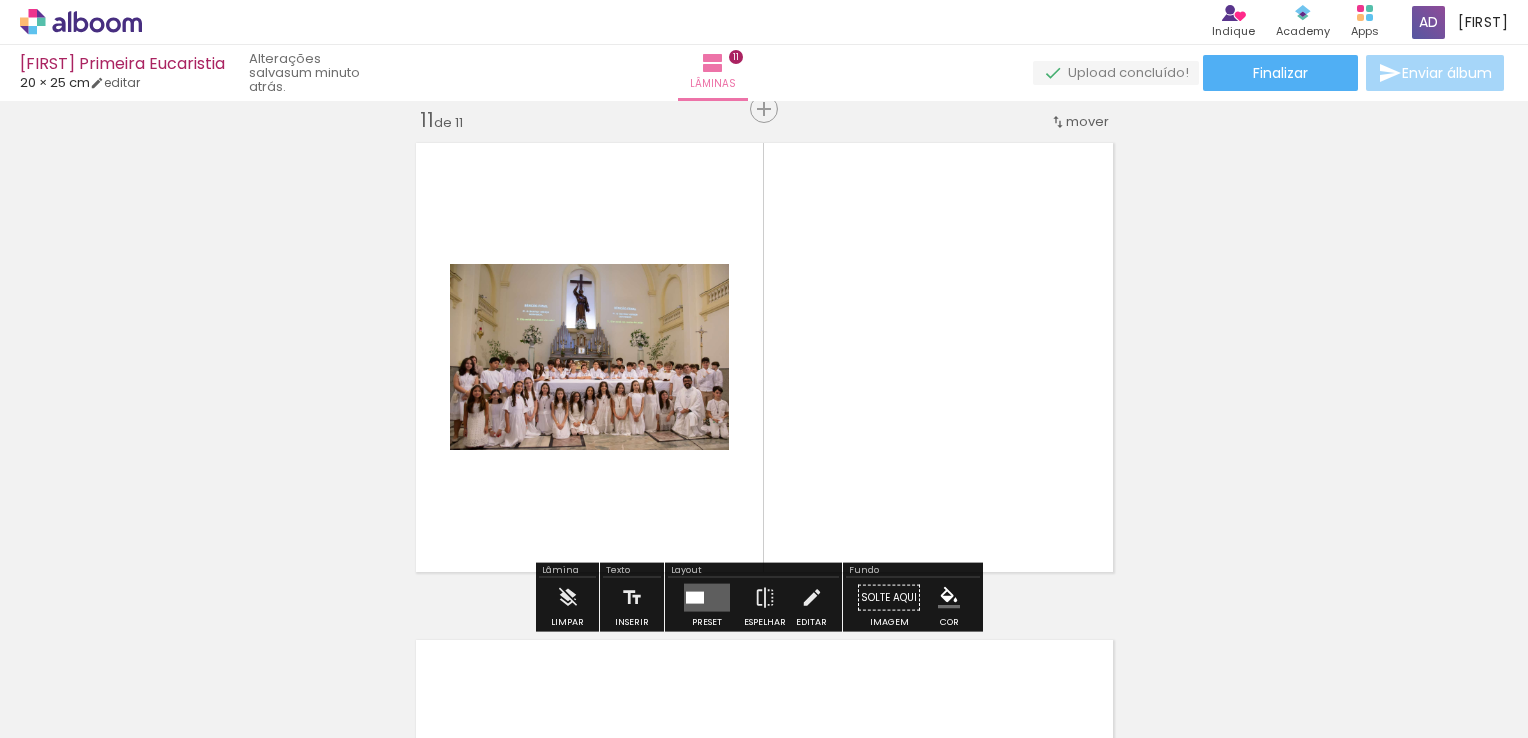 click at bounding box center [695, 598] 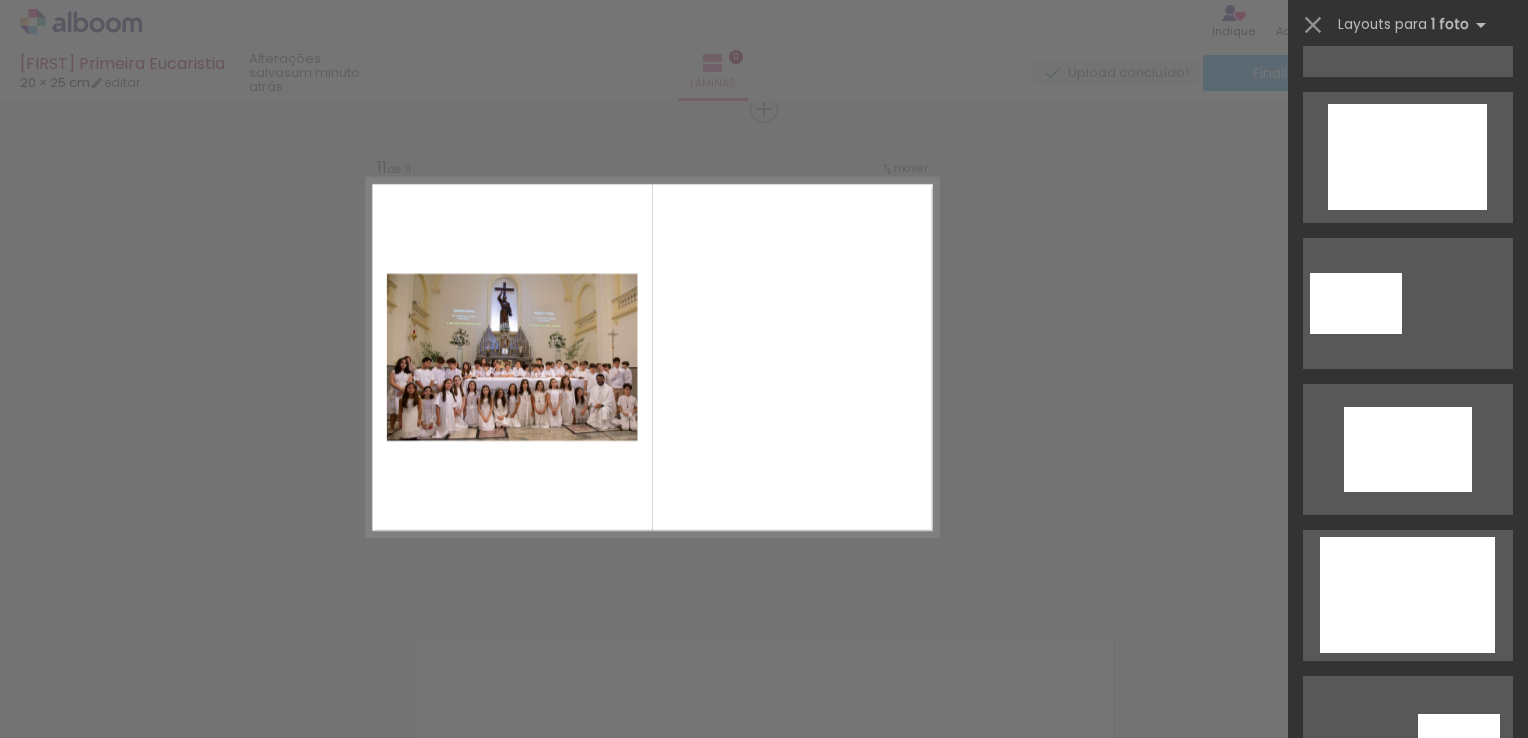 scroll, scrollTop: 700, scrollLeft: 0, axis: vertical 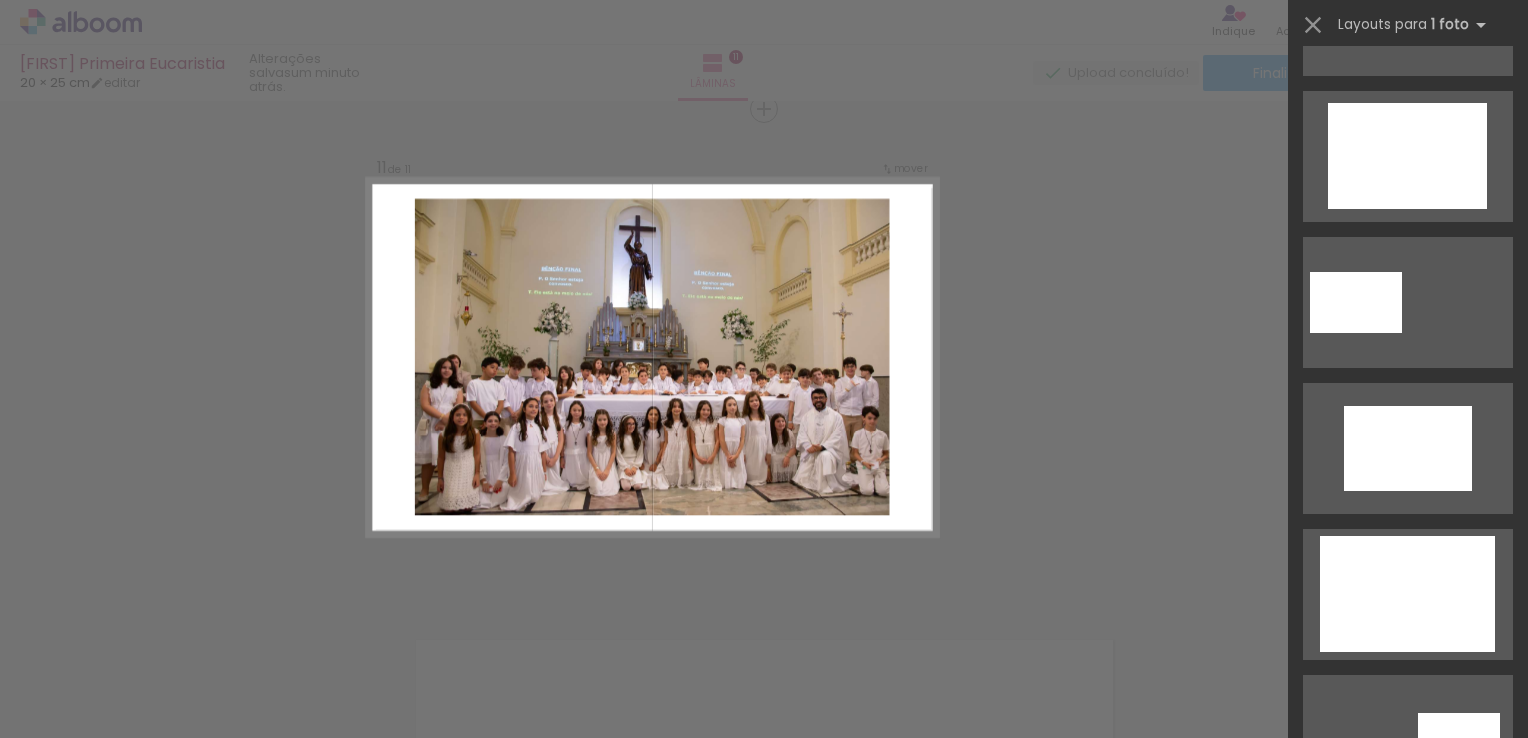 click at bounding box center [1408, -136] 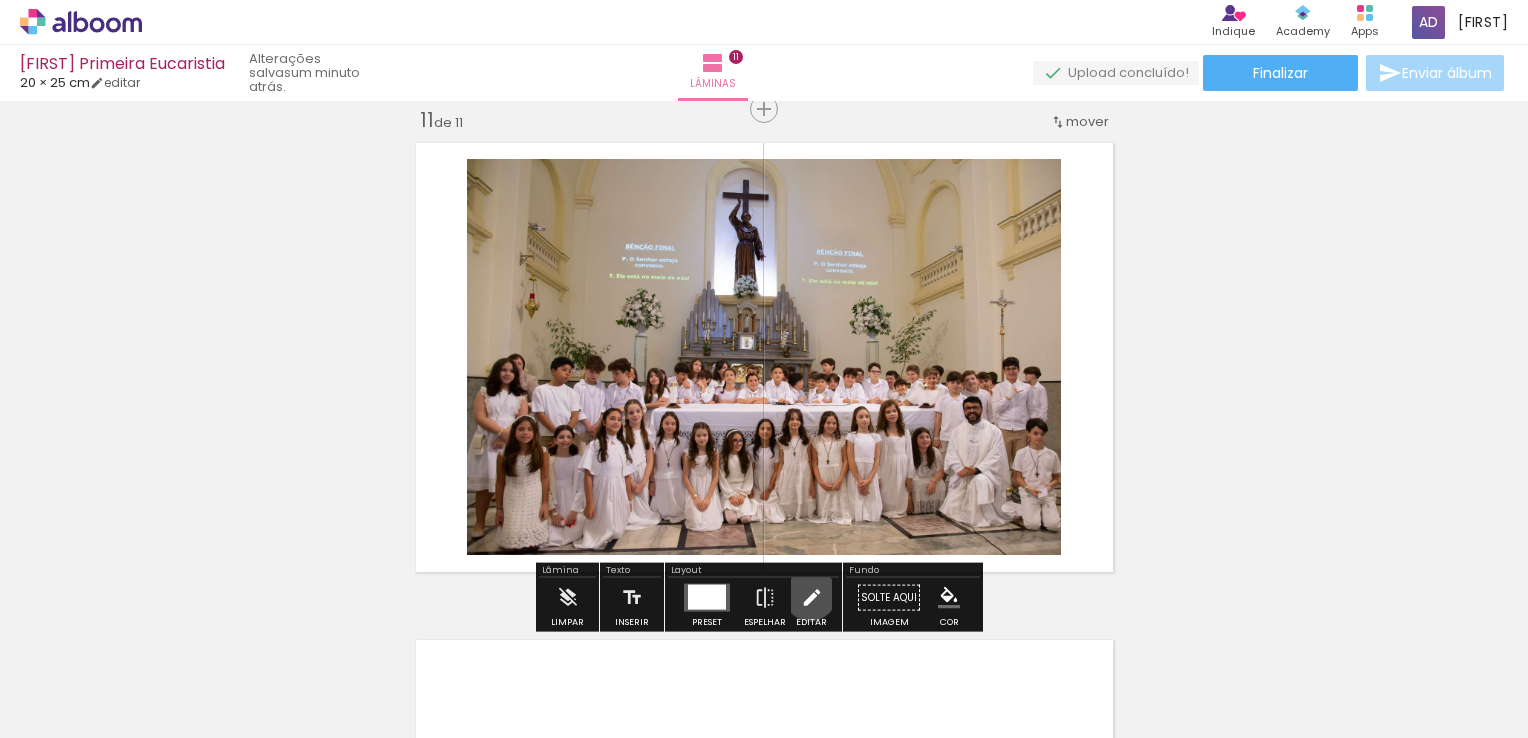 click at bounding box center [812, 598] 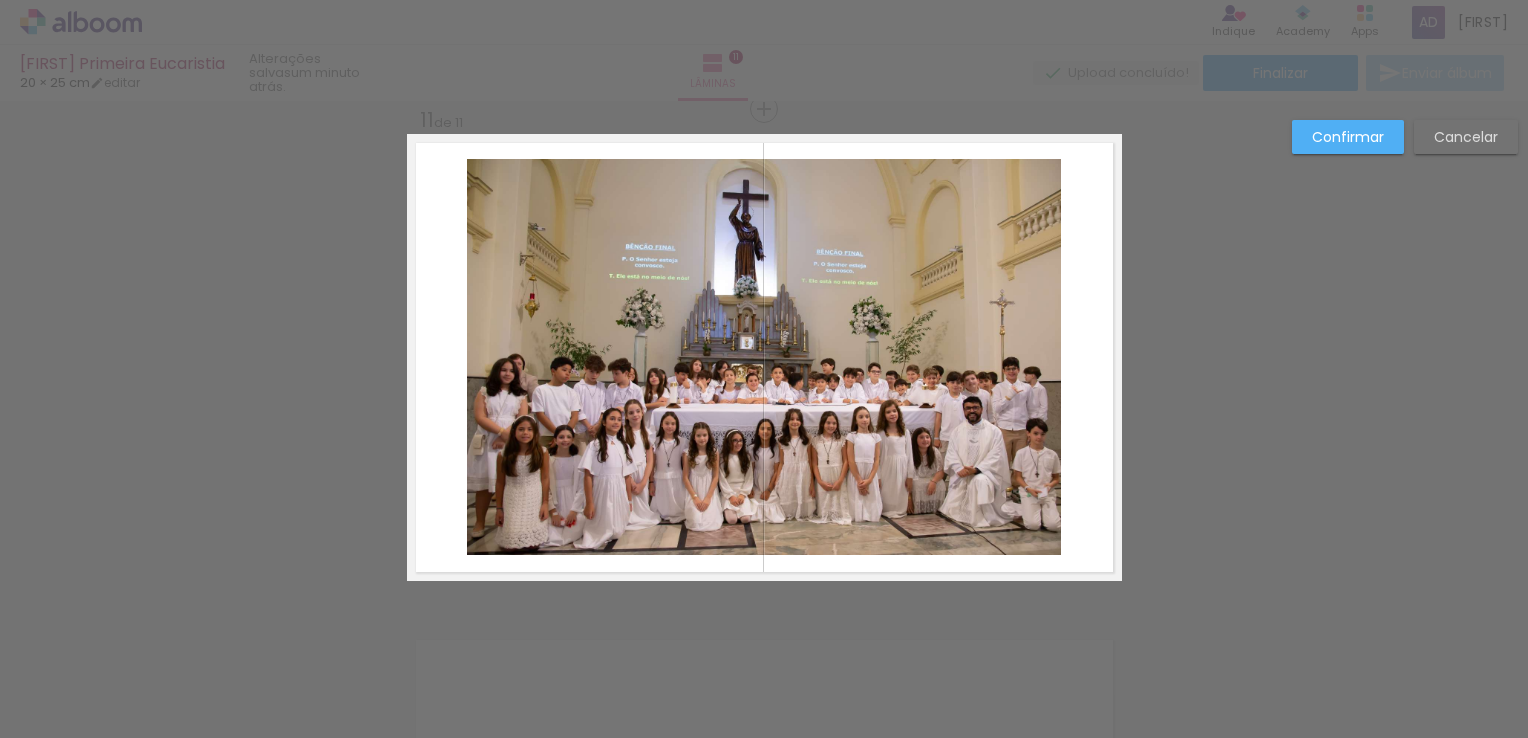 click 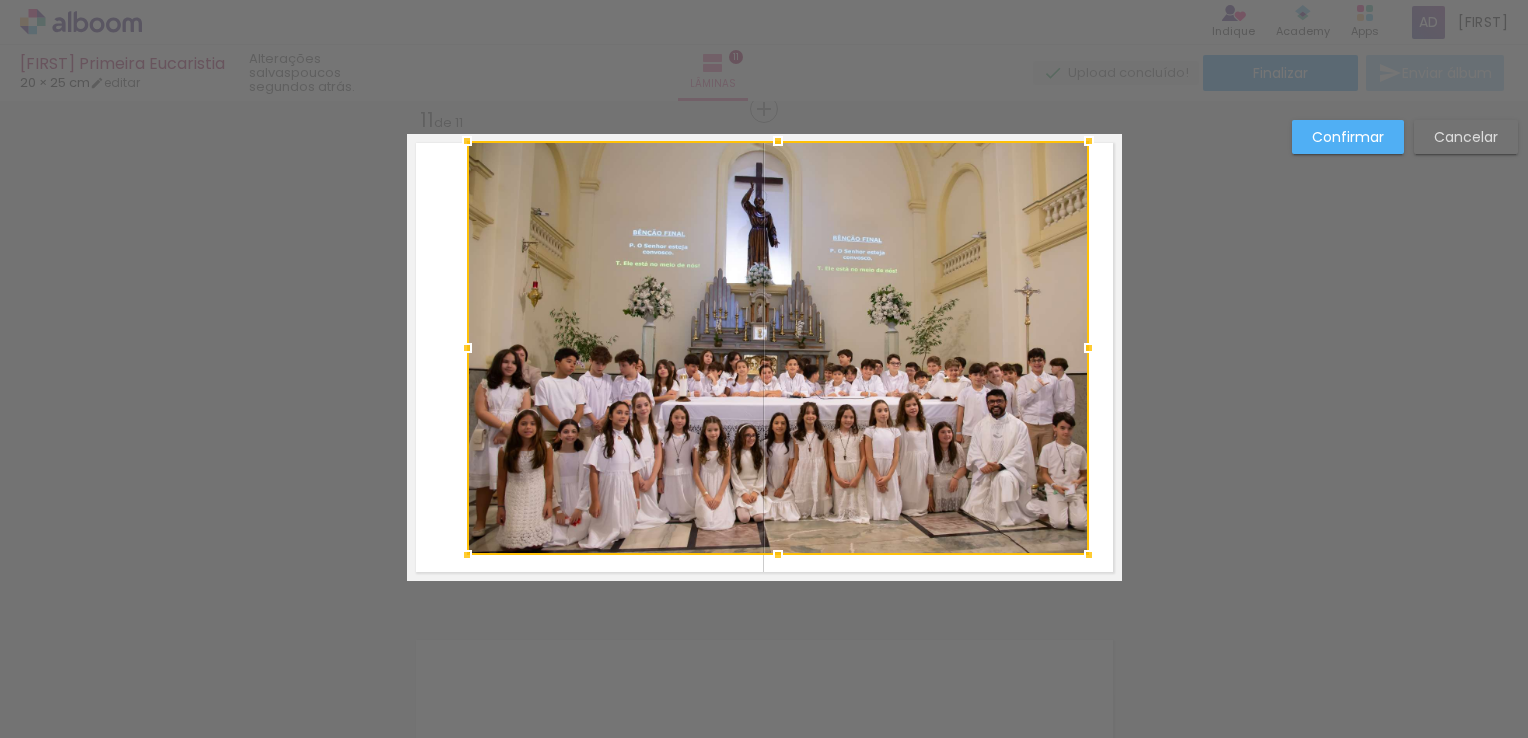 drag, startPoint x: 1051, startPoint y: 163, endPoint x: 1079, endPoint y: 144, distance: 33.83785 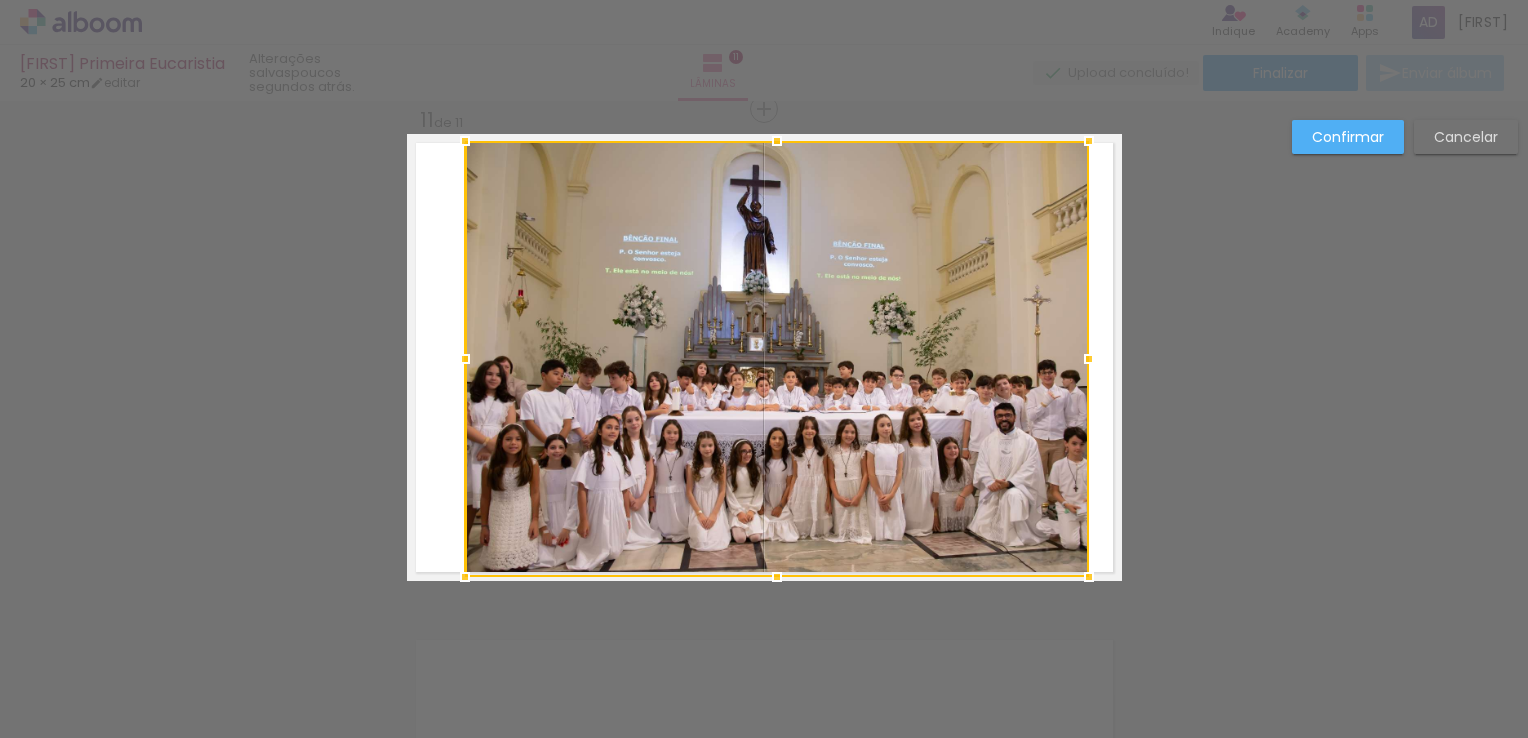 drag, startPoint x: 454, startPoint y: 559, endPoint x: 452, endPoint y: 575, distance: 16.124516 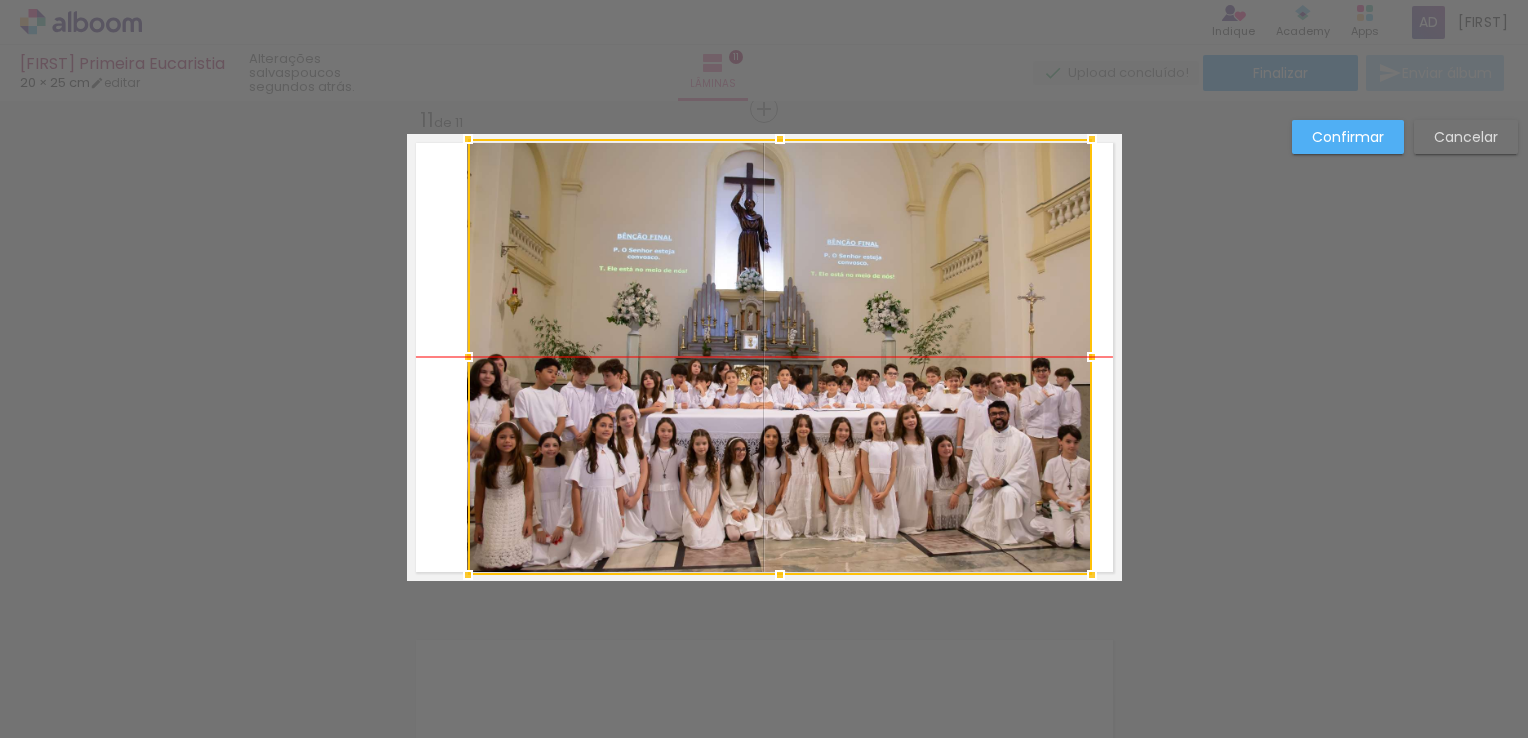 click at bounding box center (780, 357) 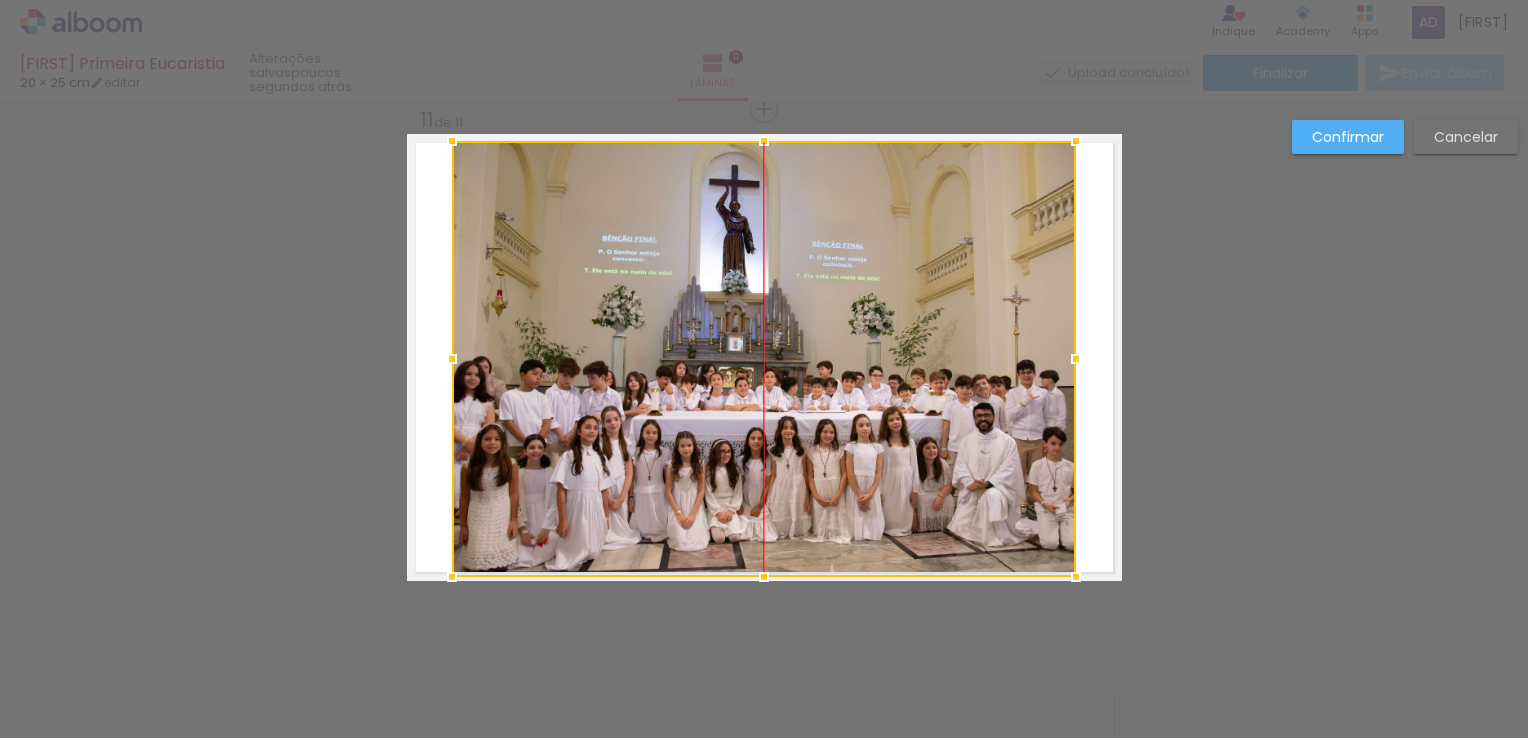 drag, startPoint x: 944, startPoint y: 383, endPoint x: 928, endPoint y: 385, distance: 16.124516 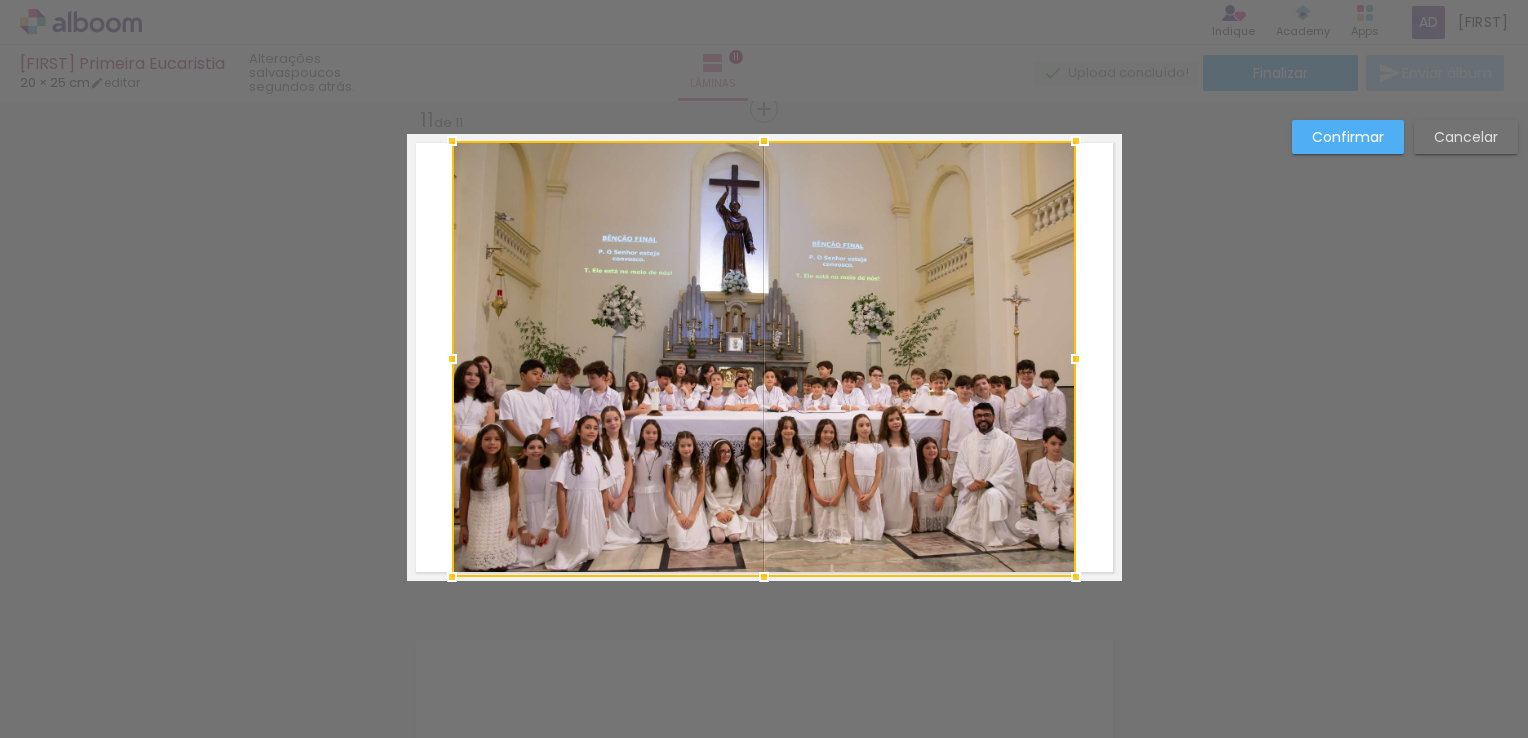 click on "Confirmar Cancelar" at bounding box center [764, -1888] 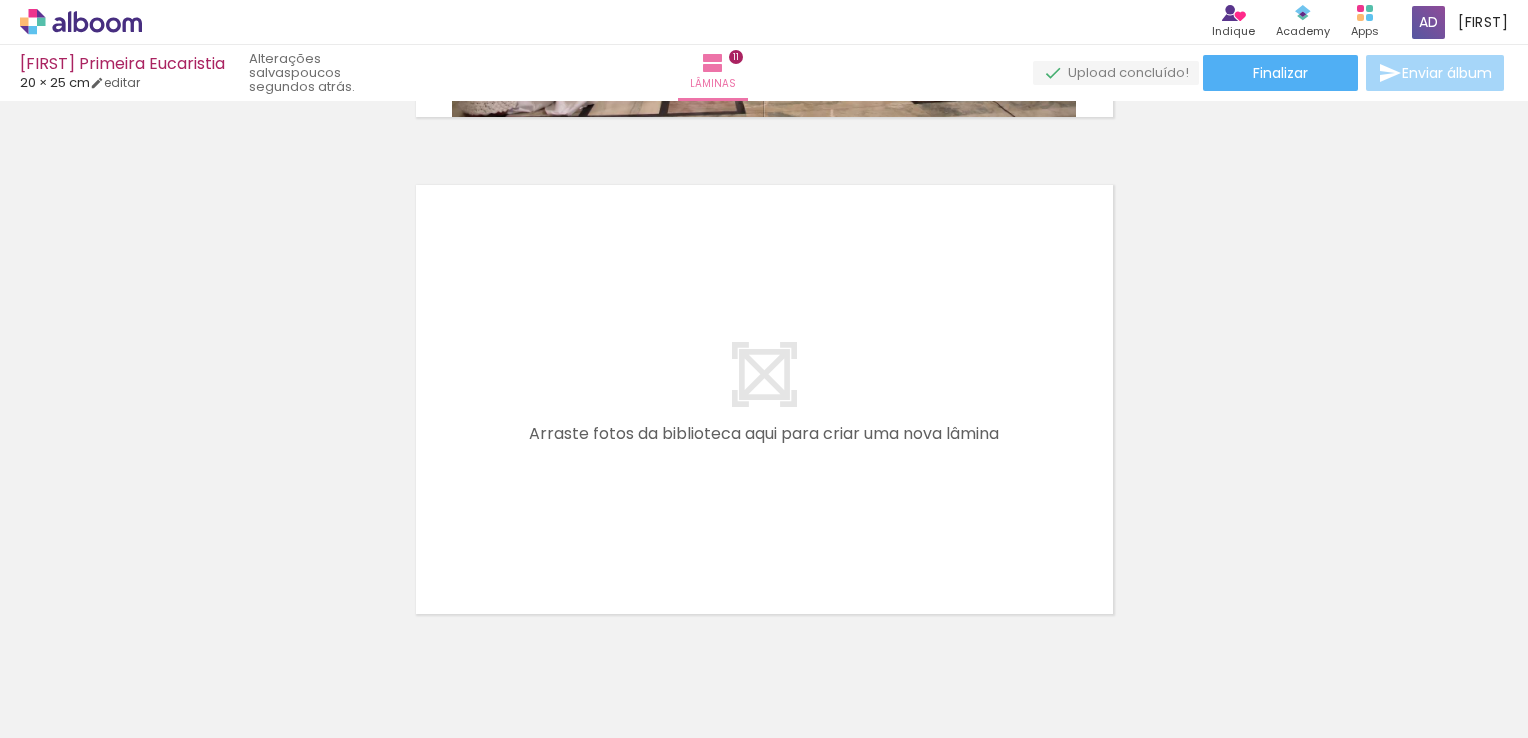 scroll, scrollTop: 5495, scrollLeft: 0, axis: vertical 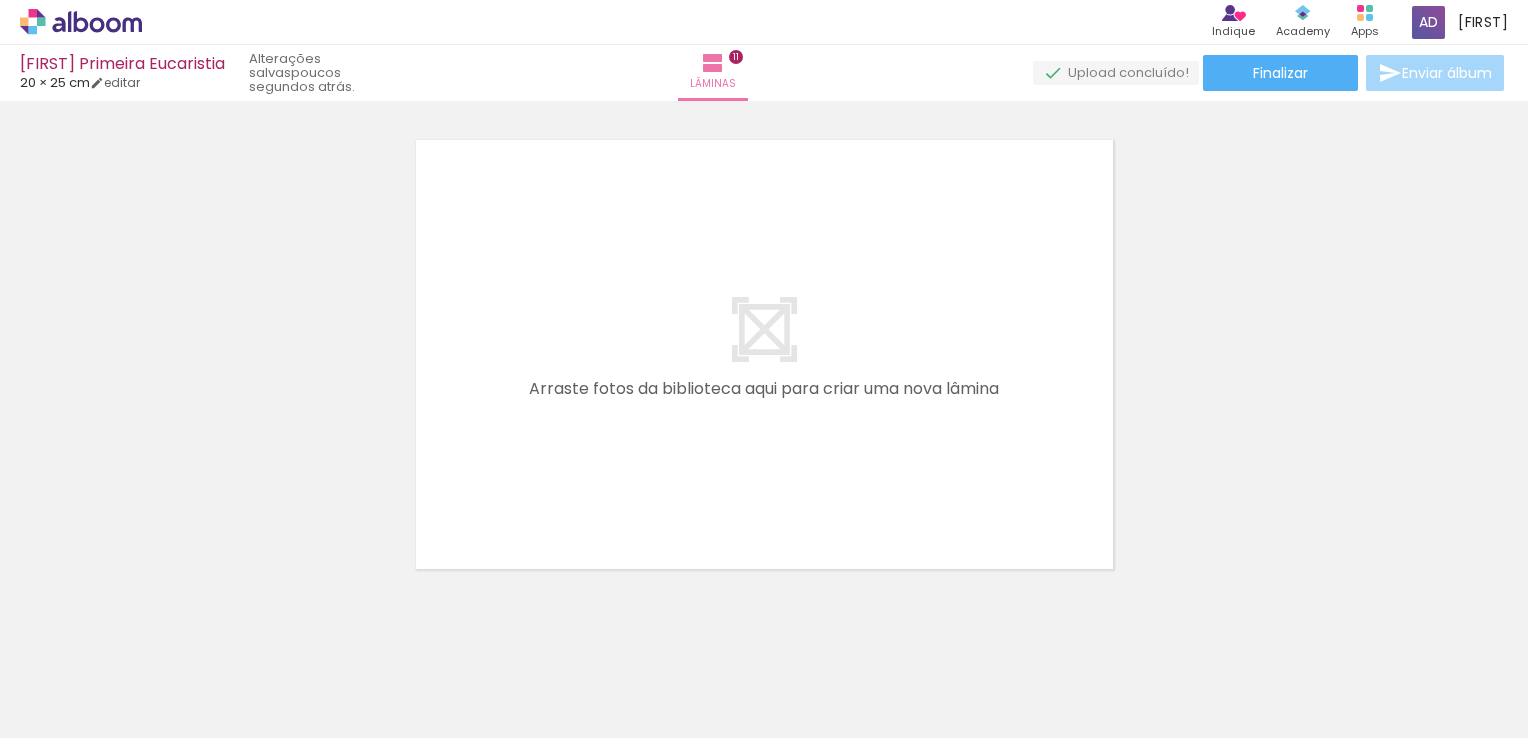 click at bounding box center (-1447, 670) 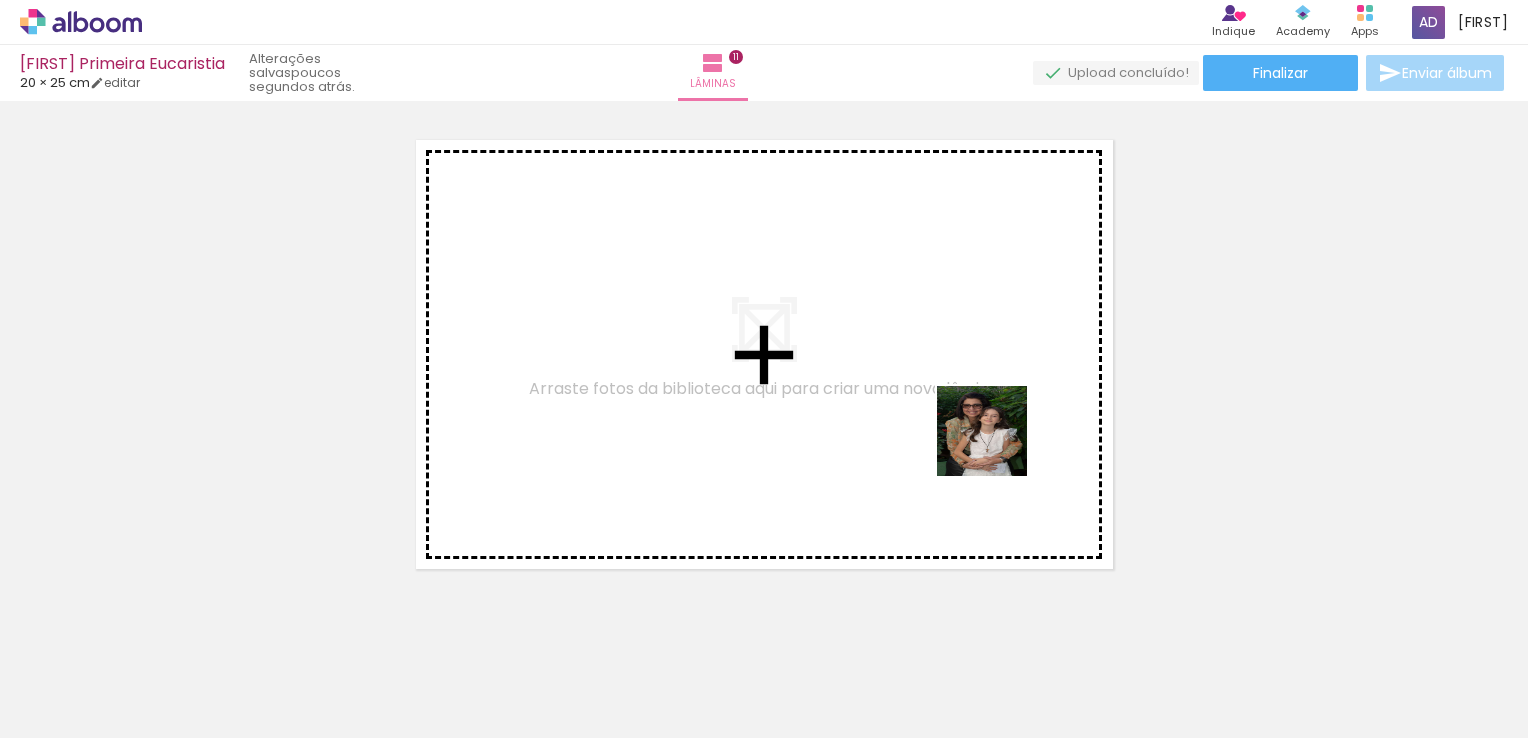 drag, startPoint x: 1031, startPoint y: 676, endPoint x: 990, endPoint y: 419, distance: 260.24988 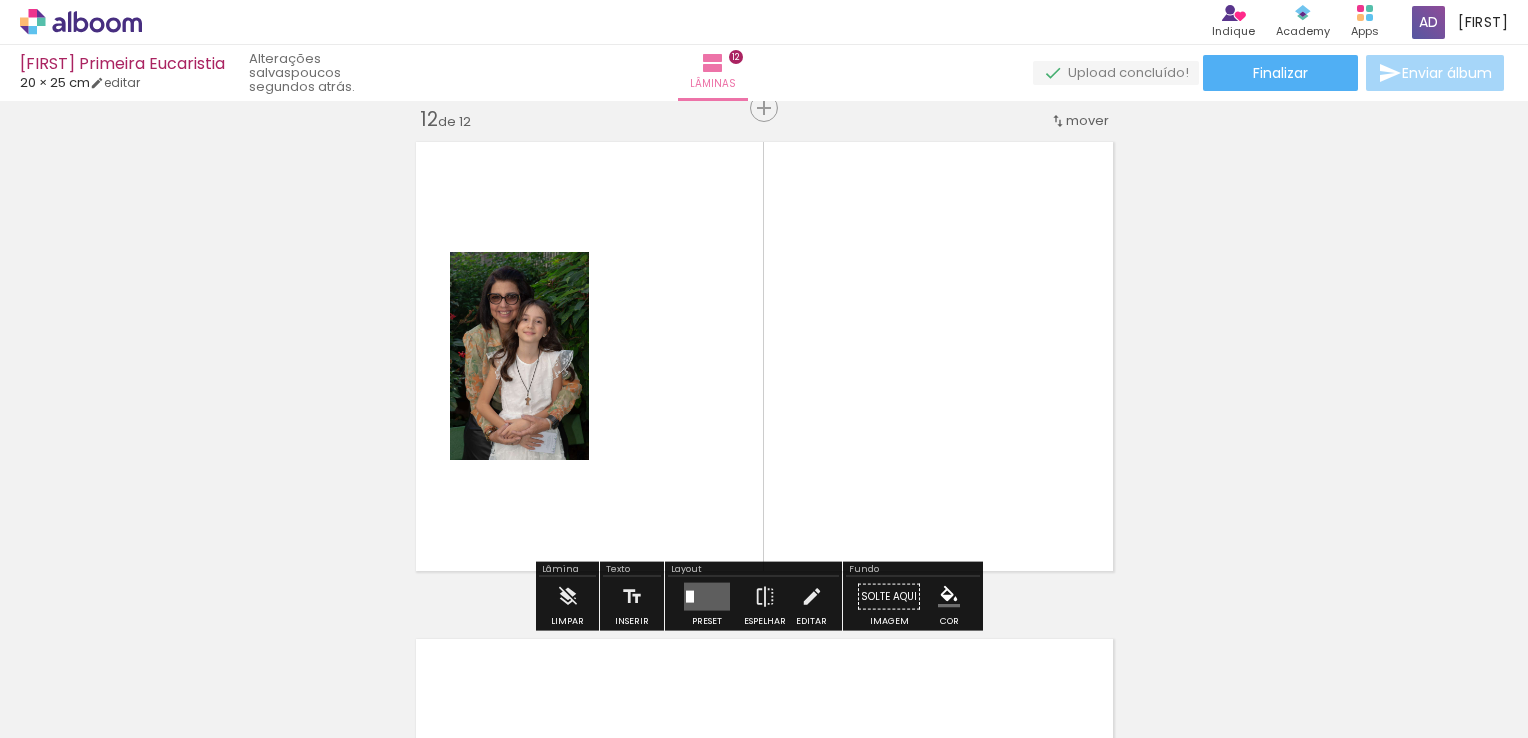 scroll, scrollTop: 5492, scrollLeft: 0, axis: vertical 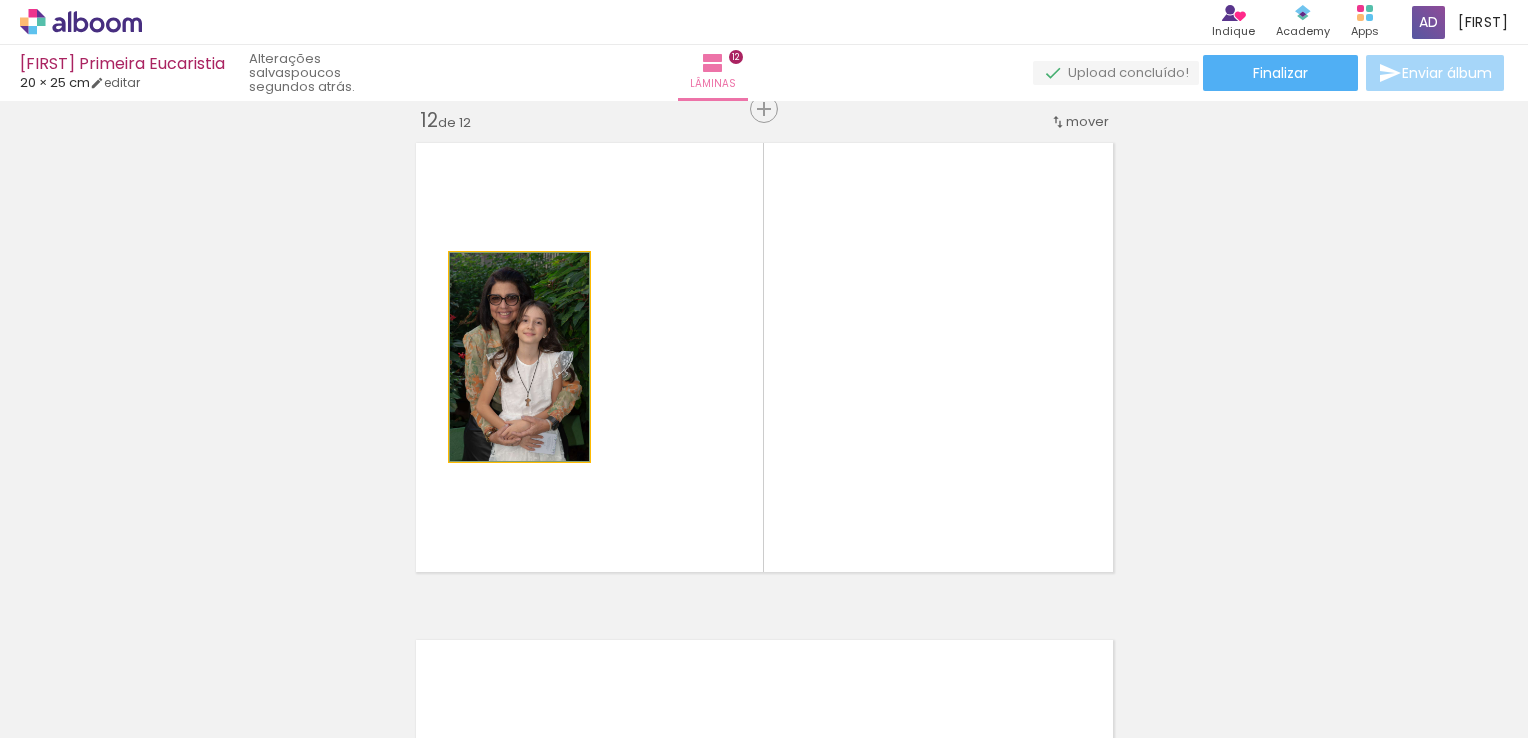 click 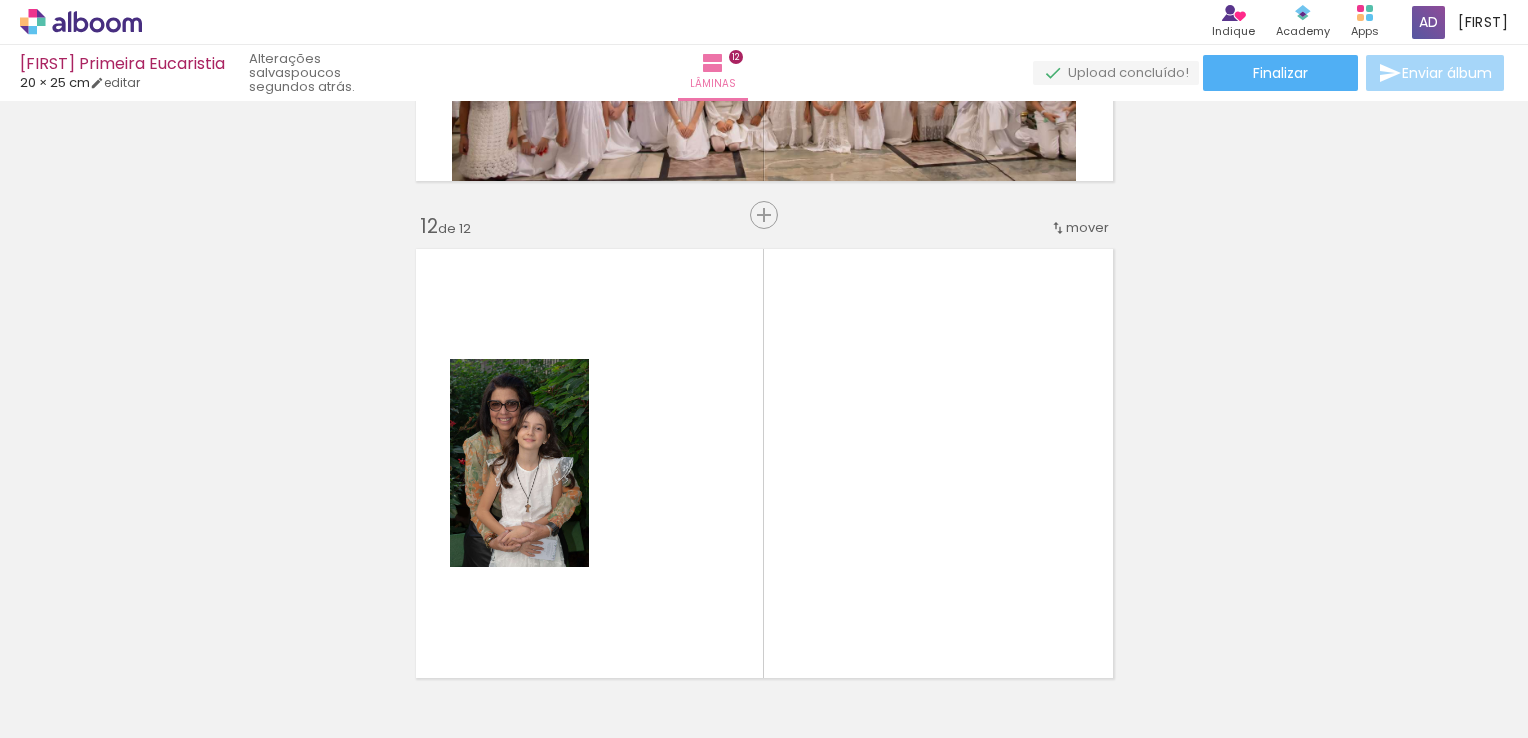 scroll, scrollTop: 5404, scrollLeft: 0, axis: vertical 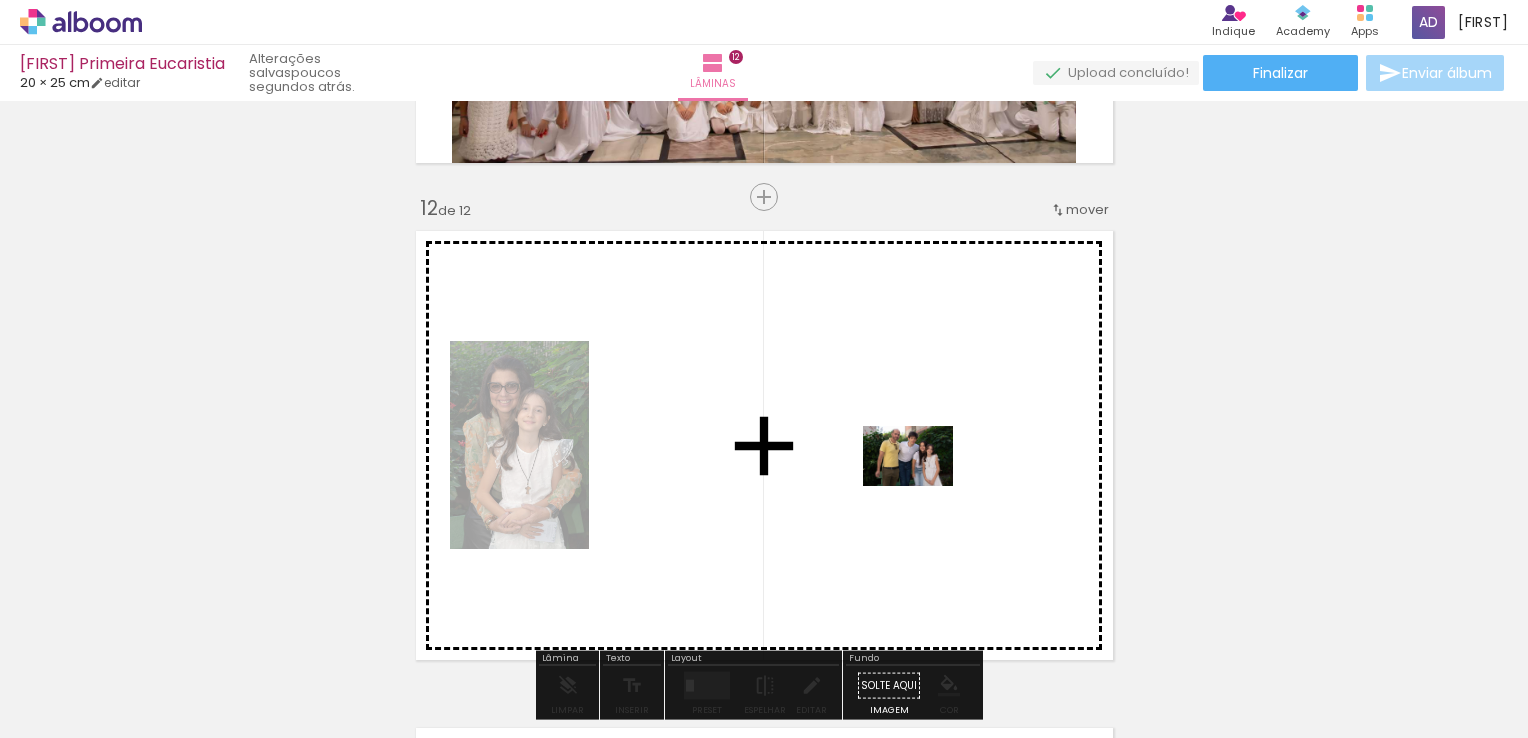 drag, startPoint x: 1152, startPoint y: 698, endPoint x: 920, endPoint y: 479, distance: 319.03763 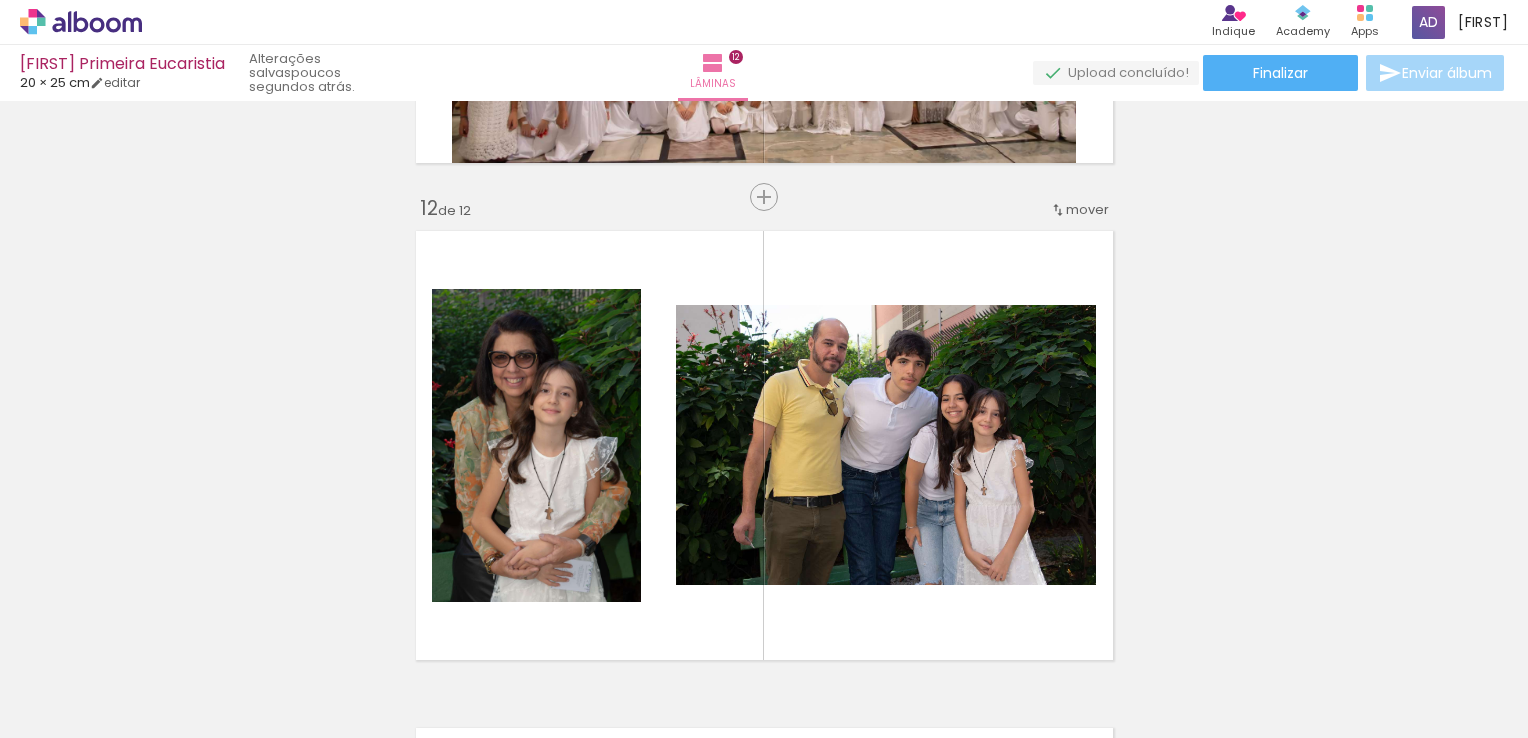scroll, scrollTop: 0, scrollLeft: 9393, axis: horizontal 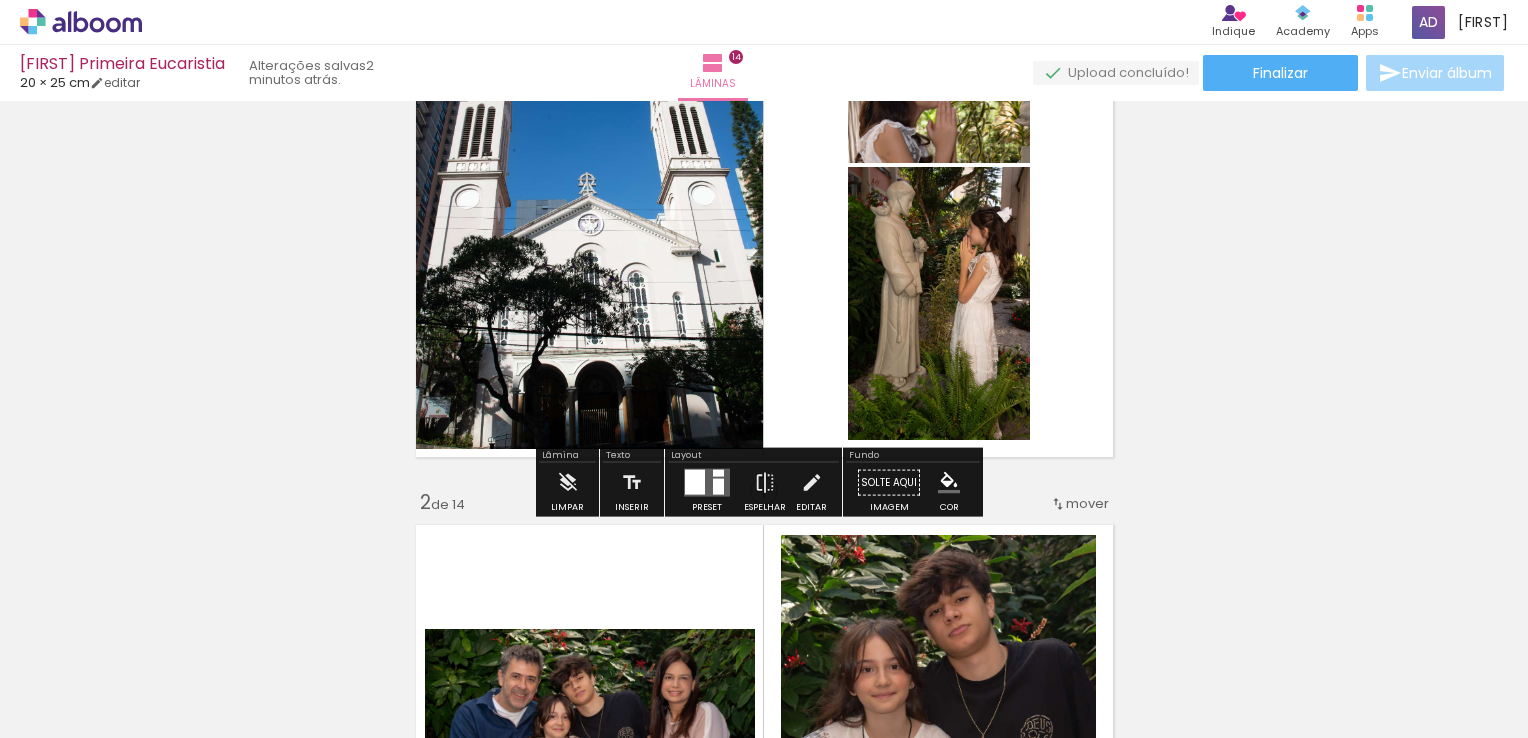 click at bounding box center [949, 483] 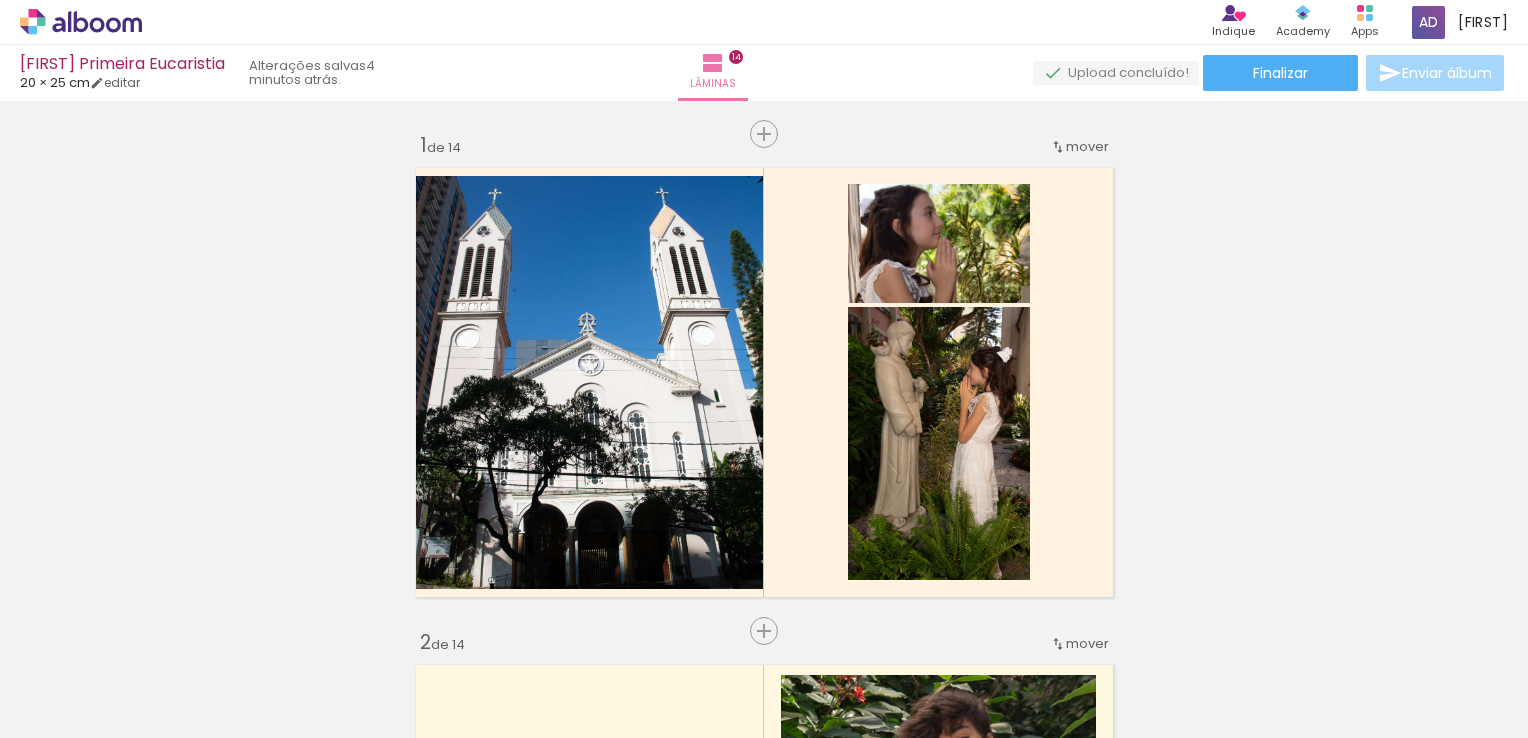 scroll, scrollTop: 0, scrollLeft: 0, axis: both 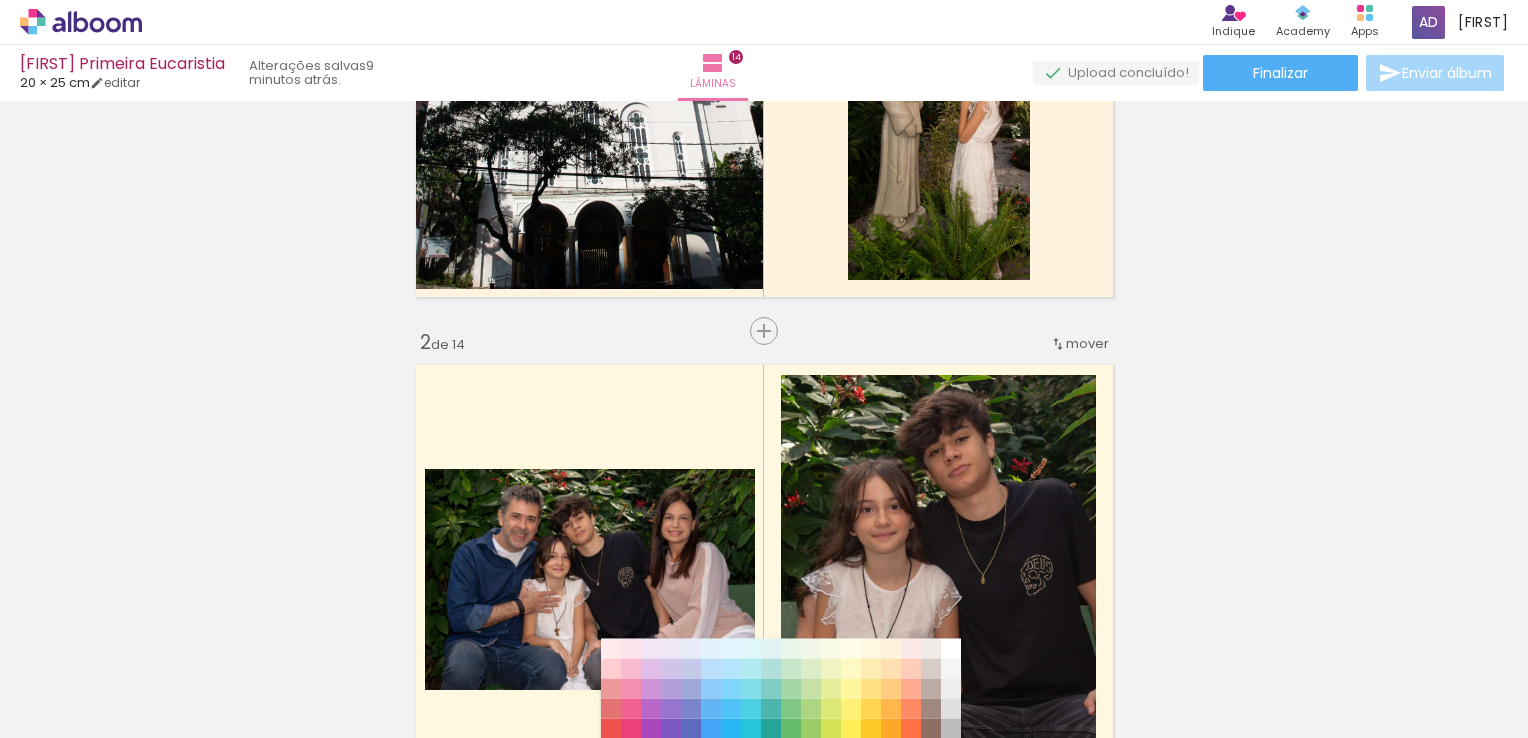 click on "Inserir lâmina 1  de 14  Inserir lâmina 2  de 14  Inserir lâmina 3  de 14  Inserir lâmina 4  de 14  Inserir lâmina 5  de 14  Inserir lâmina 6  de 14  Inserir lâmina 7  de 14  Inserir lâmina 8  de 14  Inserir lâmina 9  de 14  Inserir lâmina 10  de 14  Inserir lâmina 11  de 14  Inserir lâmina 12  de 14  Inserir lâmina 13  de 14  Inserir lâmina 14  de 14 O Designbox precisará aumentar a sua imagem em 541% para exportar para impressão. O Designbox precisará aumentar a sua imagem em 541% para exportar para impressão. O Designbox precisará aumentar a sua imagem em 381% para exportar para impressão." at bounding box center [764, 3536] 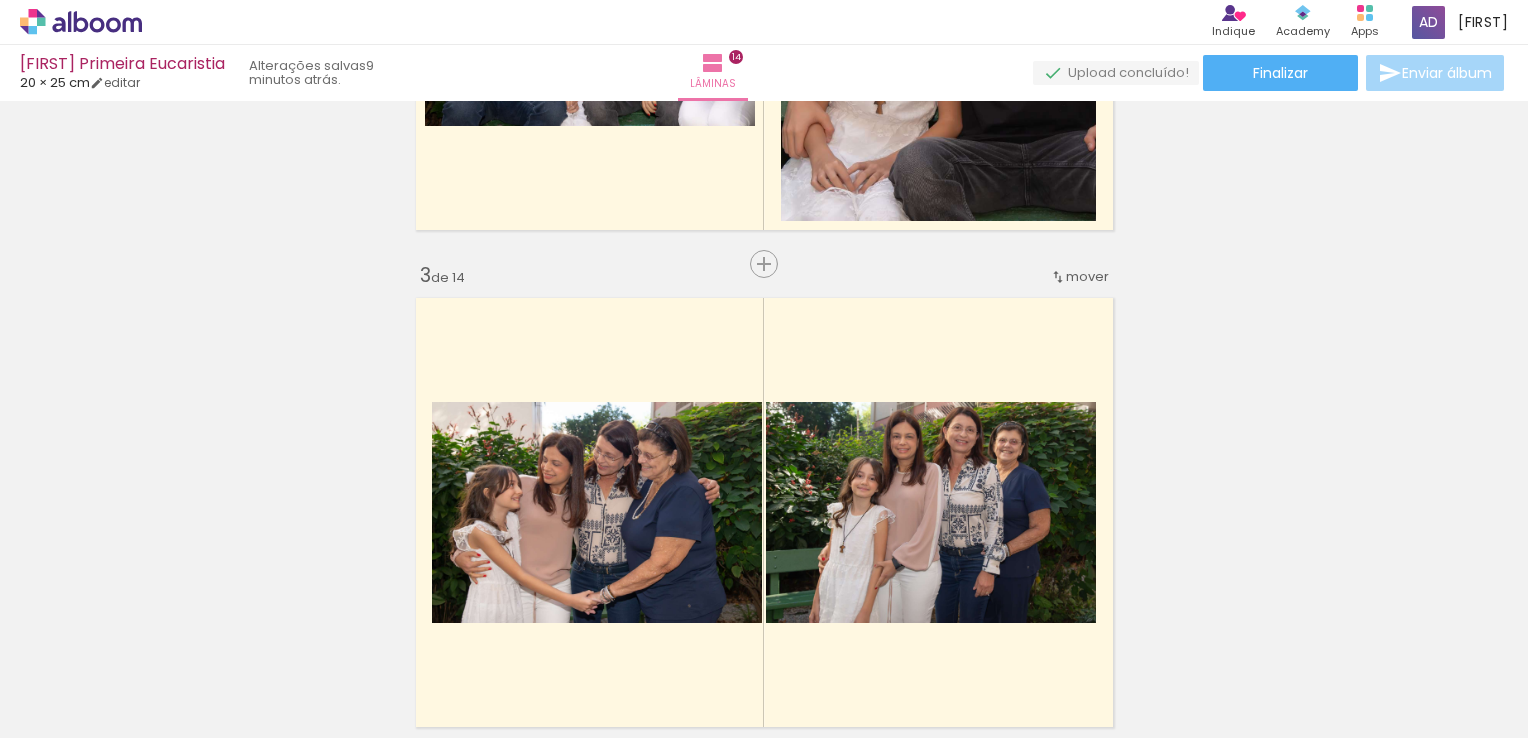 scroll, scrollTop: 989, scrollLeft: 0, axis: vertical 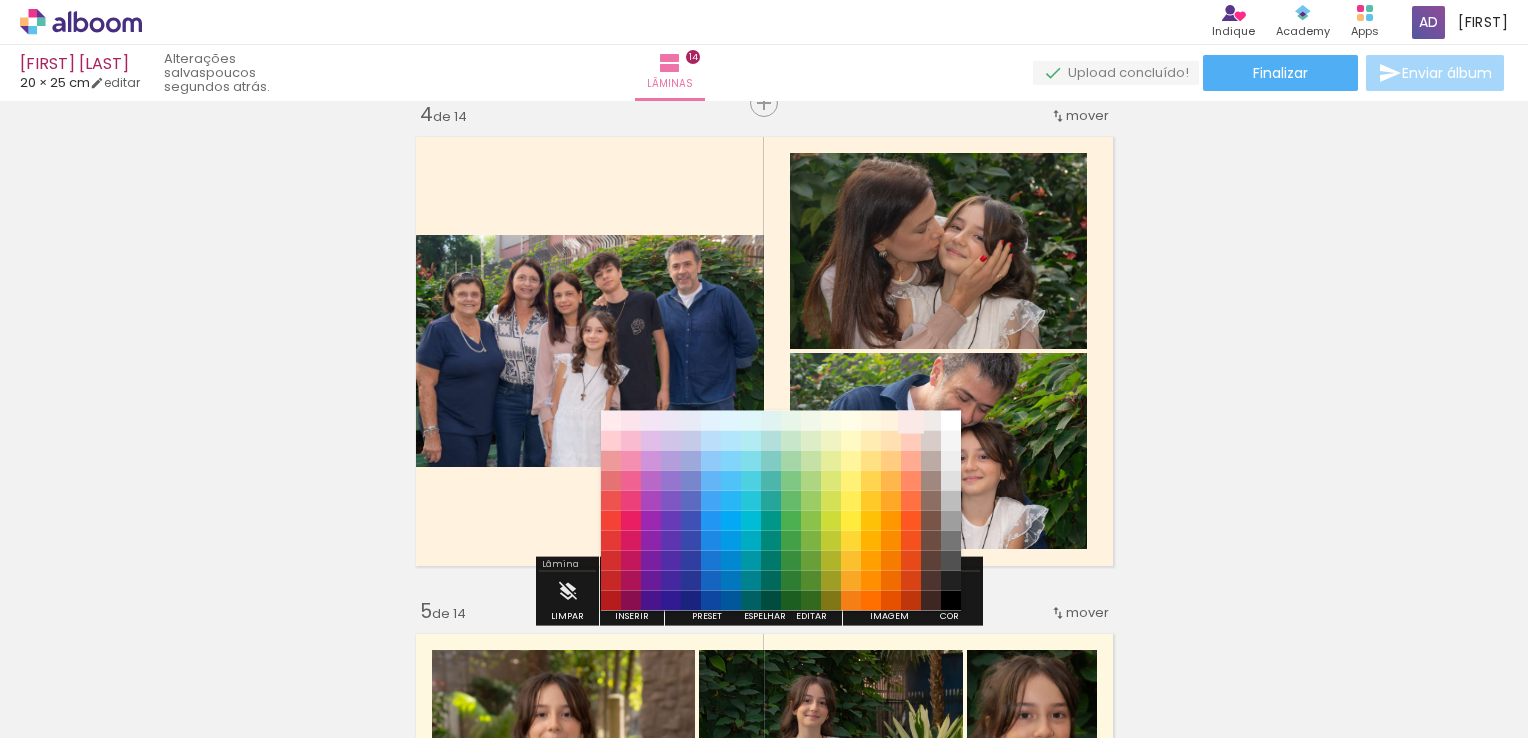 click on "#fbe9e7" at bounding box center (911, 420) 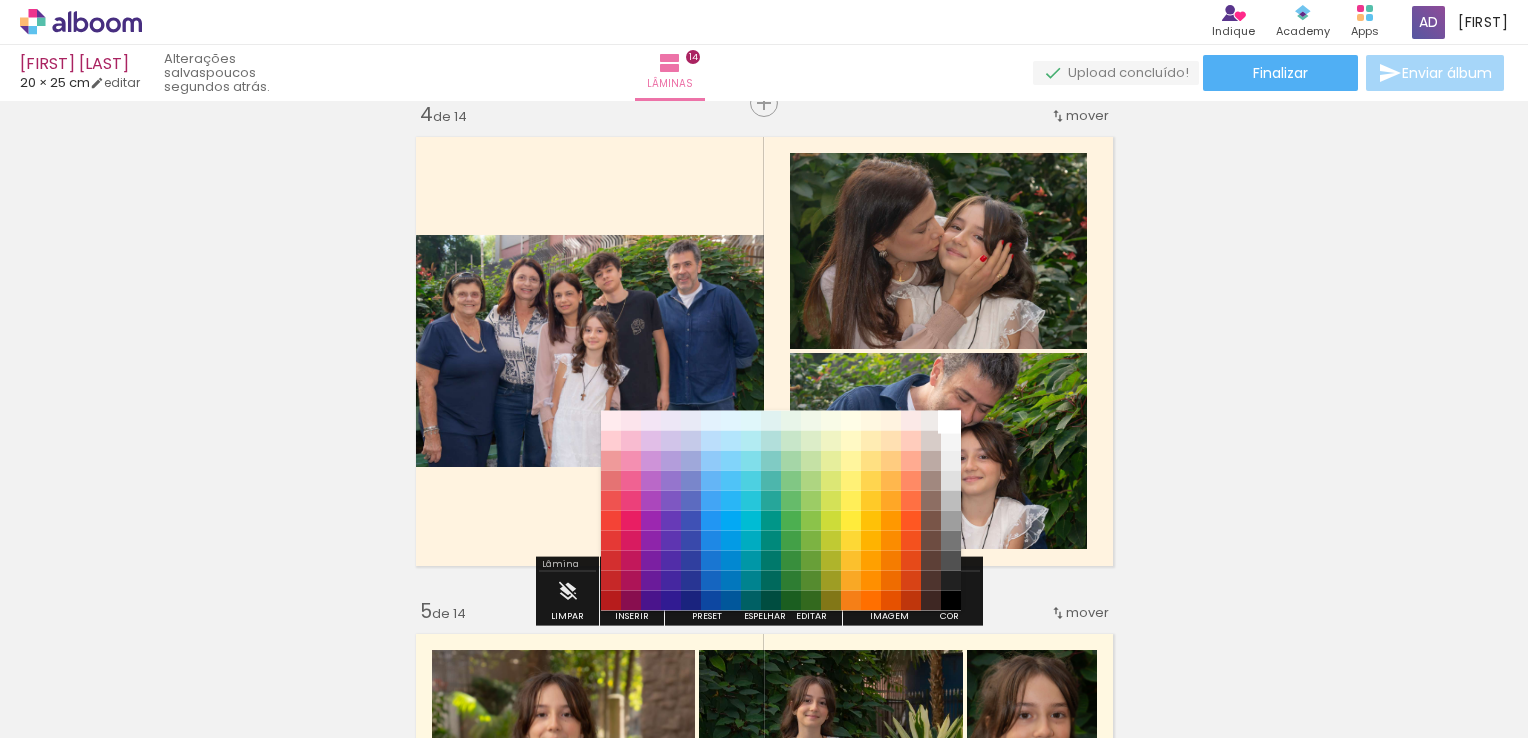 click on "#ffffff" at bounding box center (951, 420) 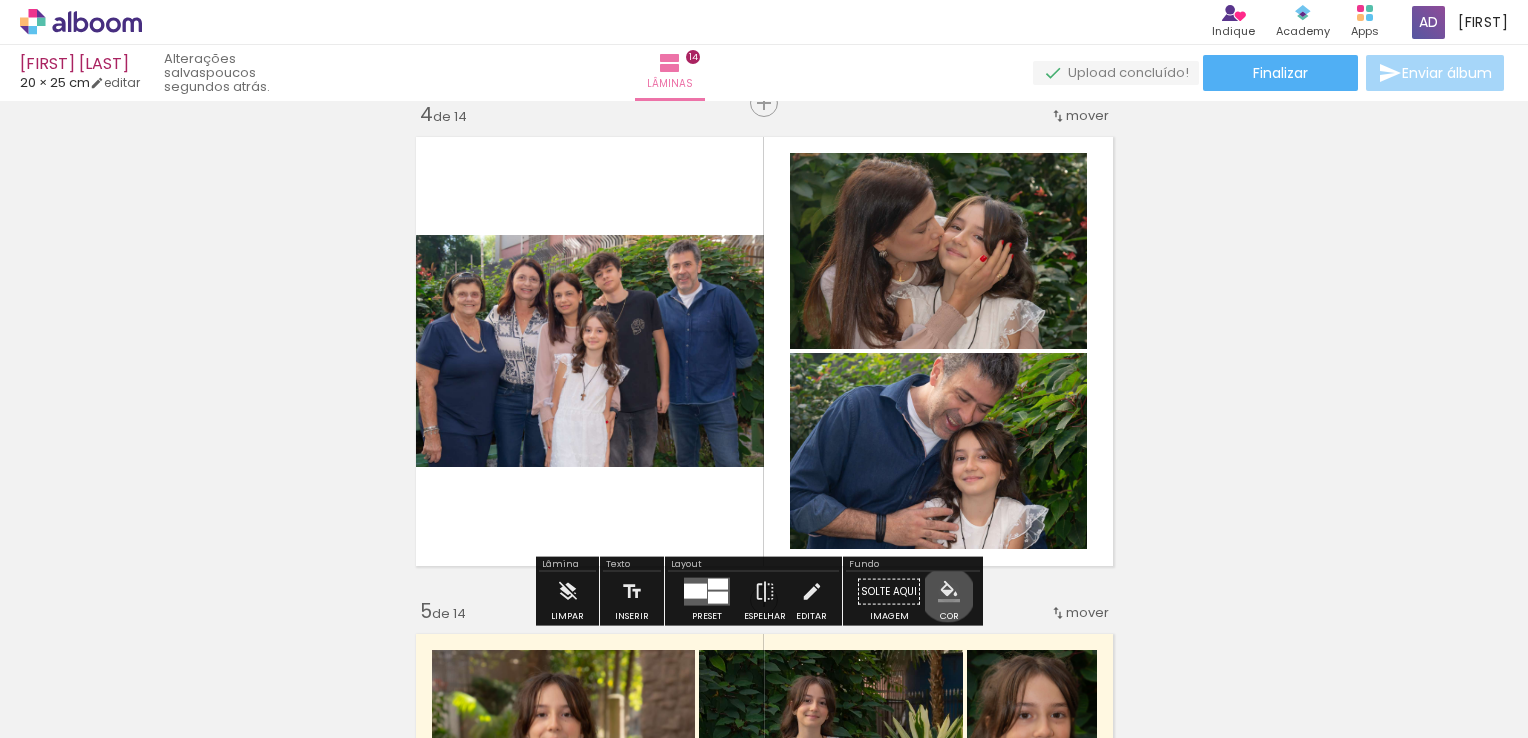 click at bounding box center [949, 592] 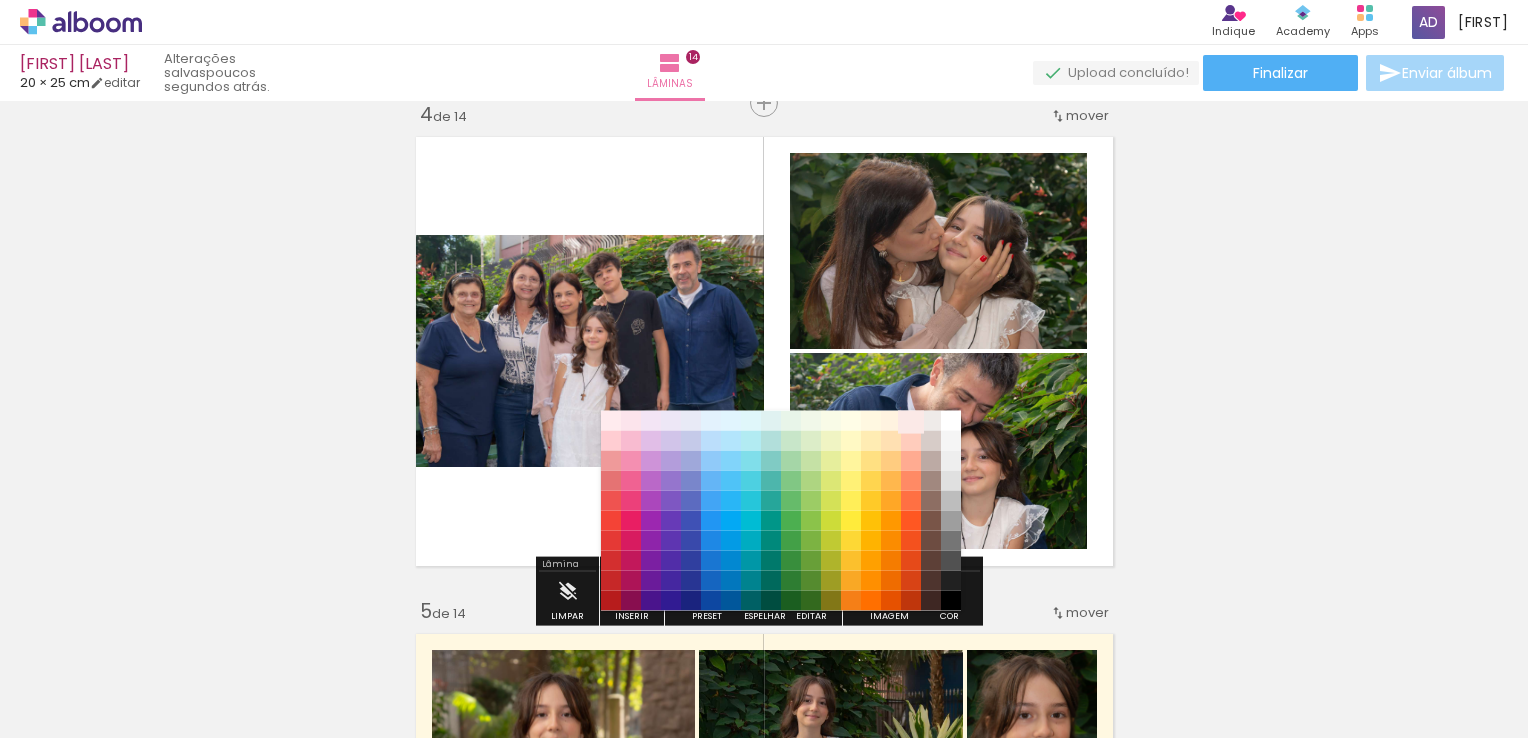 click on "#fbe9e7" at bounding box center (911, 420) 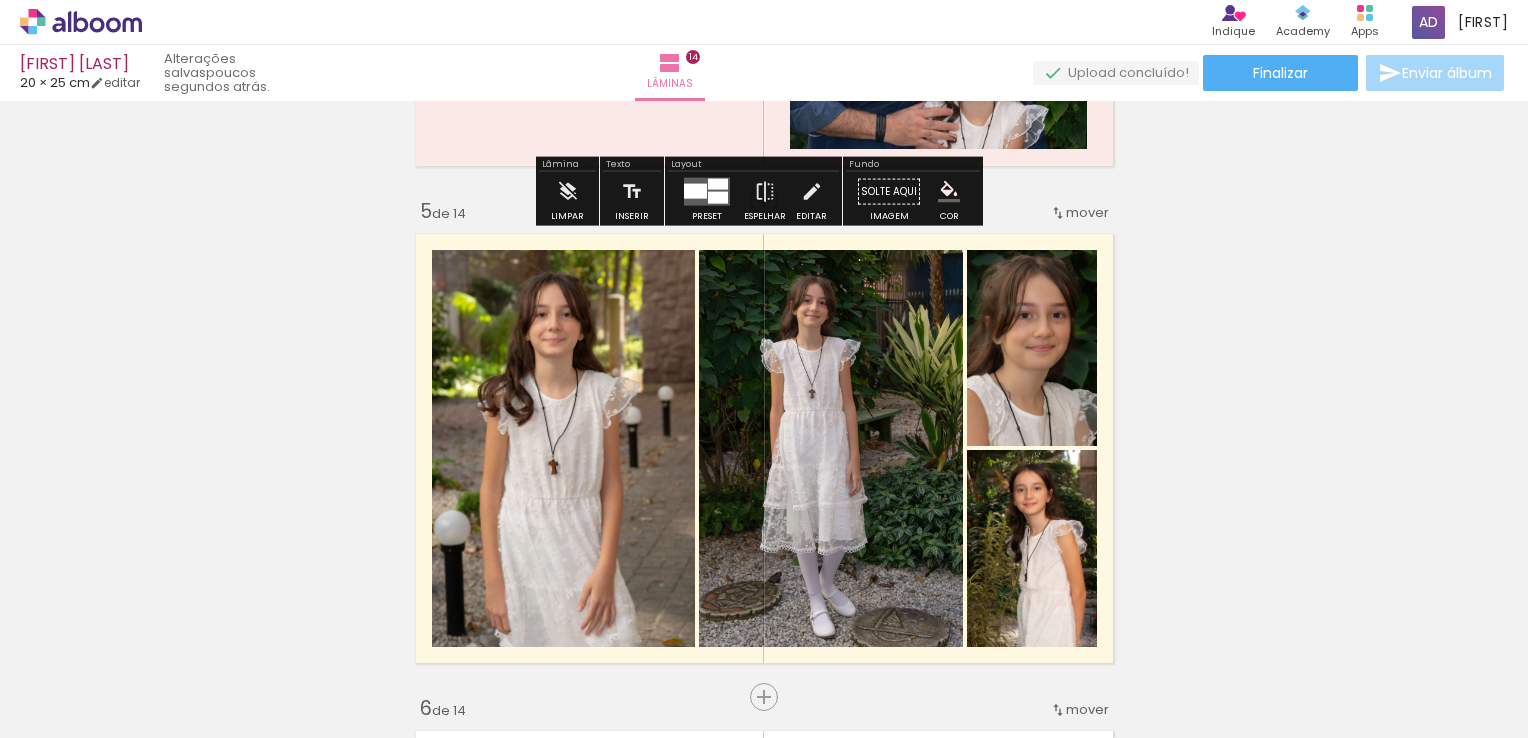 scroll, scrollTop: 2022, scrollLeft: 0, axis: vertical 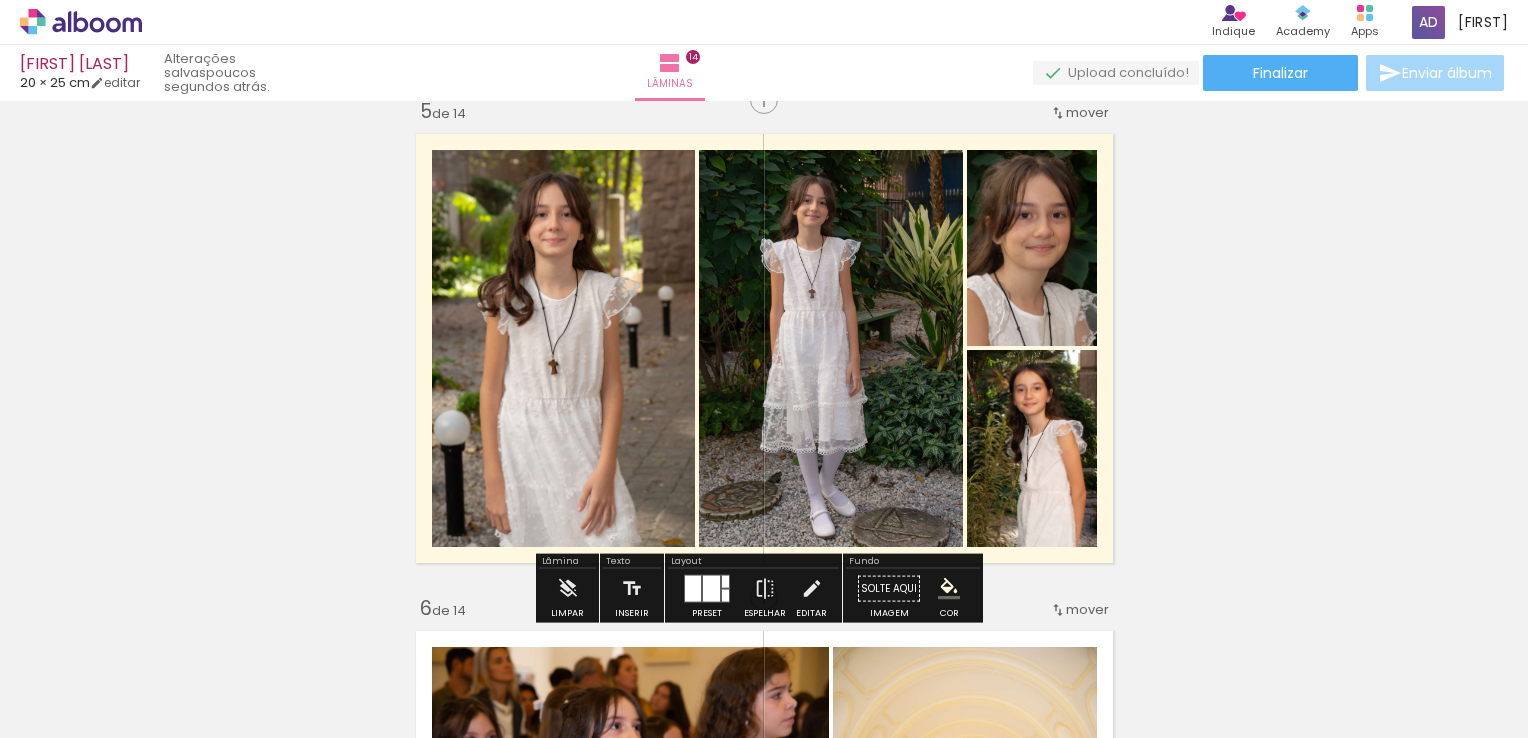 click at bounding box center (949, 589) 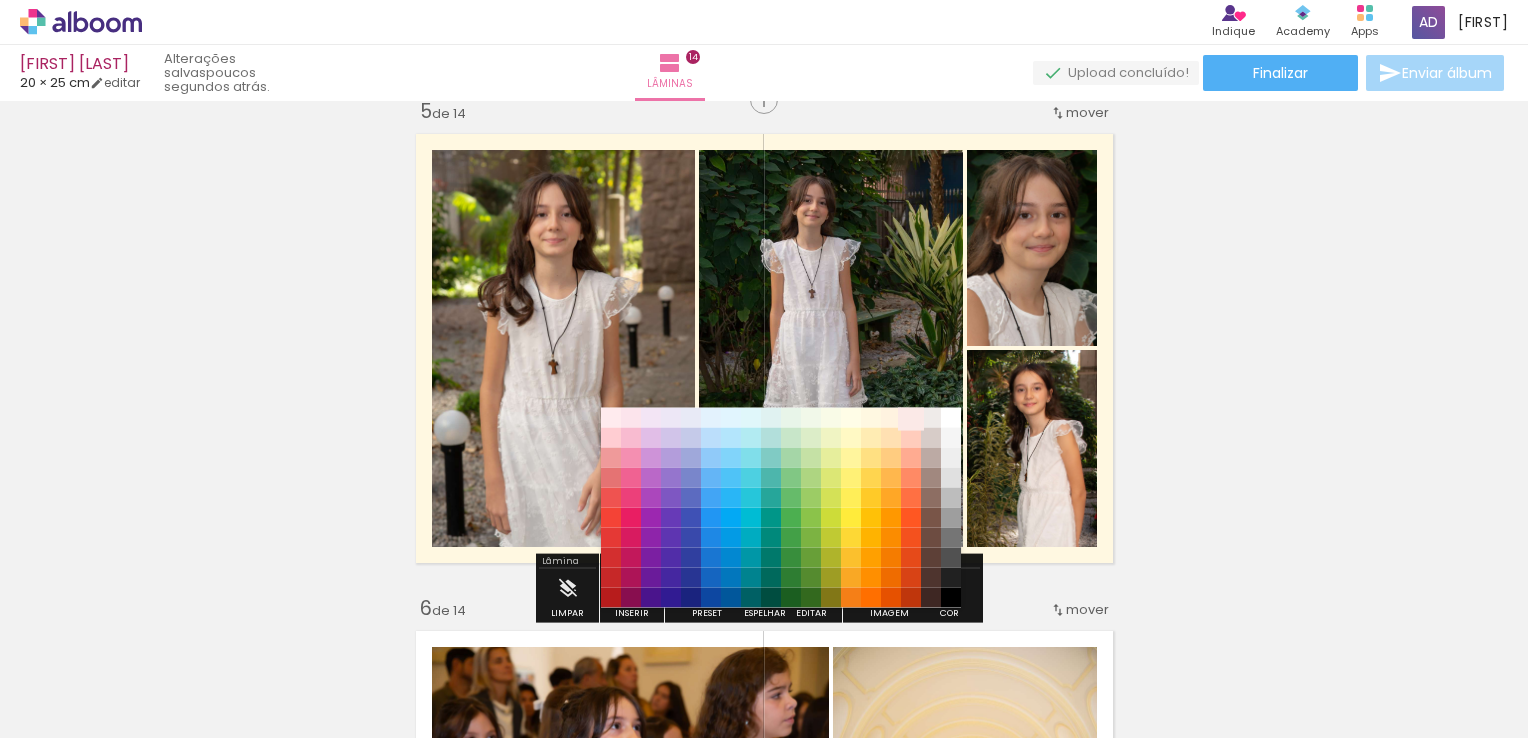 click on "#fbe9e7" at bounding box center [911, 417] 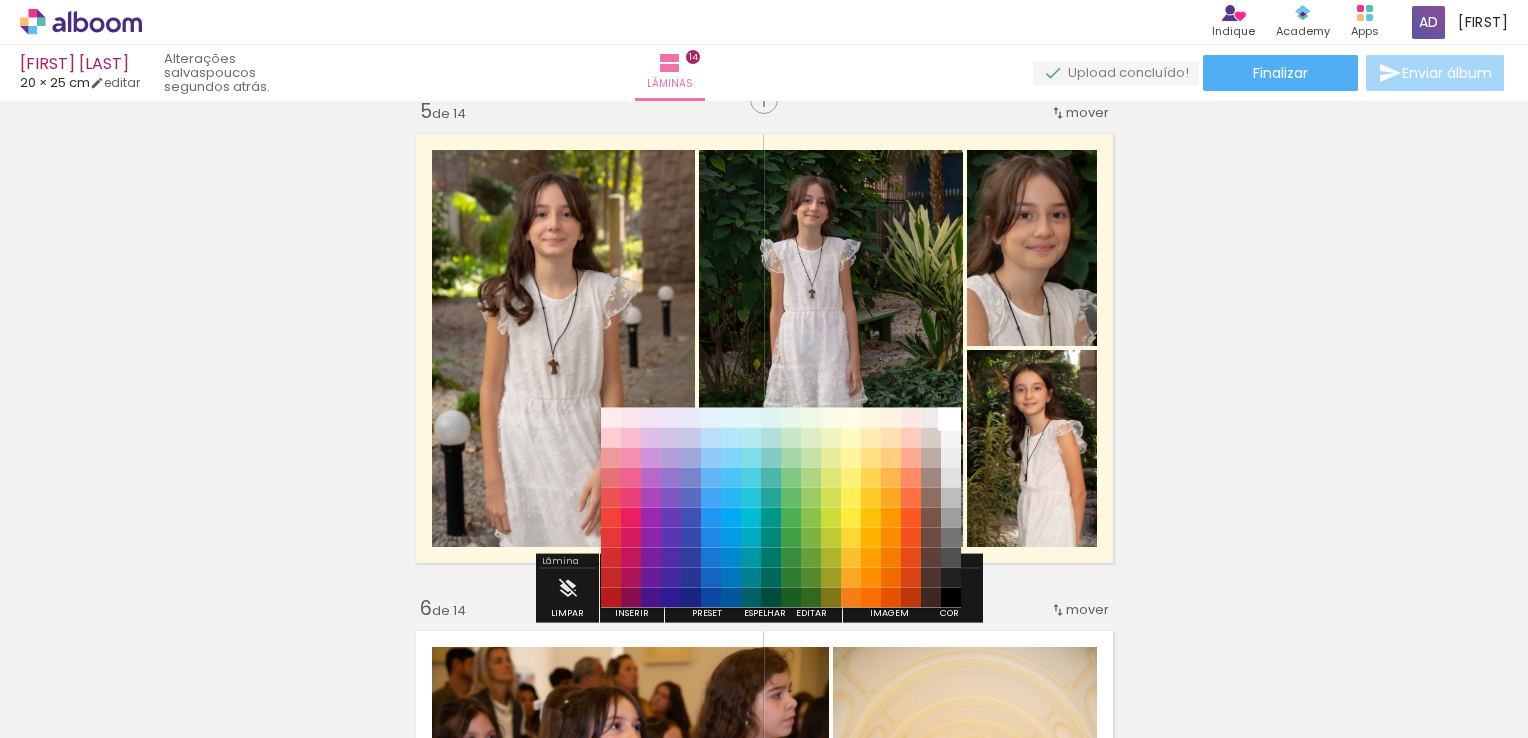 click on "#ffffff" at bounding box center (951, 417) 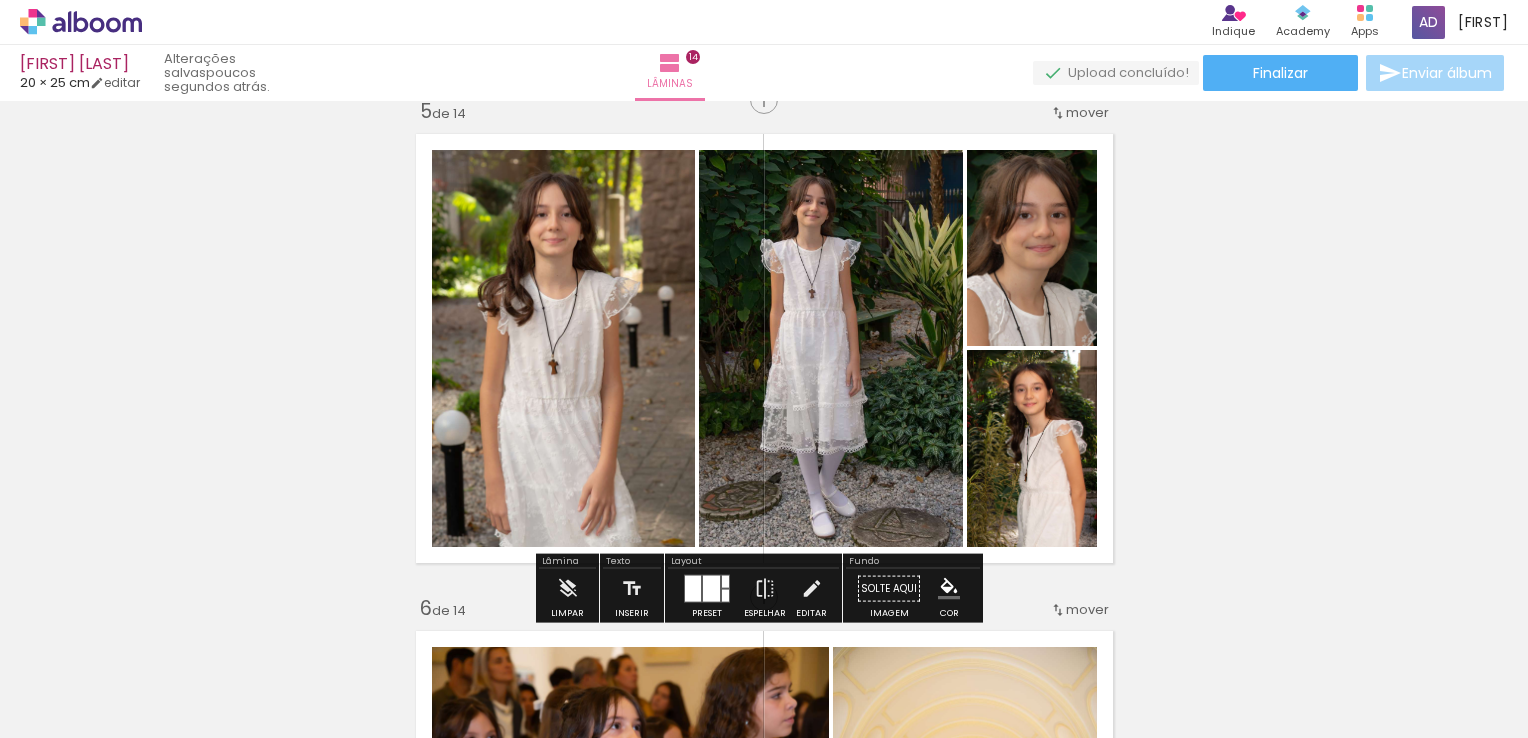 click at bounding box center (949, 589) 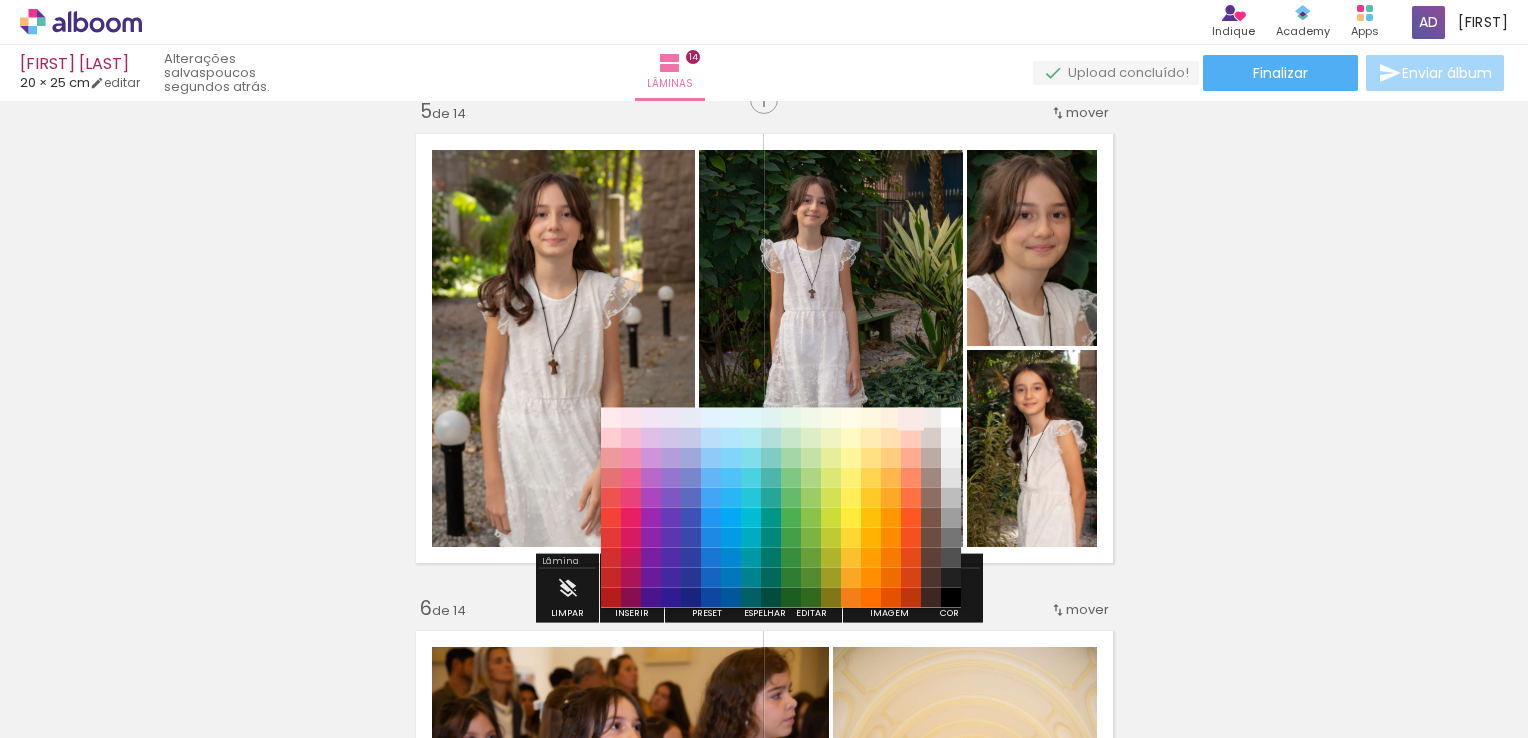 click on "#fbe9e7" at bounding box center (911, 417) 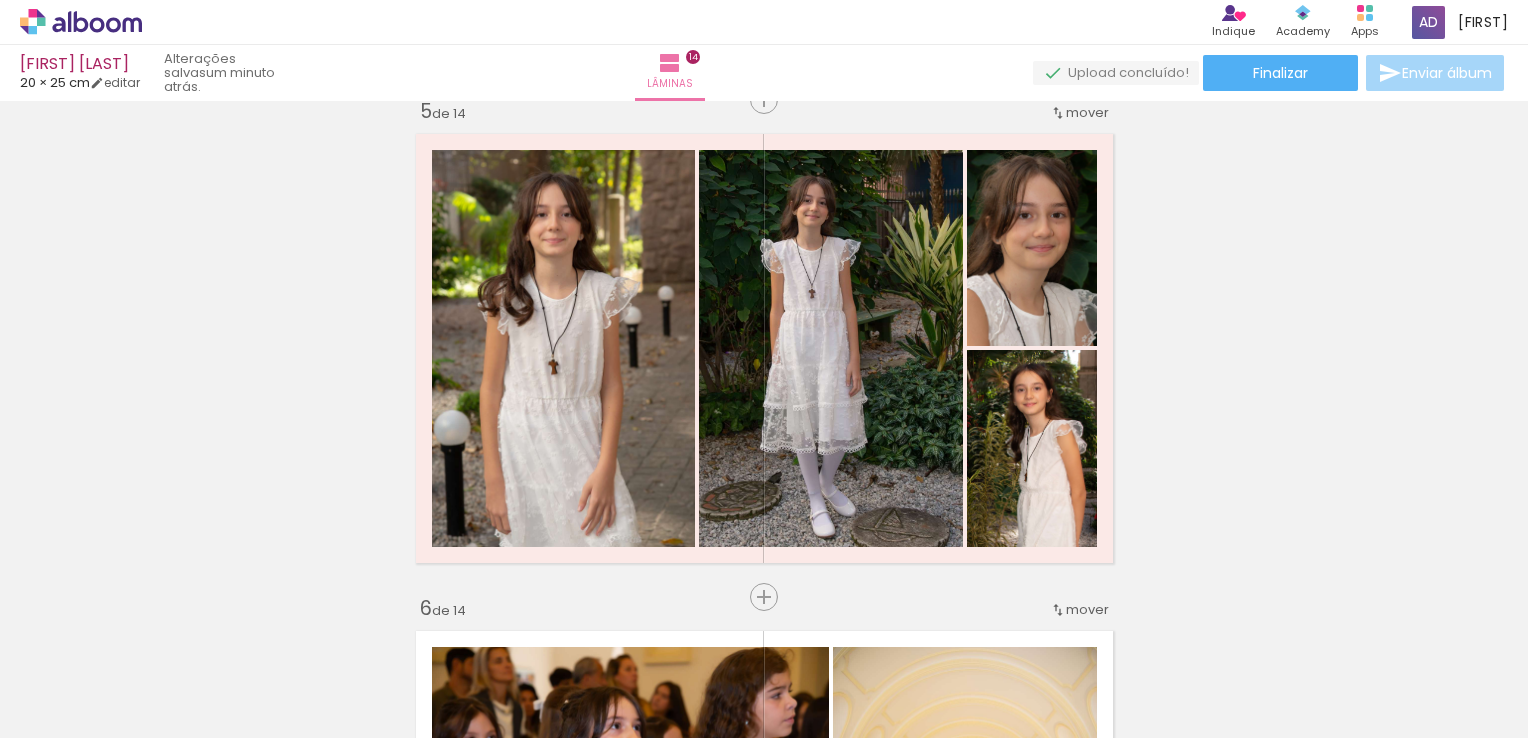 scroll, scrollTop: 2322, scrollLeft: 0, axis: vertical 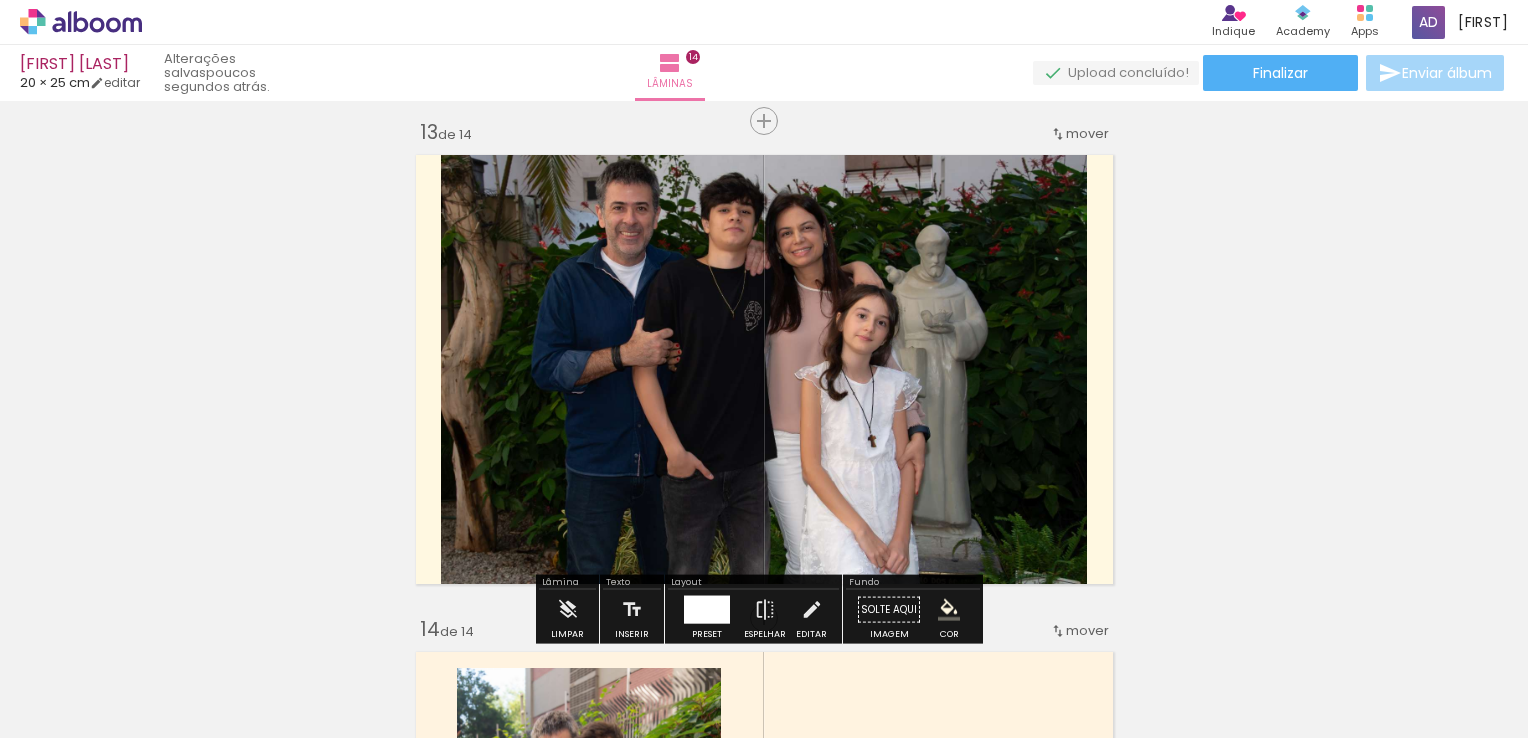 click at bounding box center [949, 610] 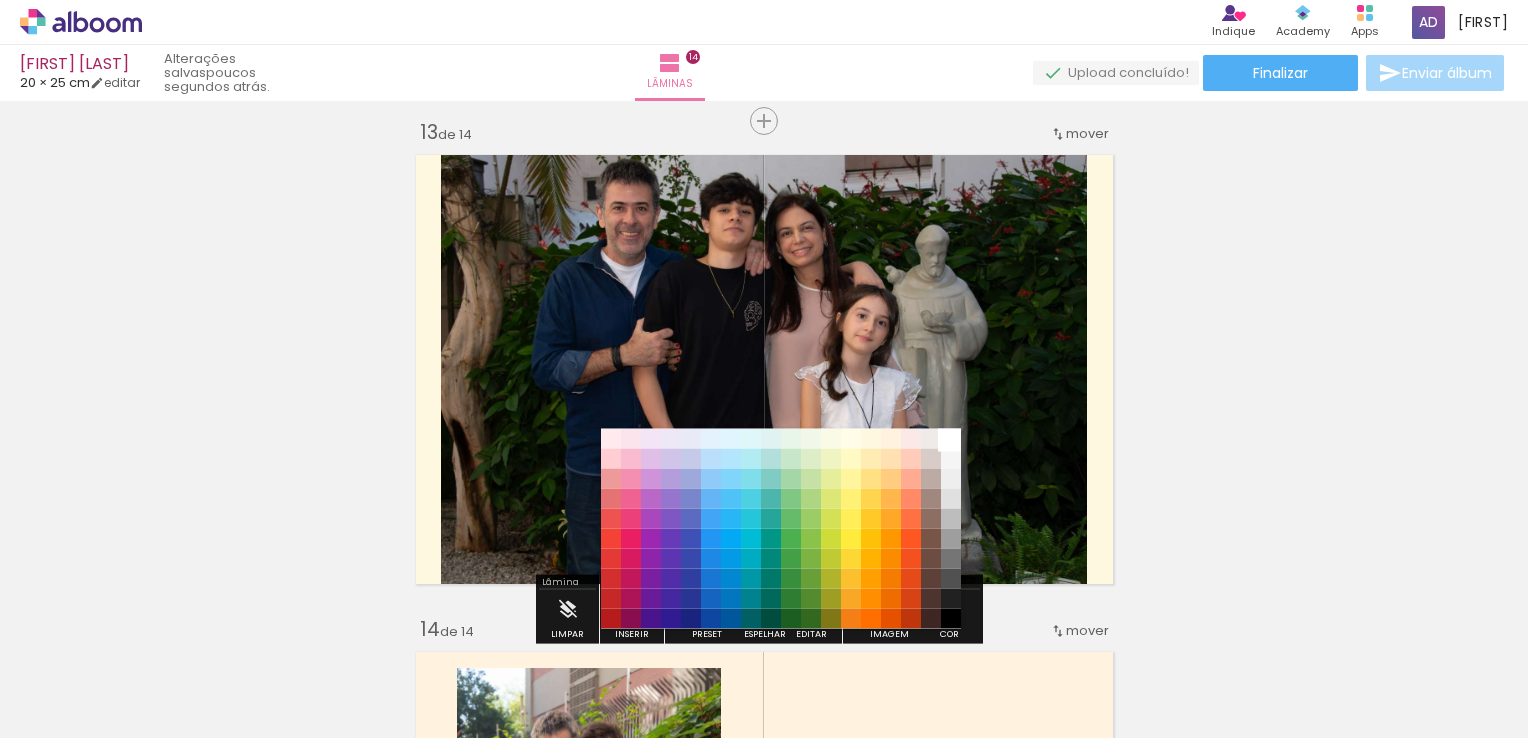 click on "#ffffff" at bounding box center (951, 438) 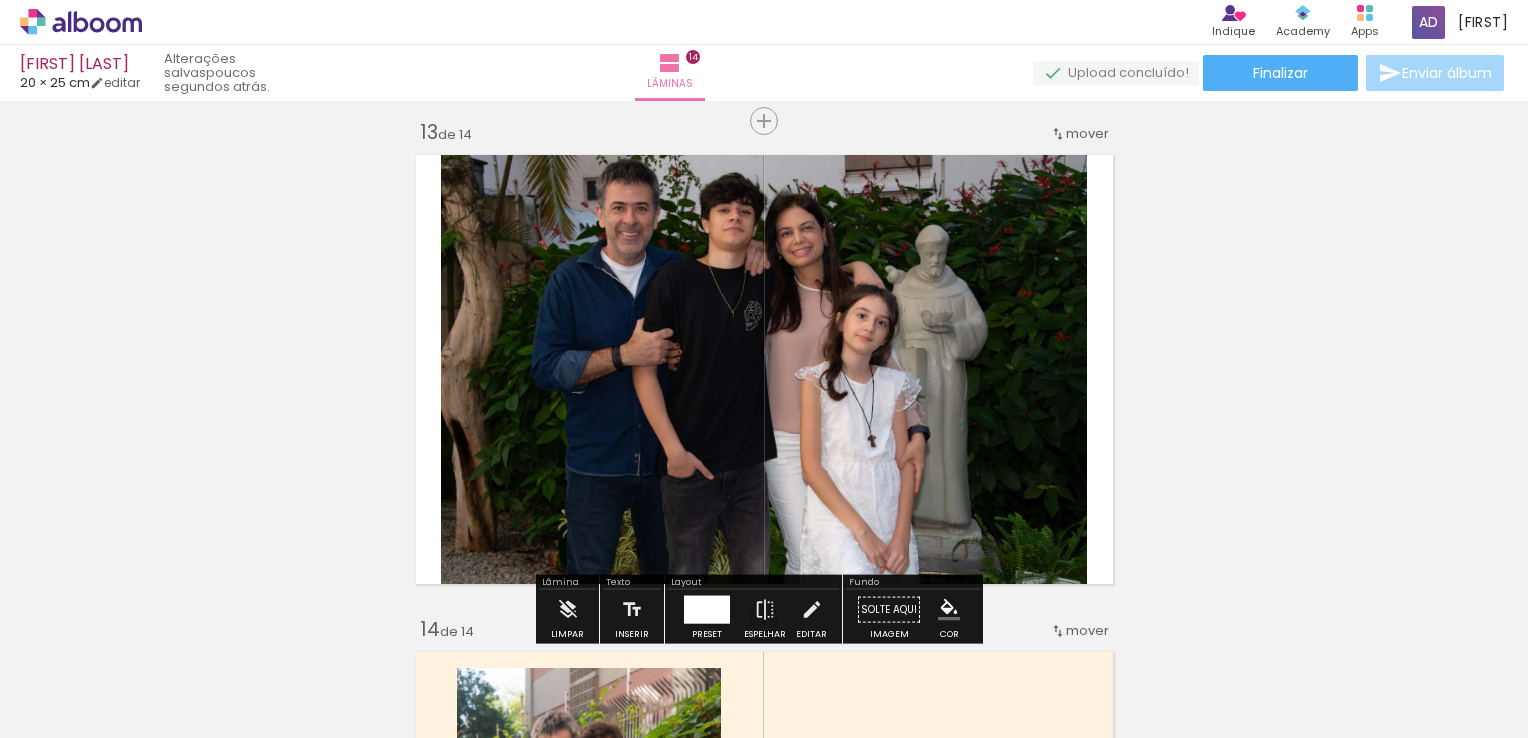 click at bounding box center [949, 610] 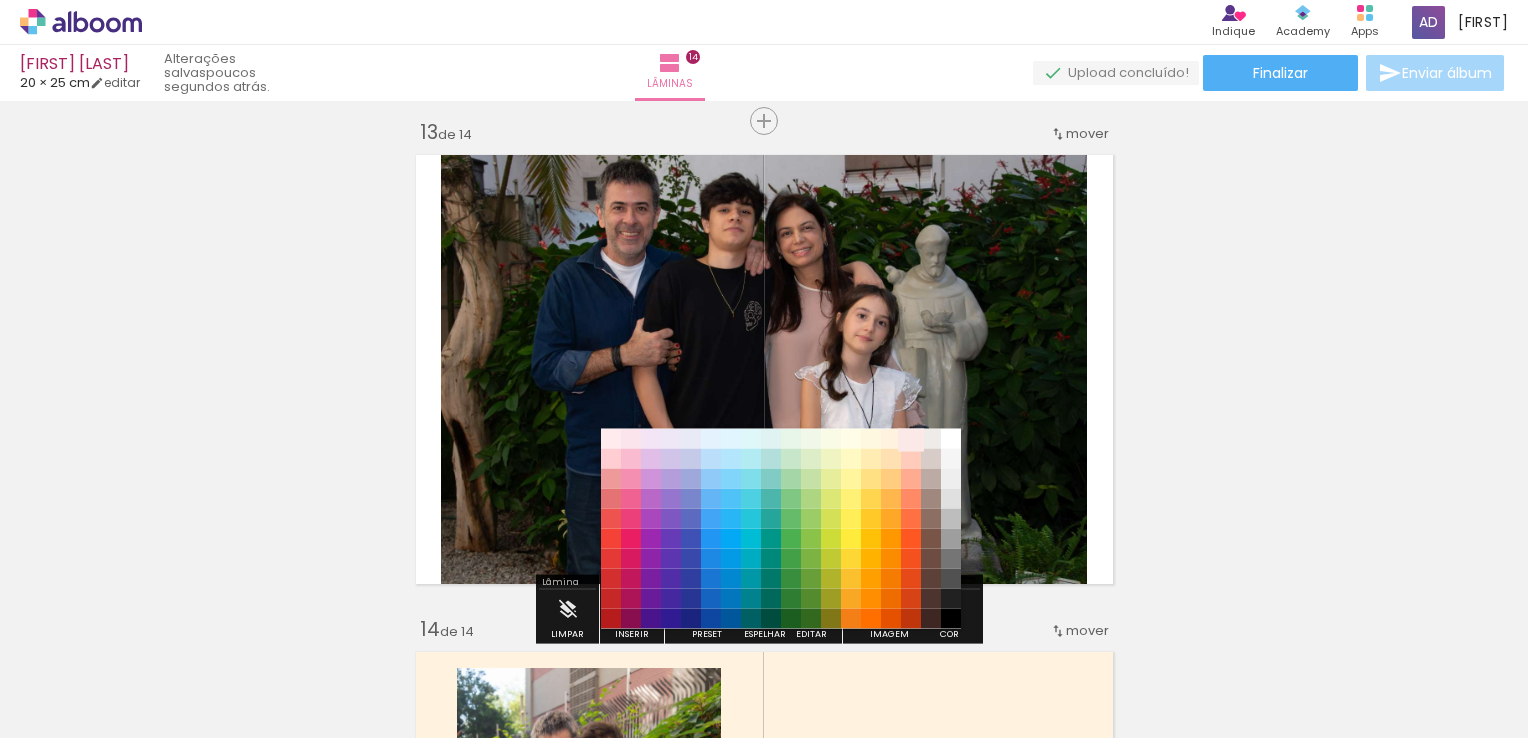 click on "#fbe9e7" at bounding box center (911, 438) 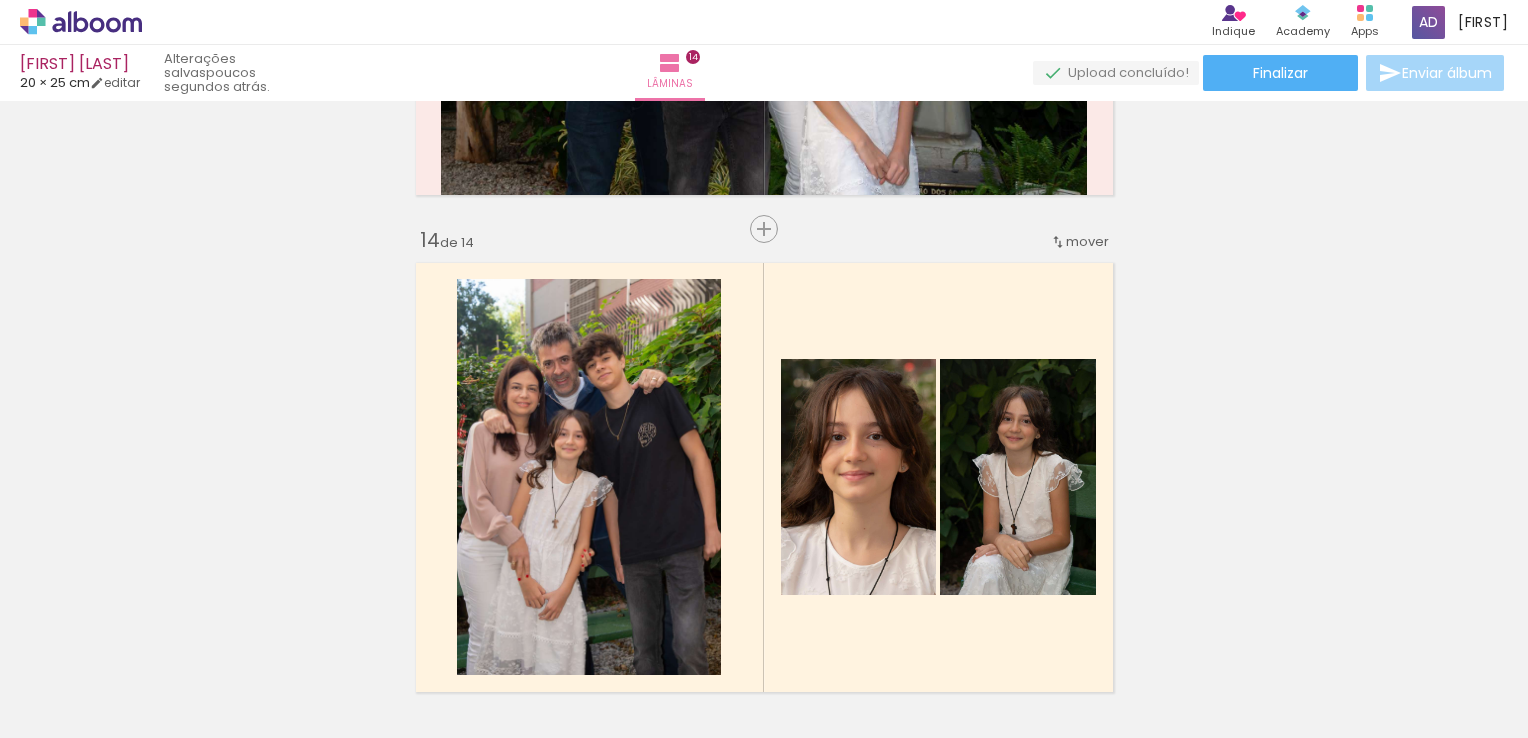 scroll, scrollTop: 6480, scrollLeft: 0, axis: vertical 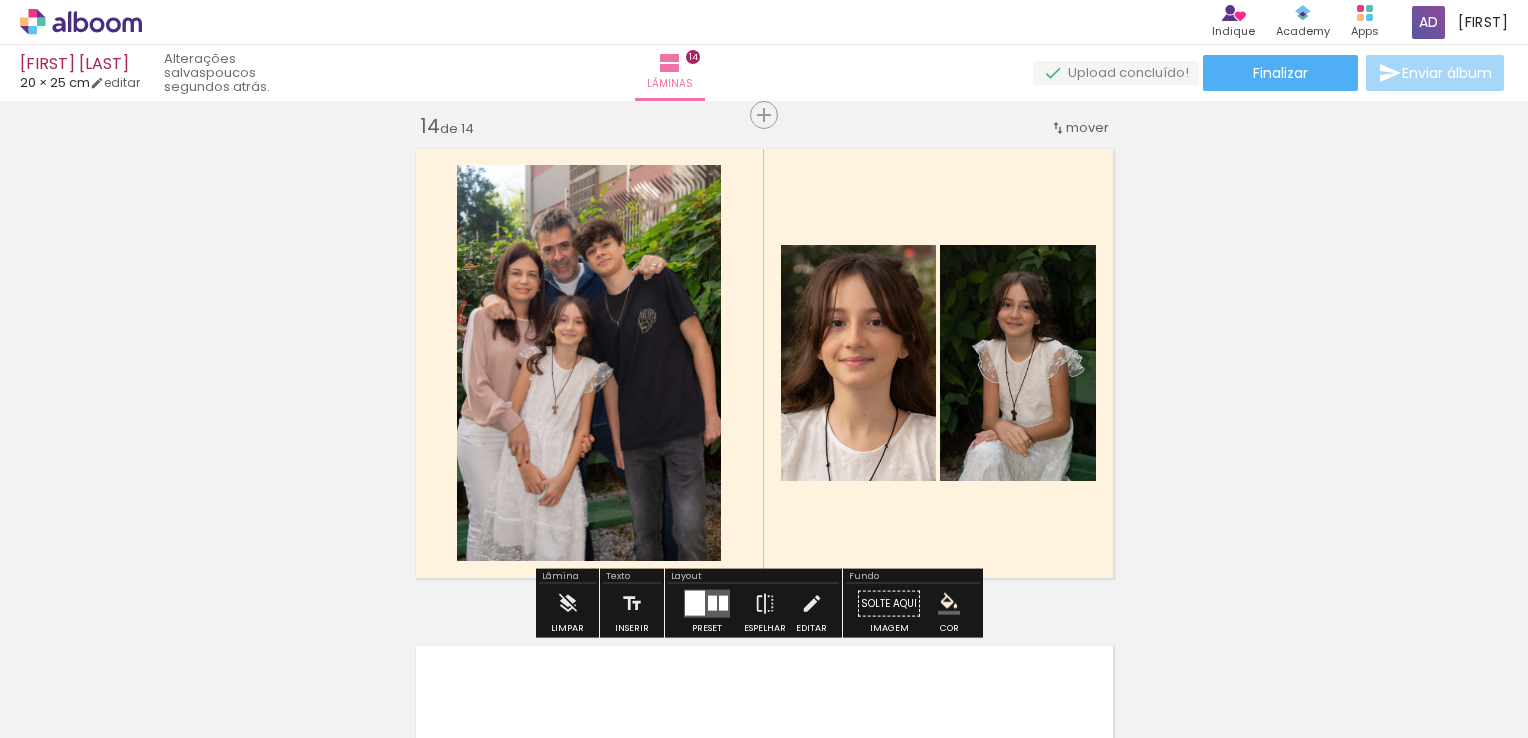 click at bounding box center (949, 604) 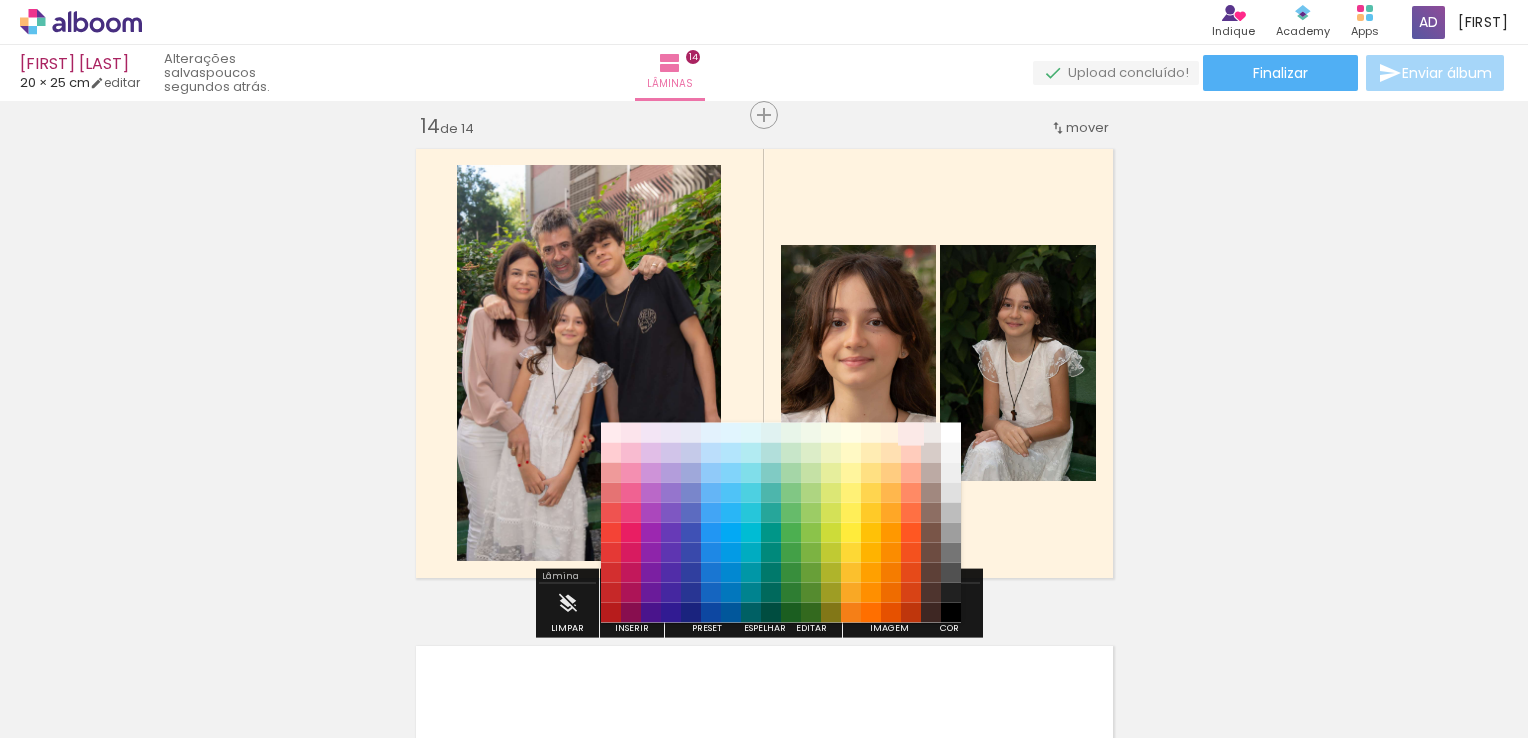 click on "#fbe9e7" at bounding box center (911, 432) 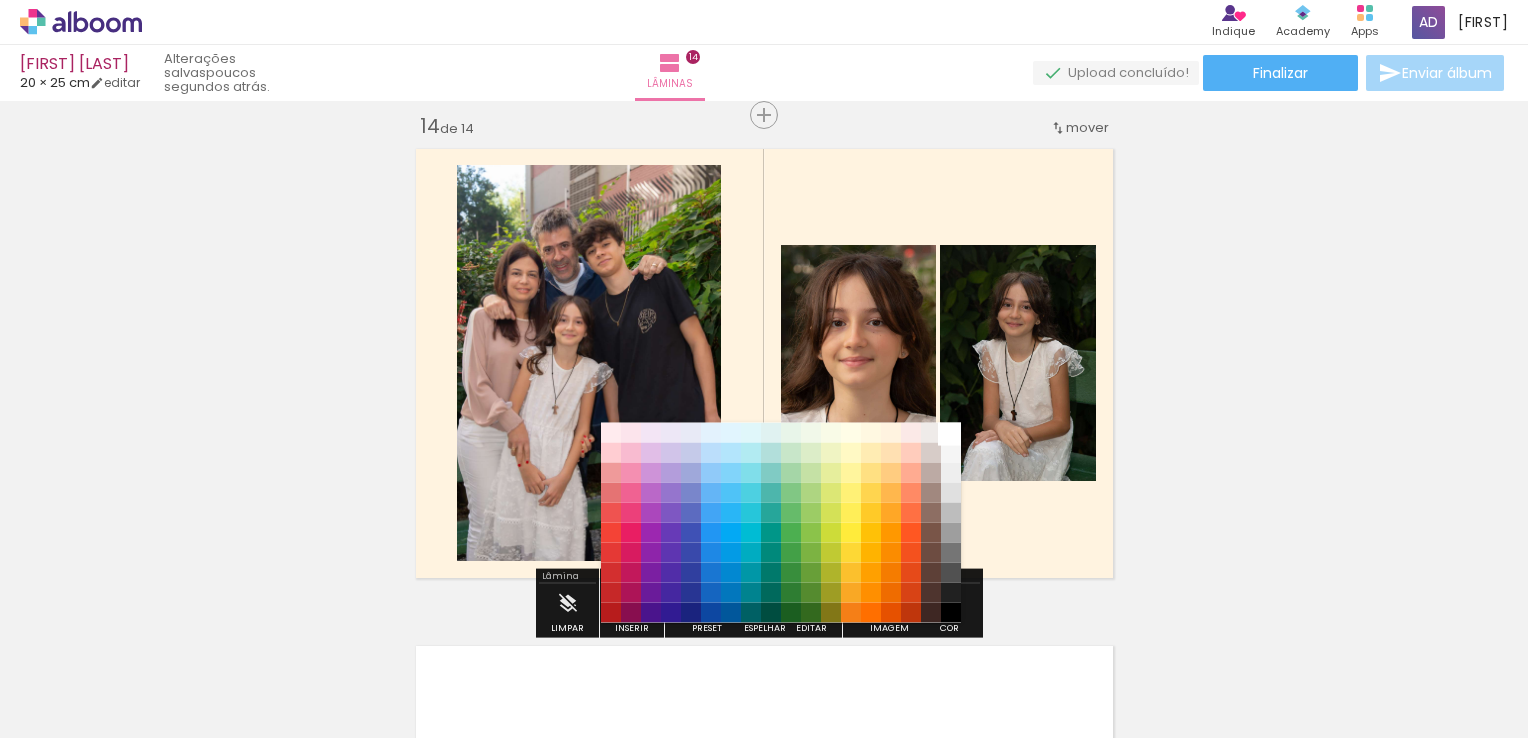 click on "#ffffff" at bounding box center (951, 432) 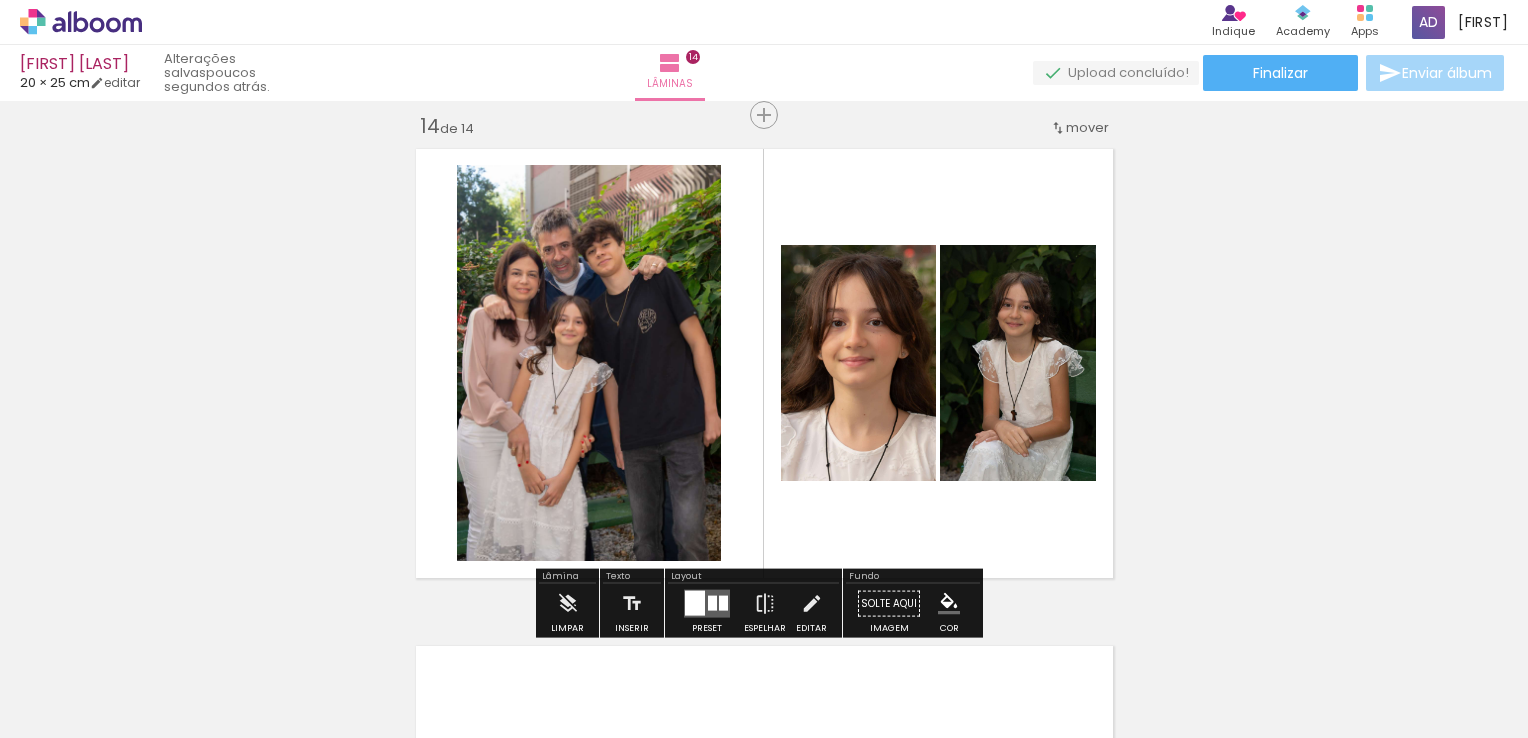 click at bounding box center [949, 604] 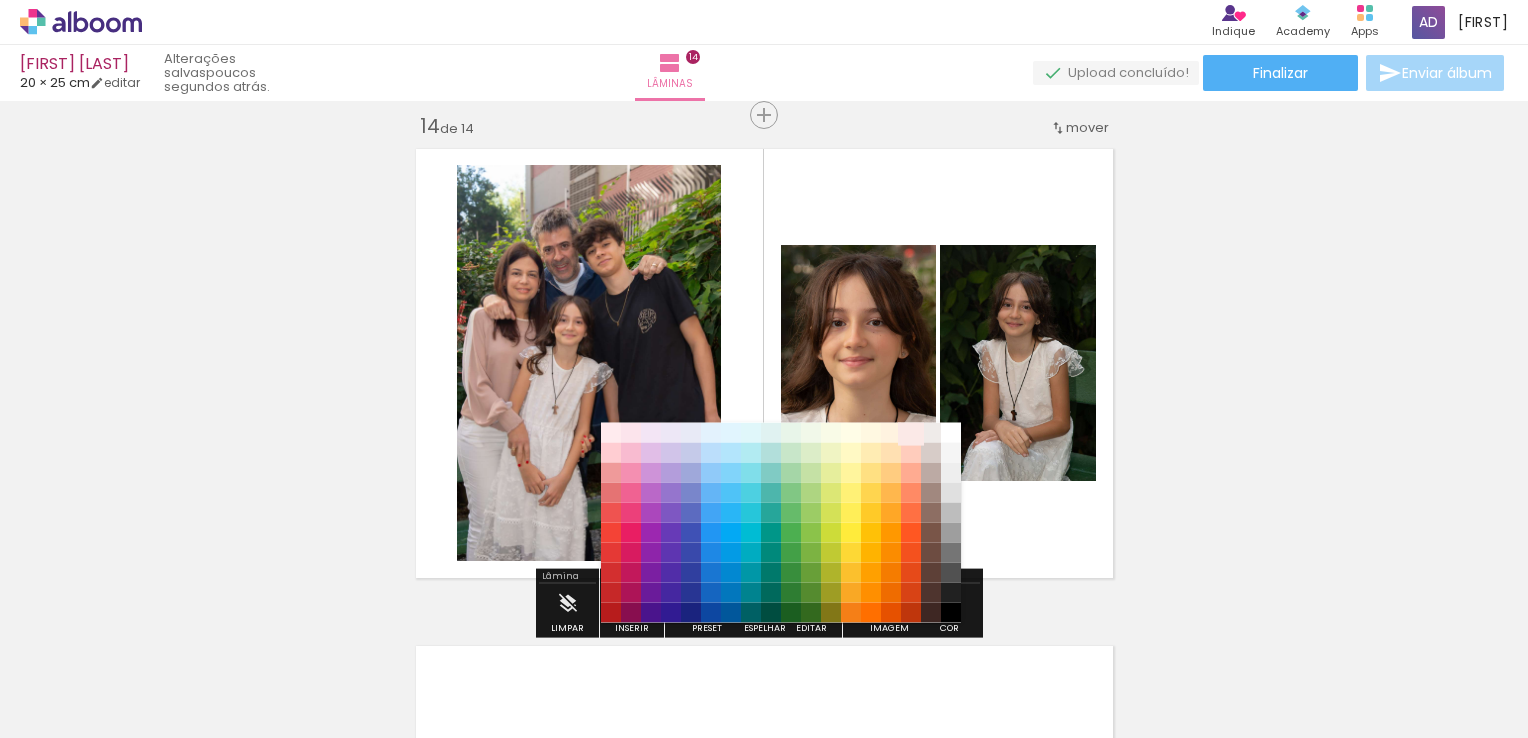 click on "#fbe9e7" at bounding box center [911, 432] 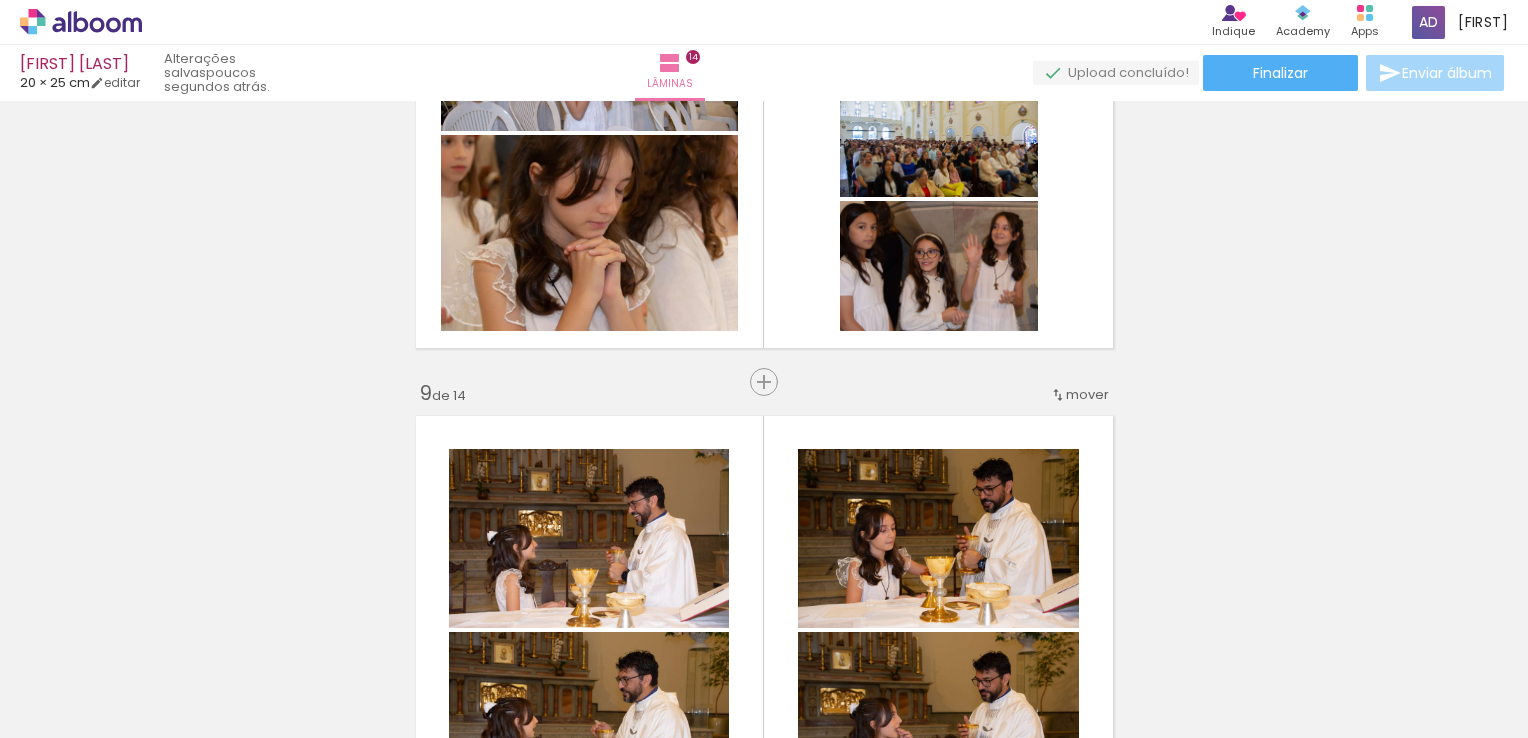 scroll, scrollTop: 0, scrollLeft: 0, axis: both 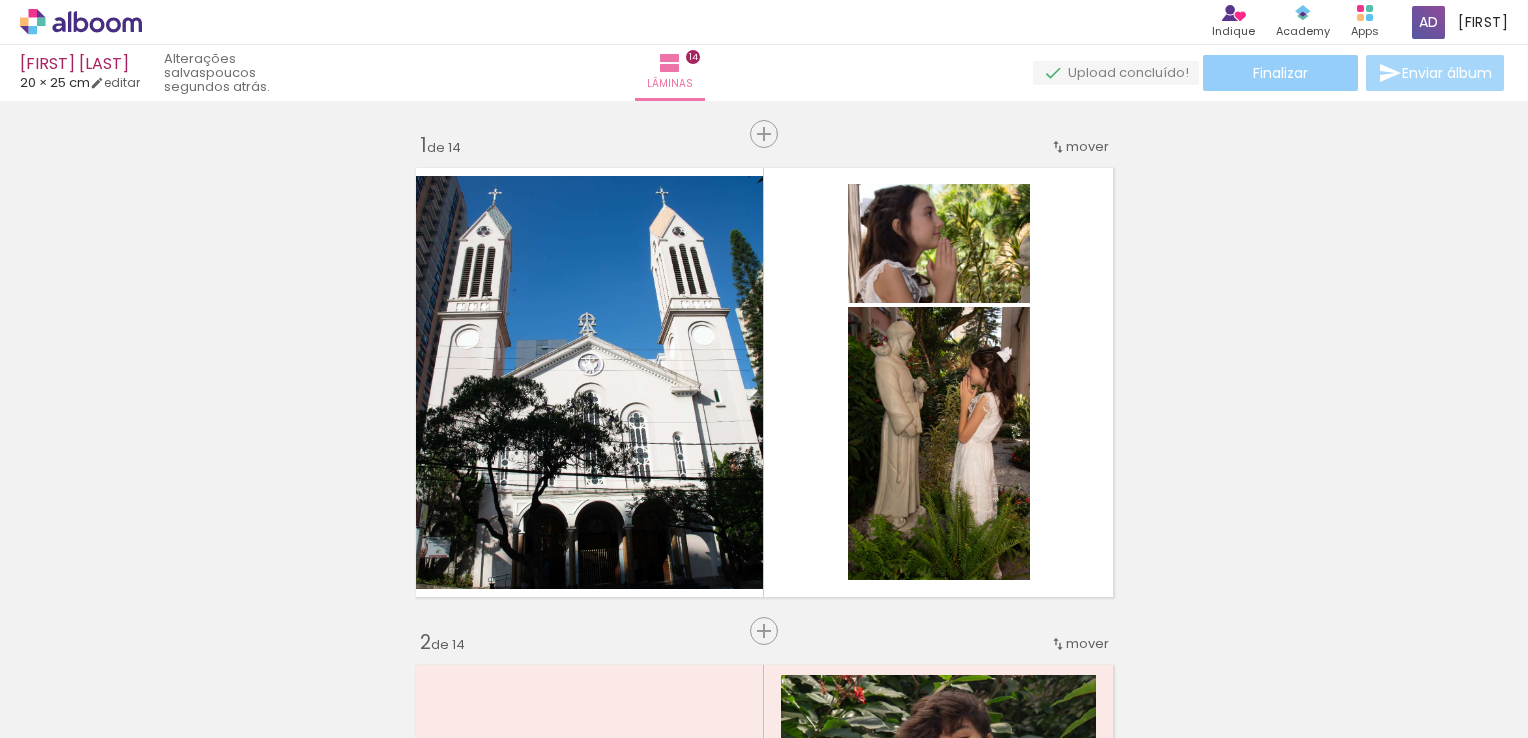 click on "Finalizar" 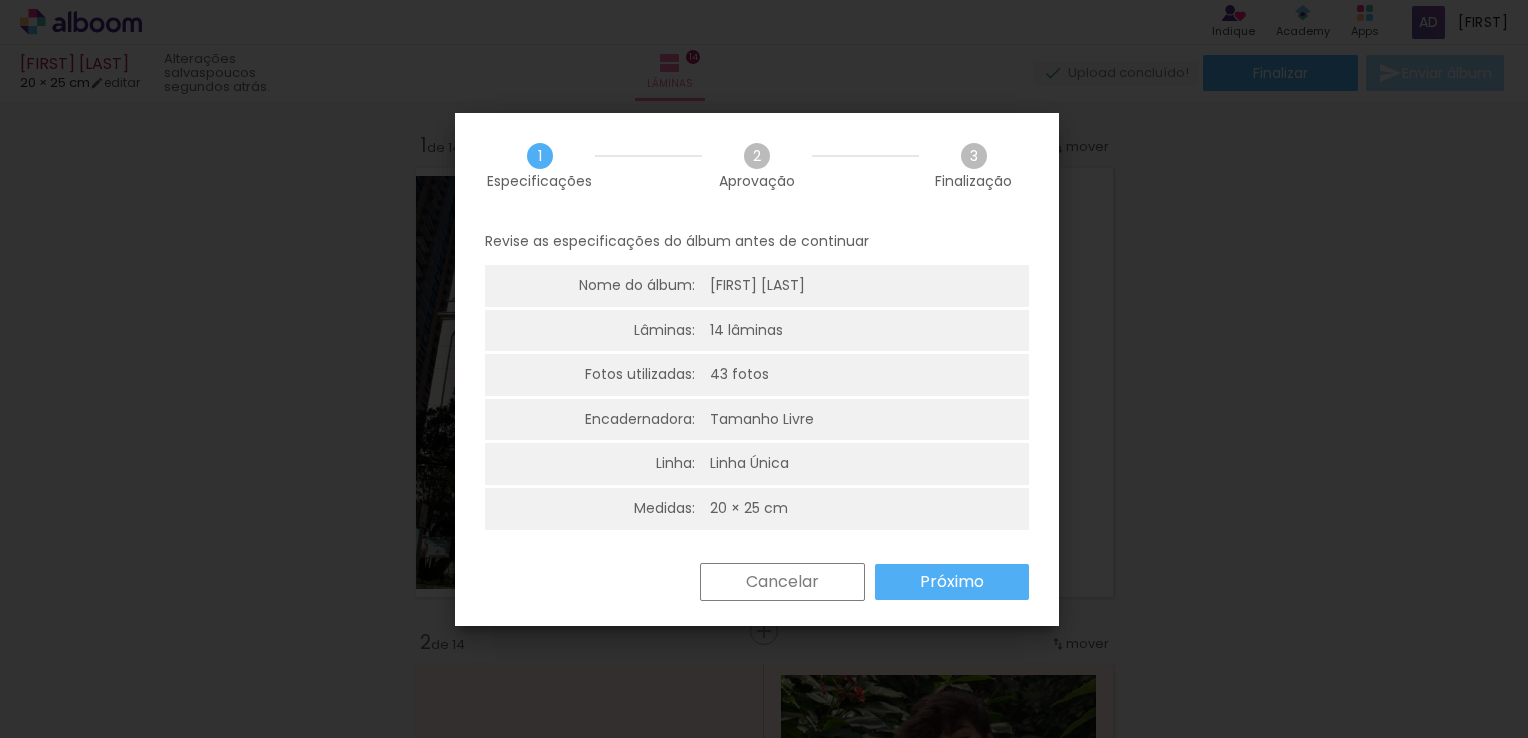 scroll, scrollTop: 4, scrollLeft: 0, axis: vertical 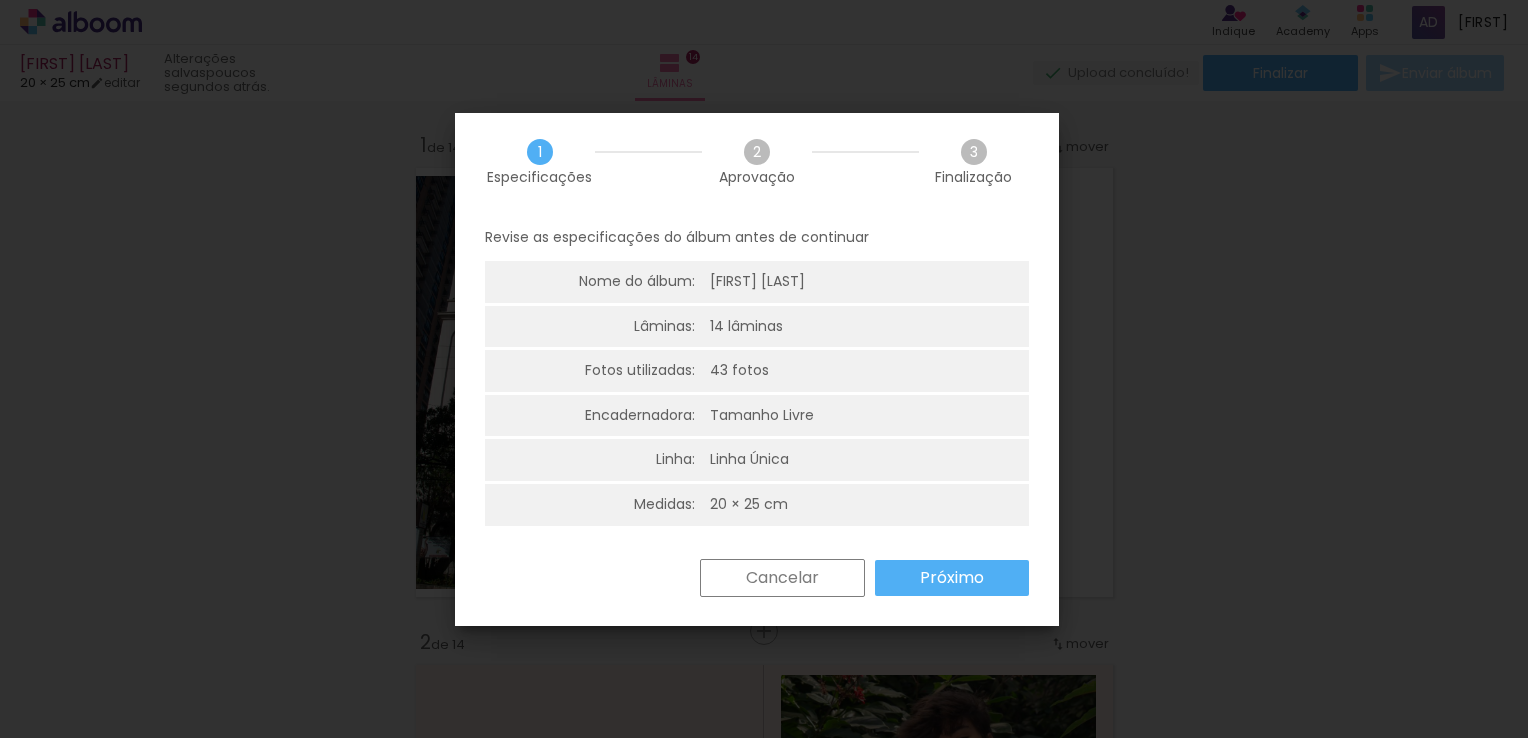 click on "Próximo" at bounding box center (0, 0) 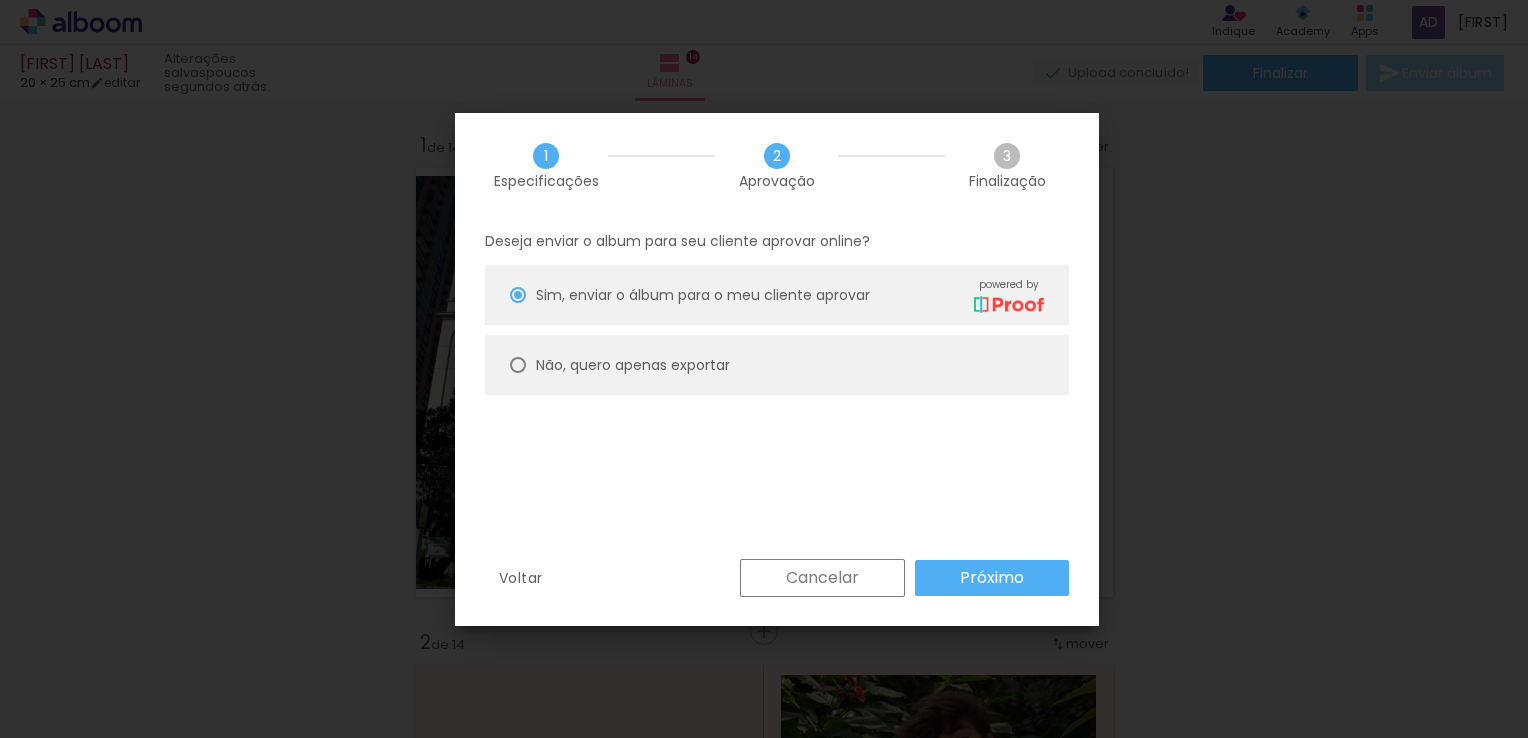 click at bounding box center [518, 295] 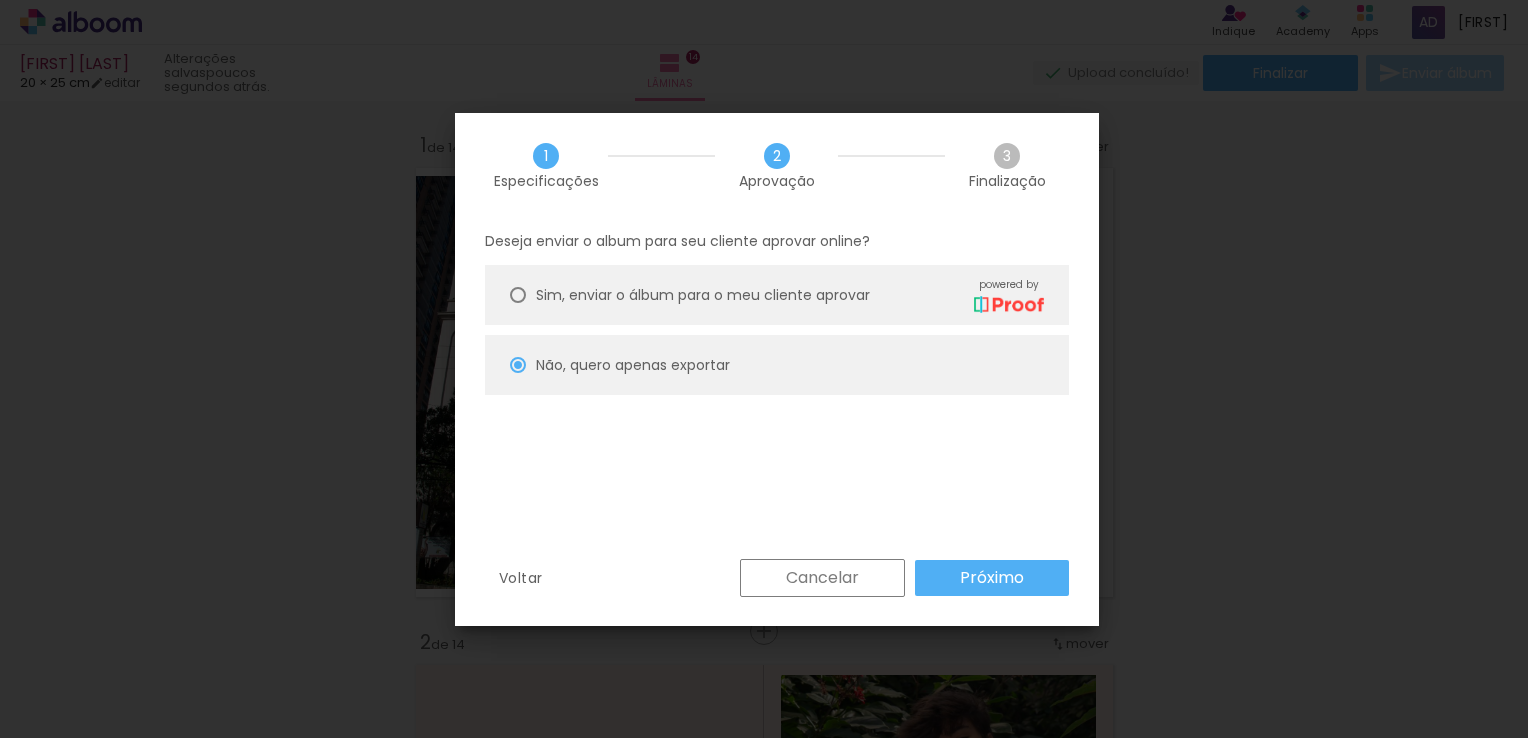 click on "Próximo" at bounding box center [0, 0] 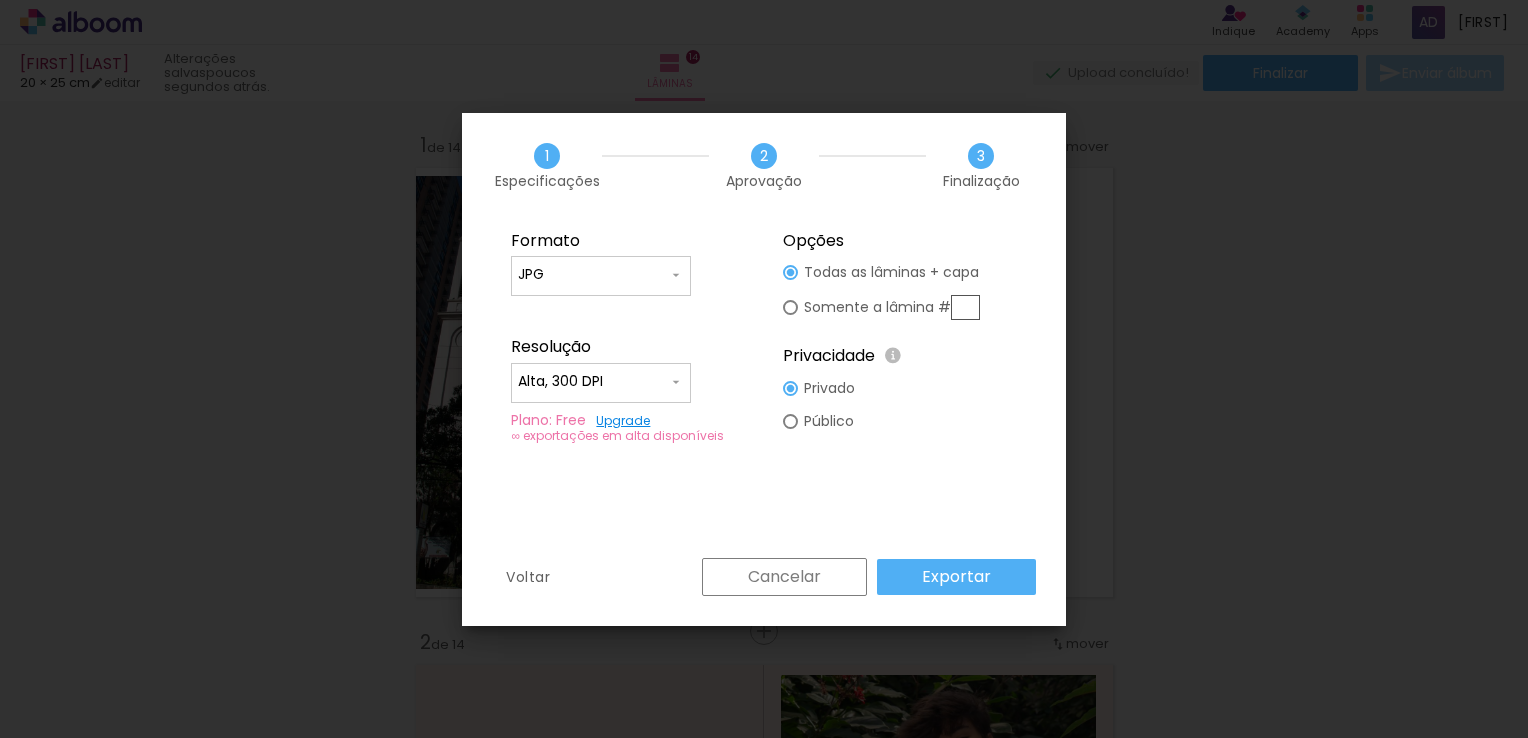 type on "Alta, 300 DPI" 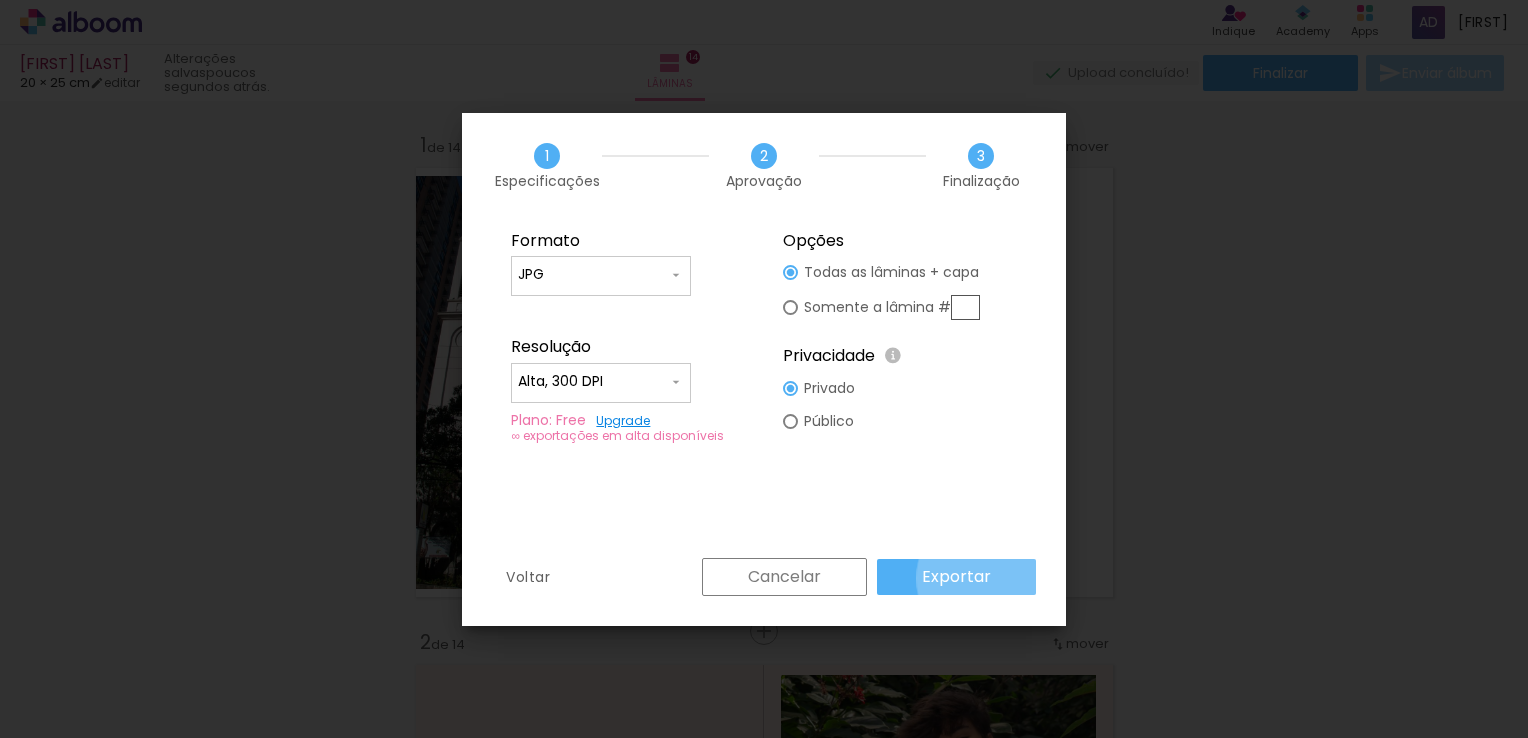 click on "Exportar" at bounding box center [956, 577] 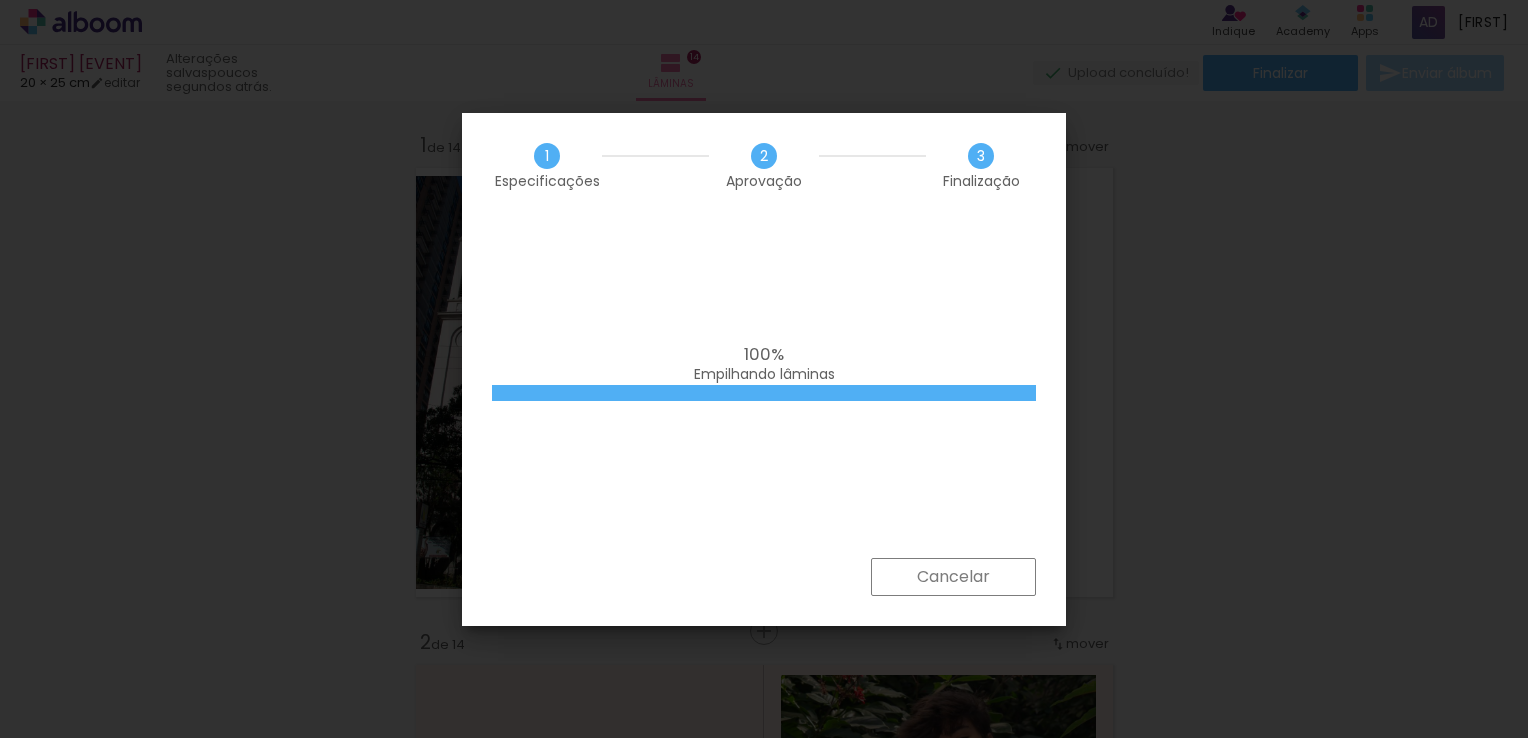 scroll, scrollTop: 0, scrollLeft: 0, axis: both 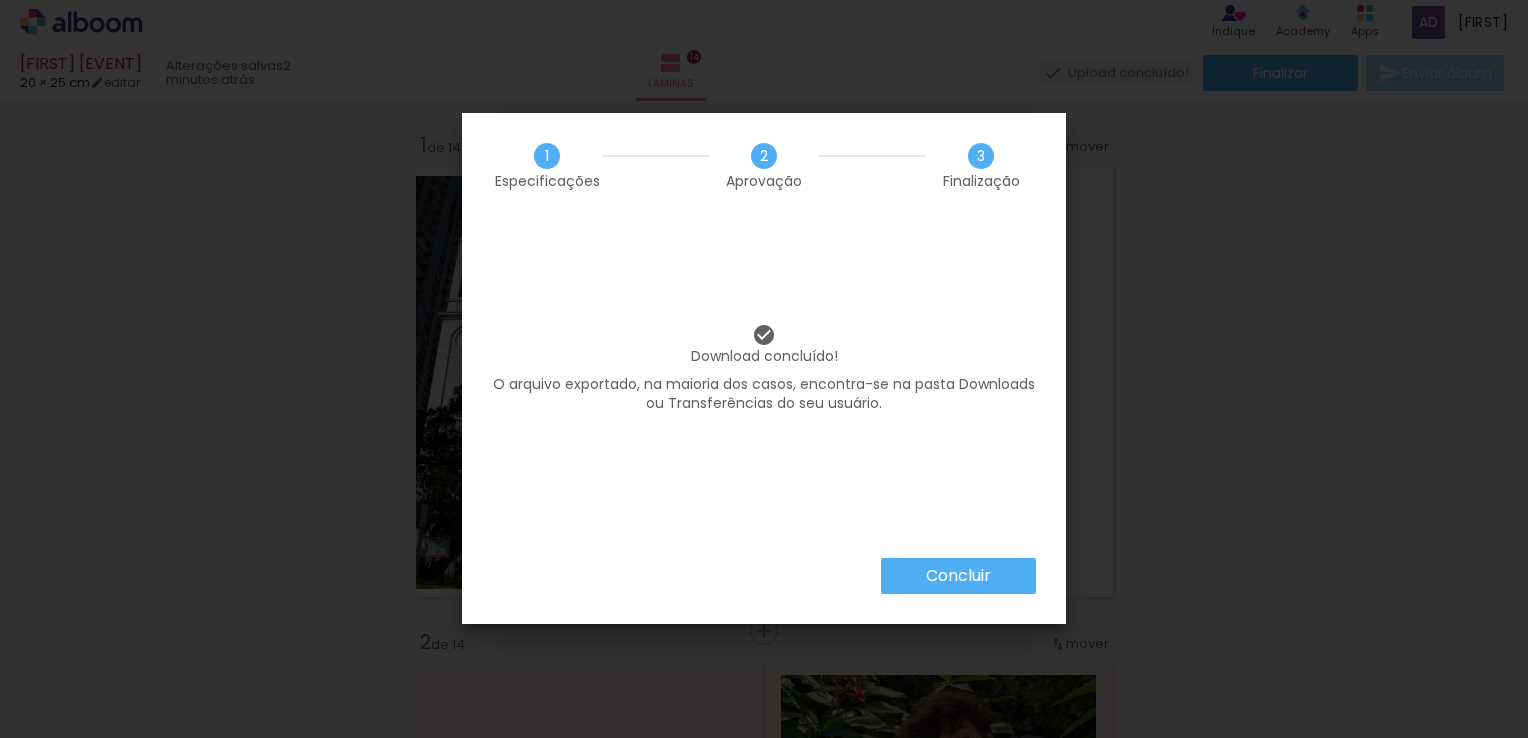click on "Concluir" at bounding box center [0, 0] 